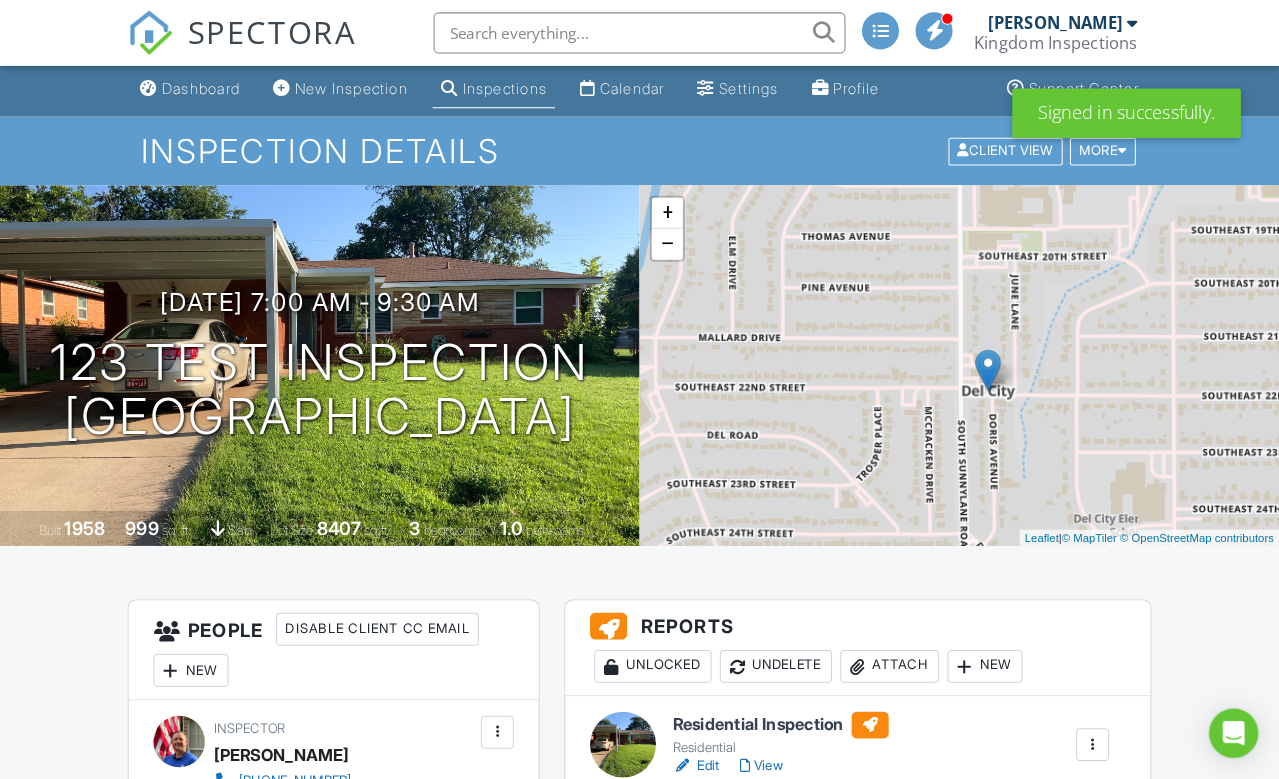 scroll, scrollTop: 7, scrollLeft: 0, axis: vertical 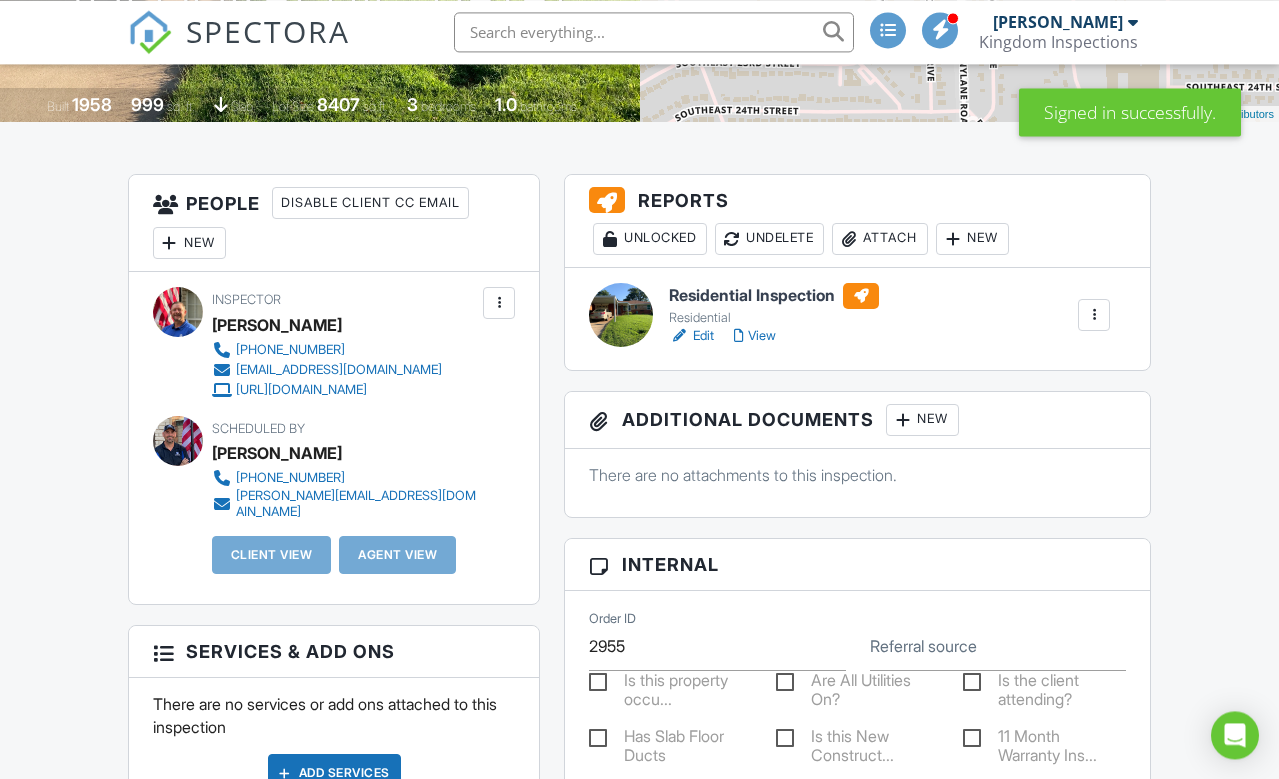 click on "Edit" at bounding box center (691, 336) 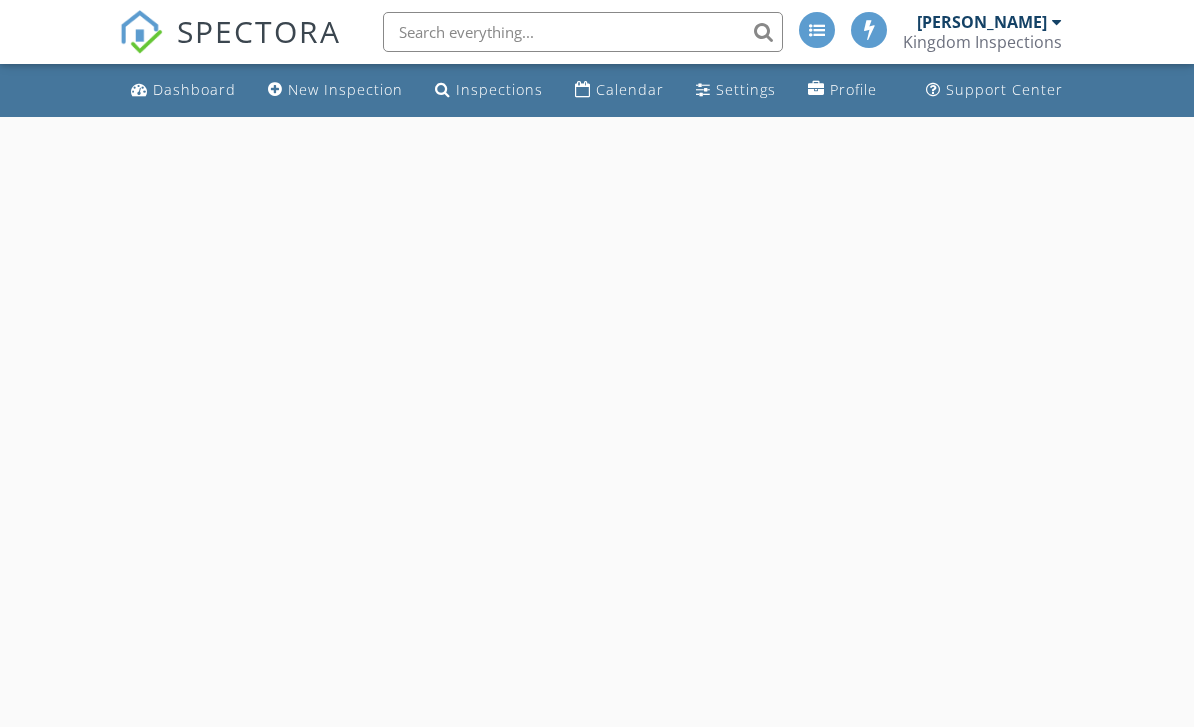scroll, scrollTop: 0, scrollLeft: 0, axis: both 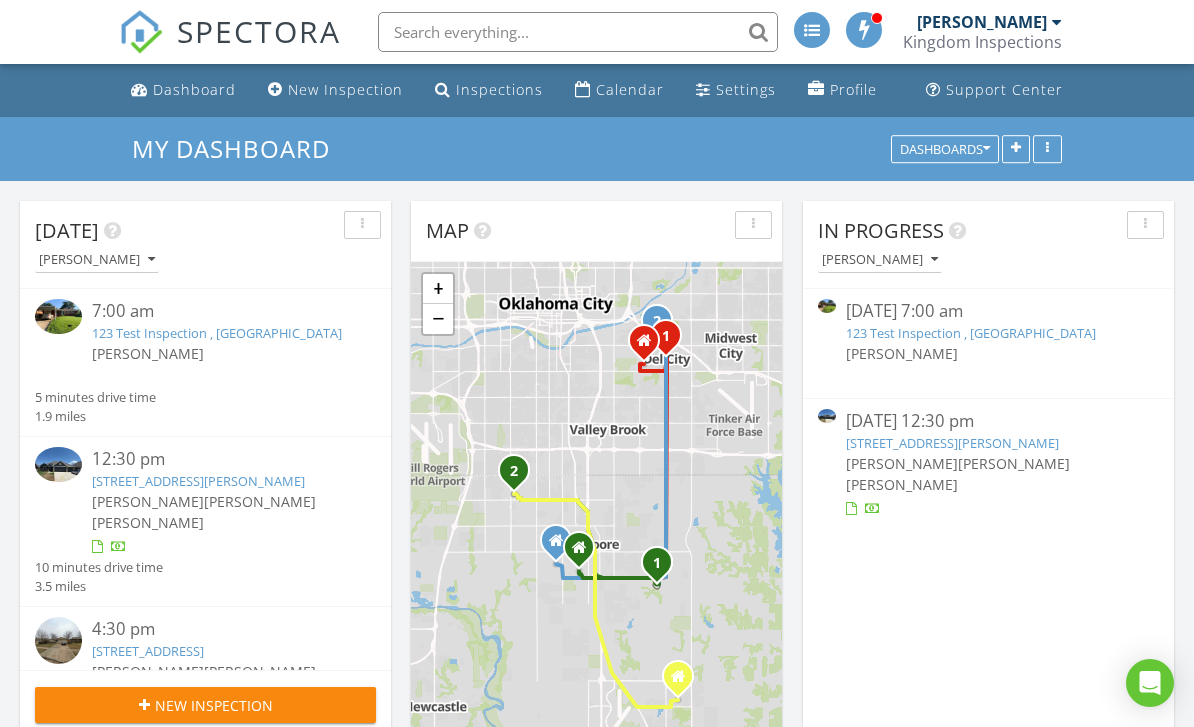 click on "123 Test Inspection , [GEOGRAPHIC_DATA]" at bounding box center [217, 333] 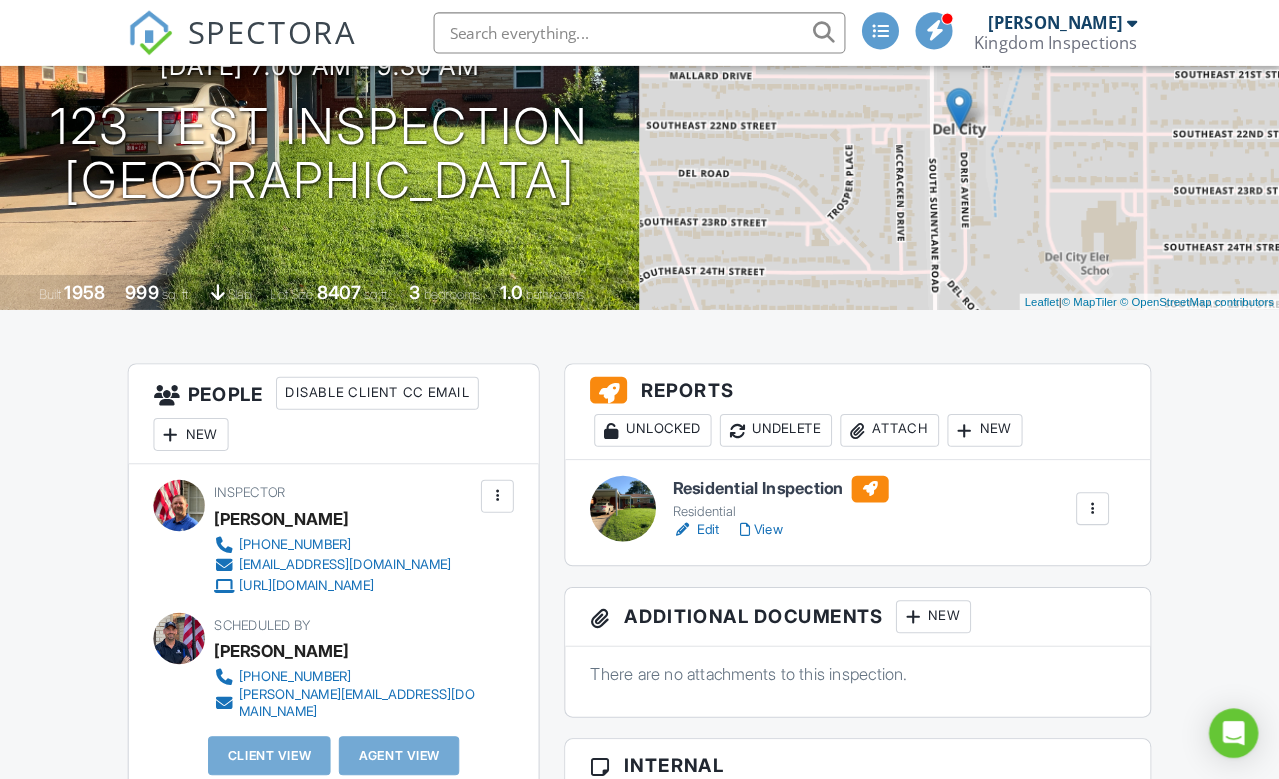 scroll, scrollTop: 260, scrollLeft: 0, axis: vertical 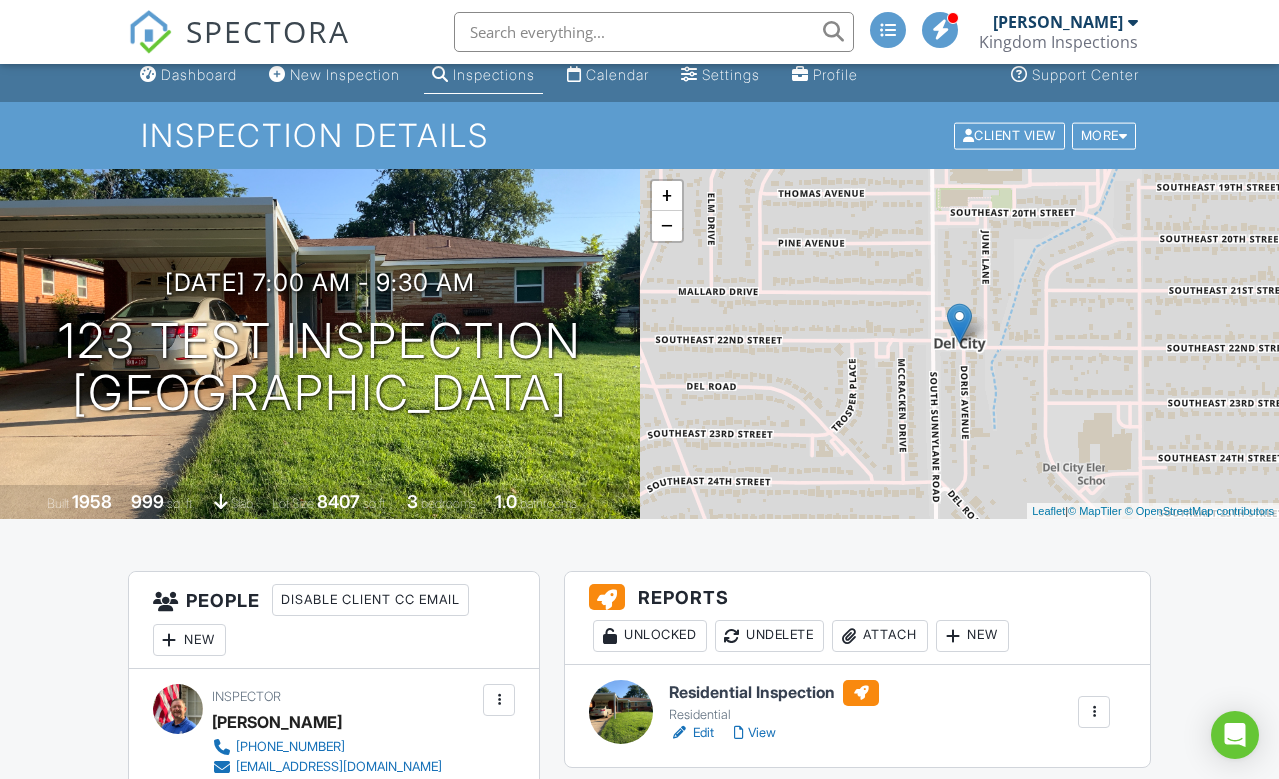 click on "123 Test Inspection
Del City, OK 73115" at bounding box center (320, 368) 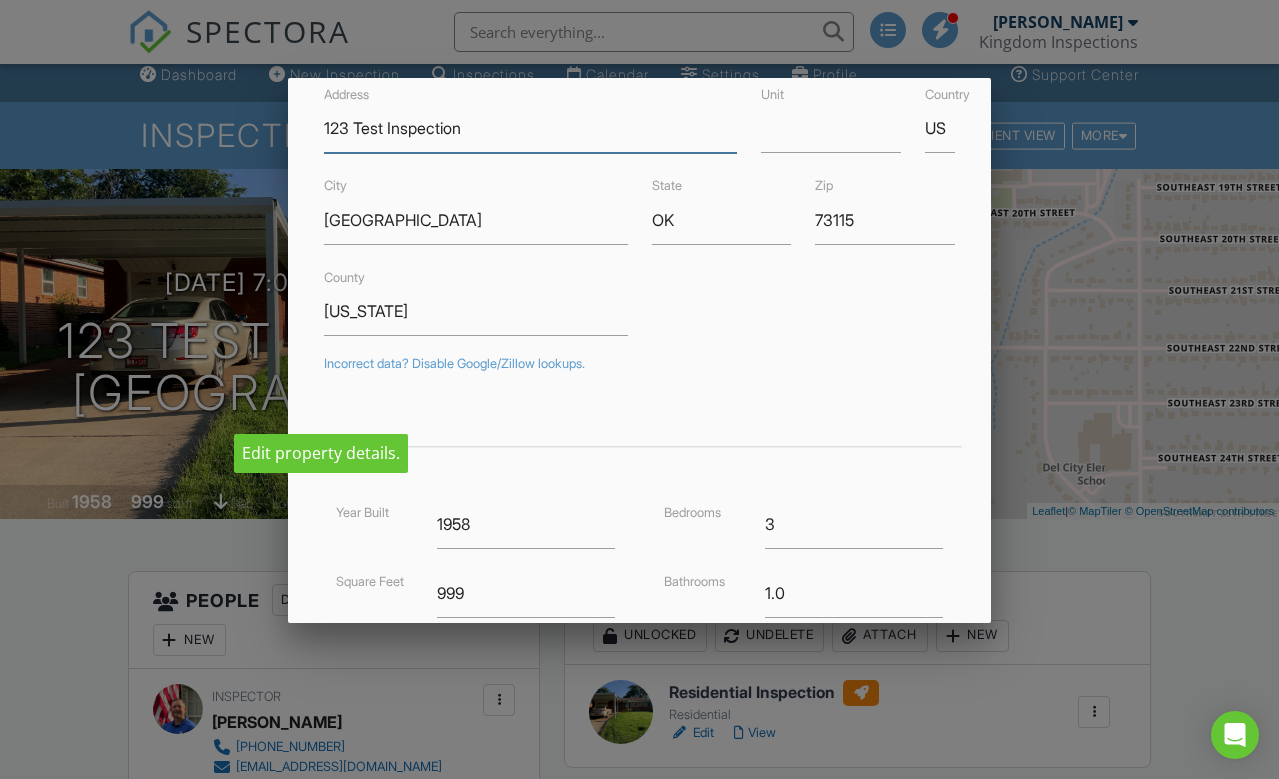 scroll, scrollTop: 96, scrollLeft: 0, axis: vertical 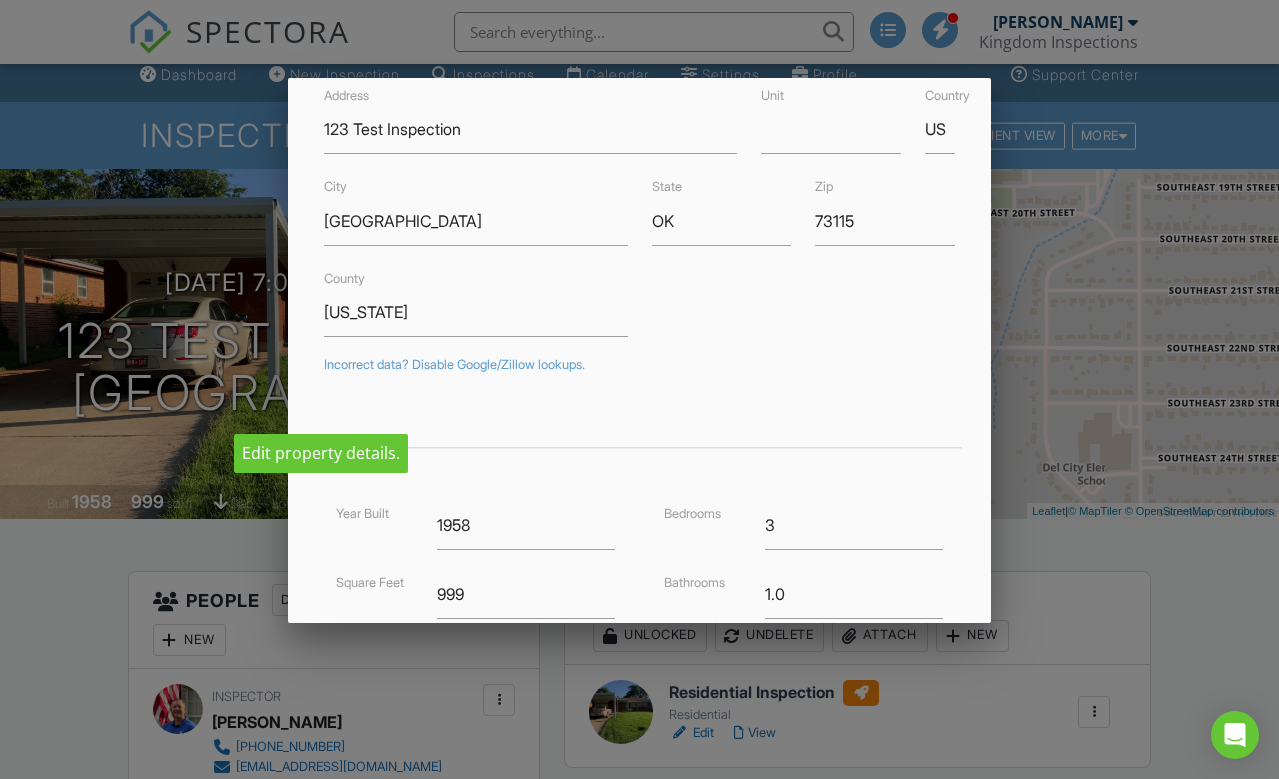 click at bounding box center [639, 387] 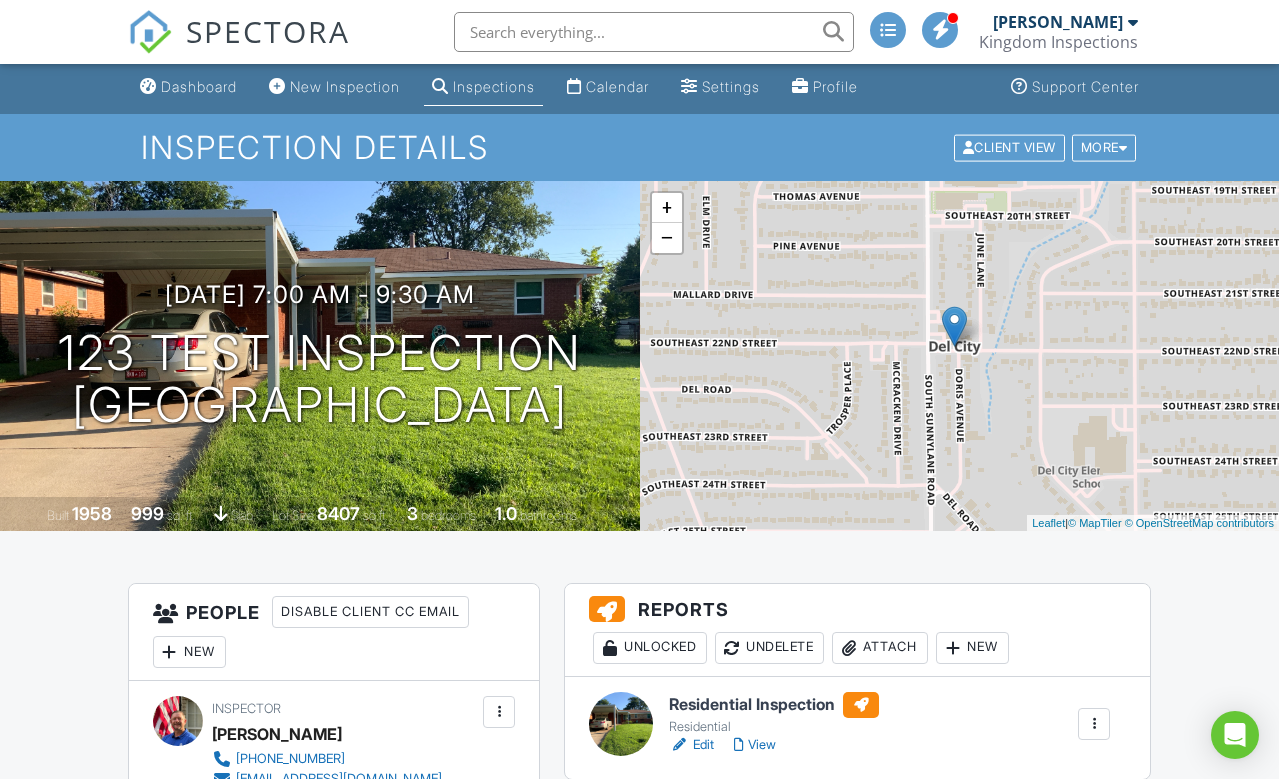 scroll, scrollTop: 98, scrollLeft: 0, axis: vertical 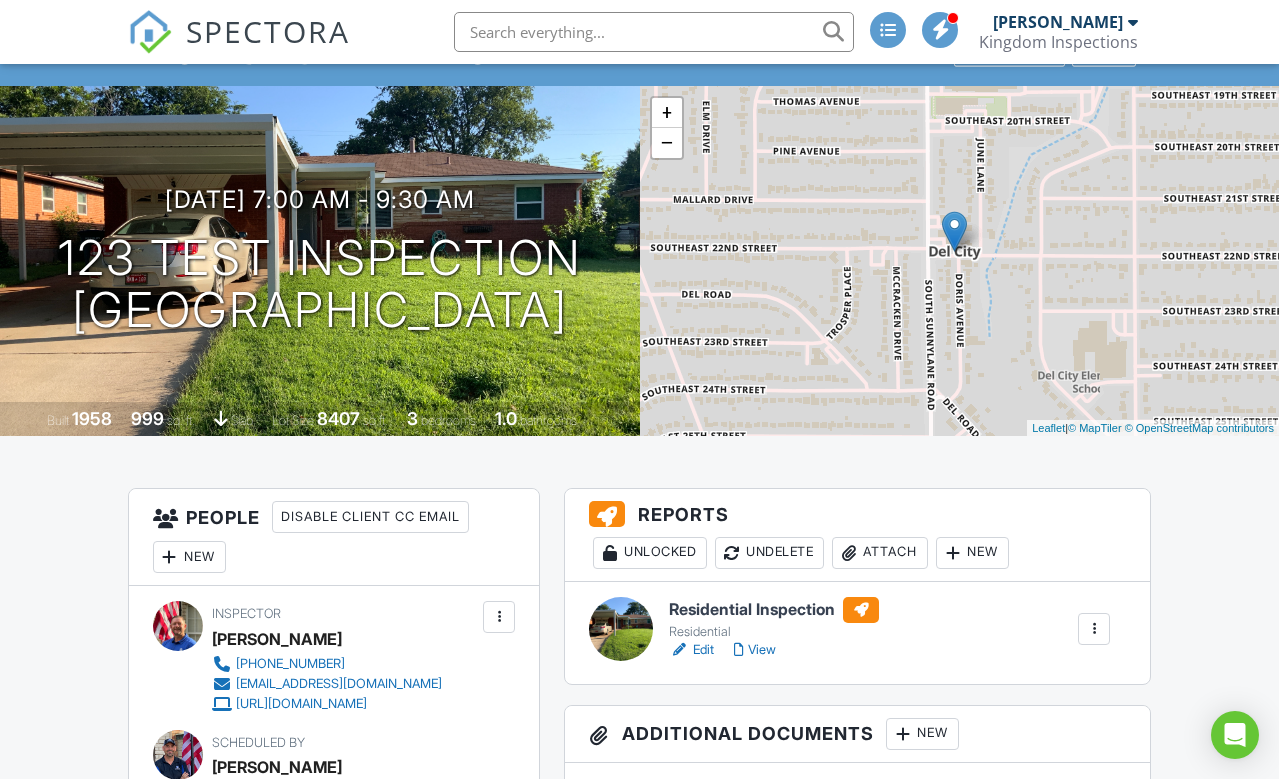 click at bounding box center [621, 629] 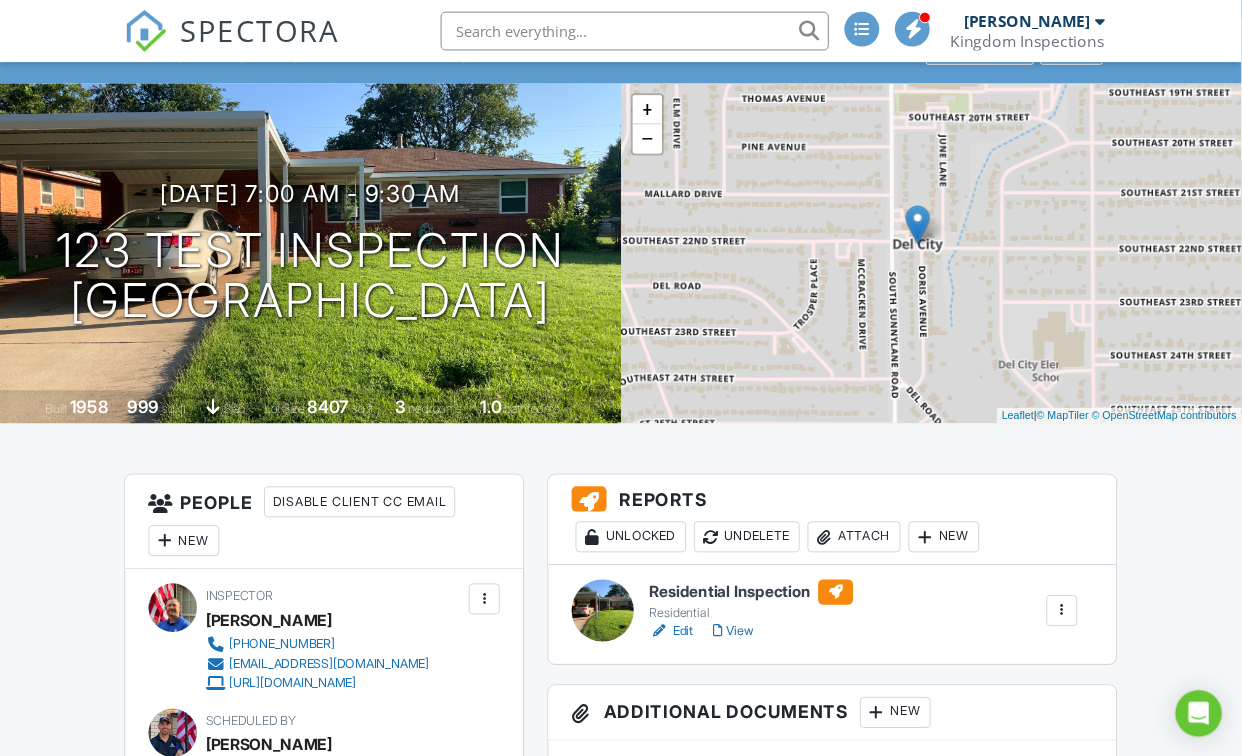 scroll, scrollTop: 143, scrollLeft: 8, axis: both 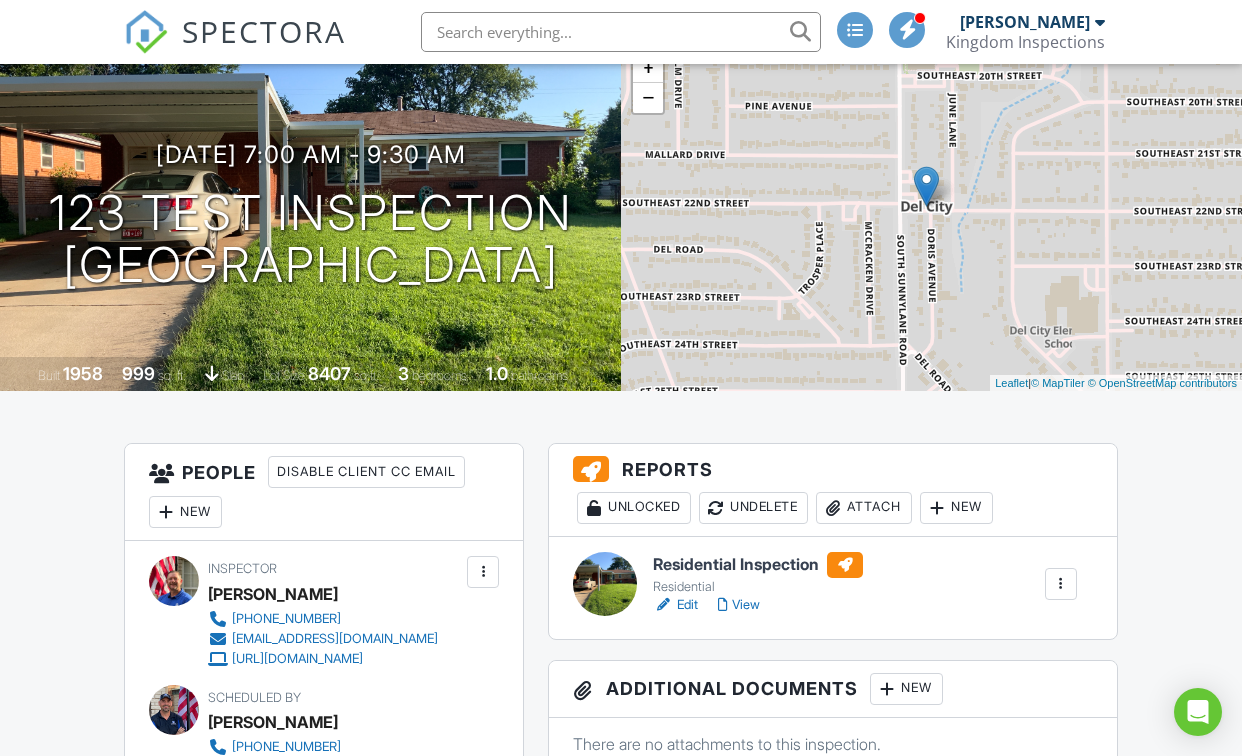 click at bounding box center [1061, 584] 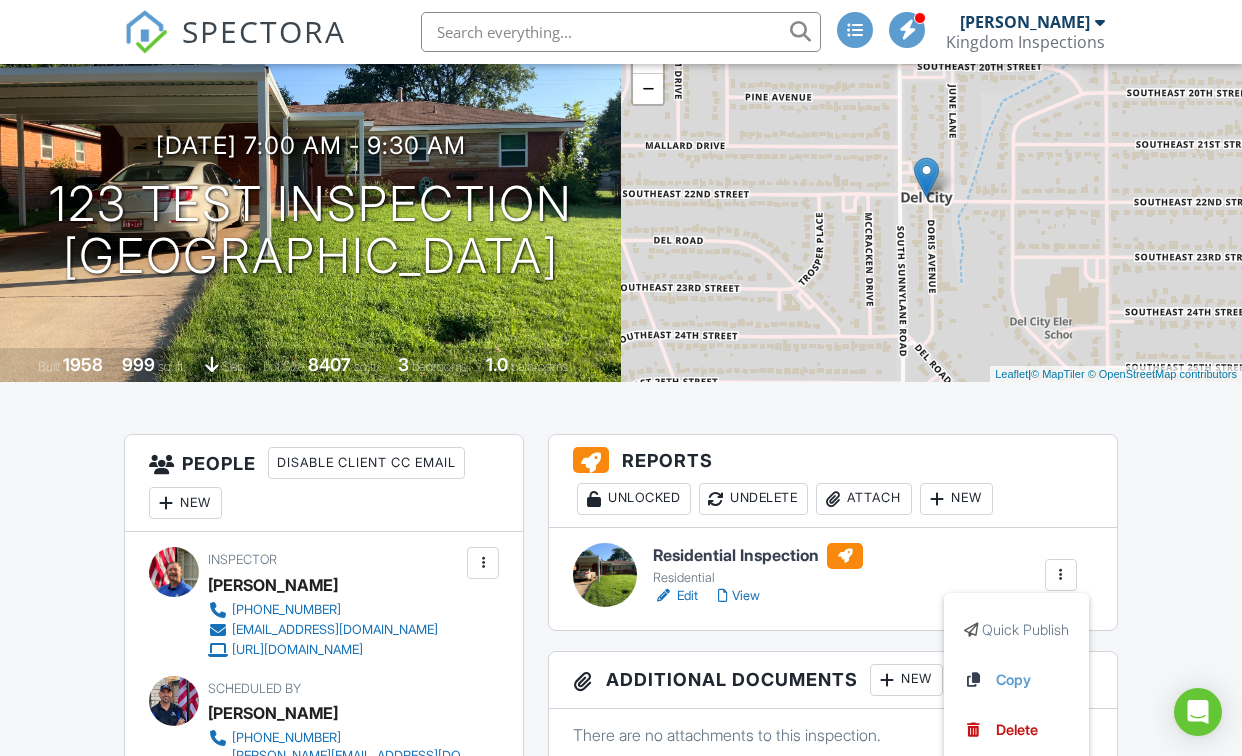 scroll, scrollTop: 151, scrollLeft: 8, axis: both 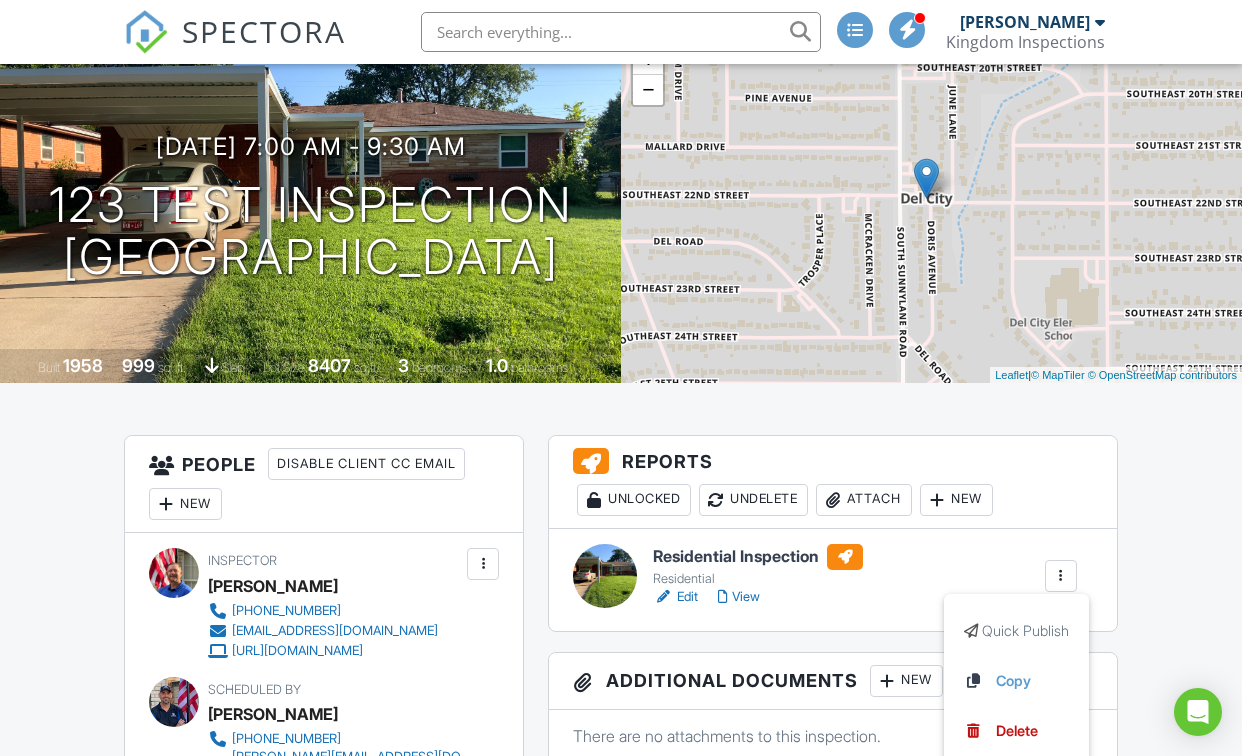 click on "Residential Inspection
Residential
Edit
View
Quick Publish
Copy
Delete" at bounding box center [833, 580] 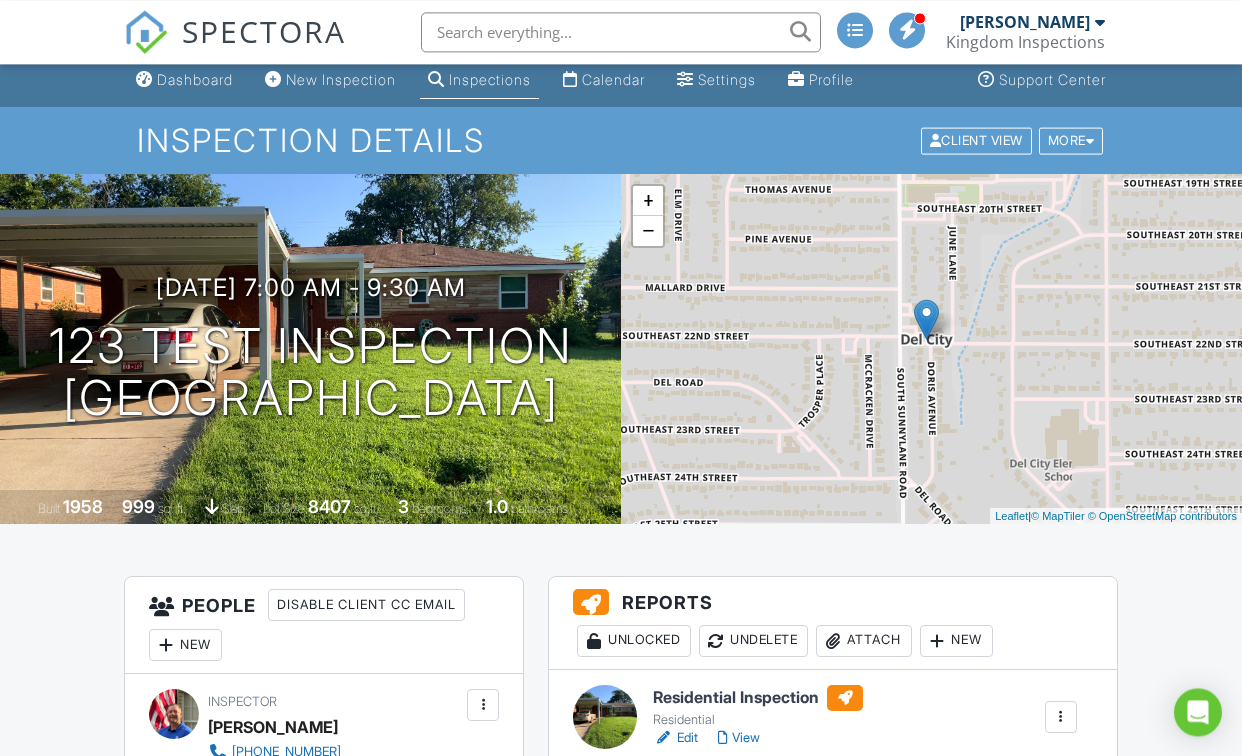 scroll, scrollTop: 0, scrollLeft: 26, axis: horizontal 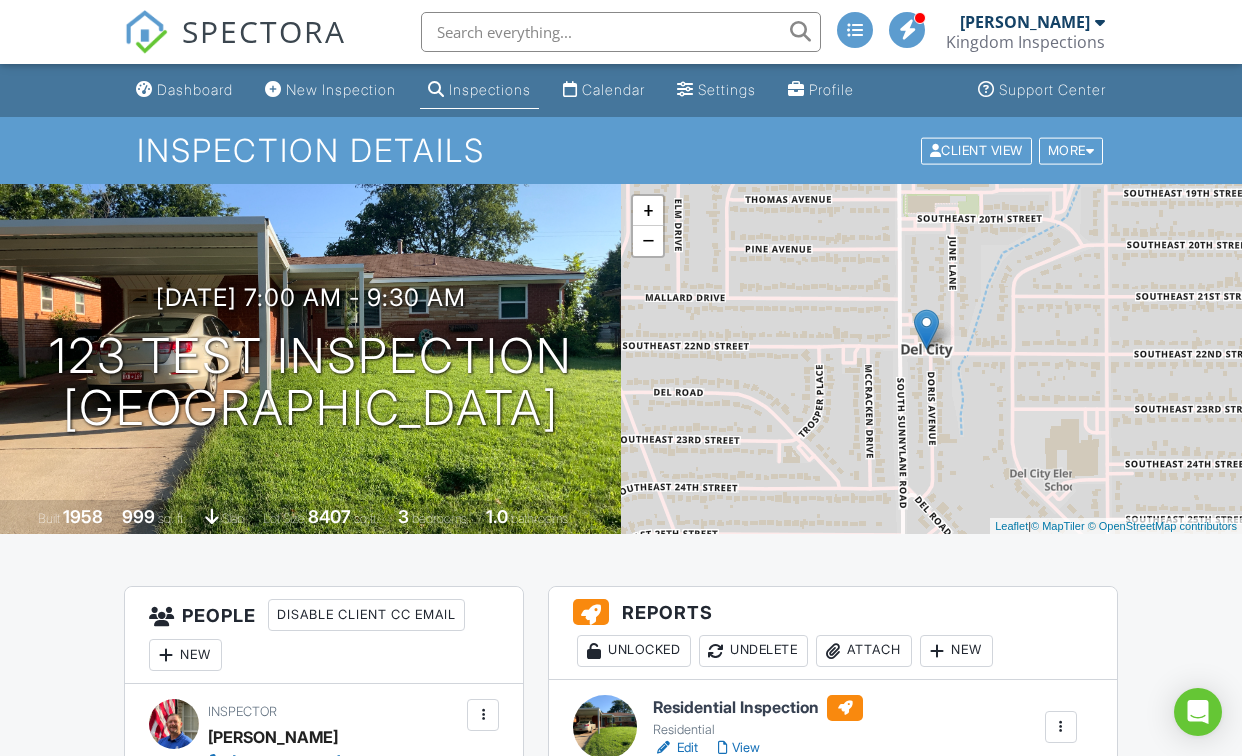 click on "123 Test Inspection
Del City, OK 73115" at bounding box center [311, 383] 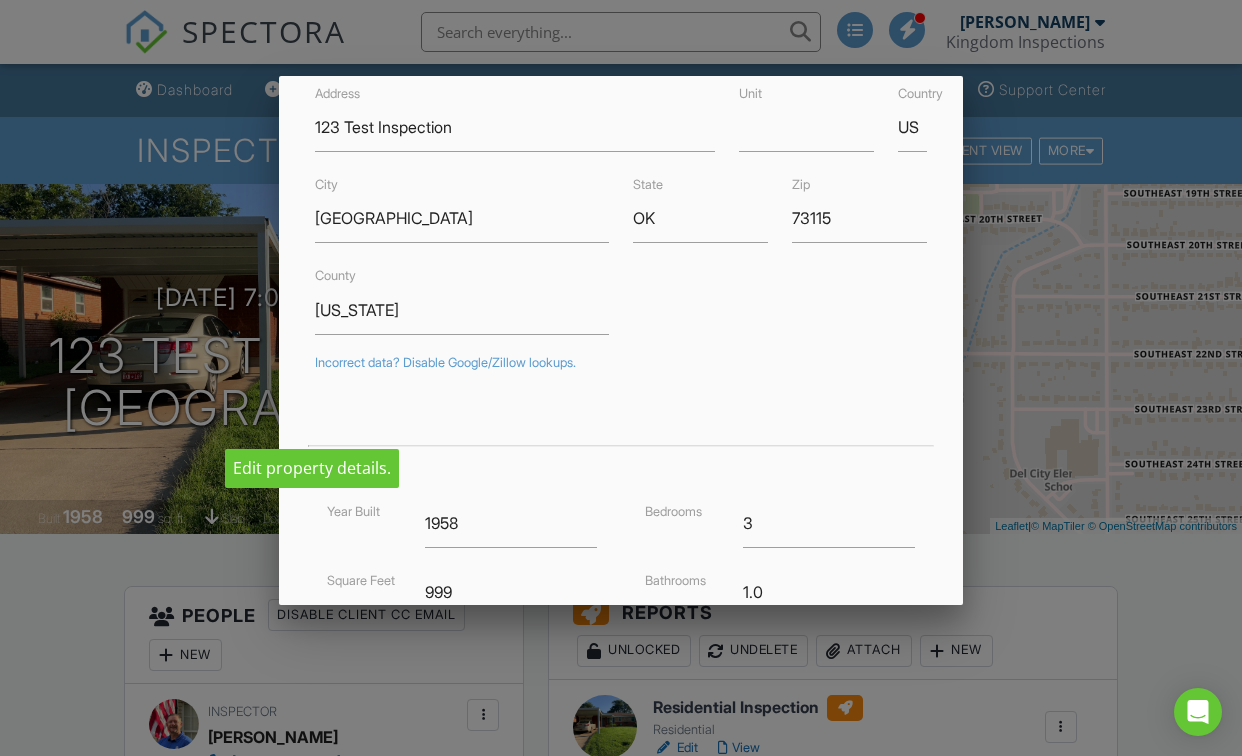 click at bounding box center [621, 372] 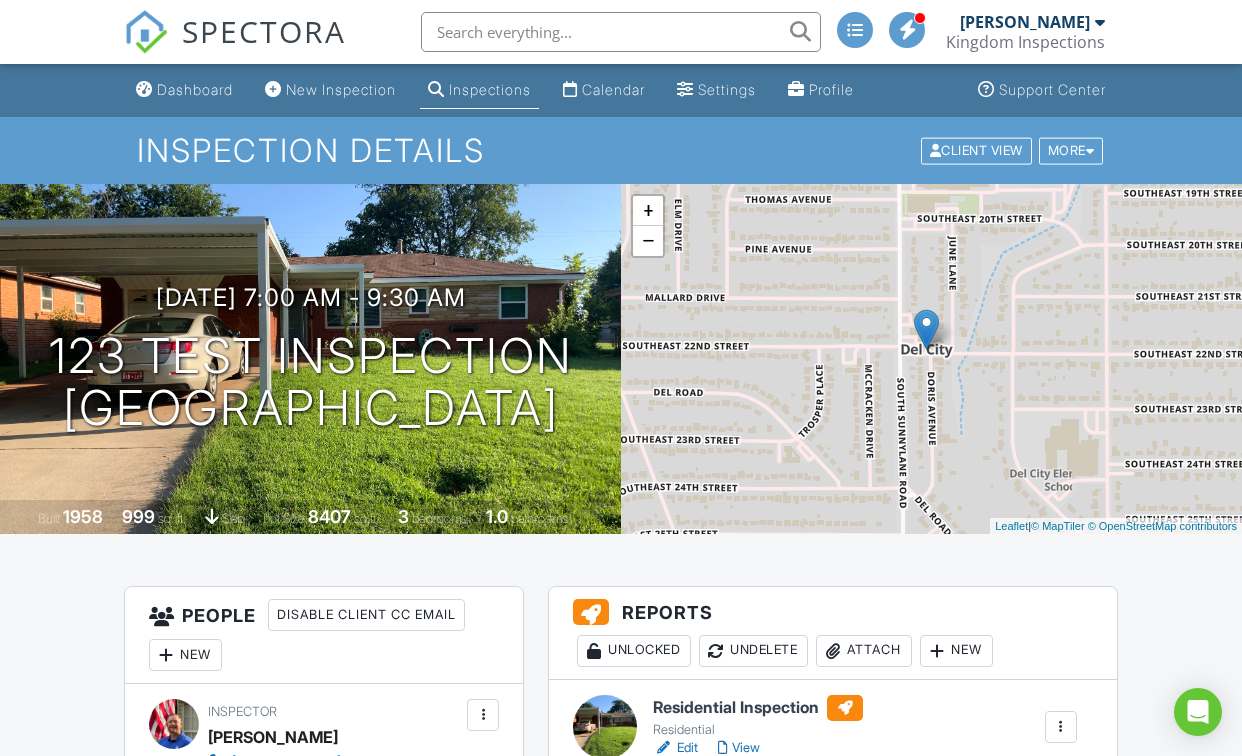 click at bounding box center (213, 516) 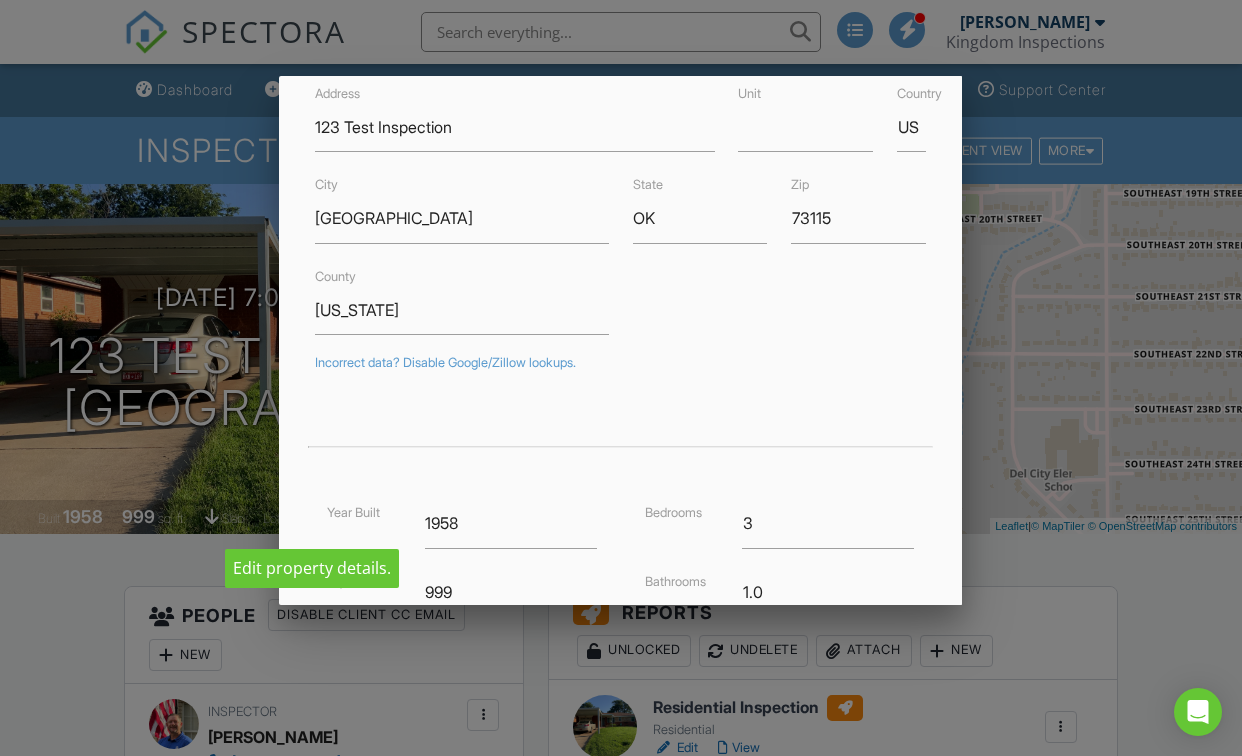 click at bounding box center (621, 372) 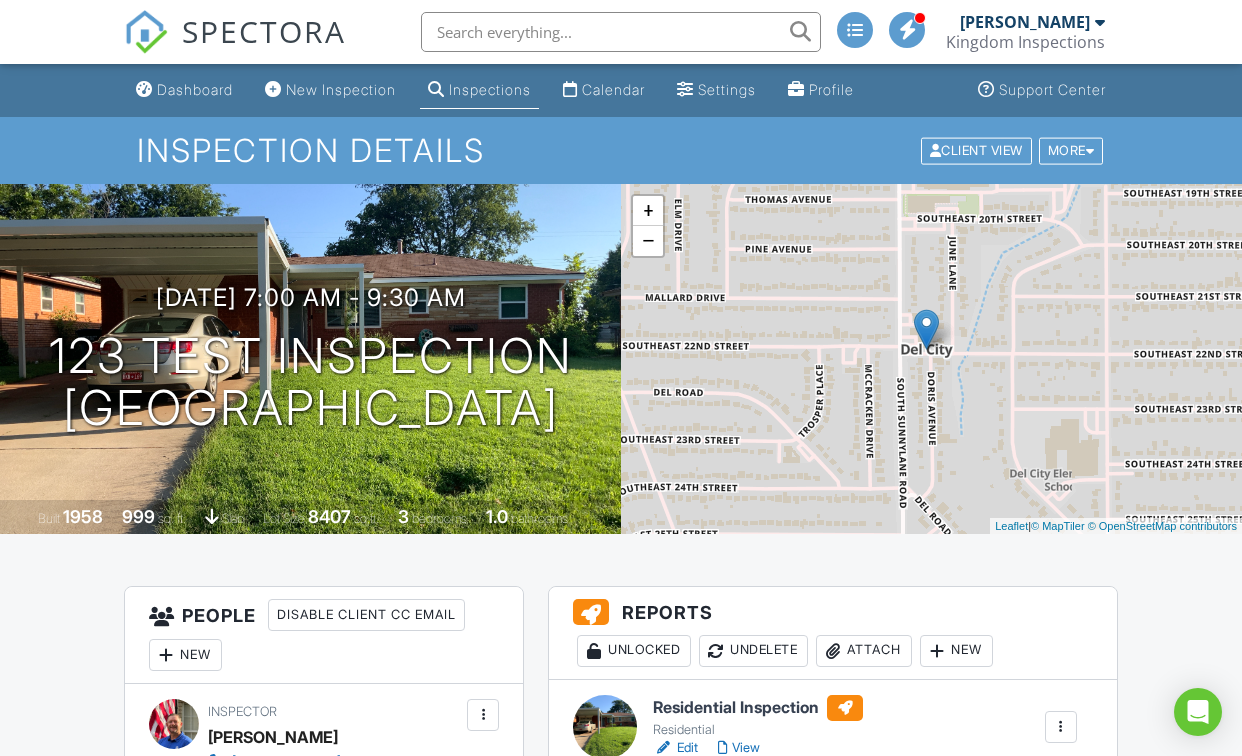 click on "Inspection Details" at bounding box center (621, 150) 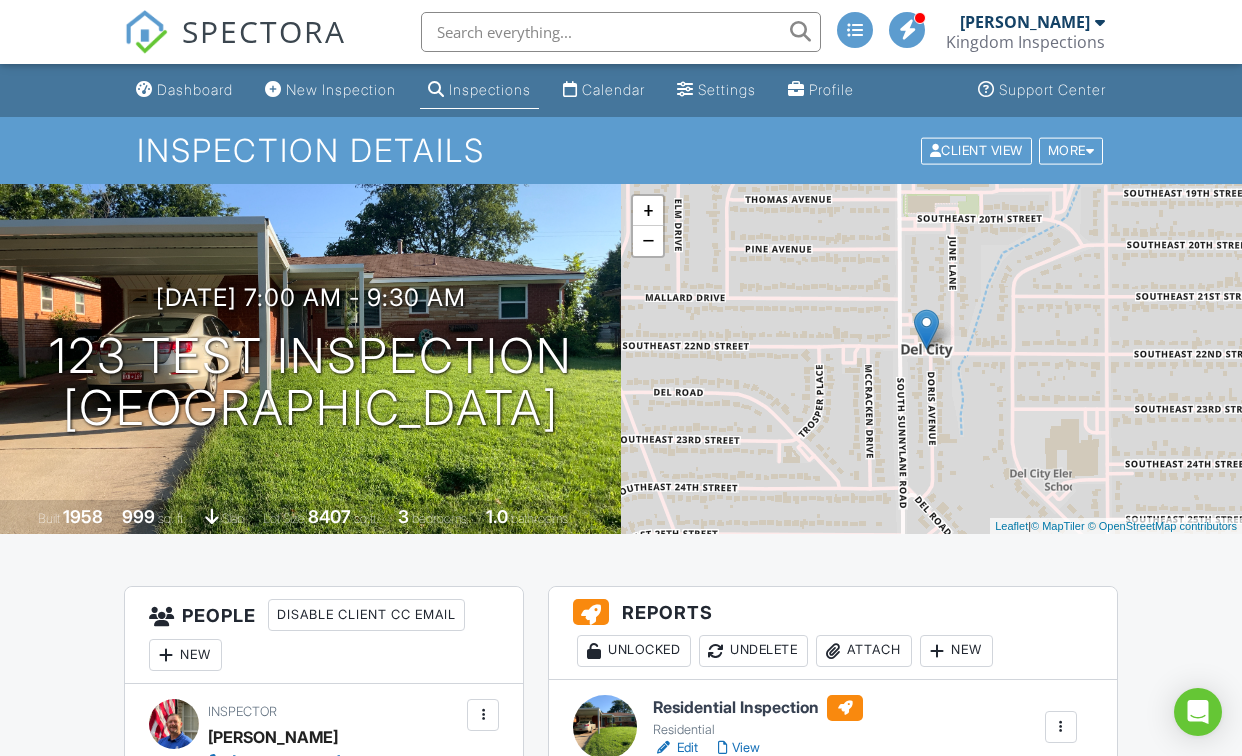 click on "Calendar" at bounding box center (604, 90) 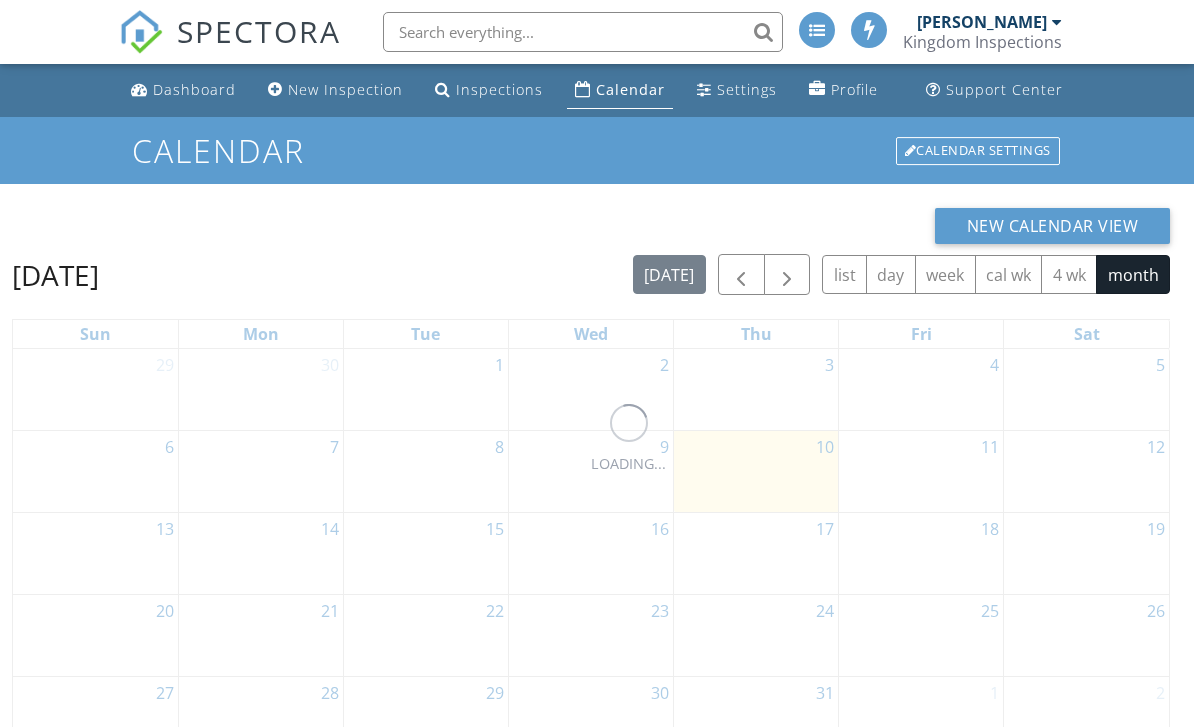 scroll, scrollTop: 0, scrollLeft: 0, axis: both 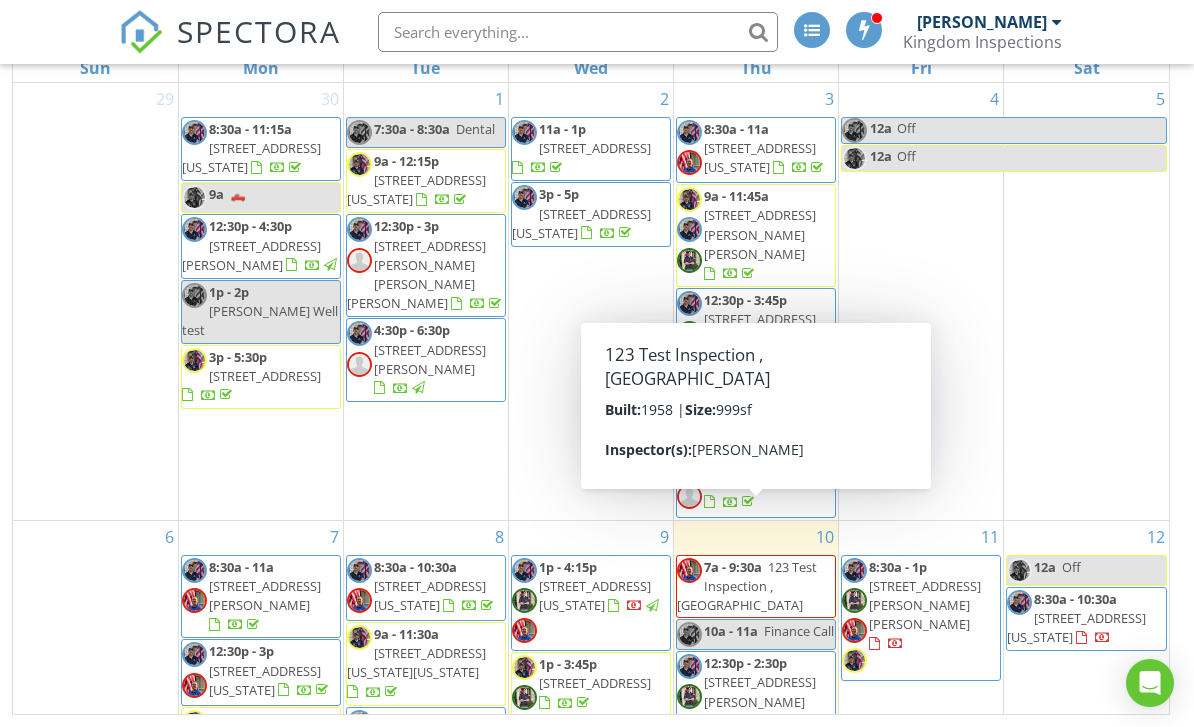 click on "123 Test Inspection , Del City 73115" at bounding box center [747, 586] 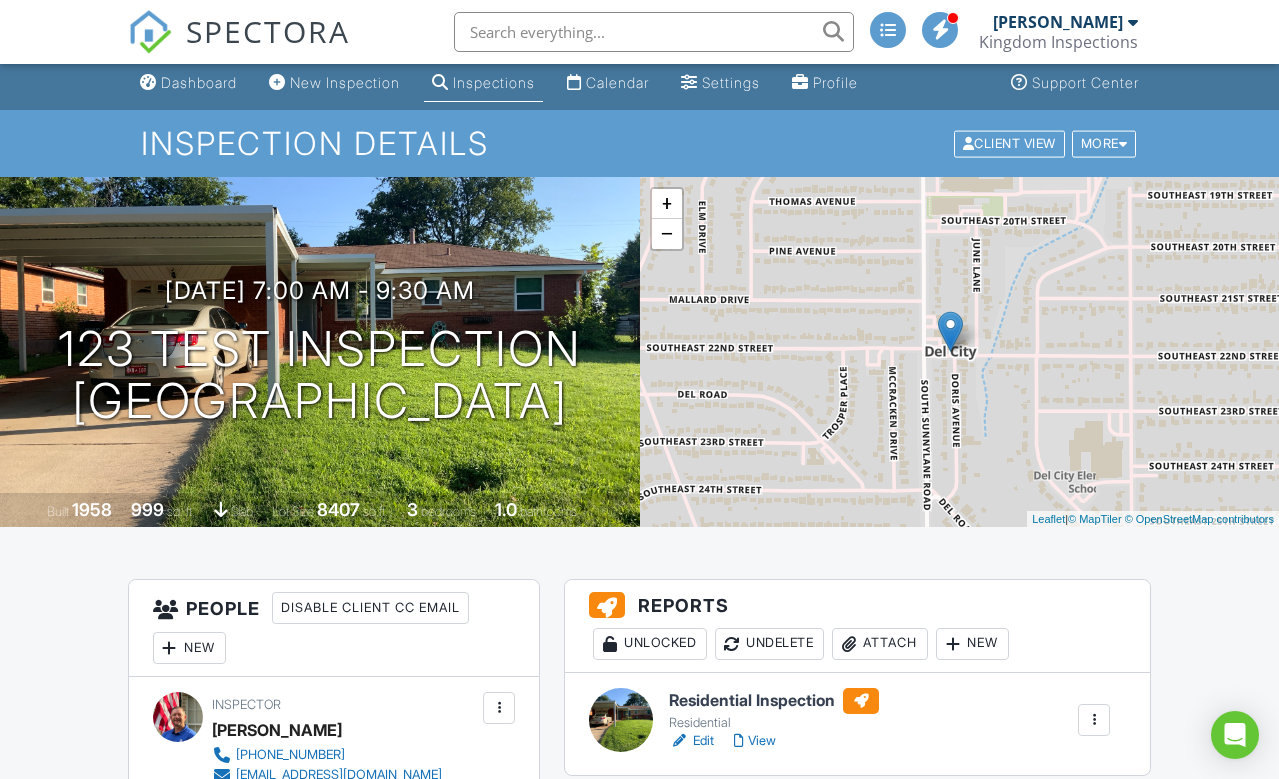 scroll, scrollTop: 7, scrollLeft: 0, axis: vertical 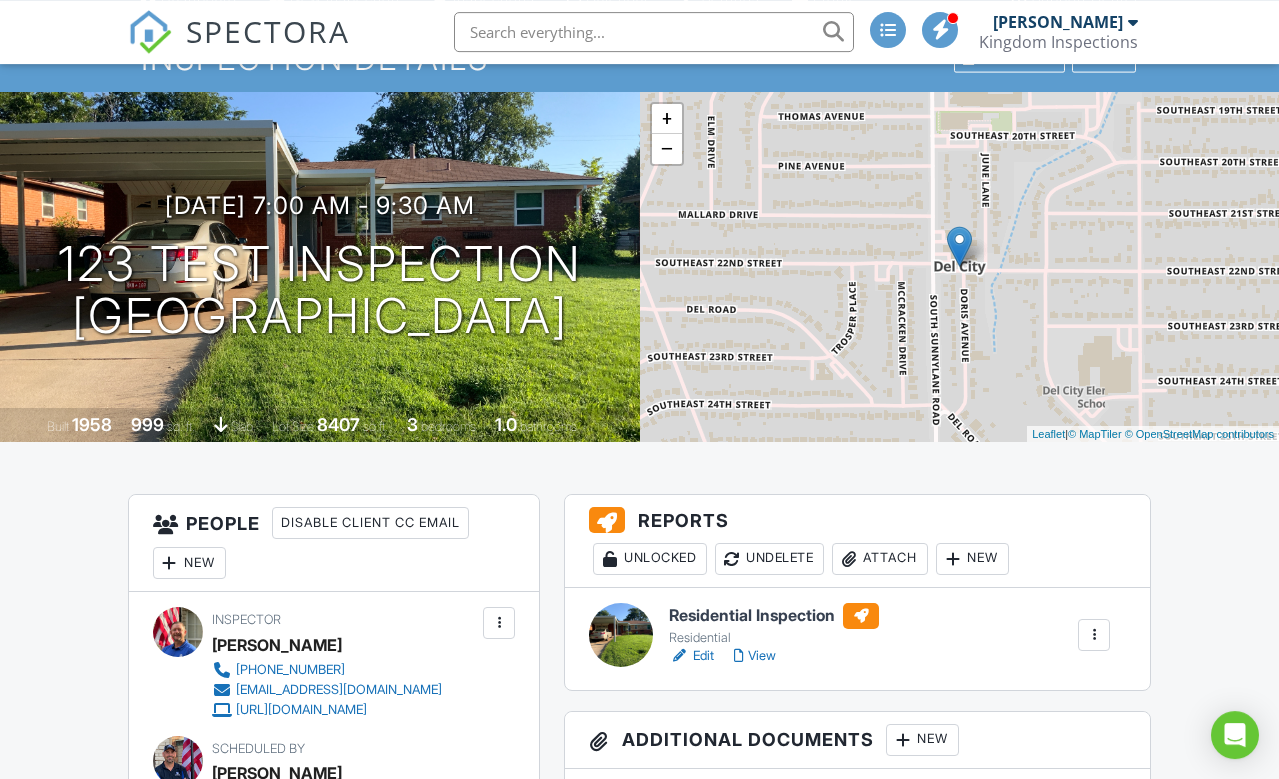 click at bounding box center (953, 559) 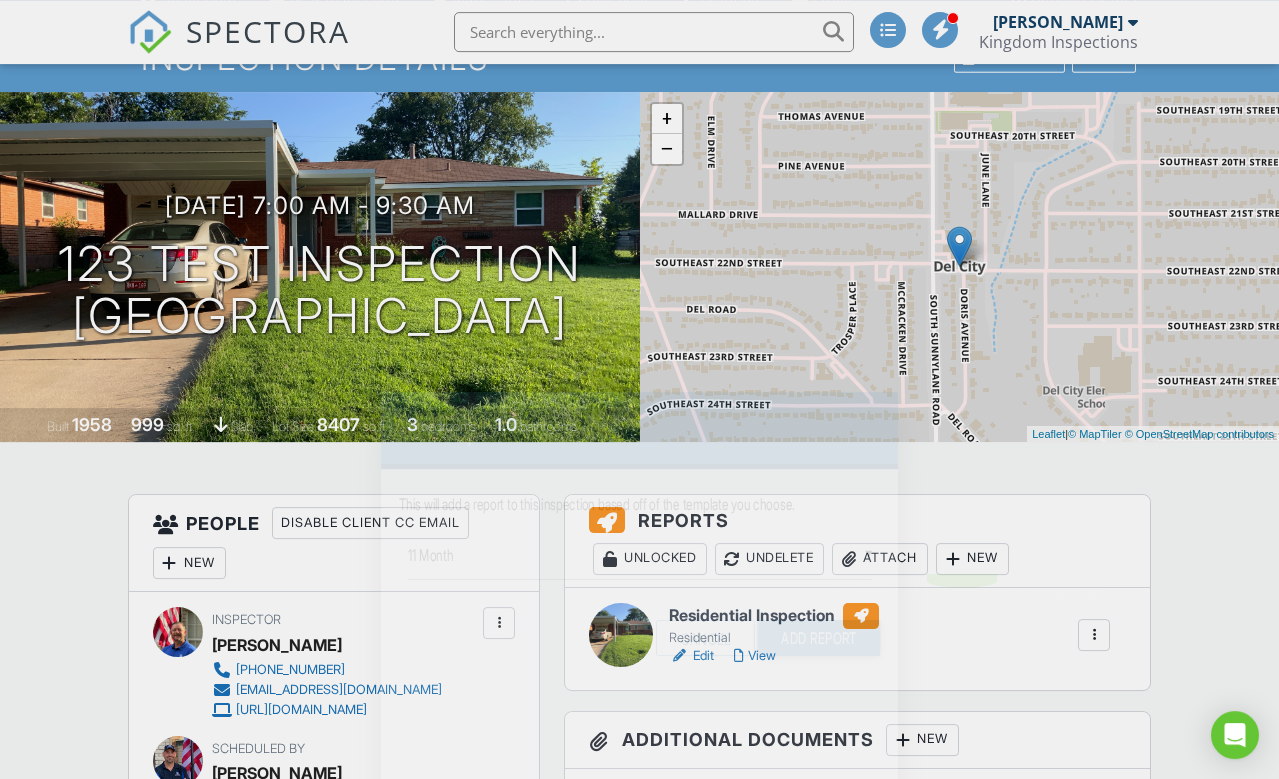 scroll, scrollTop: 92, scrollLeft: 0, axis: vertical 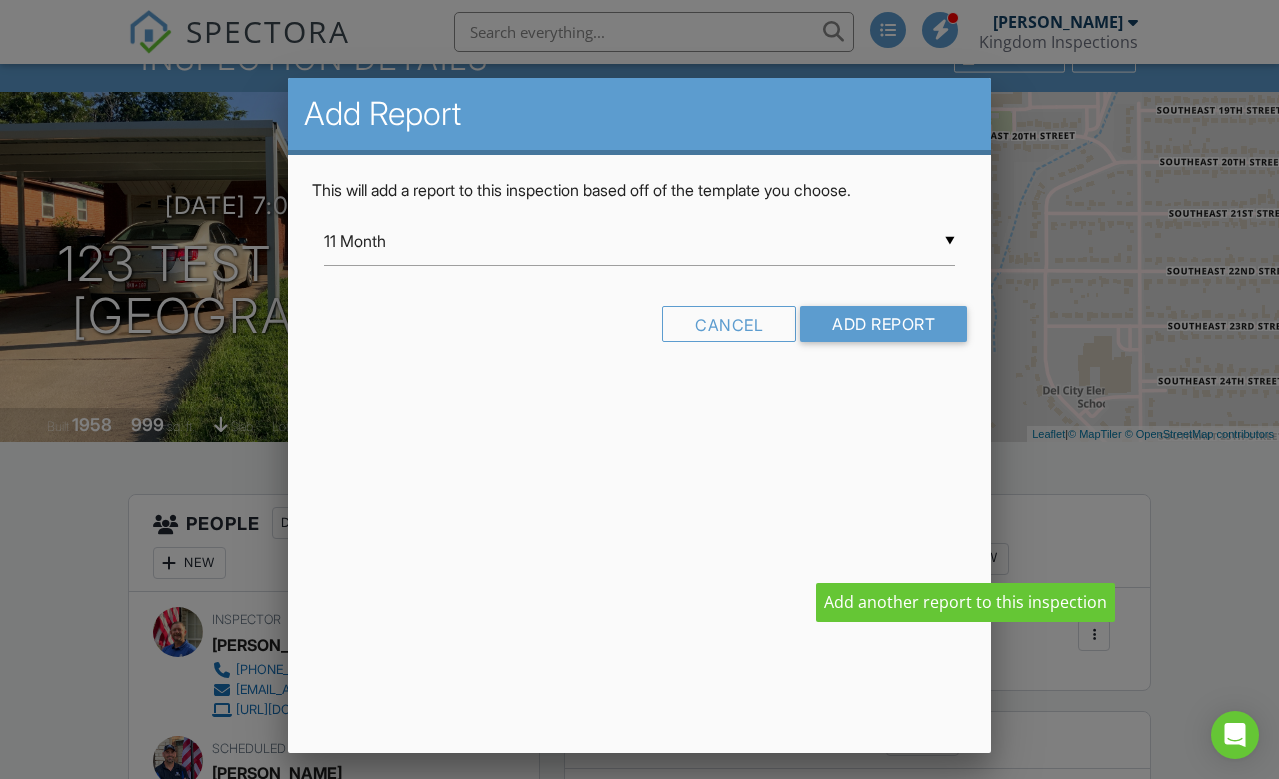 click on "11 Month" at bounding box center (639, 241) 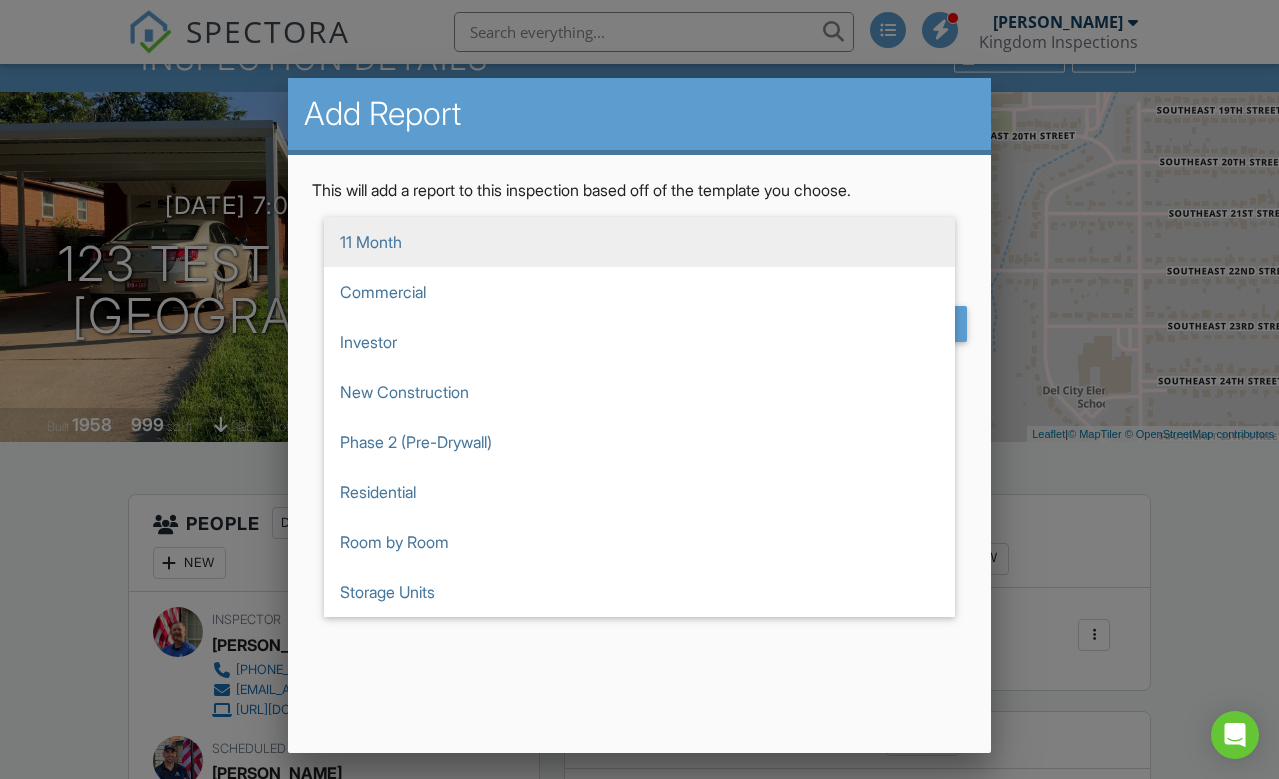 click on "Residential" at bounding box center (639, 492) 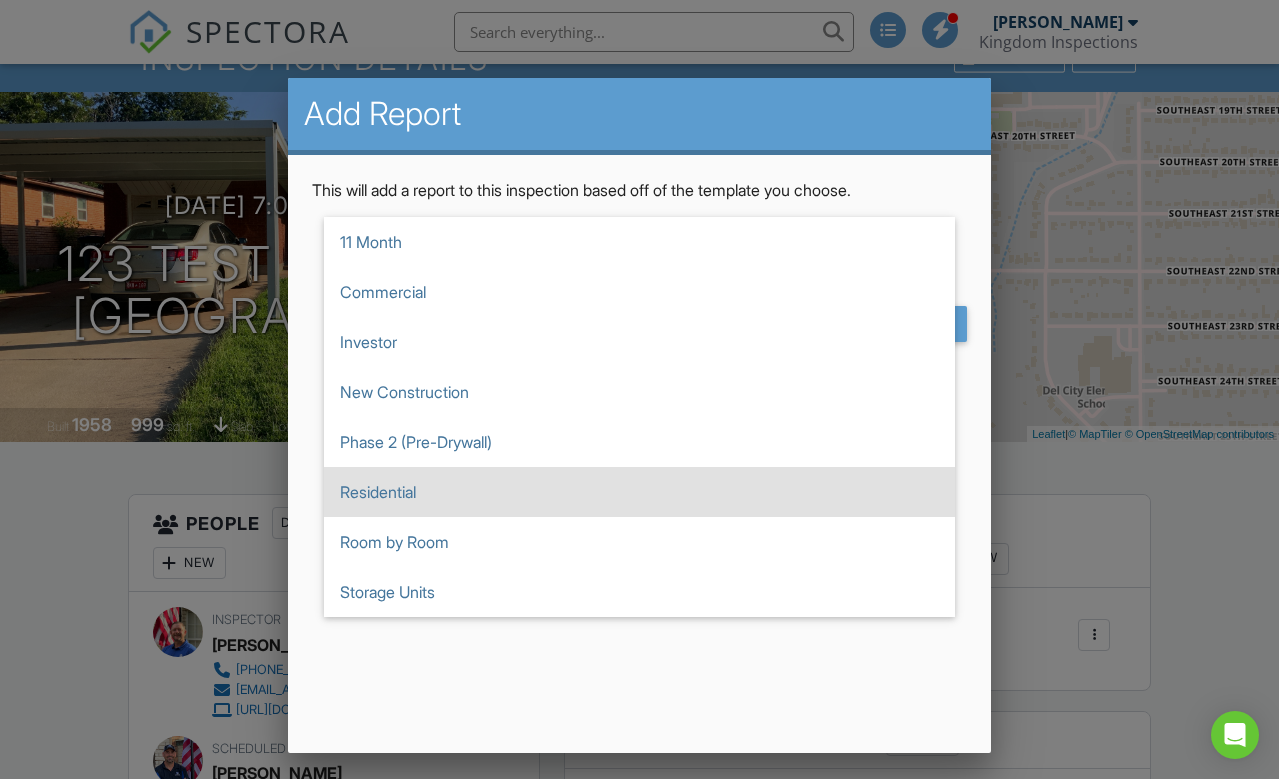 type on "Residential" 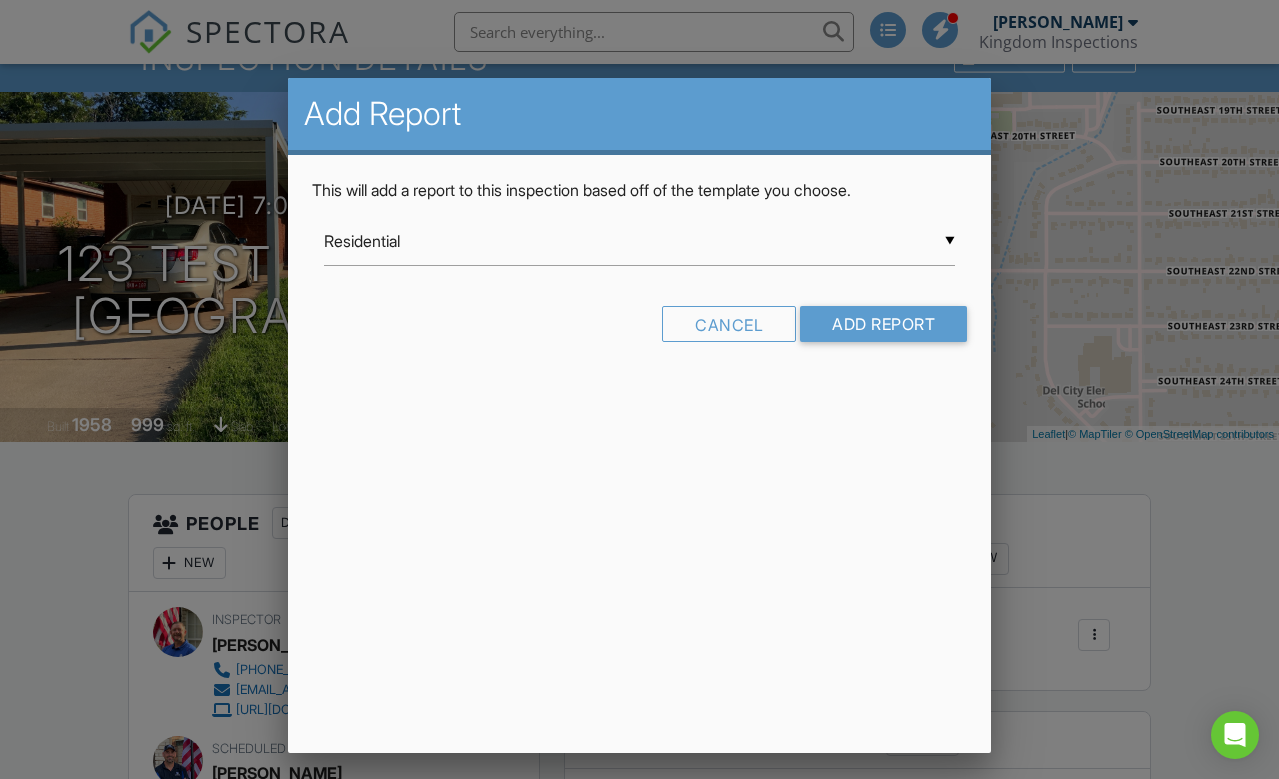 click on "Add Report" at bounding box center [883, 324] 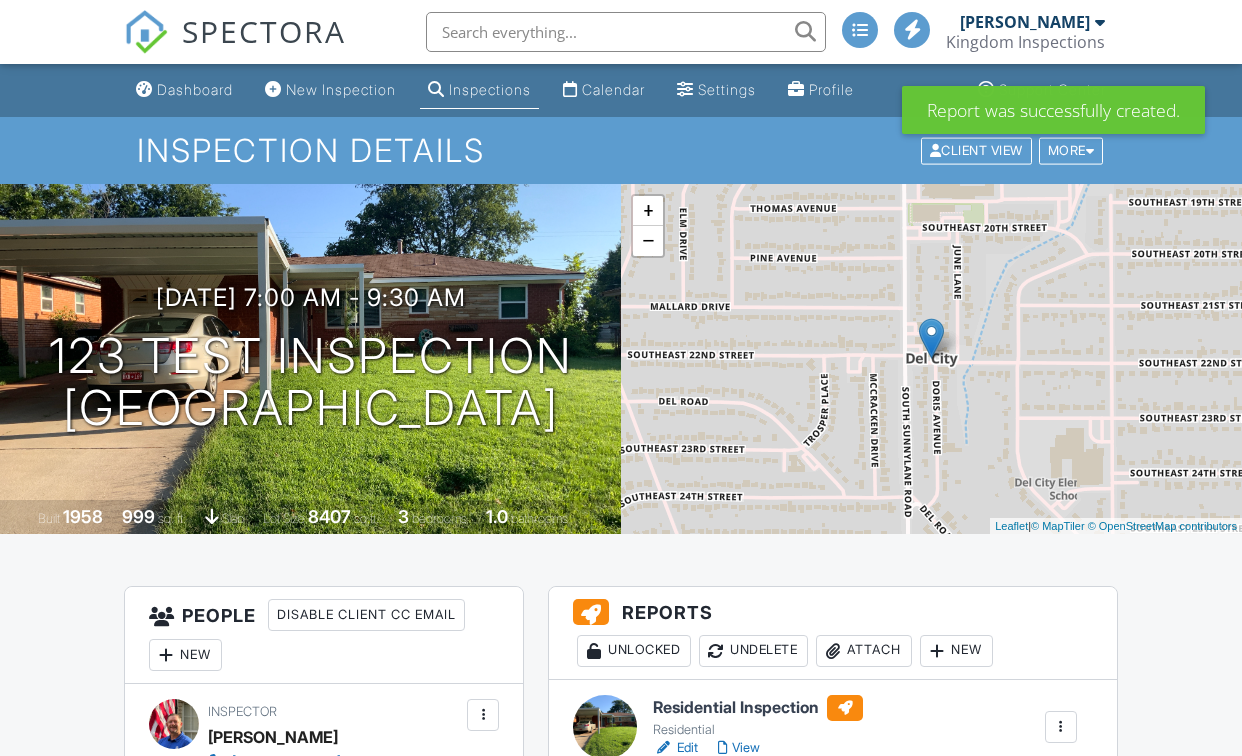 scroll, scrollTop: 0, scrollLeft: 0, axis: both 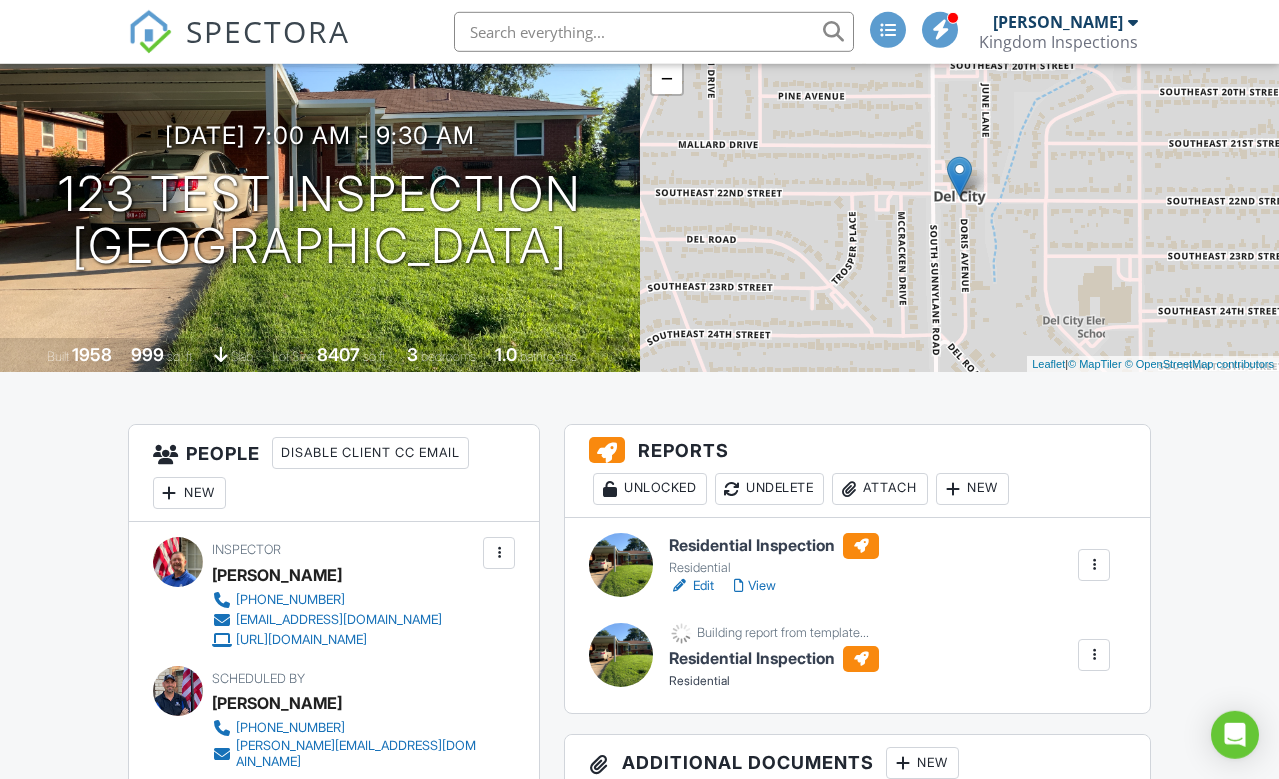 click at bounding box center [621, 655] 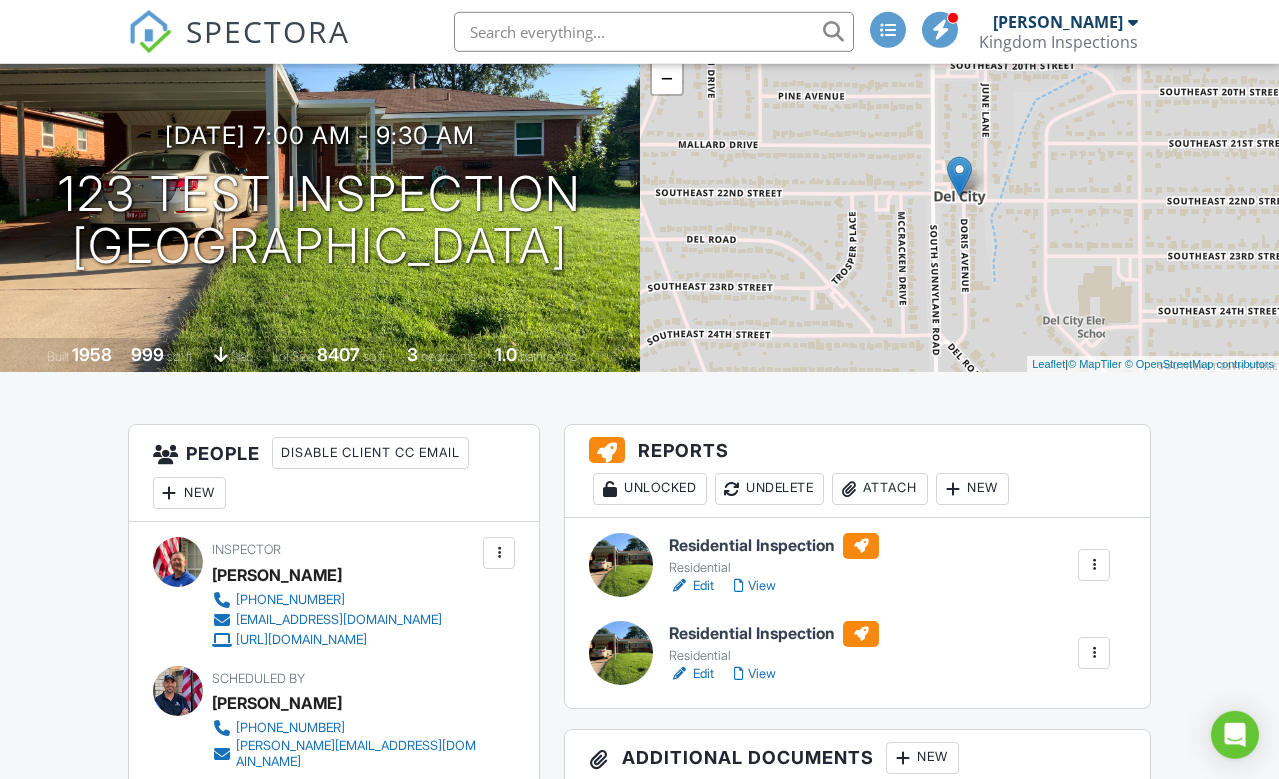 click at bounding box center [621, 653] 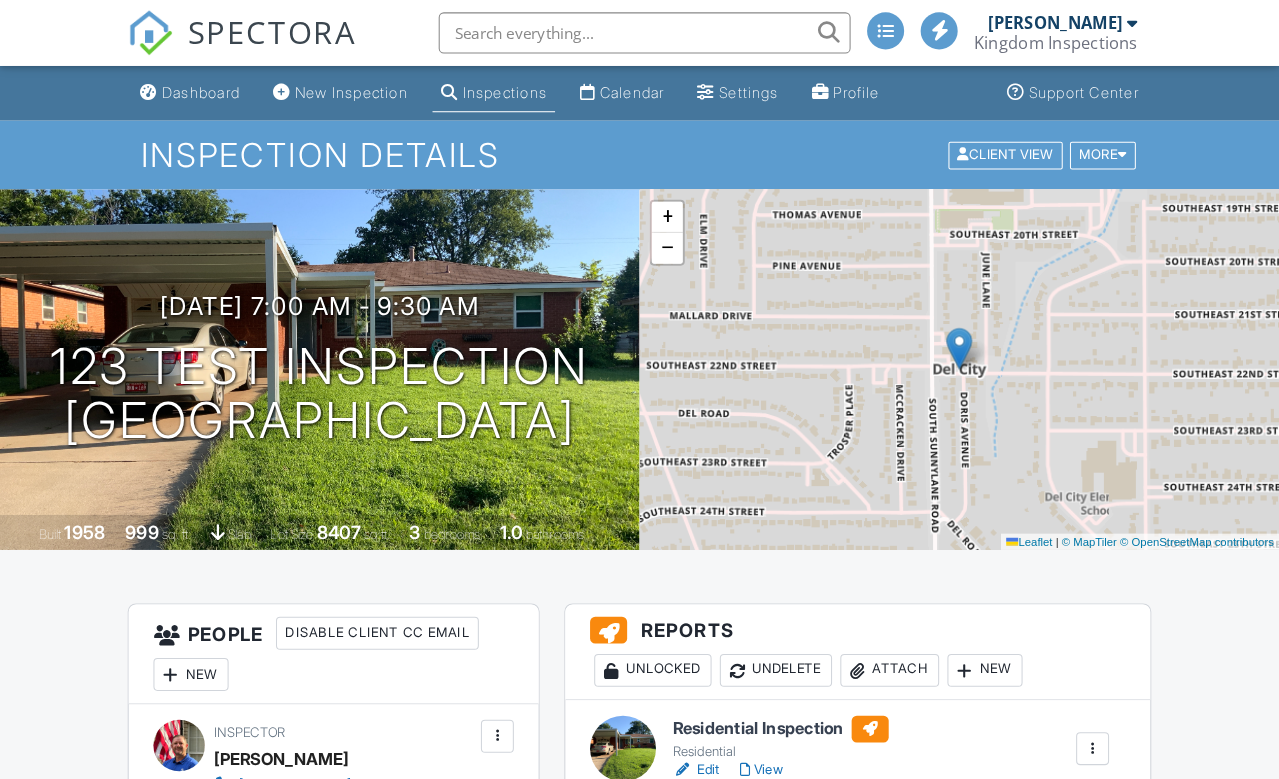 scroll, scrollTop: 3, scrollLeft: 0, axis: vertical 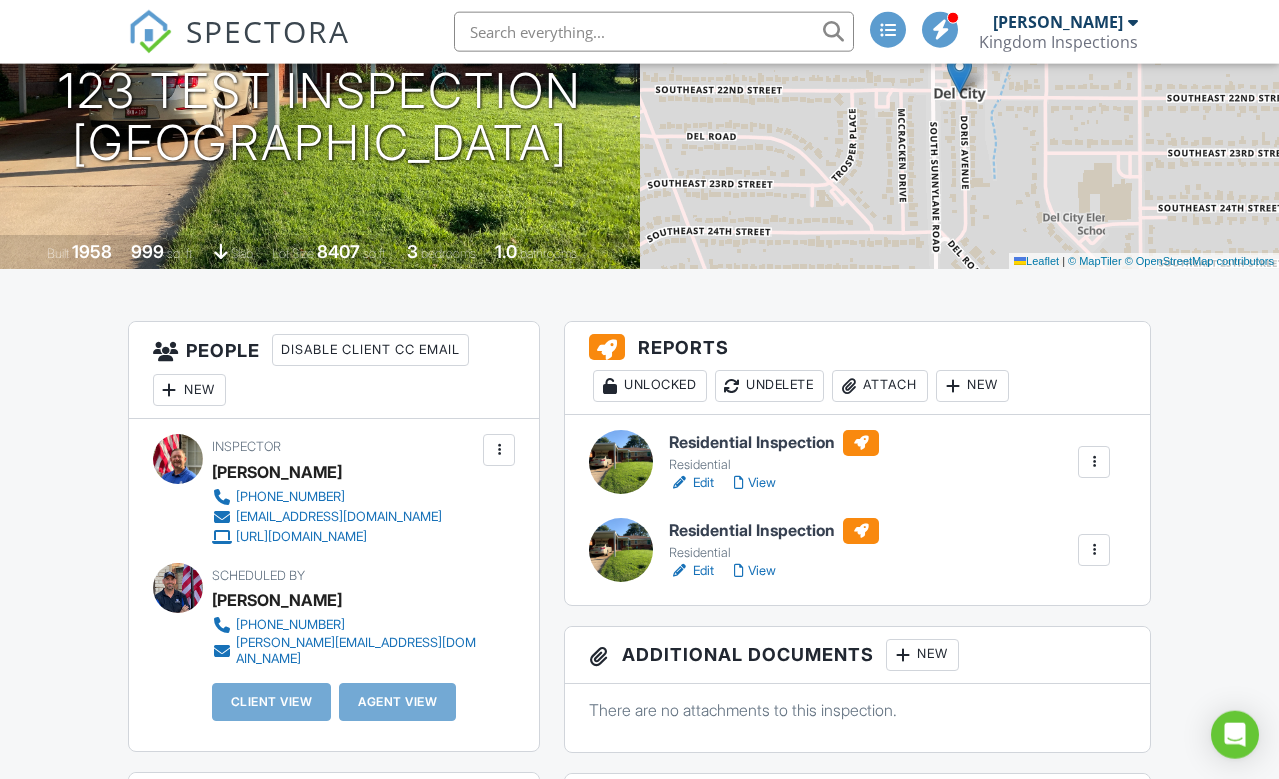 click on "View" at bounding box center [755, 483] 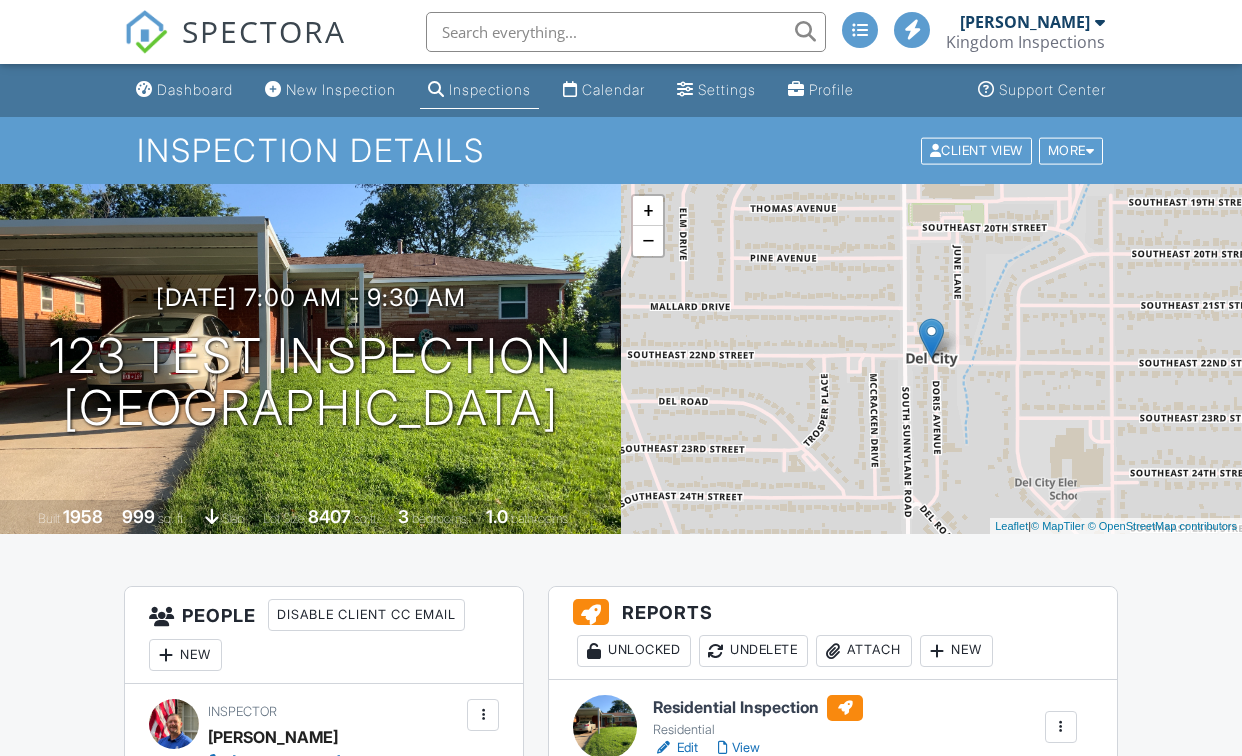scroll, scrollTop: 4, scrollLeft: 0, axis: vertical 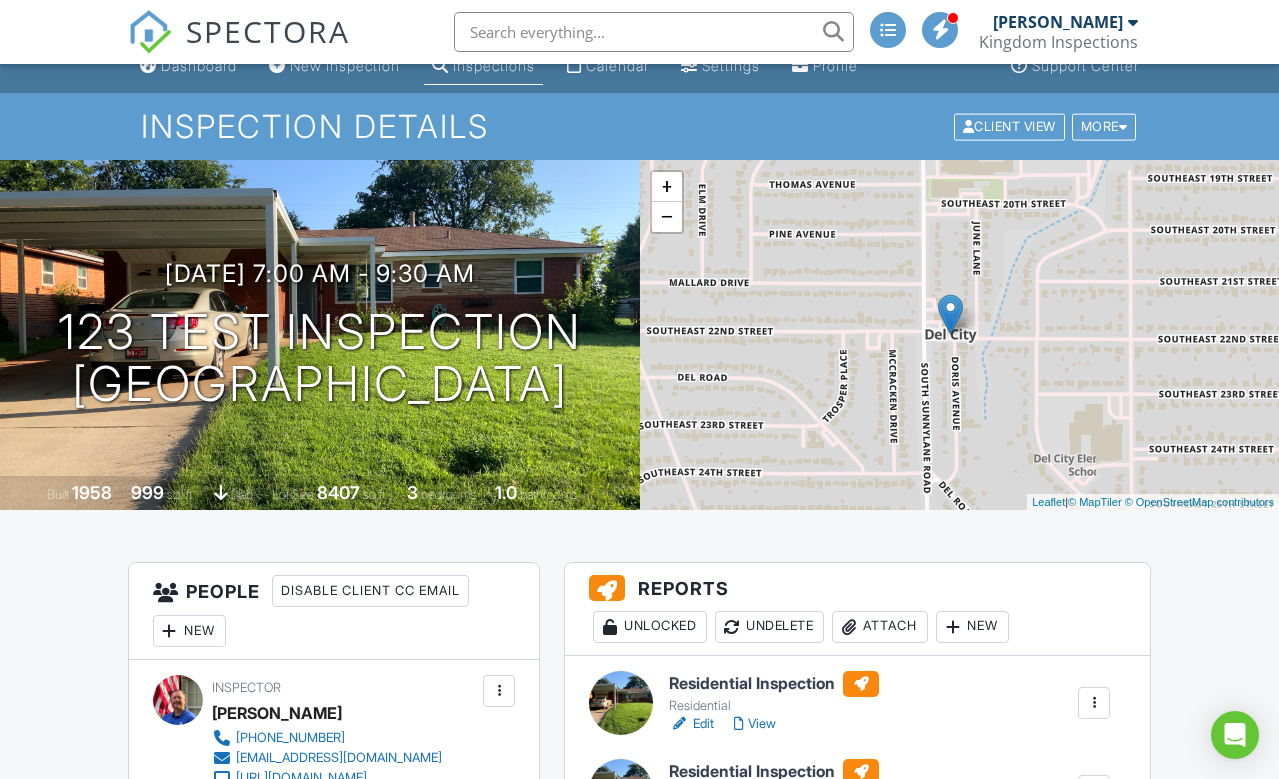 click at bounding box center [1123, 126] 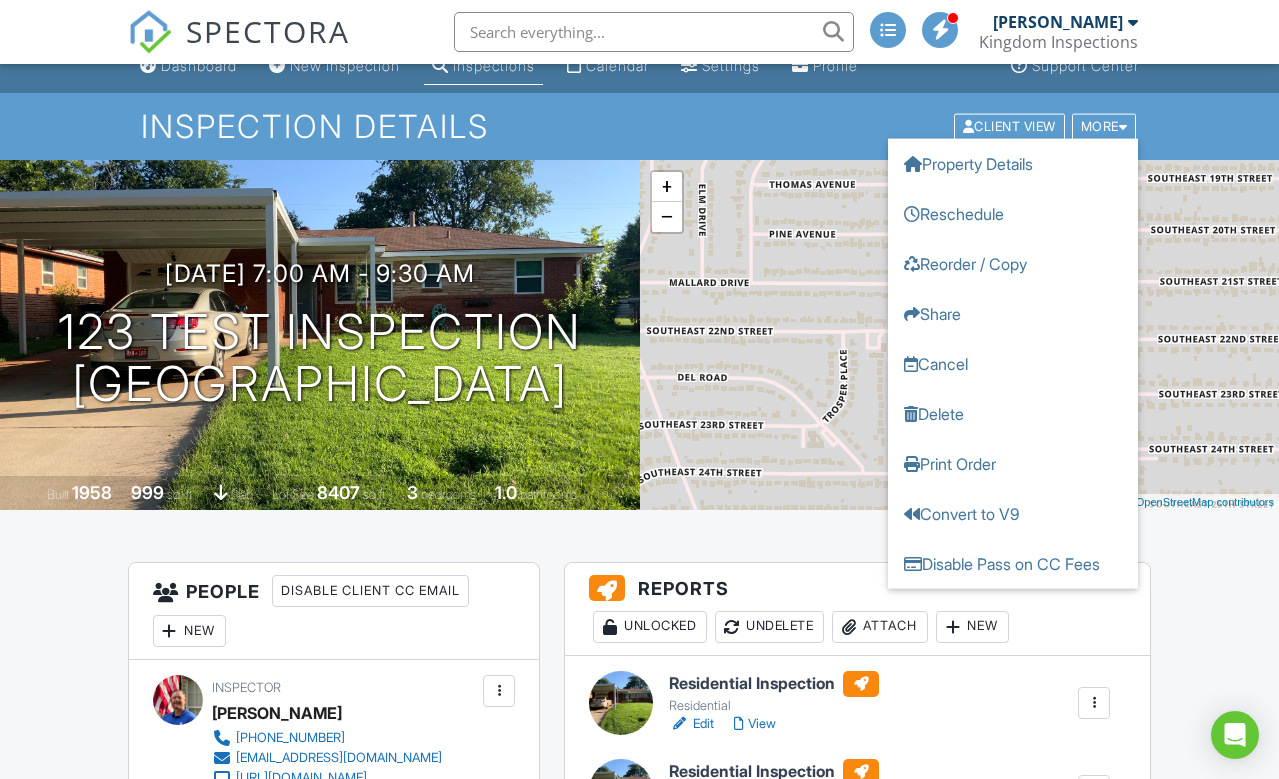 click on "Cancel" at bounding box center (1013, 363) 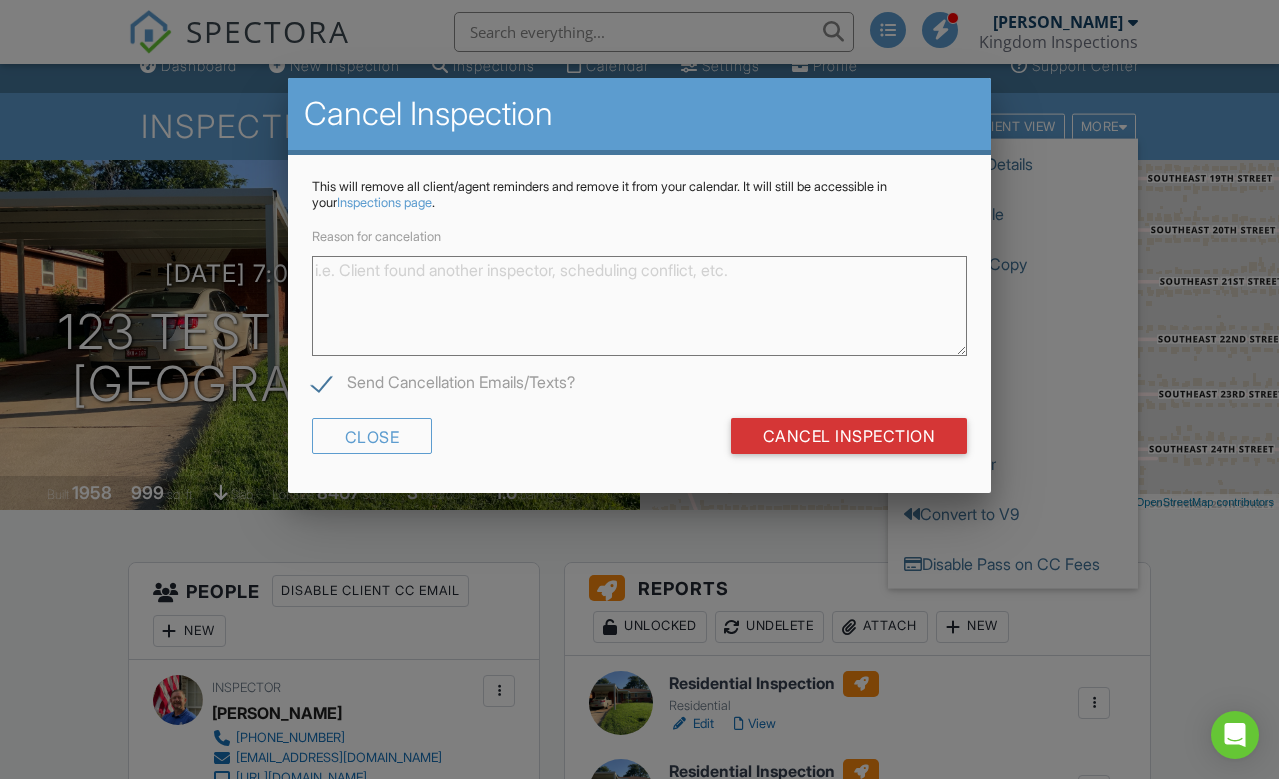 click at bounding box center (639, 387) 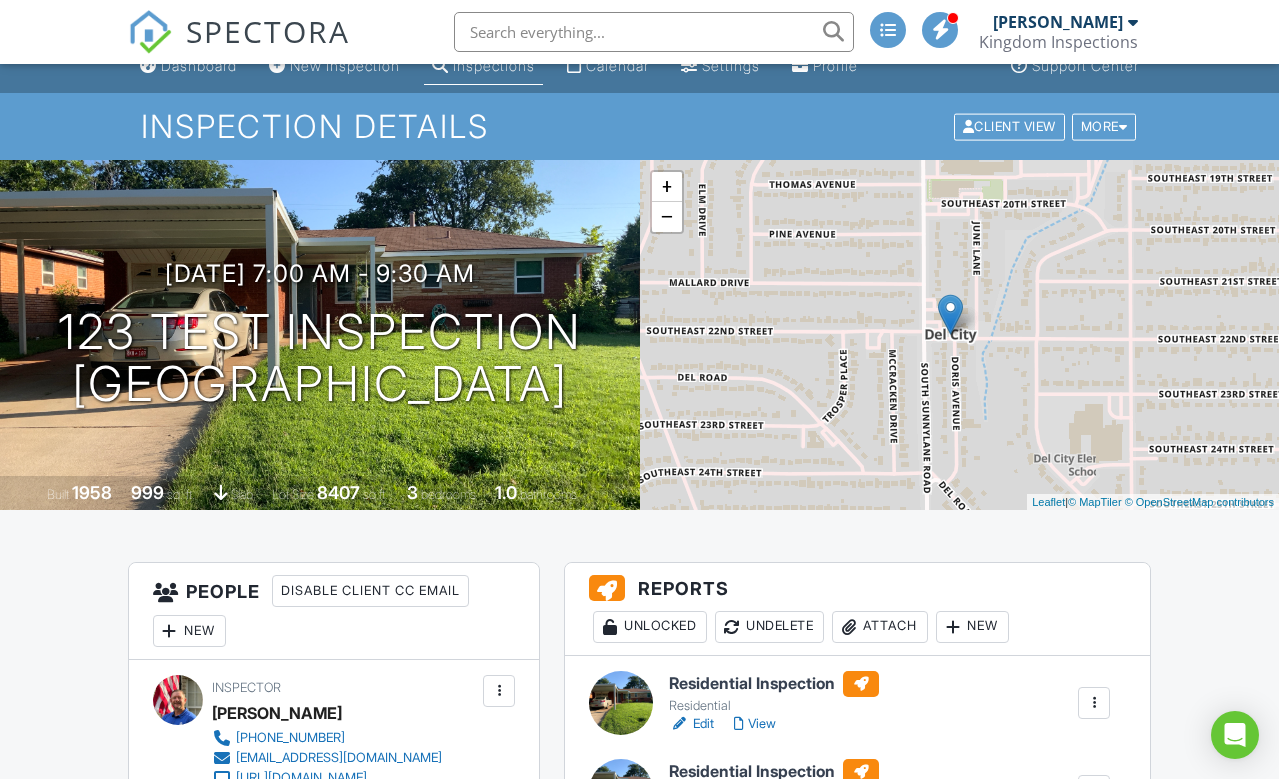 scroll, scrollTop: 0, scrollLeft: 0, axis: both 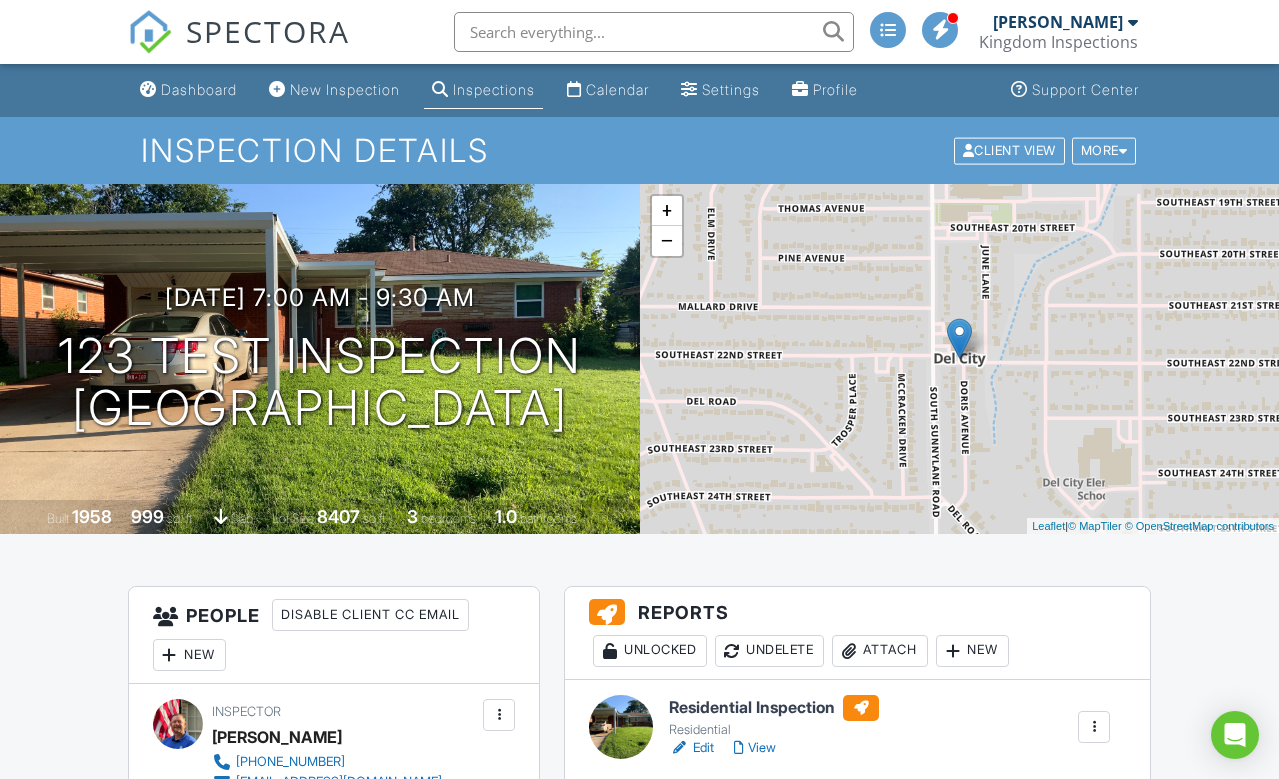 click on "Kingdom Inspections" at bounding box center [1058, 42] 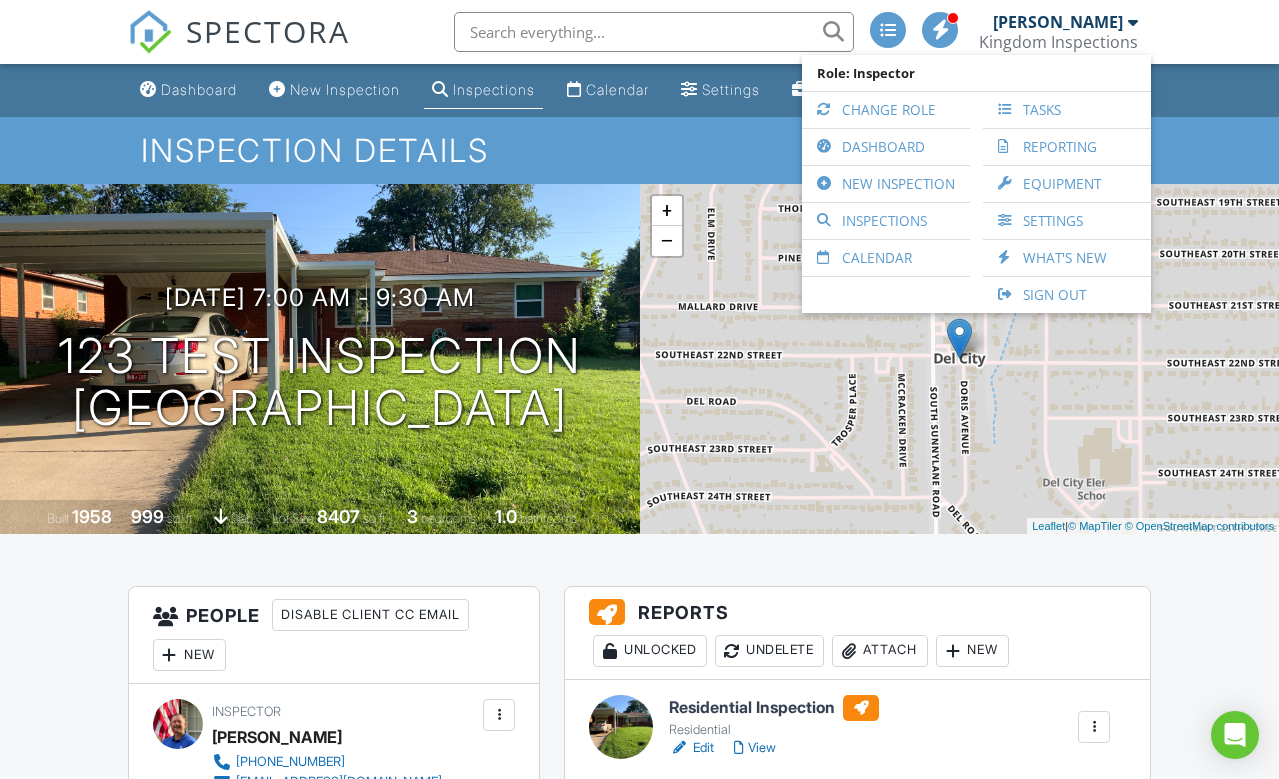 click on "Inspections" at bounding box center [886, 221] 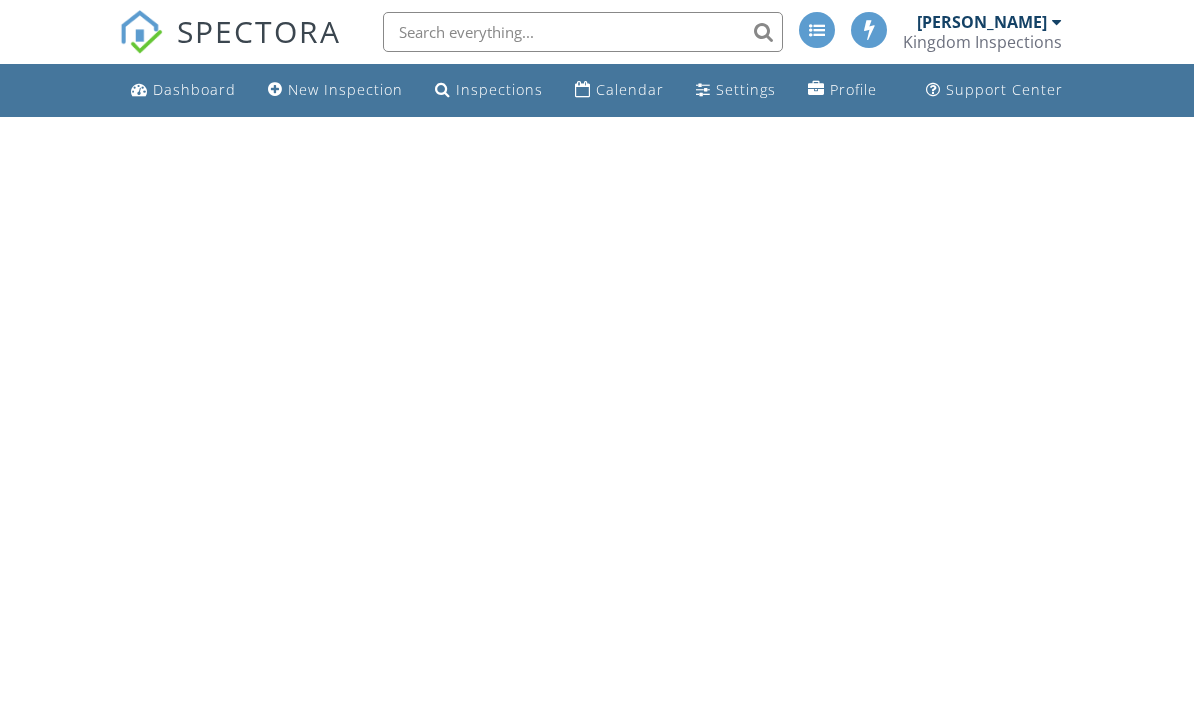 scroll, scrollTop: 0, scrollLeft: 0, axis: both 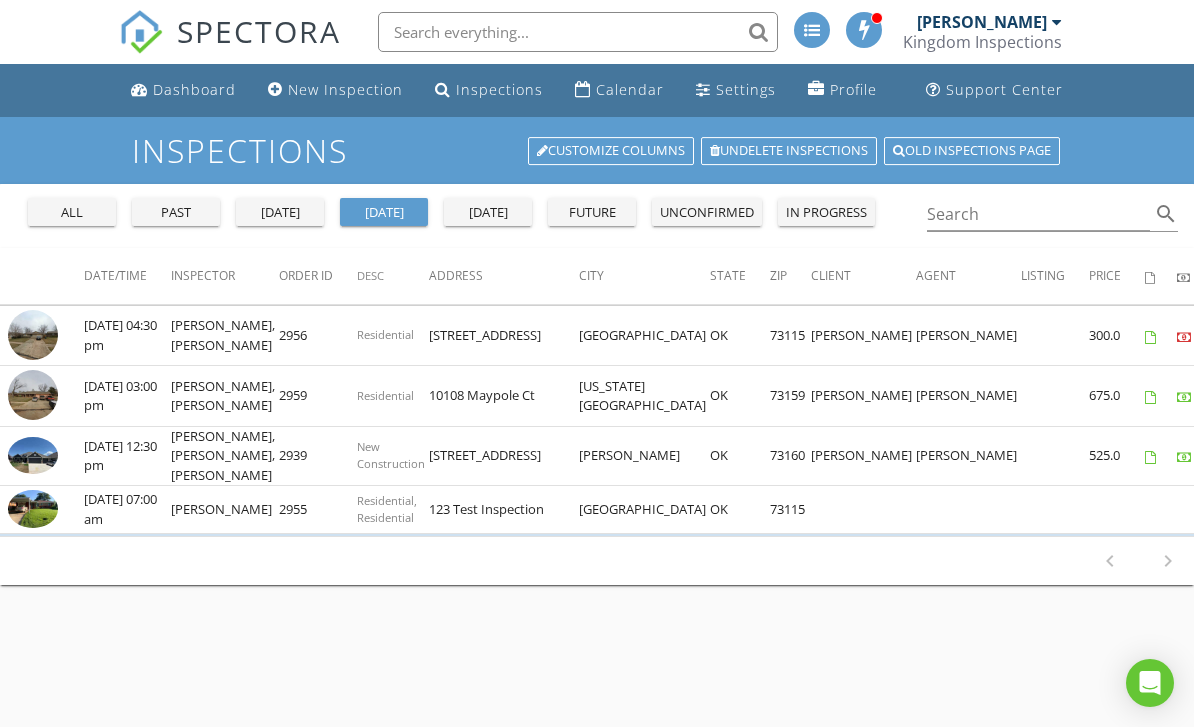 click at bounding box center (1215, 511) 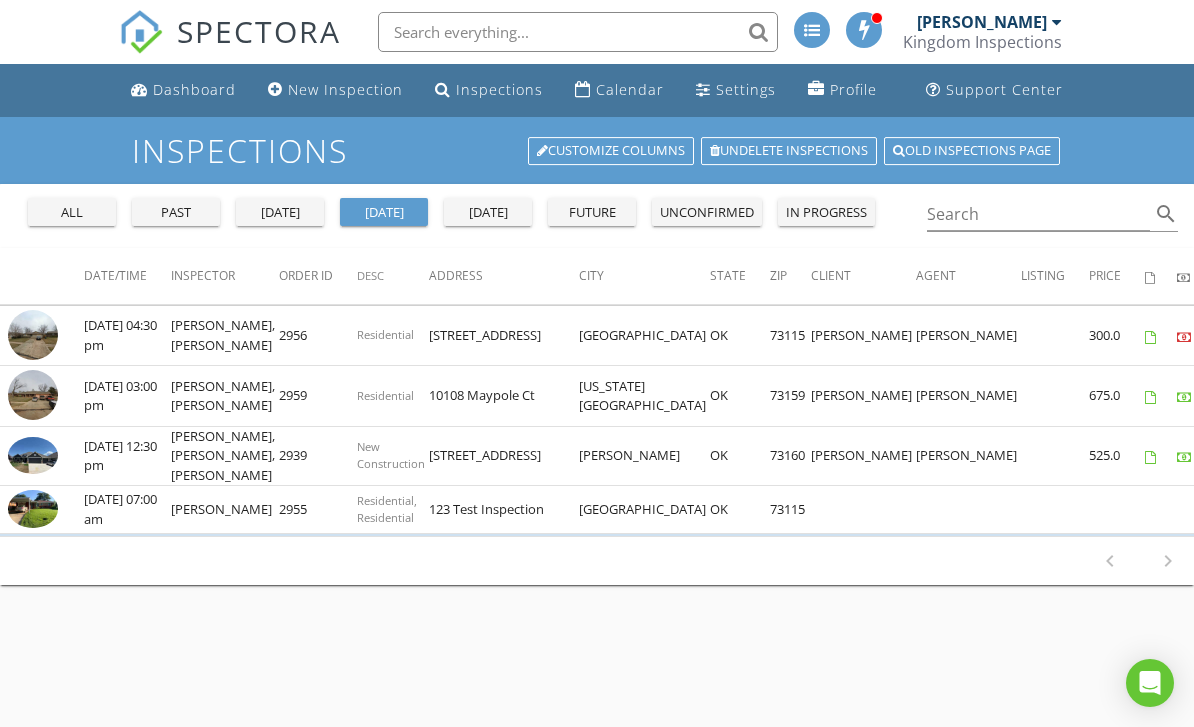click on "[DATE] 07:00 am" at bounding box center (127, 510) 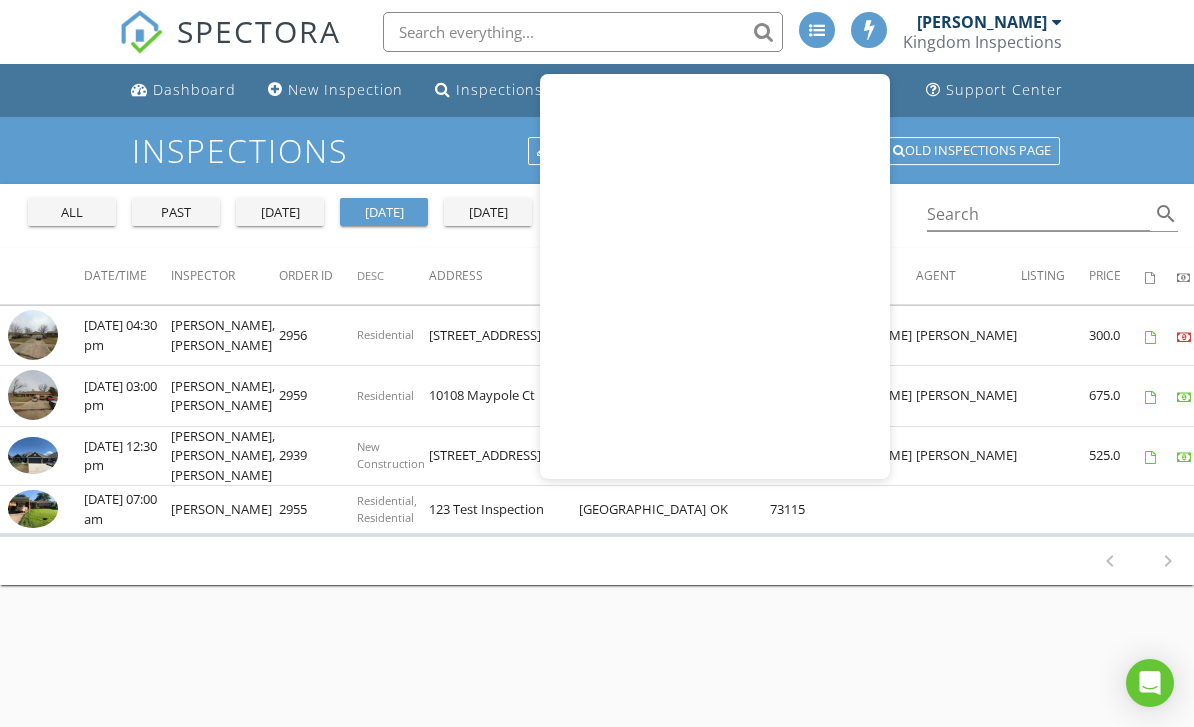 click at bounding box center (869, 30) 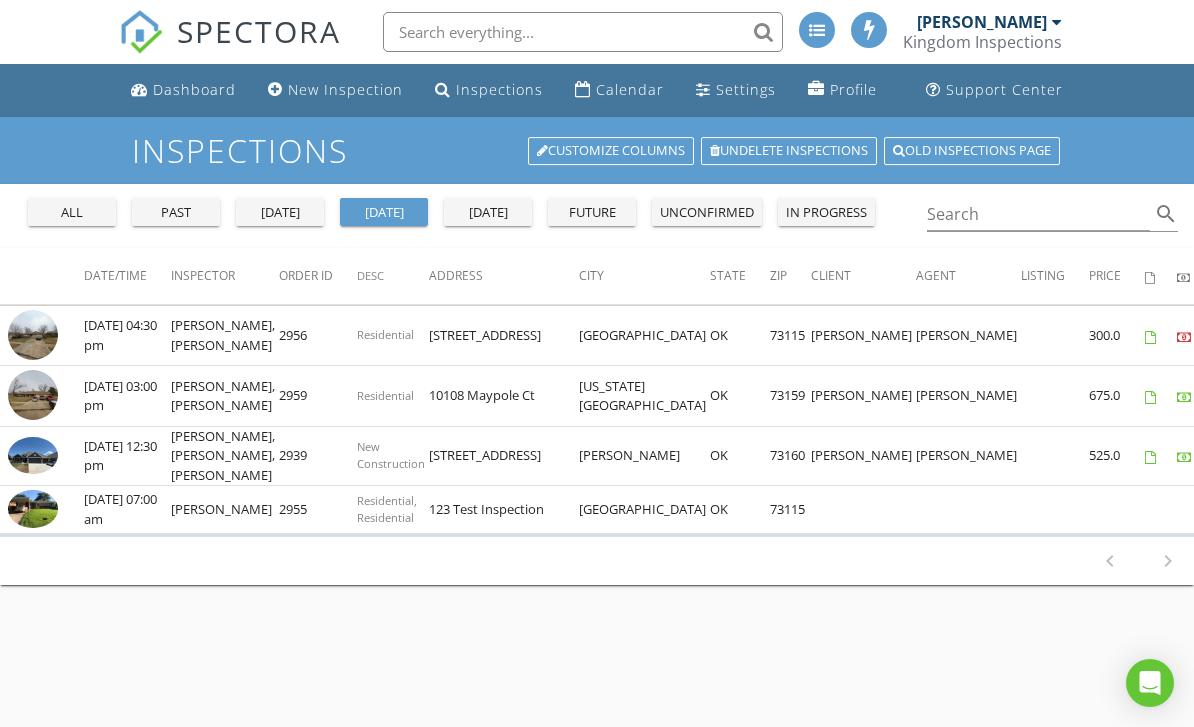 click at bounding box center (817, 30) 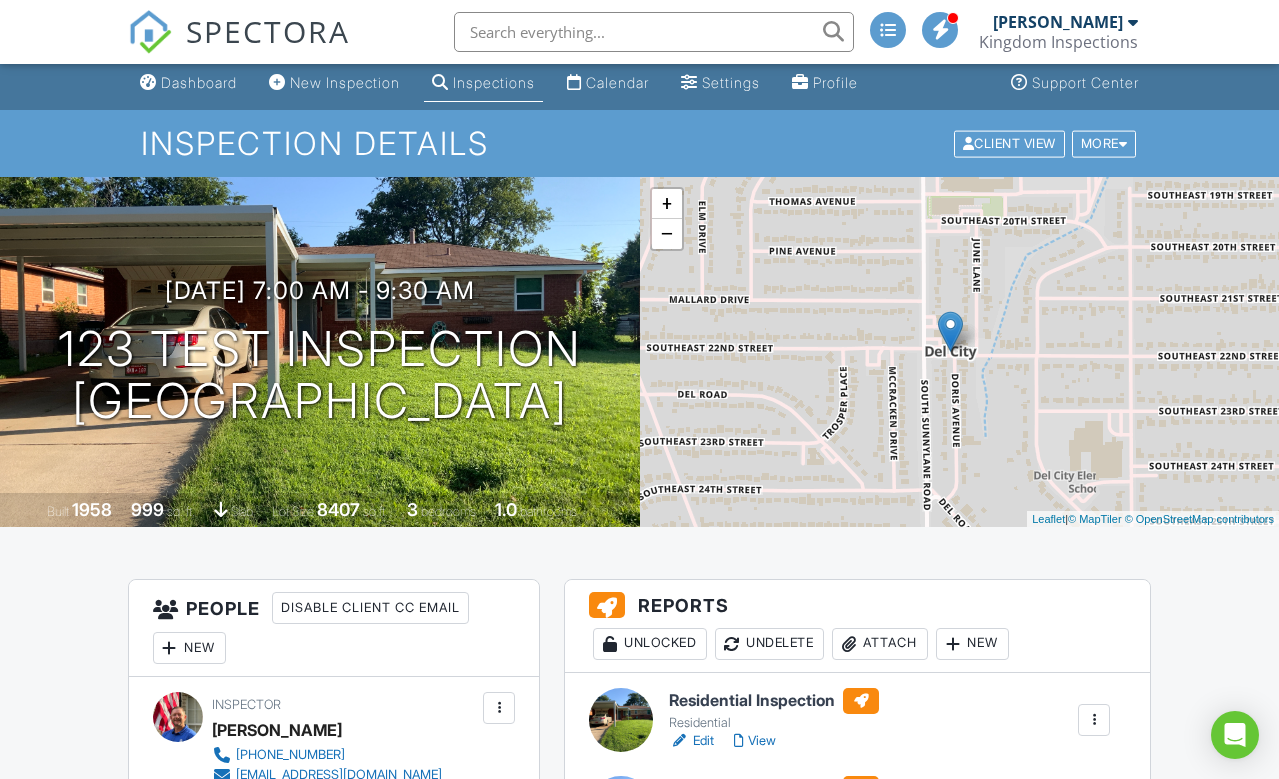 scroll, scrollTop: 7, scrollLeft: 0, axis: vertical 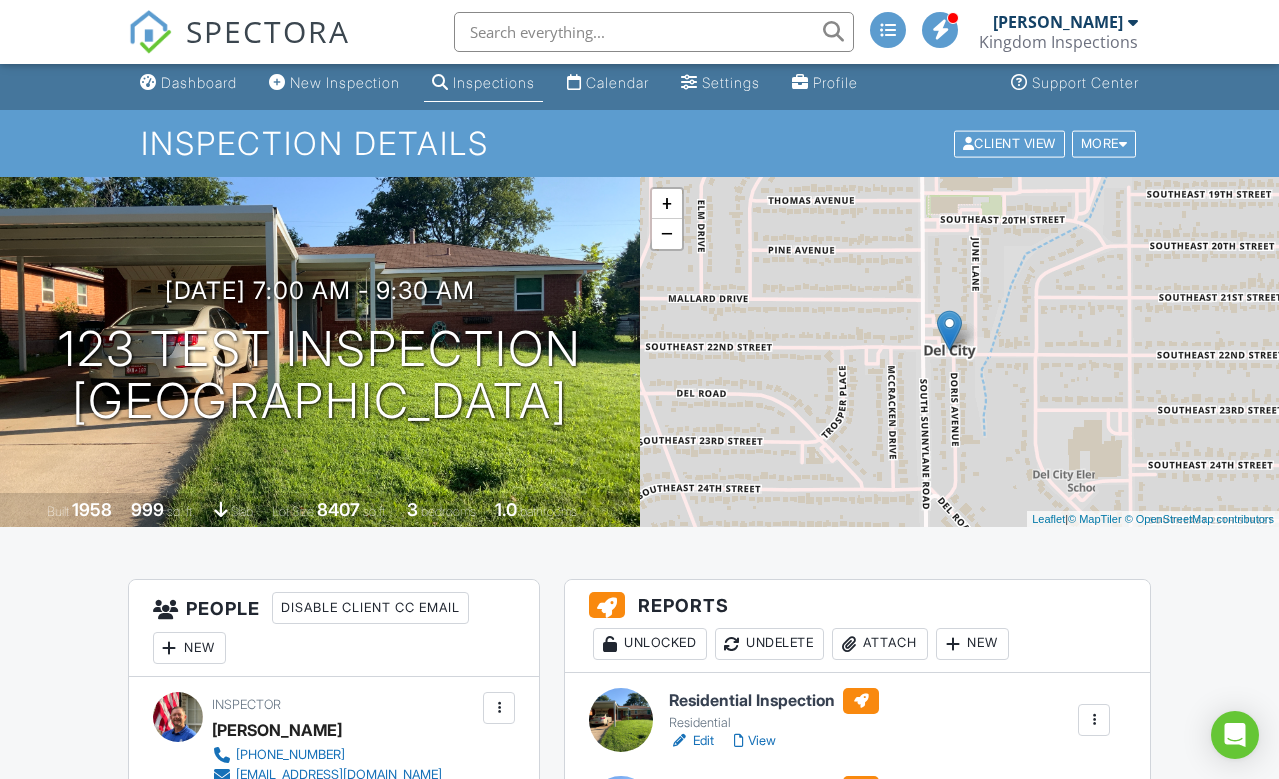 click on "+ − Leaflet  |  © MapTiler   © OpenStreetMap contributors" at bounding box center [960, 352] 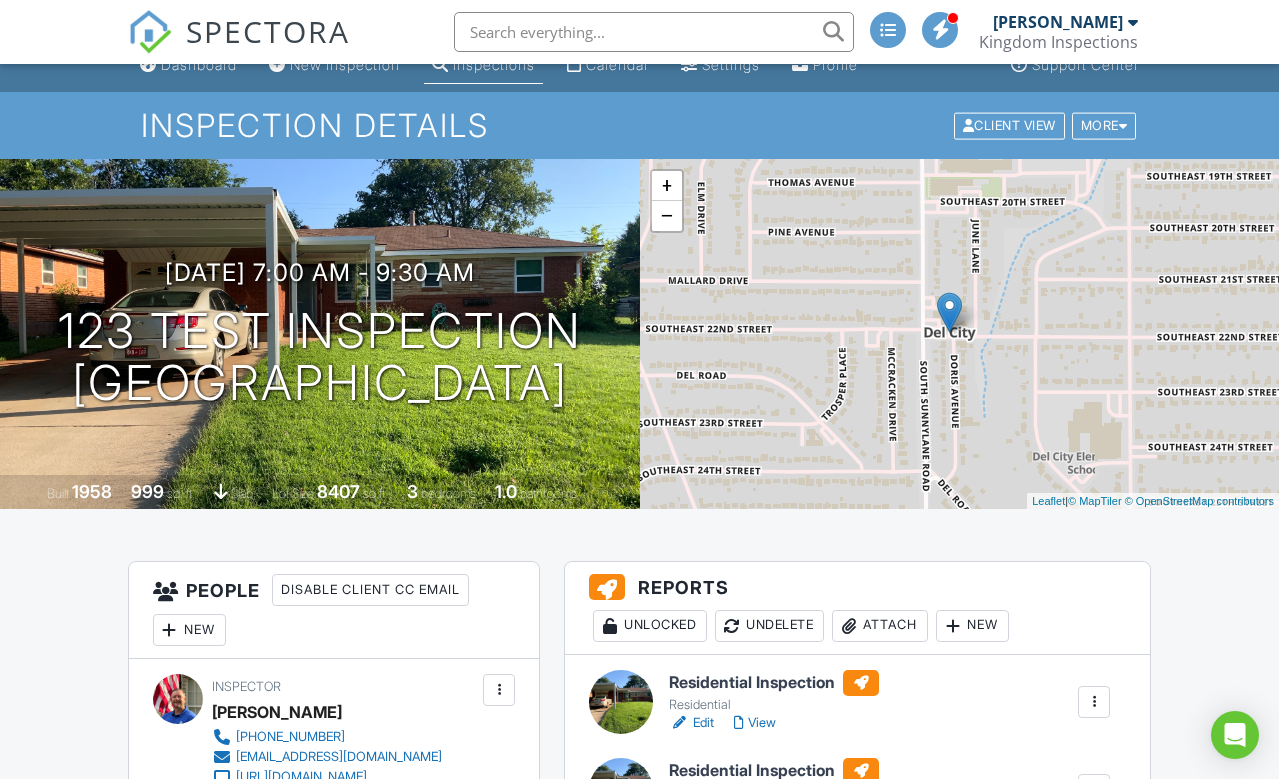 scroll, scrollTop: 26, scrollLeft: 0, axis: vertical 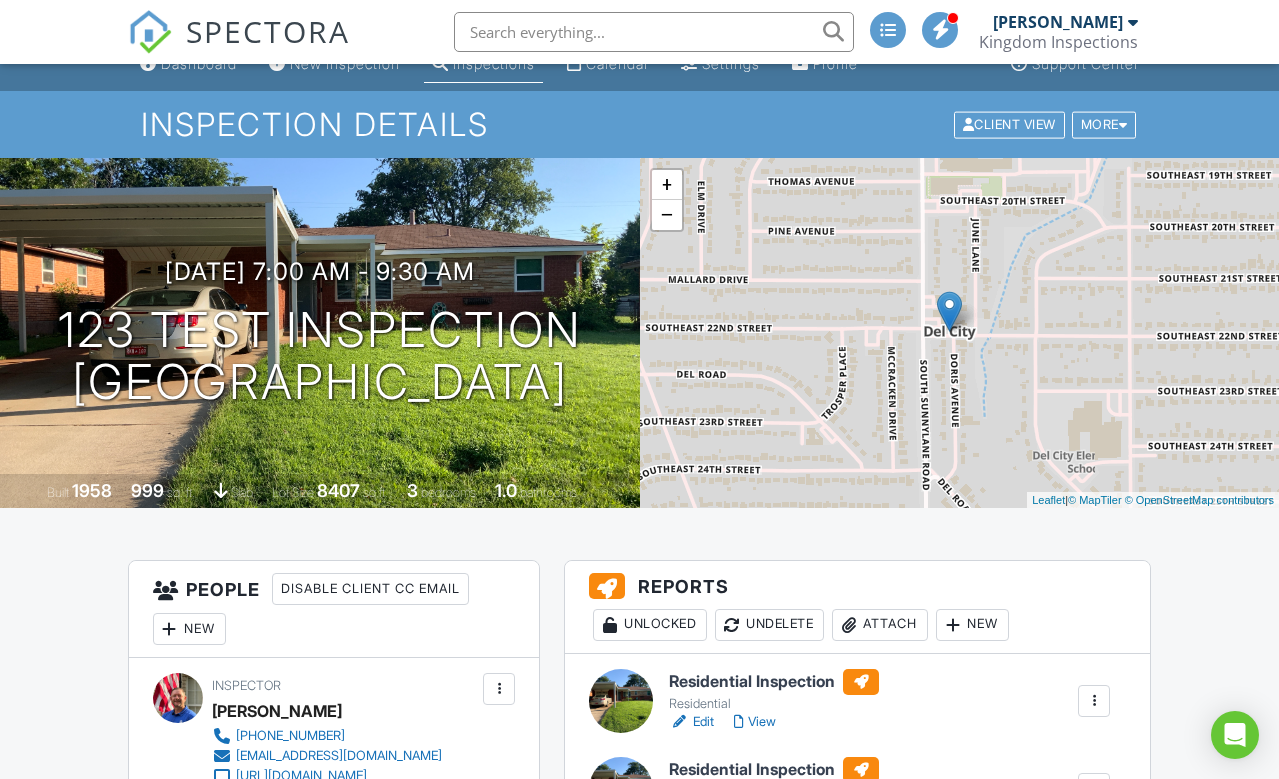click on "More" at bounding box center [1104, 124] 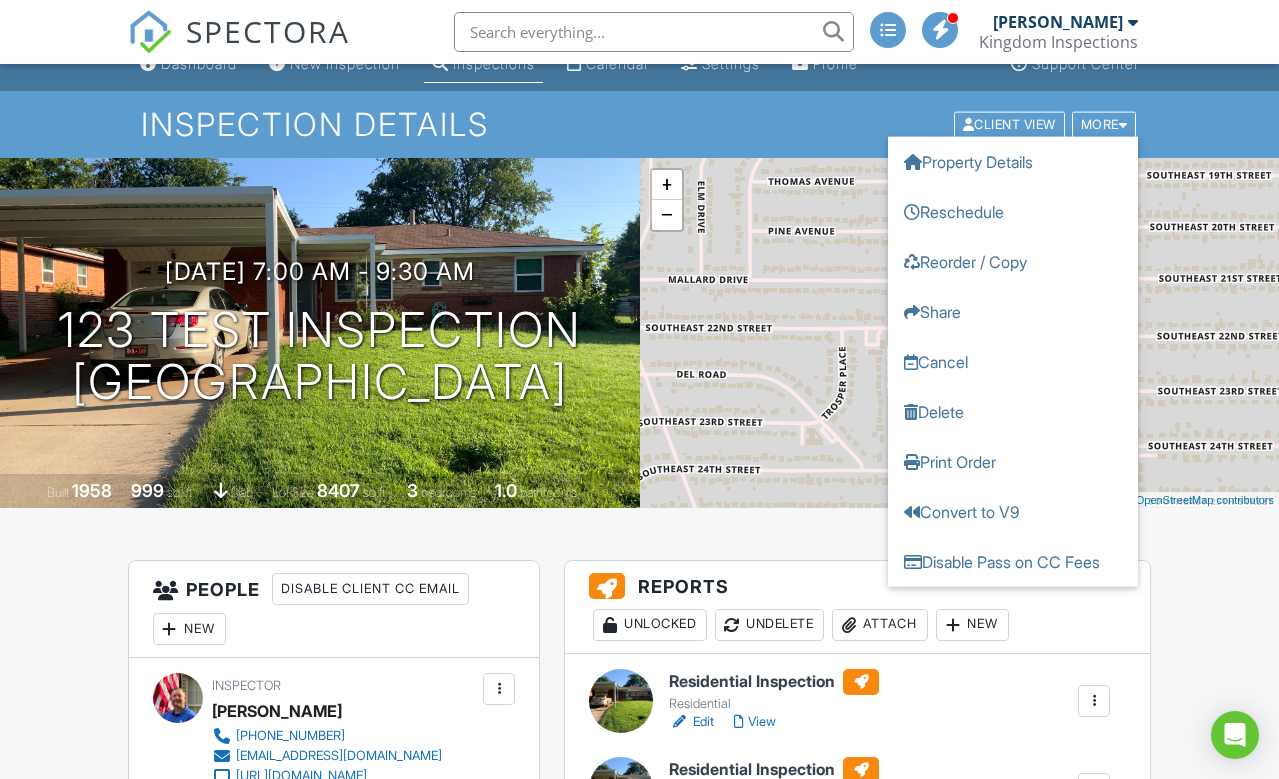 click on "Property Details" at bounding box center (1013, 161) 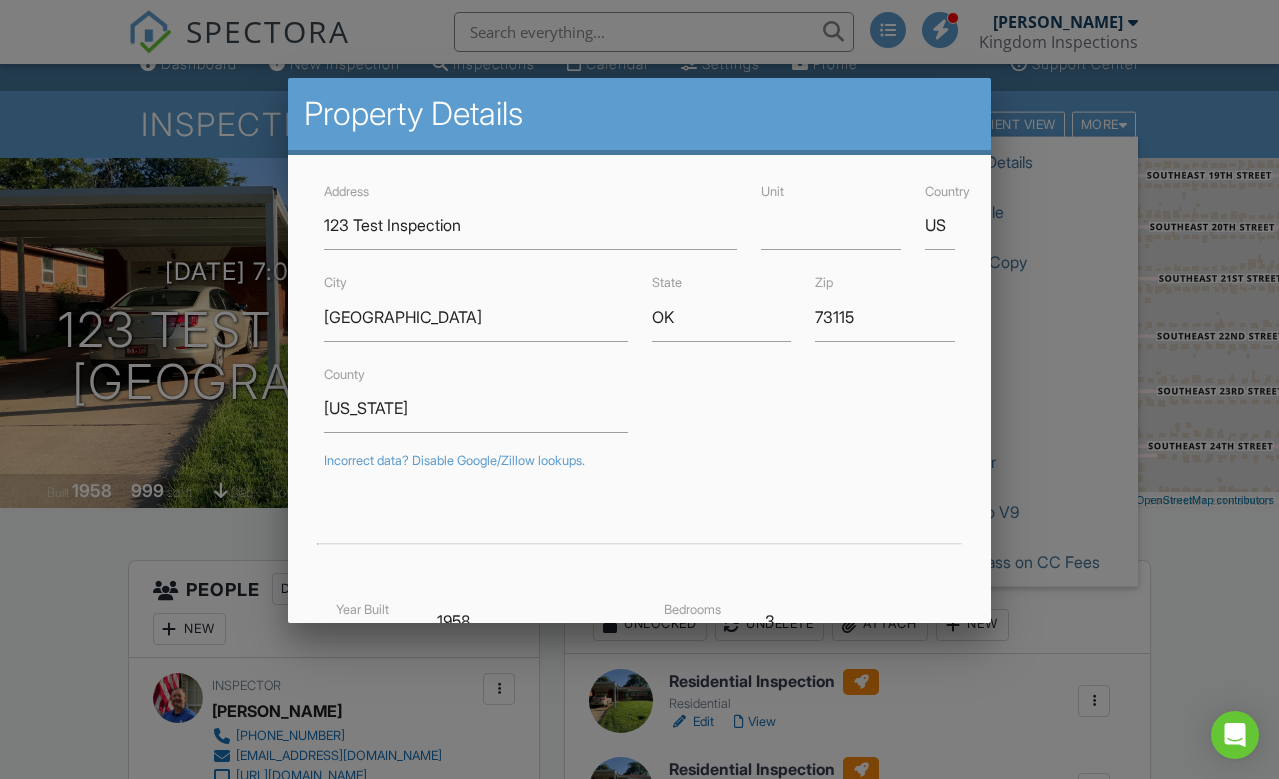 click at bounding box center (639, 387) 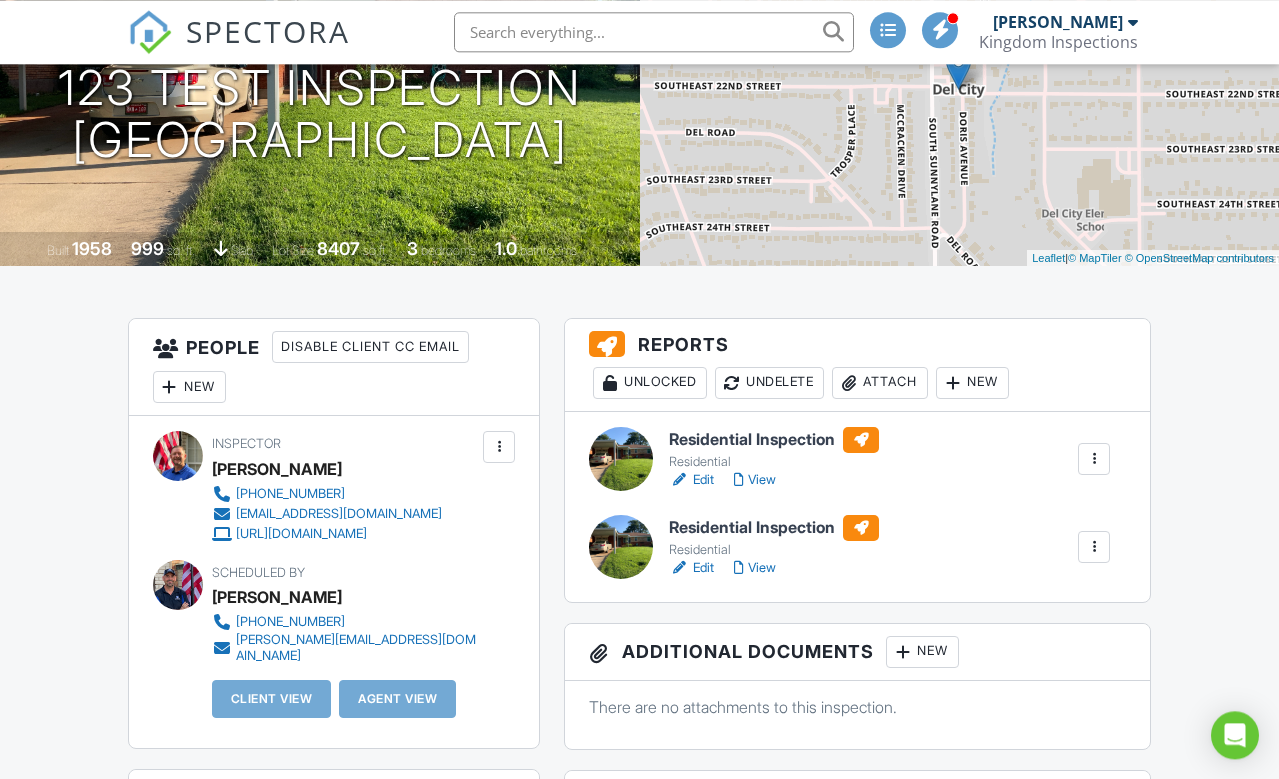 scroll, scrollTop: 268, scrollLeft: 0, axis: vertical 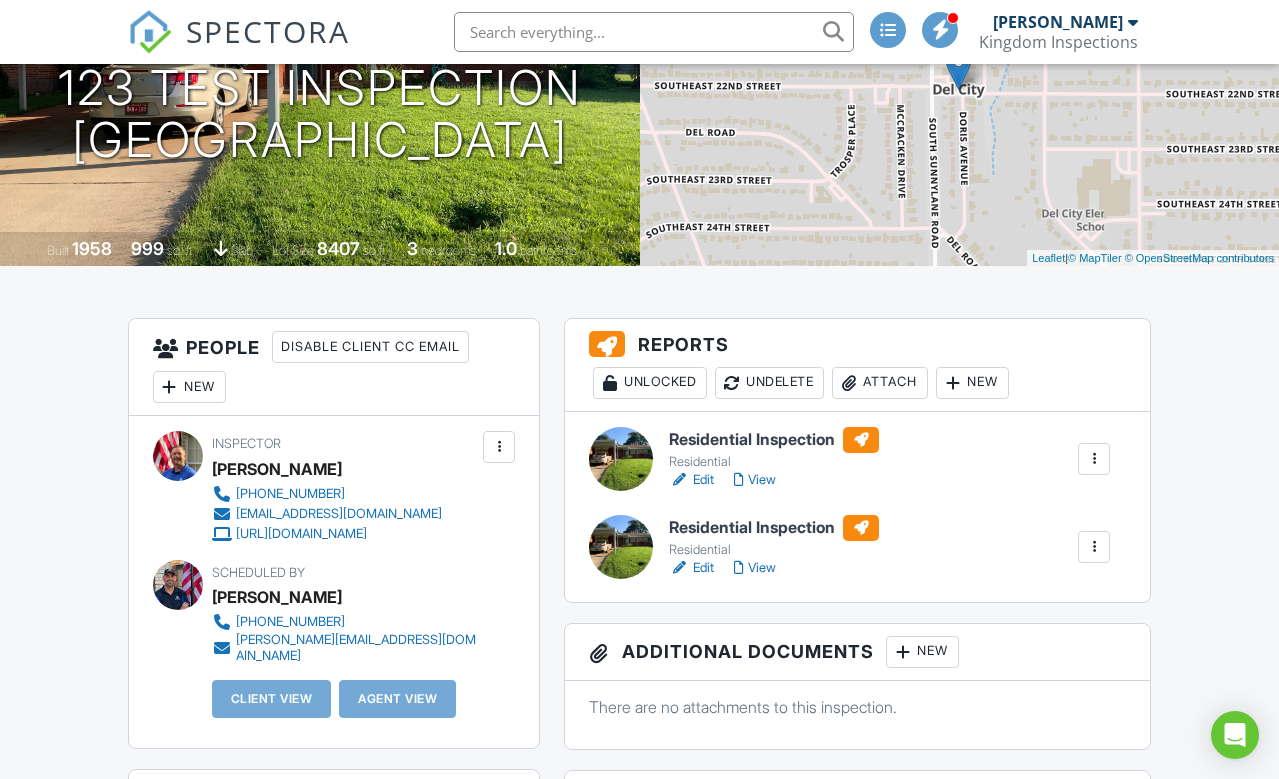 click on "Residential Inspection" at bounding box center (774, 528) 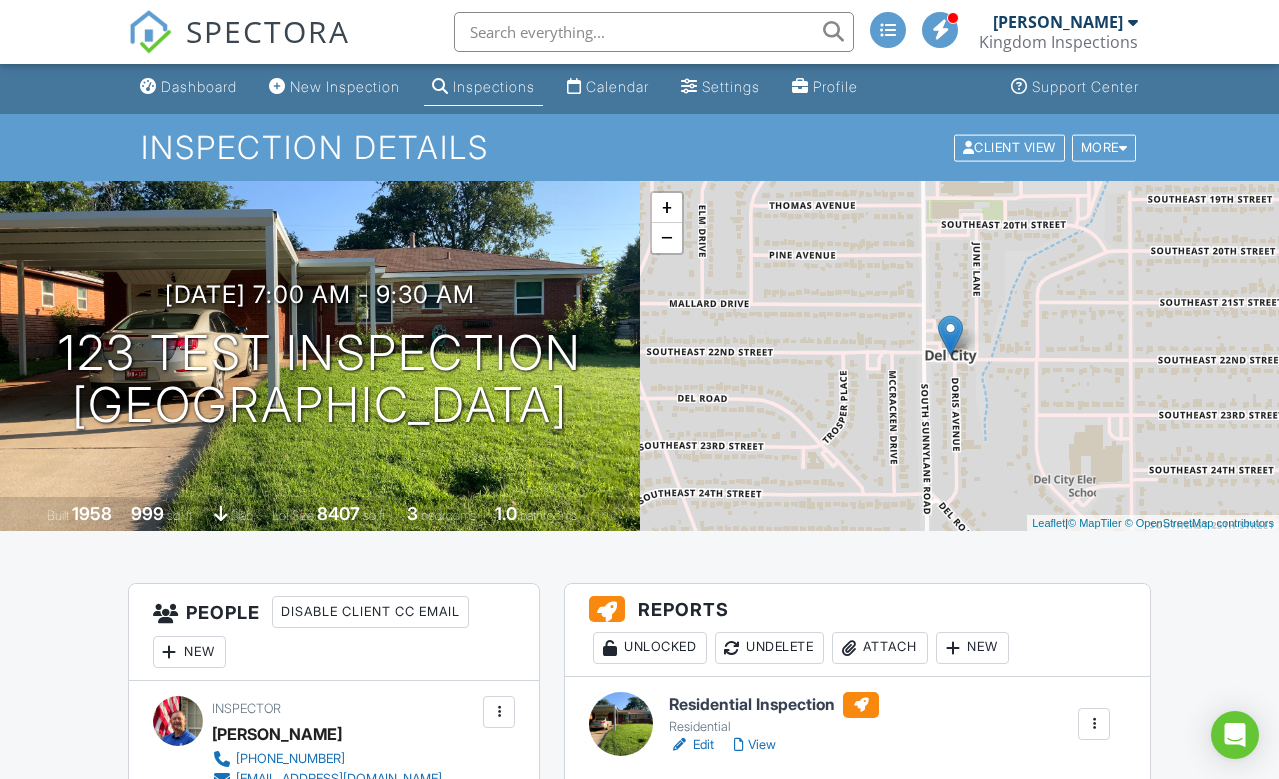 scroll, scrollTop: 3, scrollLeft: 0, axis: vertical 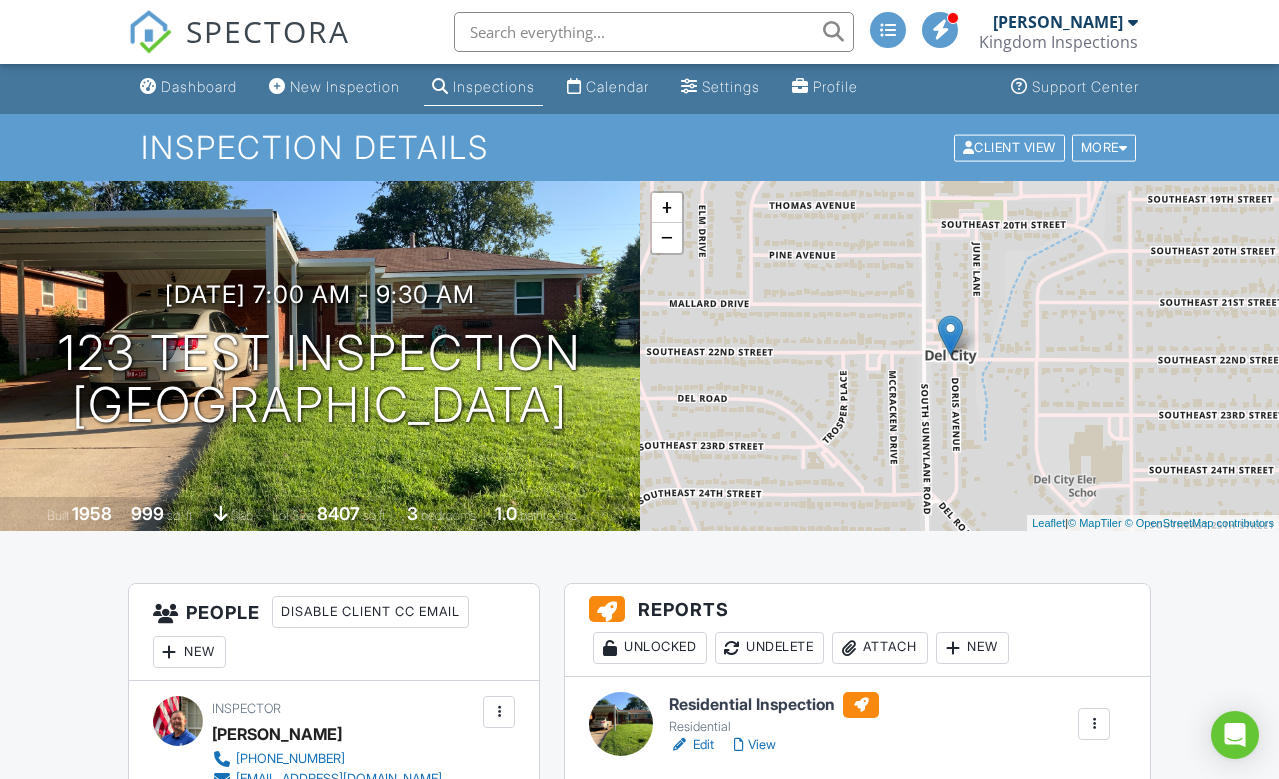 click on "123 Test Inspection
Del City, OK 73115" at bounding box center [320, 380] 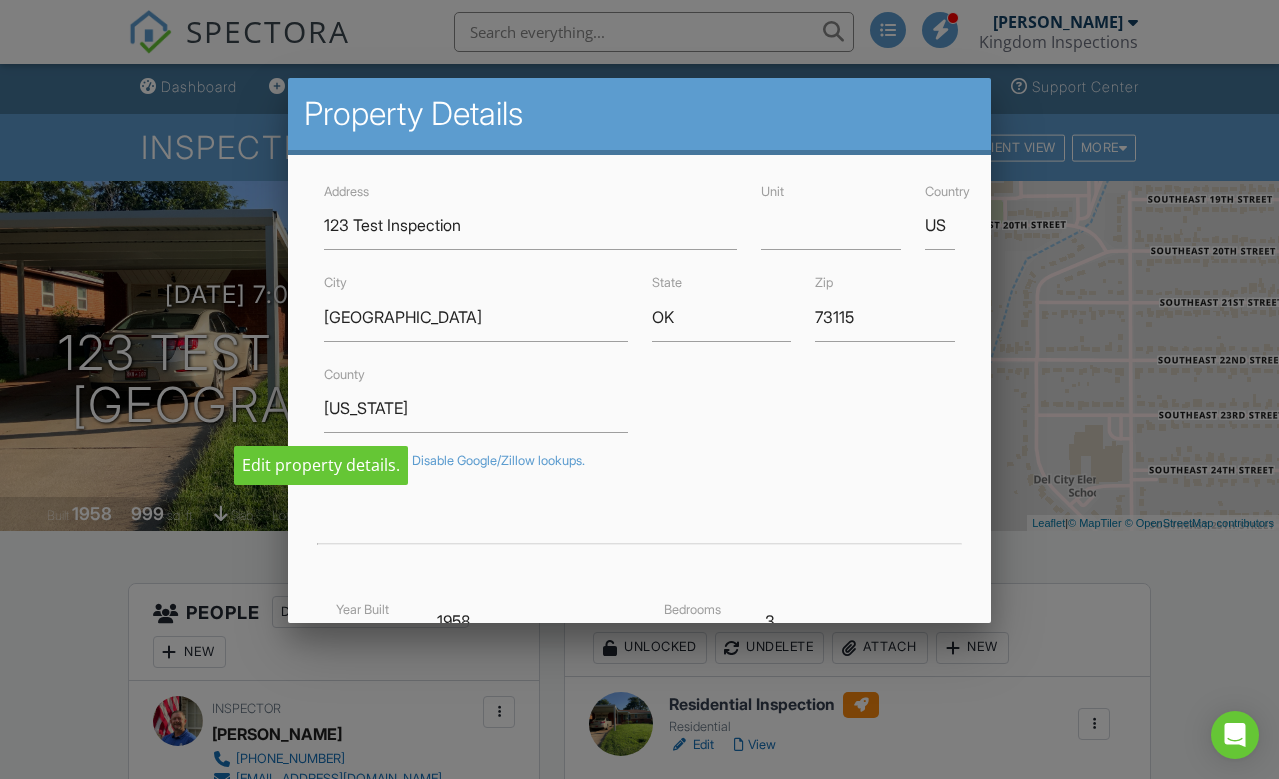 click at bounding box center [639, 387] 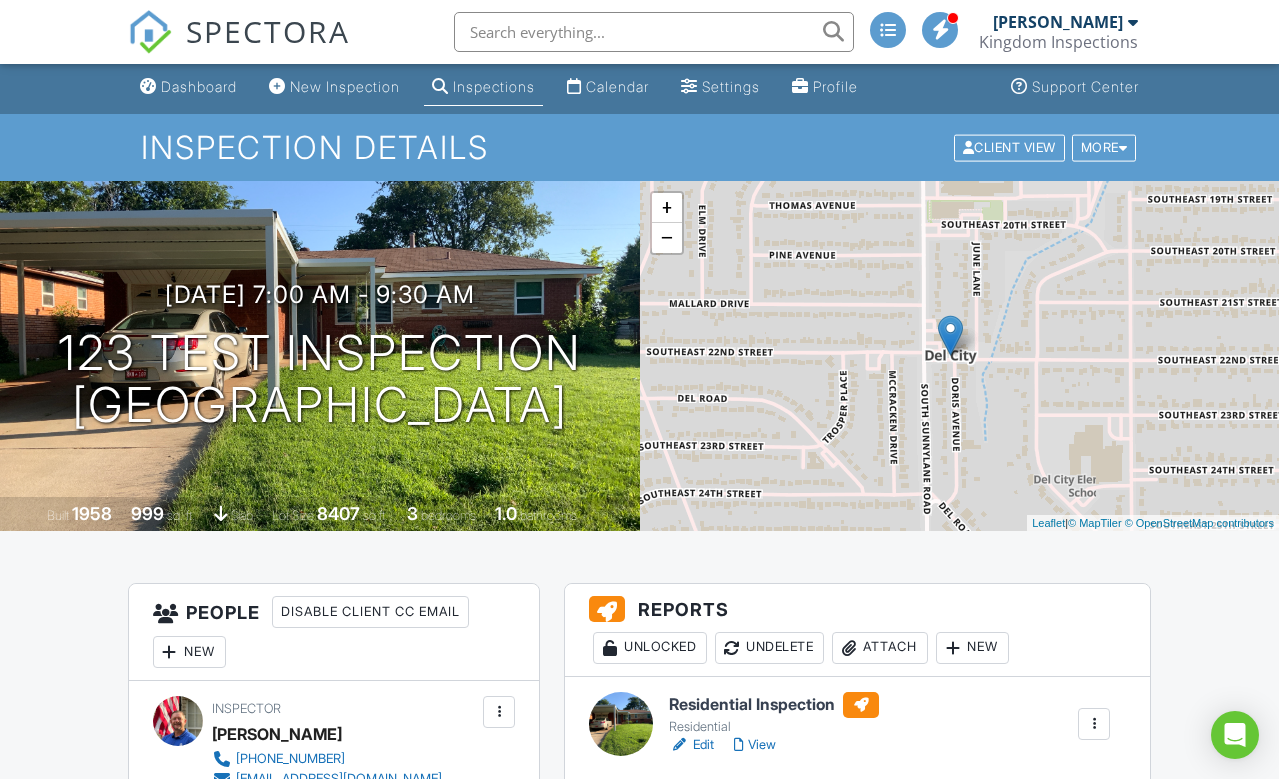 click on "123 Test Inspection
Del City, OK 73115" at bounding box center (320, 380) 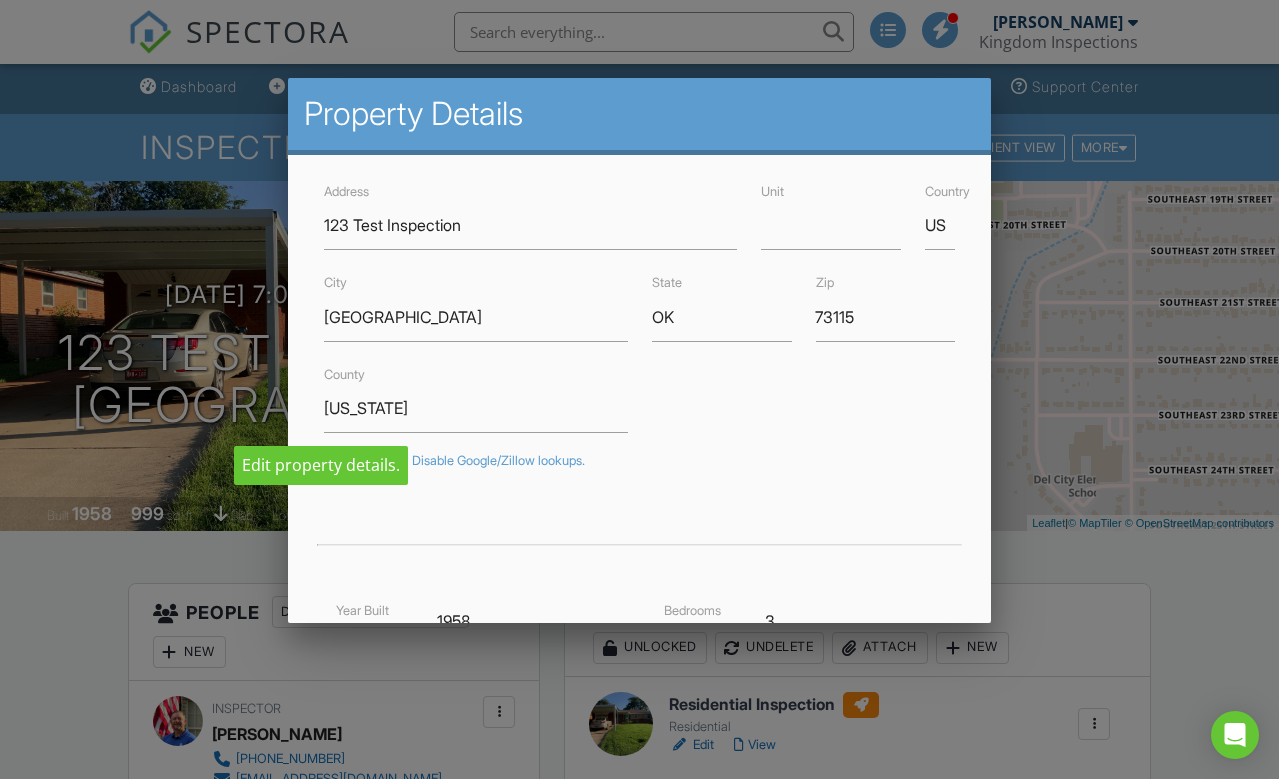 click at bounding box center (639, 387) 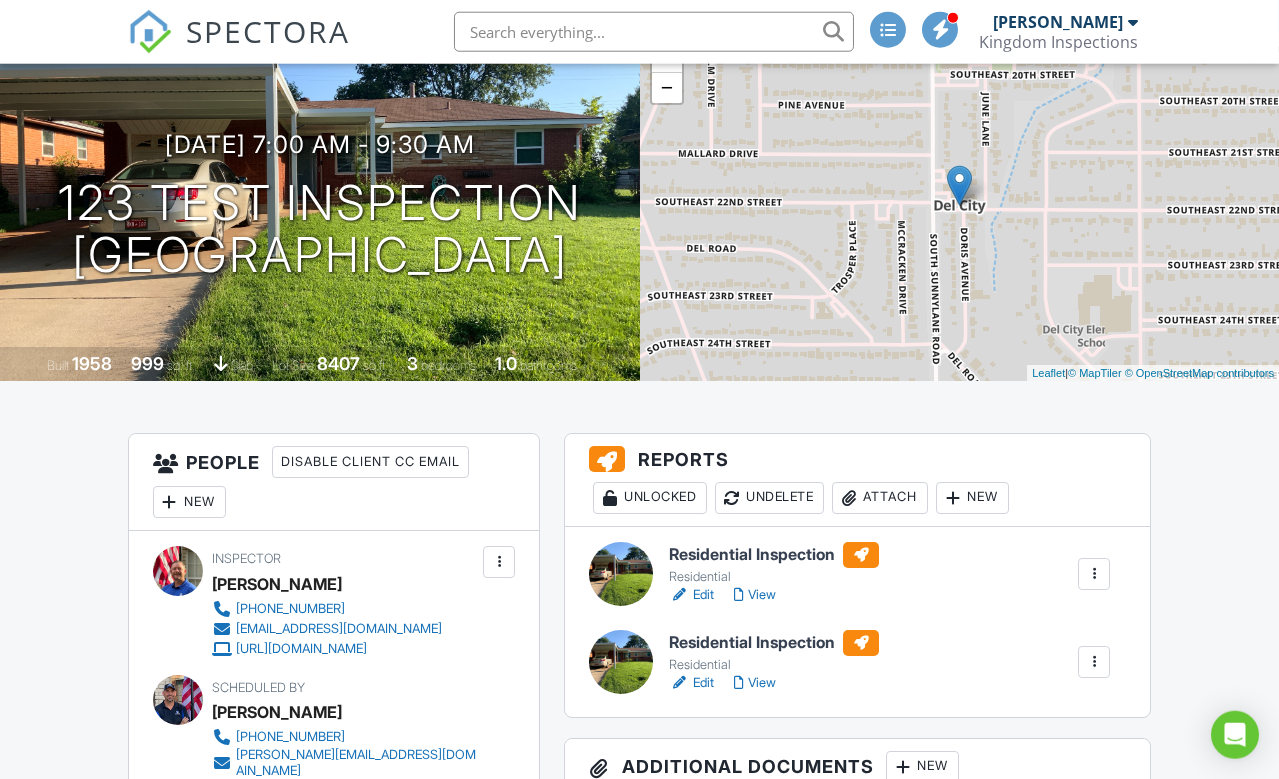 scroll, scrollTop: 154, scrollLeft: 21, axis: both 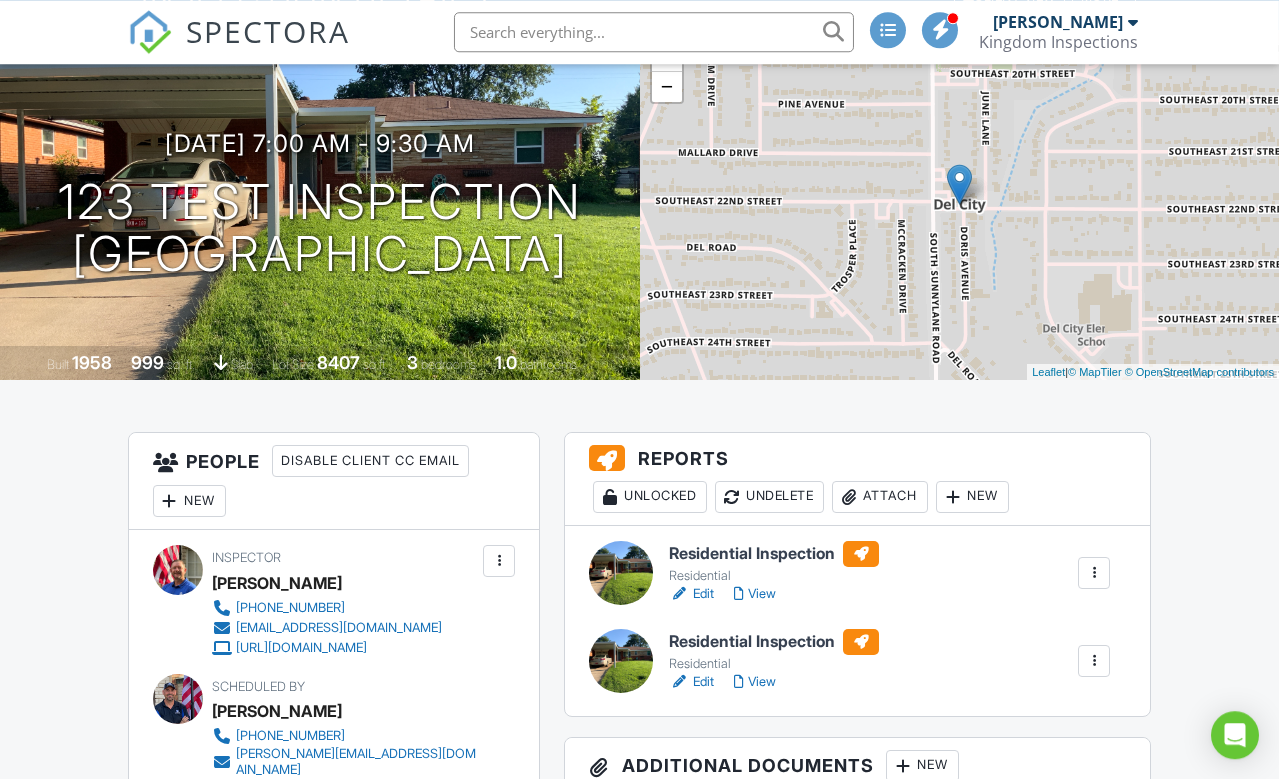 click on "Edit" at bounding box center (691, 594) 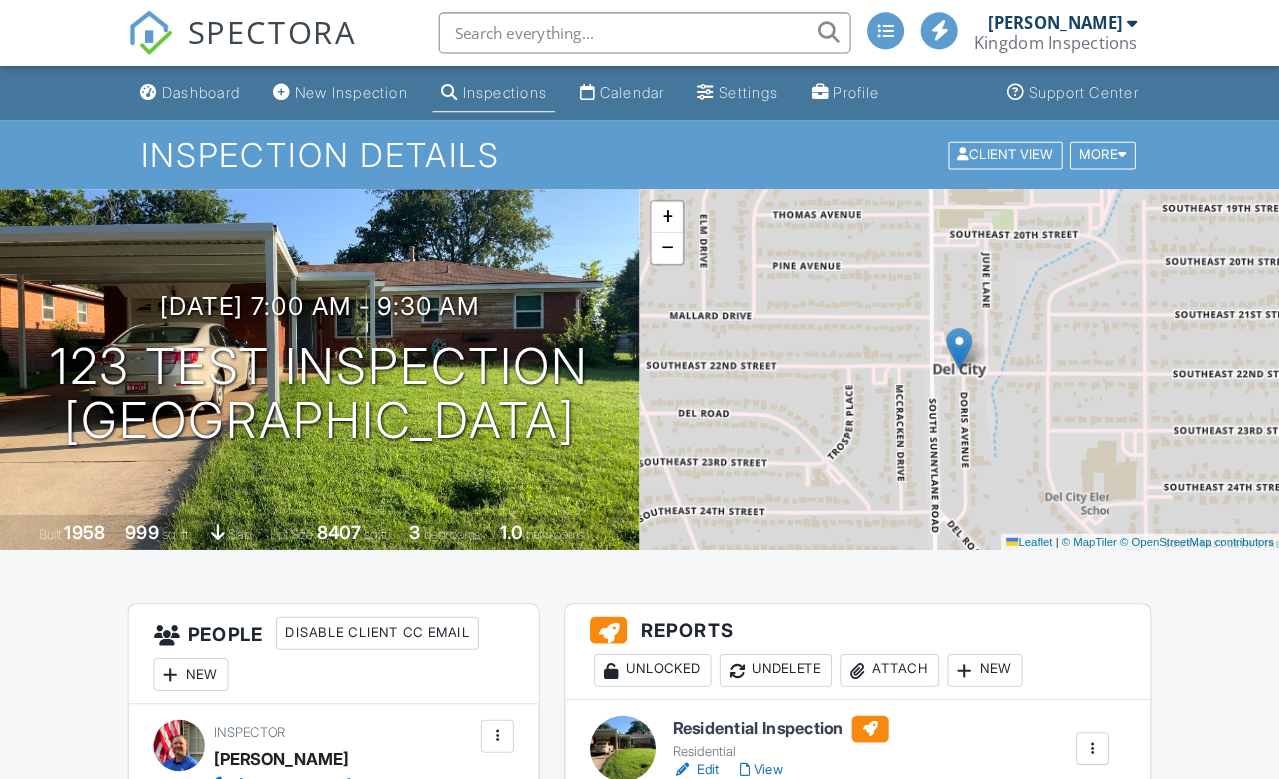 scroll, scrollTop: 3, scrollLeft: 0, axis: vertical 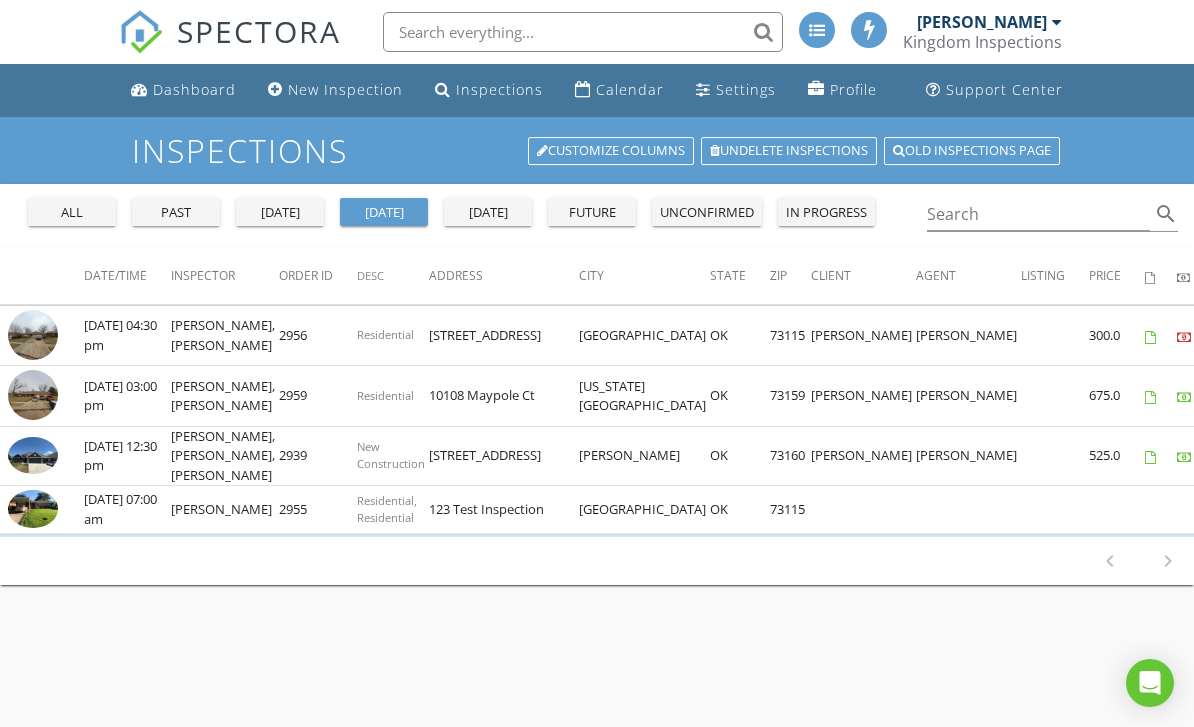 click at bounding box center [33, 509] 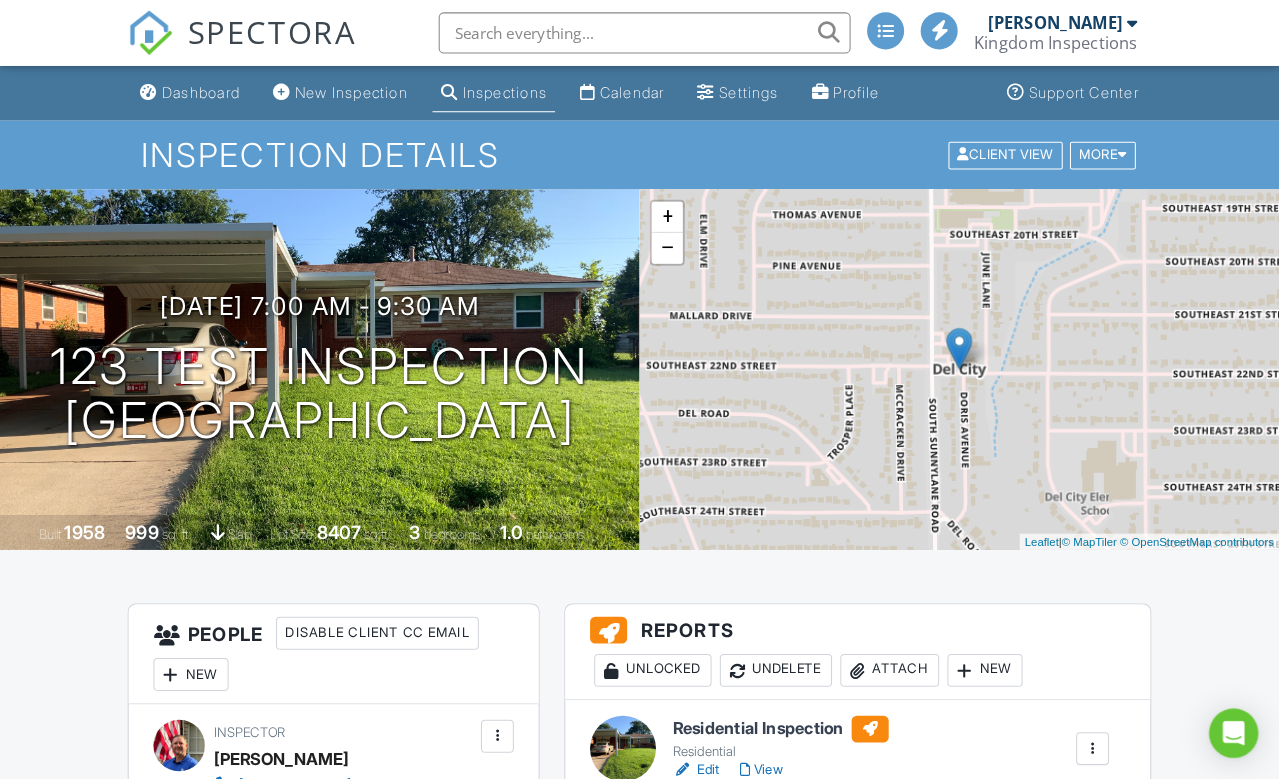scroll, scrollTop: 3, scrollLeft: 0, axis: vertical 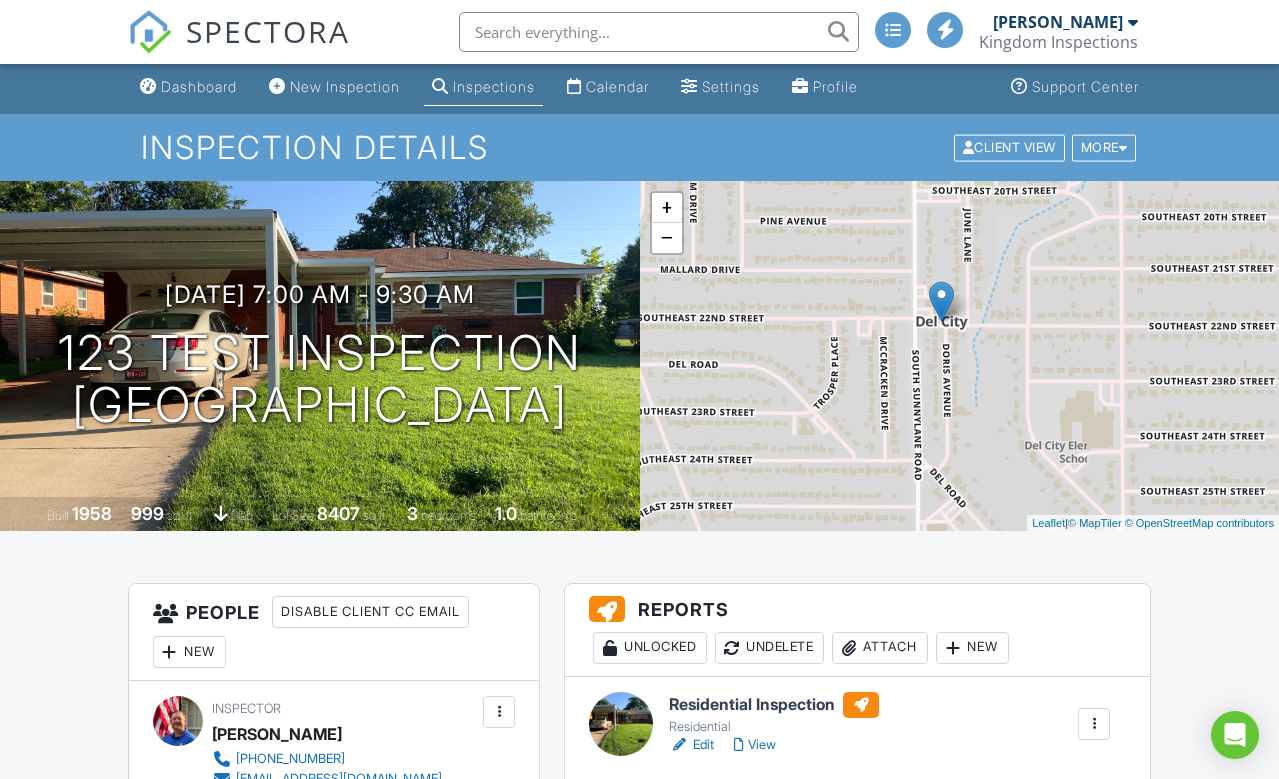 click on "+ − Leaflet  |  © MapTiler   © OpenStreetMap contributors" at bounding box center (960, 356) 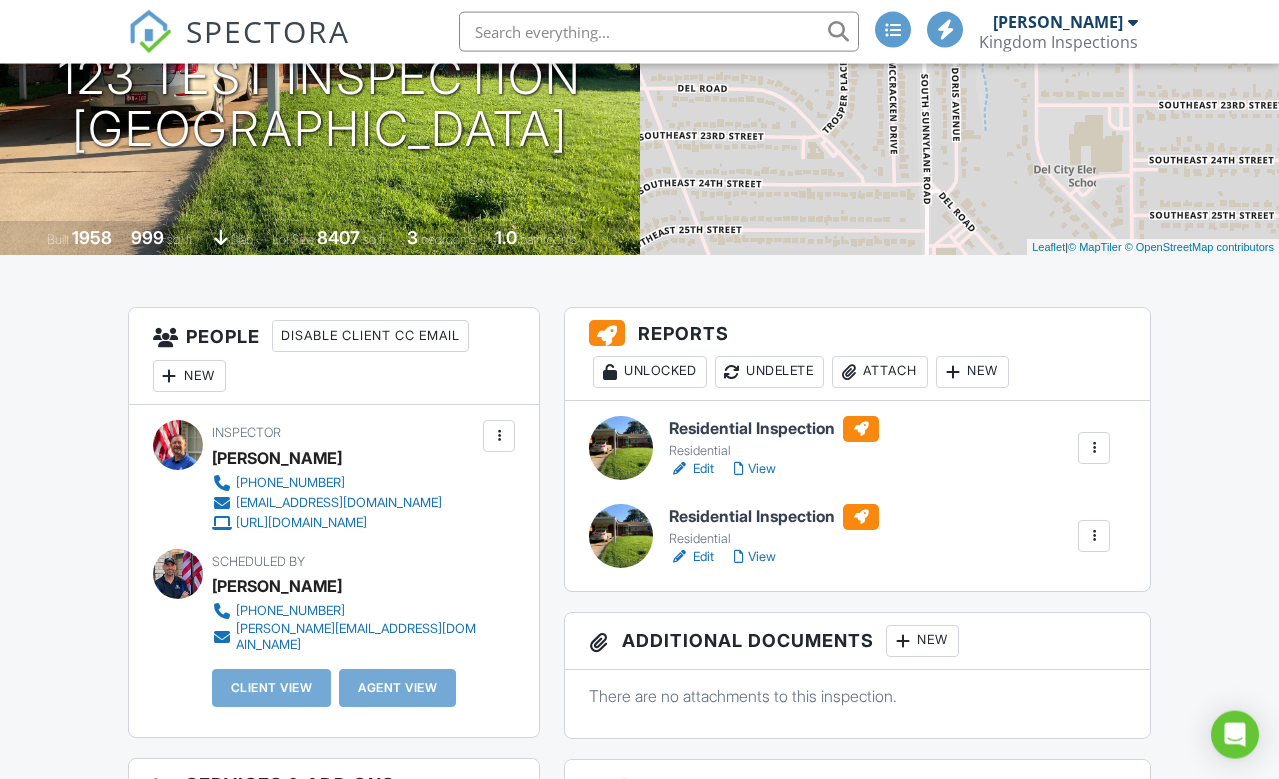 click on "New" at bounding box center (972, 372) 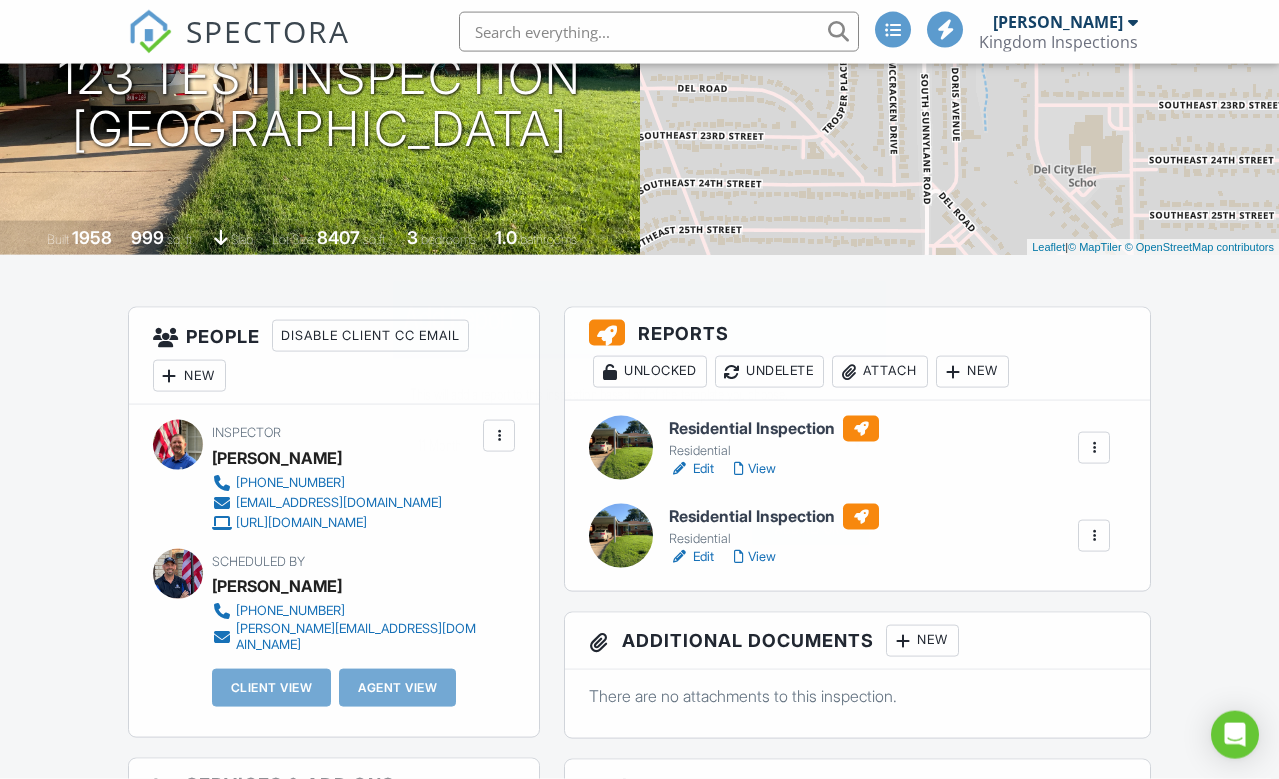scroll, scrollTop: 279, scrollLeft: 0, axis: vertical 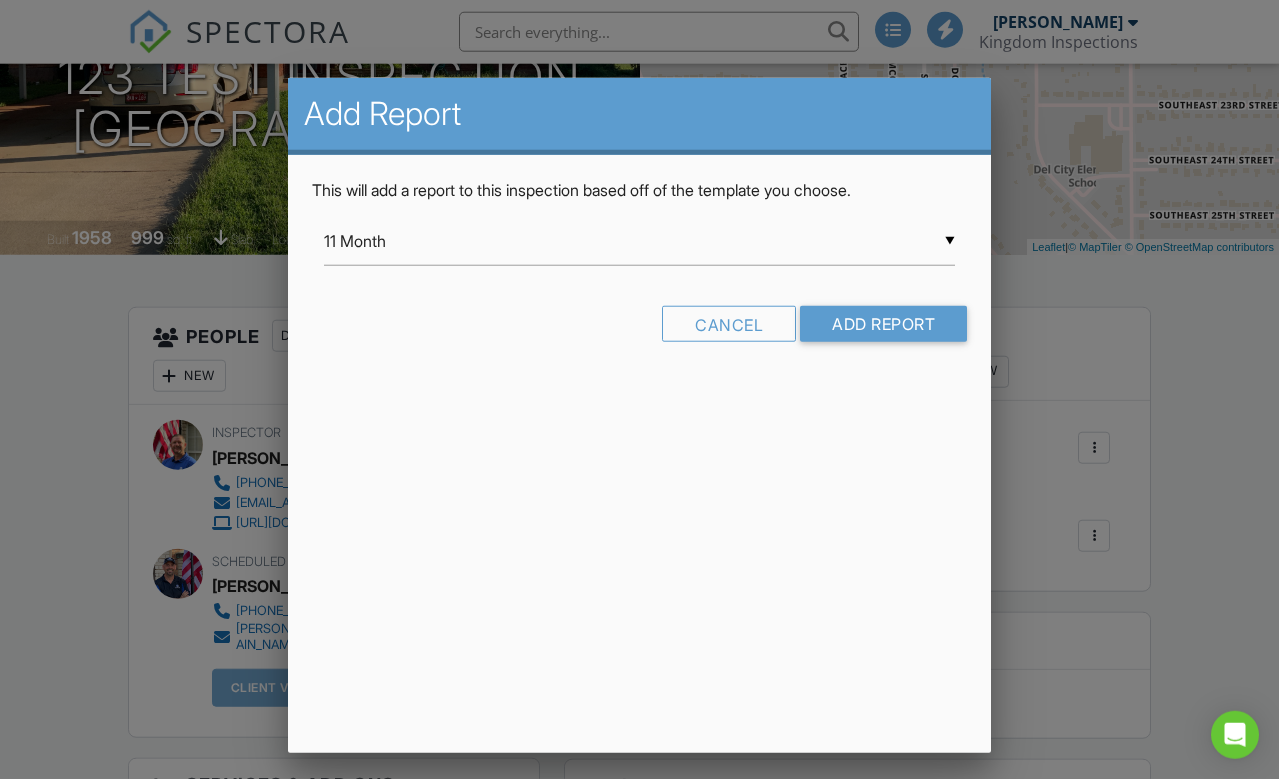 click on "11 Month" at bounding box center [639, 241] 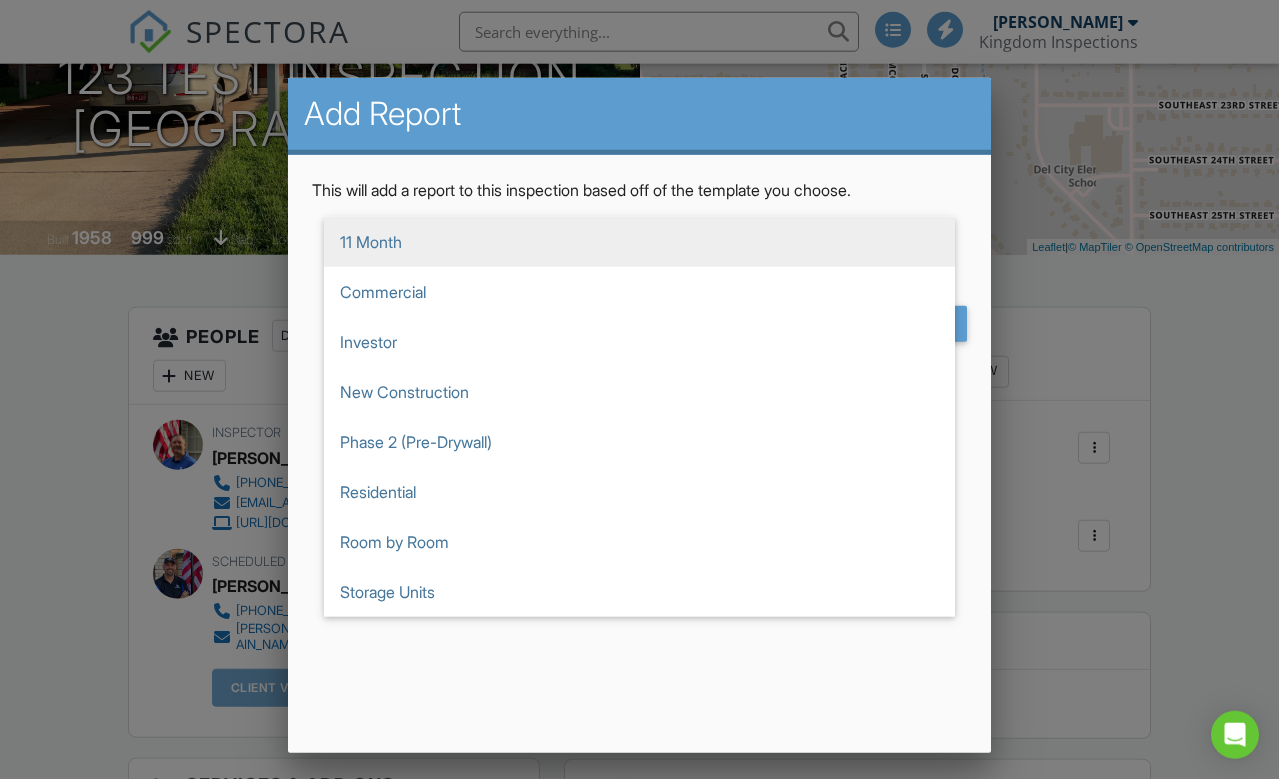 click on "Residential" at bounding box center (639, 492) 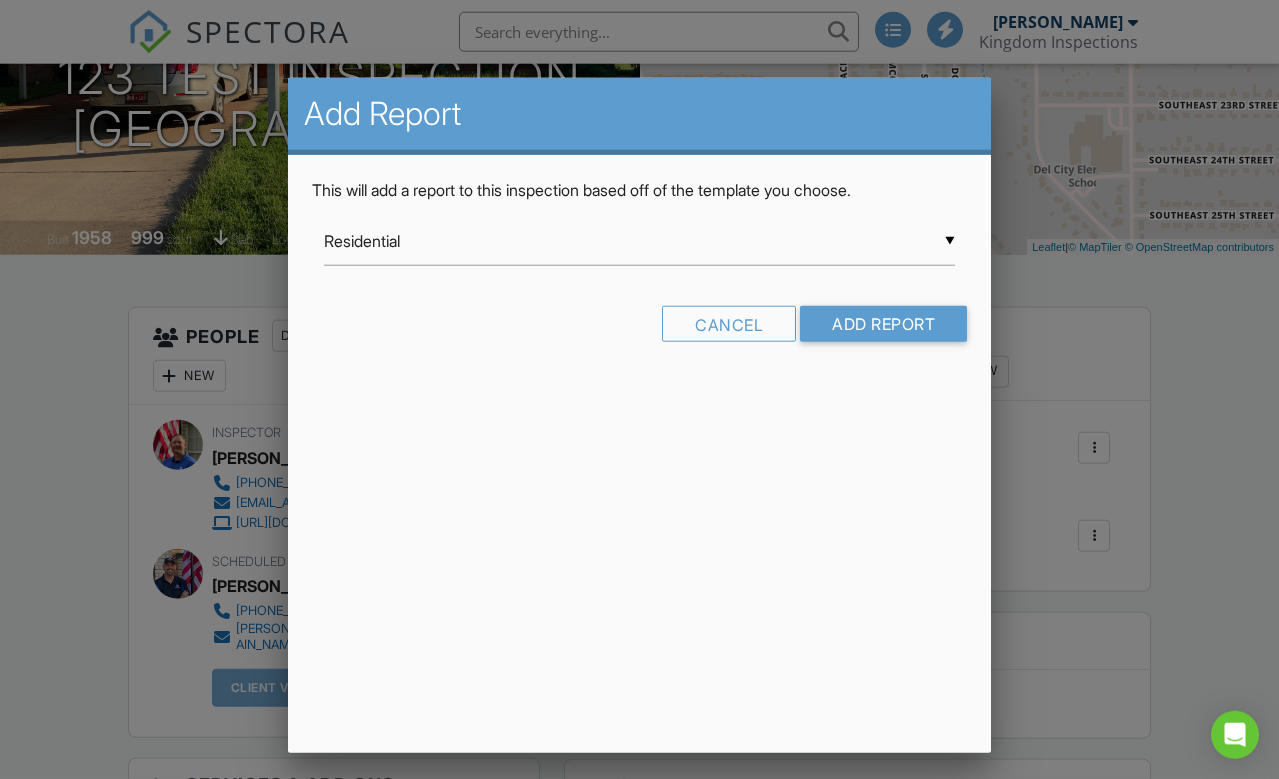 click on "Add Report" at bounding box center [883, 324] 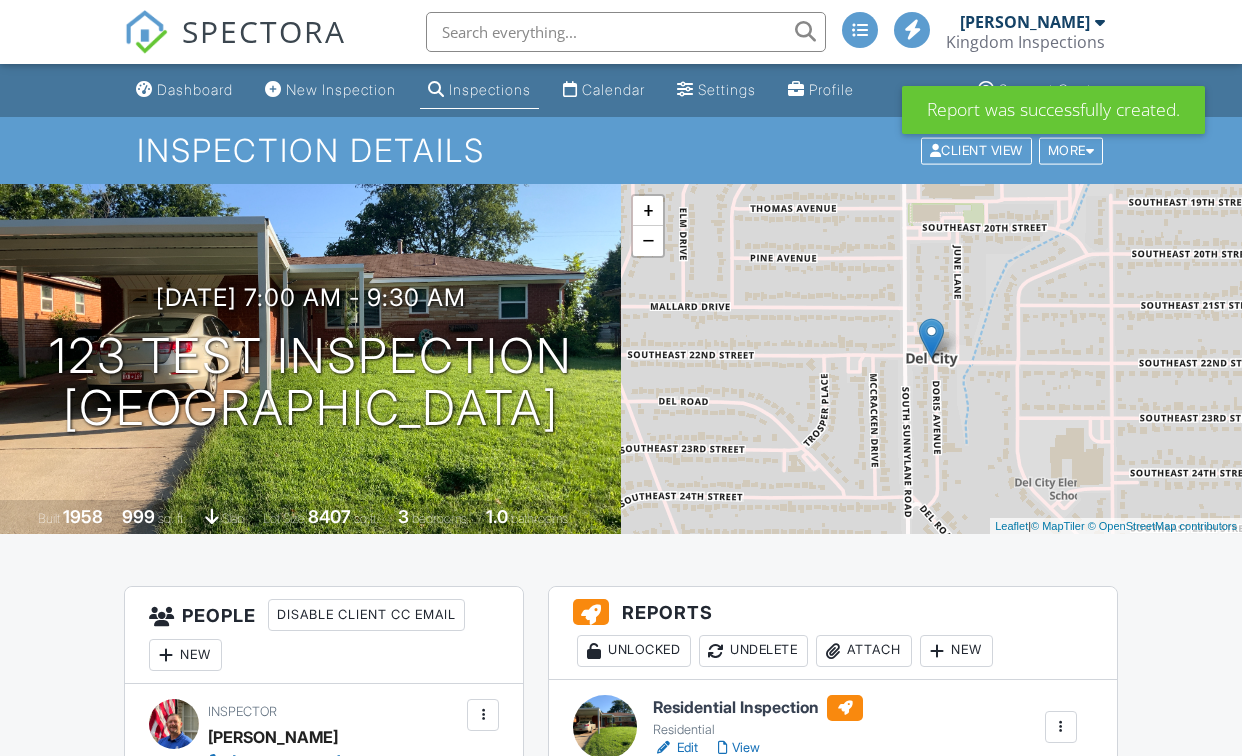 scroll, scrollTop: 0, scrollLeft: 0, axis: both 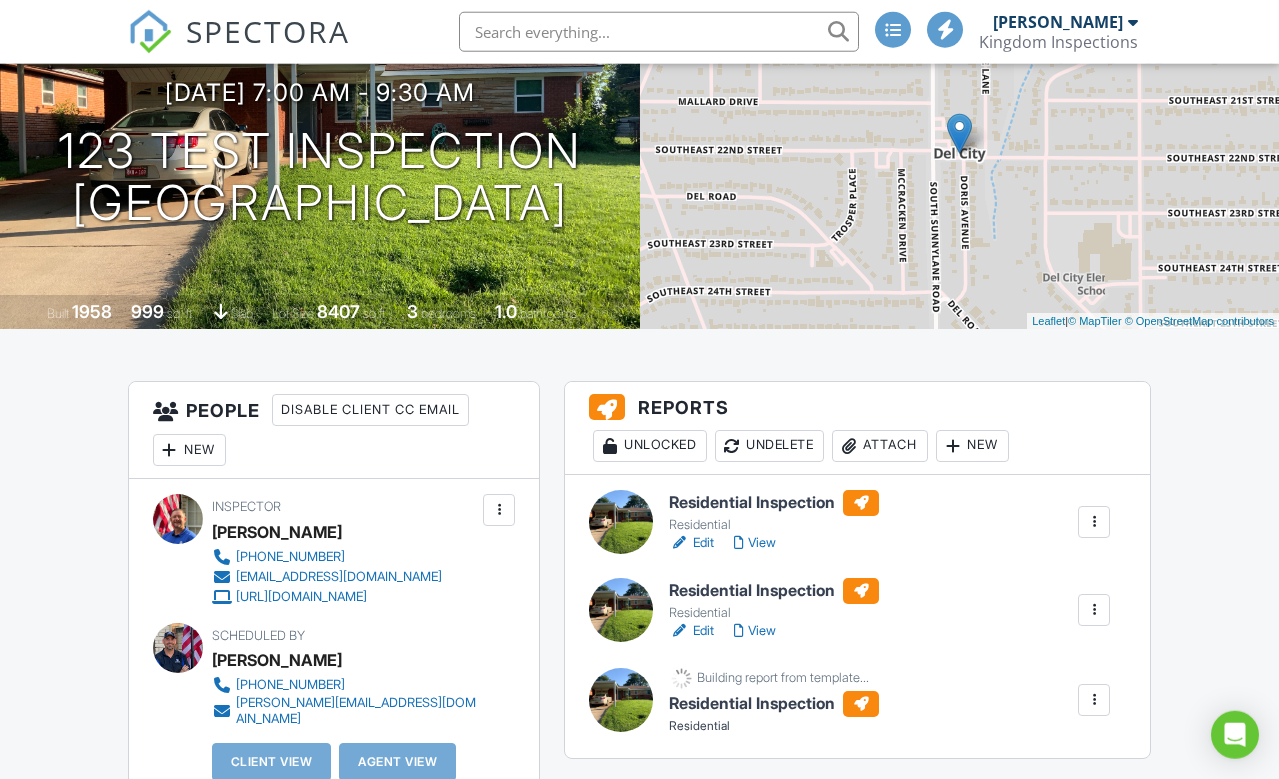 click at bounding box center [1094, 522] 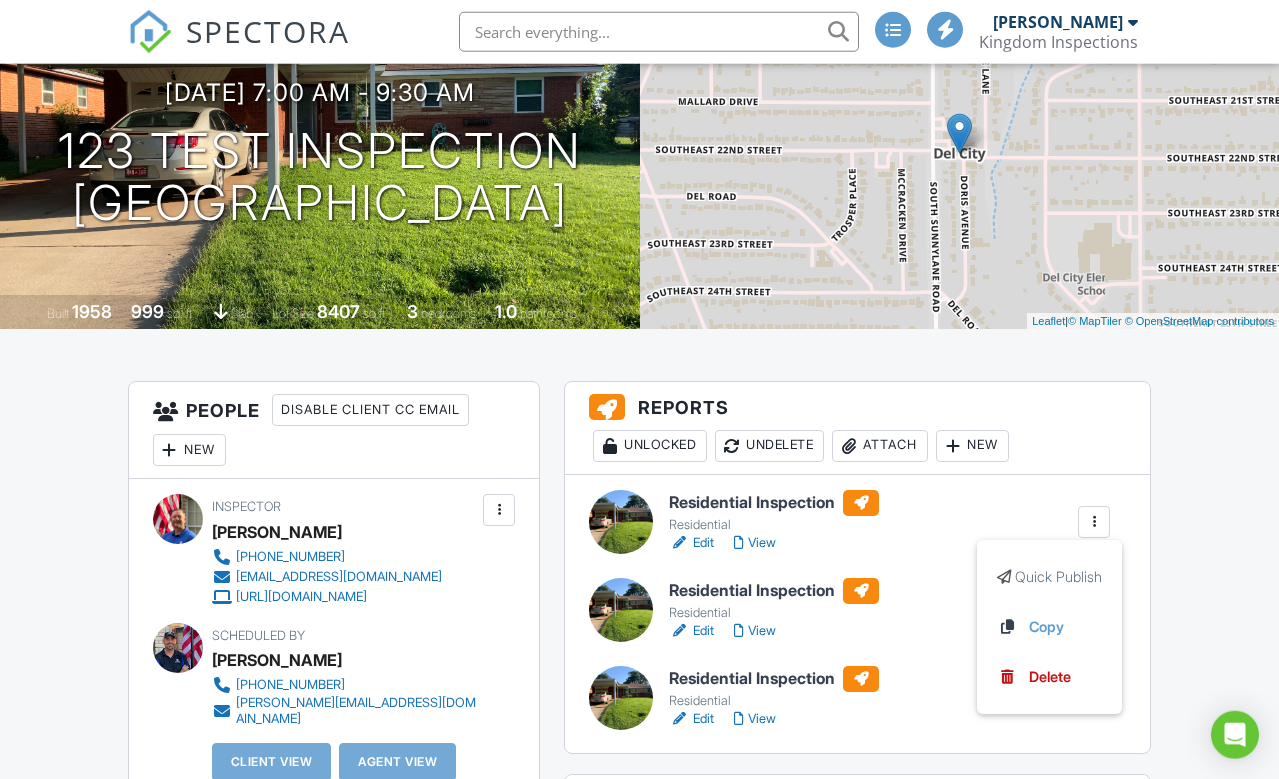 click on "Delete" at bounding box center [1050, 677] 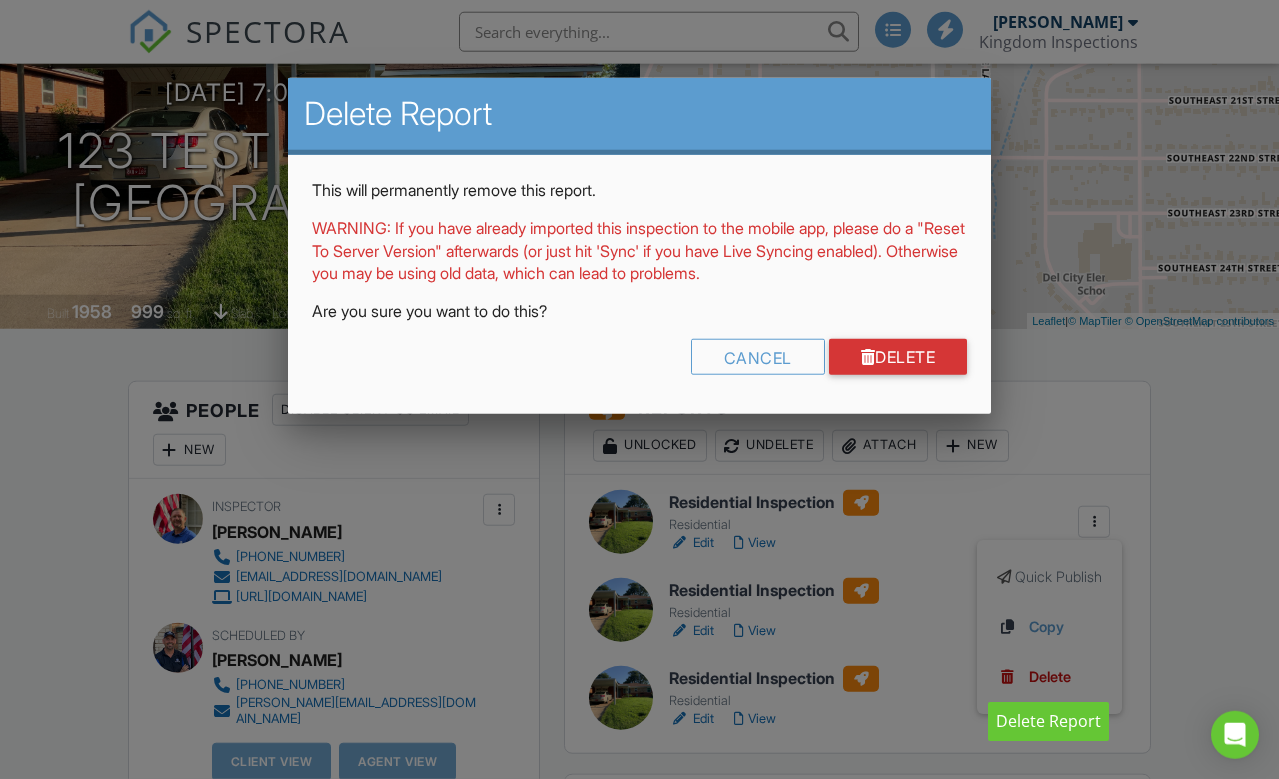 click on "Delete" at bounding box center (898, 357) 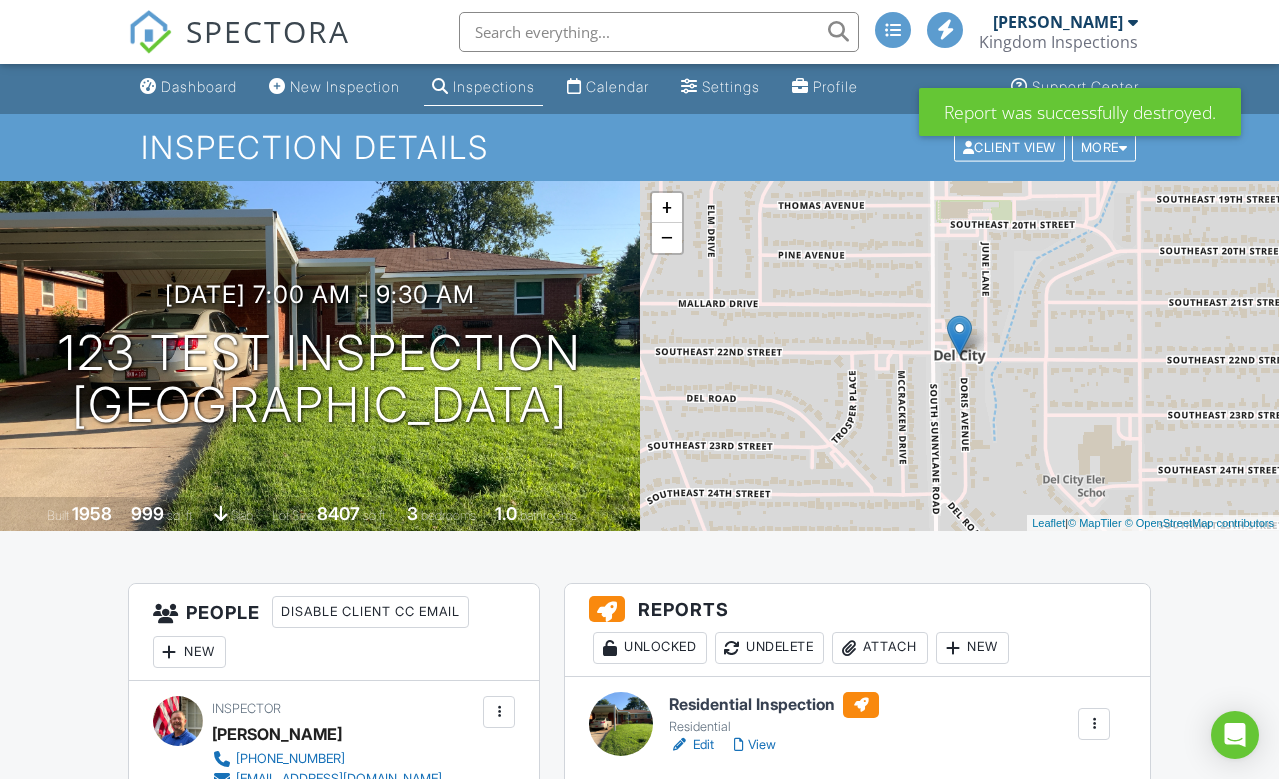 scroll, scrollTop: 122, scrollLeft: 0, axis: vertical 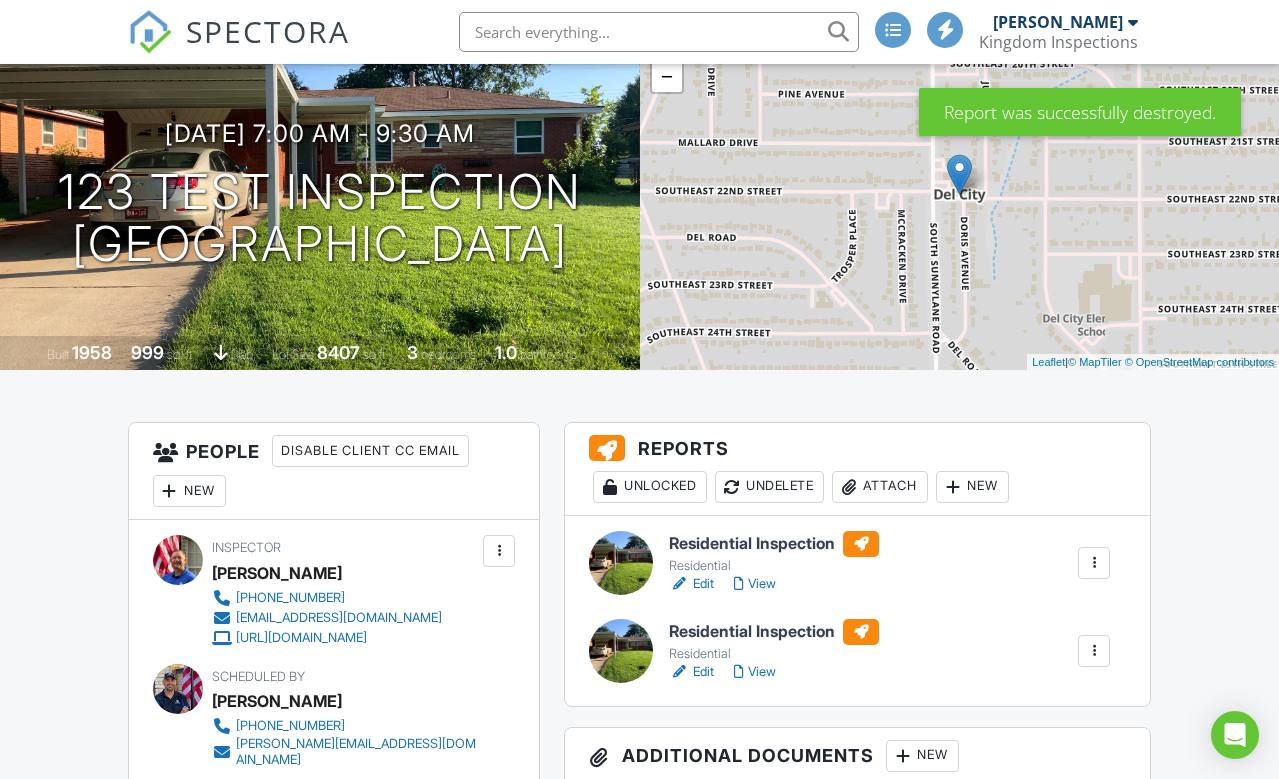 click at bounding box center [1094, 563] 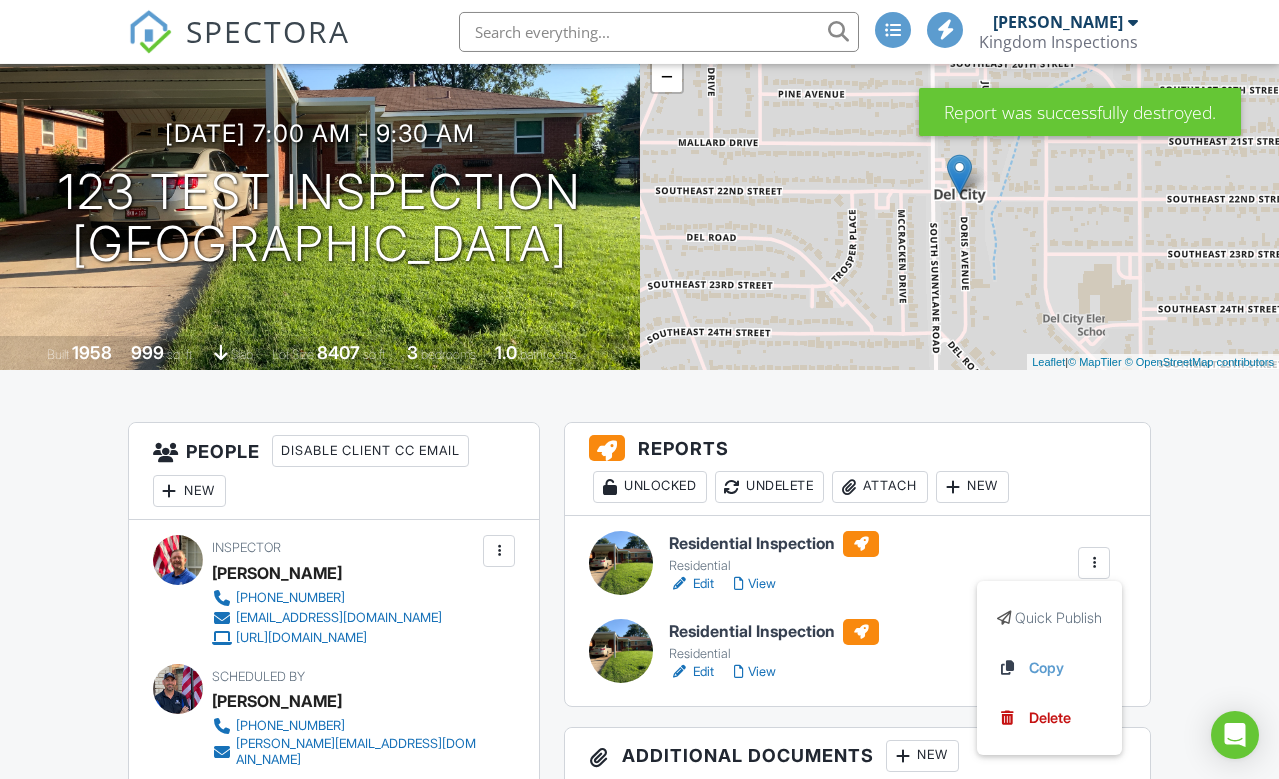 click on "Delete" at bounding box center [1050, 718] 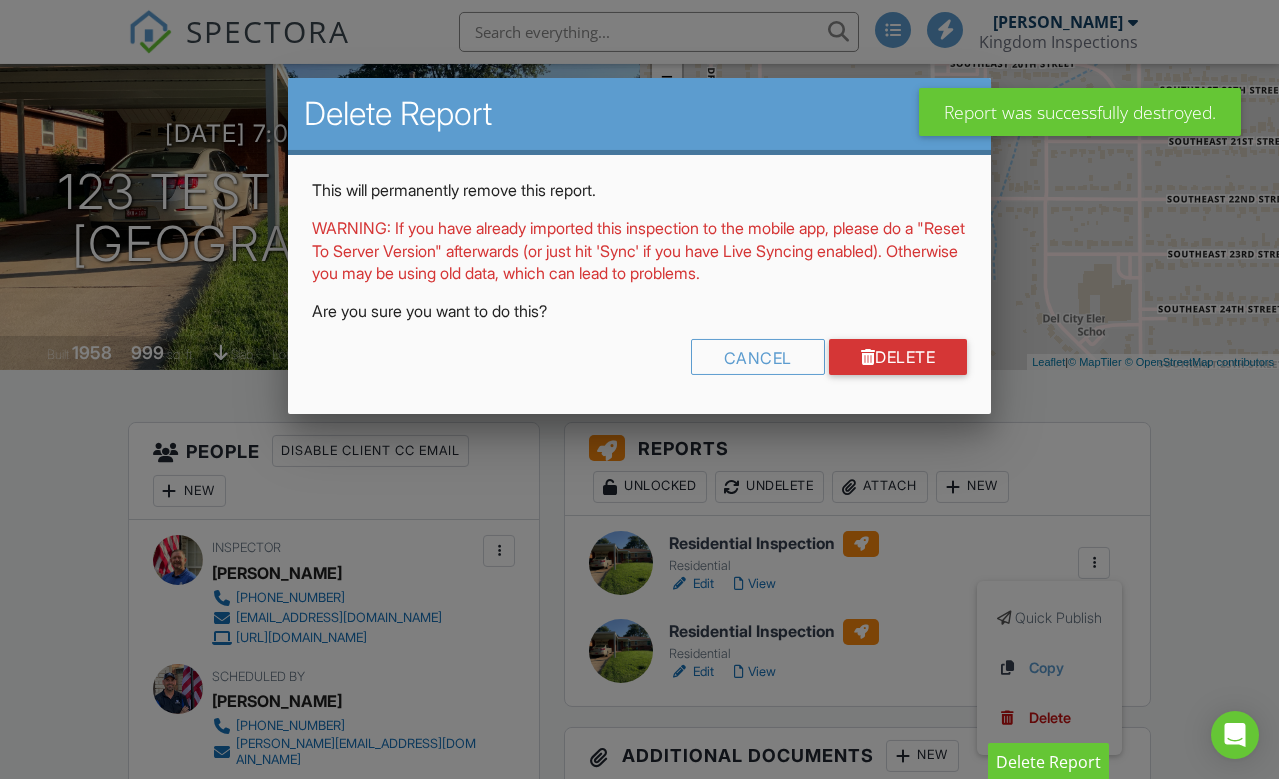 click on "Delete" at bounding box center [898, 357] 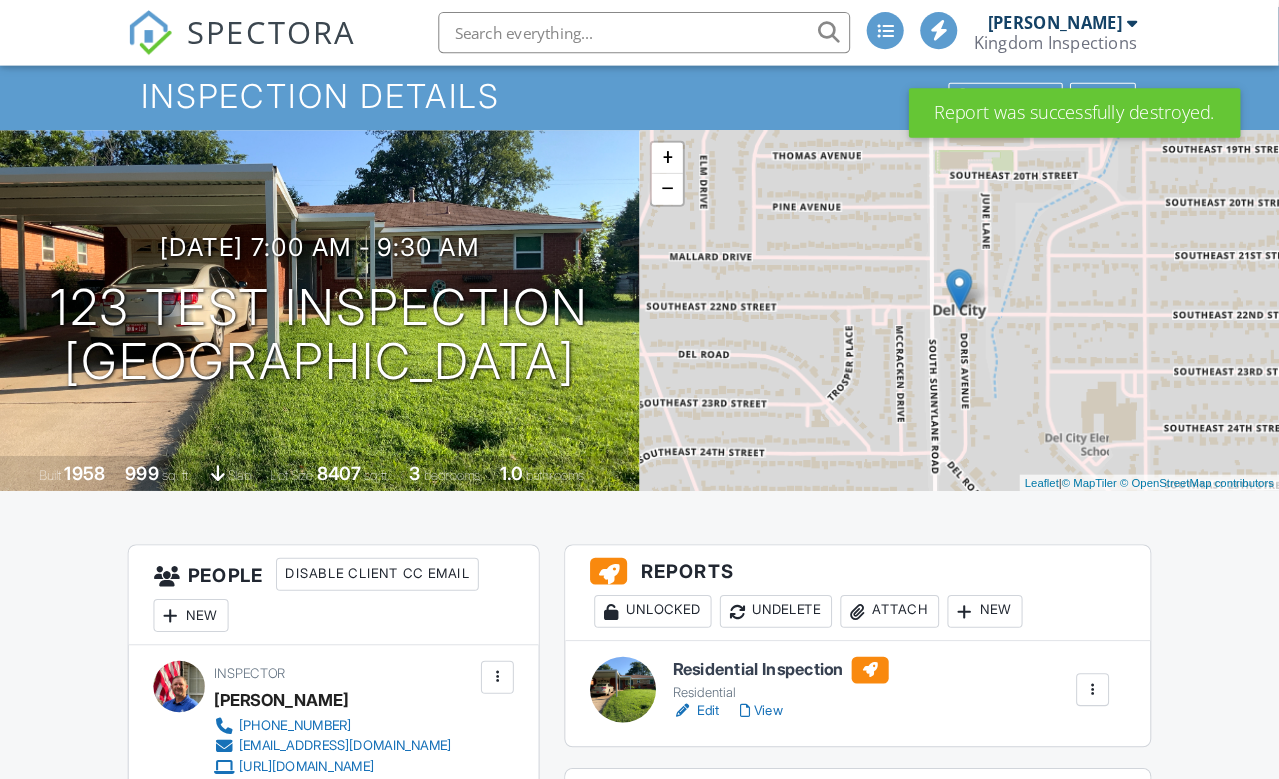 scroll, scrollTop: 0, scrollLeft: 0, axis: both 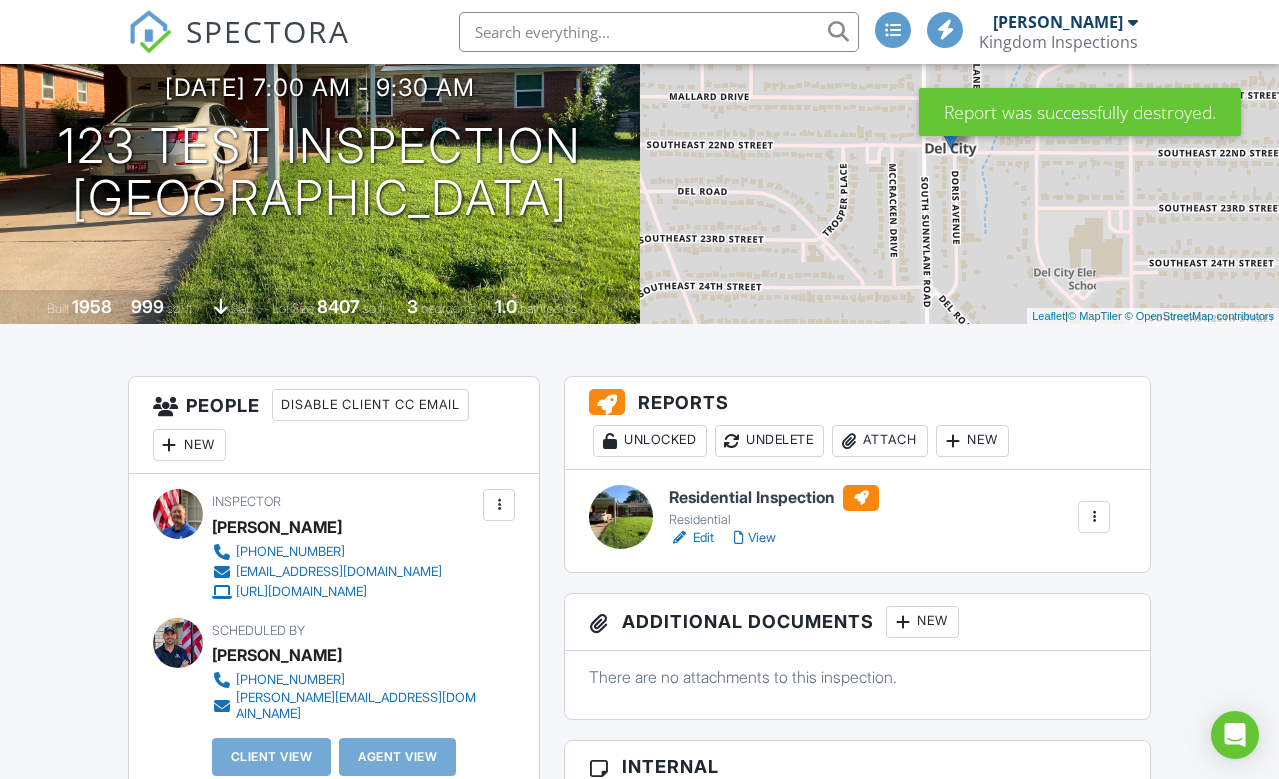 click at bounding box center (1094, 517) 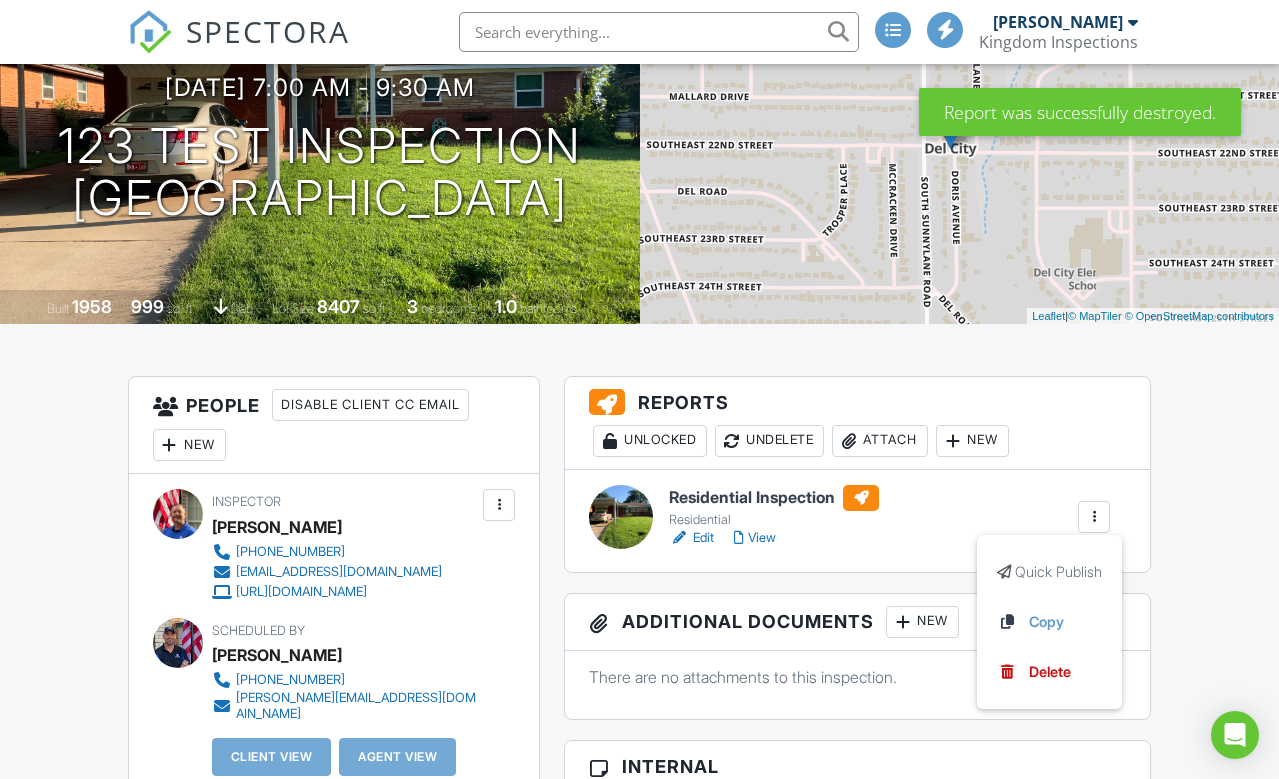 click on "Dashboard
New Inspection
Inspections
Calendar
Settings
Profile
Support Center
Inspection Details
Client View
More
Property Details
Reschedule
Reorder / Copy
Share
Cancel
Delete
Print Order
Convert to V9
Disable Pass on CC Fees
07/10/2025  7:00 am
- 9:30 am
123 Test Inspection
Del City, OK 73115
Built
1958
999
sq. ft.
slab
Lot Size
8407
sq.ft.
3
bedrooms
1.0
bathrooms
+ − Leaflet  |  © MapTiler   © OpenStreetMap contributors
All emails and texts are disabled for this inspection!
Turn on emails and texts
Reports
Unlocked
Undelete
Attach
New
Residential Inspection
Residential
Edit
View" at bounding box center [639, 1420] 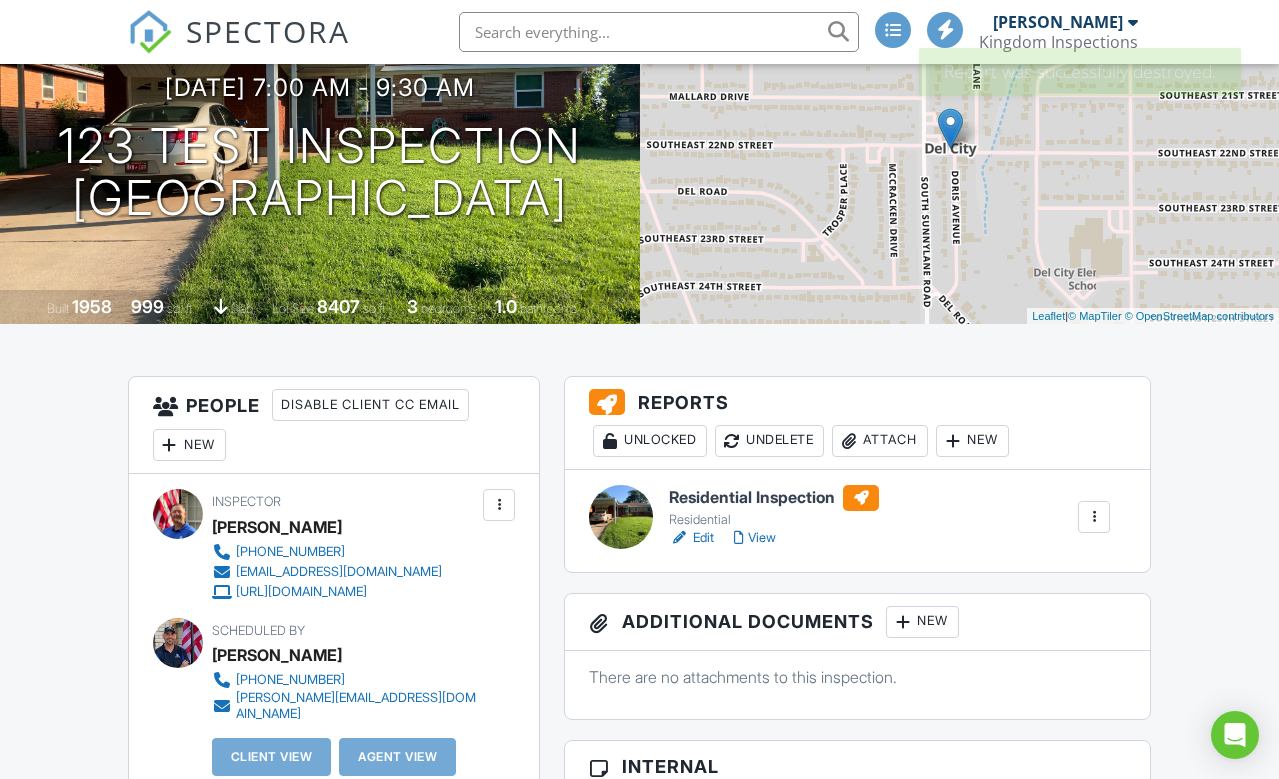 click at bounding box center (621, 517) 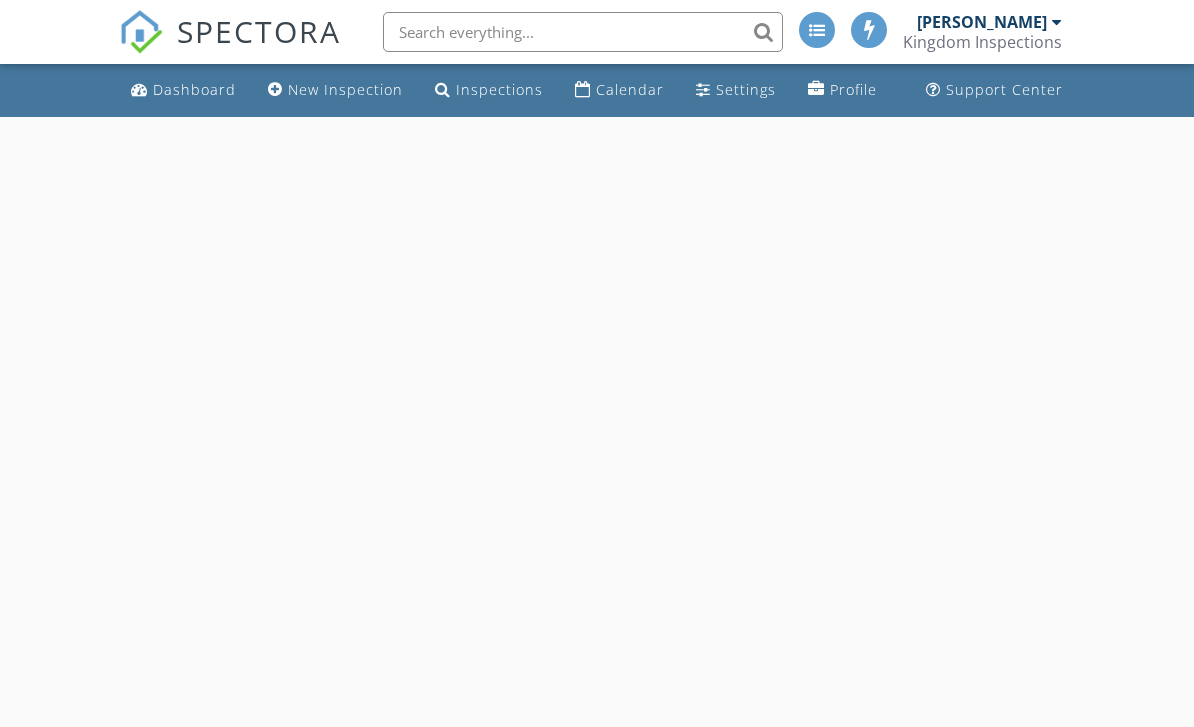 scroll, scrollTop: 0, scrollLeft: 0, axis: both 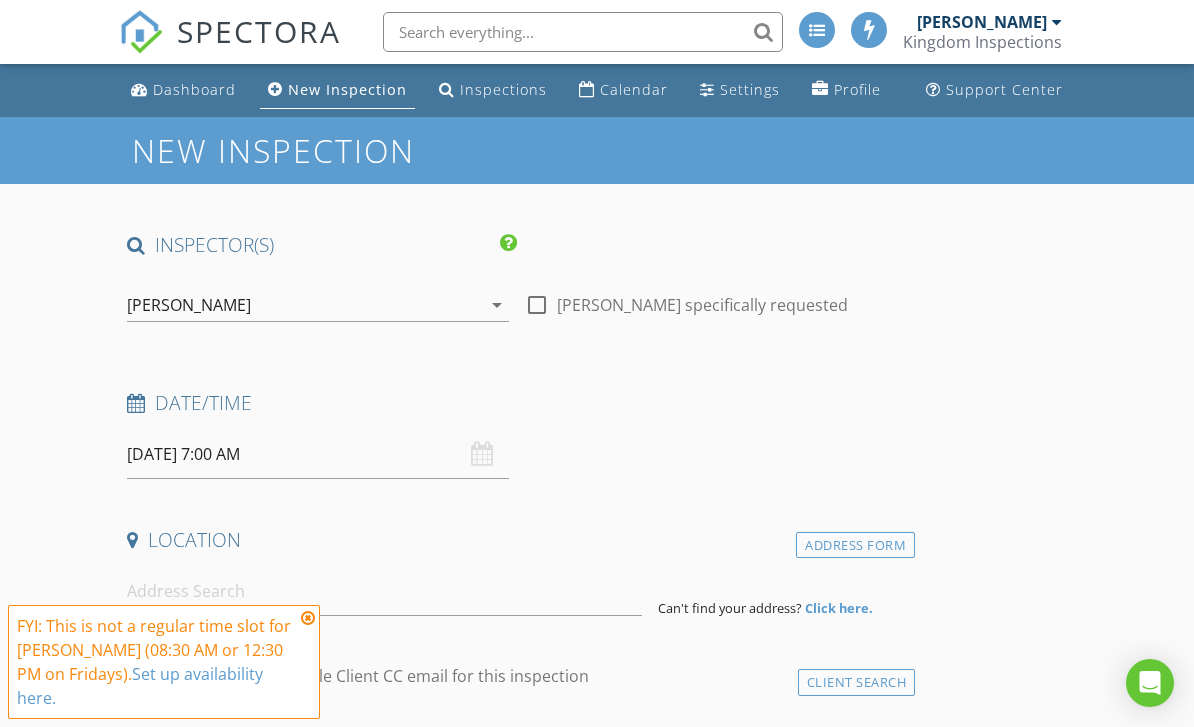 click on "[PERSON_NAME]" at bounding box center (982, 22) 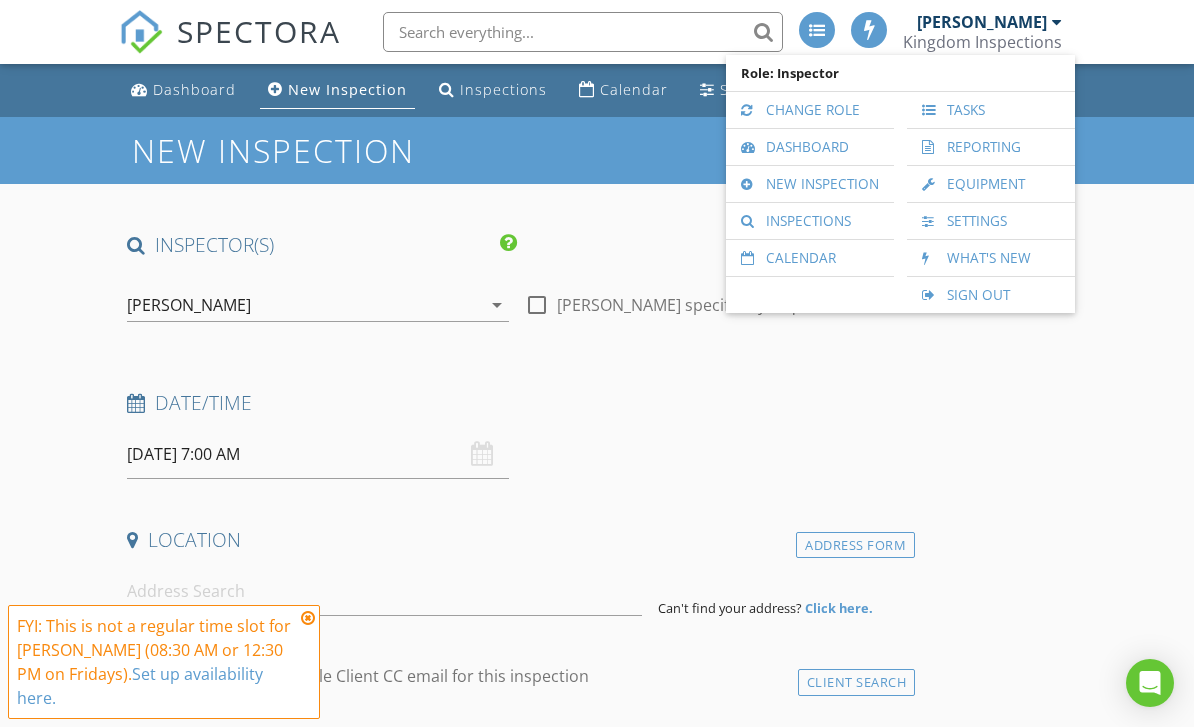 click on "Tasks" at bounding box center [991, 110] 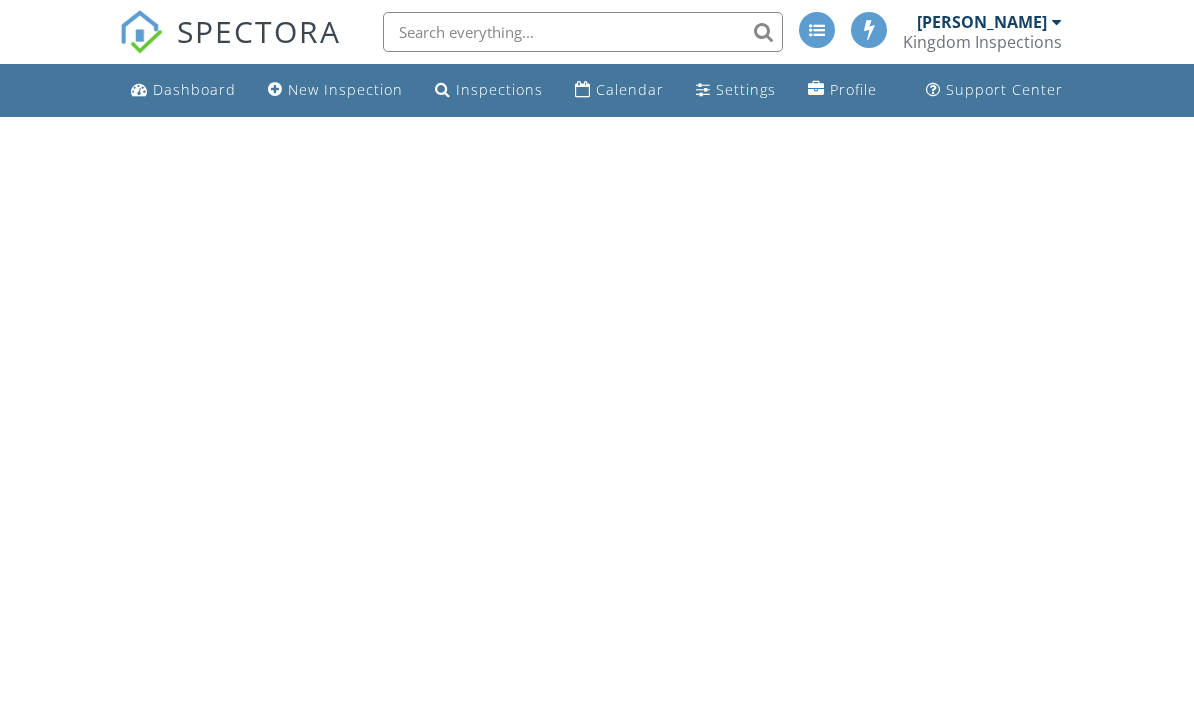 scroll, scrollTop: 0, scrollLeft: 0, axis: both 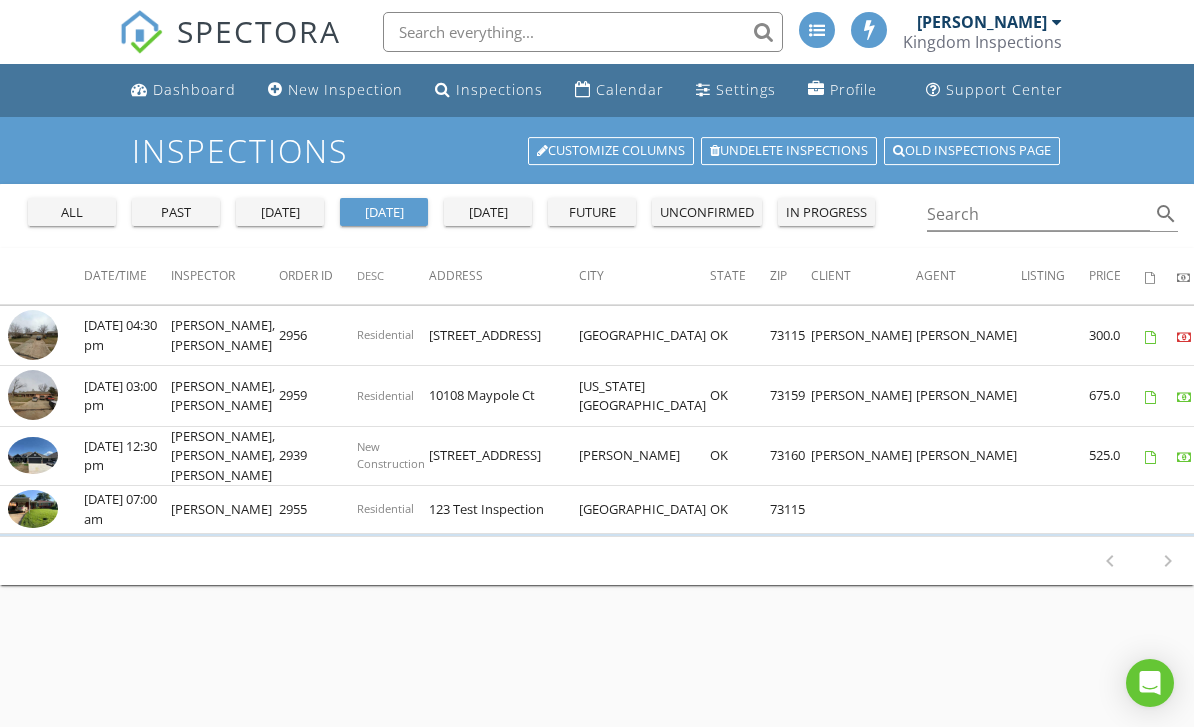 click at bounding box center (817, 30) 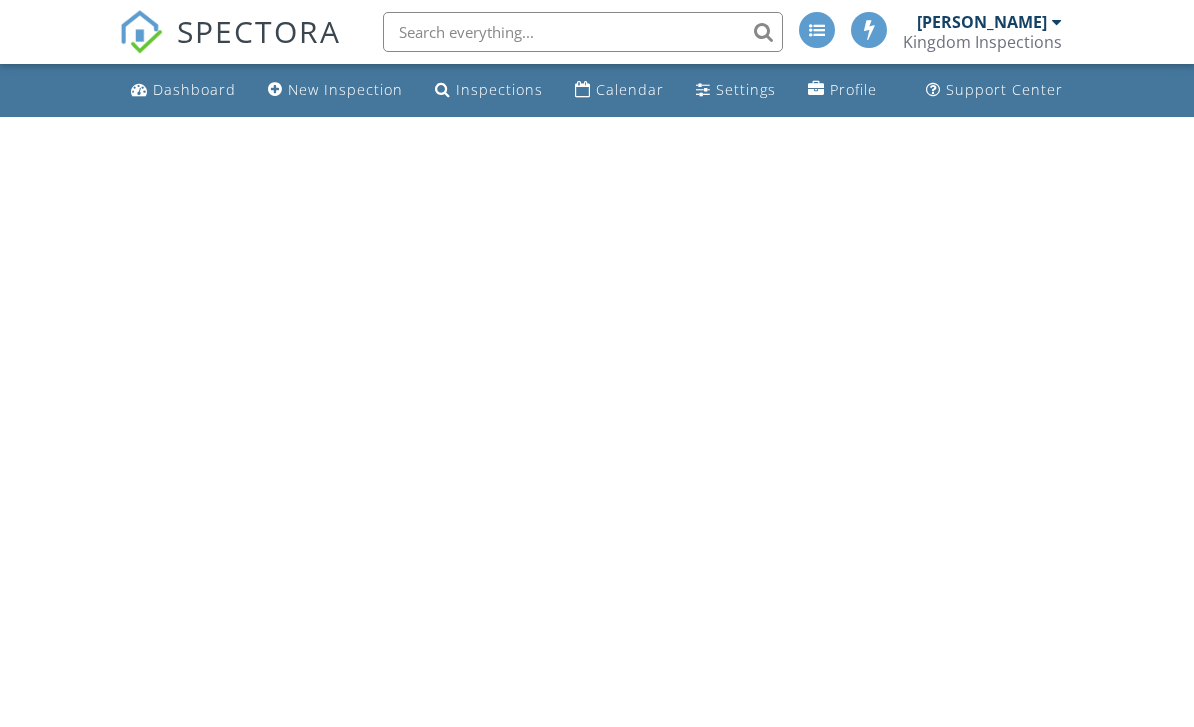 scroll, scrollTop: 0, scrollLeft: 0, axis: both 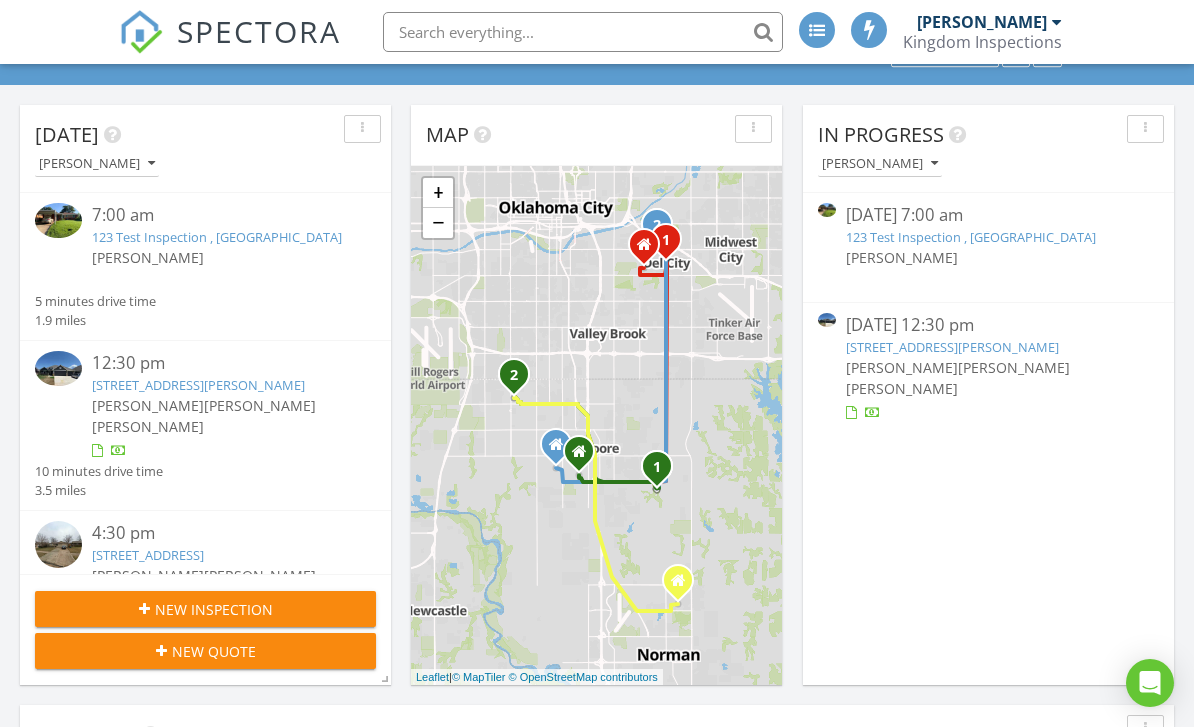 click on "123 Test Inspection , Del City, OK 73115" at bounding box center [971, 237] 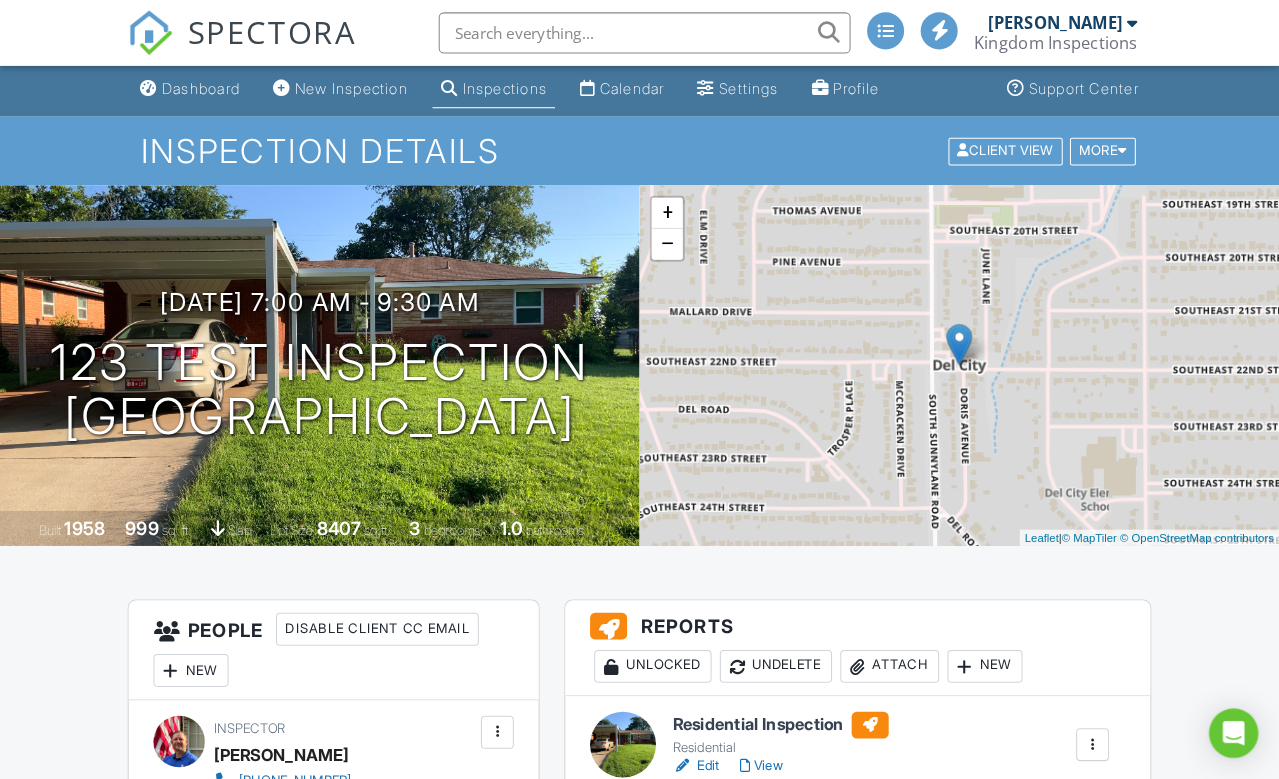 scroll, scrollTop: 0, scrollLeft: 0, axis: both 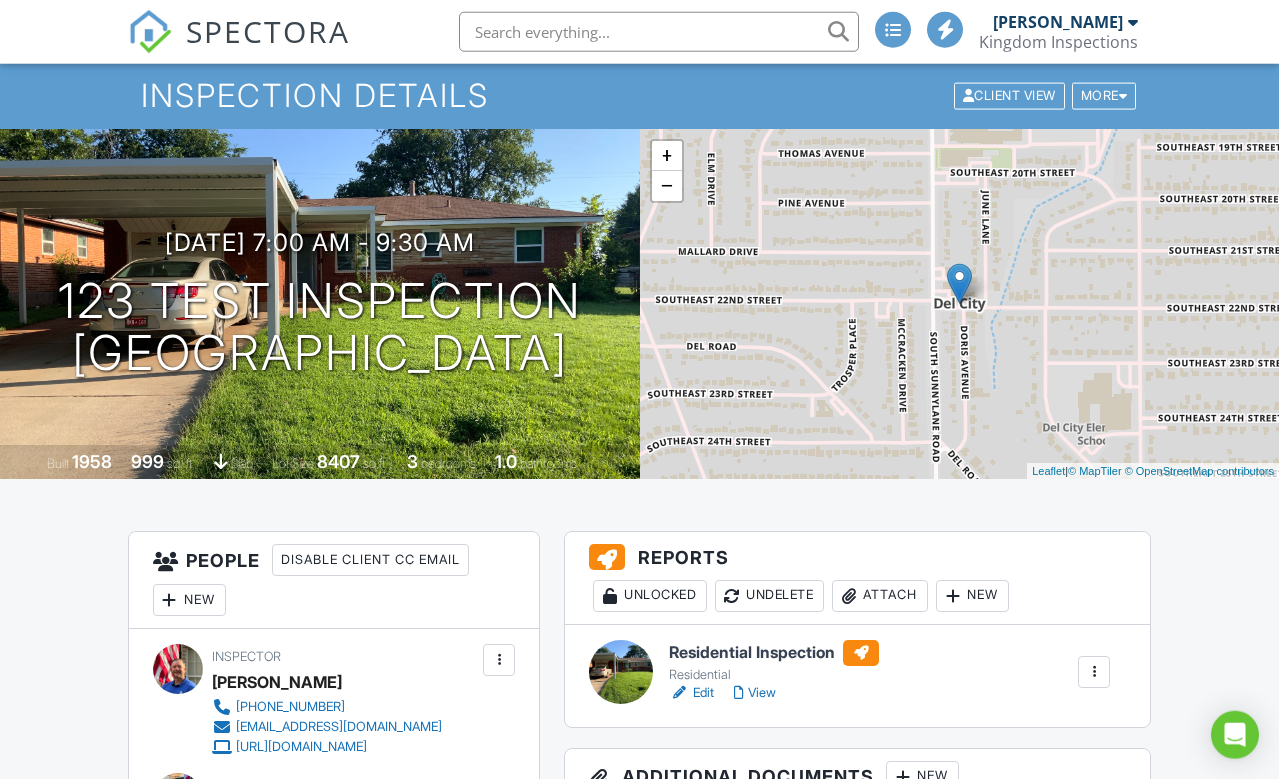 click on "123 Test Inspection
Del City, OK 73115" at bounding box center [320, 328] 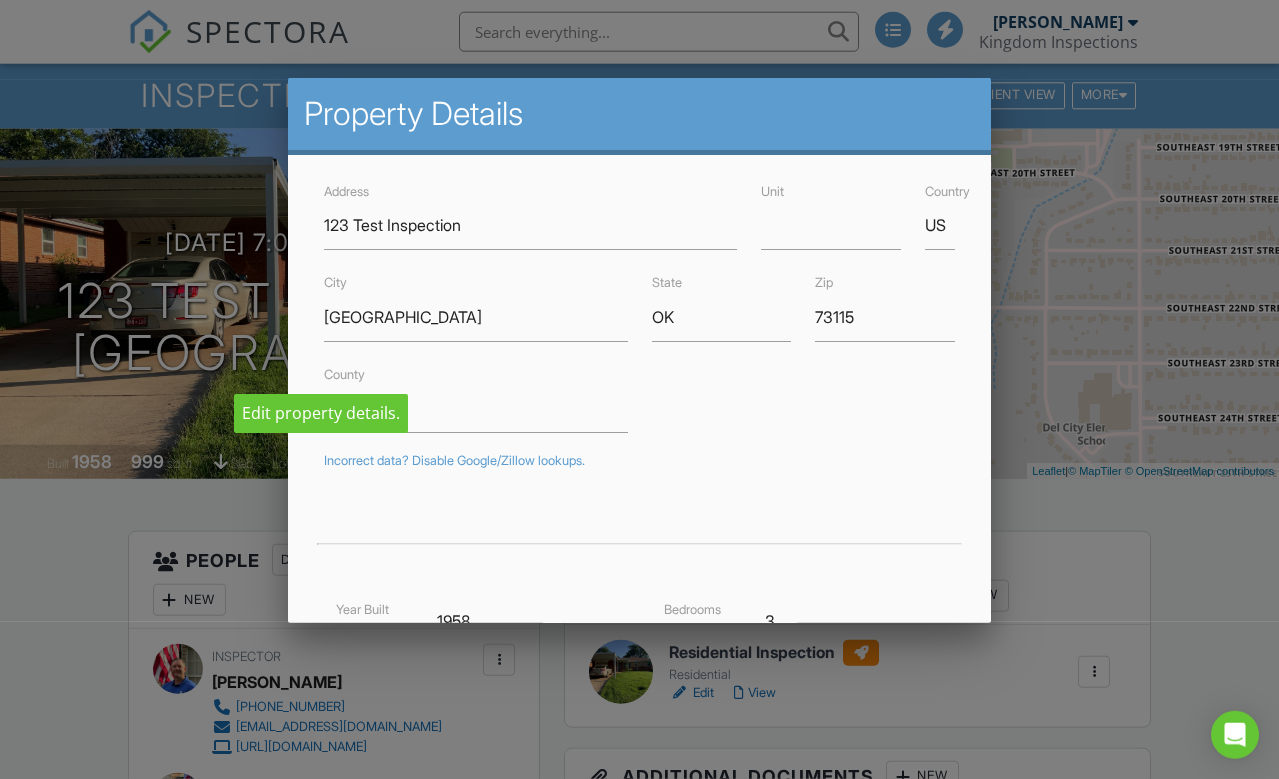 click at bounding box center (639, 387) 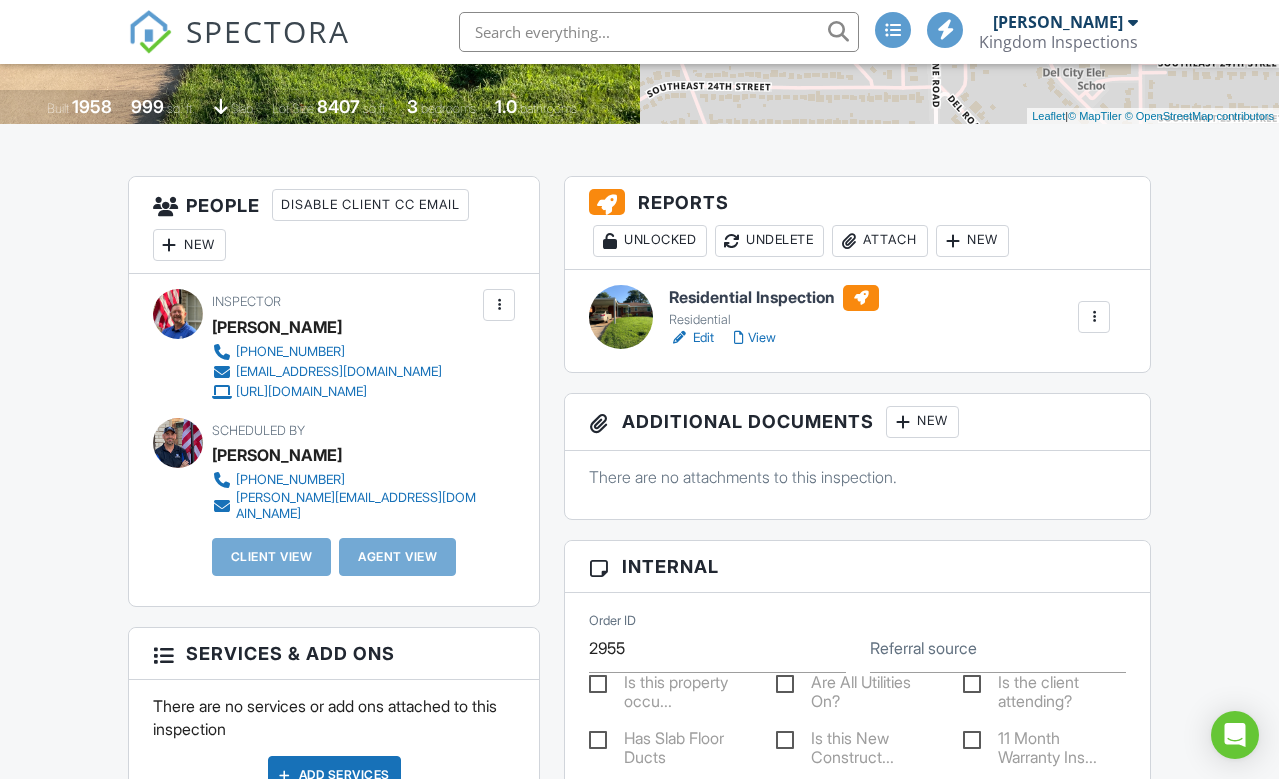 scroll, scrollTop: 410, scrollLeft: 9, axis: both 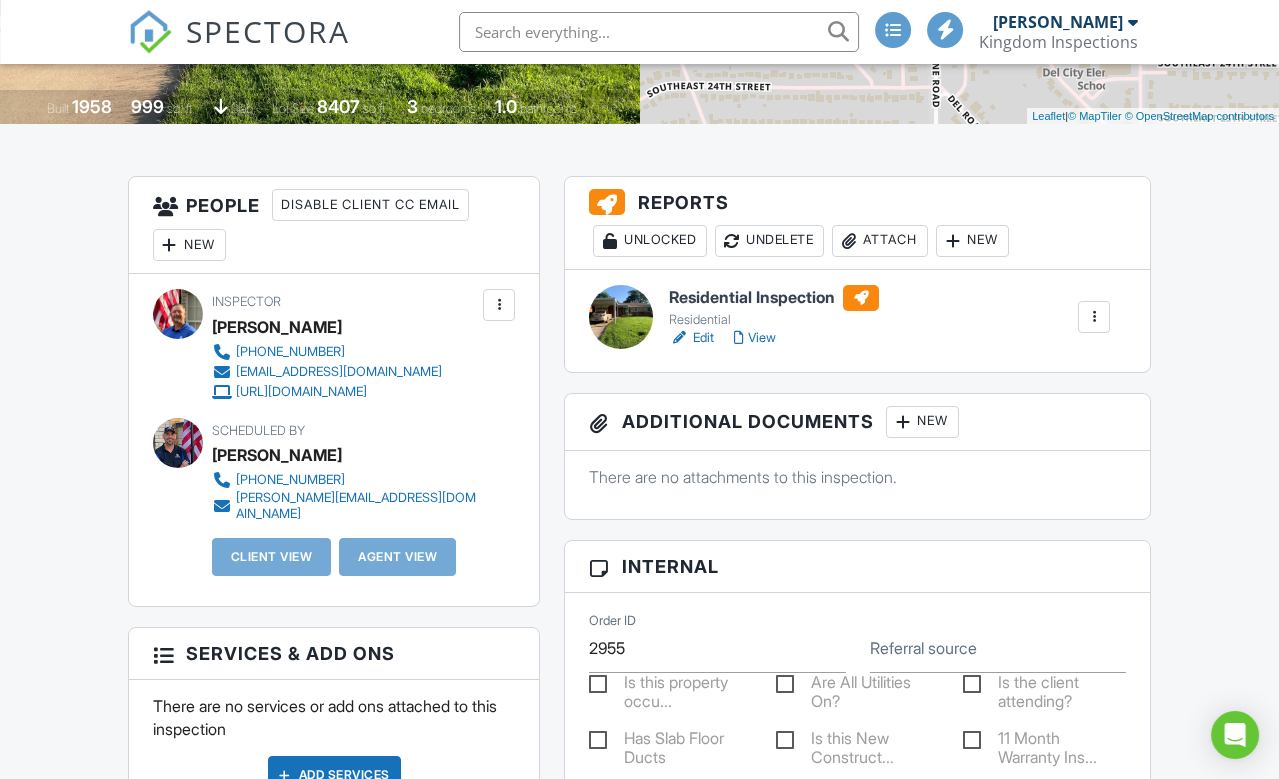 click on "View" at bounding box center [755, 338] 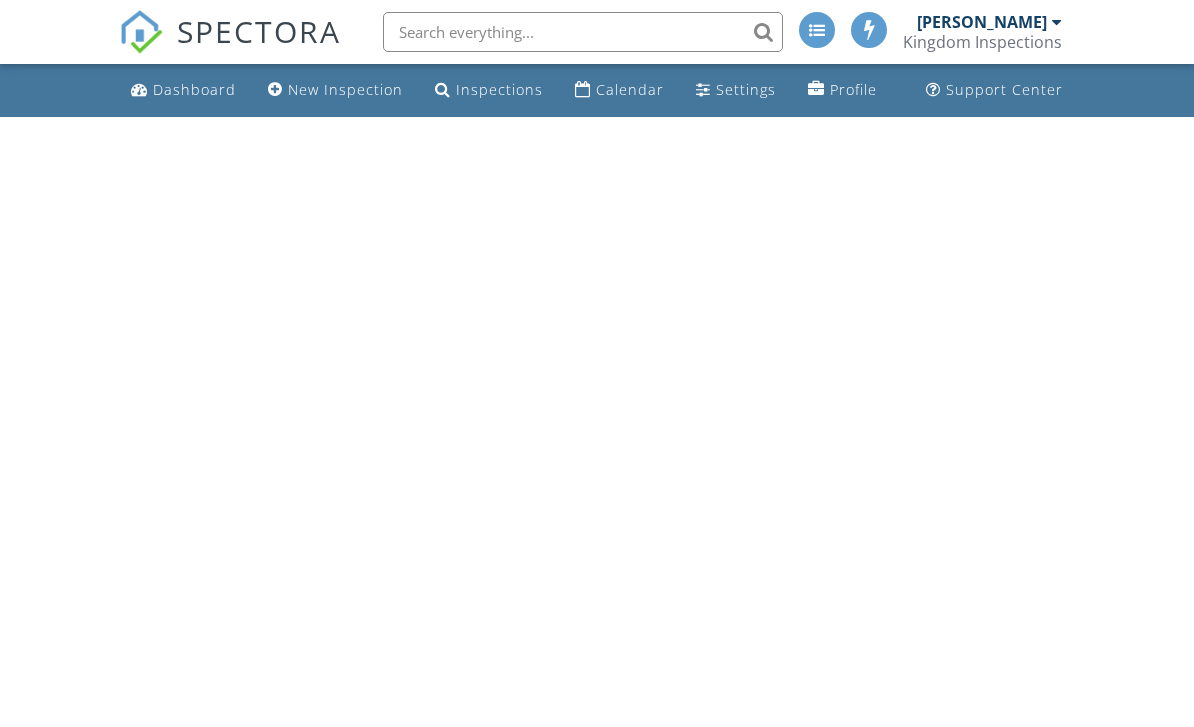 scroll, scrollTop: 0, scrollLeft: 0, axis: both 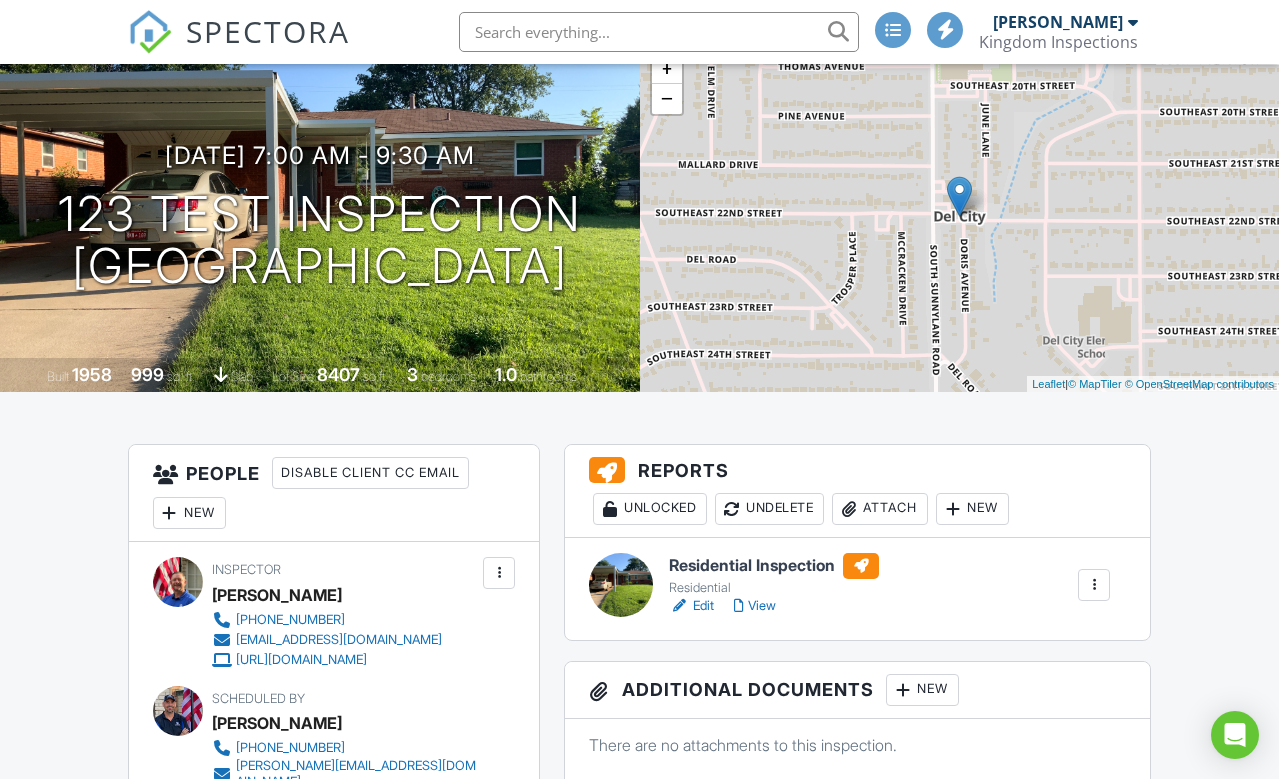 click at bounding box center [1094, 585] 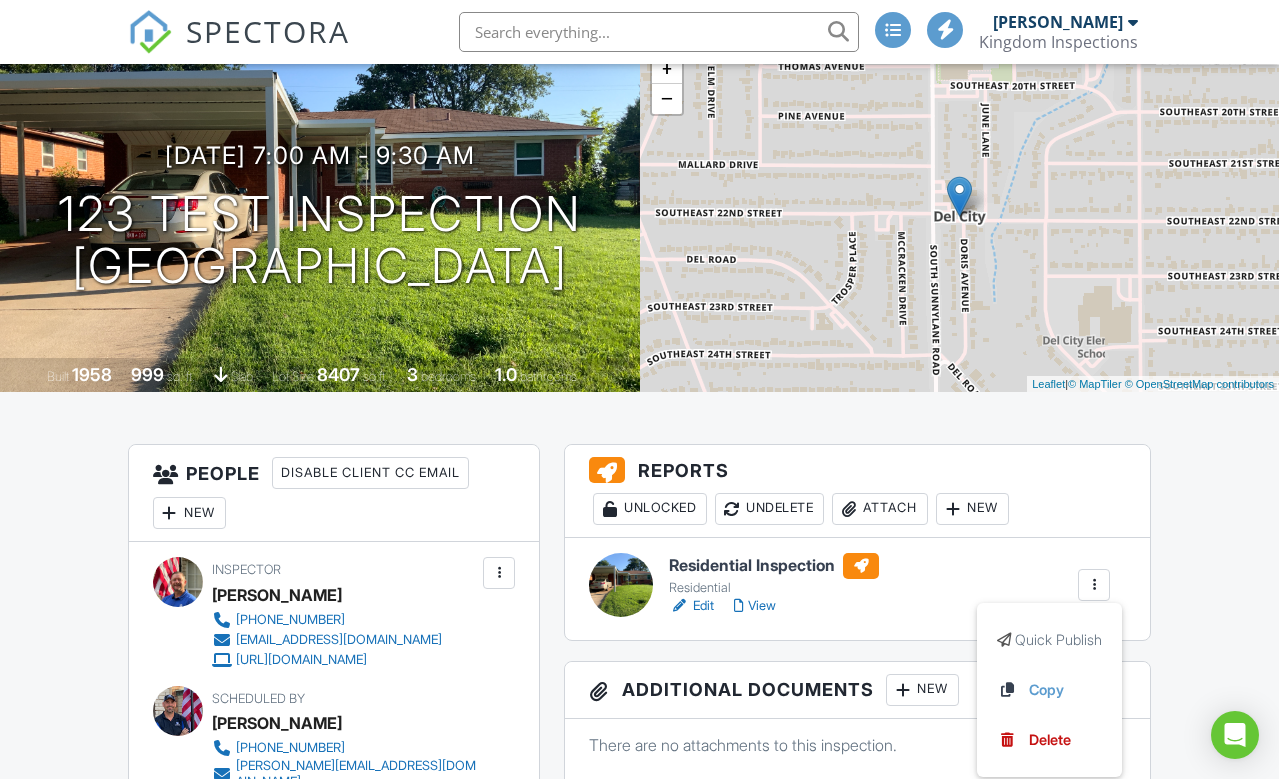 click on "Residential Inspection
Residential
Edit
View
Quick Publish
Copy
Delete" at bounding box center (889, 585) 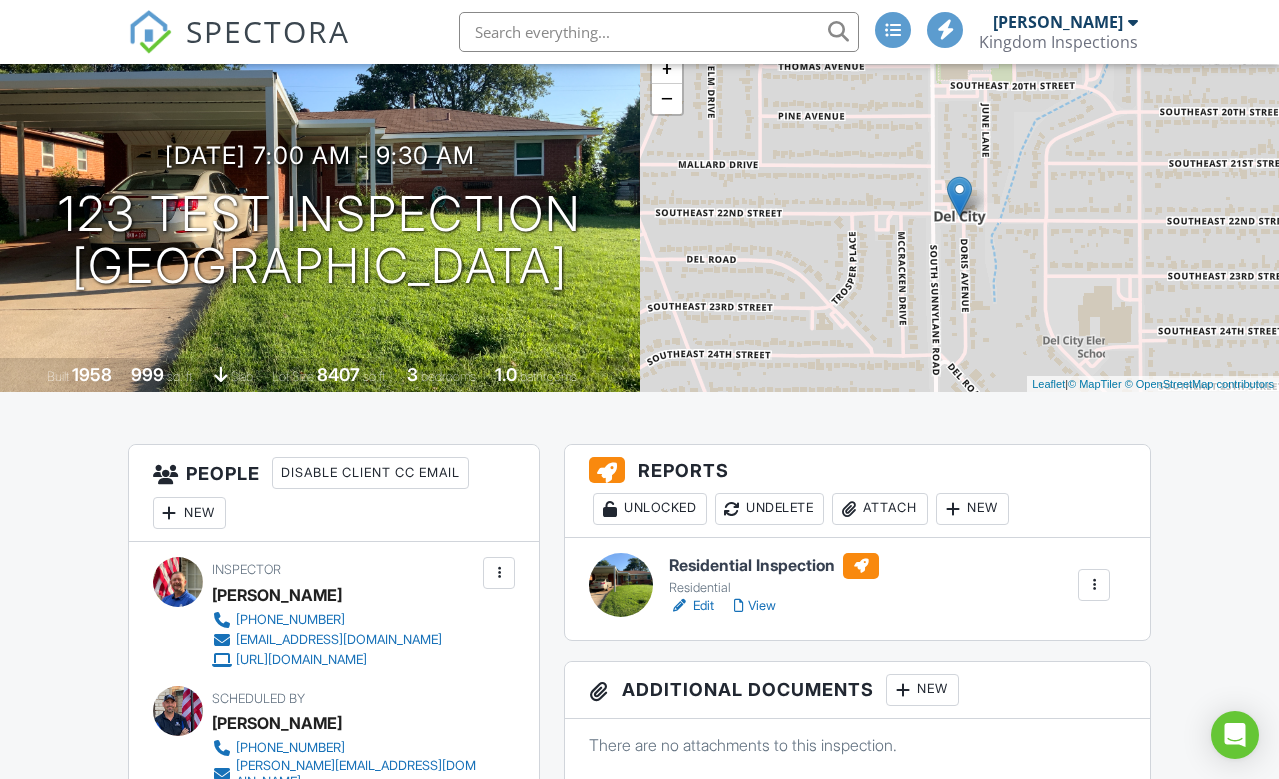 click at bounding box center (861, 566) 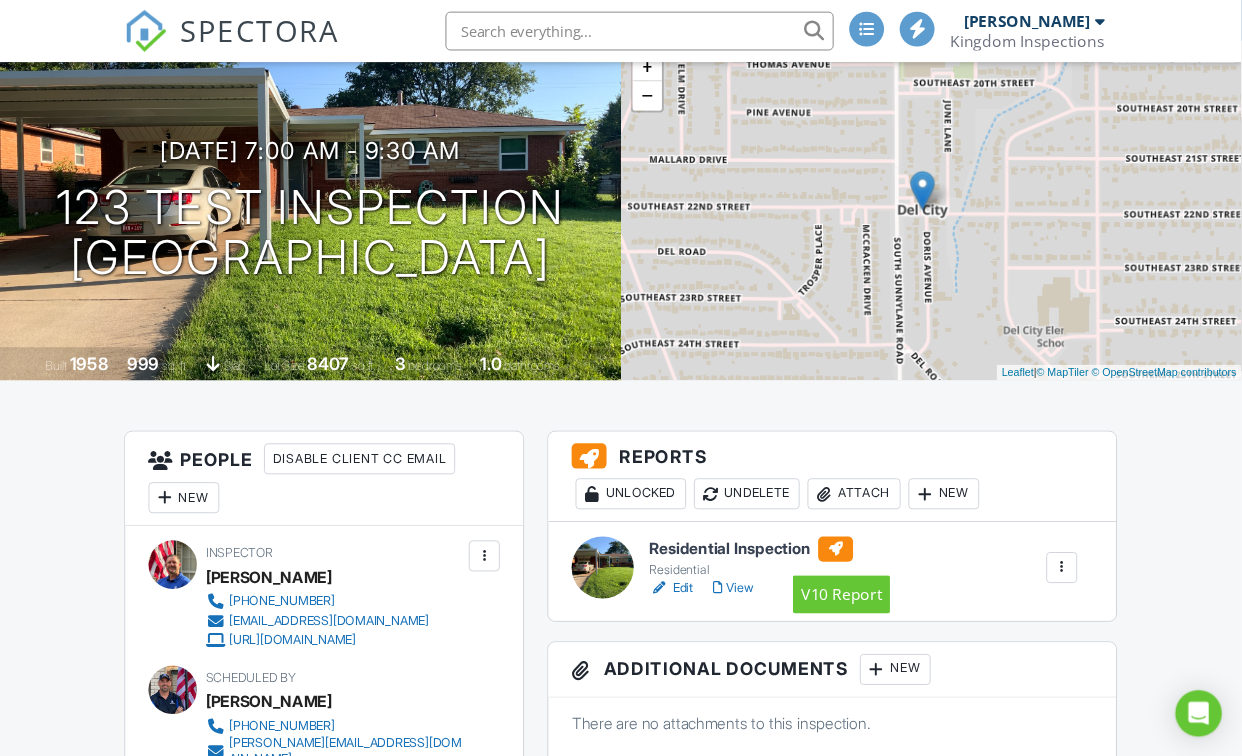 scroll, scrollTop: 187, scrollLeft: 10, axis: both 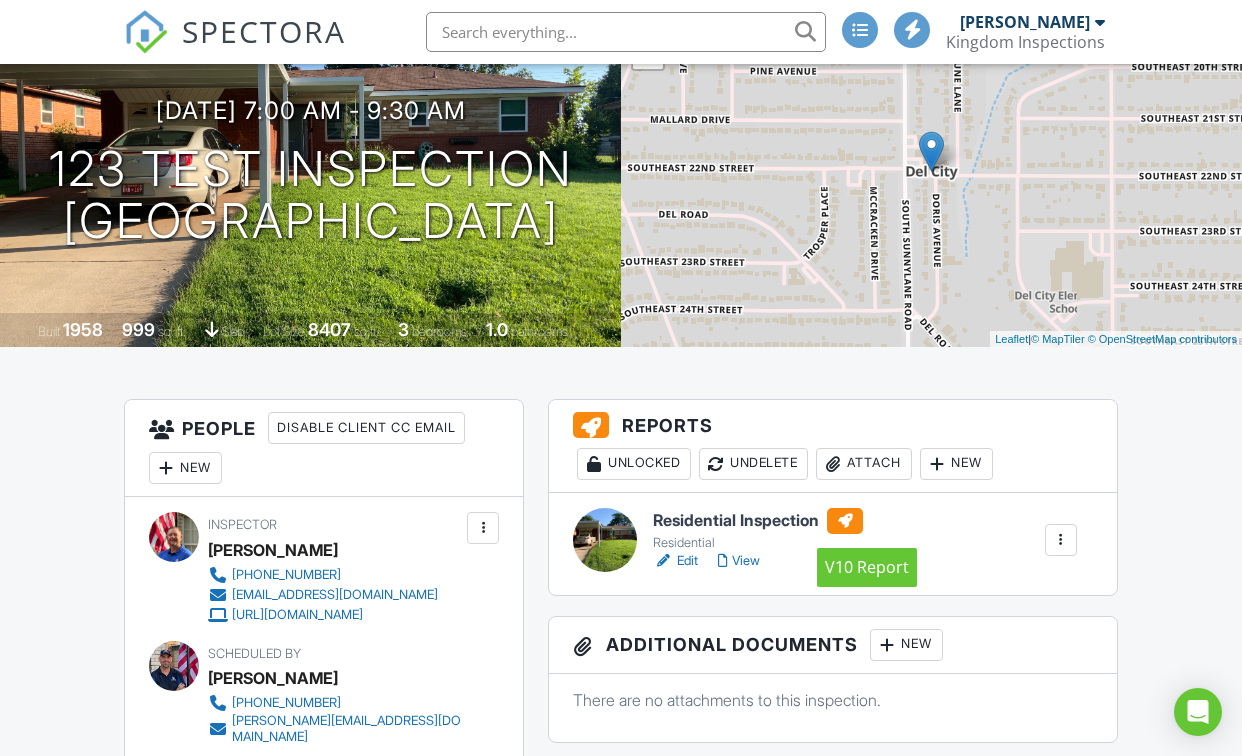 click on "Unlocked" at bounding box center (634, 464) 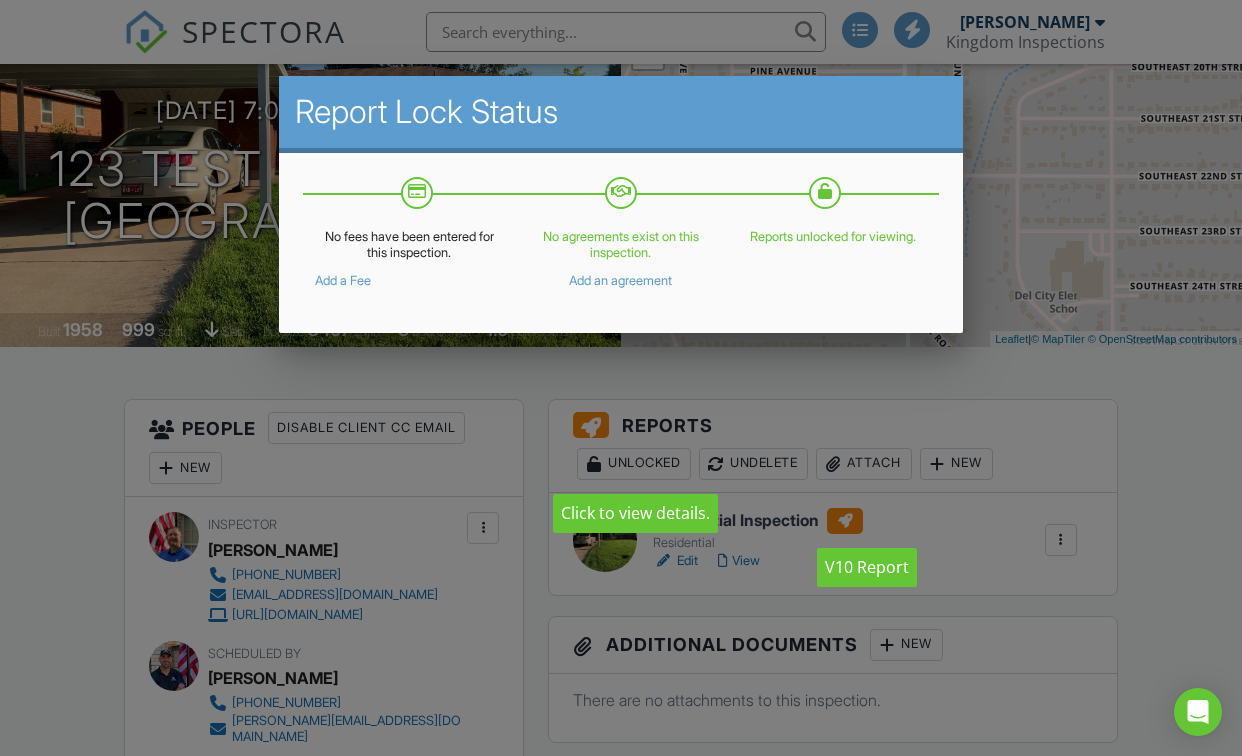 click on "Reports unlocked for viewing." at bounding box center [833, 237] 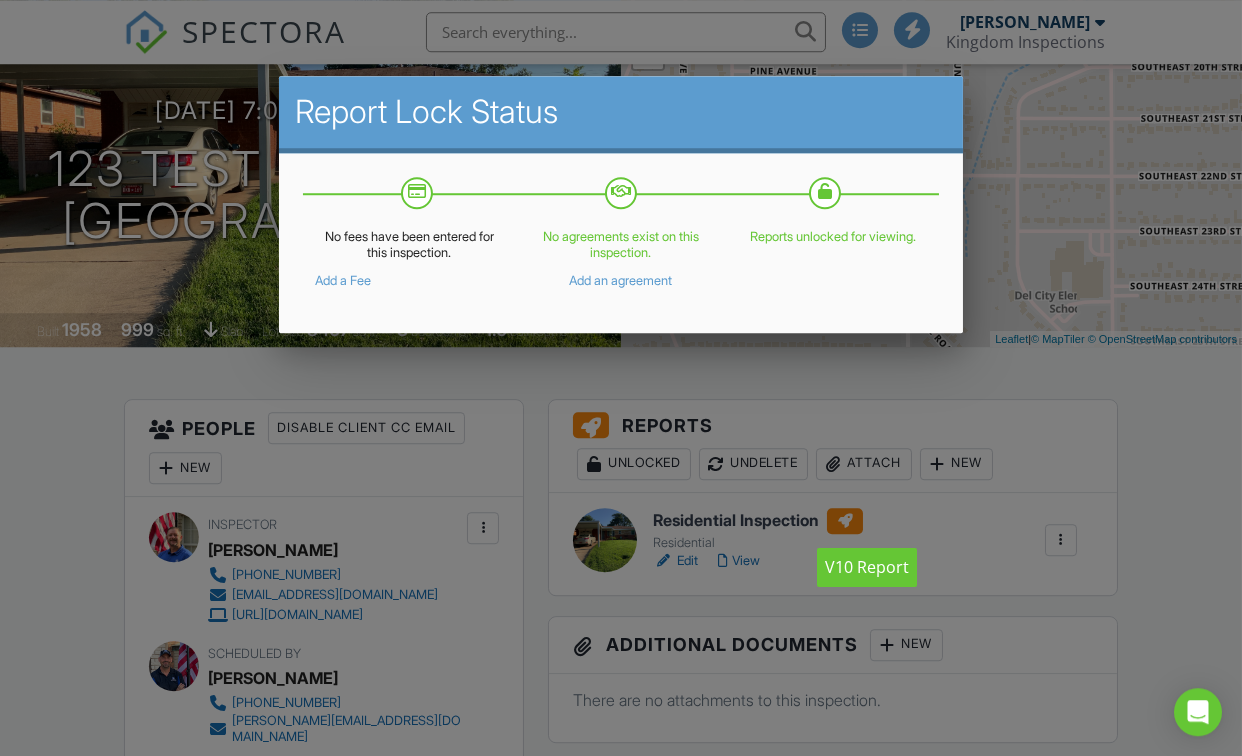 scroll, scrollTop: 187, scrollLeft: 12, axis: both 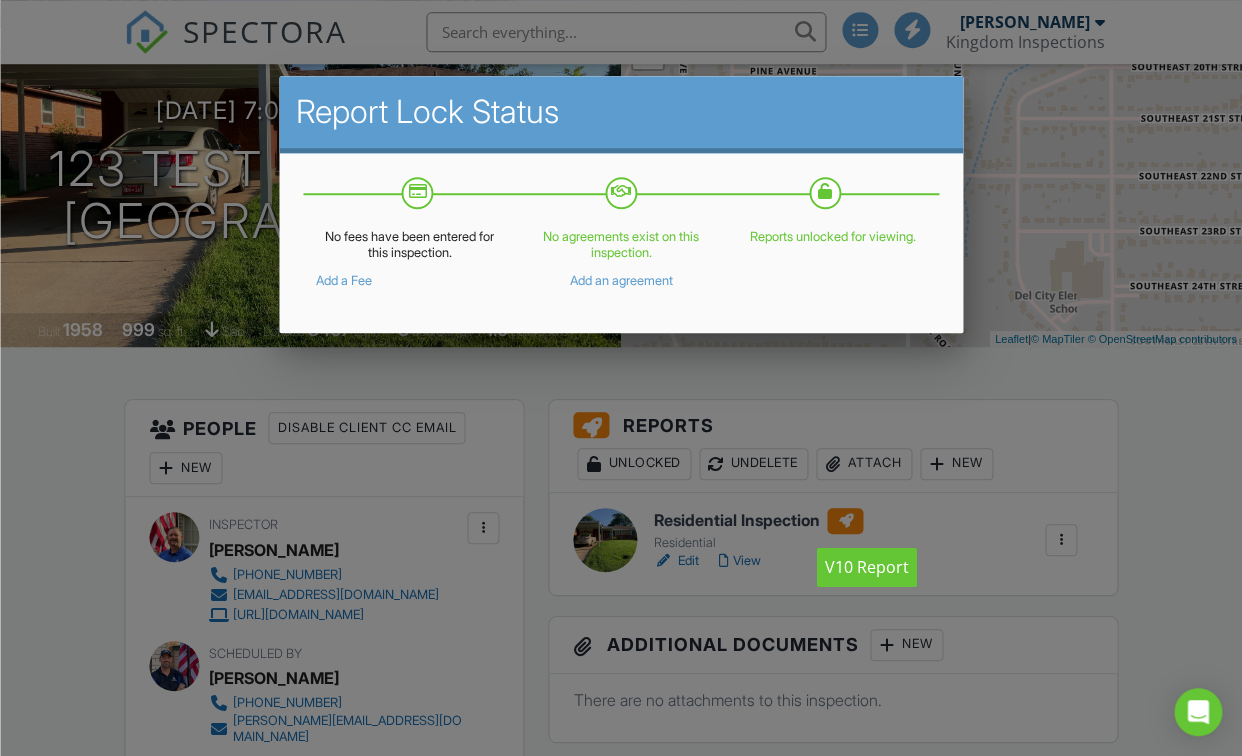 click at bounding box center (621, 372) 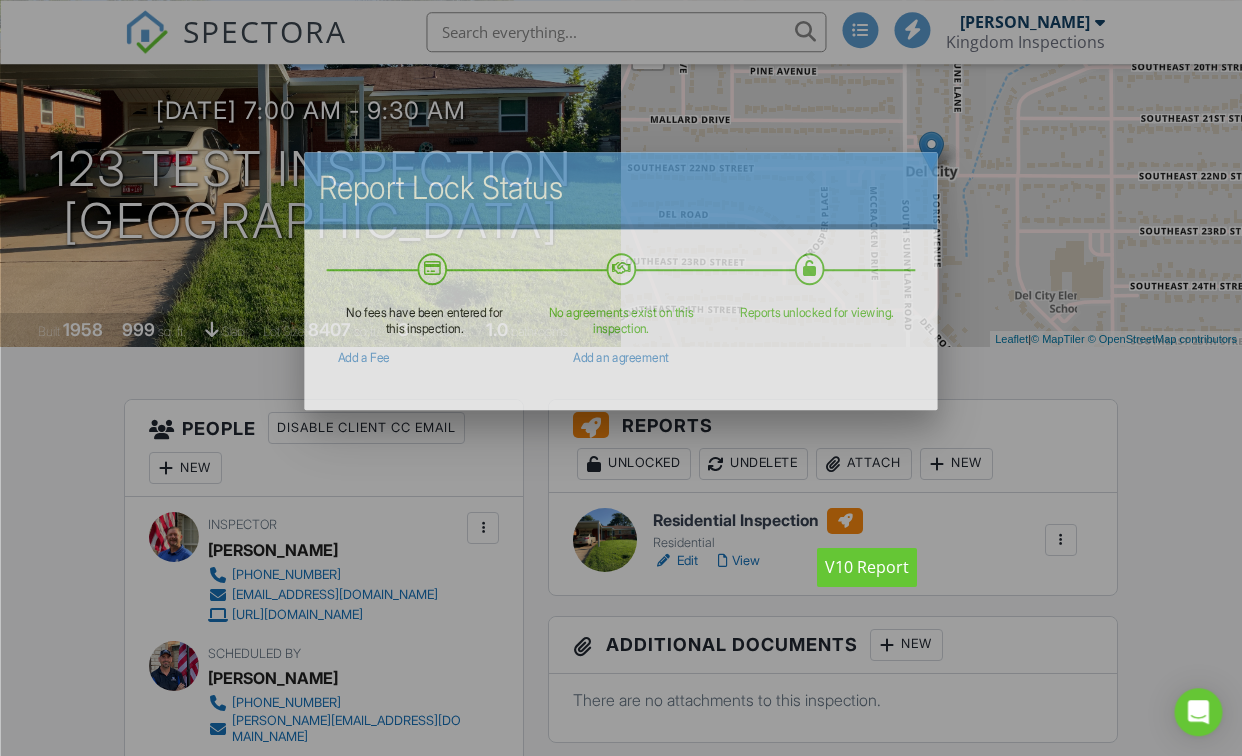 scroll, scrollTop: 187, scrollLeft: 12, axis: both 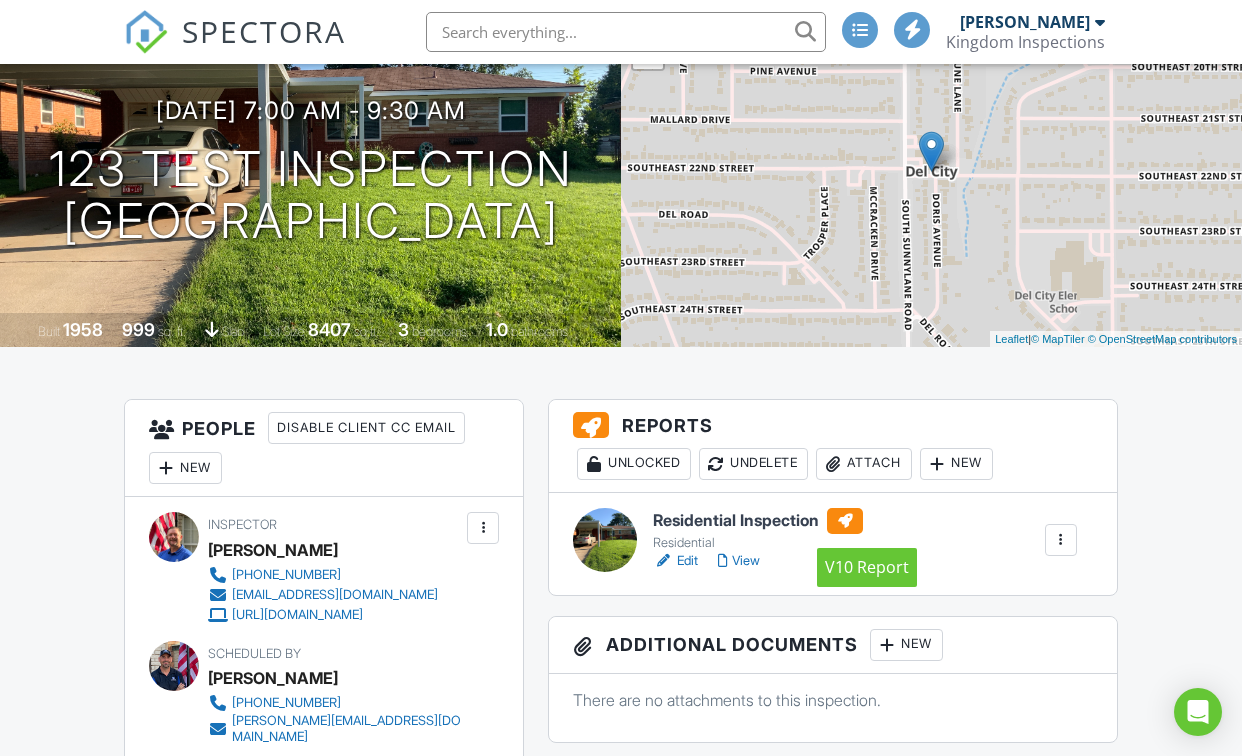 click on "View" at bounding box center [739, 561] 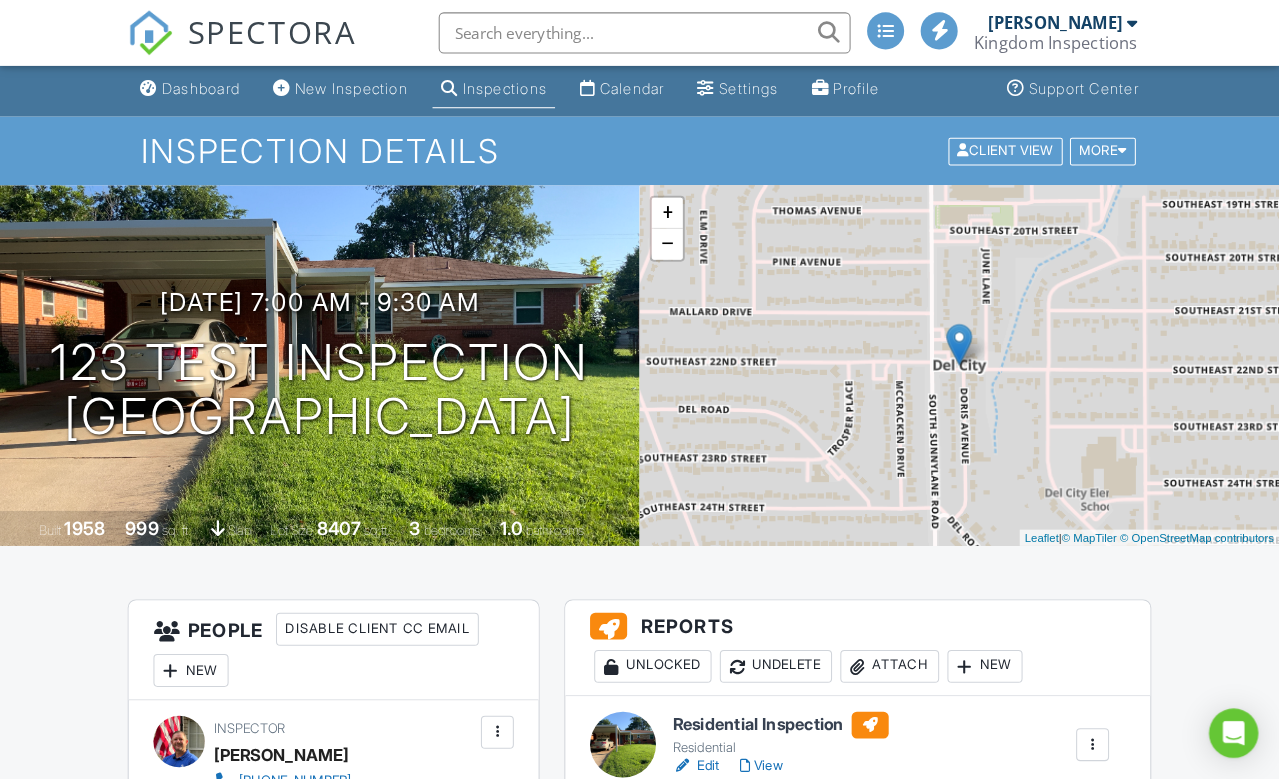 scroll, scrollTop: 7, scrollLeft: 0, axis: vertical 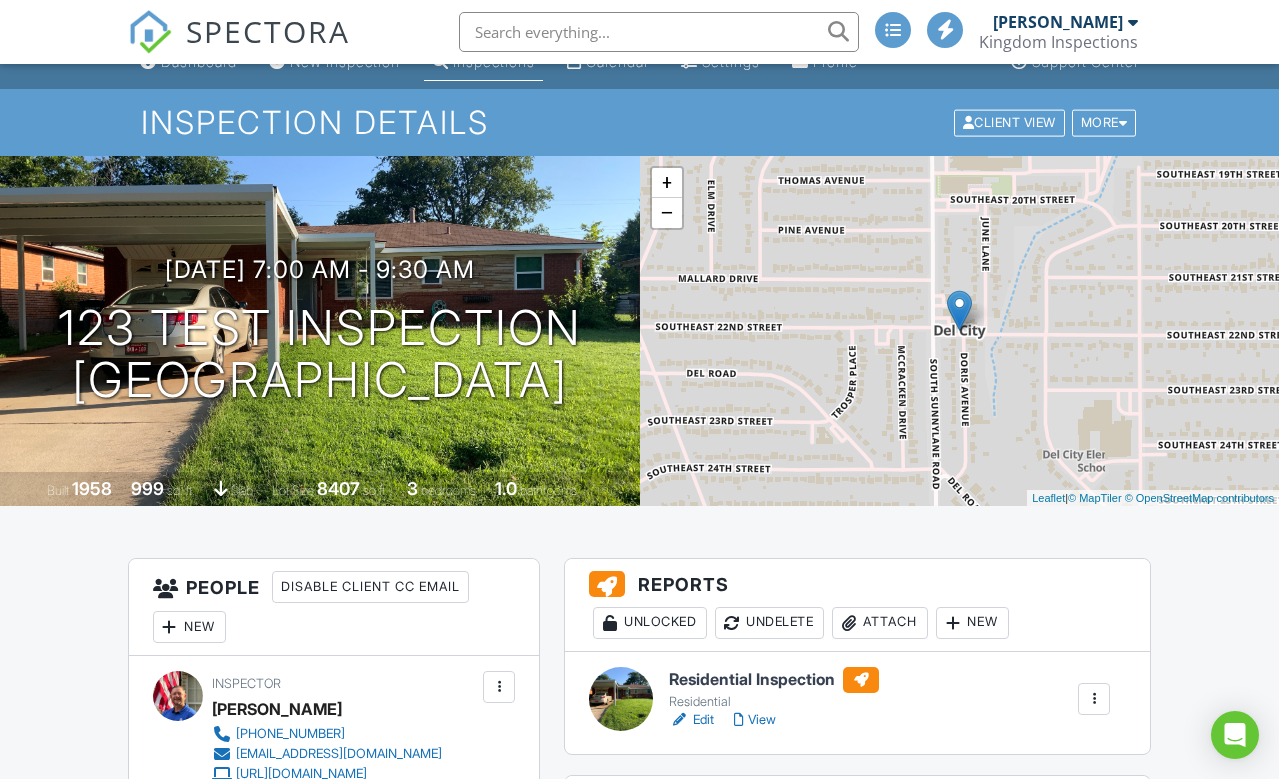 click on "New" at bounding box center [972, 623] 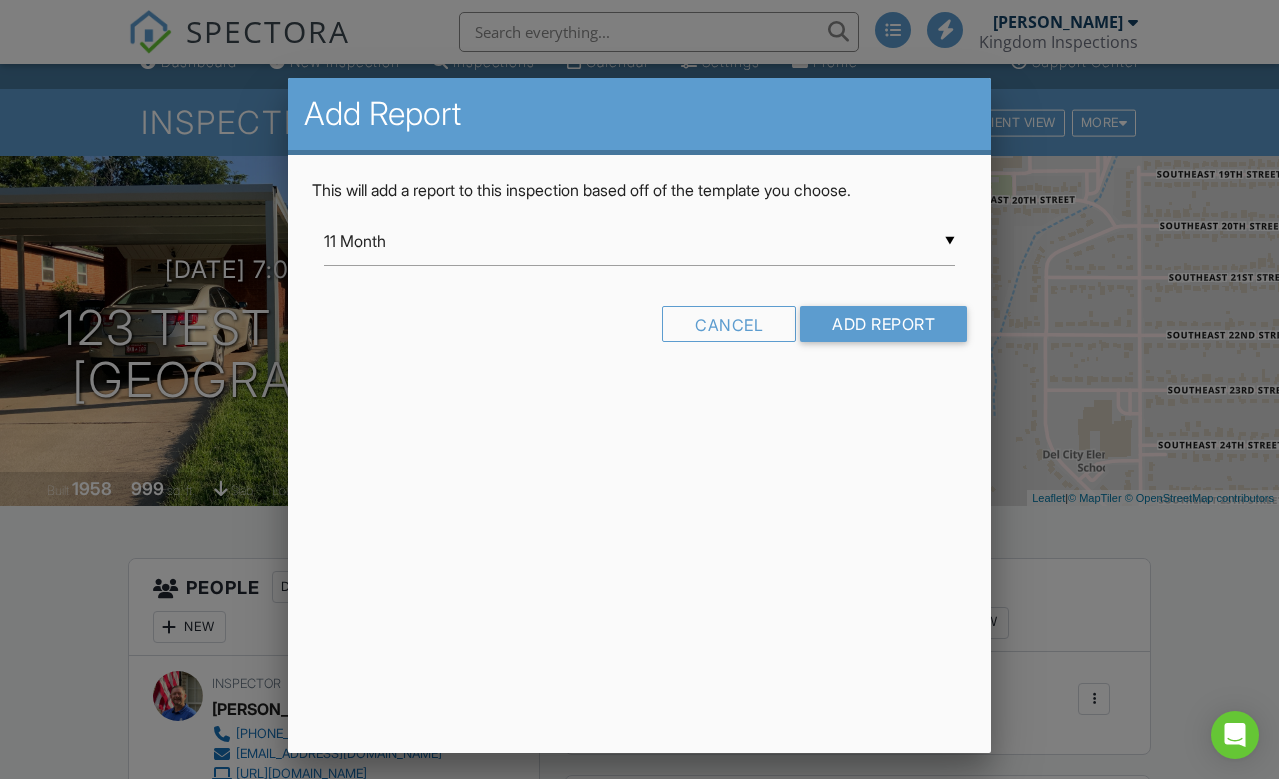 click on "11 Month" at bounding box center (639, 241) 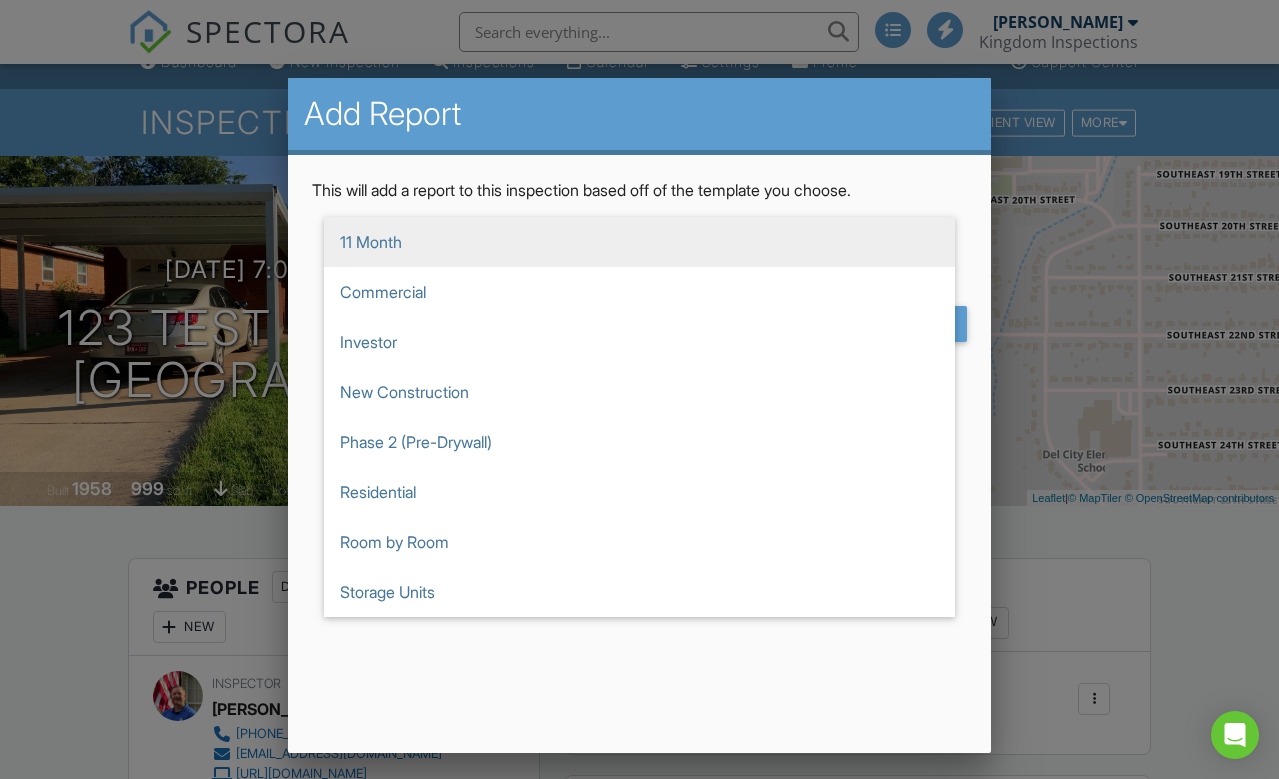click on "Residential" at bounding box center [639, 492] 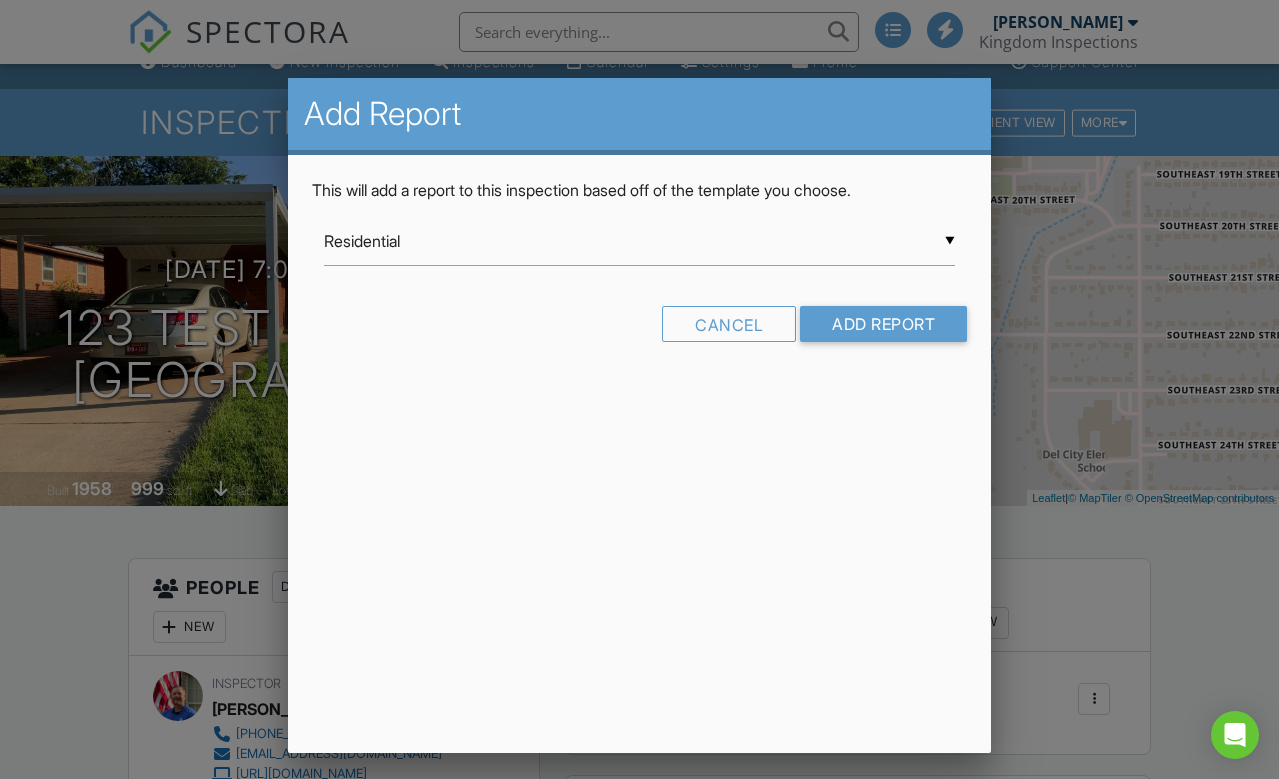 click on "Add Report" at bounding box center [883, 324] 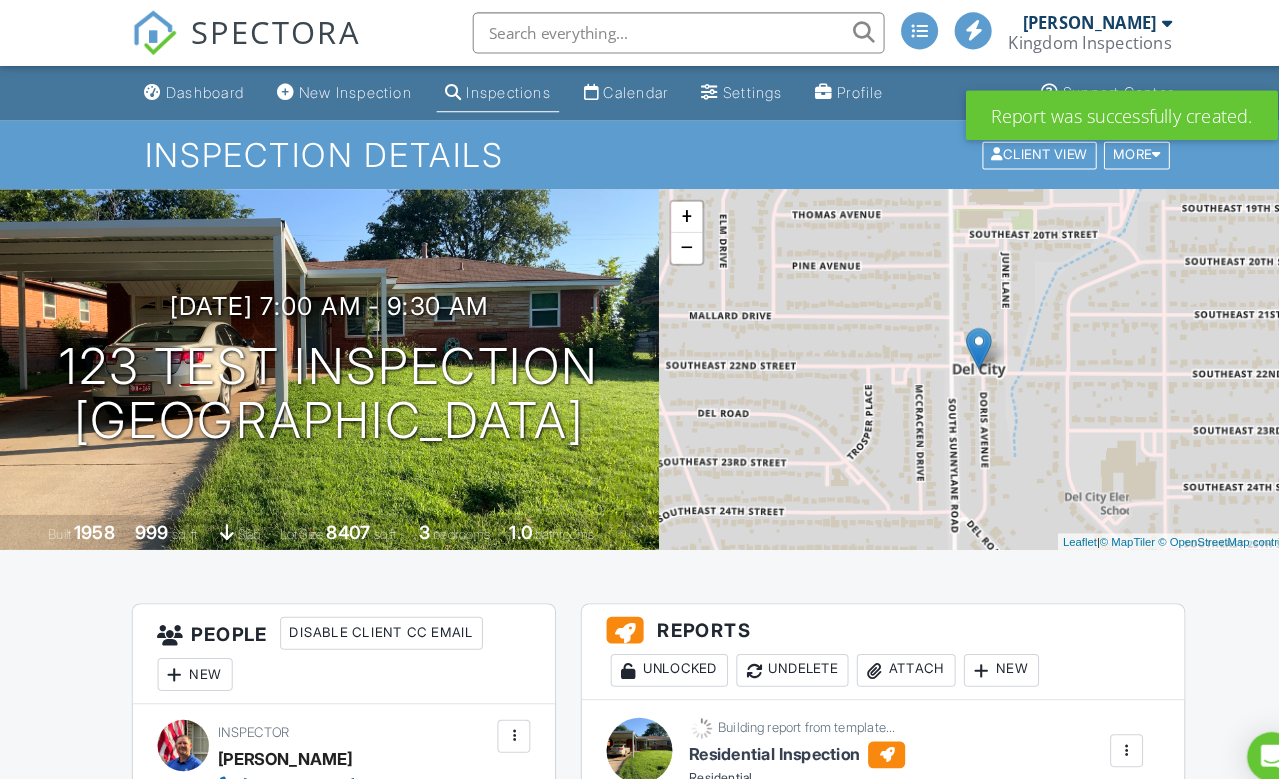 scroll, scrollTop: 3, scrollLeft: 0, axis: vertical 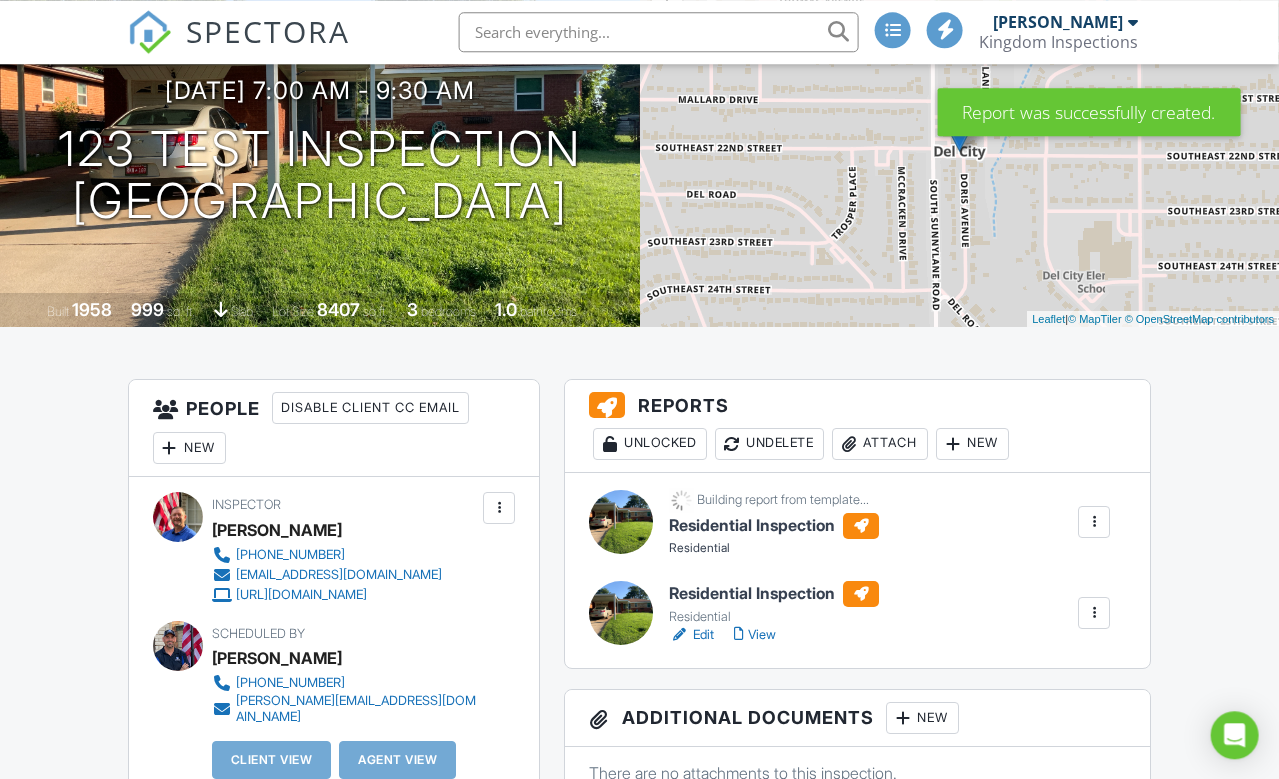click at bounding box center [1094, 522] 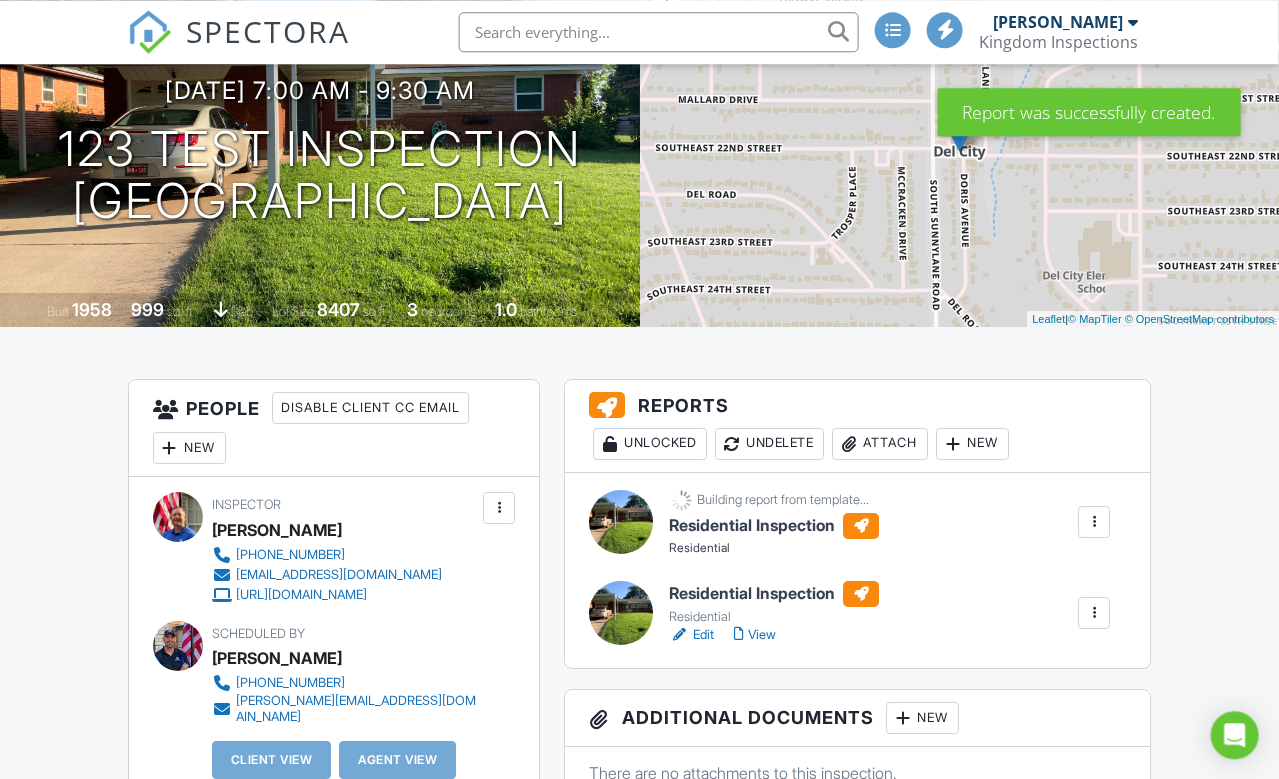 scroll, scrollTop: 207, scrollLeft: 17, axis: both 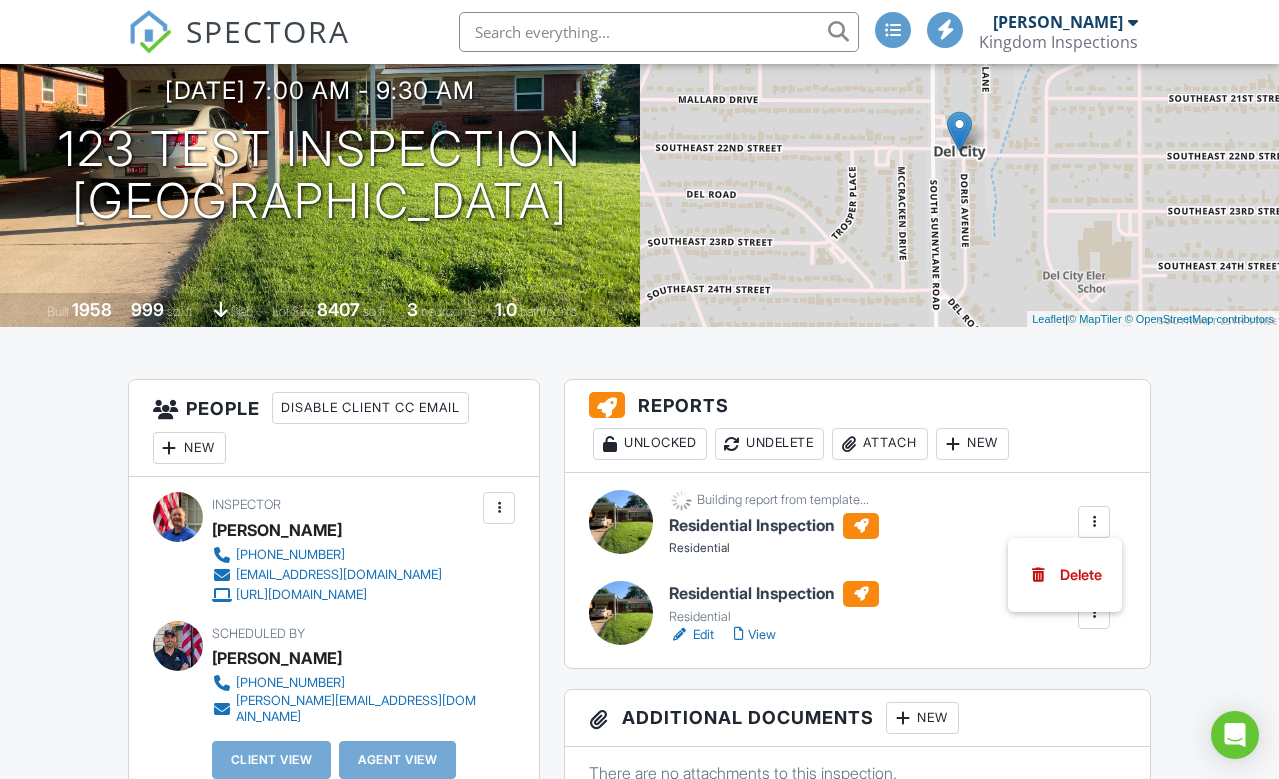click on "Dashboard
New Inspection
Inspections
Calendar
Settings
Profile
Support Center
Inspection Details
Client View
More
Property Details
Reschedule
Reorder / Copy
Share
Cancel
Delete
Print Order
Convert to V9
Disable Pass on CC Fees
07/10/2025  7:00 am
- 9:30 am
123 Test Inspection
Del City, OK 73115
Built
1958
999
sq. ft.
slab
Lot Size
8407
sq.ft.
3
bedrooms
1.0
bathrooms
+ − Leaflet  |  © MapTiler   © OpenStreetMap contributors
All emails and texts are disabled for this inspection!
Turn on emails and texts
Reports
Unlocked
Undelete
Attach
New
Residential Inspection
Residential
Edit
View
Residential" at bounding box center [639, 1469] 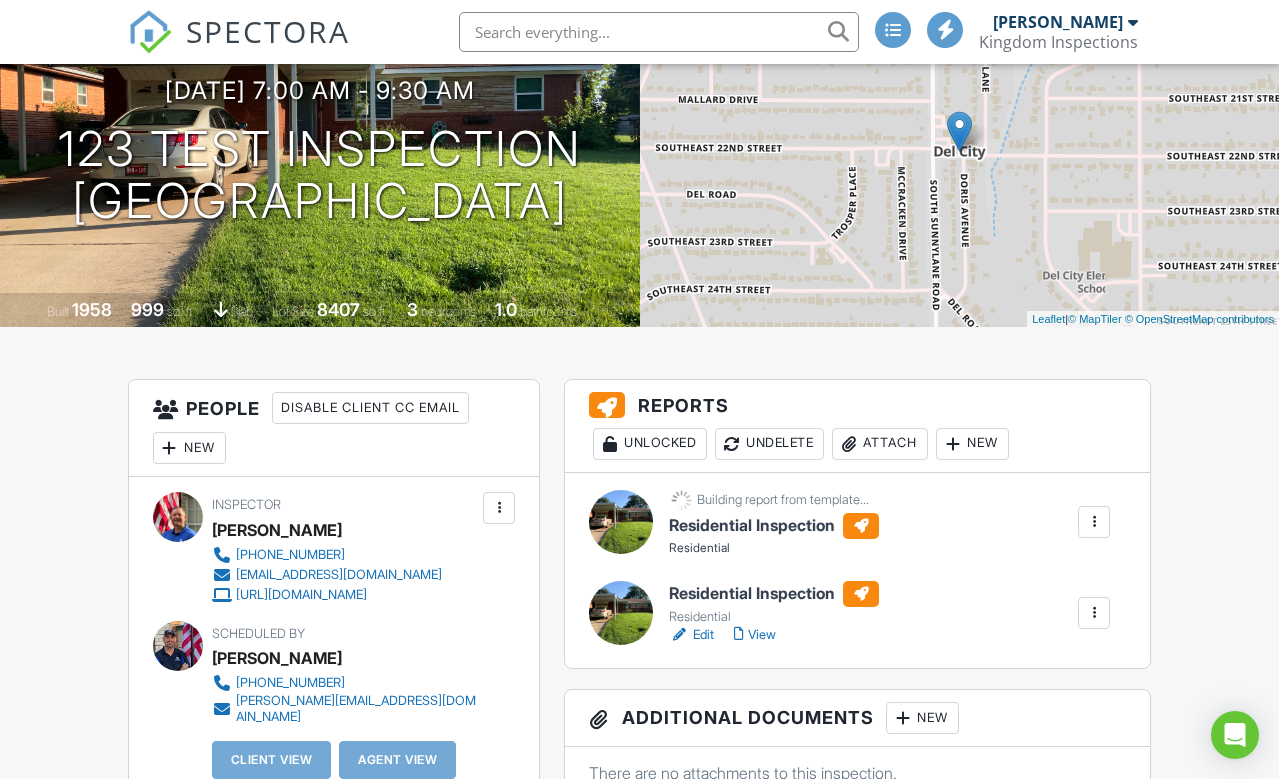 click at bounding box center (621, 522) 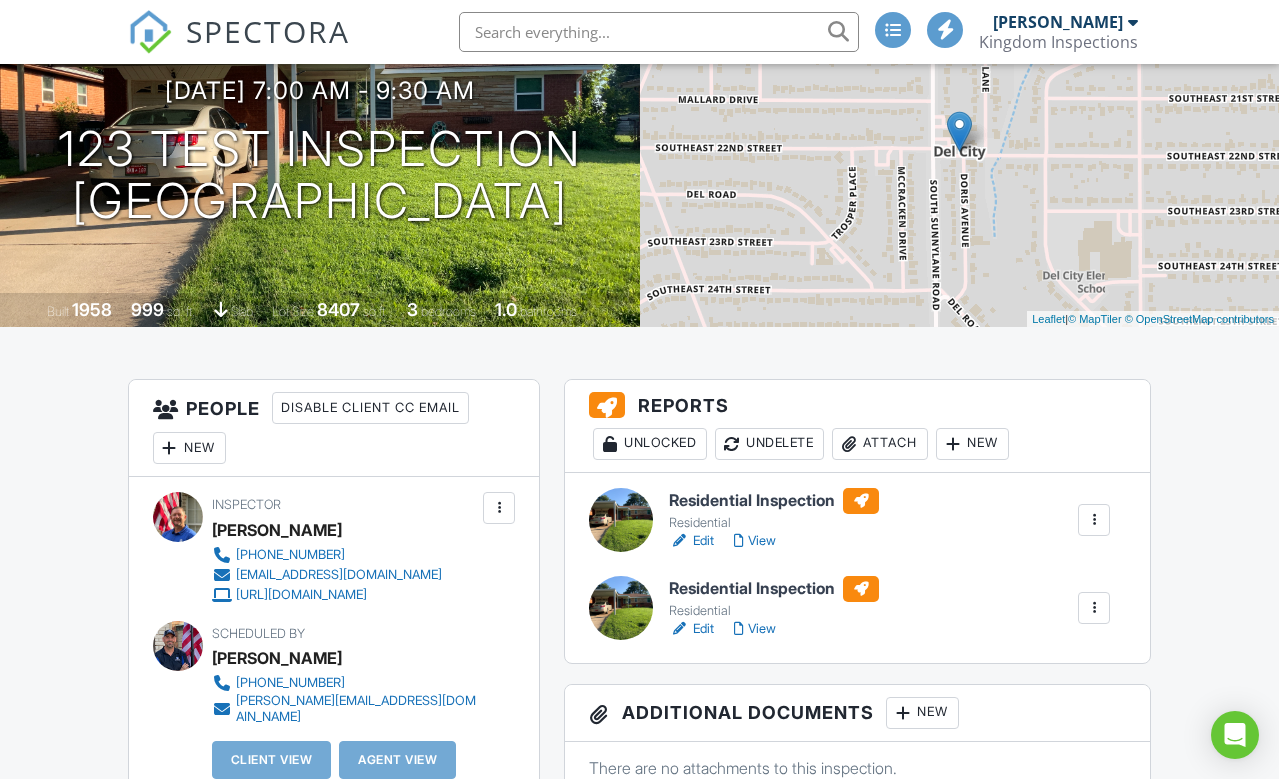 click at bounding box center (621, 520) 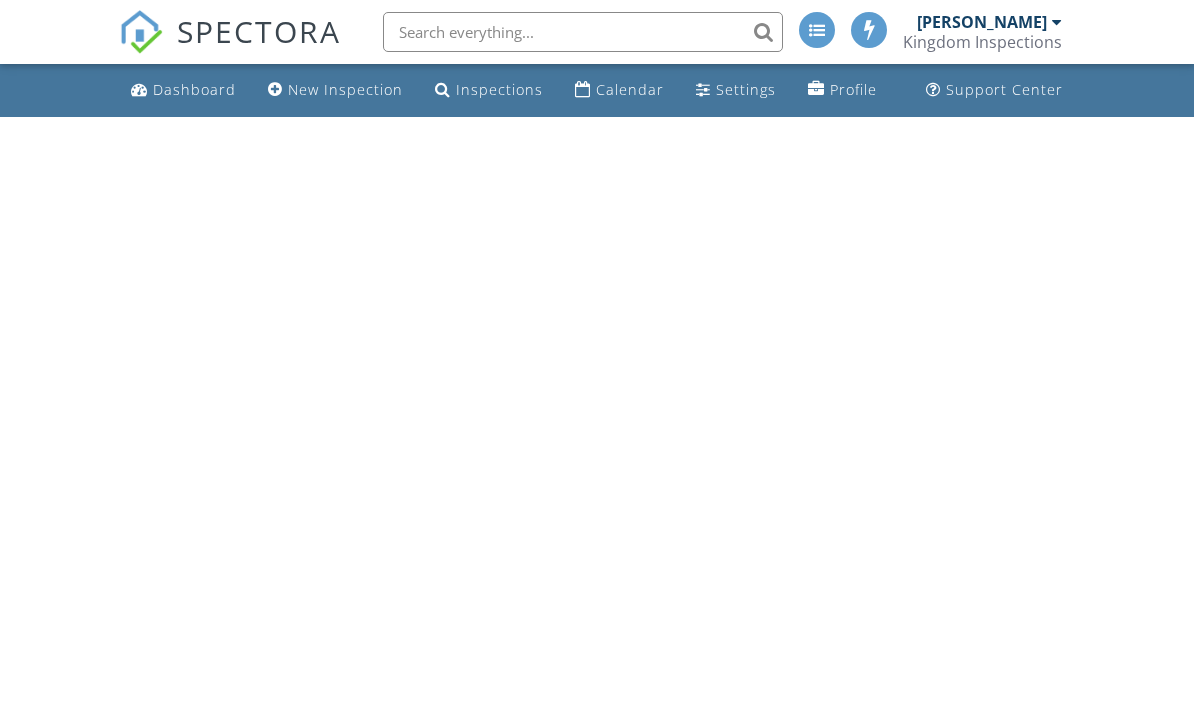 scroll, scrollTop: 0, scrollLeft: 0, axis: both 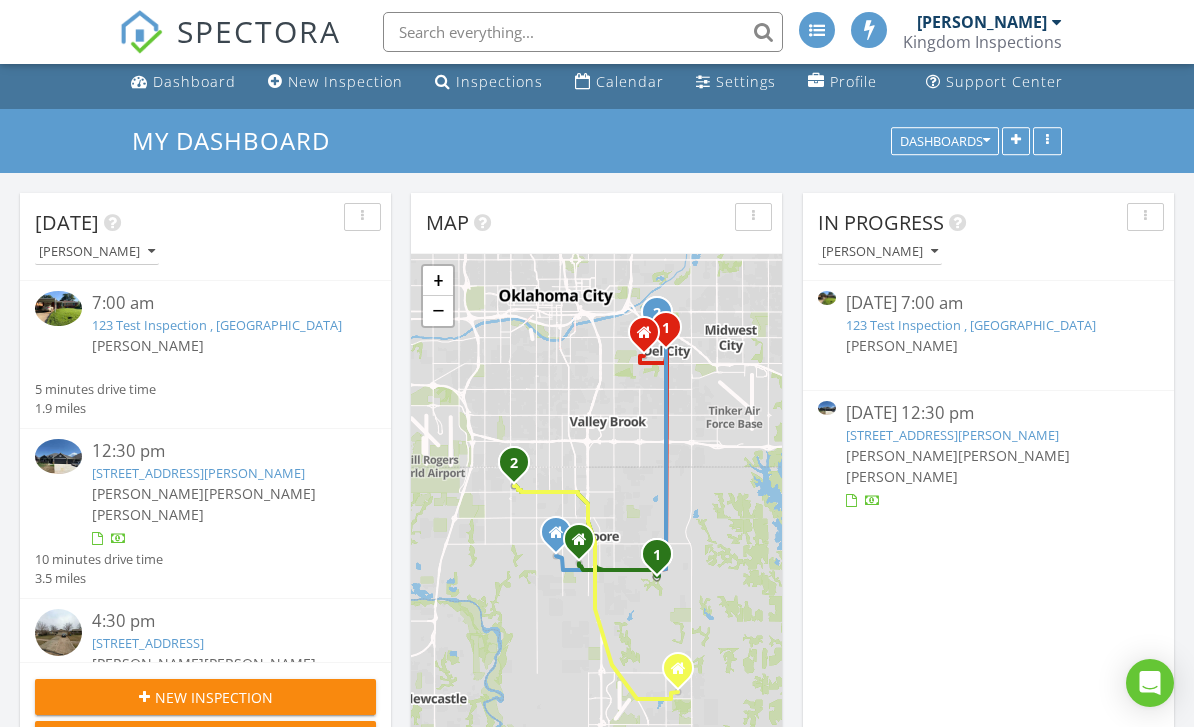 click on "123 Test Inspection , [GEOGRAPHIC_DATA]" at bounding box center (217, 325) 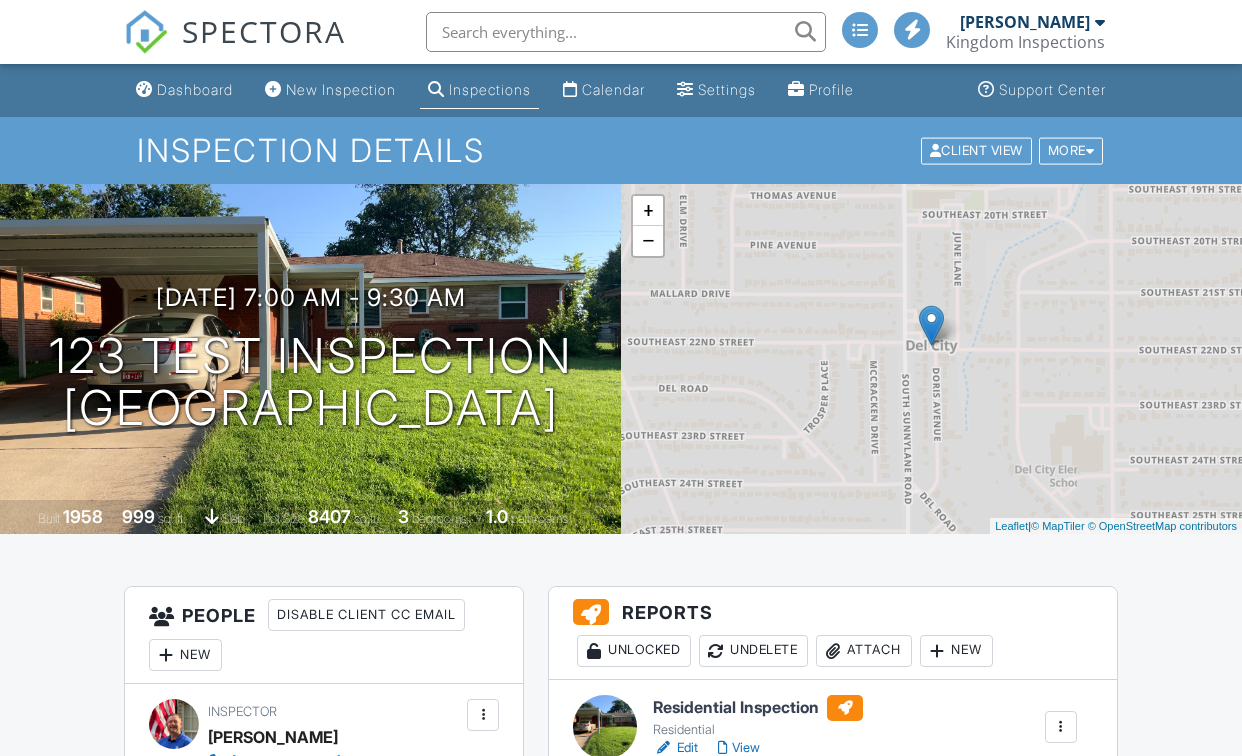 scroll, scrollTop: 4, scrollLeft: 0, axis: vertical 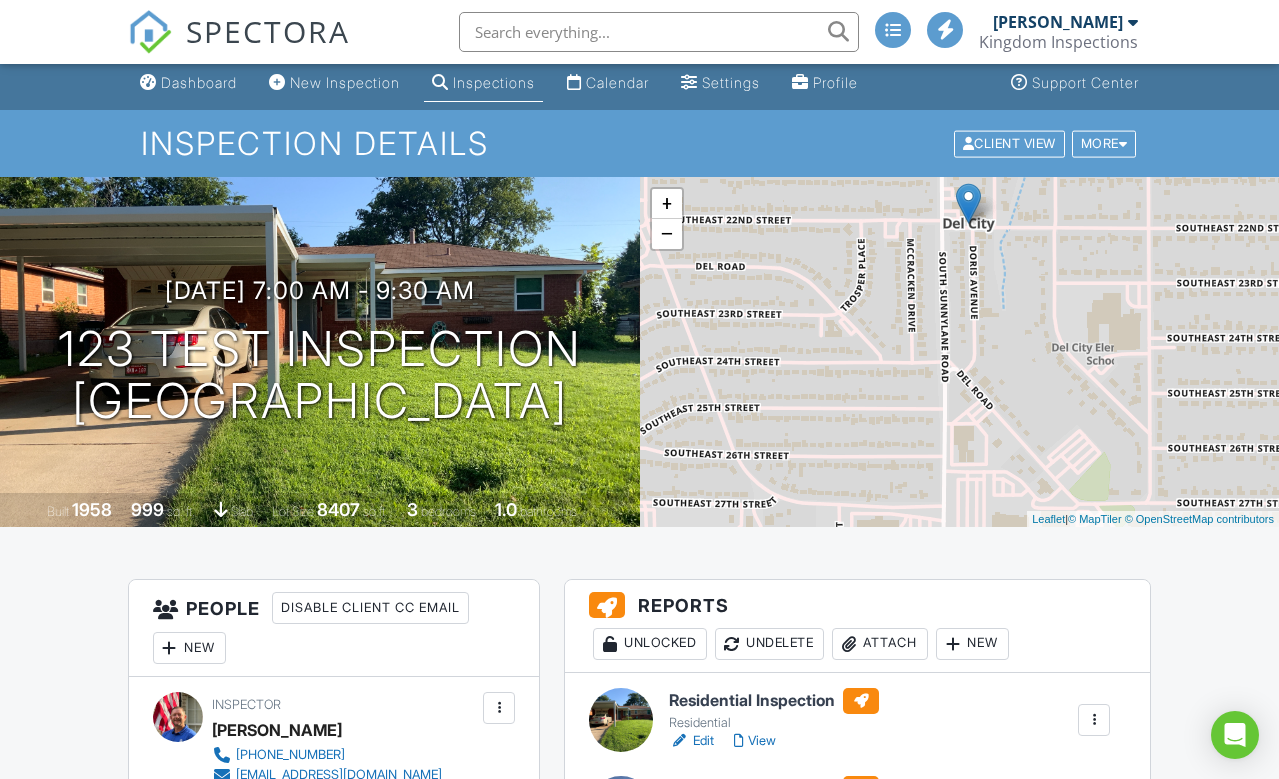 click on "Undelete" at bounding box center (769, 644) 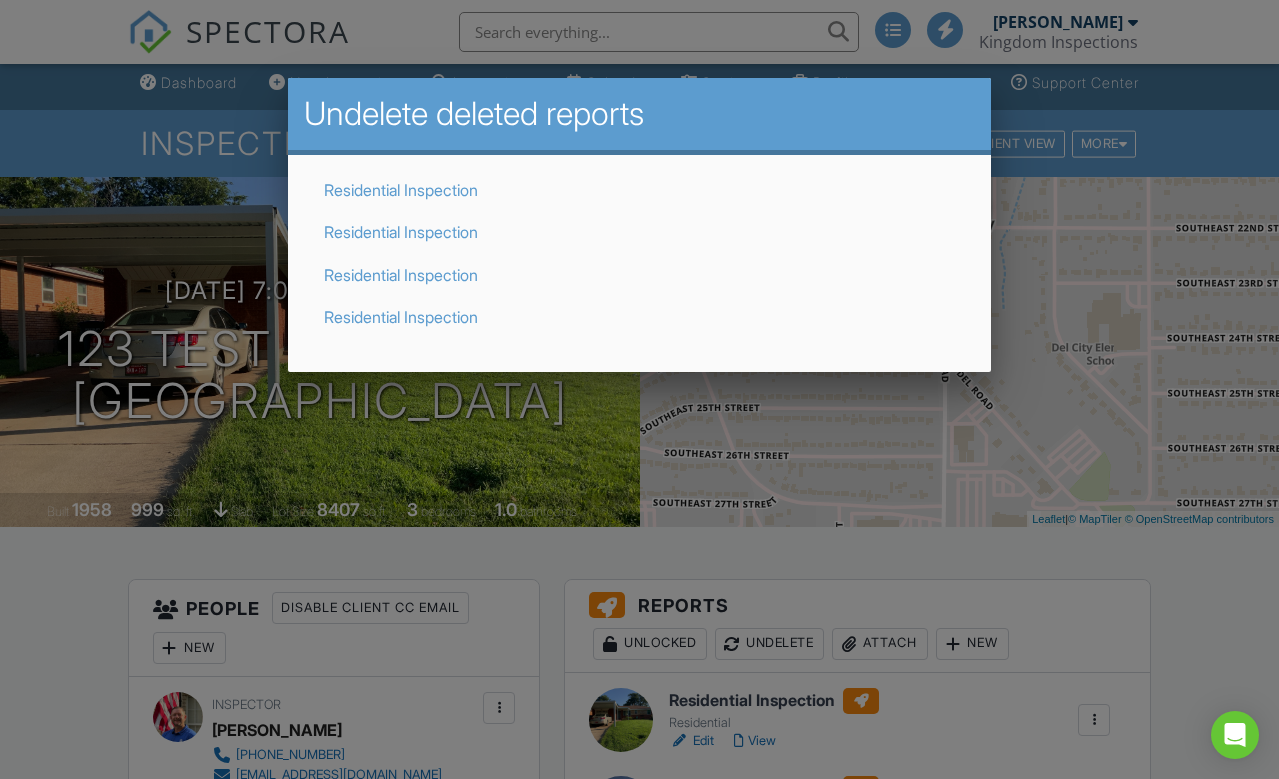 click at bounding box center (639, 387) 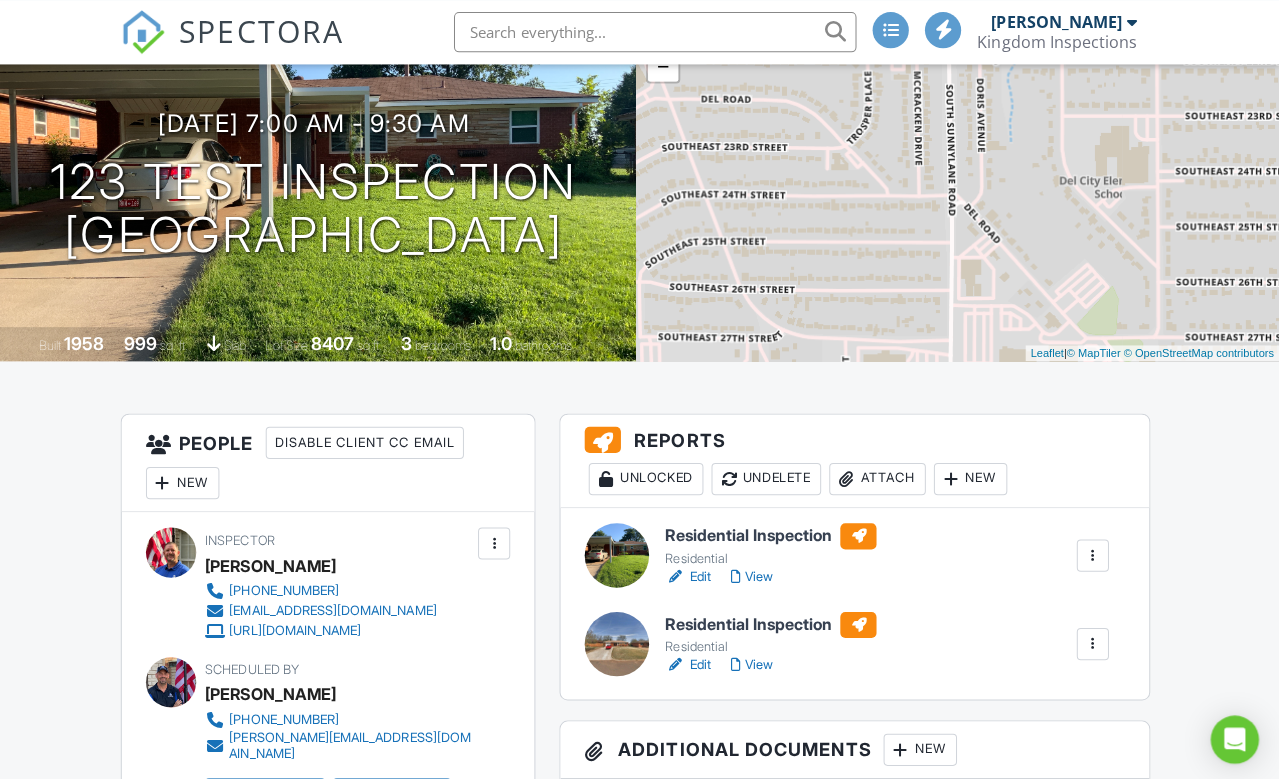 scroll, scrollTop: 174, scrollLeft: 6, axis: both 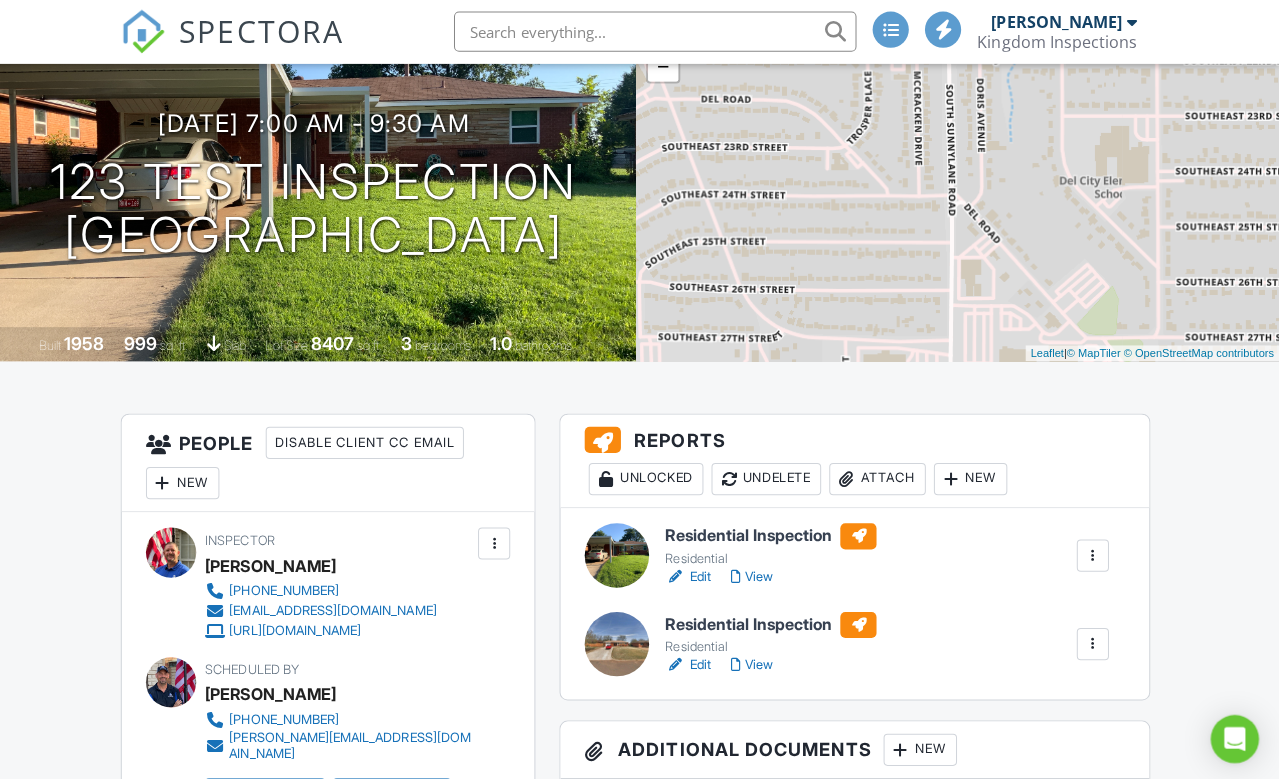 click at bounding box center [1094, 553] 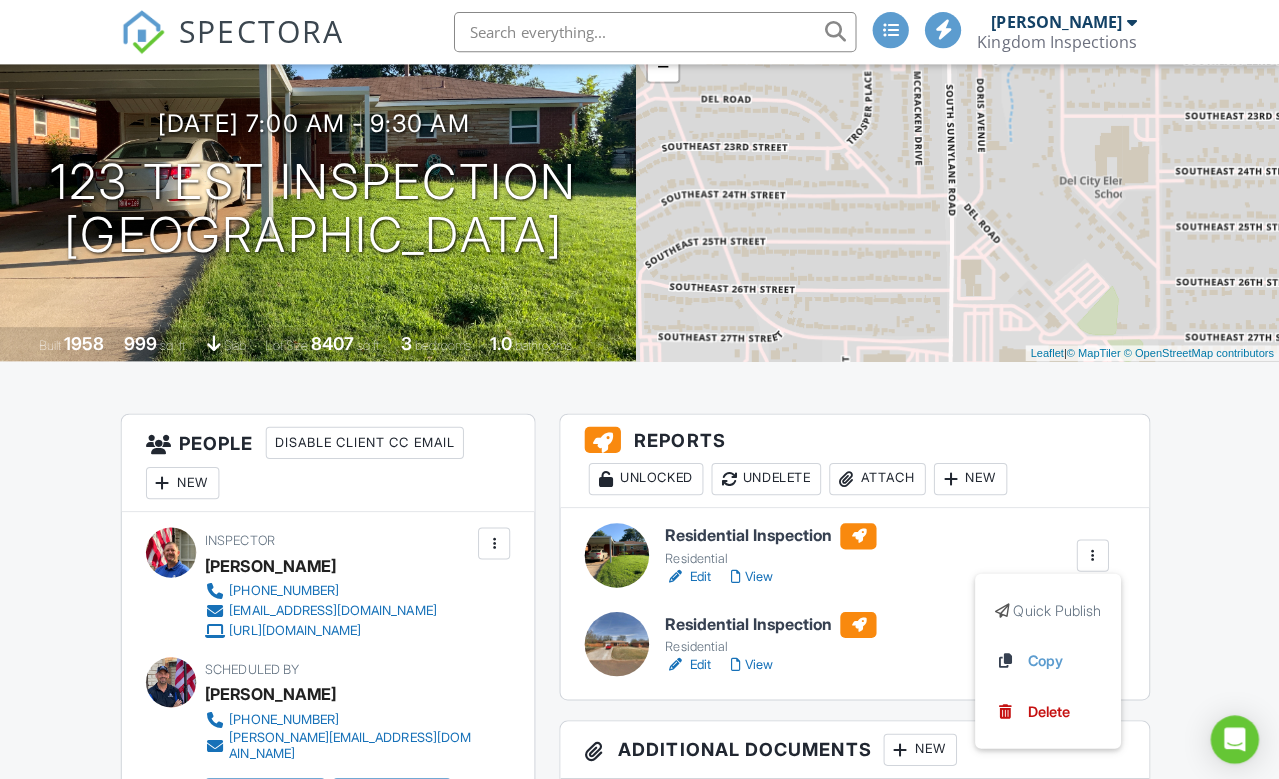 click on "Dashboard
New Inspection
Inspections
Calendar
Settings
Profile
Support Center
Inspection Details
Client View
More
Property Details
Reschedule
Reorder / Copy
Share
Cancel
Delete
Print Order
Convert to V9
Disable Pass on CC Fees
07/10/2025  7:00 am
- 9:30 am
123 Test Inspection
Del City, OK 73115
Built
1958
999
sq. ft.
slab
Lot Size
8407
sq.ft.
3
bedrooms
1.0
bathrooms
+ − Leaflet  |  © MapTiler   © OpenStreetMap contributors
All emails and texts are disabled for this inspection!
Turn on emails and texts
Reports
Unlocked
Undelete
Attach
New
Residential Inspection
Residential
Edit
View" at bounding box center [639, 1499] 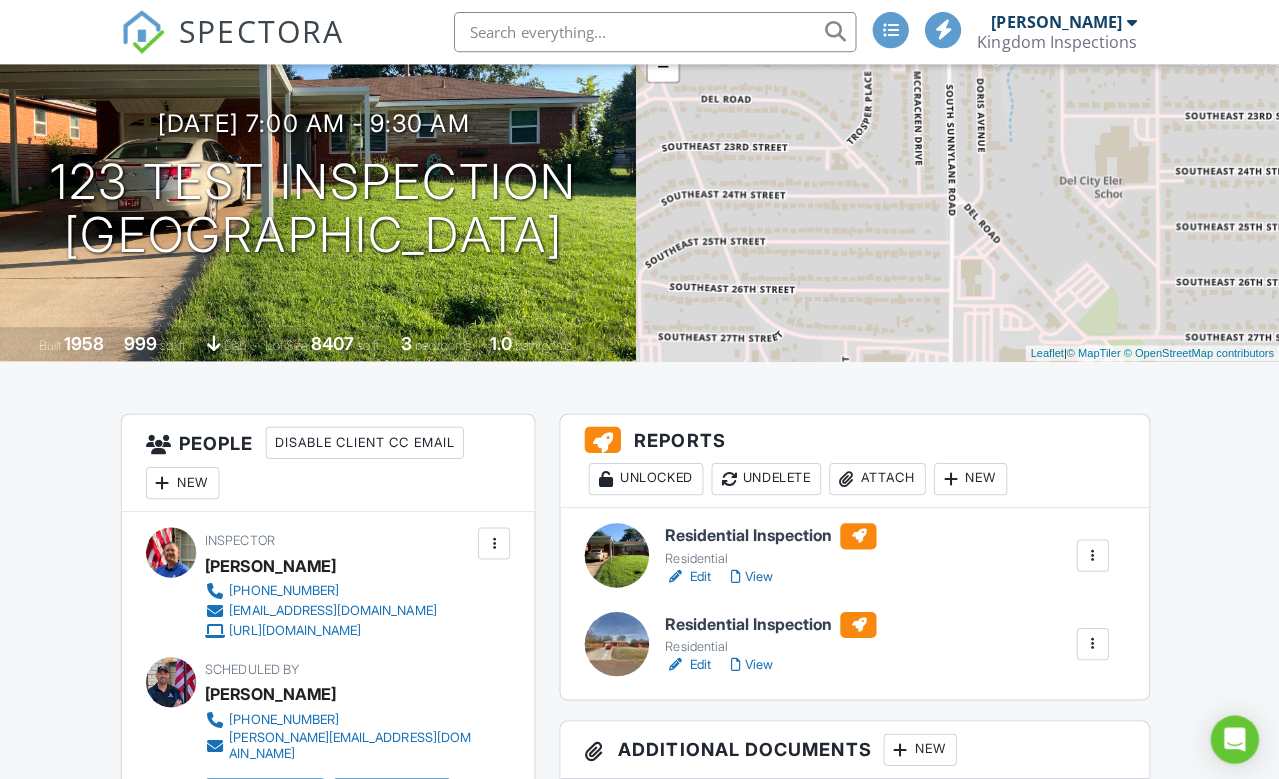 click on "[PERSON_NAME]" at bounding box center [1065, 22] 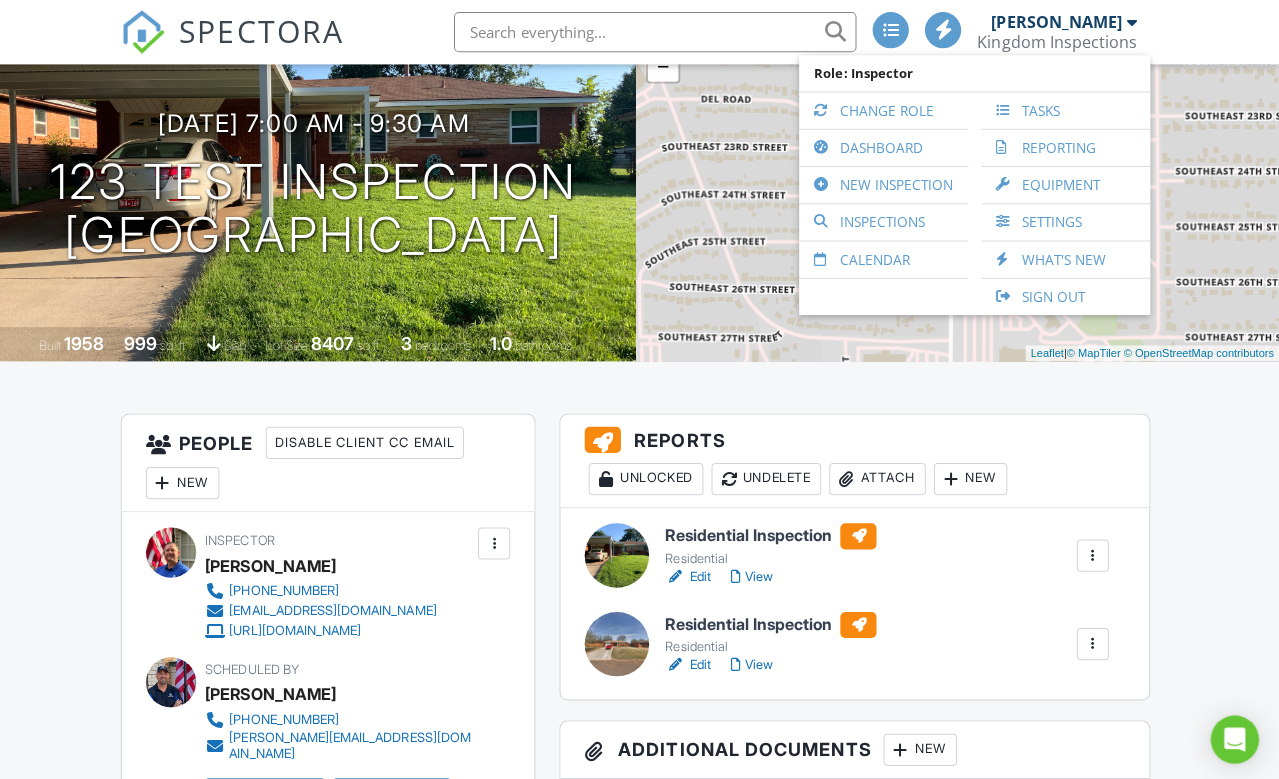 click on "Equipment" at bounding box center [1067, 184] 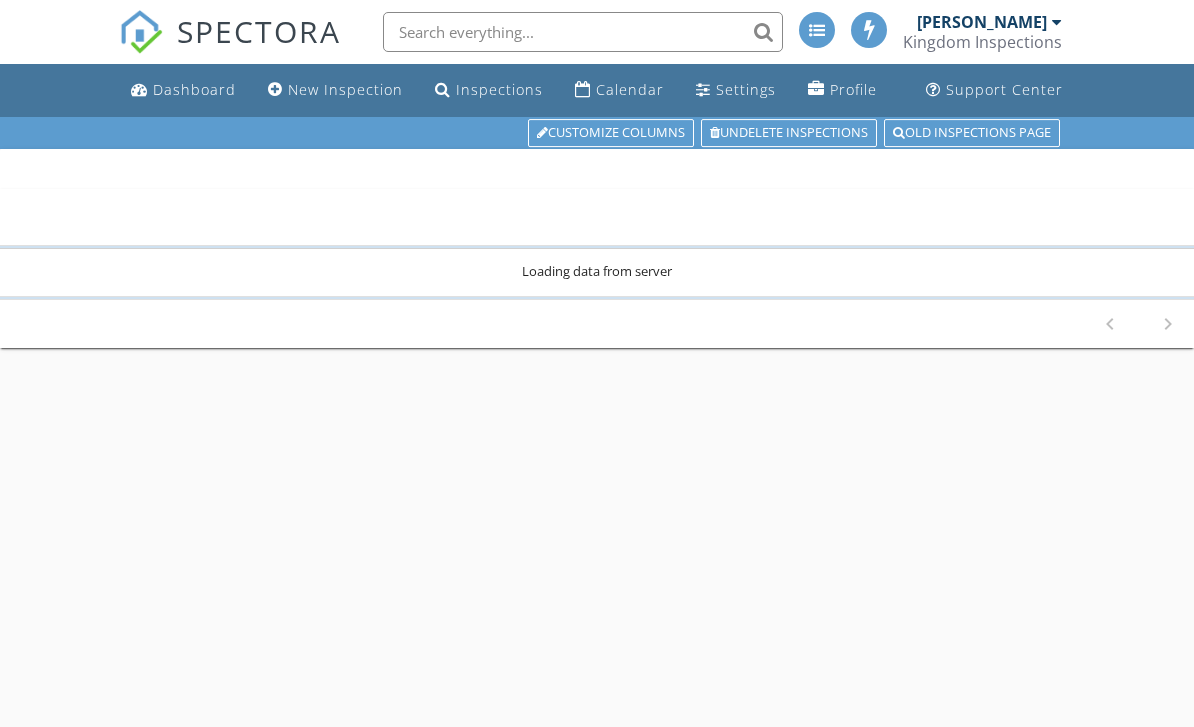scroll, scrollTop: 0, scrollLeft: 0, axis: both 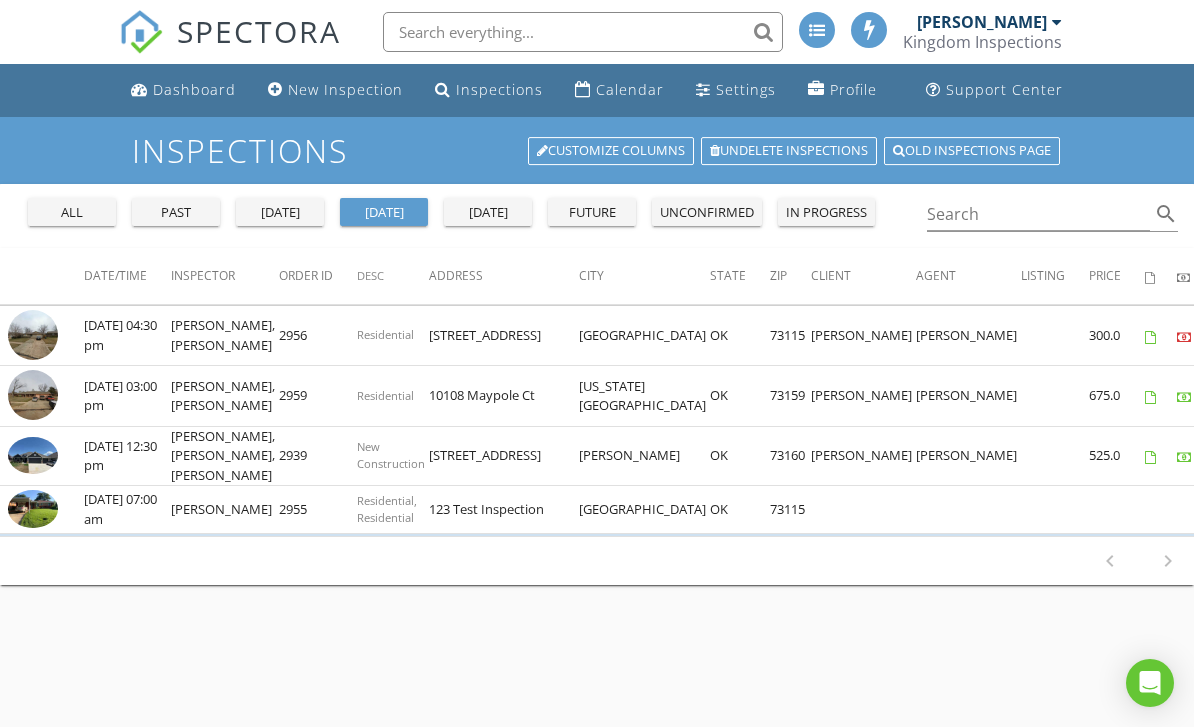 click on "Undelete inspections" at bounding box center (789, 151) 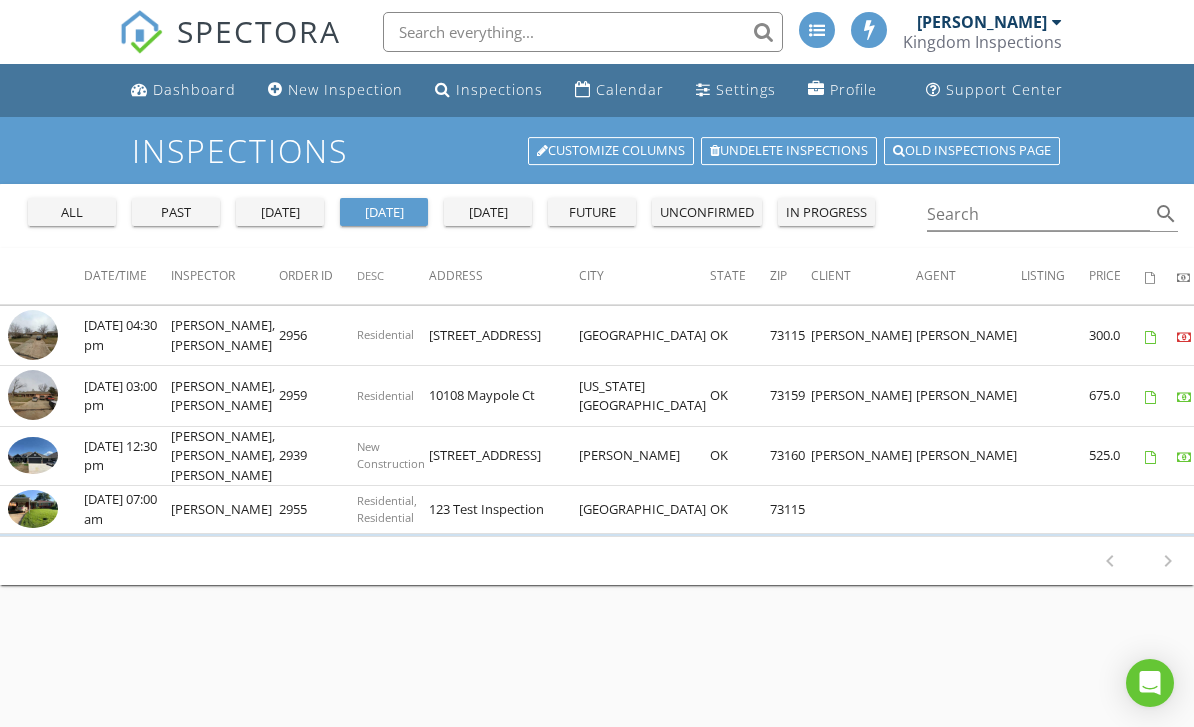 click on "Undelete inspections" at bounding box center [789, 151] 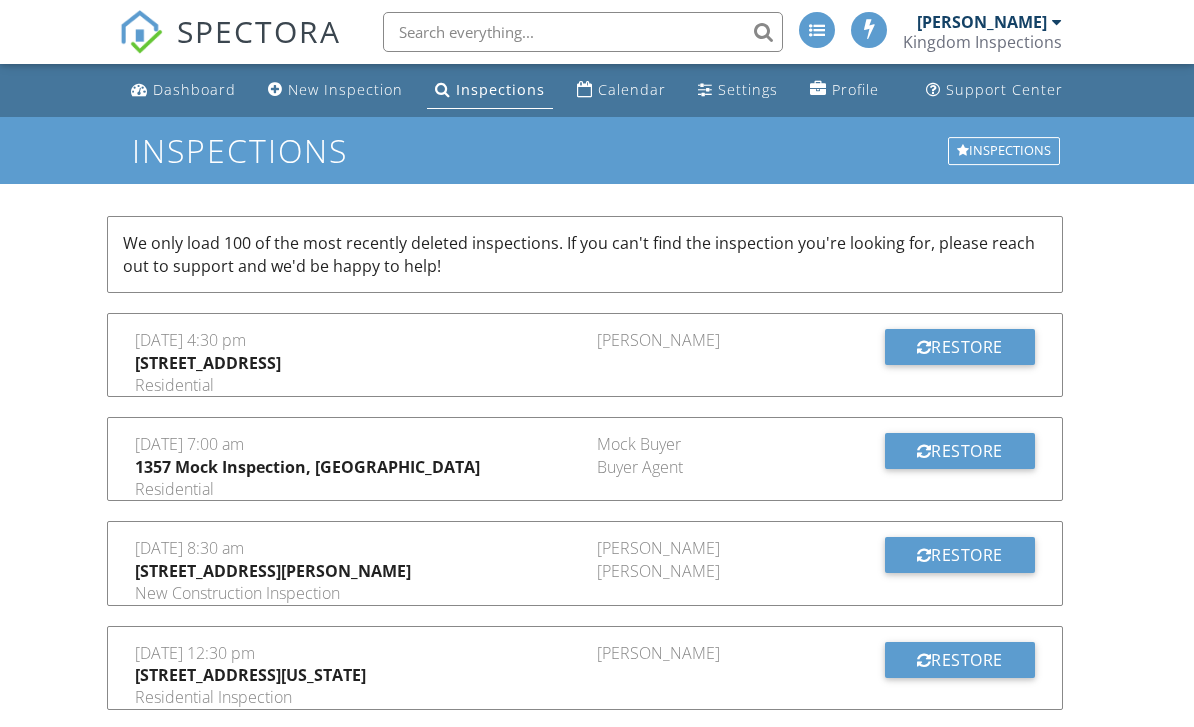scroll, scrollTop: 0, scrollLeft: 0, axis: both 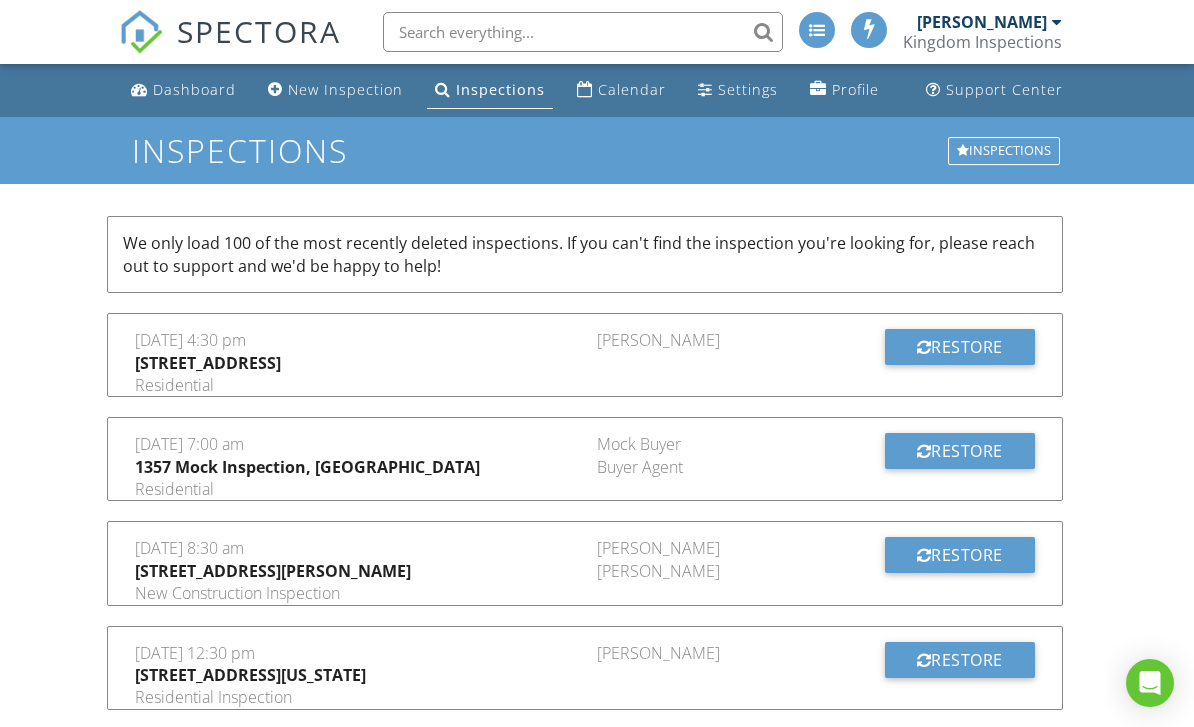 click on "[PERSON_NAME]" at bounding box center [989, 22] 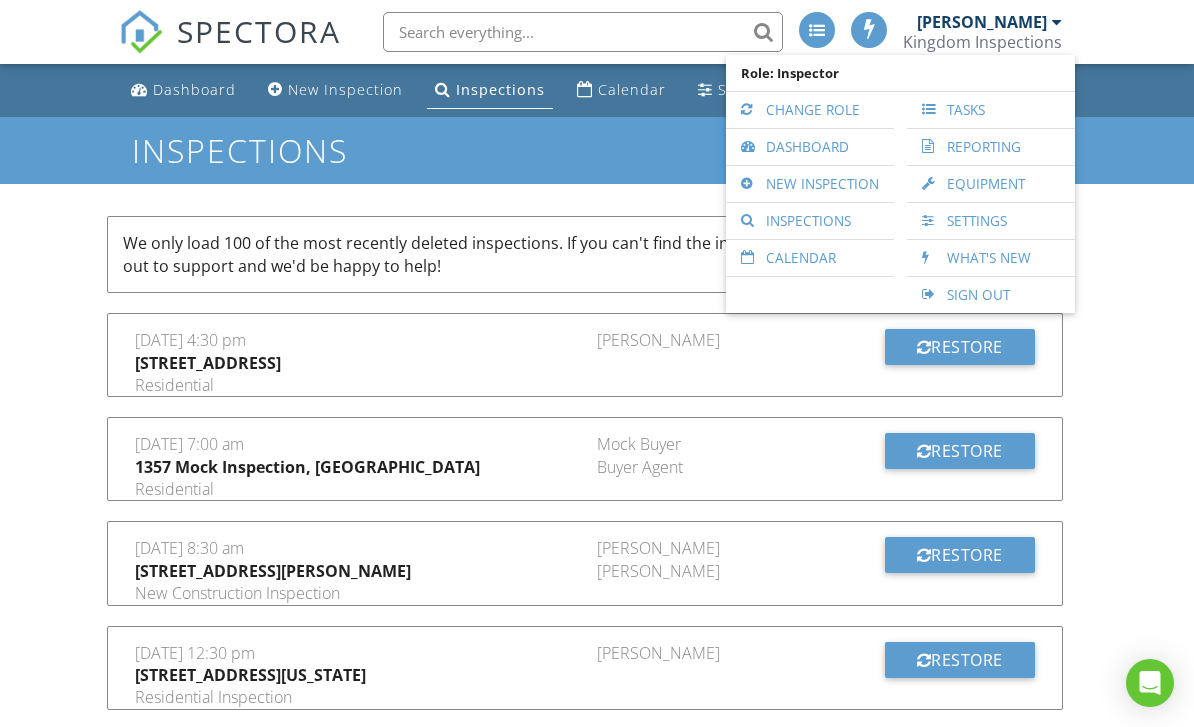click on "Reporting" at bounding box center [991, 147] 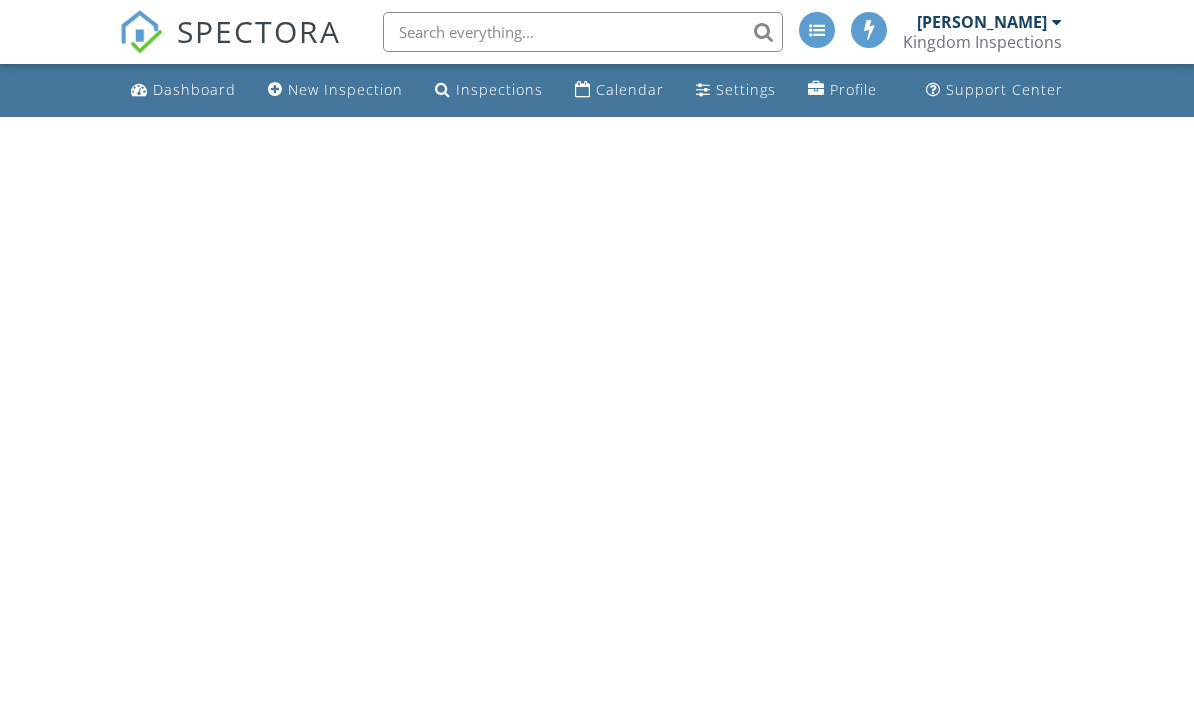 scroll, scrollTop: 0, scrollLeft: 0, axis: both 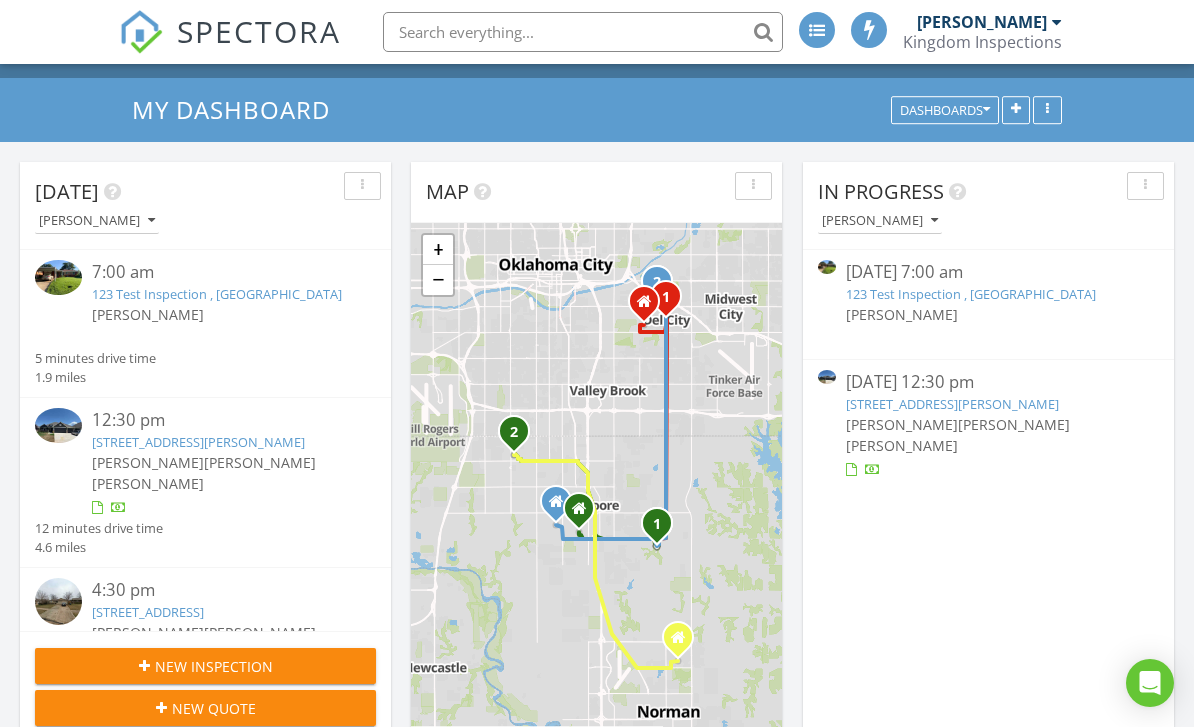 click on "Dashboards" at bounding box center [945, 110] 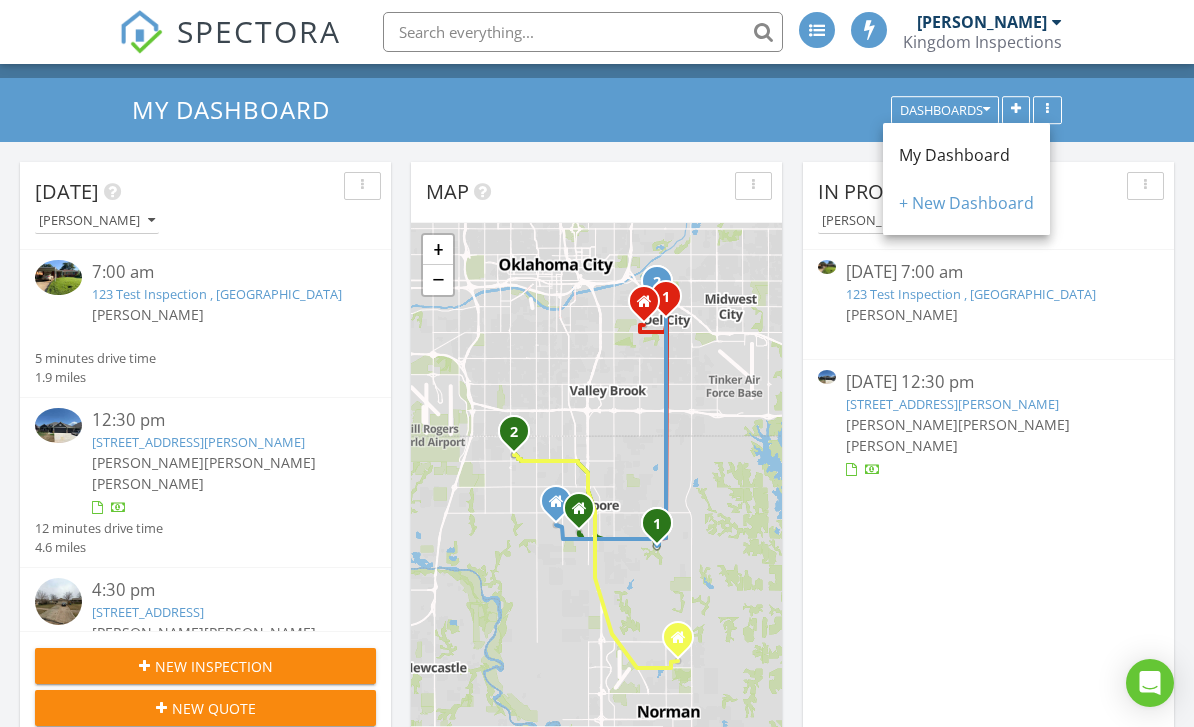 click on "123 Test Inspection , [GEOGRAPHIC_DATA]" at bounding box center (988, 294) 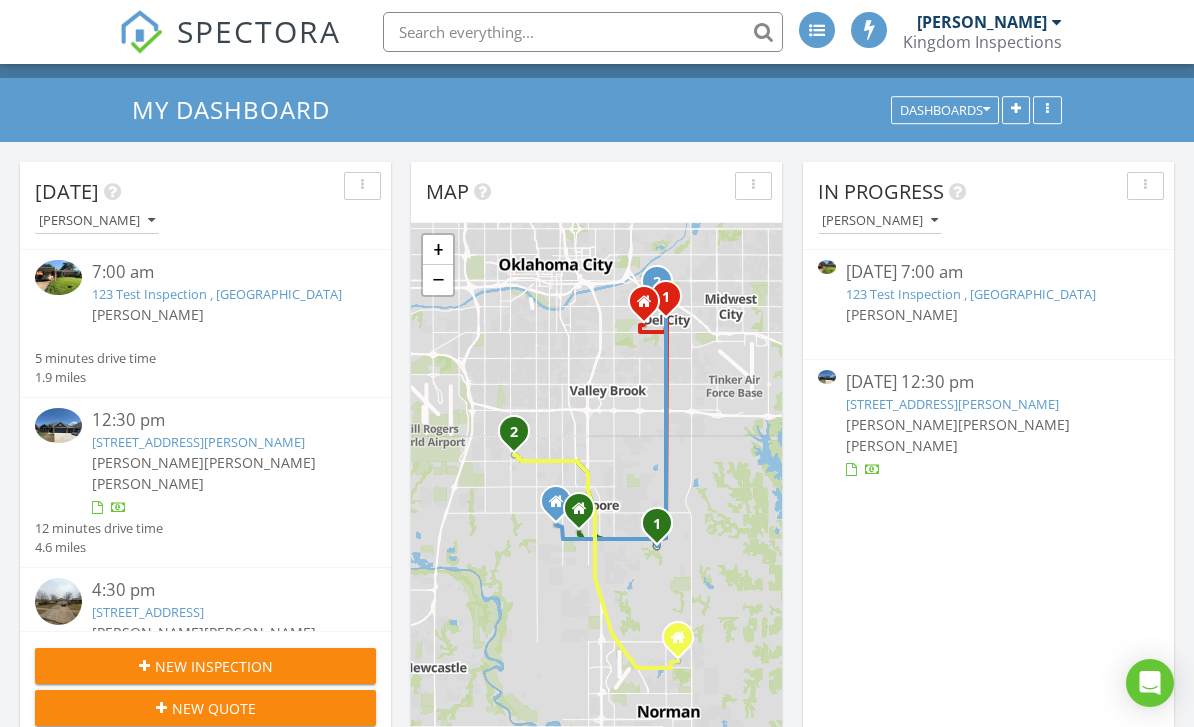 click at bounding box center (1016, 110) 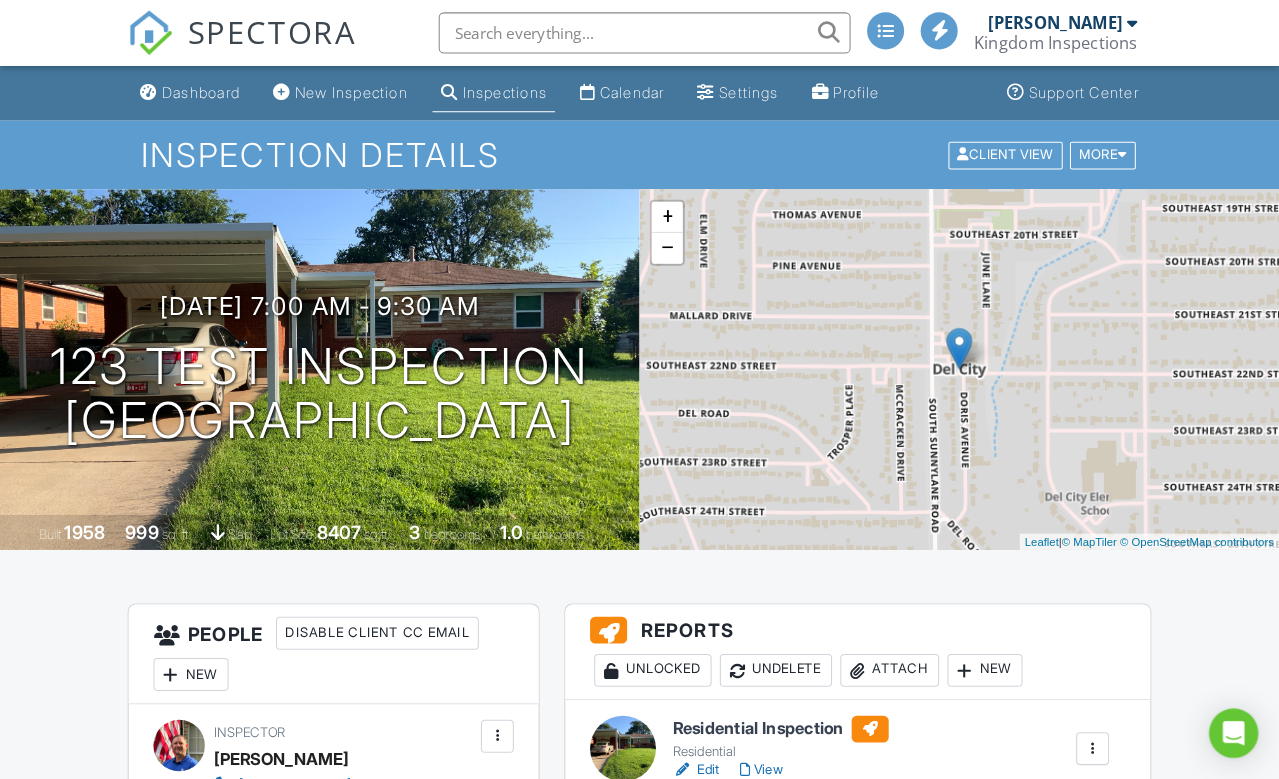 scroll, scrollTop: 3, scrollLeft: 0, axis: vertical 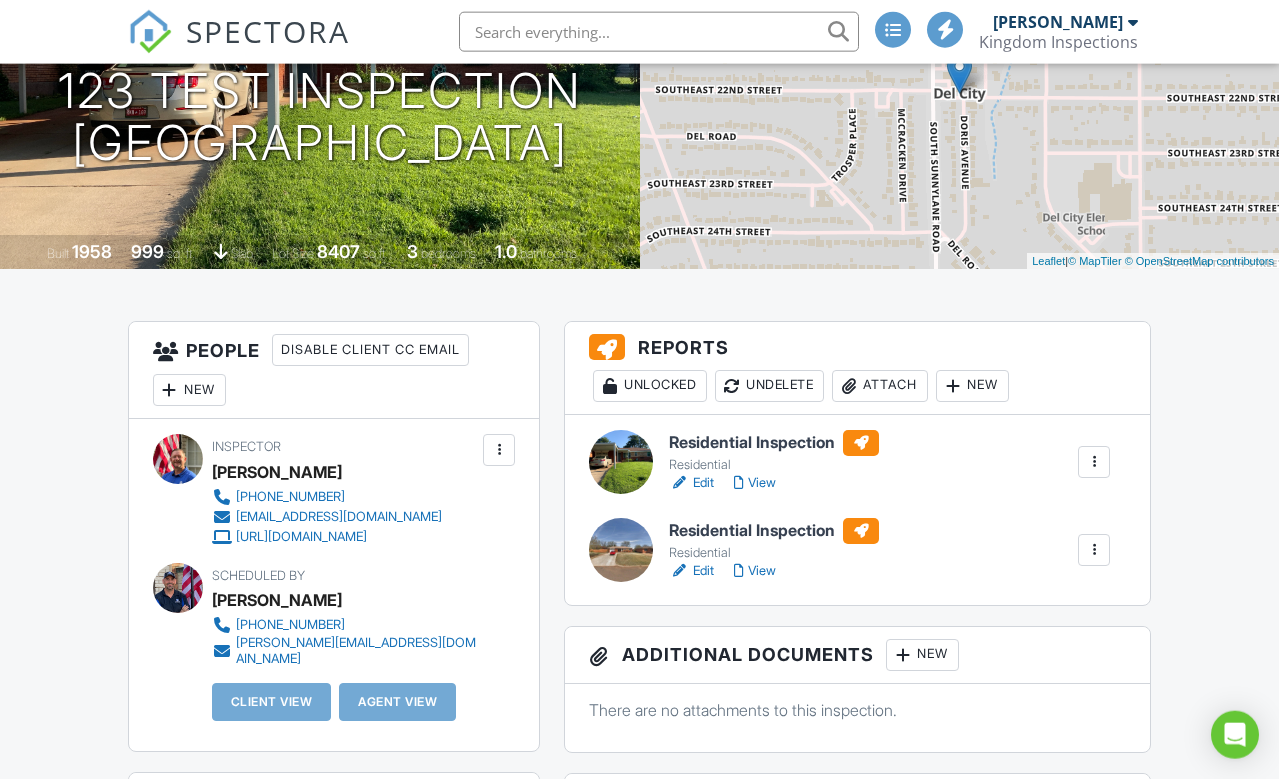 click at bounding box center (621, 462) 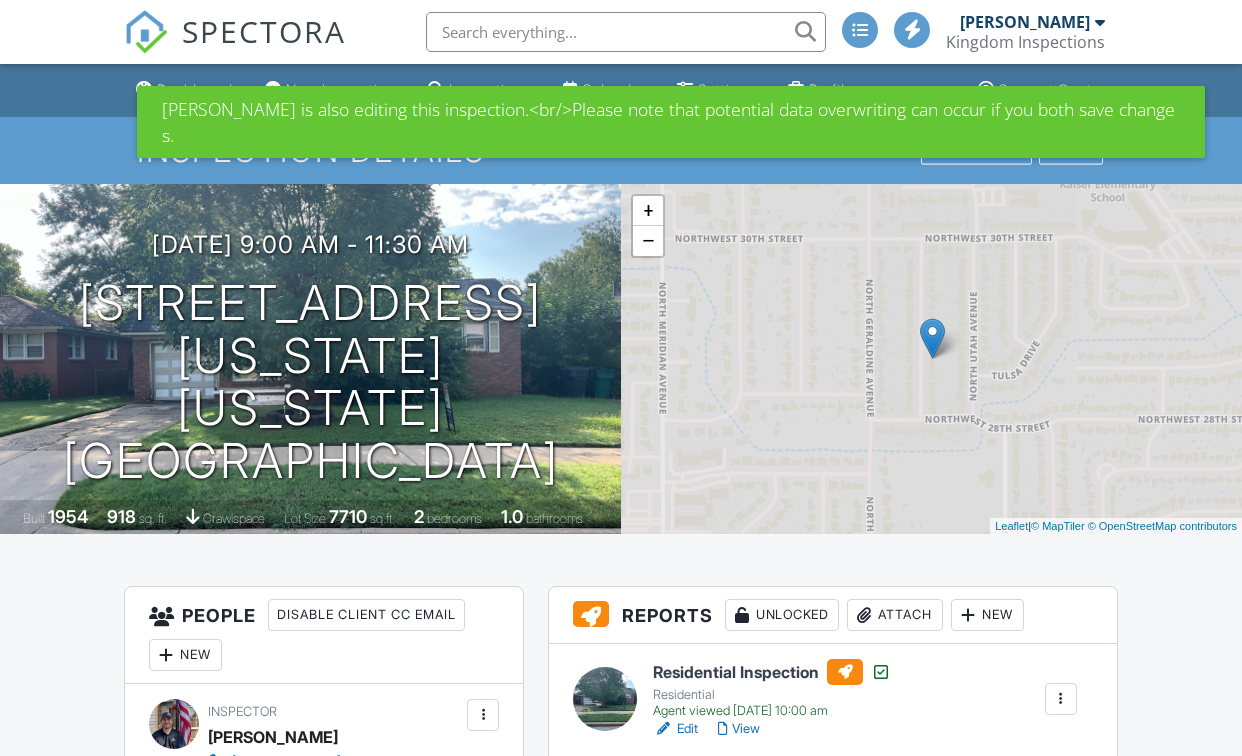 scroll, scrollTop: 329, scrollLeft: 14, axis: both 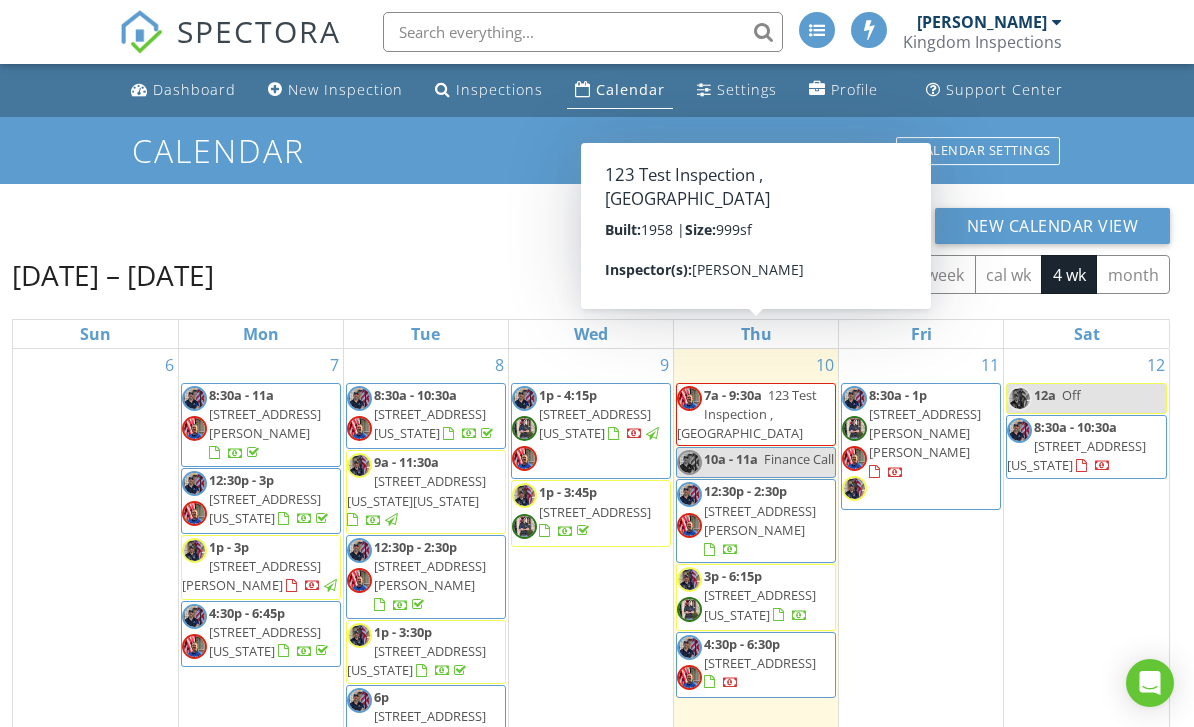 click on "123 Test Inspection , [GEOGRAPHIC_DATA]" at bounding box center (747, 414) 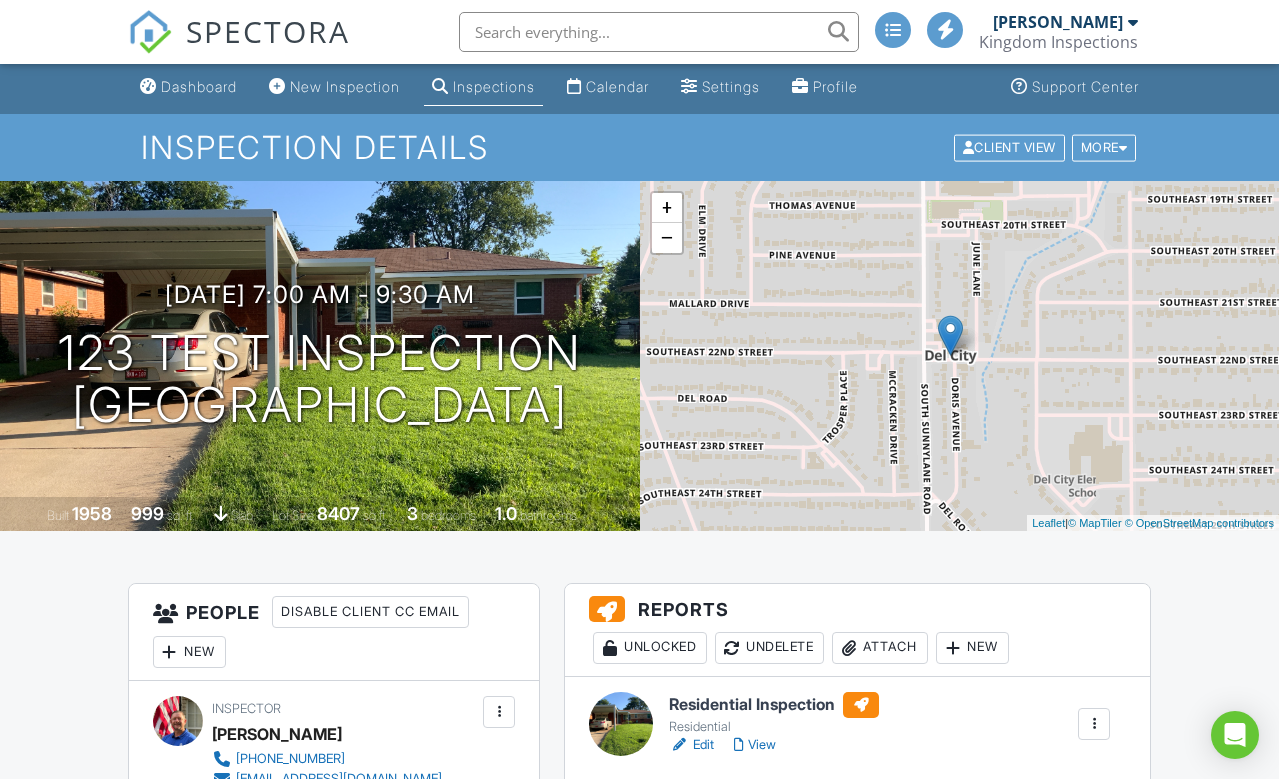 scroll, scrollTop: 3, scrollLeft: 0, axis: vertical 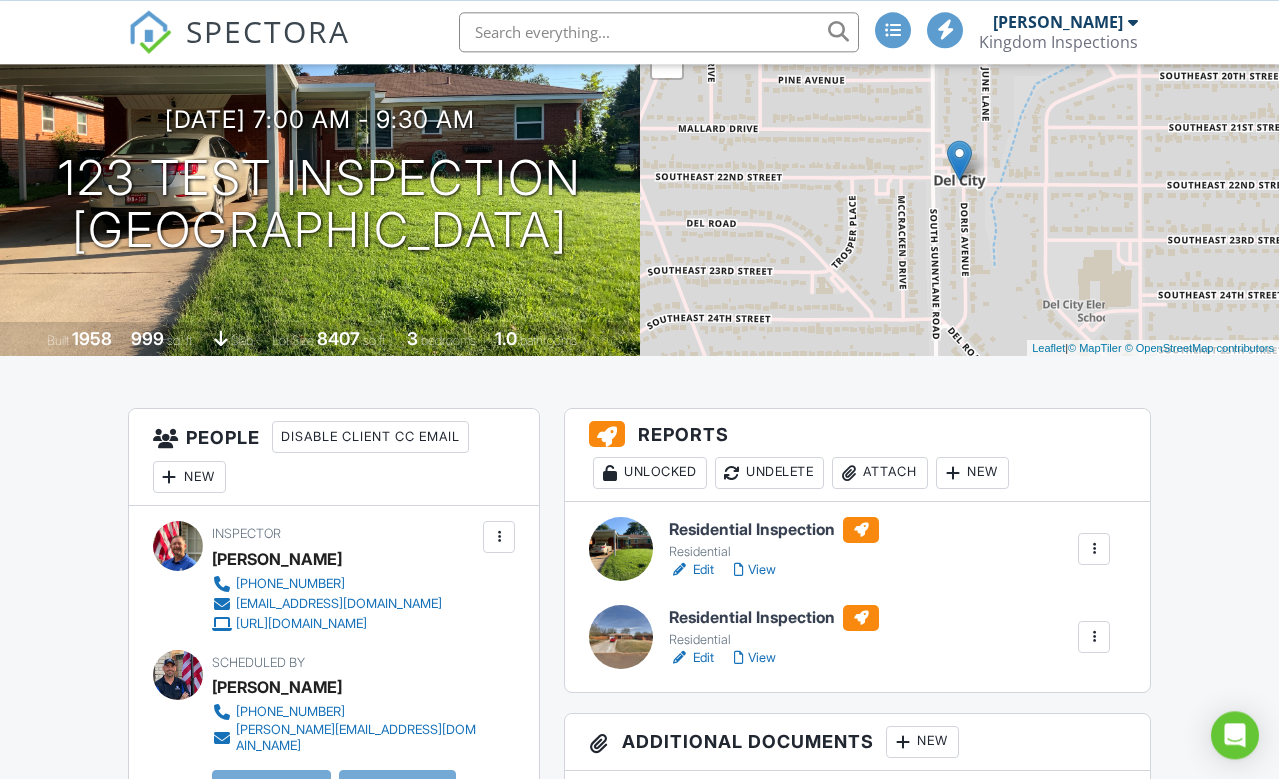 click on "Undelete" at bounding box center (769, 473) 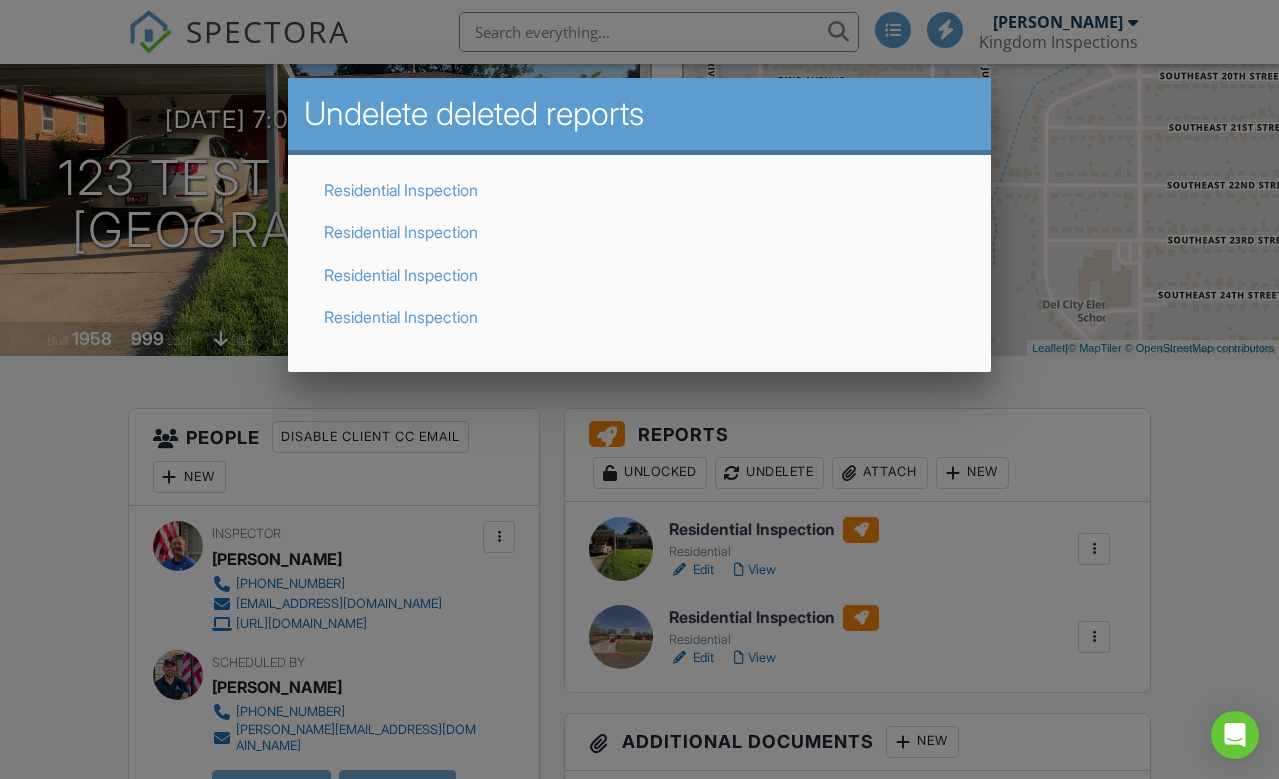 click on "Residential Inspection
Residential Inspection
Residential Inspection
Residential Inspection" at bounding box center (639, 264) 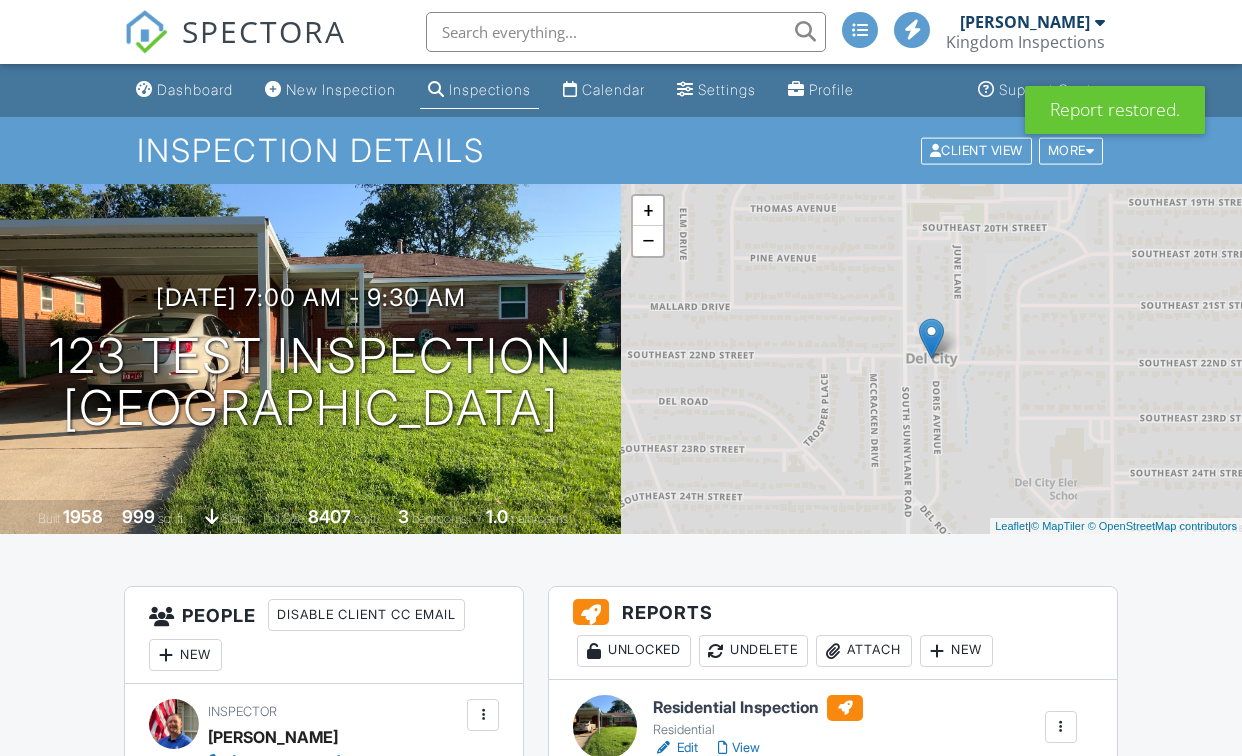 scroll, scrollTop: 4, scrollLeft: 0, axis: vertical 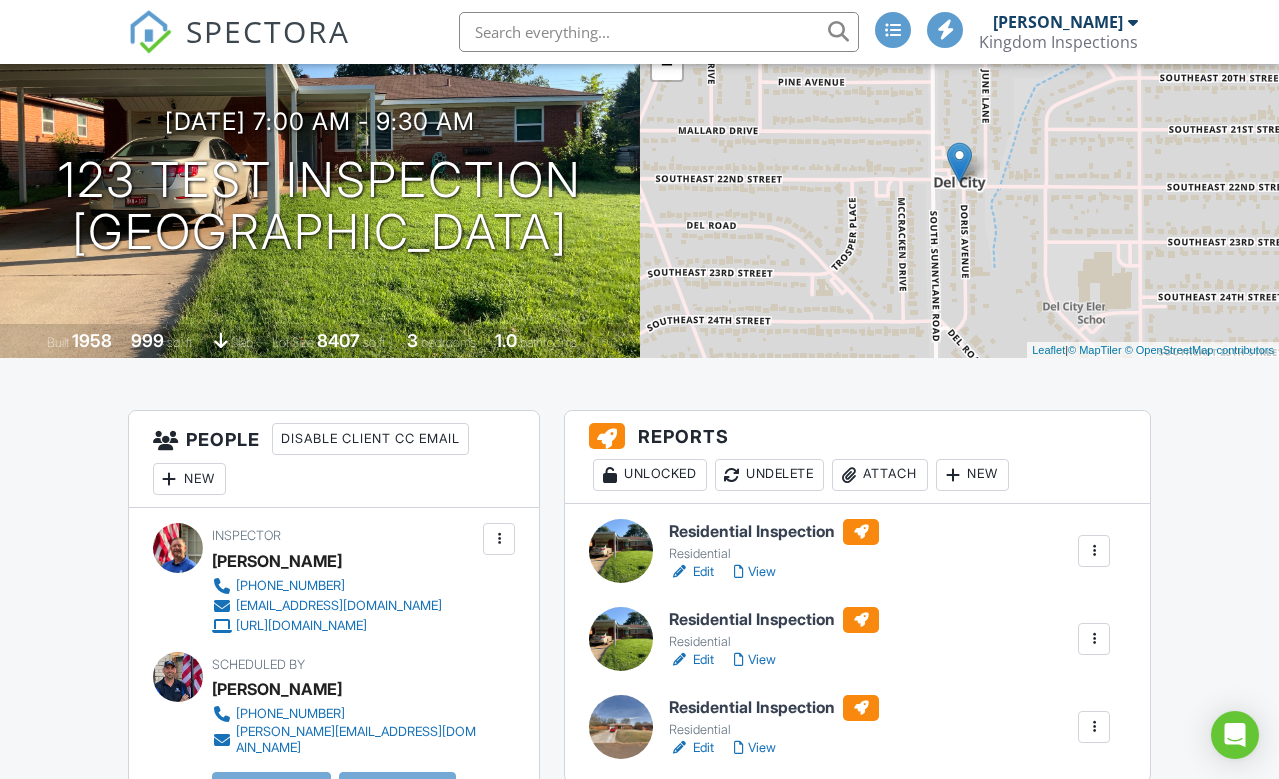 click on "View" at bounding box center [755, 572] 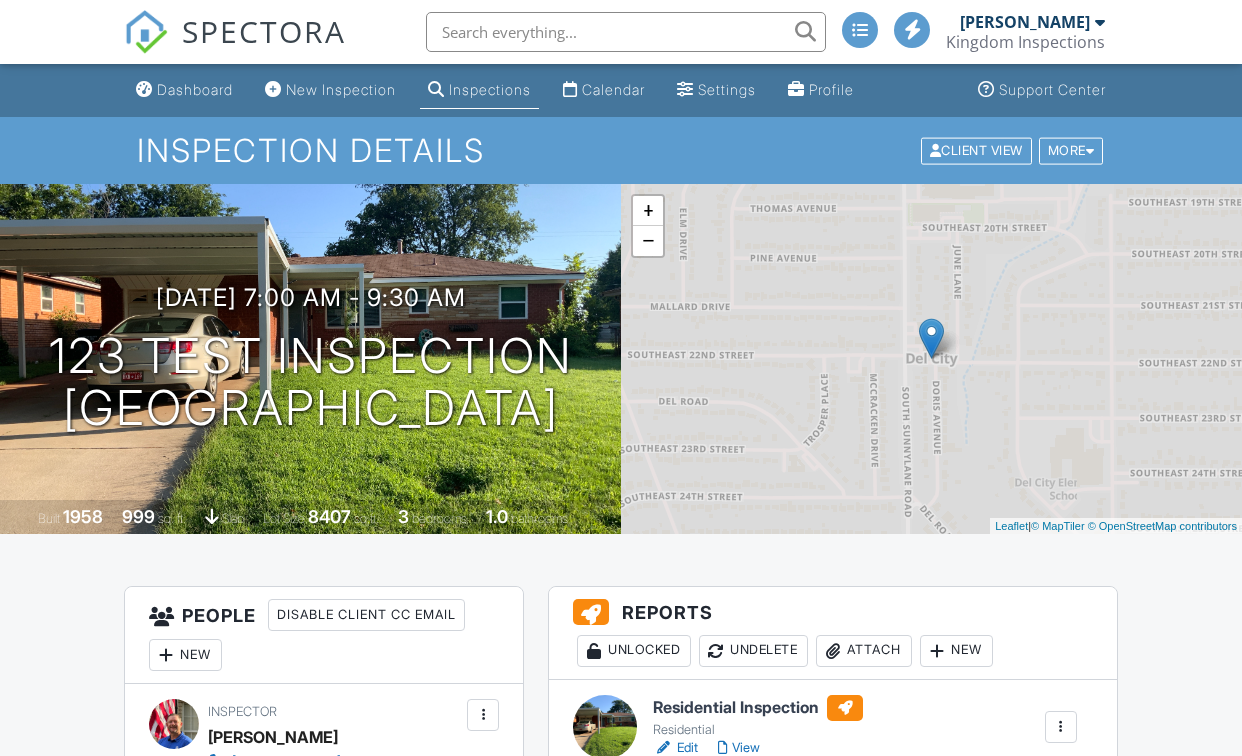 scroll, scrollTop: 4, scrollLeft: 0, axis: vertical 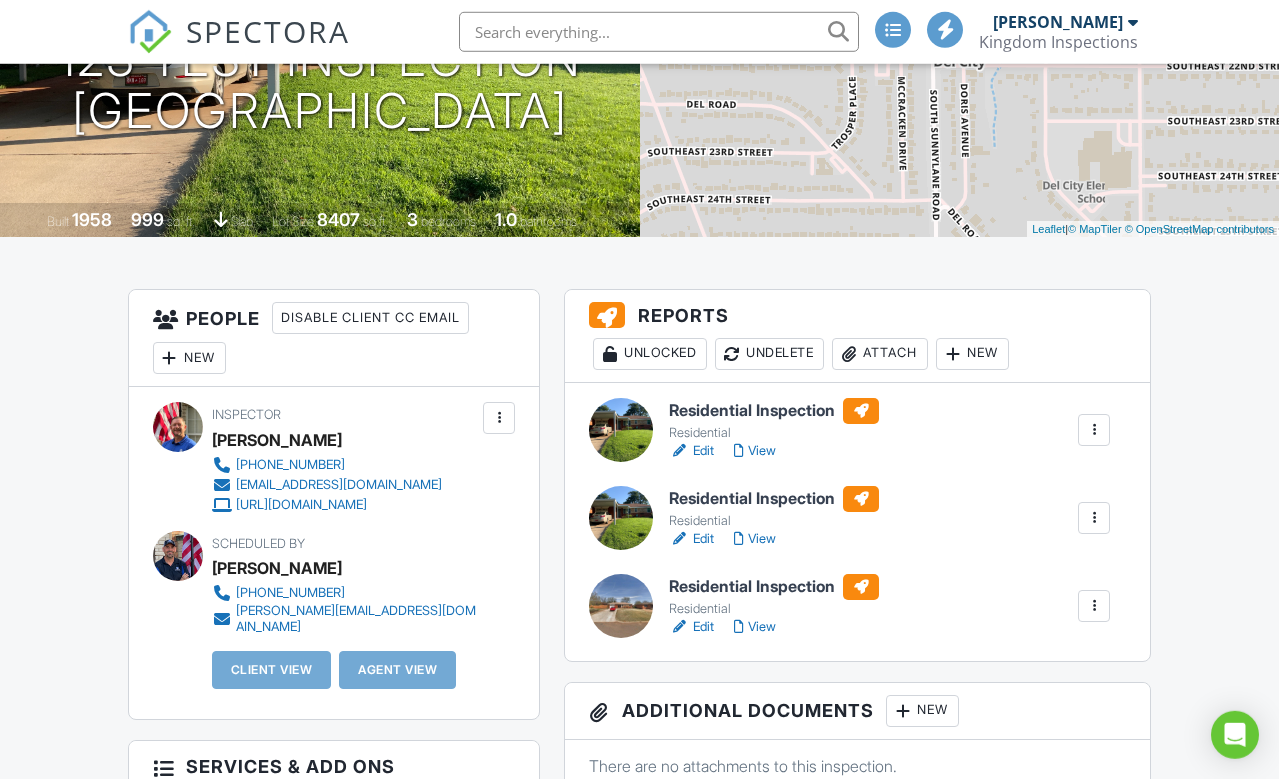 click on "Residential Inspection" at bounding box center [774, 587] 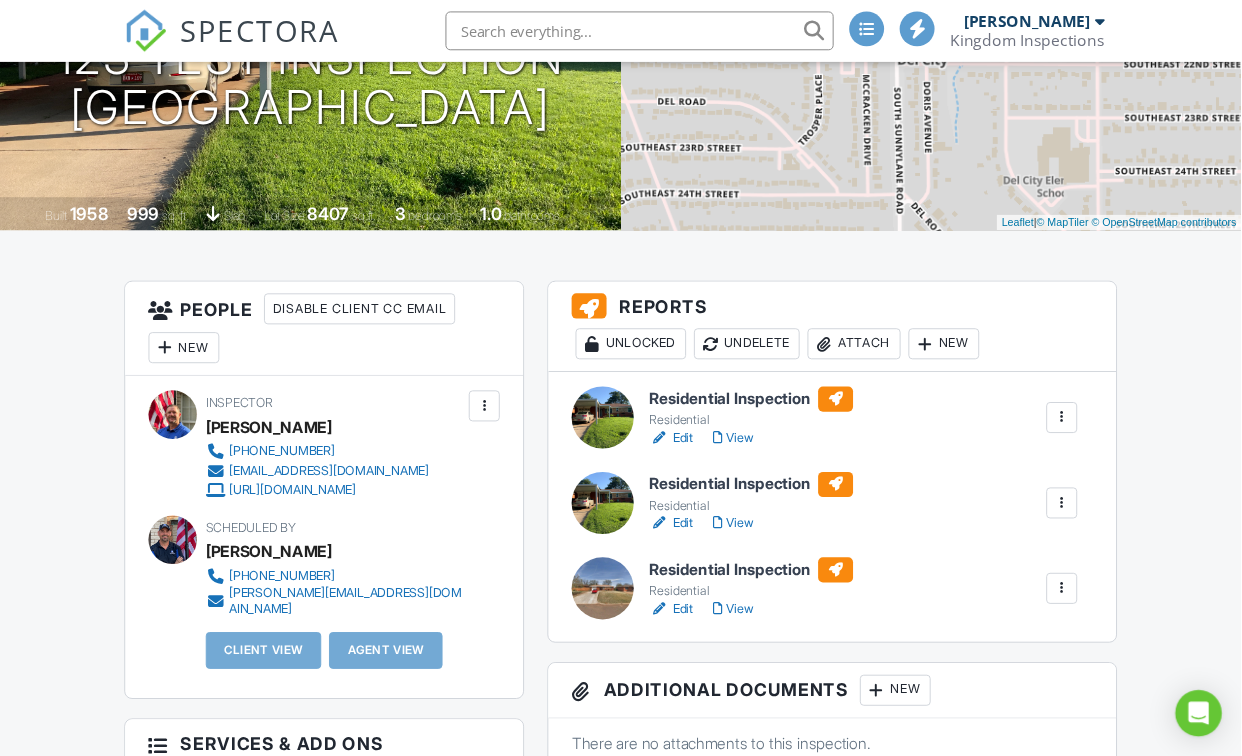 scroll, scrollTop: 343, scrollLeft: 8, axis: both 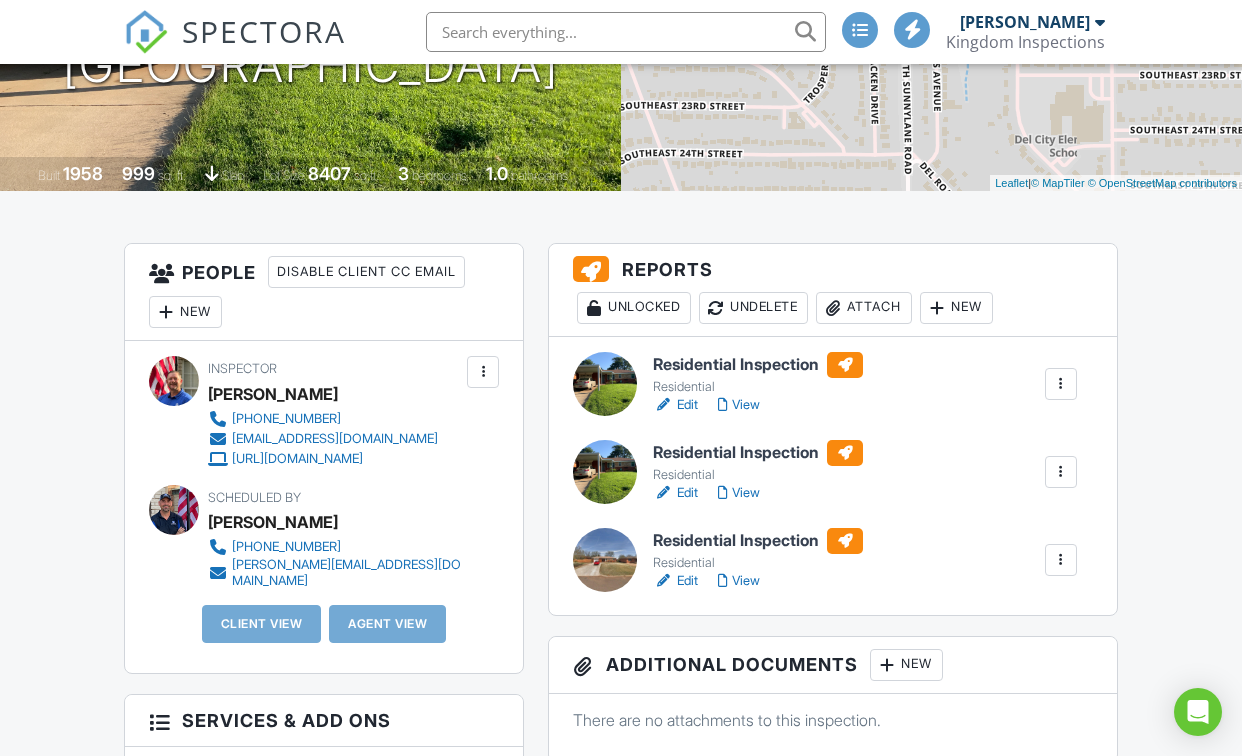 click on "Residential Inspection" at bounding box center [758, 365] 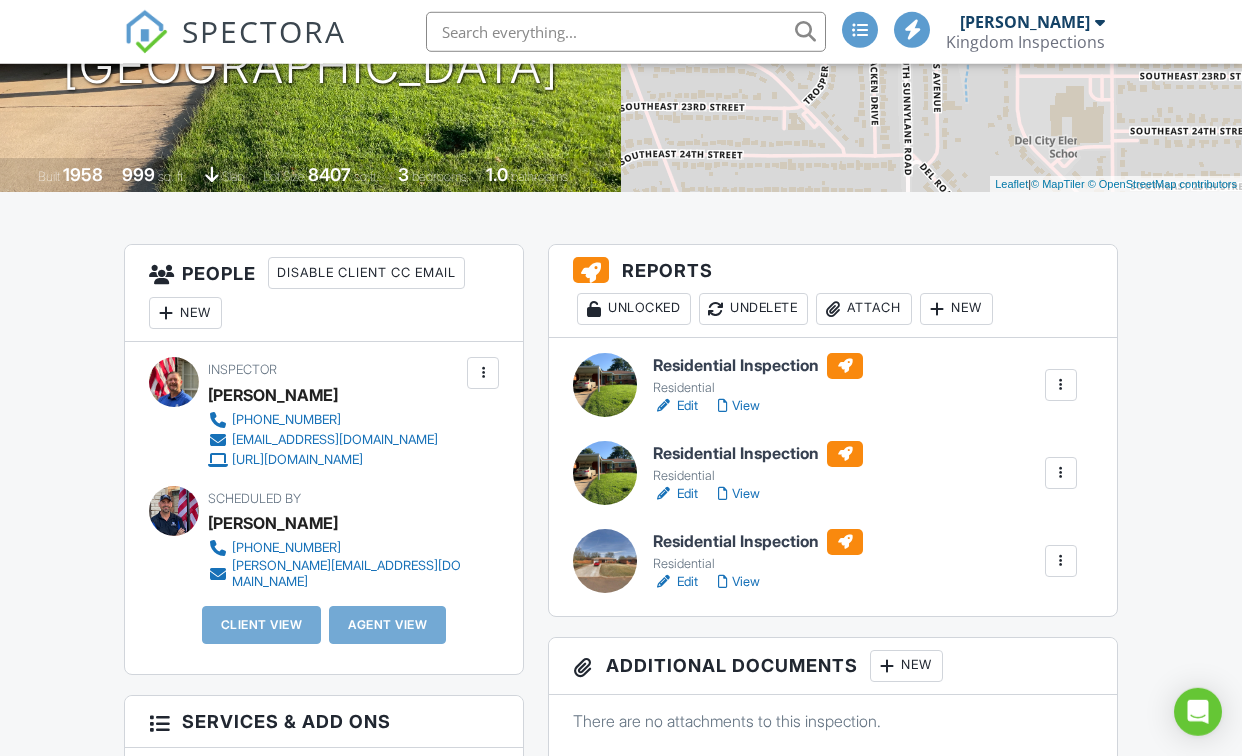 click at bounding box center (845, 454) 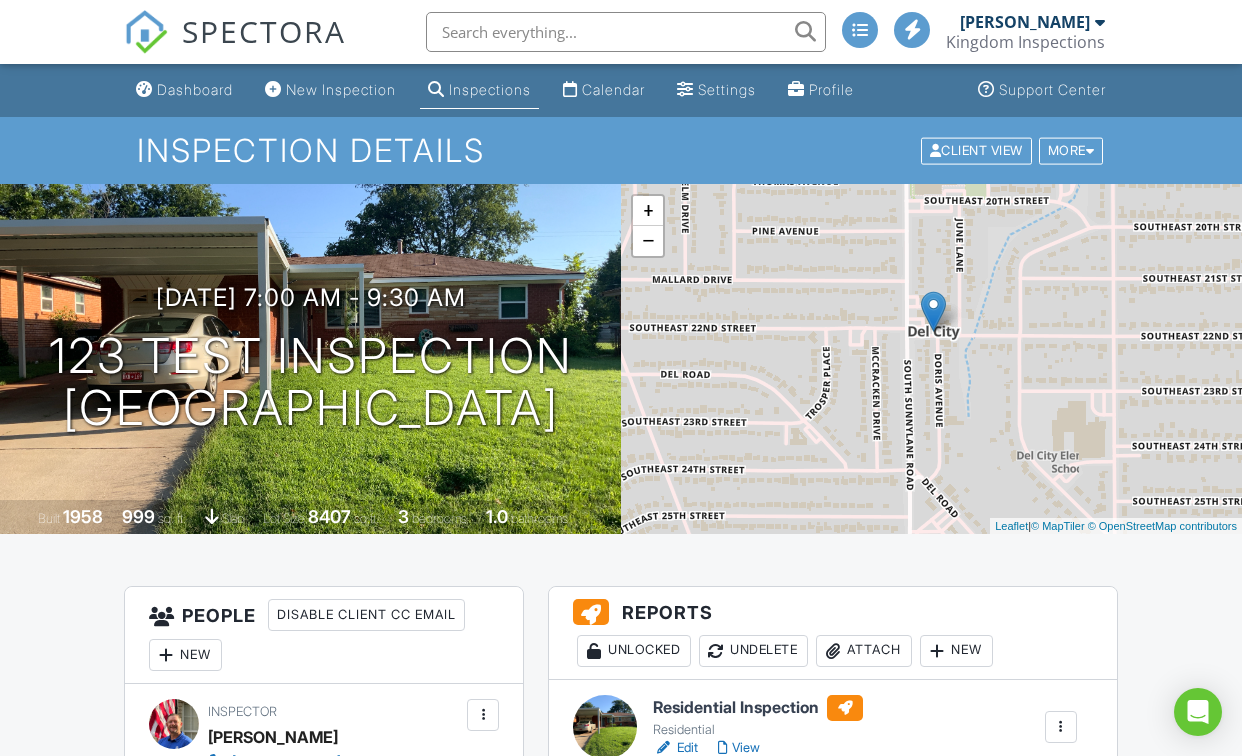 scroll, scrollTop: 0, scrollLeft: 0, axis: both 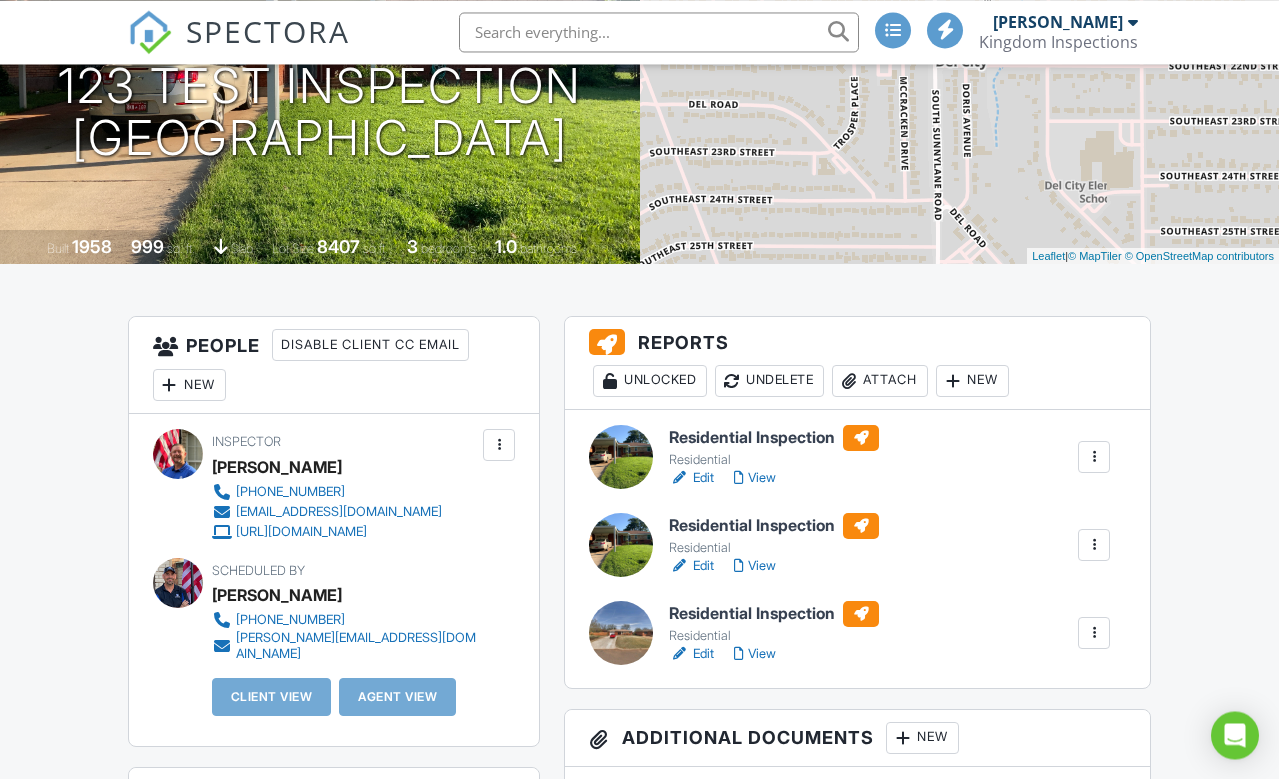 click on "Unlocked" at bounding box center [650, 381] 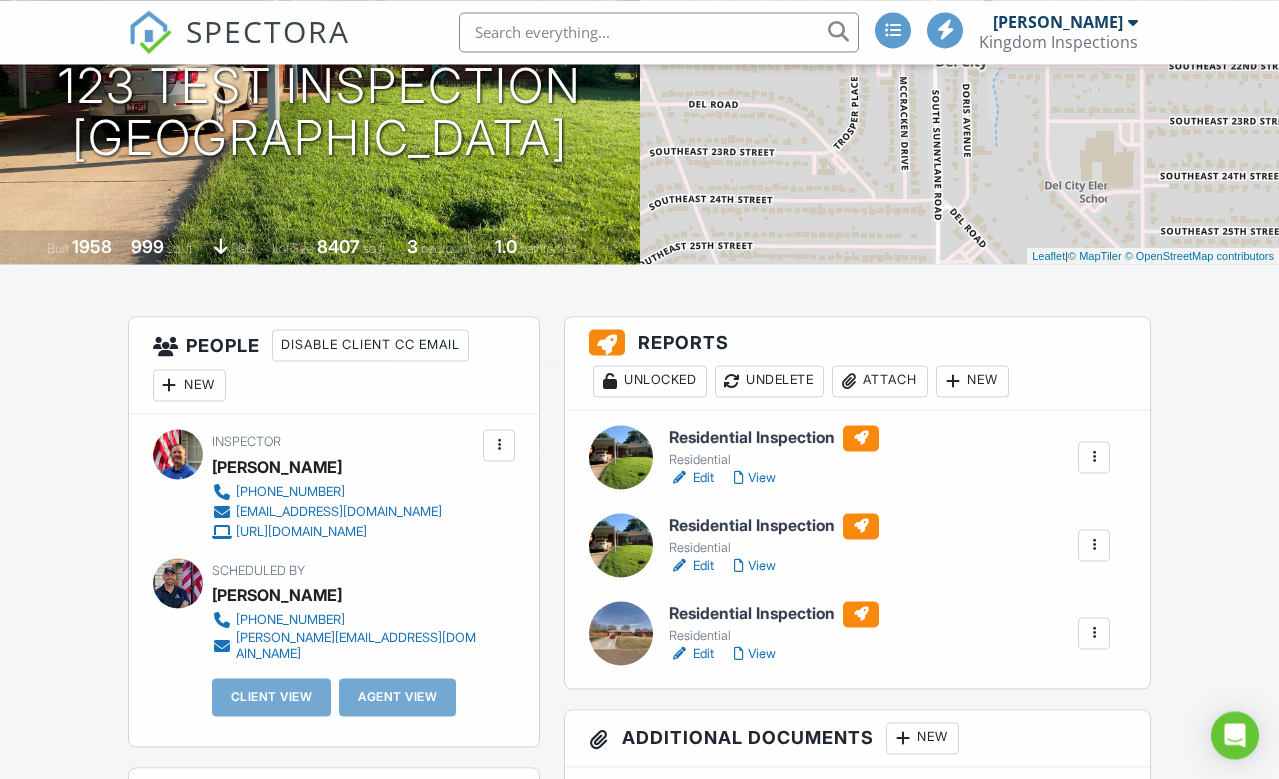 scroll, scrollTop: 270, scrollLeft: 0, axis: vertical 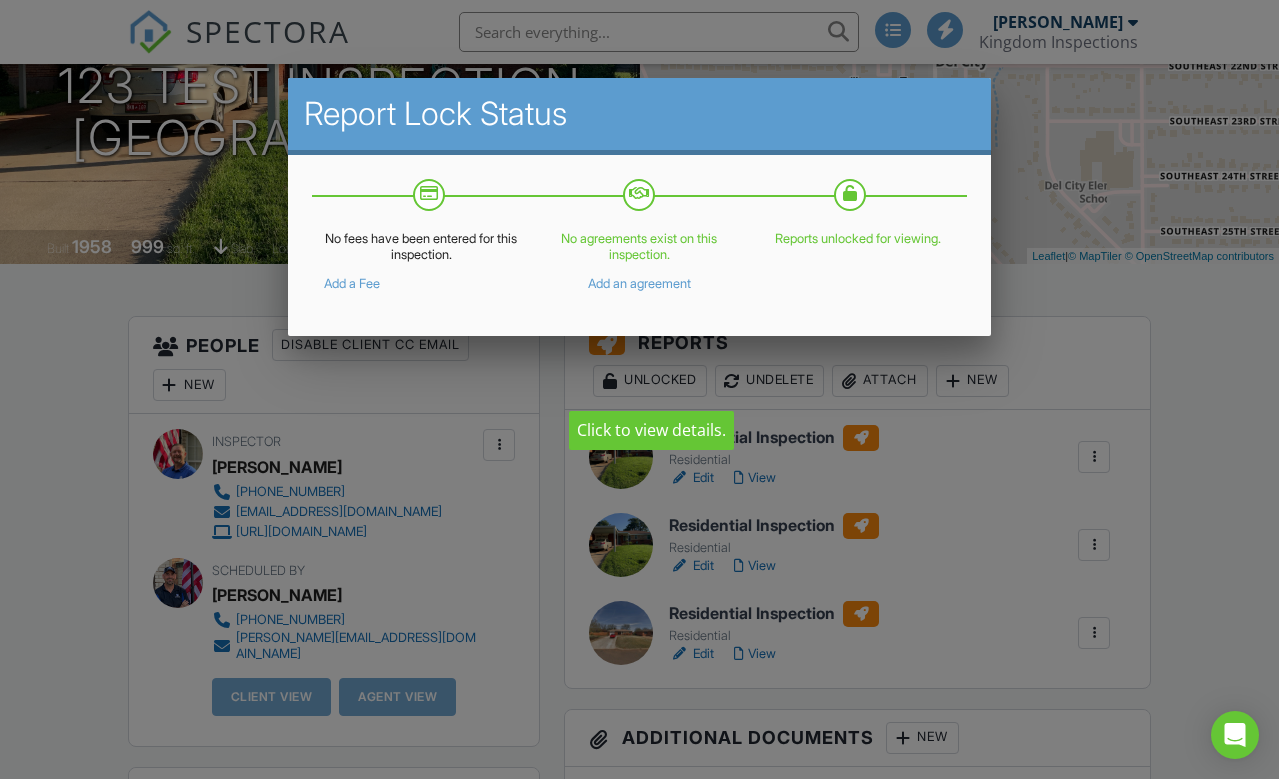 click at bounding box center [639, 387] 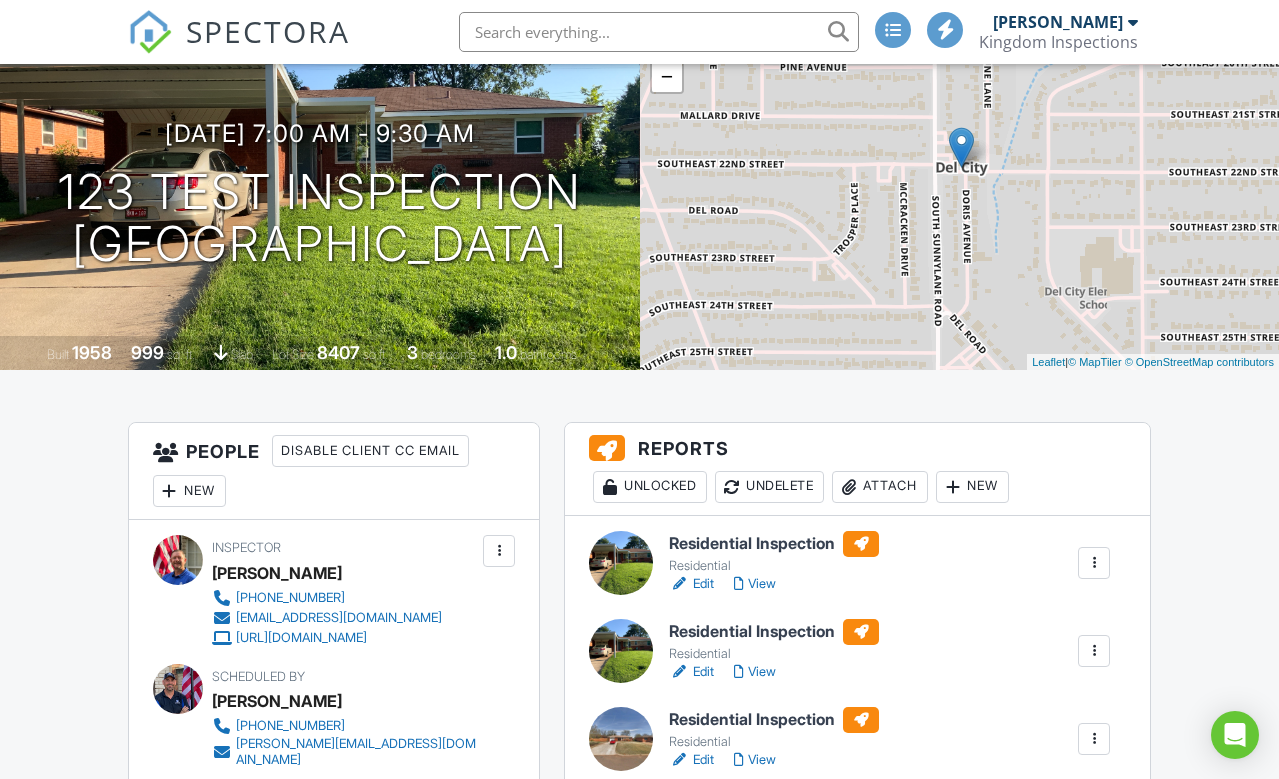scroll, scrollTop: 0, scrollLeft: 0, axis: both 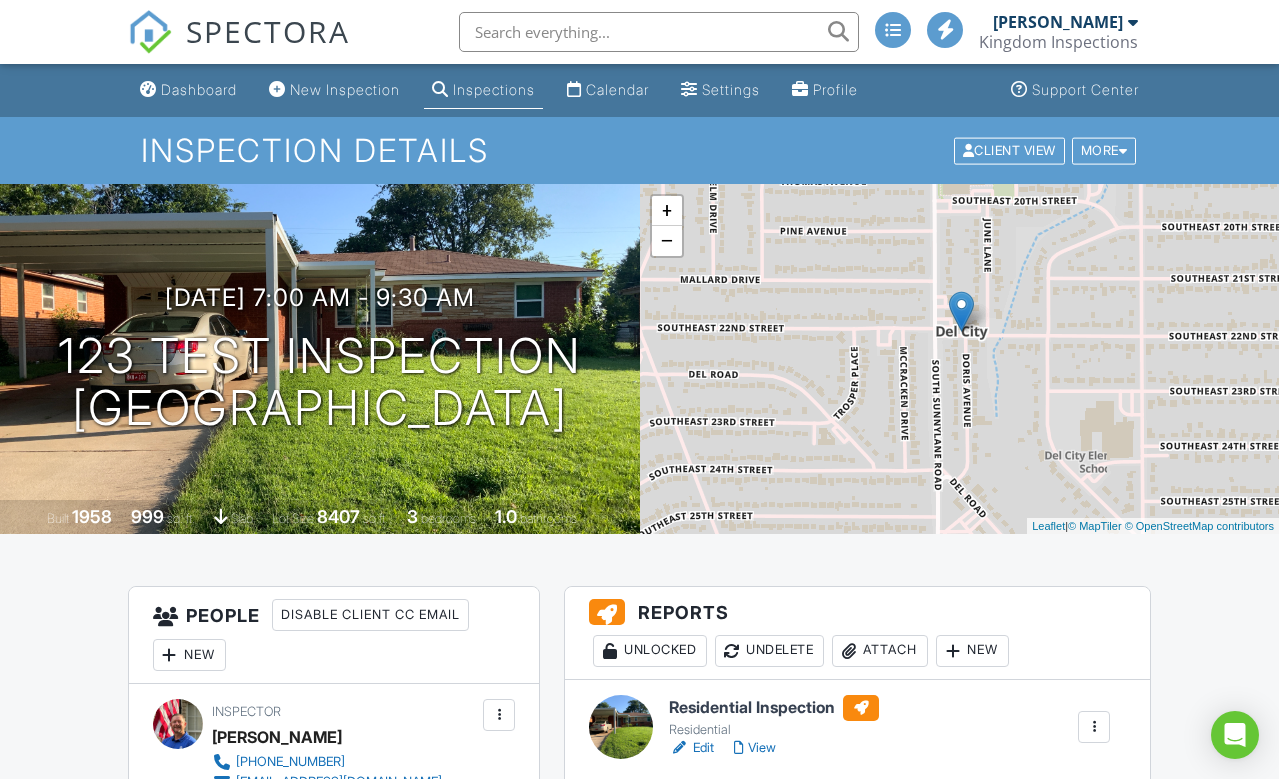 click at bounding box center (1123, 150) 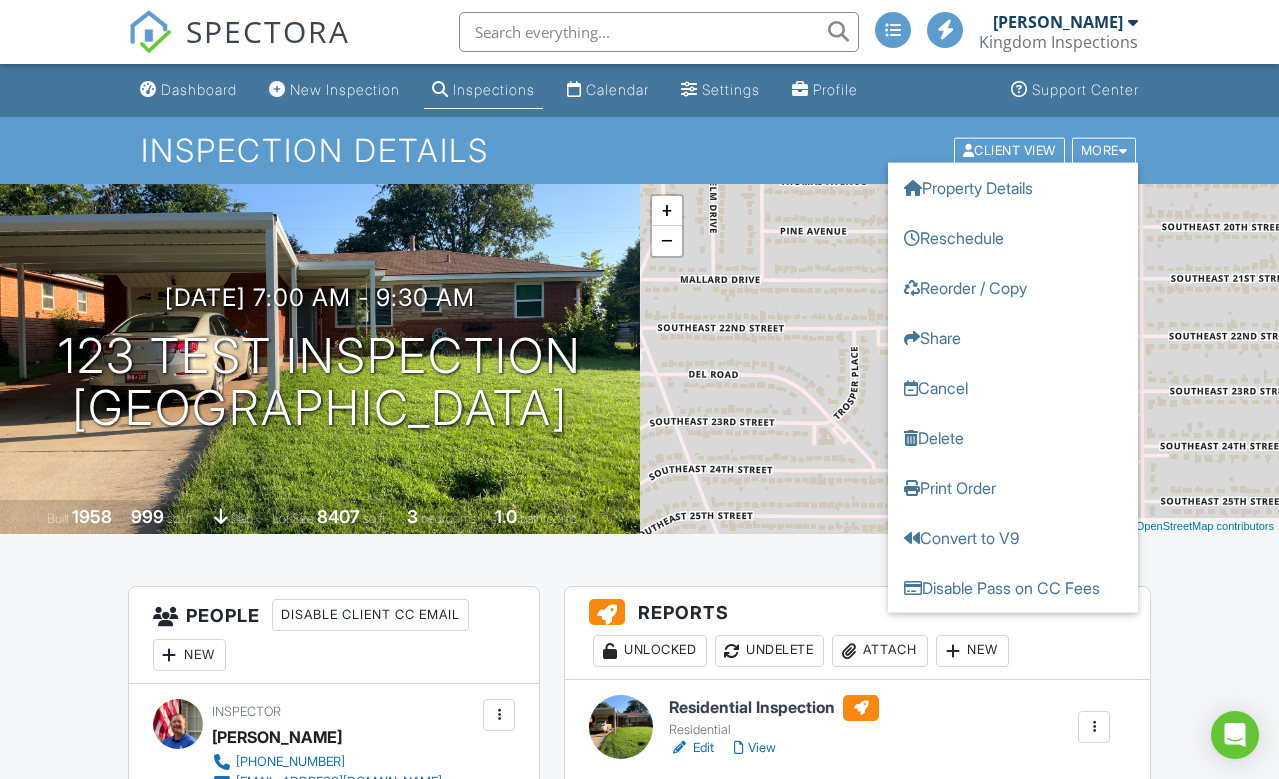 click on "Inspection Details
Client View
More
Property Details
Reschedule
Reorder / Copy
Share
Cancel
Delete
Print Order
Convert to V9
Disable Pass on CC Fees" at bounding box center [639, 150] 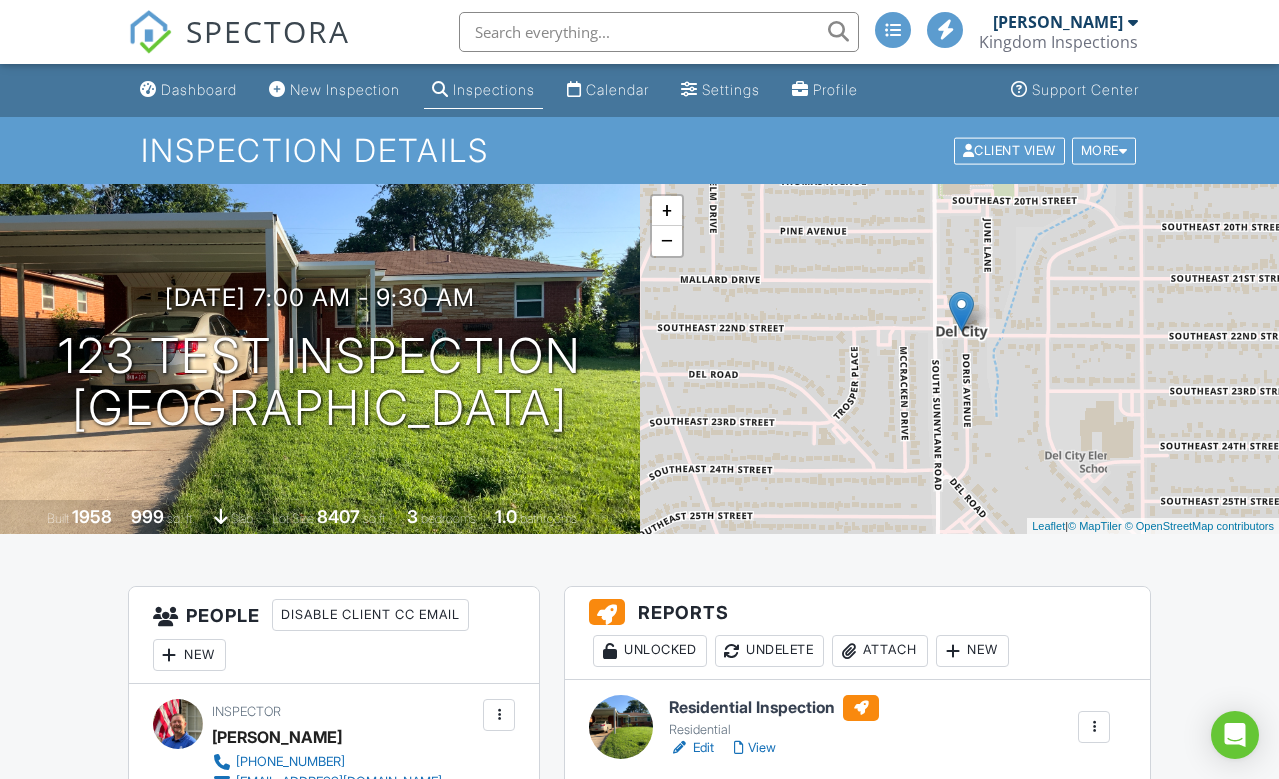 click at bounding box center [893, 30] 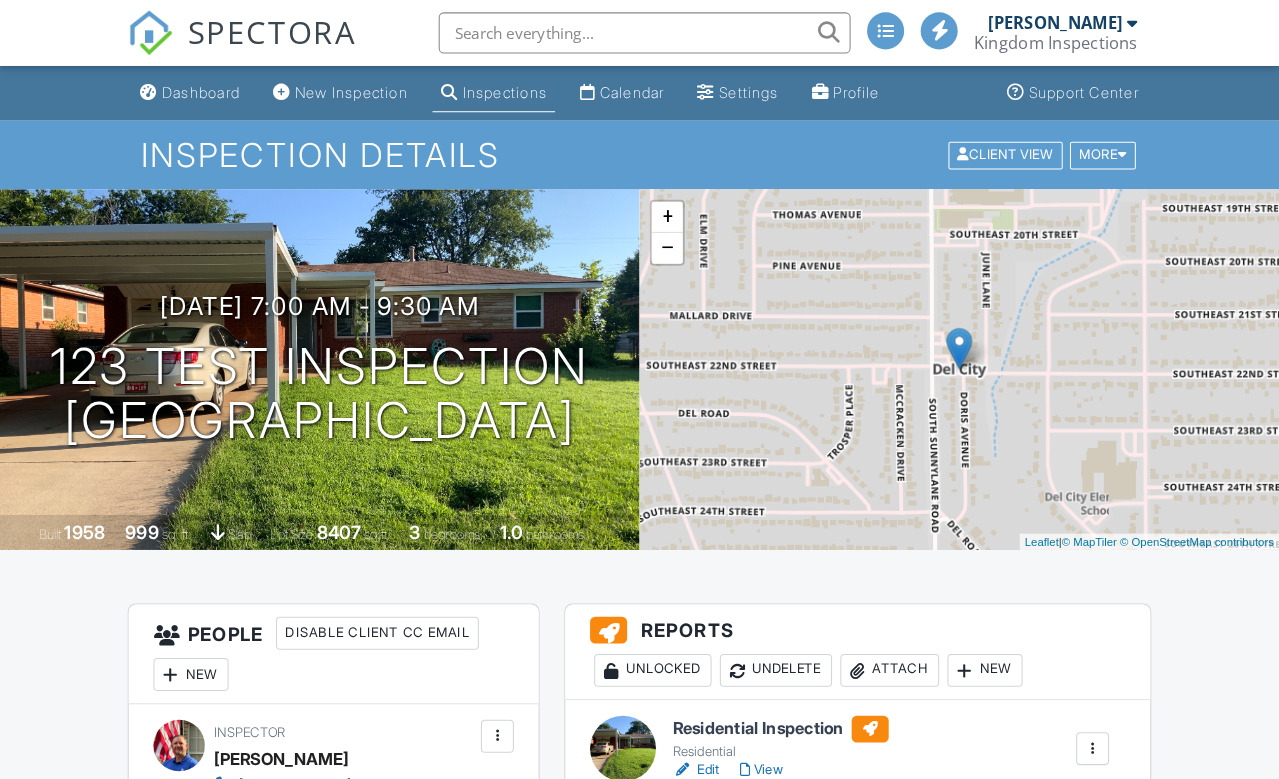 scroll, scrollTop: 3, scrollLeft: 14, axis: both 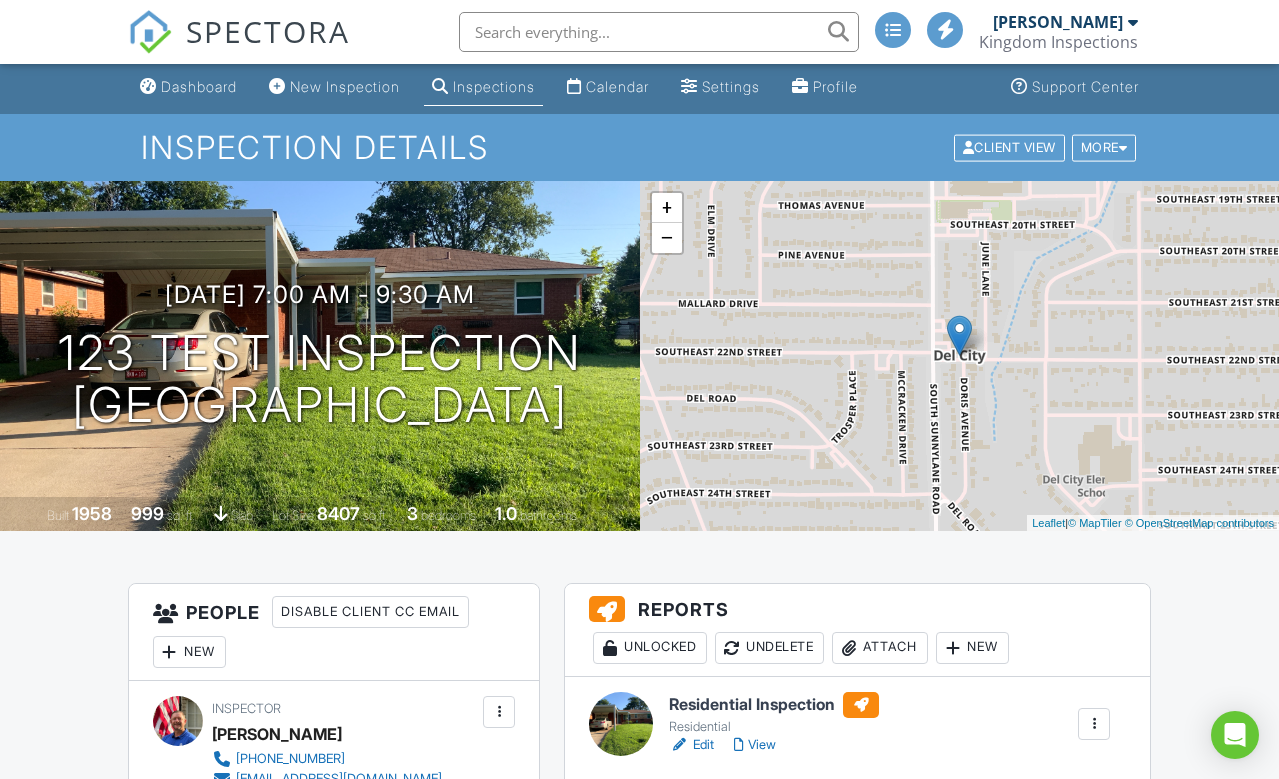 click on "123 Test Inspection
[GEOGRAPHIC_DATA], OK 73115" at bounding box center [320, 380] 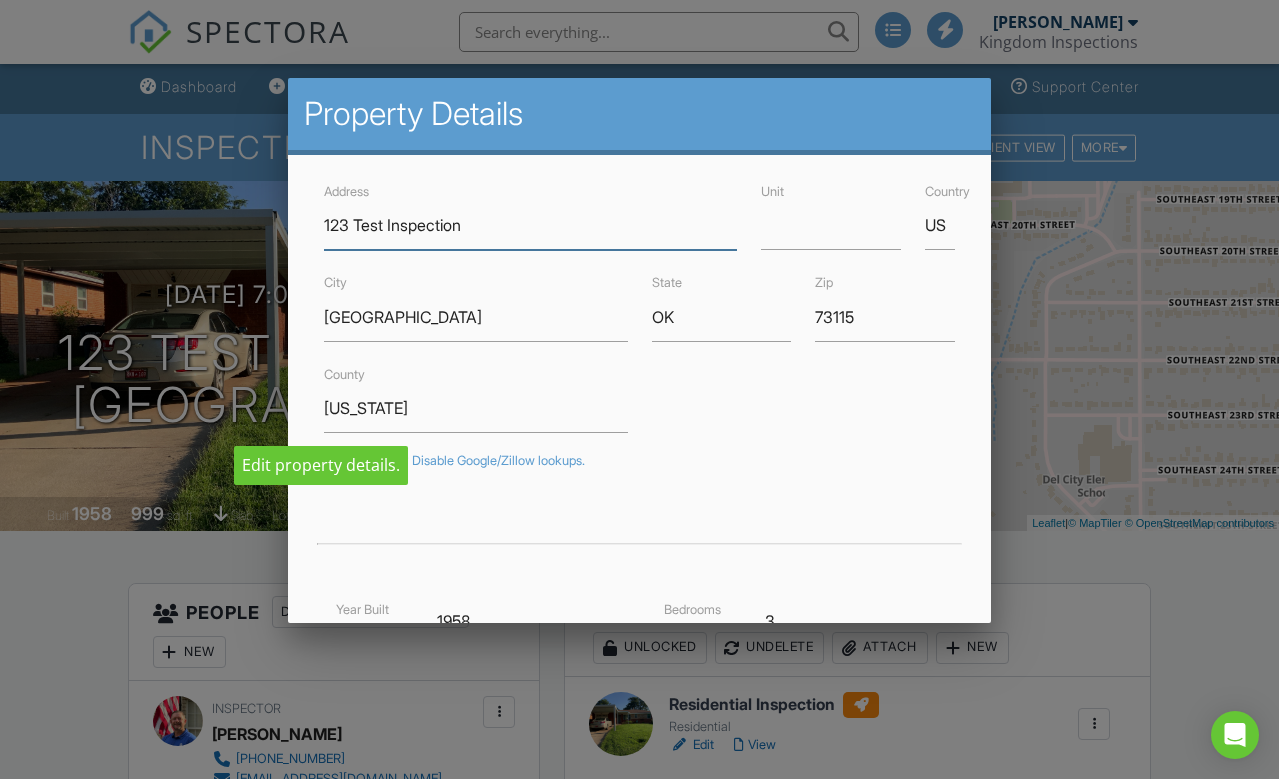 scroll, scrollTop: 0, scrollLeft: 0, axis: both 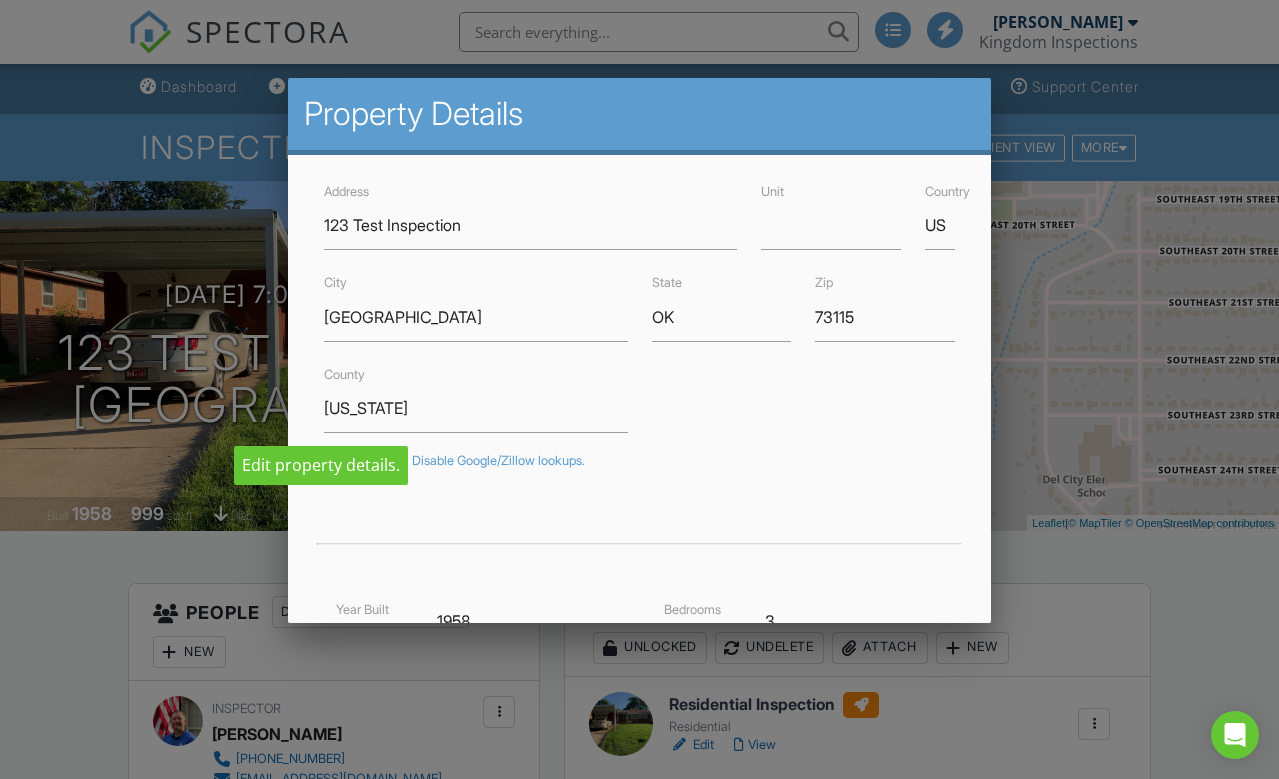 click at bounding box center (639, 387) 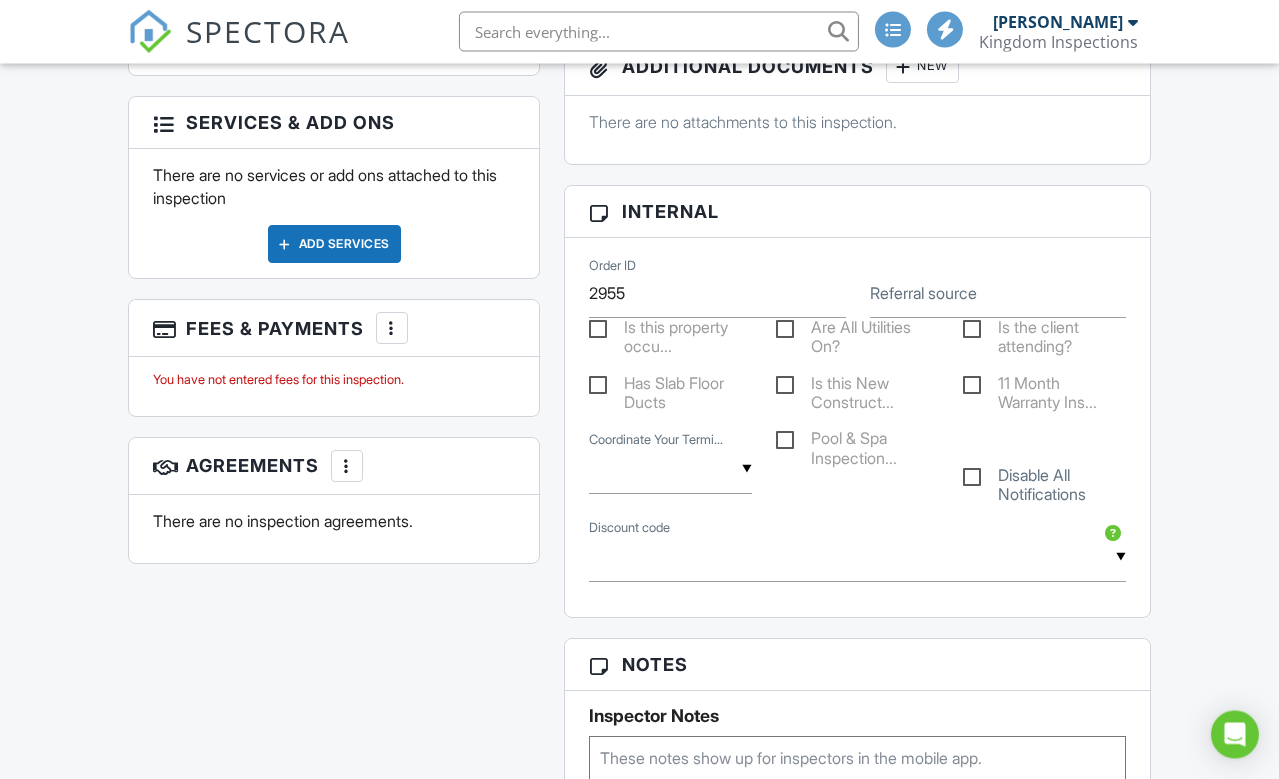 click at bounding box center (857, 558) 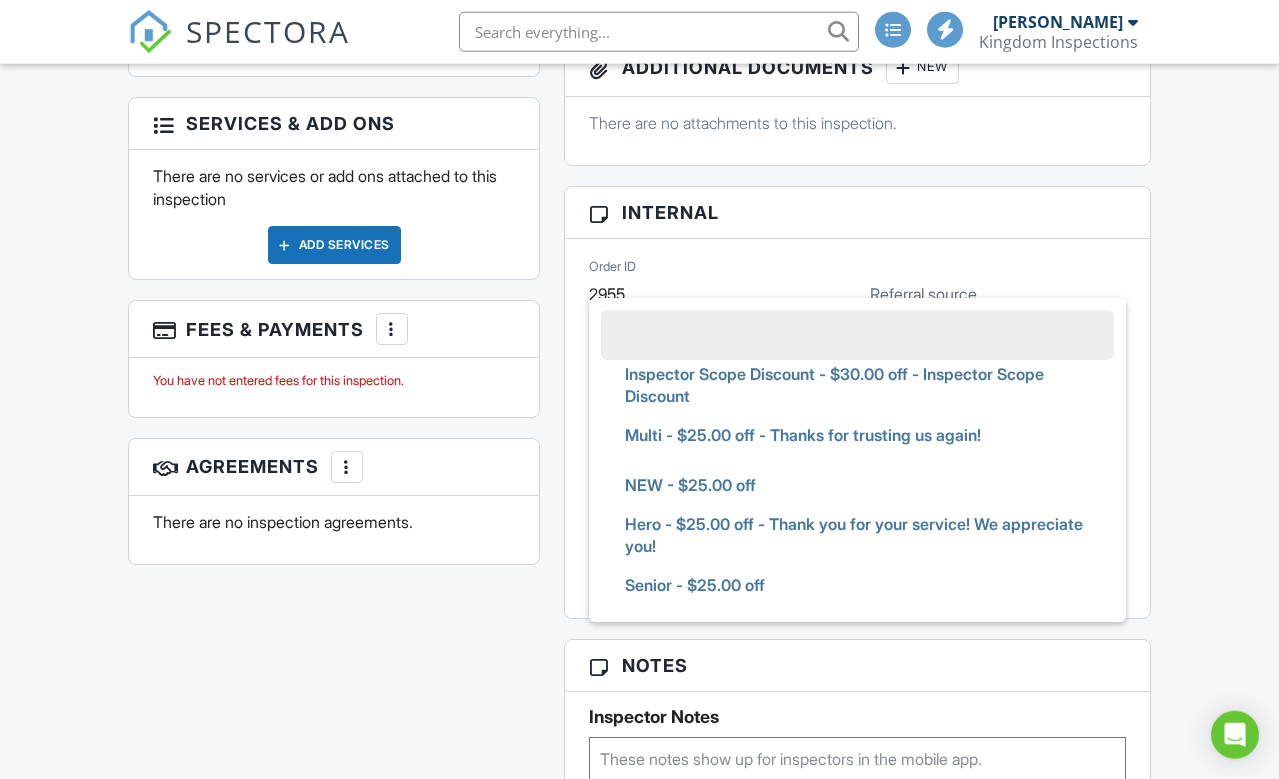 click on "Dashboard
New Inspection
Inspections
Calendar
Settings
Profile
Support Center
Inspection Details
Client View
More
Property Details
Reschedule
Reorder / Copy
Share
Cancel
Delete
Print Order
Convert to V9
Disable Pass on CC Fees
07/10/2025  7:00 am
- 9:30 am
123 Test Inspection
Del City, OK 73115
Built
1958
999
sq. ft.
slab
Lot Size
8407
sq.ft.
3
bedrooms
1.0
bathrooms
+ − Leaflet  |  © MapTiler   © OpenStreetMap contributors
All emails and texts are disabled for this inspection!
Turn on emails and texts
Reports
Unlocked
Undelete
Attach
New
Residential Inspection
Residential
Edit
View" at bounding box center [639, 778] 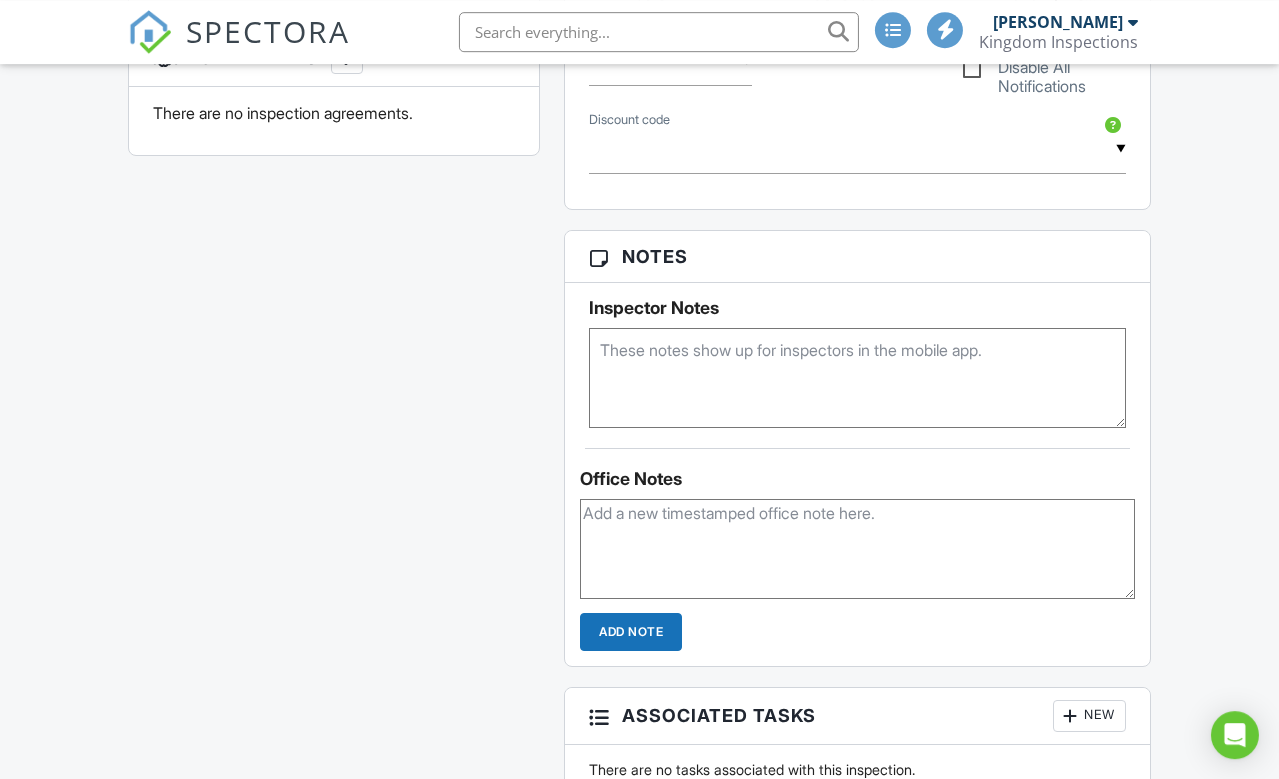 scroll, scrollTop: 1470, scrollLeft: 13, axis: both 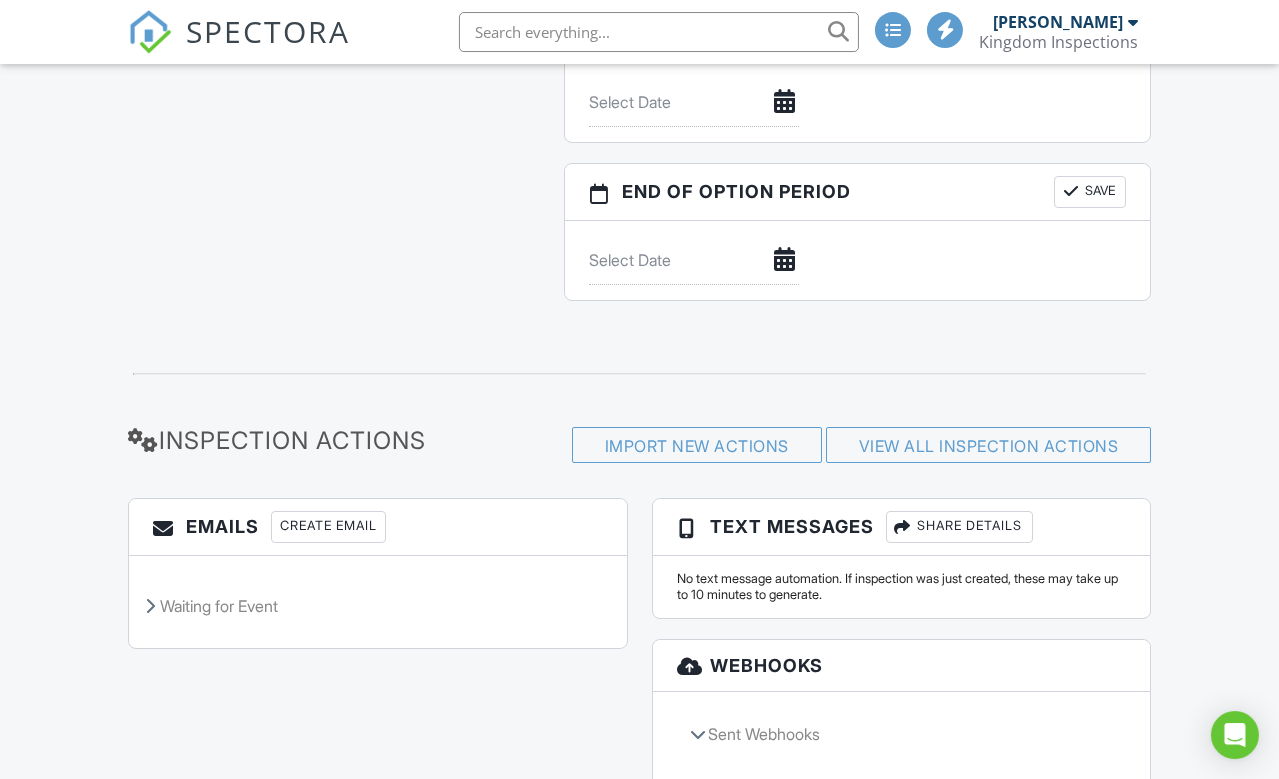 click on "View All Inspection Actions" at bounding box center [989, 446] 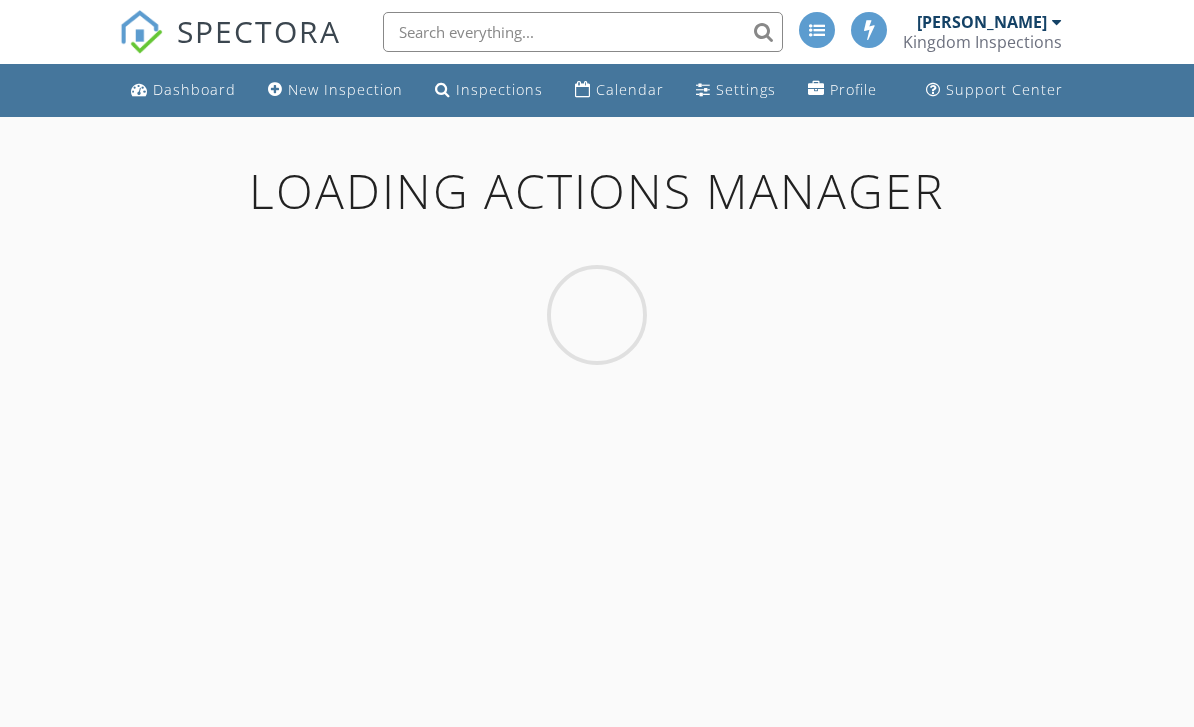 scroll, scrollTop: 0, scrollLeft: 0, axis: both 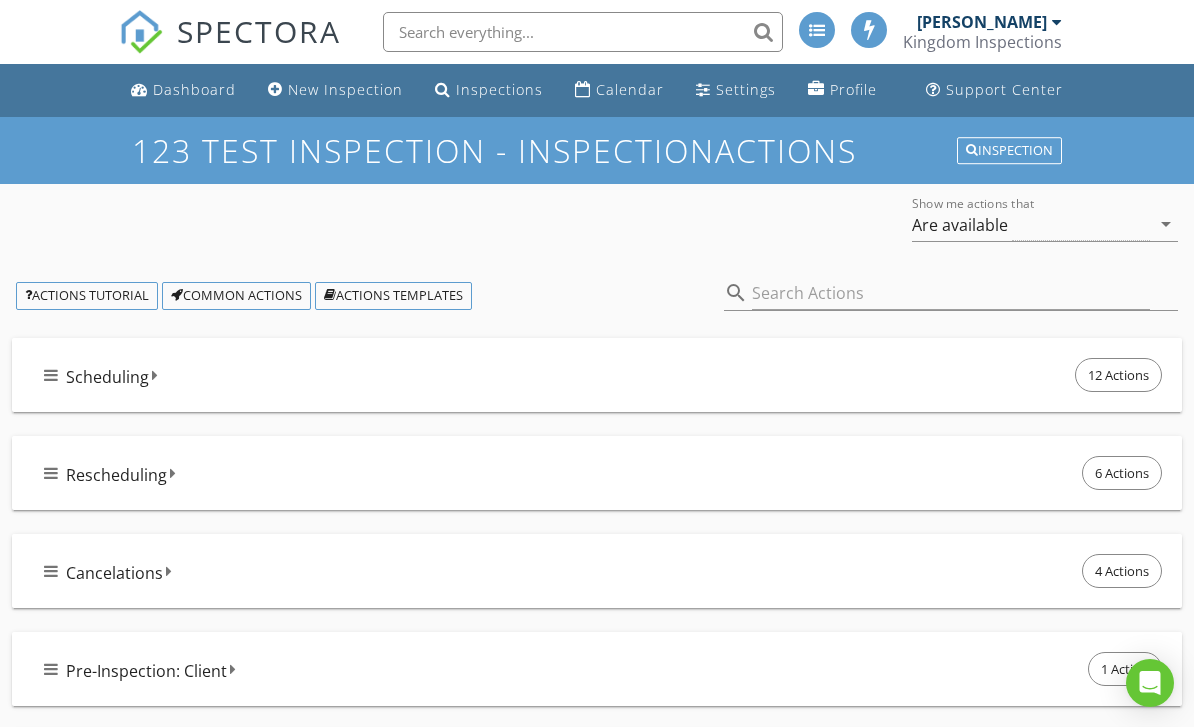 click on "Scheduling
12 Actions" at bounding box center (605, 375) 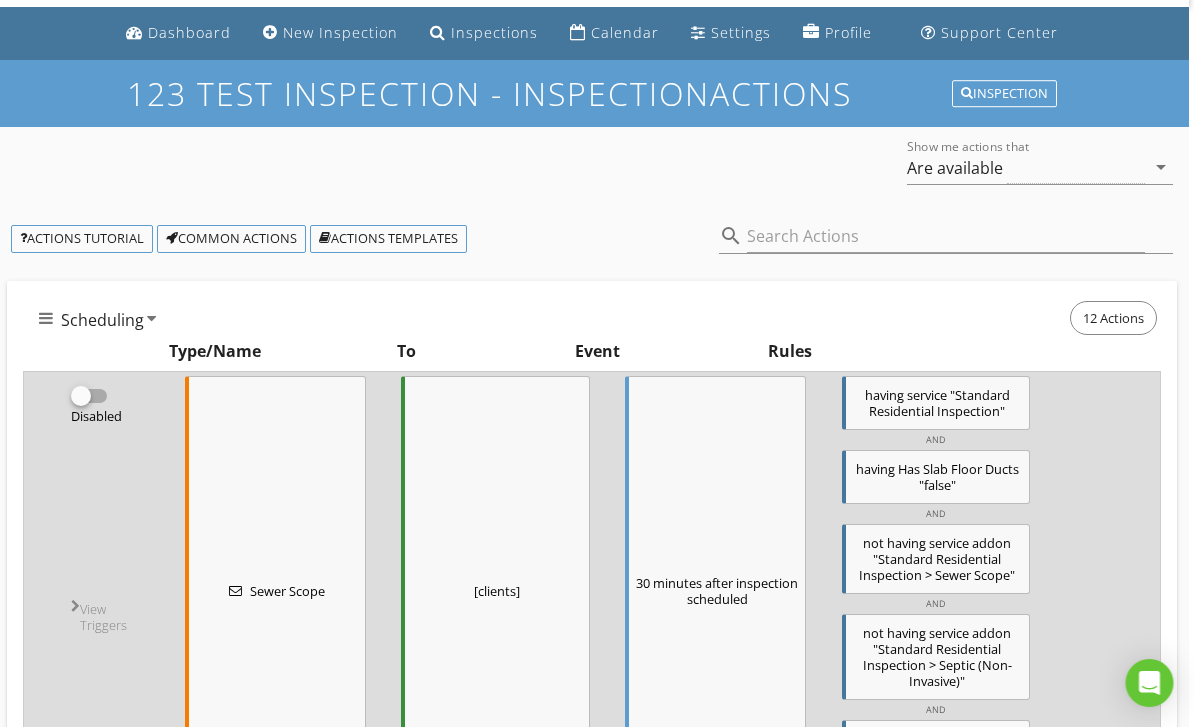 scroll, scrollTop: 0, scrollLeft: 4, axis: horizontal 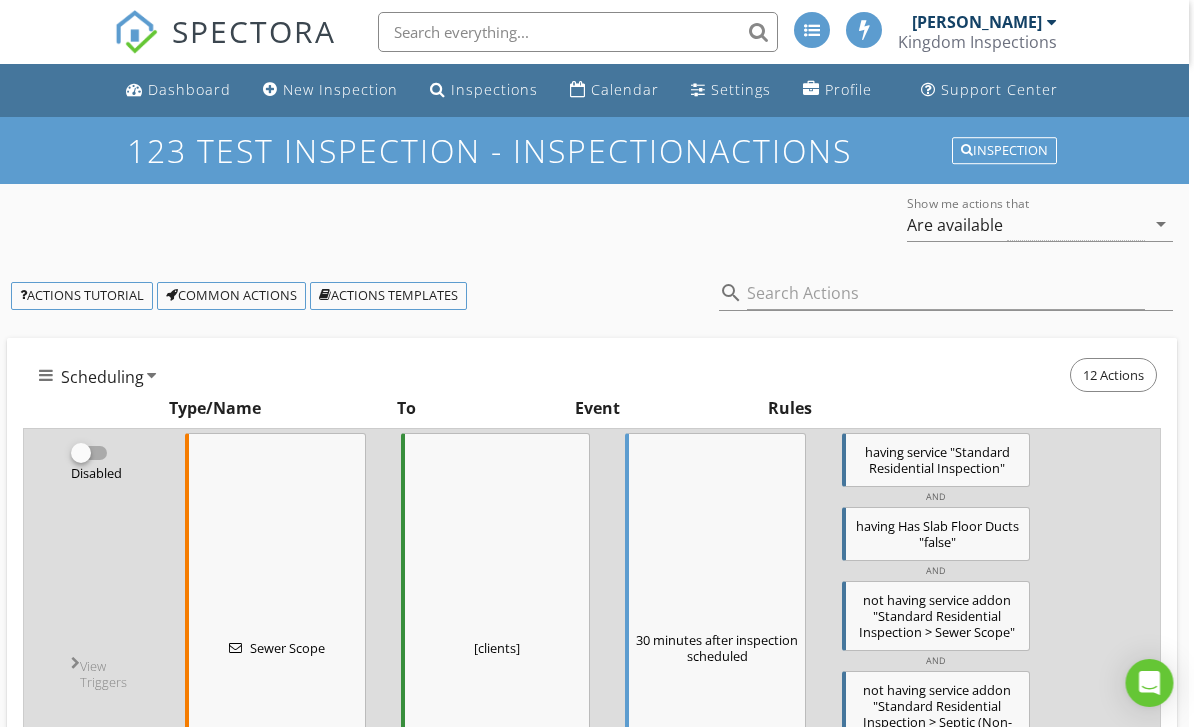 click on "Show me actions that Are available arrow_drop_down" at bounding box center (1041, 224) 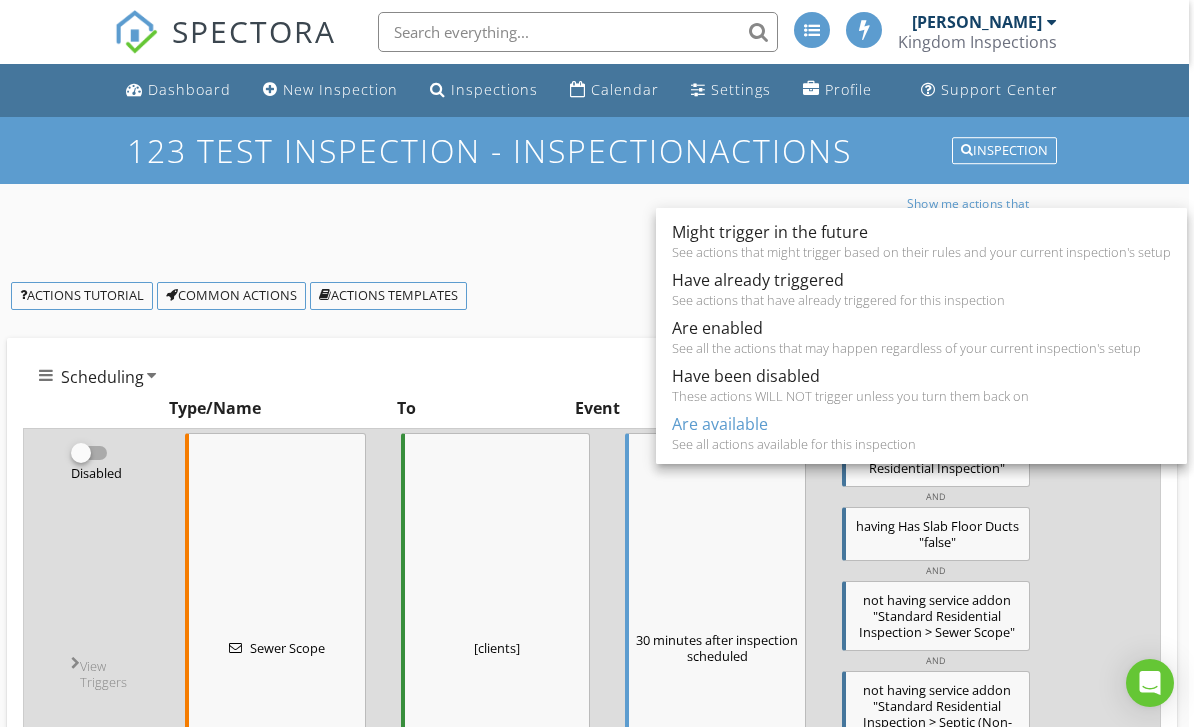 click on "Inspection" at bounding box center [1004, 151] 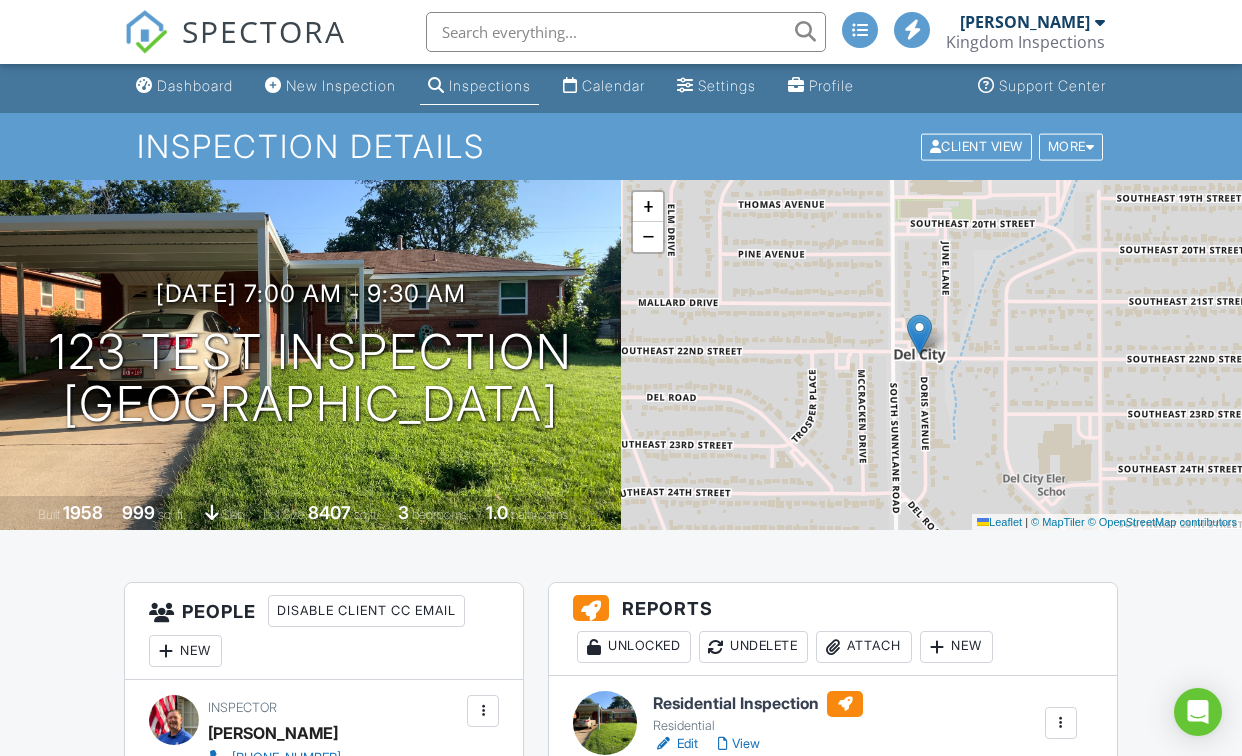 scroll, scrollTop: 4, scrollLeft: 0, axis: vertical 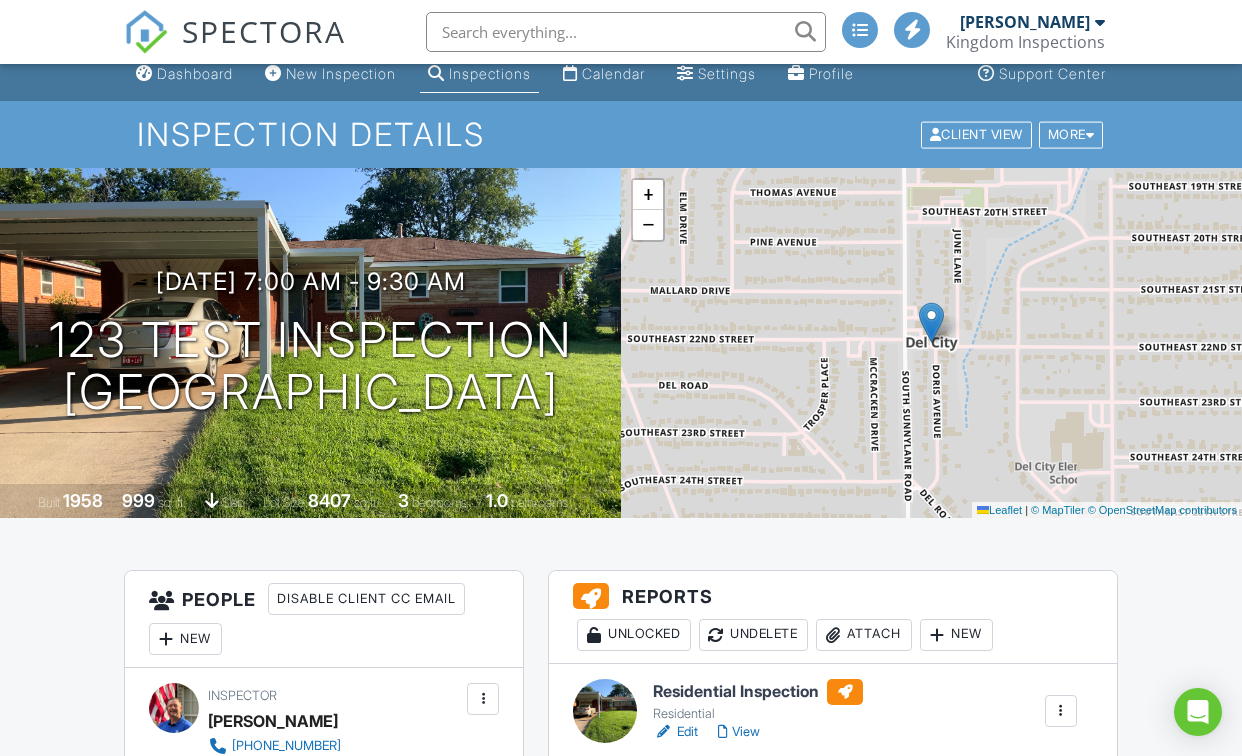 click at bounding box center (211, 500) 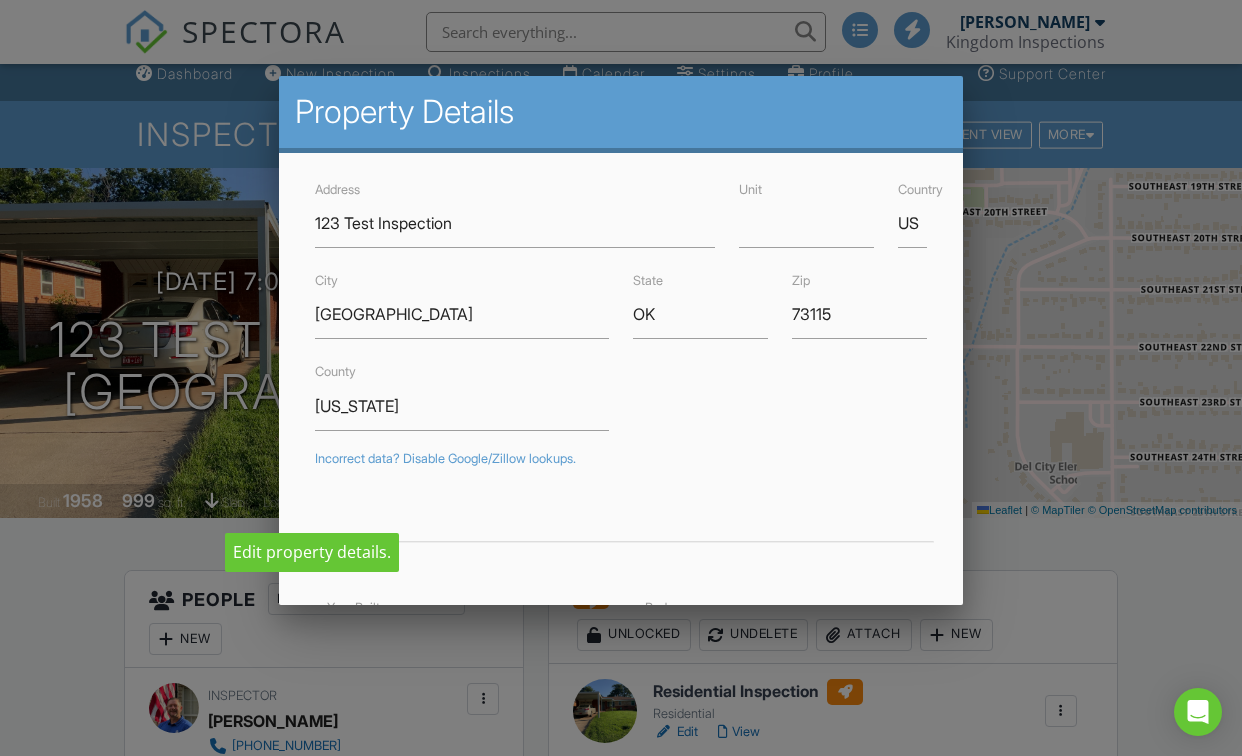 click at bounding box center [621, 372] 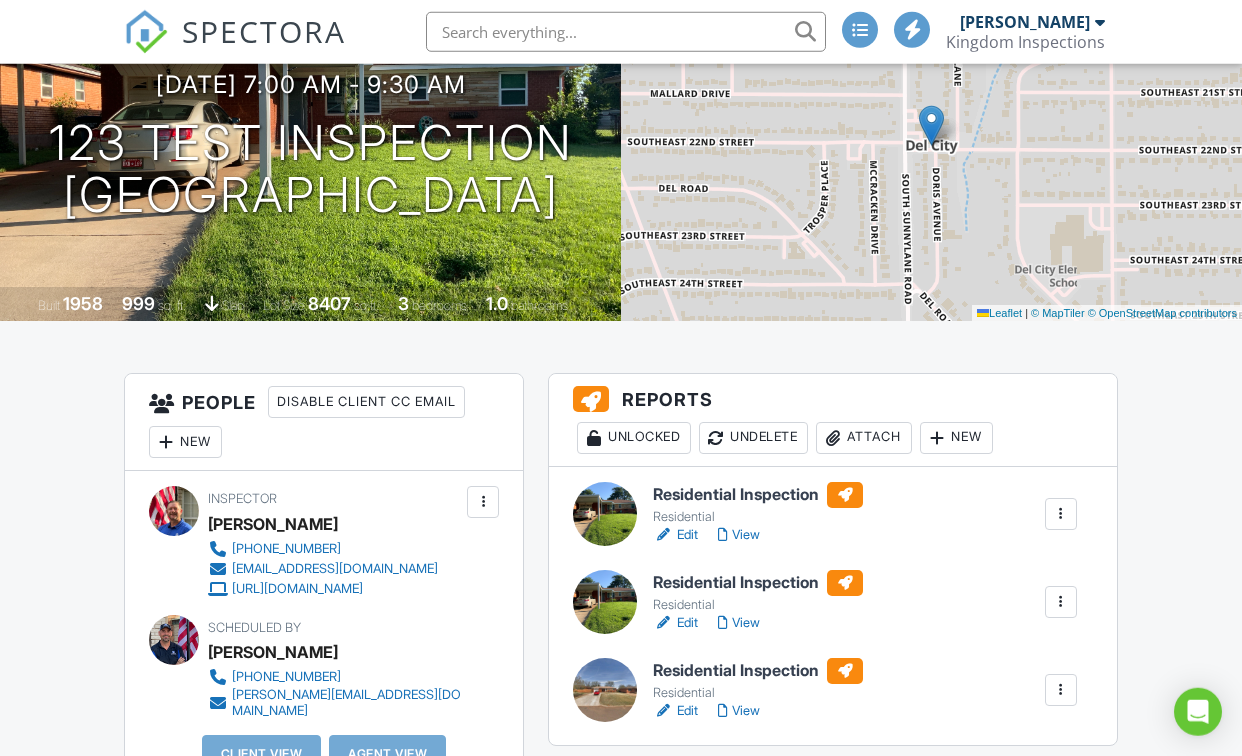 scroll, scrollTop: 214, scrollLeft: 0, axis: vertical 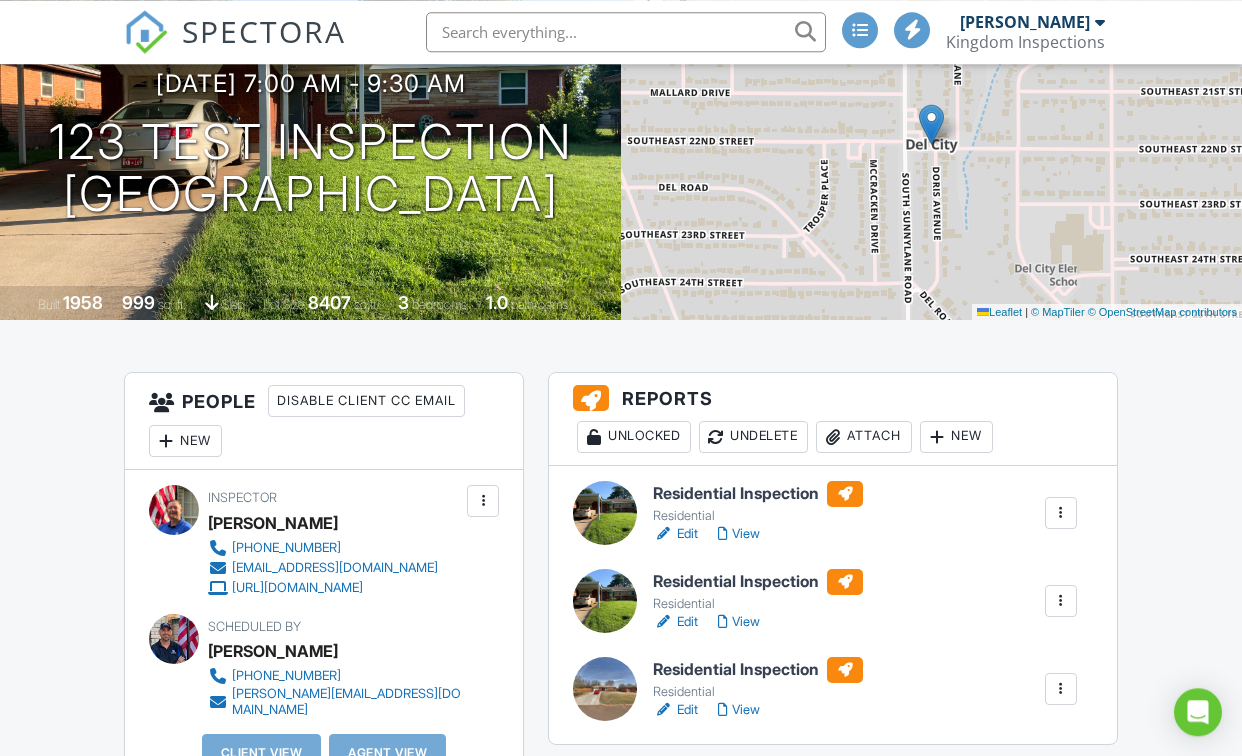 click at bounding box center [483, 501] 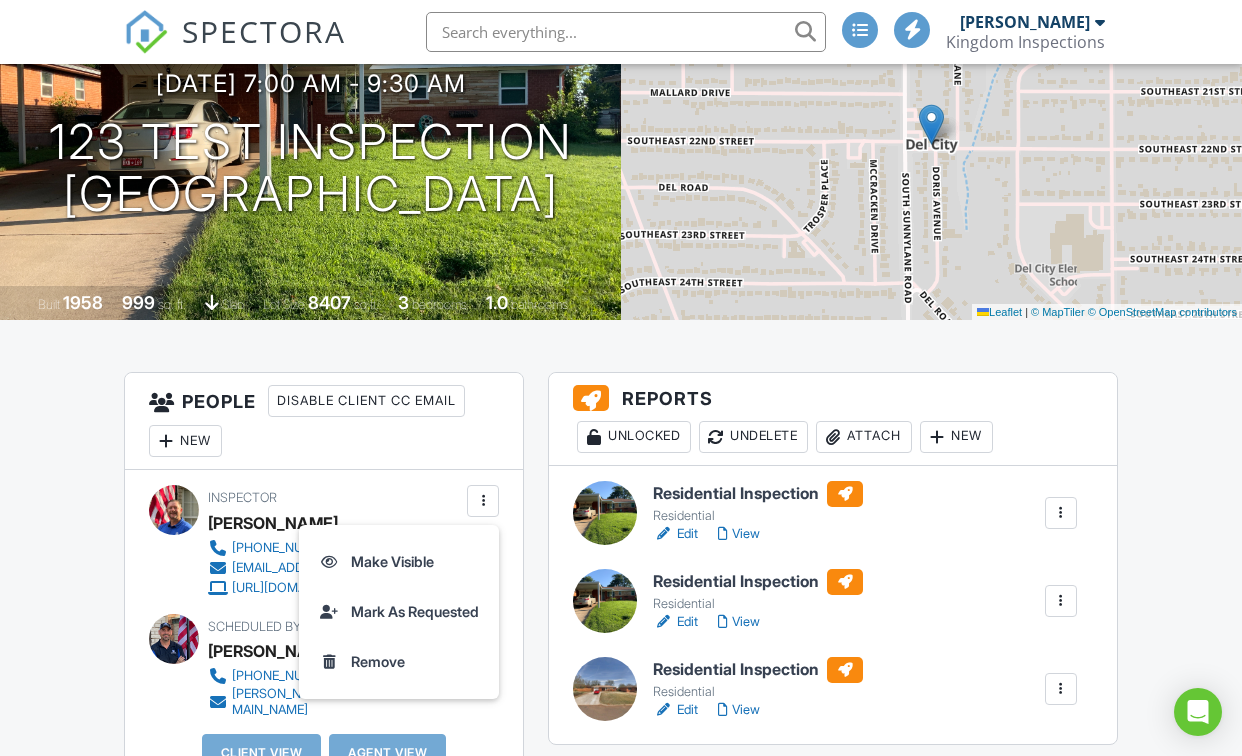 click on "Dashboard
New Inspection
Inspections
Calendar
Settings
Profile
Support Center
Inspection Details
Client View
More
Property Details
Reschedule
Reorder / Copy
Share
Cancel
Delete
Print Order
Convert to V9
Disable Pass on CC Fees
07/10/2025  7:00 am
- 9:30 am
123 Test Inspection
Del City, OK 73115
Built
1958
999
sq. ft.
slab
Lot Size
8407
sq.ft.
3
bedrooms
1.0
bathrooms
+ −  Leaflet   |   © MapTiler   © OpenStreetMap contributors
All emails and texts are disabled for this inspection!
Turn on emails and texts
Reports
Unlocked
Undelete
Attach
New
Residential Inspection
Residential
Edit
View" at bounding box center (621, 1528) 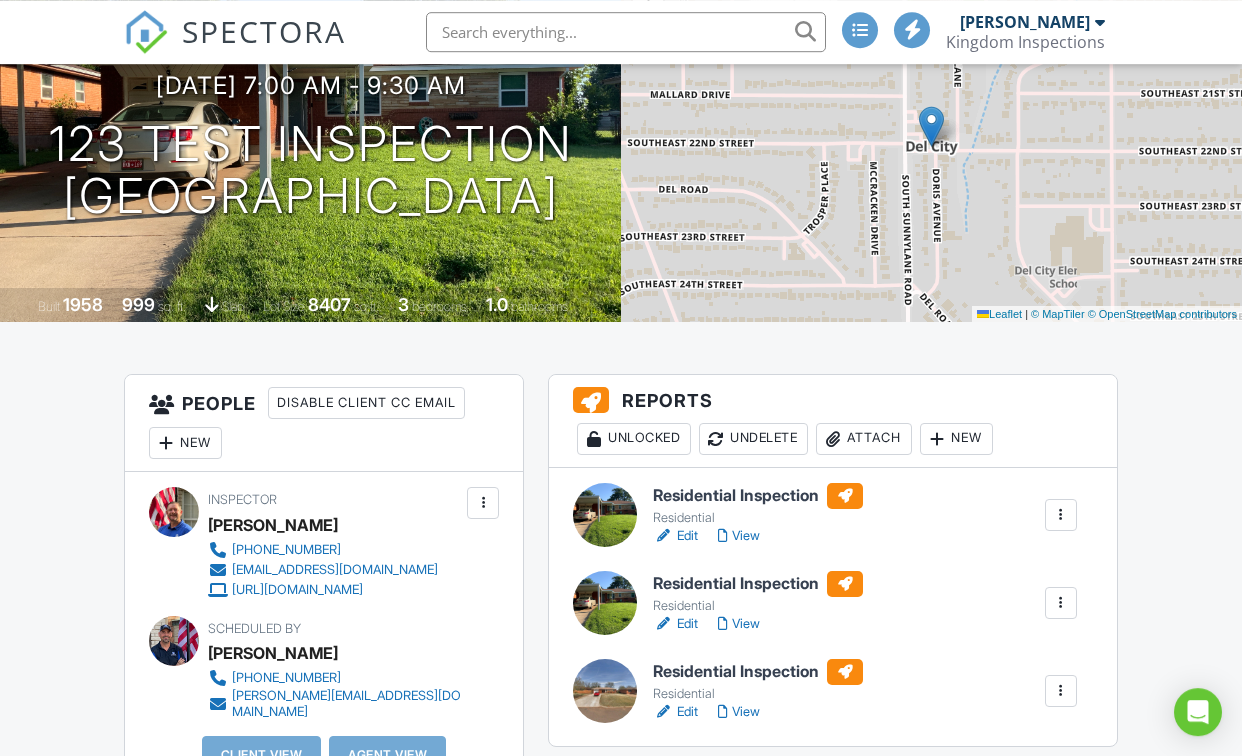 scroll, scrollTop: 211, scrollLeft: 0, axis: vertical 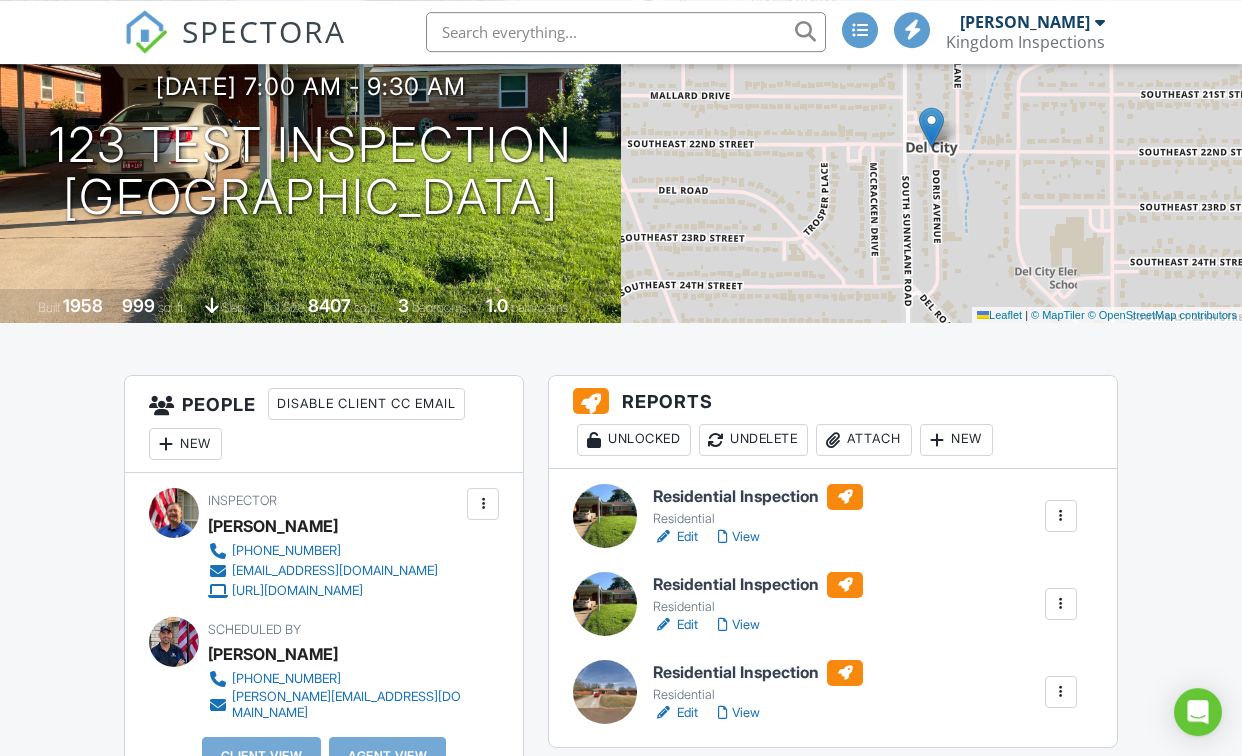 click at bounding box center [591, 401] 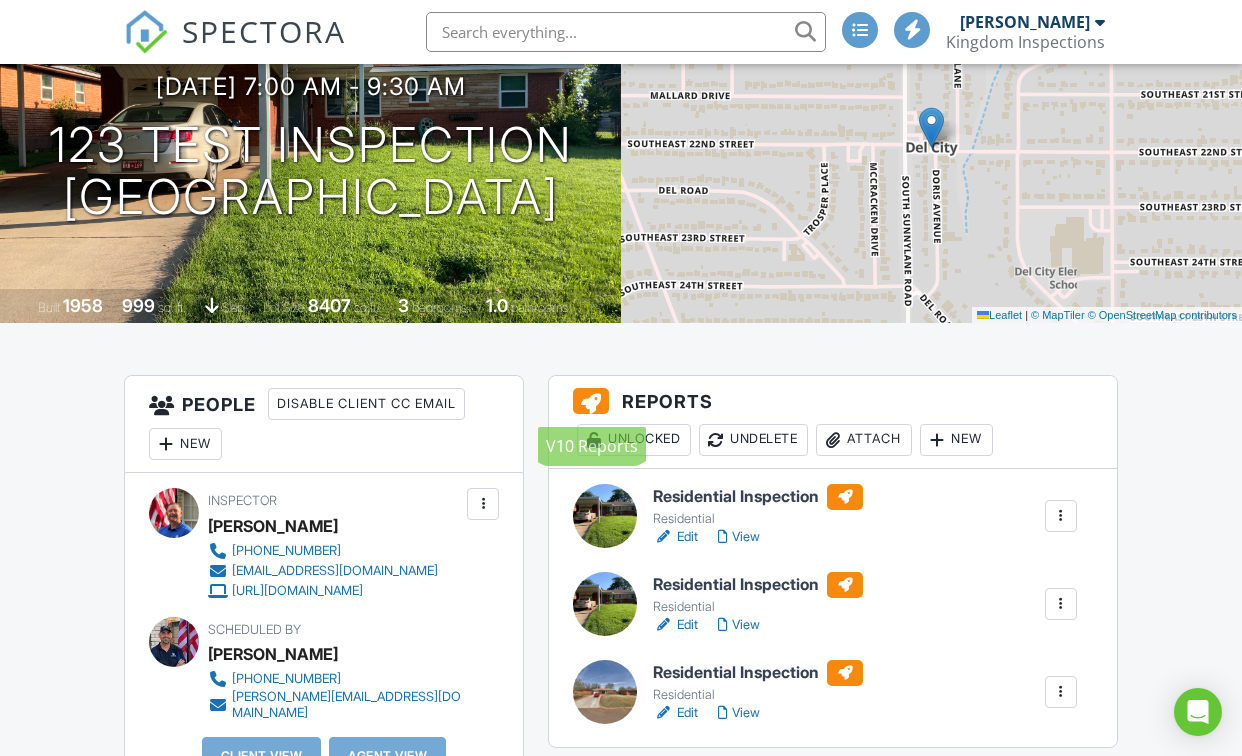 click on "Unlocked" at bounding box center [634, 440] 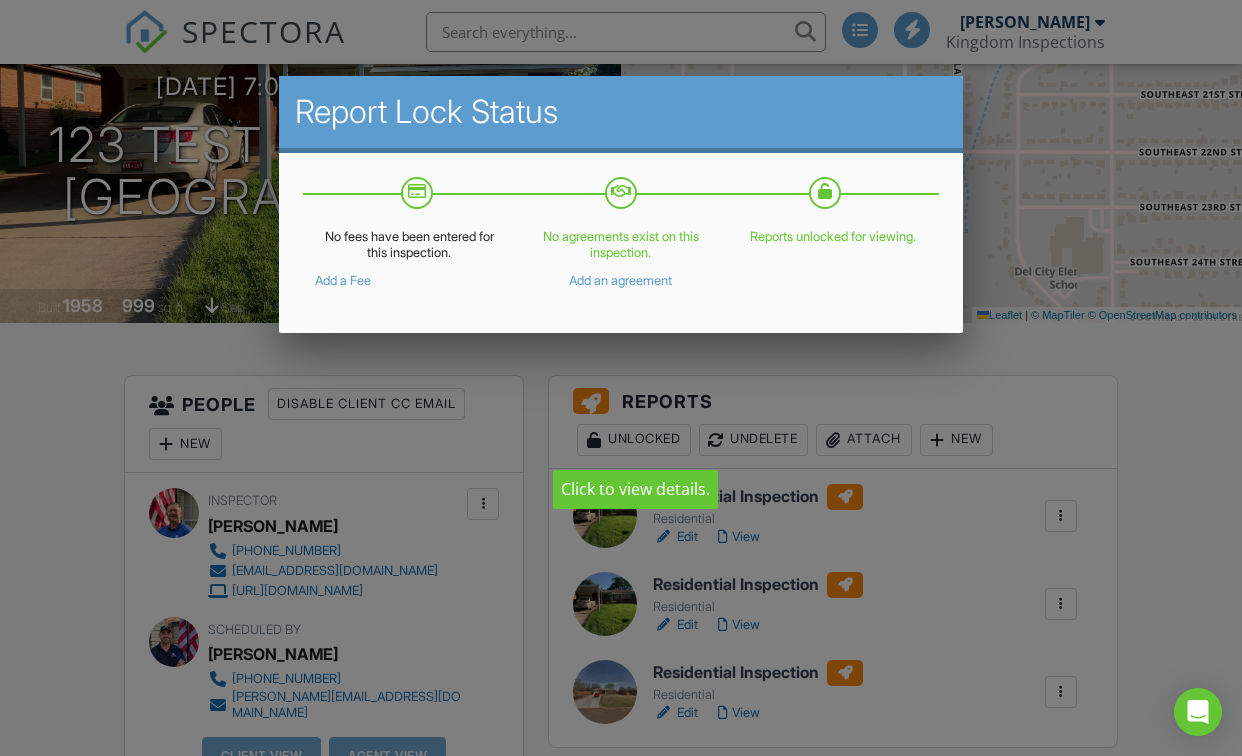 click at bounding box center (621, 372) 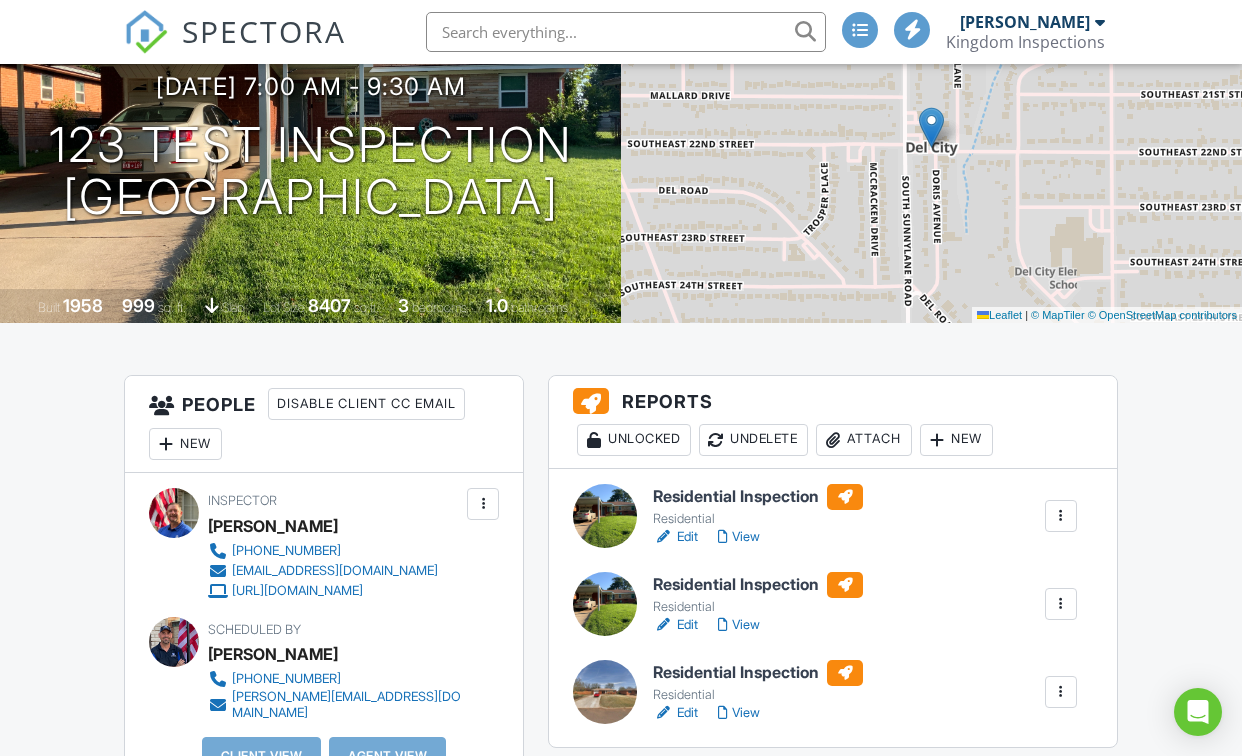 click at bounding box center (1061, 516) 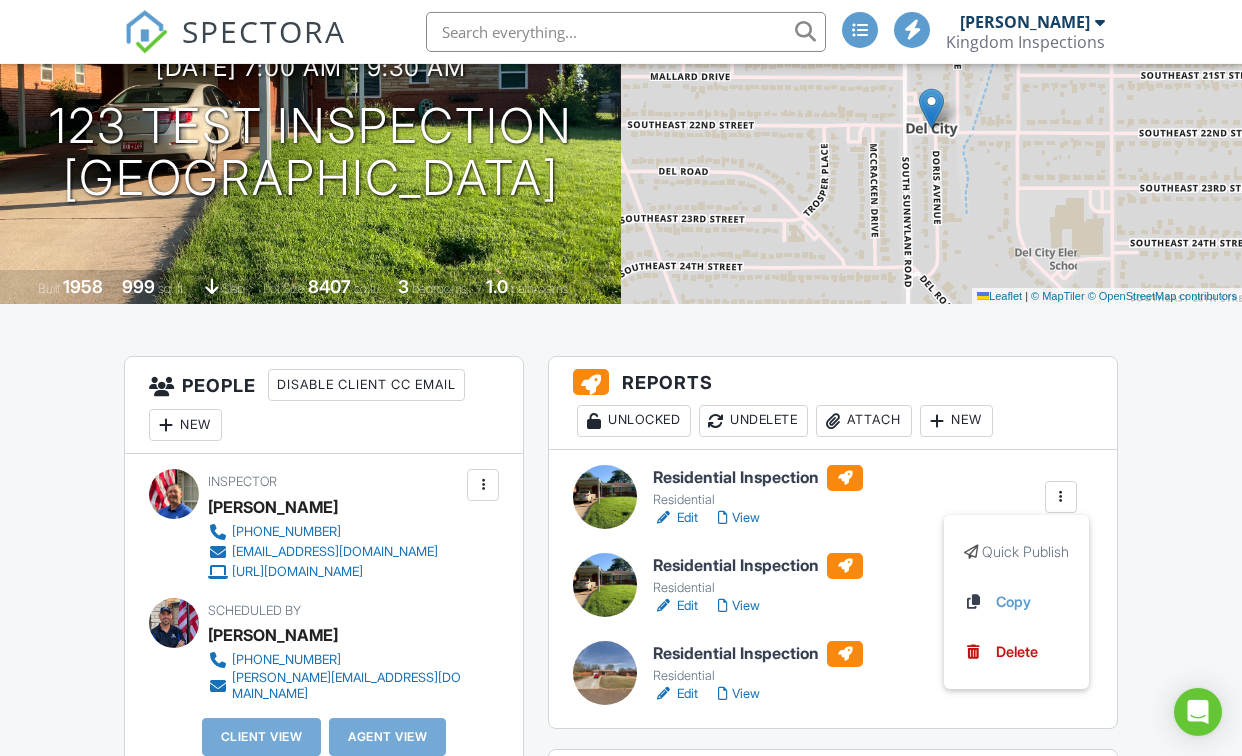 scroll, scrollTop: 234, scrollLeft: 0, axis: vertical 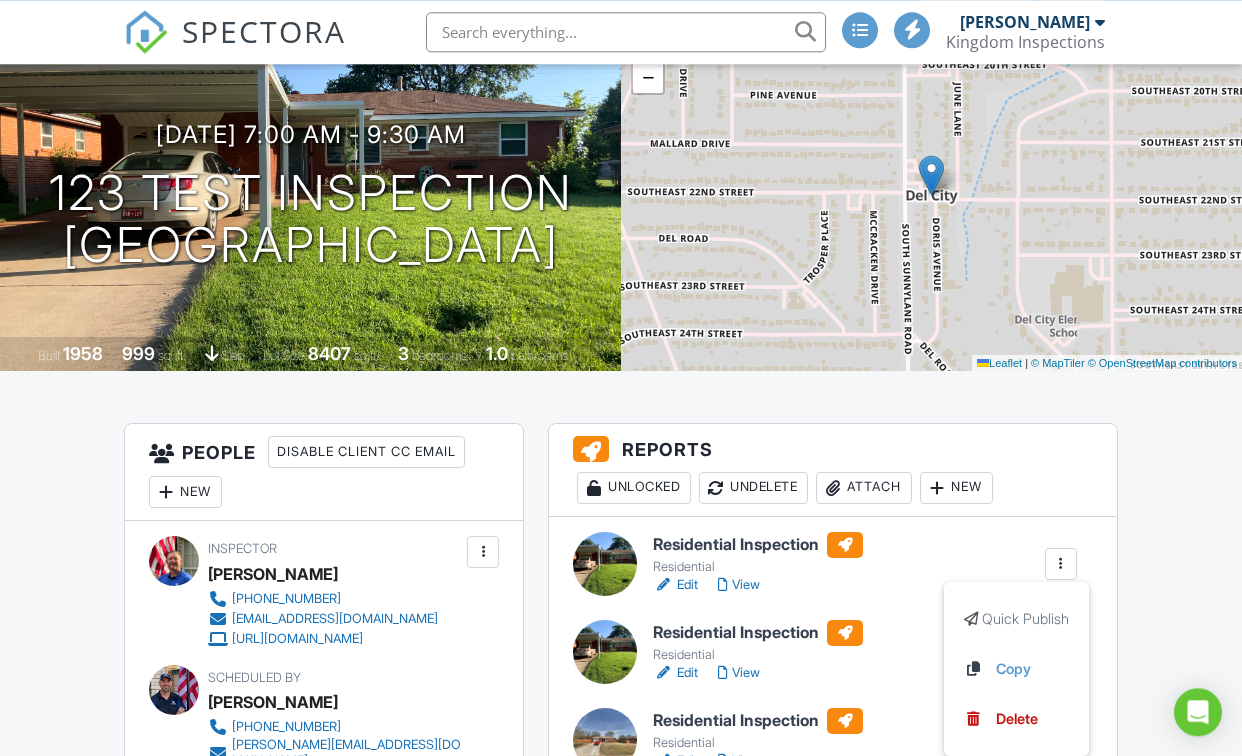 click on "Dashboard
New Inspection
Inspections
Calendar
Settings
Profile
Support Center
Inspection Details
Client View
More
Property Details
Reschedule
Reorder / Copy
Share
Cancel
Delete
Print Order
Convert to V9
Disable Pass on CC Fees
07/10/2025  7:00 am
- 9:30 am
123 Test Inspection
Del City, OK 73115
Built
1958
999
sq. ft.
slab
Lot Size
8407
sq.ft.
3
bedrooms
1.0
bathrooms
+ −  Leaflet   |   © MapTiler   © OpenStreetMap contributors
All emails and texts are disabled for this inspection!
Turn on emails and texts
Reports
Unlocked
Undelete
Attach
New
Residential Inspection
Residential
Edit
View" at bounding box center [621, 1579] 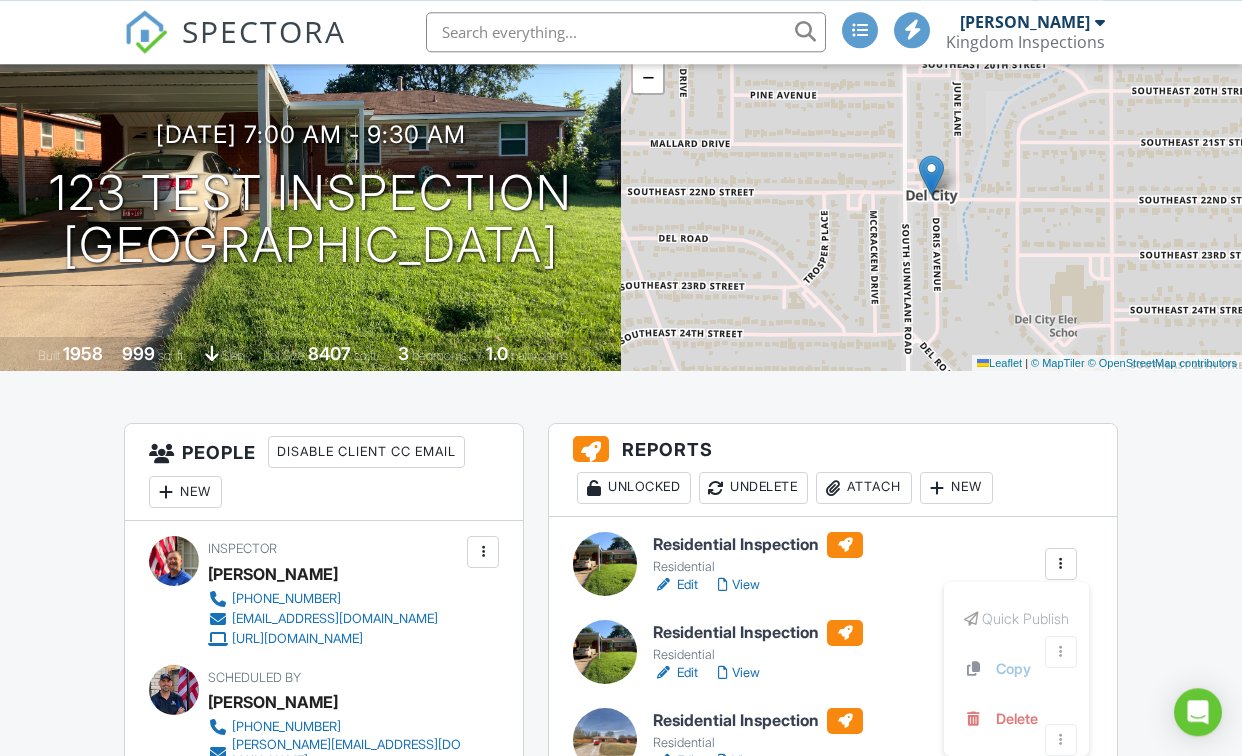 scroll, scrollTop: 163, scrollLeft: 0, axis: vertical 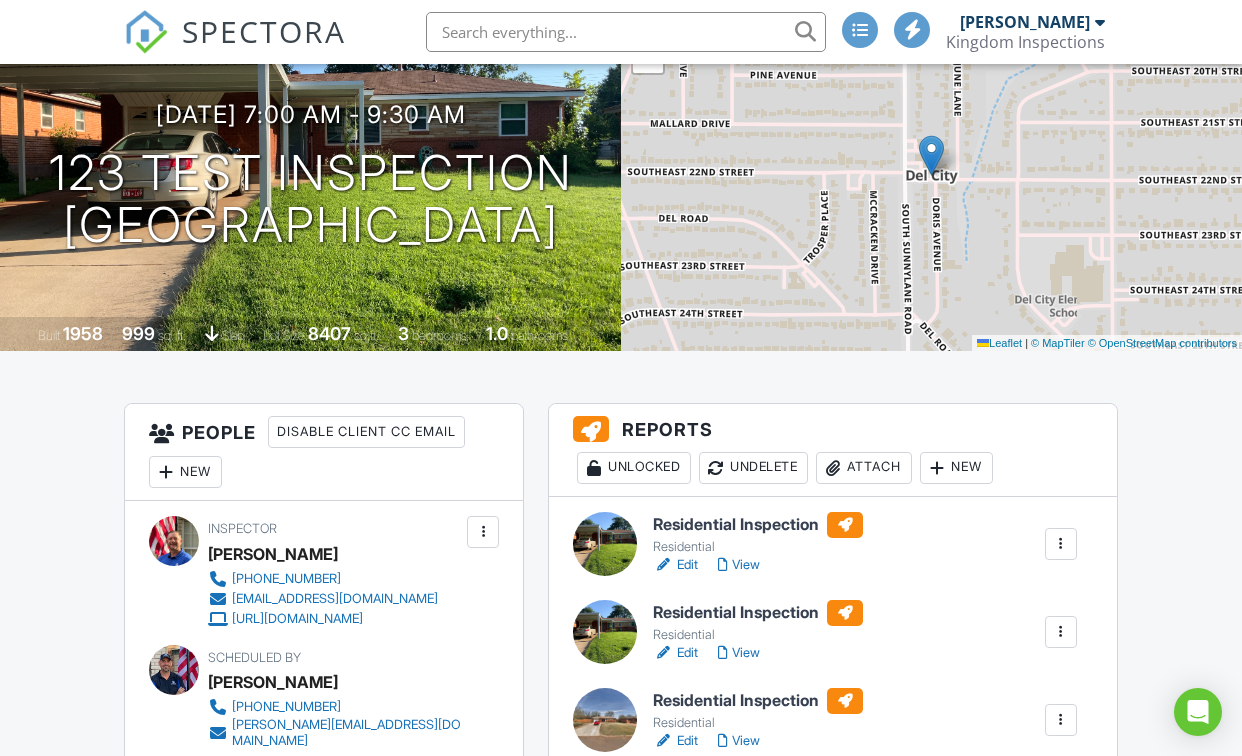 click on "Edit" at bounding box center (675, 565) 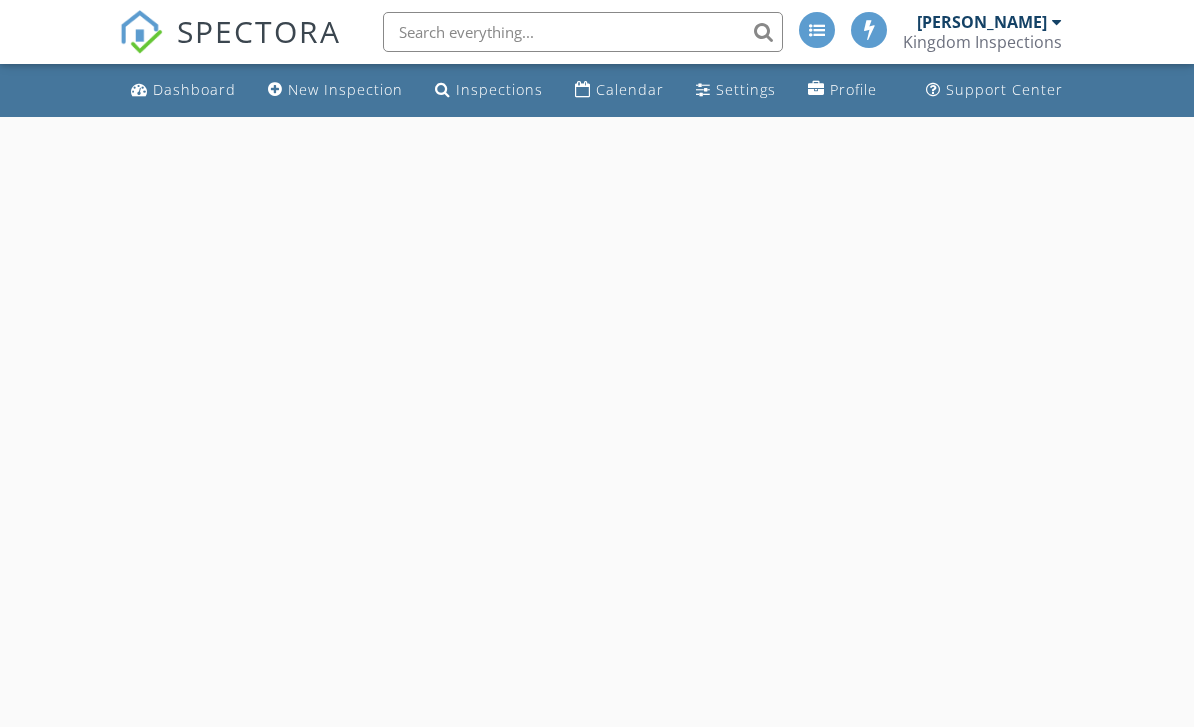 scroll, scrollTop: 0, scrollLeft: 0, axis: both 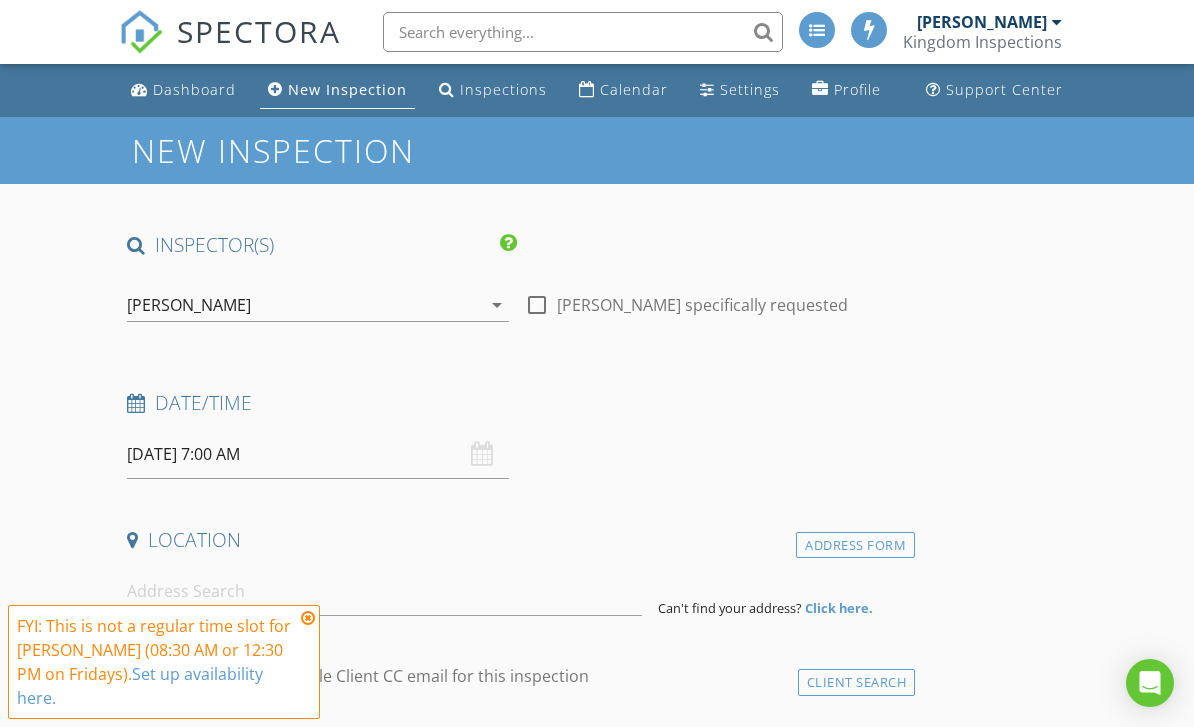 click on "Profile" at bounding box center (857, 89) 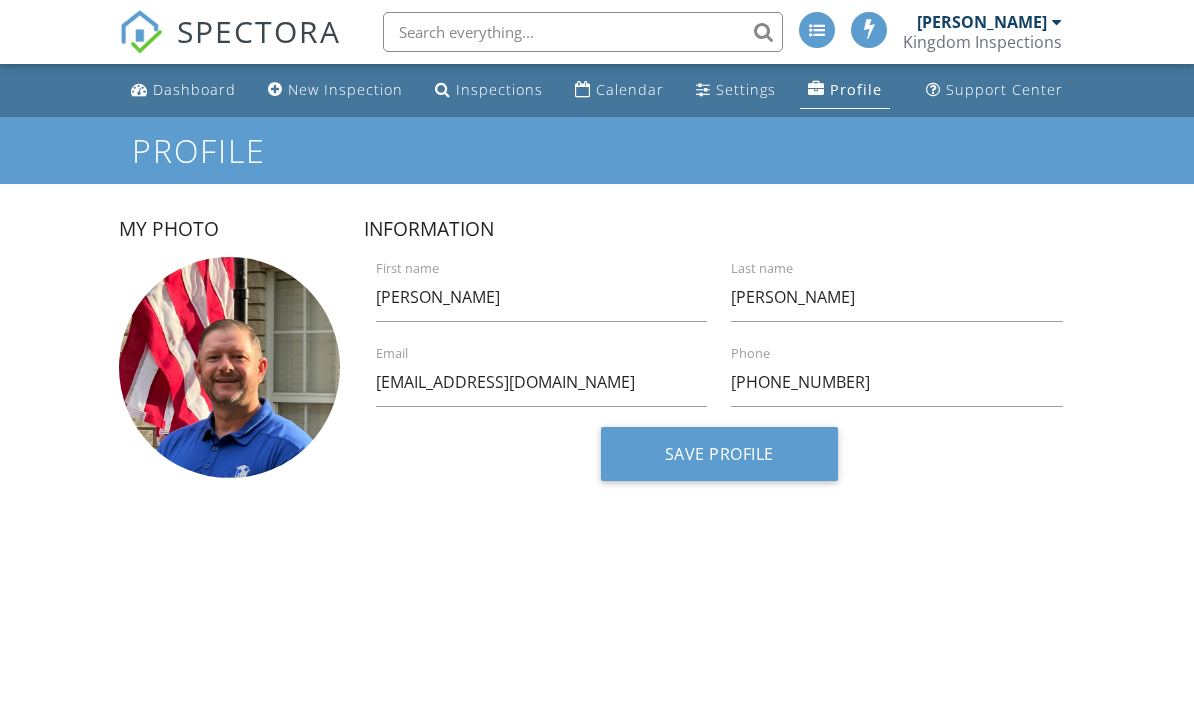 scroll, scrollTop: 0, scrollLeft: 0, axis: both 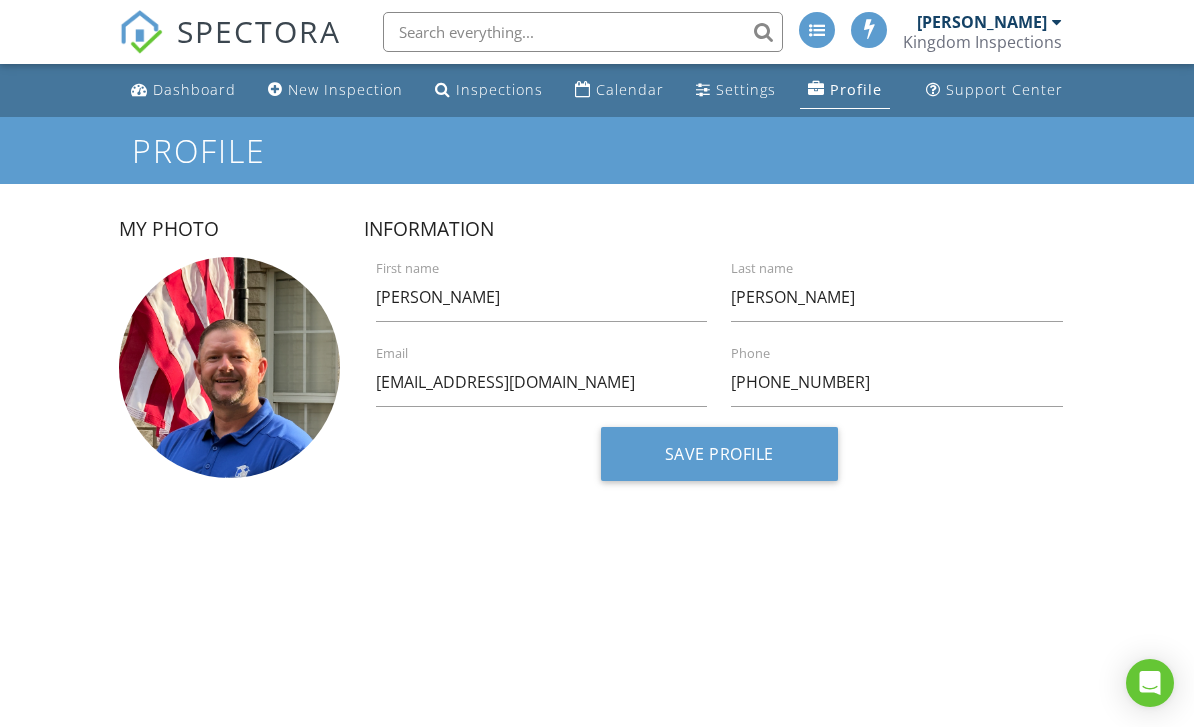 click on "Inspections" at bounding box center [499, 89] 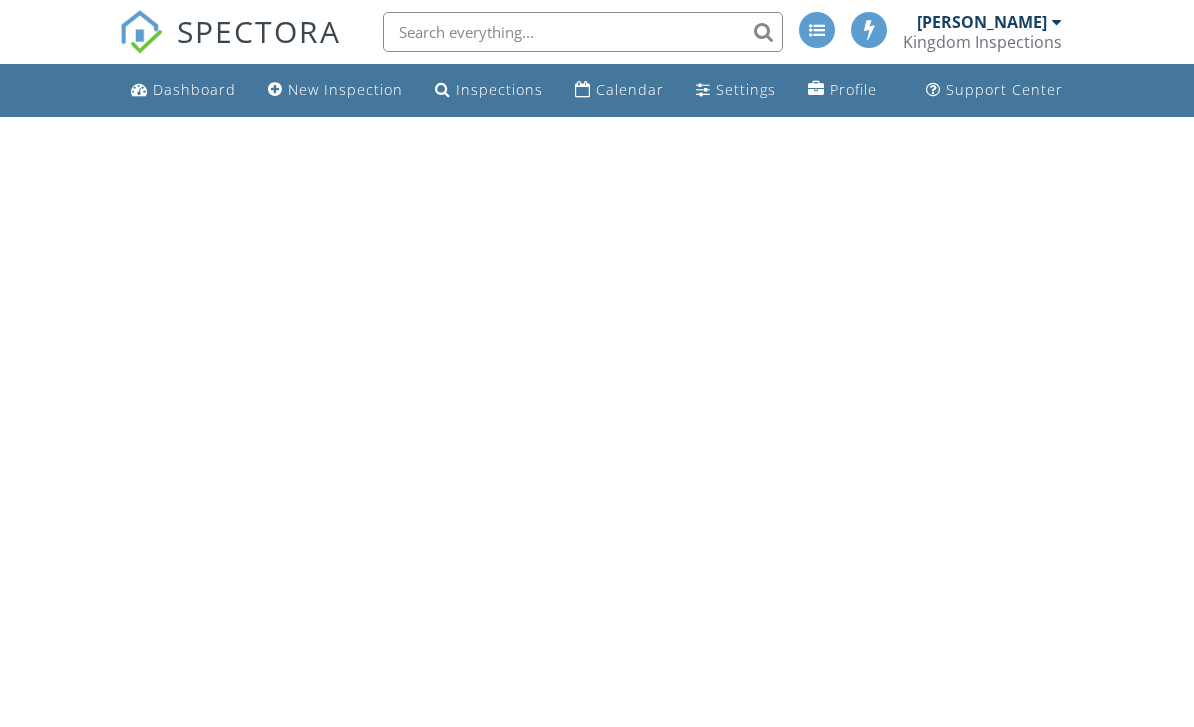 scroll, scrollTop: 0, scrollLeft: 0, axis: both 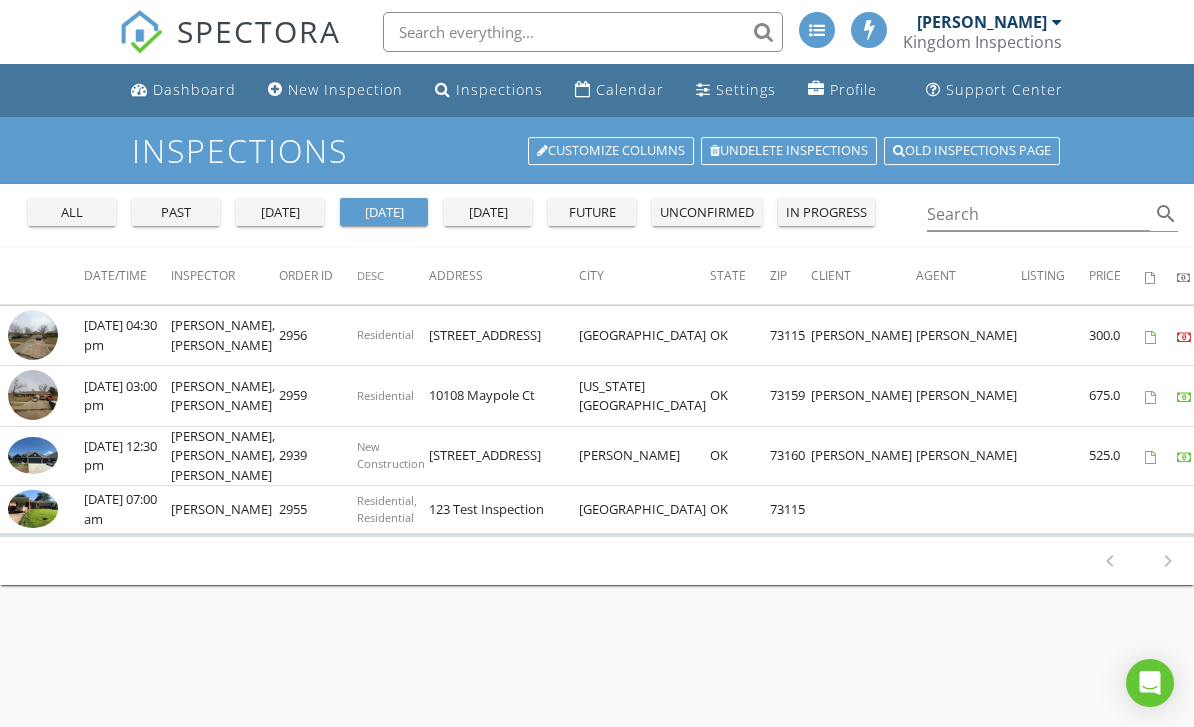 click at bounding box center [1257, 510] 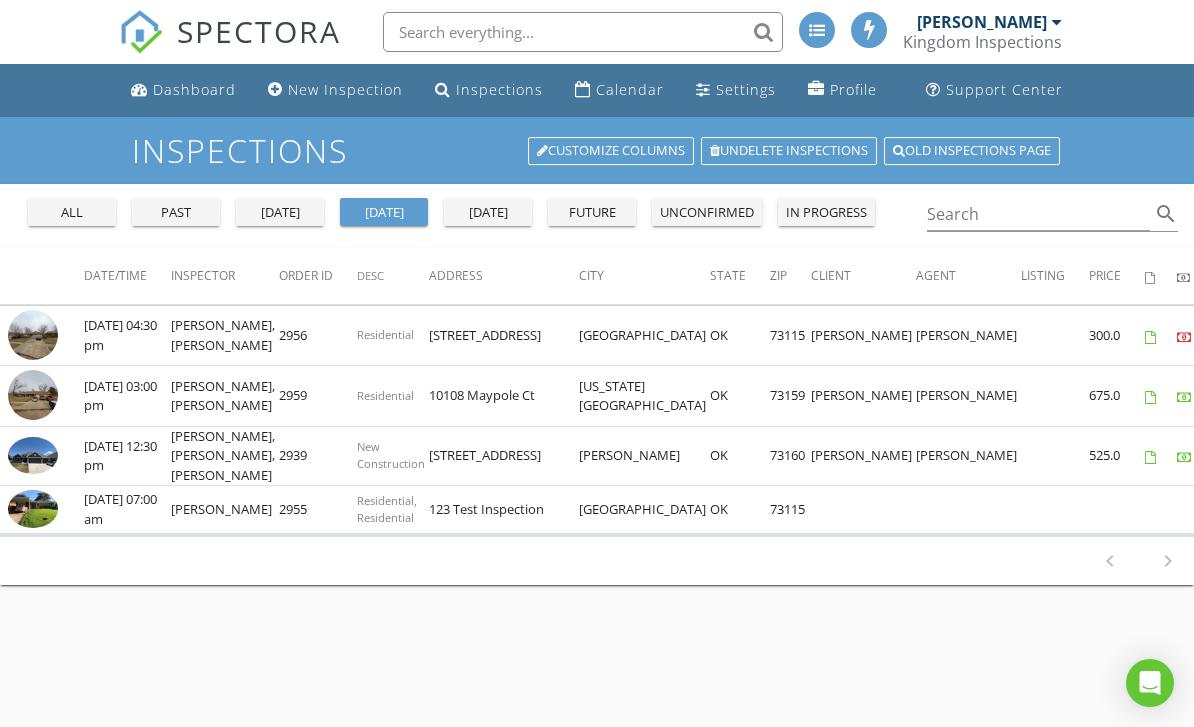 click at bounding box center [1289, 510] 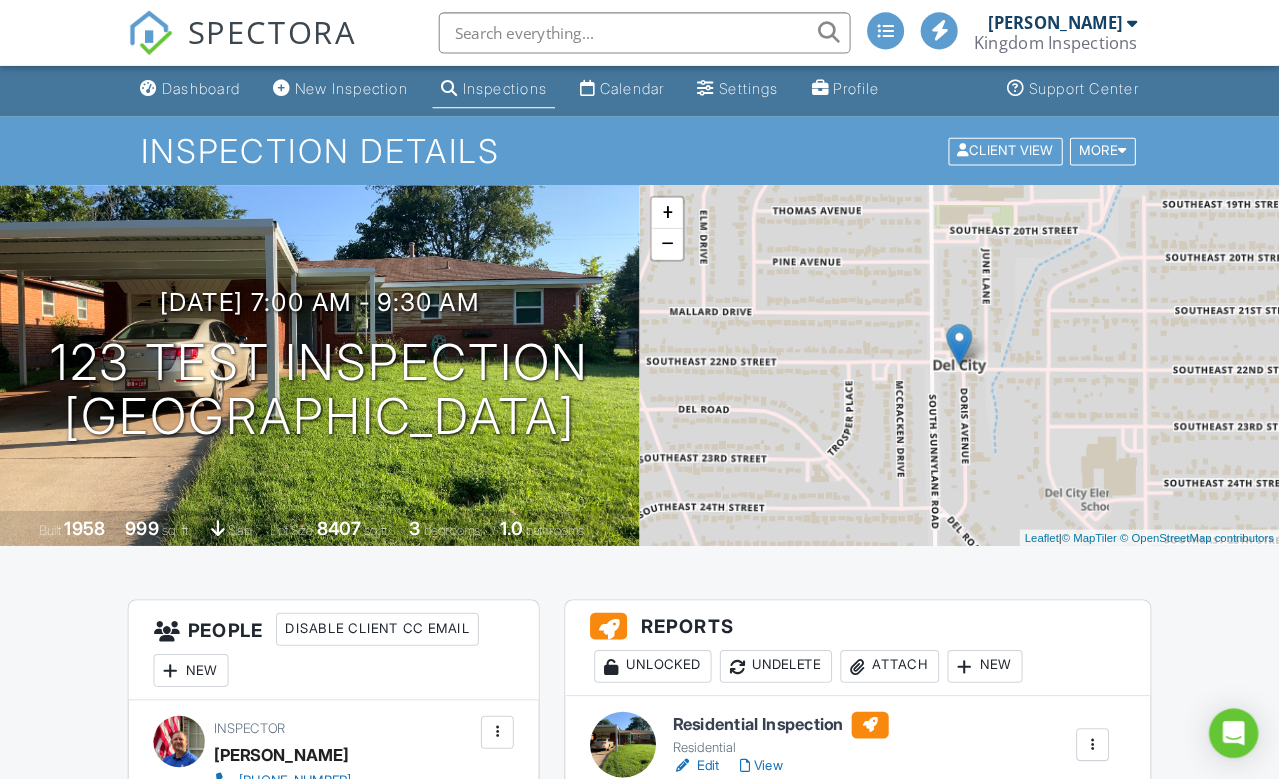 scroll, scrollTop: 7, scrollLeft: 0, axis: vertical 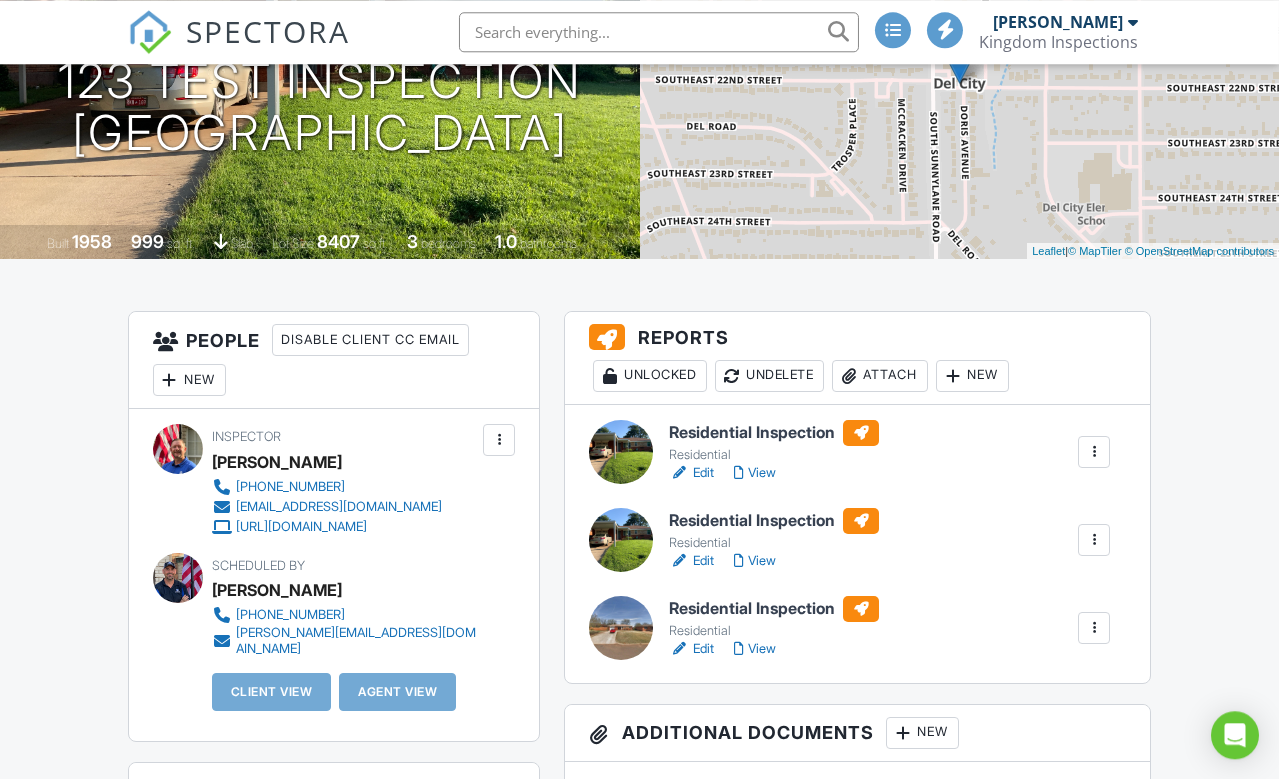 click at bounding box center [1094, 452] 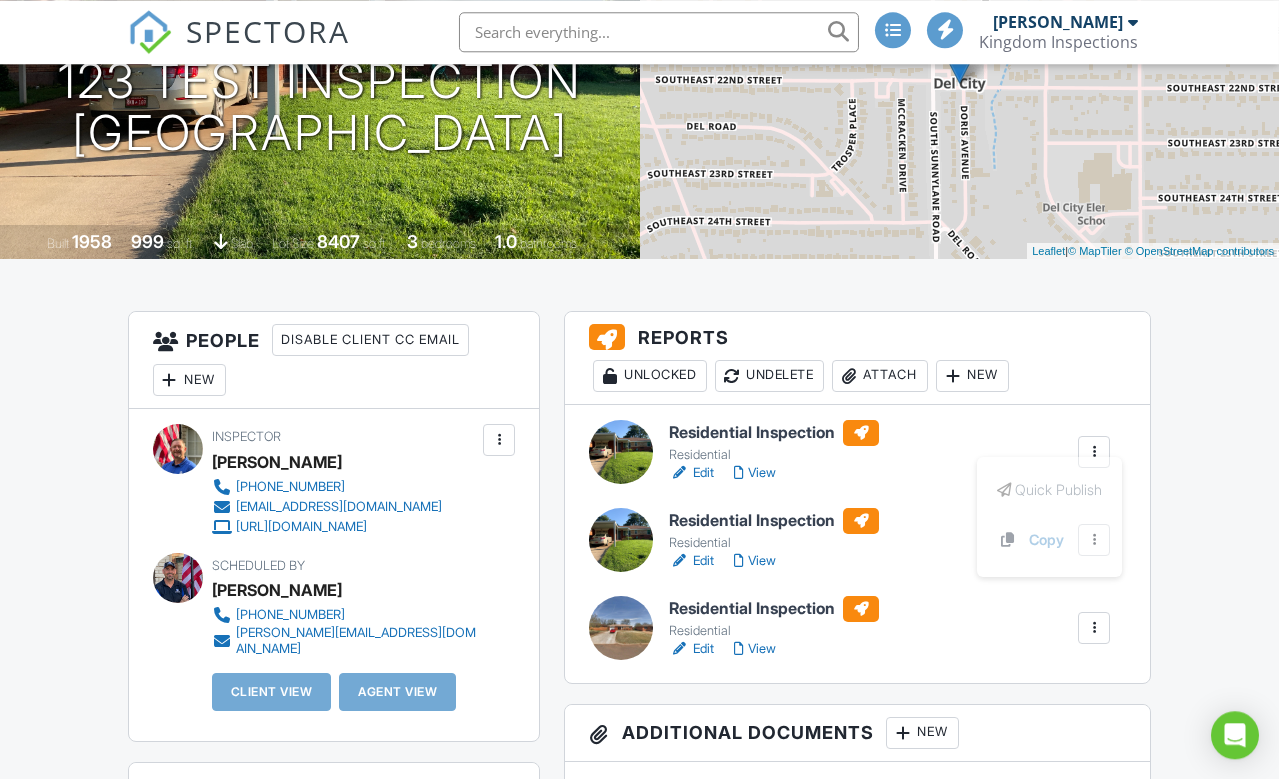 scroll, scrollTop: 275, scrollLeft: 22, axis: both 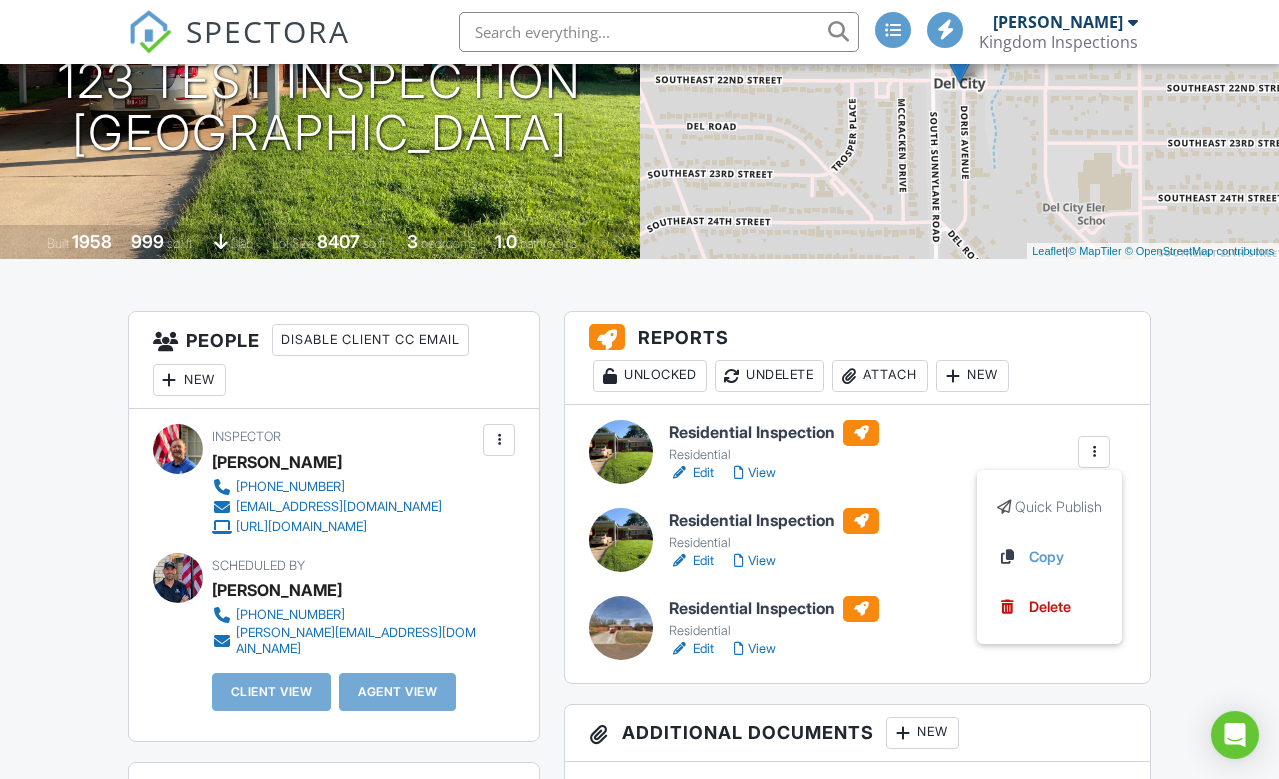 click on "Dashboard
New Inspection
Inspections
Calendar
Settings
Profile
Support Center
Inspection Details
Client View
More
Property Details
Reschedule
Reorder / Copy
Share
Cancel
Delete
Print Order
Convert to V9
Disable Pass on CC Fees
07/10/2025  7:00 am
- 9:30 am
123 Test Inspection
Del City, OK 73115
Built
1958
999
sq. ft.
slab
Lot Size
8407
sq.ft.
3
bedrooms
1.0
bathrooms
+ − Leaflet  |  © MapTiler   © OpenStreetMap contributors
All emails and texts are disabled for this inspection!
Turn on emails and texts
Reports
Unlocked
Undelete
Attach
New
Residential Inspection
Residential
Edit
View" at bounding box center (639, 1443) 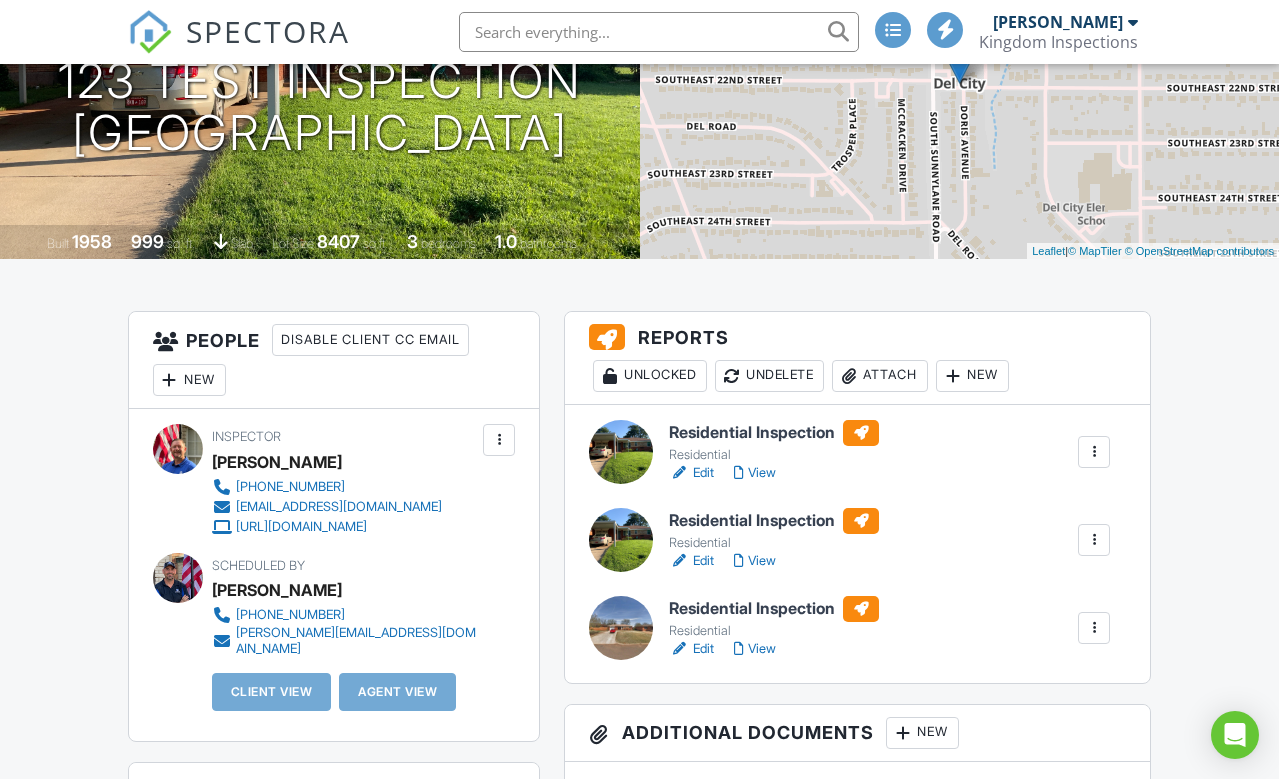 click at bounding box center [621, 452] 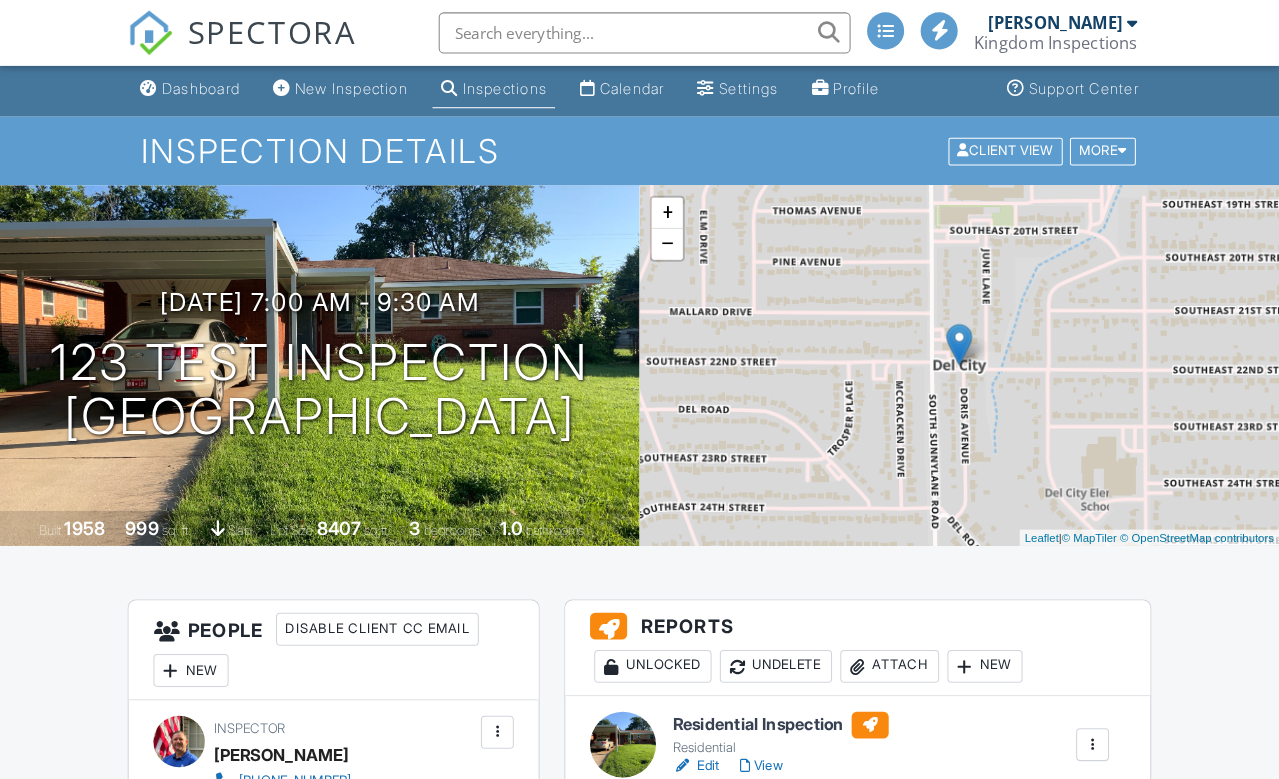 scroll, scrollTop: 7, scrollLeft: 0, axis: vertical 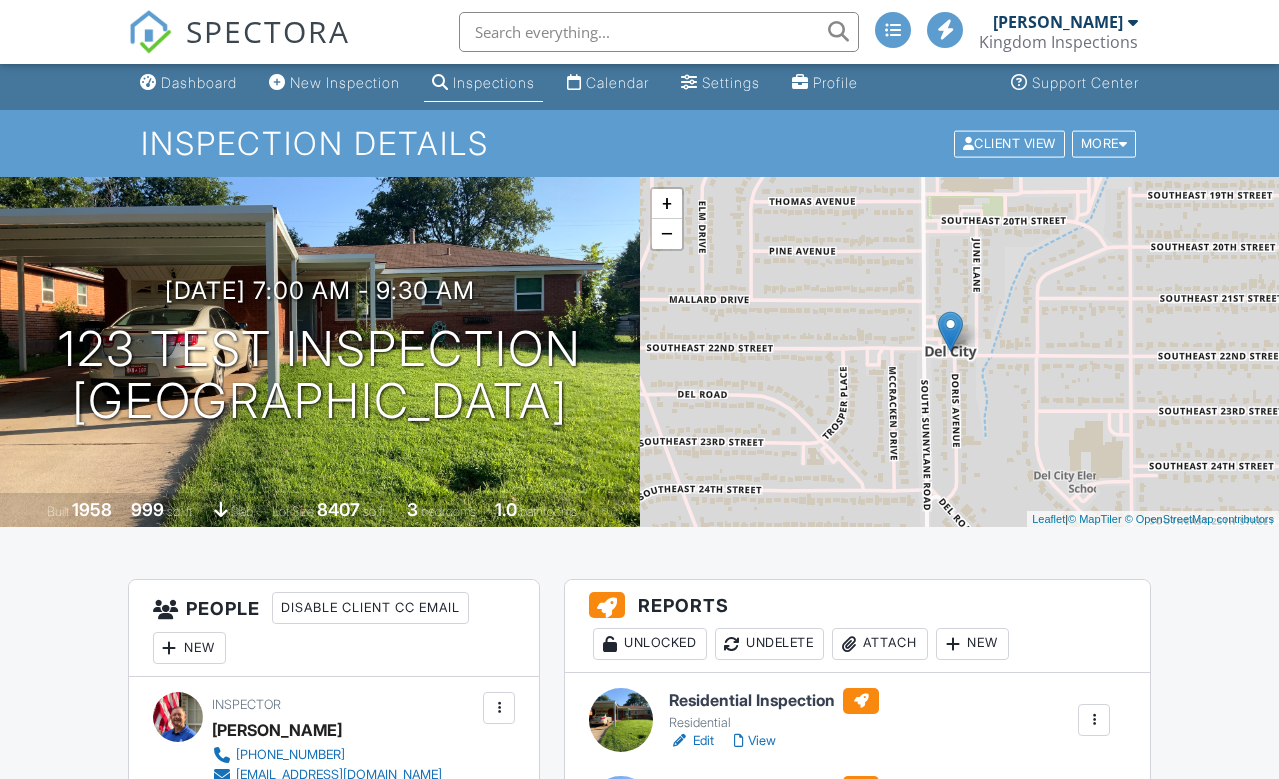 click on "More" at bounding box center (1104, 143) 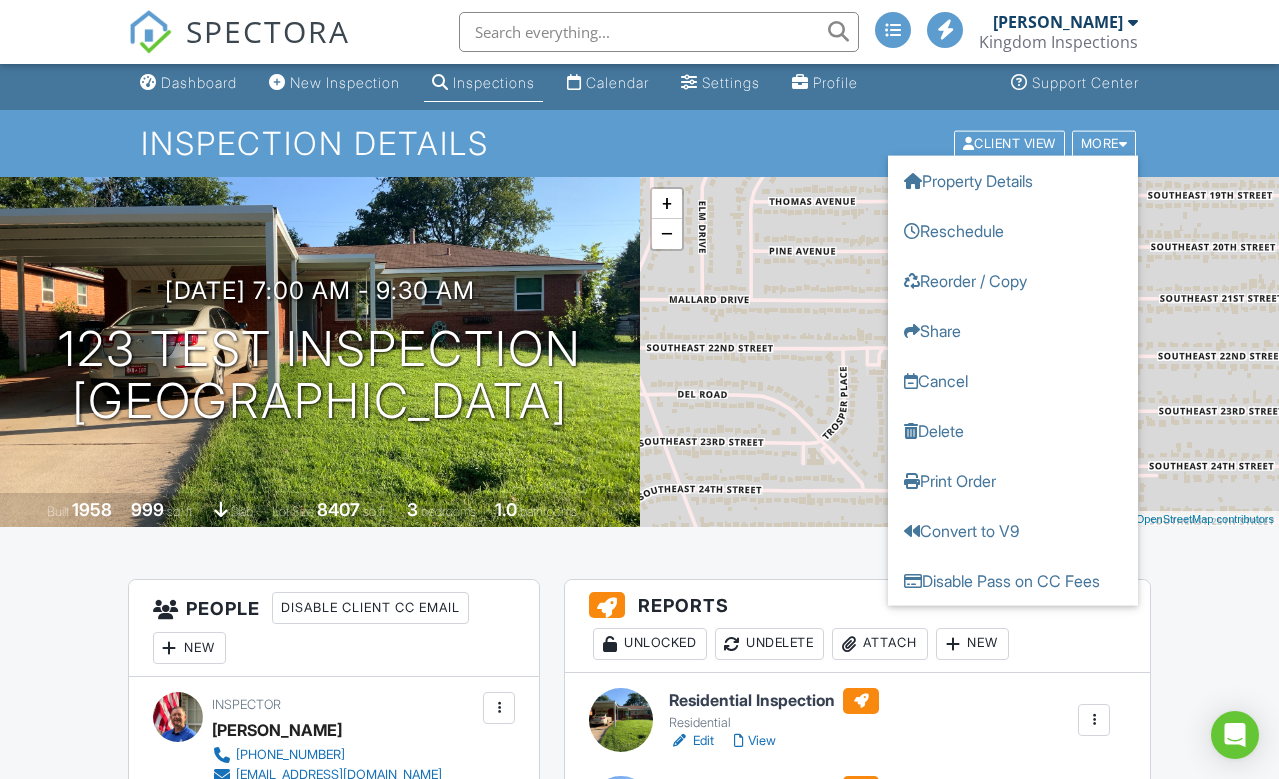scroll, scrollTop: 0, scrollLeft: 0, axis: both 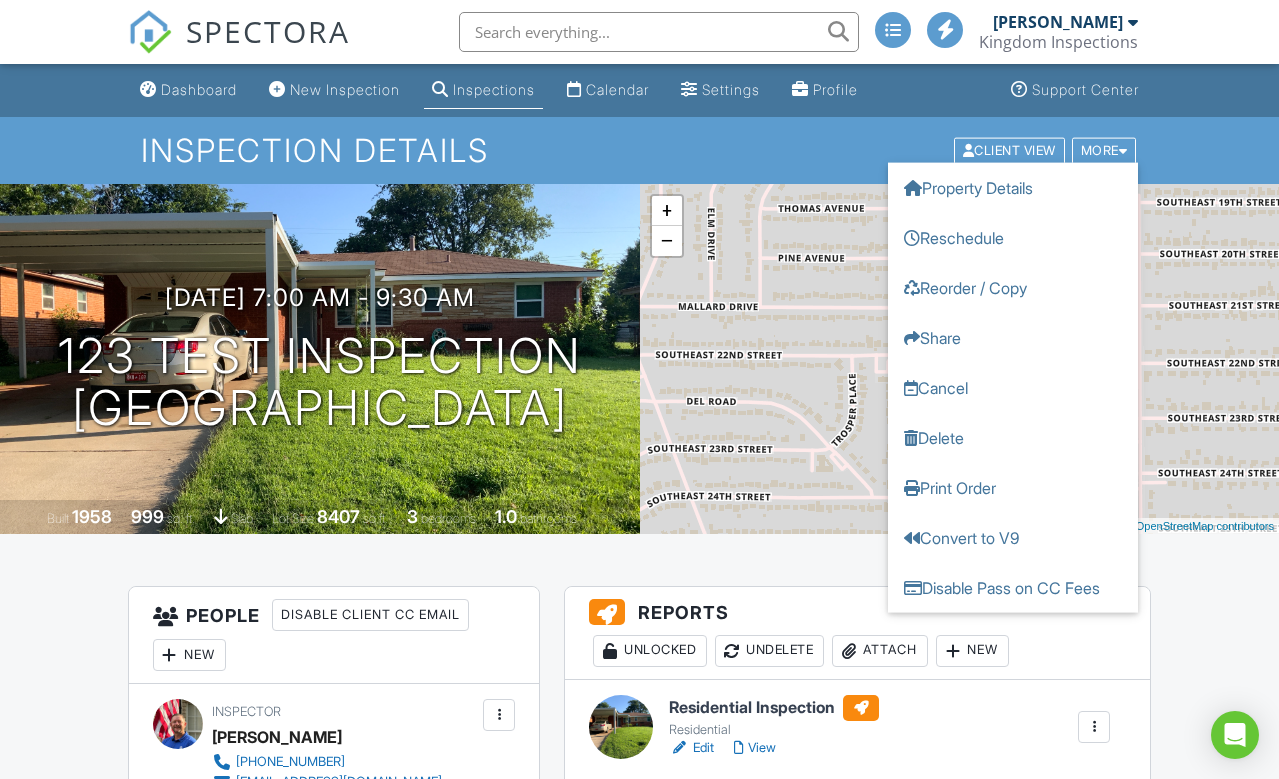 click on "Property Details" at bounding box center (1013, 187) 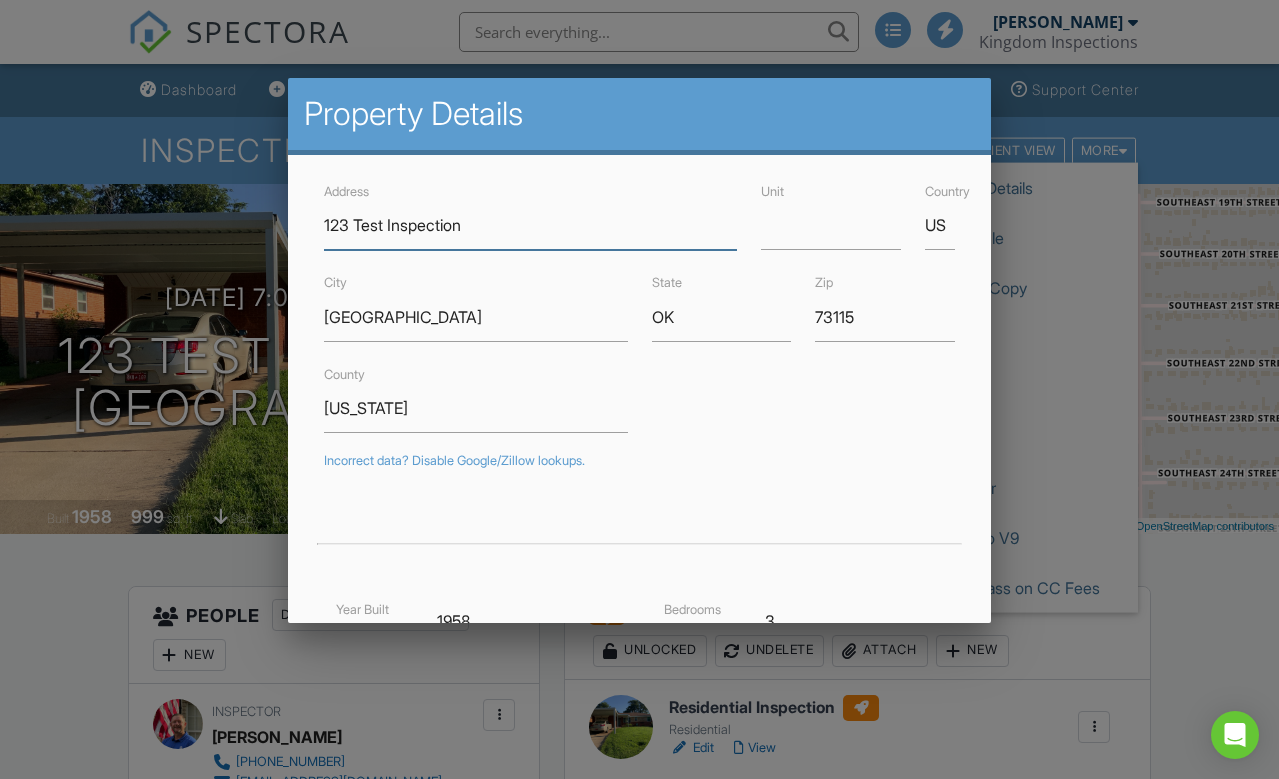 scroll, scrollTop: 0, scrollLeft: 0, axis: both 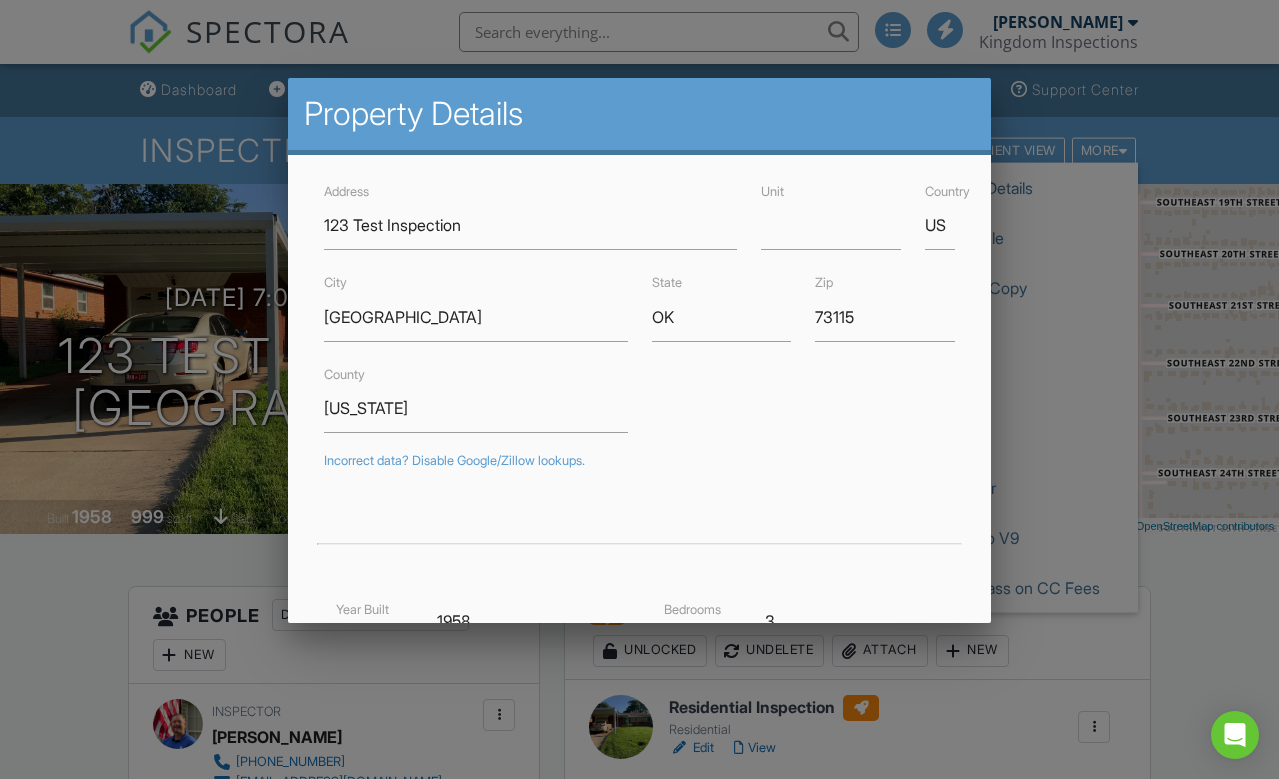 click on "Property Details" at bounding box center (639, 114) 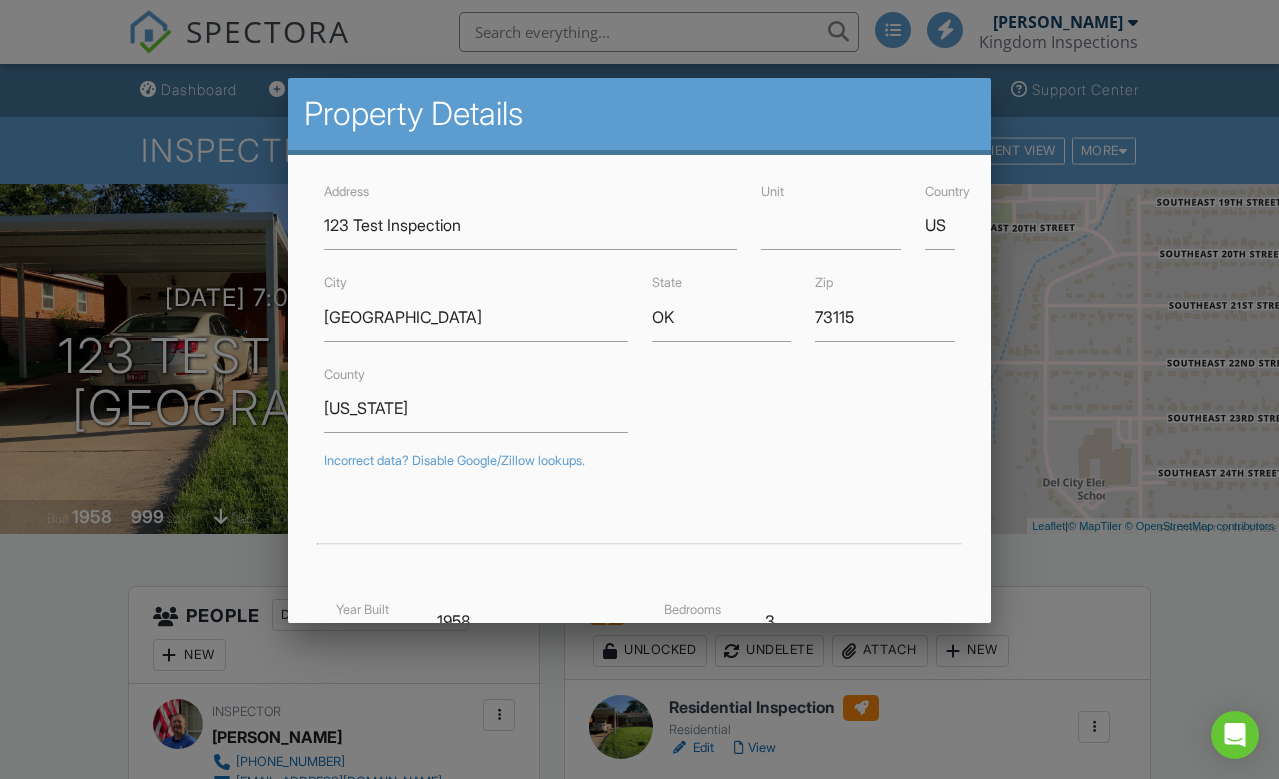 click at bounding box center (639, 387) 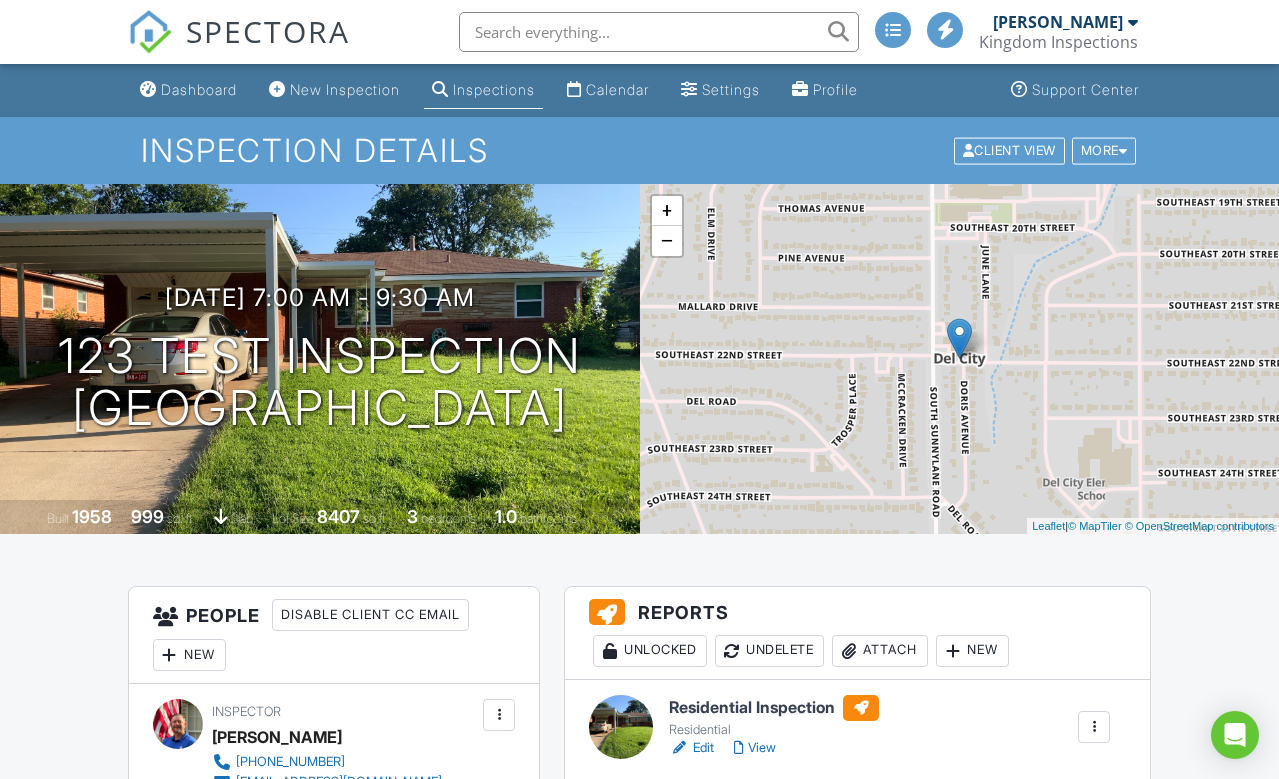 click at bounding box center (0, 0) 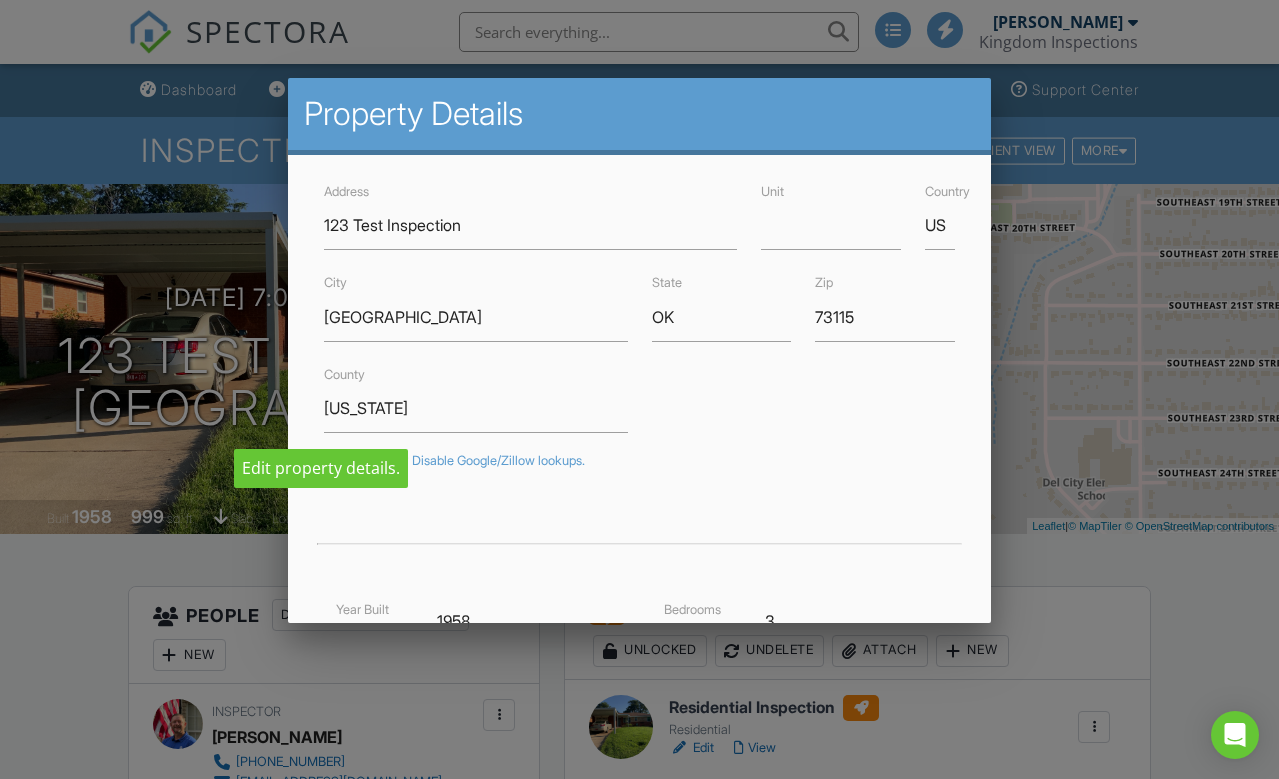 click at bounding box center (639, 387) 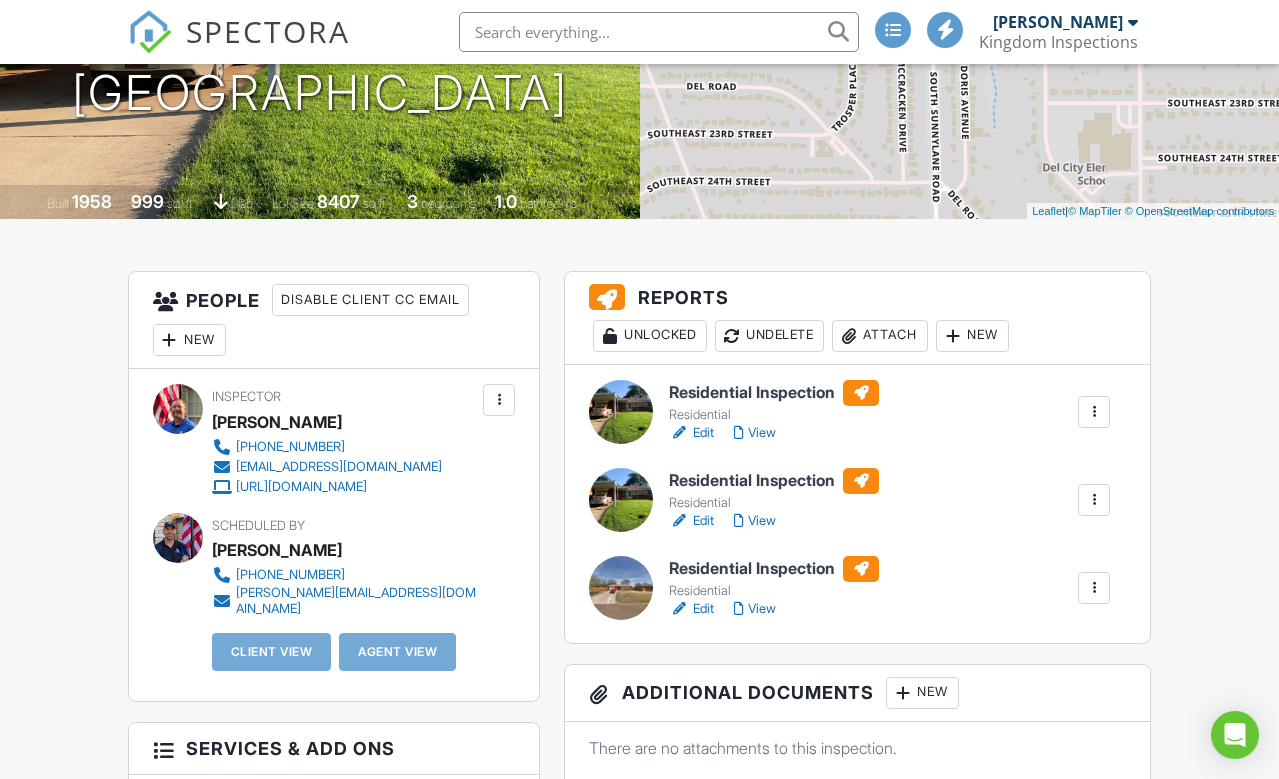 scroll, scrollTop: 0, scrollLeft: 0, axis: both 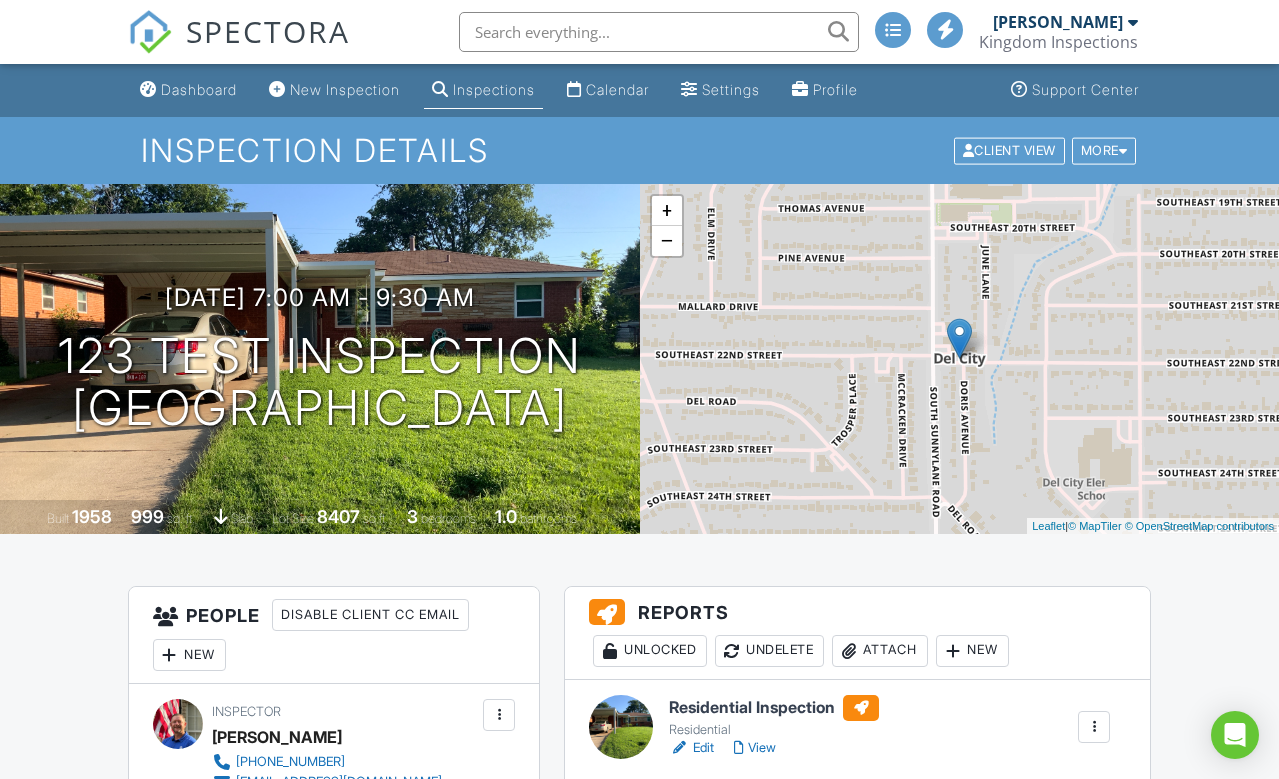 click on "Client View" at bounding box center (1009, 150) 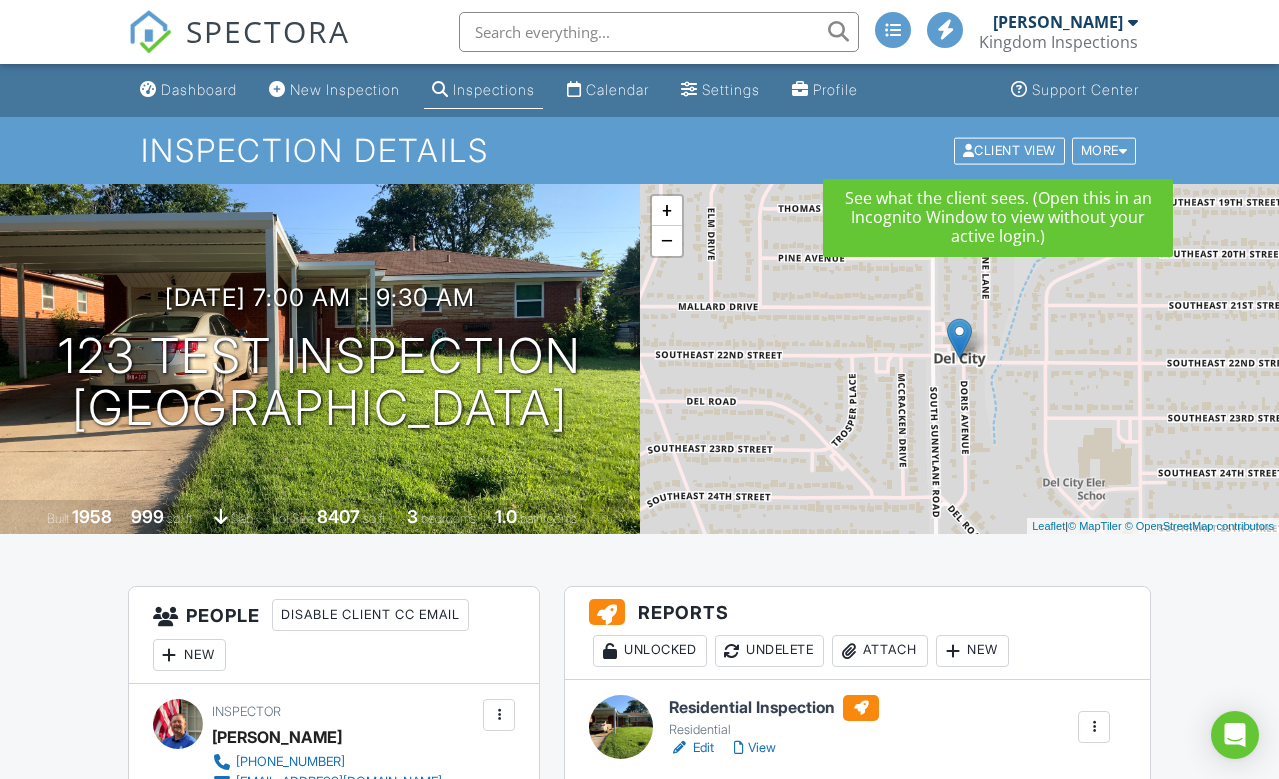 click on "Inspection Details" at bounding box center (640, 150) 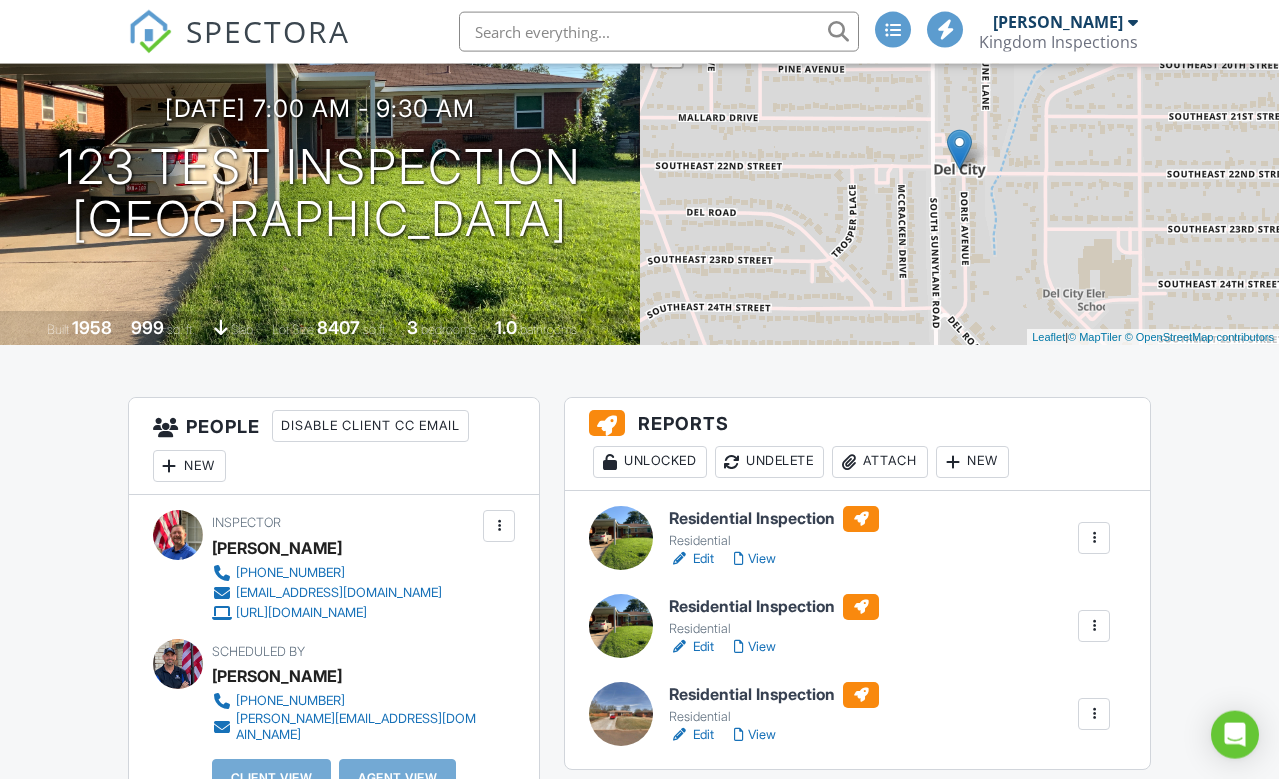 scroll, scrollTop: 201, scrollLeft: 0, axis: vertical 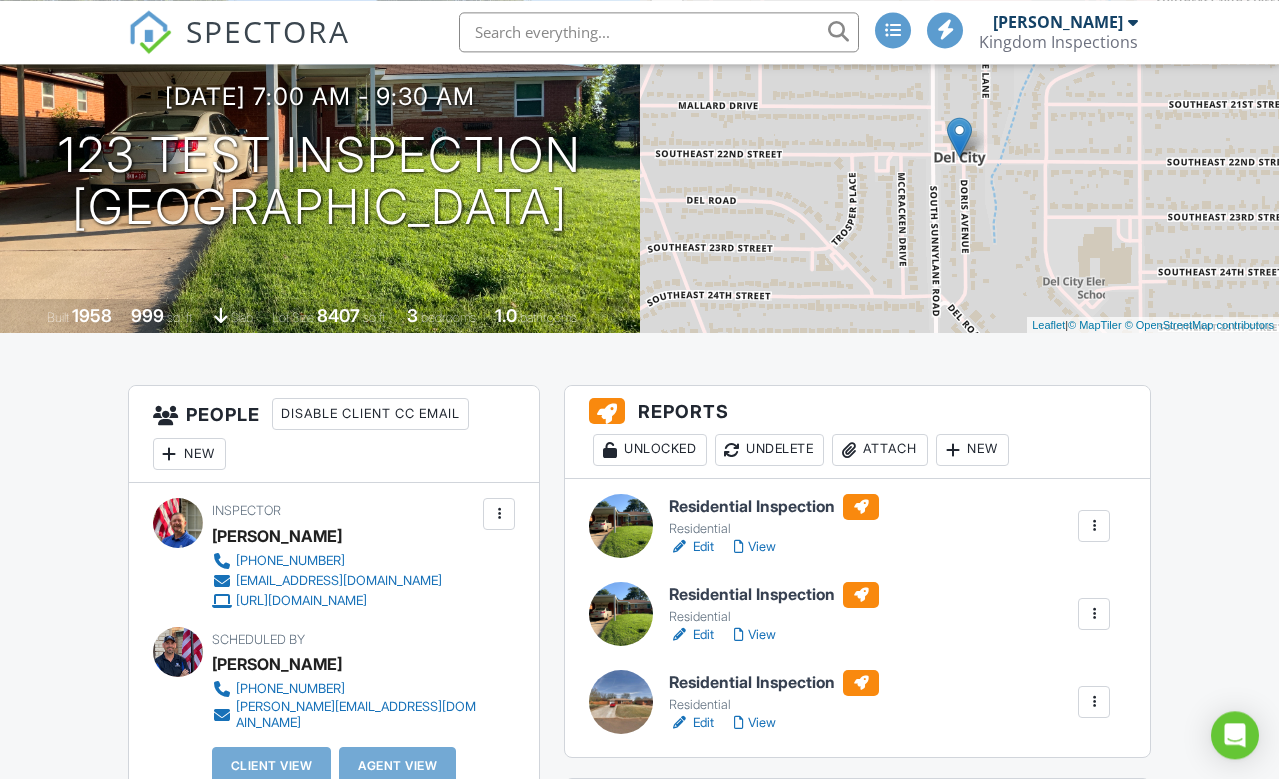 click at bounding box center [607, 411] 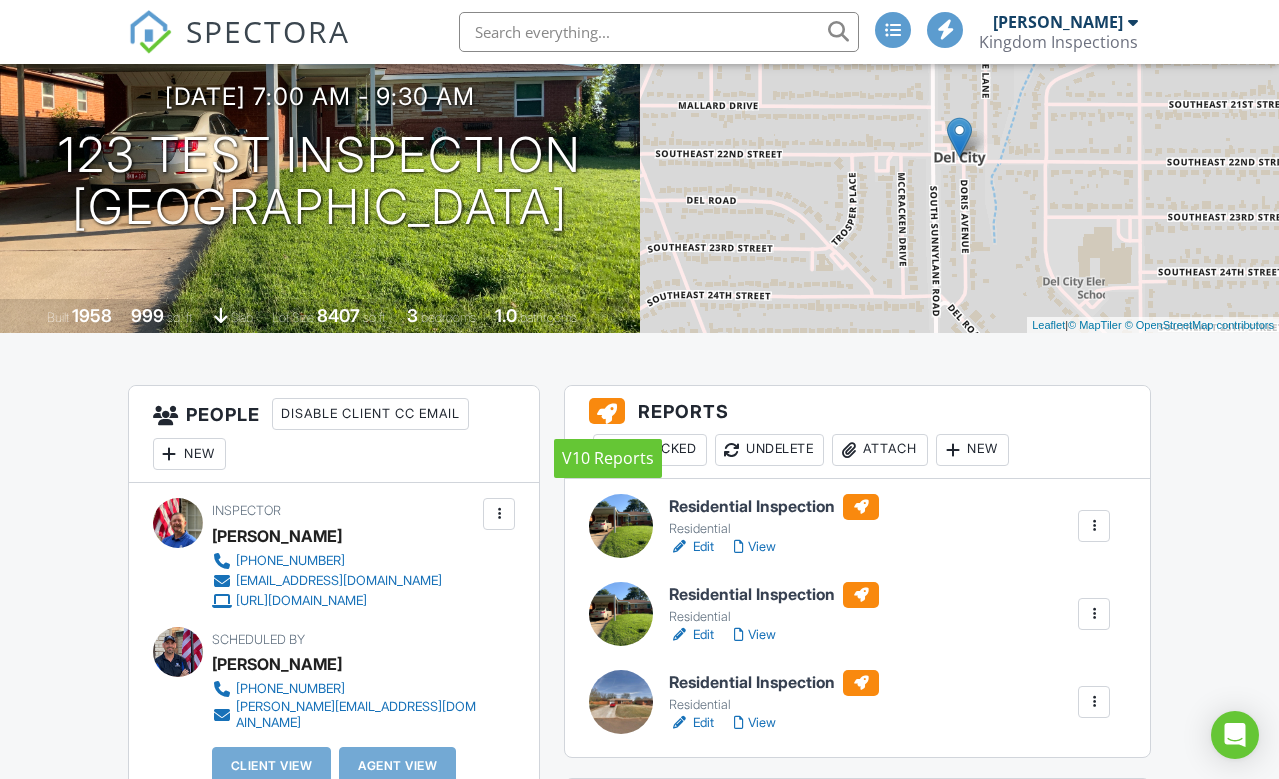click on "Reports
Unlocked
Undelete
Attach
New" at bounding box center (857, 432) 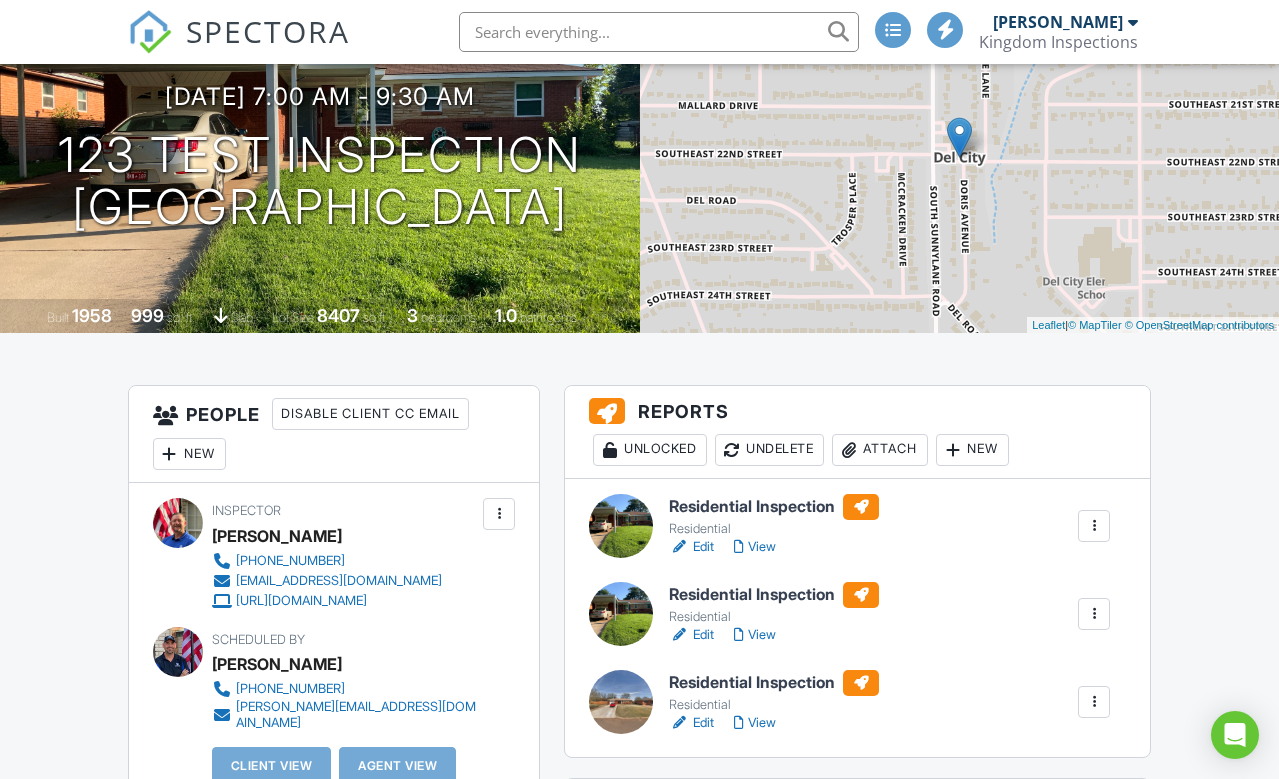 click on "Reports
Unlocked
Undelete
Attach
New" at bounding box center [857, 432] 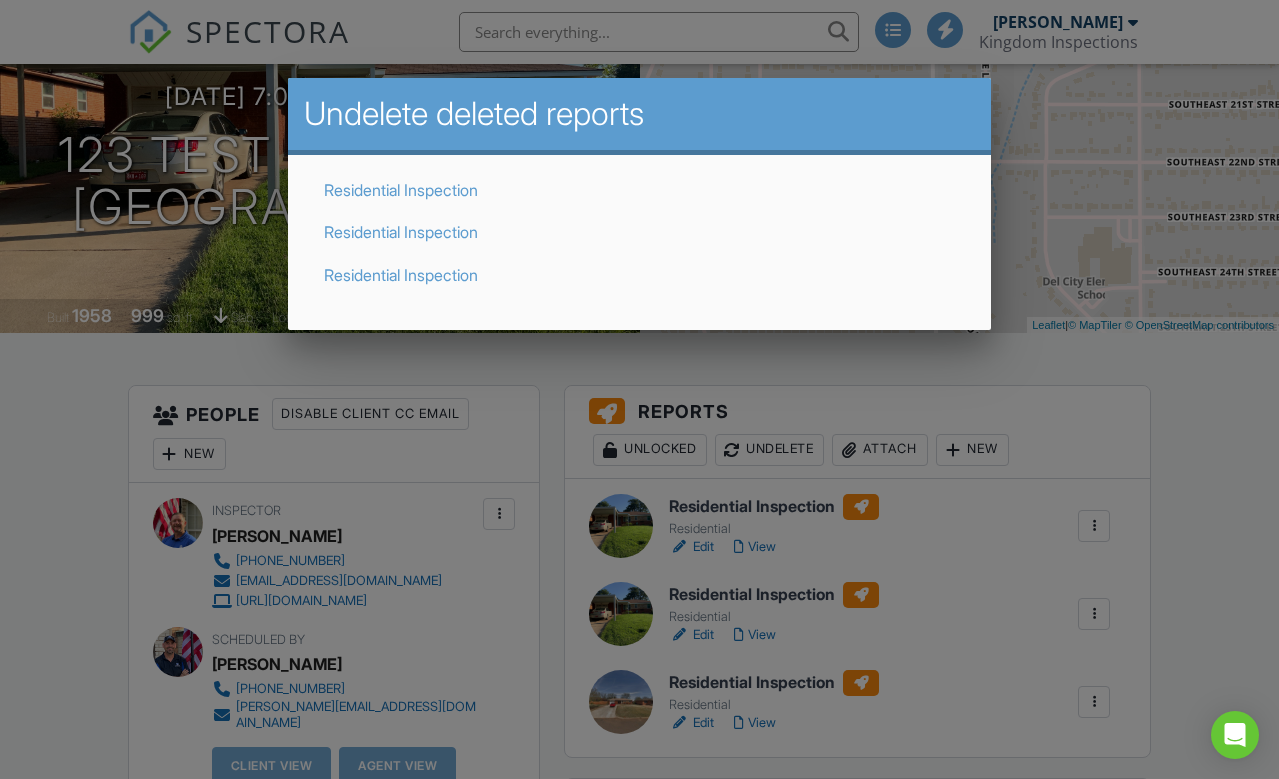 click on "Undelete deleted reports" at bounding box center (639, 114) 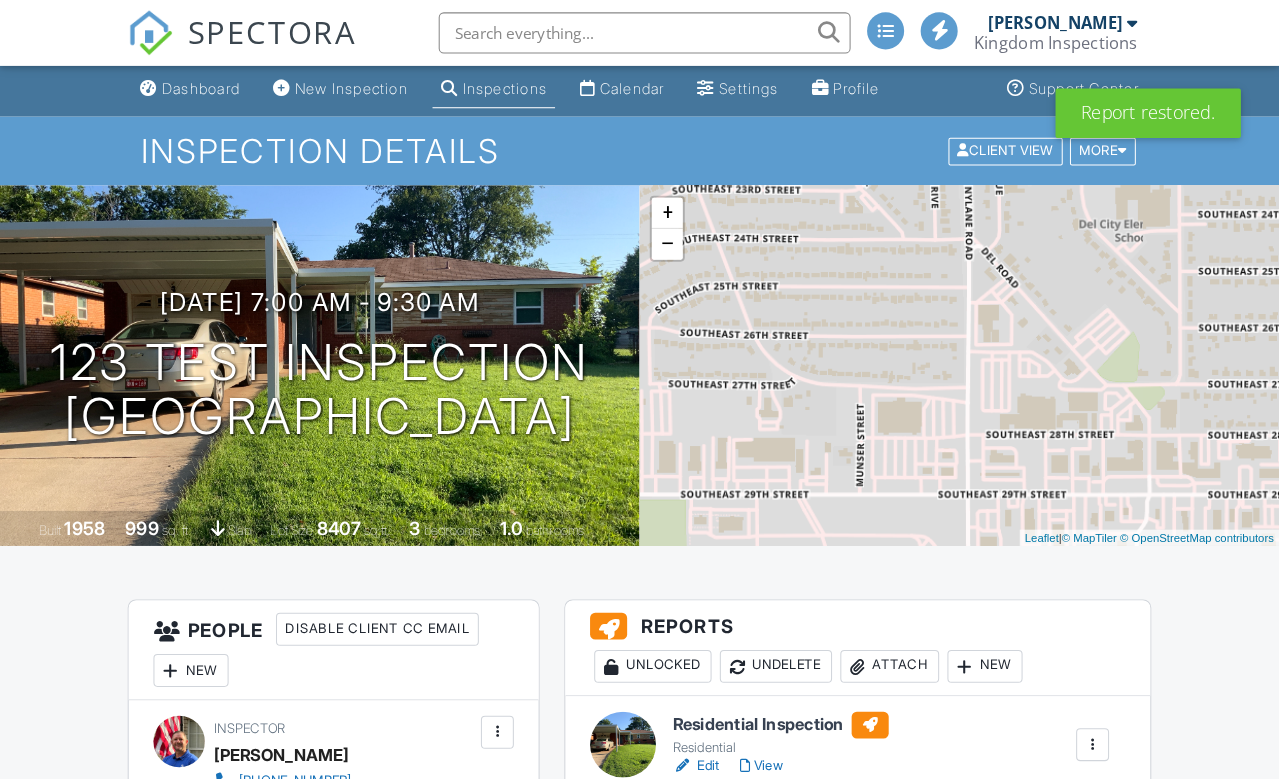scroll, scrollTop: 7, scrollLeft: 0, axis: vertical 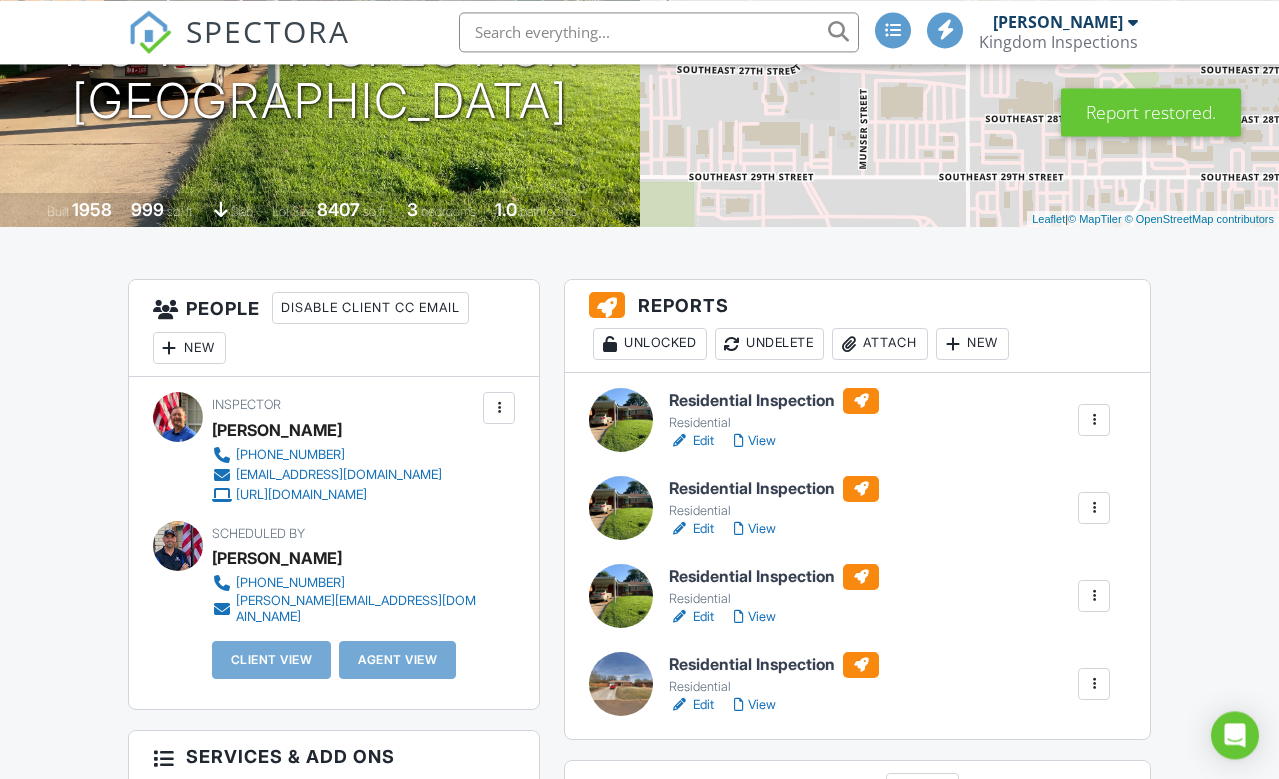 click on "Undelete" at bounding box center [769, 344] 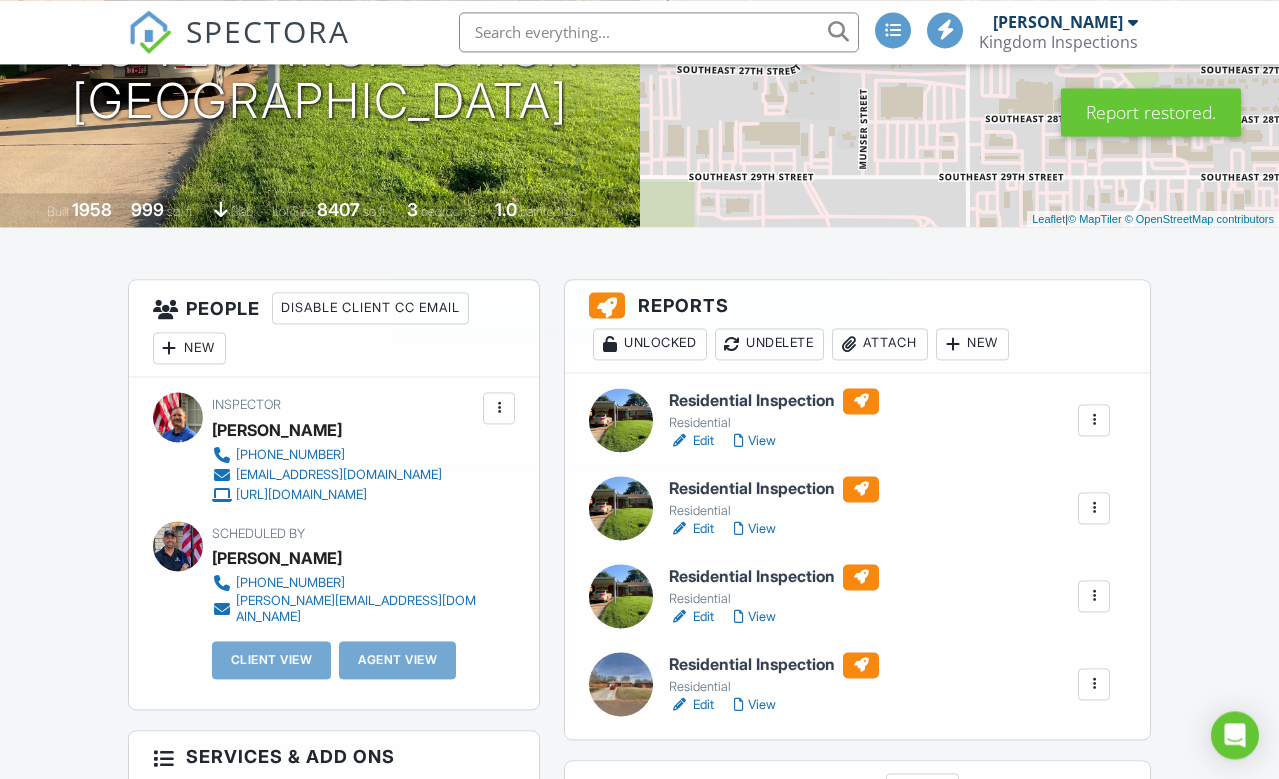 scroll, scrollTop: 307, scrollLeft: 0, axis: vertical 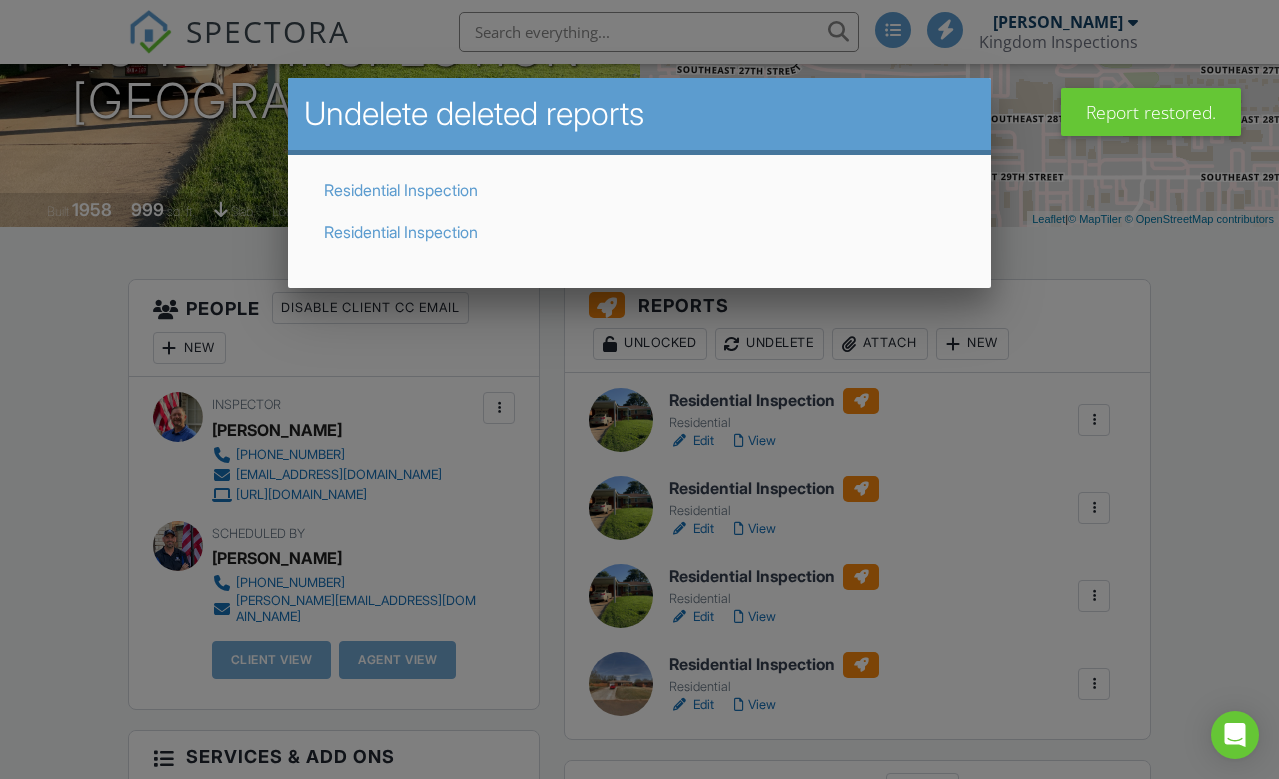 click on "Residential Inspection" at bounding box center (401, 190) 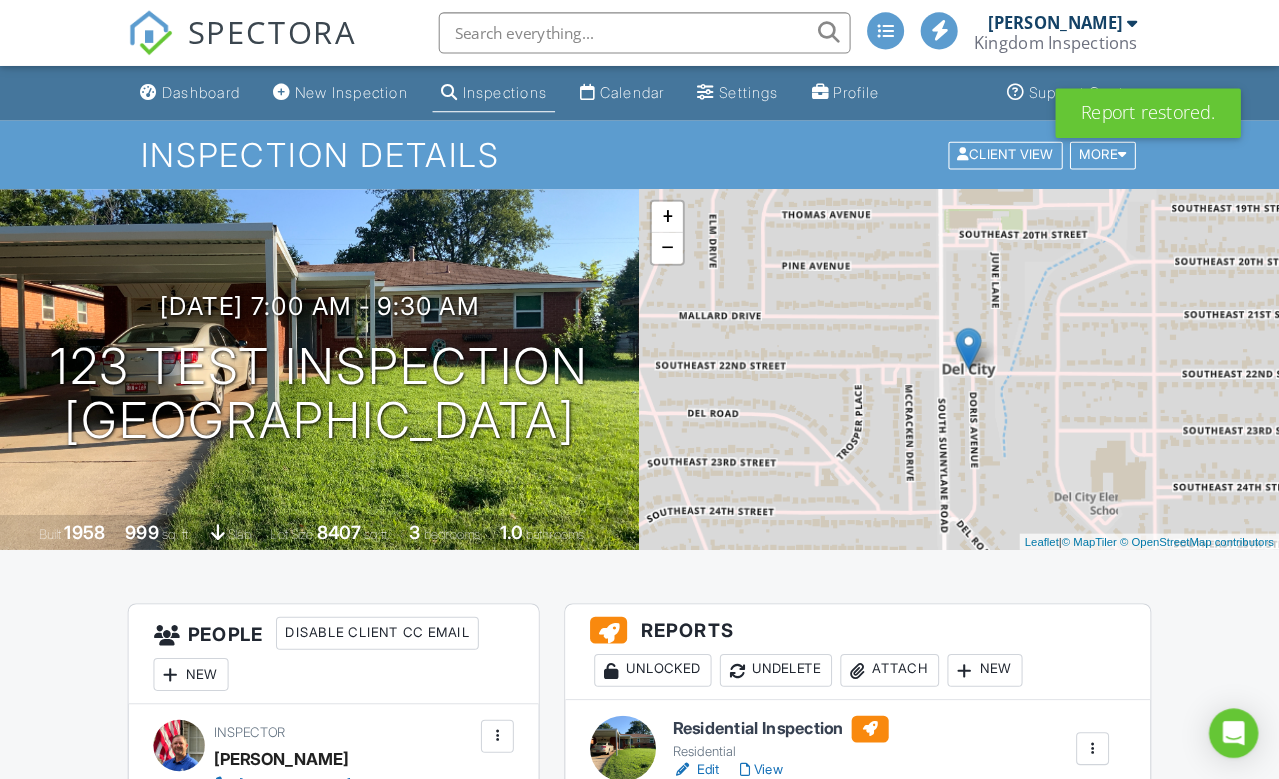 scroll, scrollTop: 224, scrollLeft: 2, axis: both 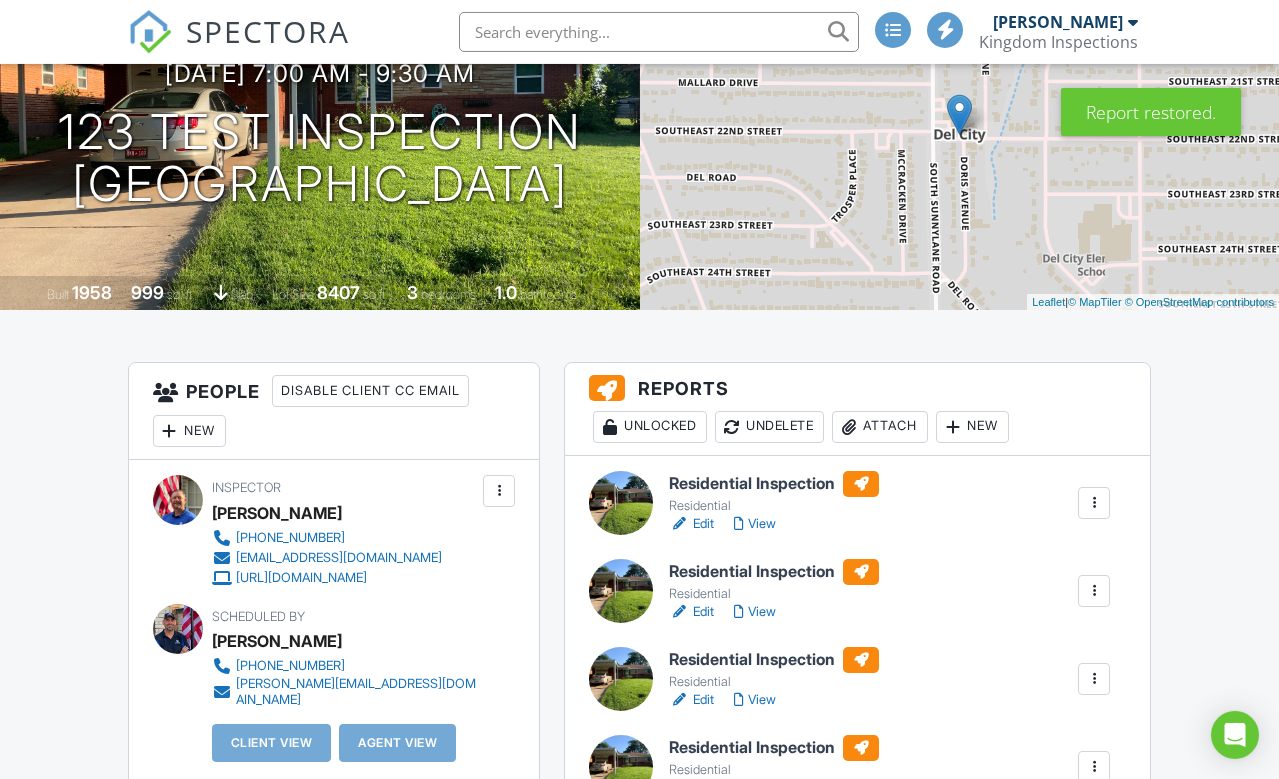 click on "Undelete" at bounding box center [769, 427] 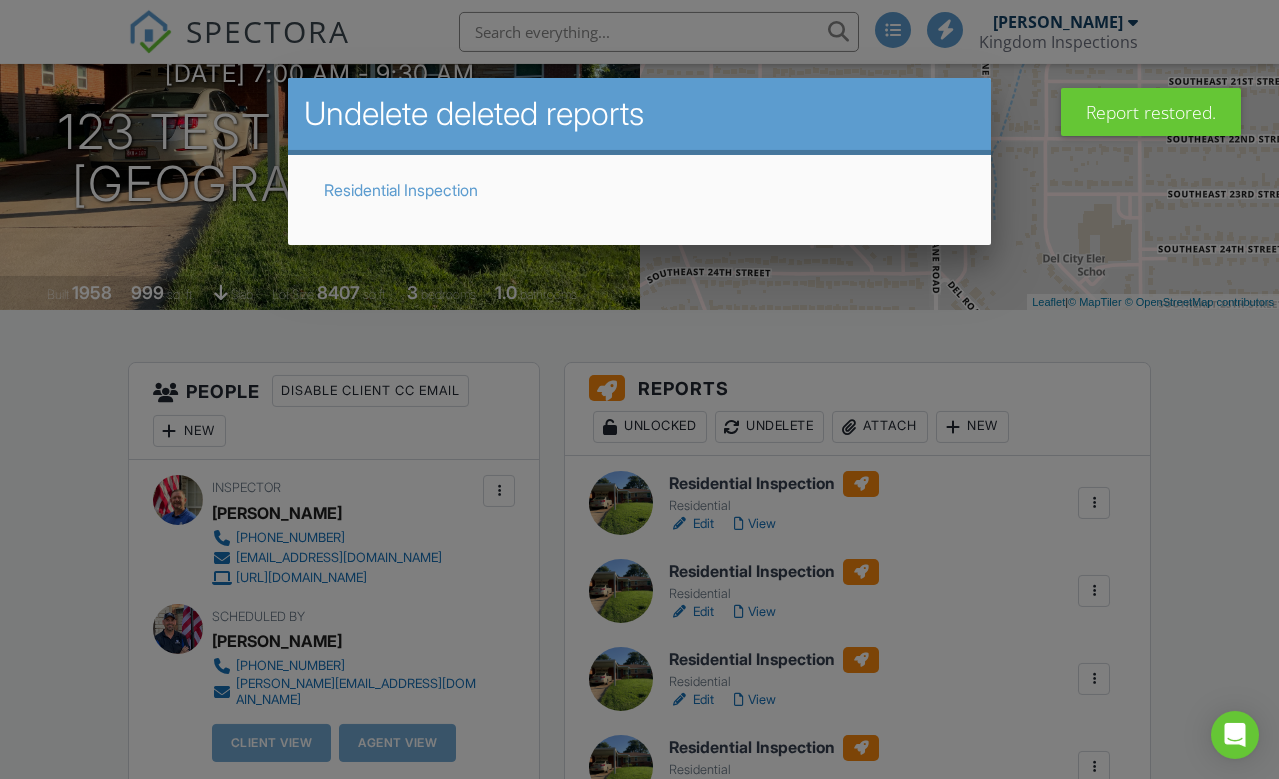click on "Residential Inspection" at bounding box center [401, 190] 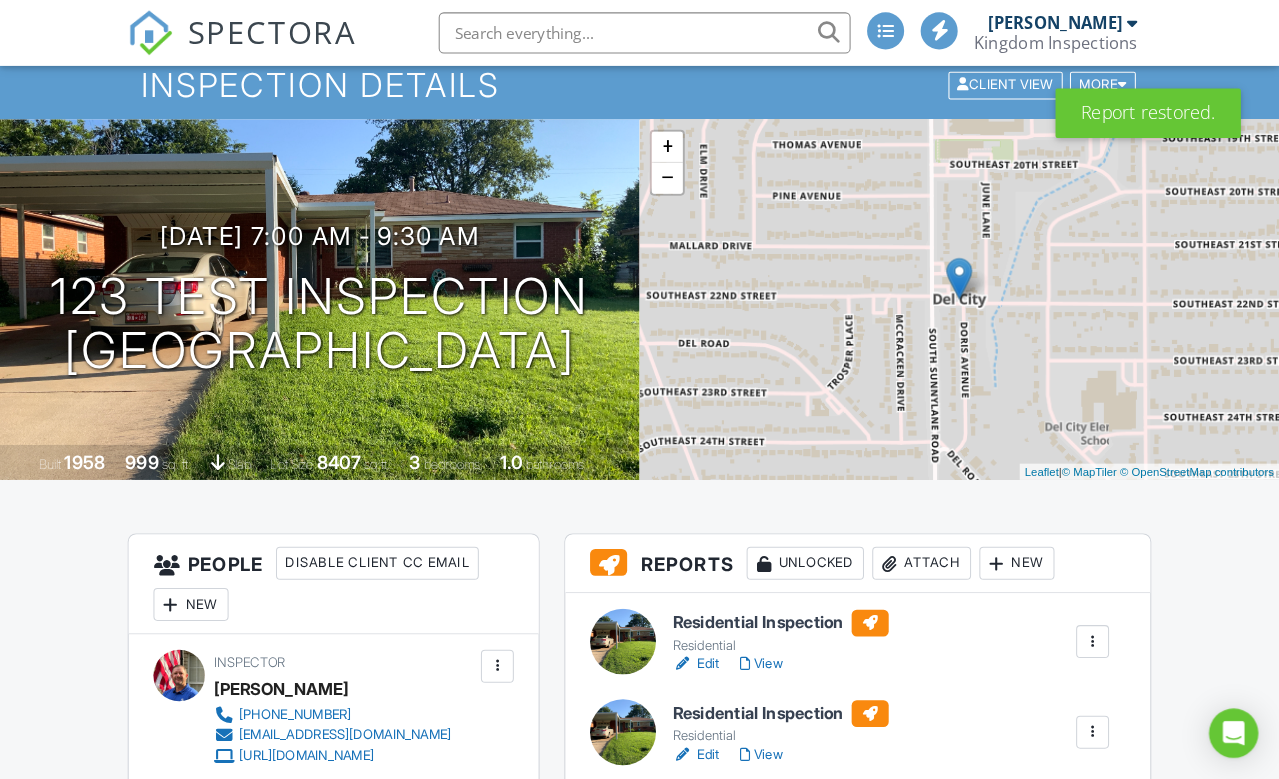 scroll, scrollTop: 360, scrollLeft: -11, axis: both 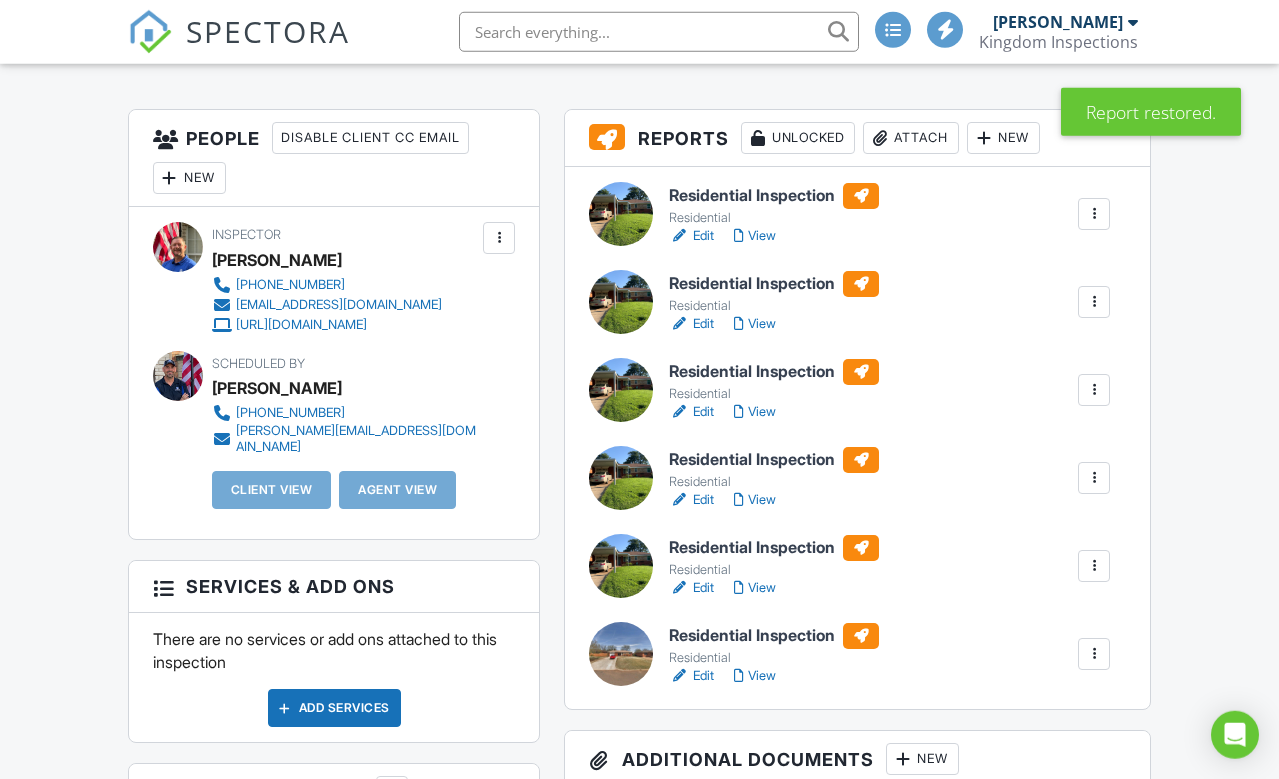 click at bounding box center [1094, 654] 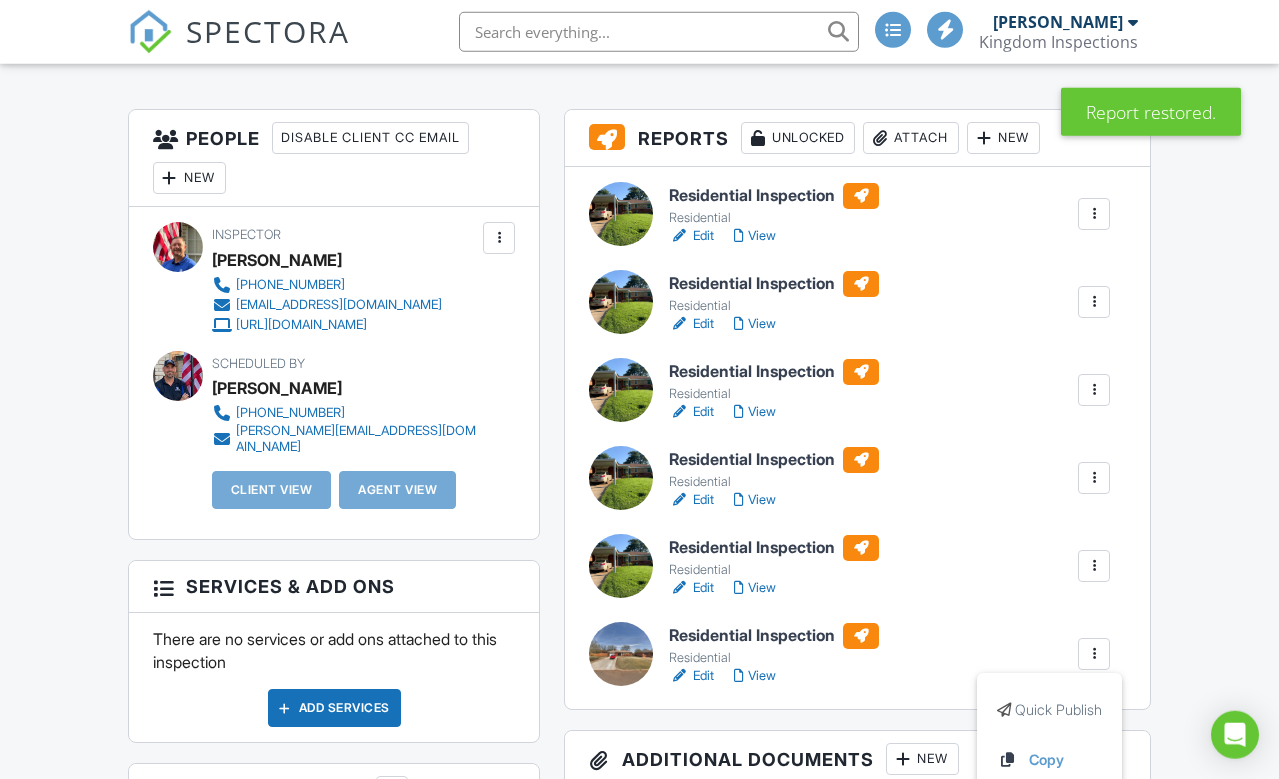 click on "Dashboard
New Inspection
Inspections
Calendar
Settings
Profile
Support Center
Inspection Details
Client View
More
Property Details
Reschedule
Reorder / Copy
Share
Cancel
Delete
Print Order
Convert to V9
Disable Pass on CC Fees
07/10/2025  7:00 am
- 9:30 am
123 Test Inspection
Del City, OK 73115
Built
1958
999
sq. ft.
slab
Lot Size
8407
sq.ft.
3
bedrooms
1.0
bathrooms
+ − Leaflet  |  © MapTiler   © OpenStreetMap contributors
All emails and texts are disabled for this inspection!
Turn on emails and texts
Reports
Unlocked
Attach
New
Residential Inspection
Residential
Edit
View
Quick Publish" at bounding box center (639, 1355) 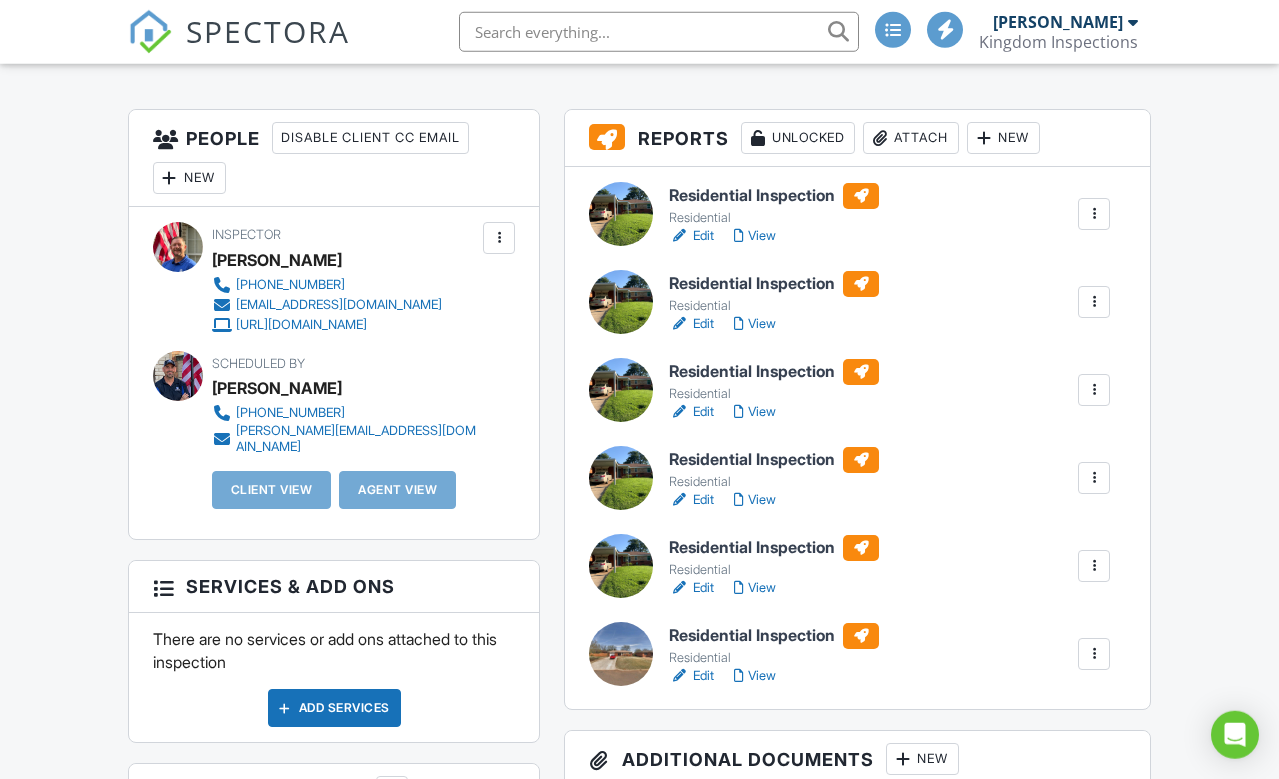 click on "Edit" at bounding box center [691, 676] 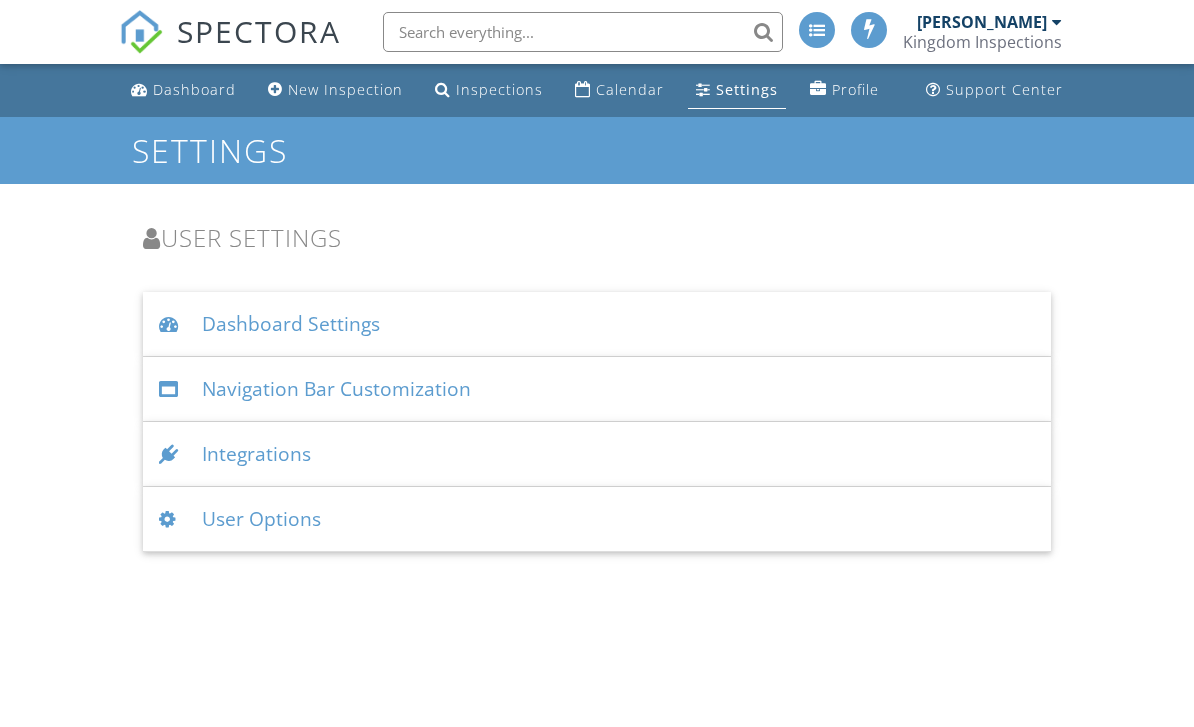 scroll, scrollTop: 0, scrollLeft: 0, axis: both 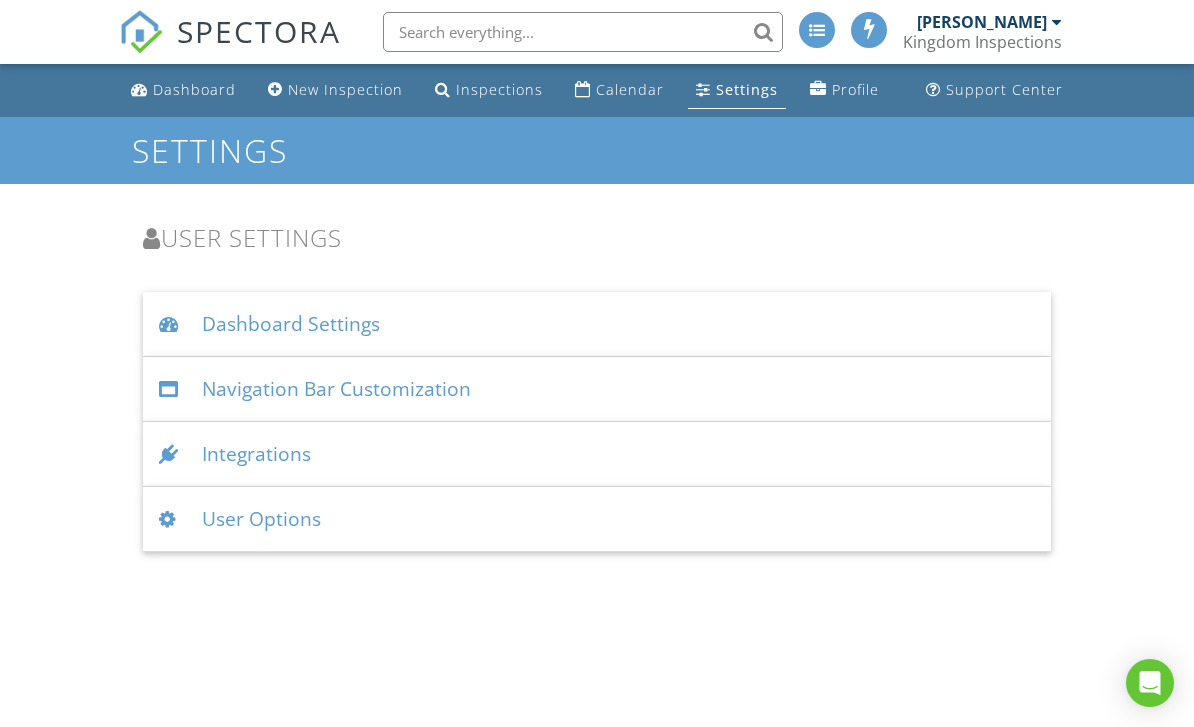 click on "Dashboard Settings" at bounding box center (596, 324) 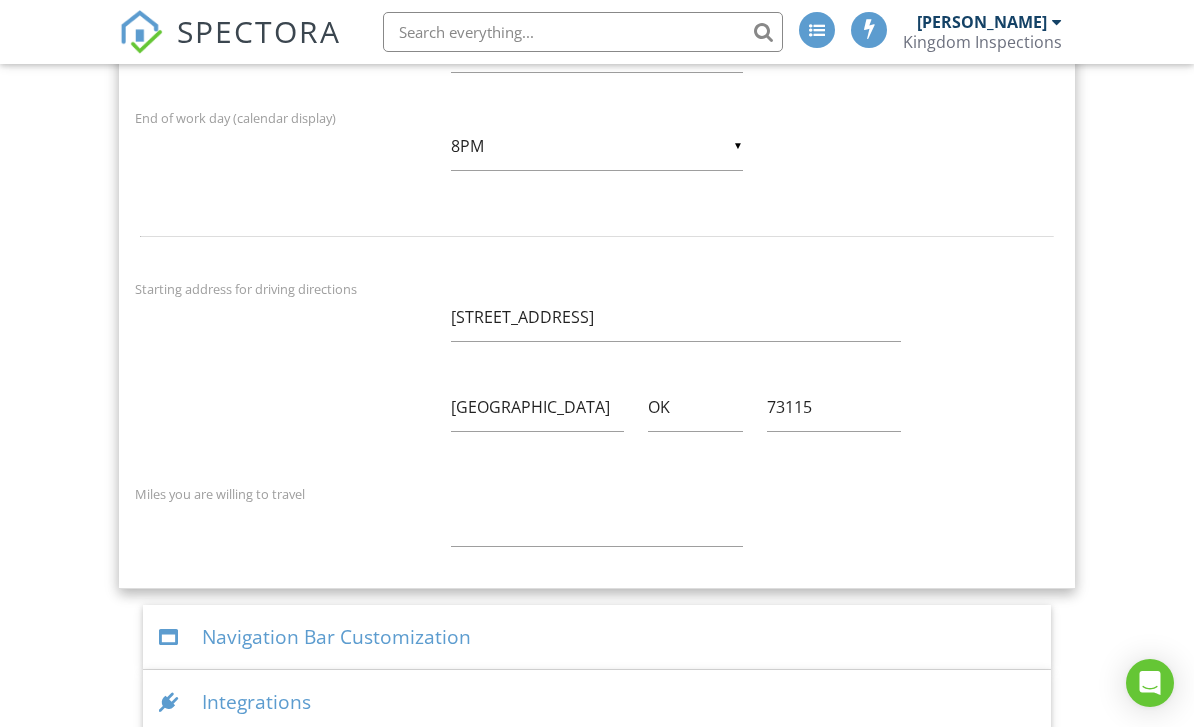 scroll, scrollTop: 871, scrollLeft: 0, axis: vertical 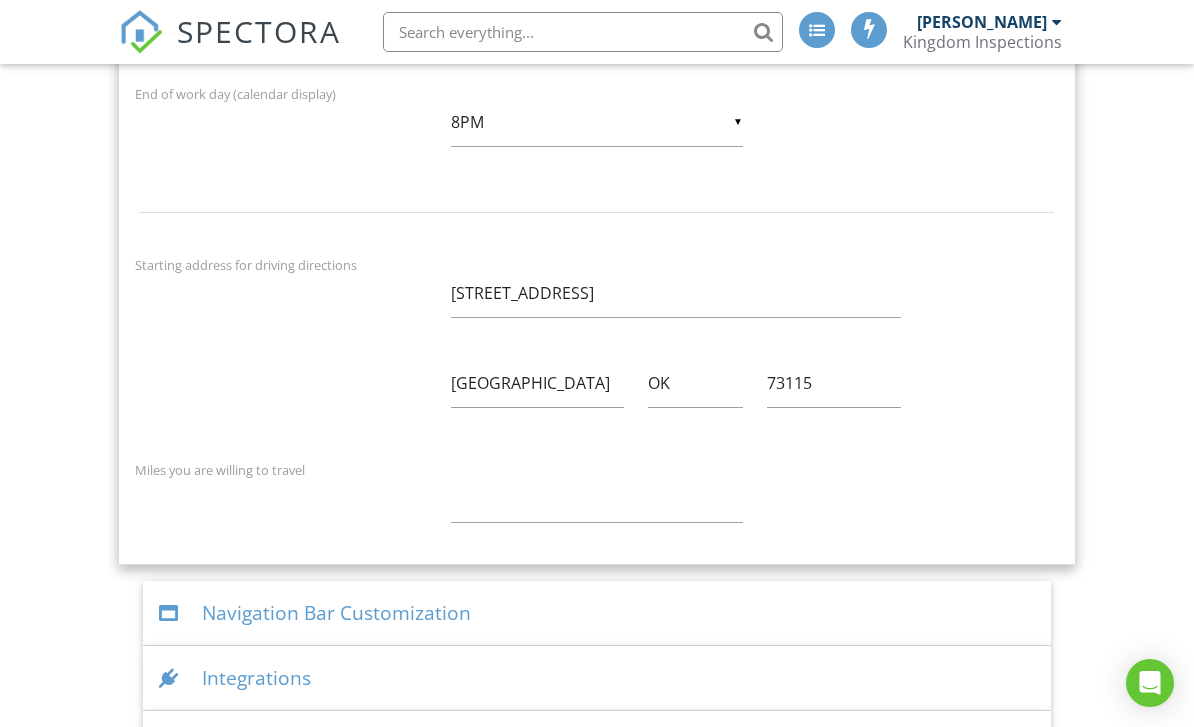 click at bounding box center (172, 613) 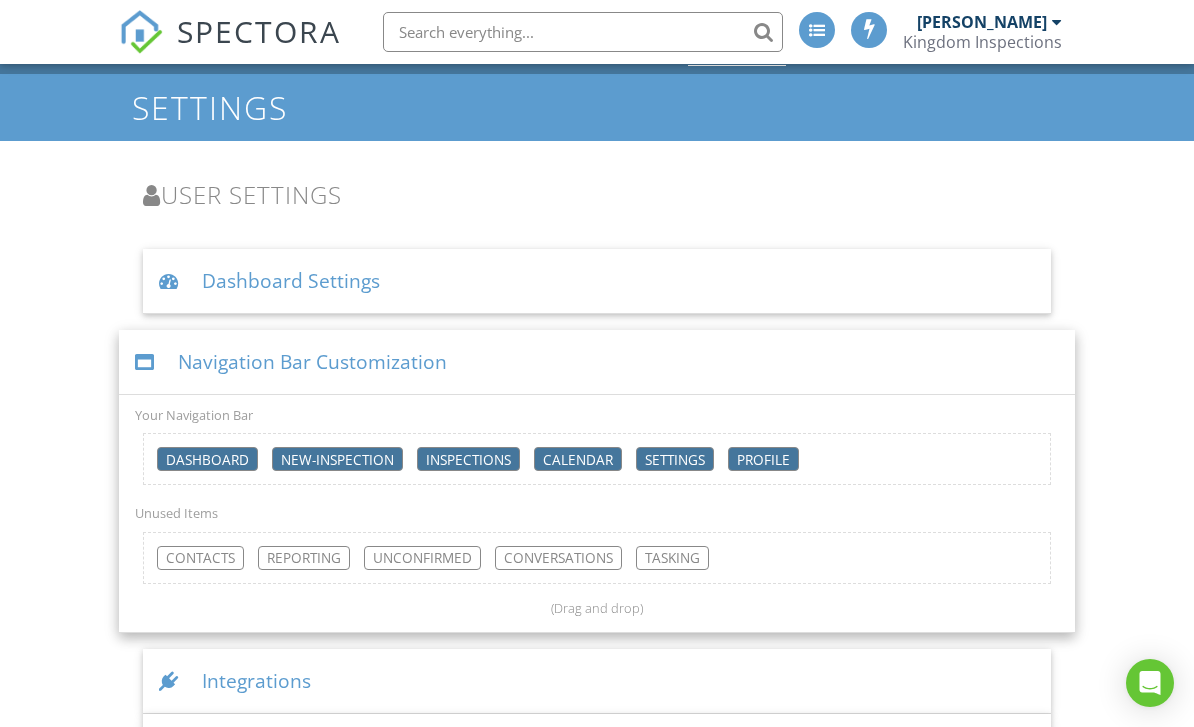 scroll, scrollTop: 45, scrollLeft: 0, axis: vertical 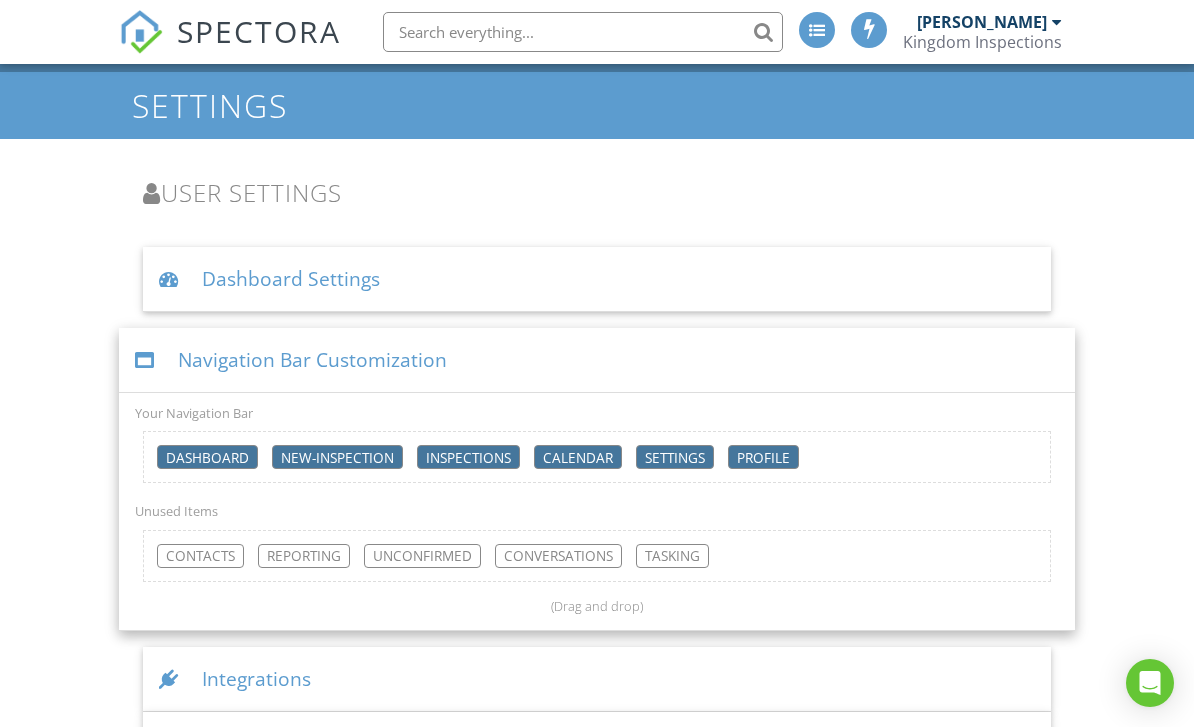 click at bounding box center (172, 679) 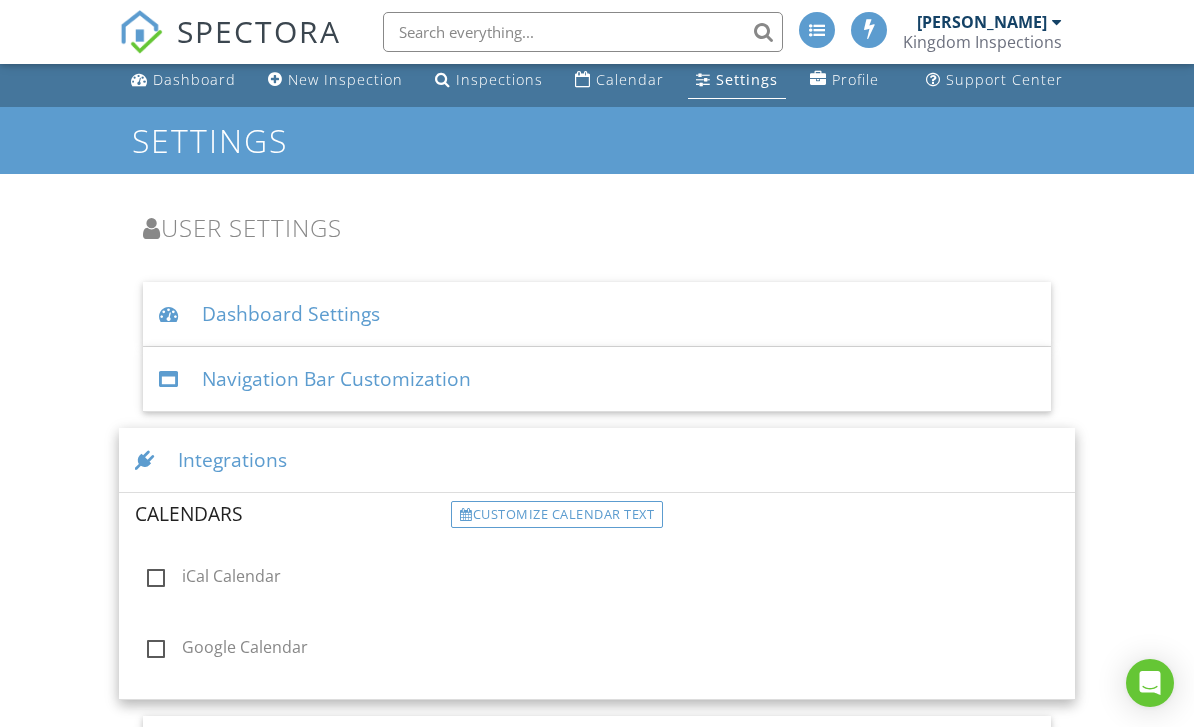 scroll, scrollTop: 13, scrollLeft: 0, axis: vertical 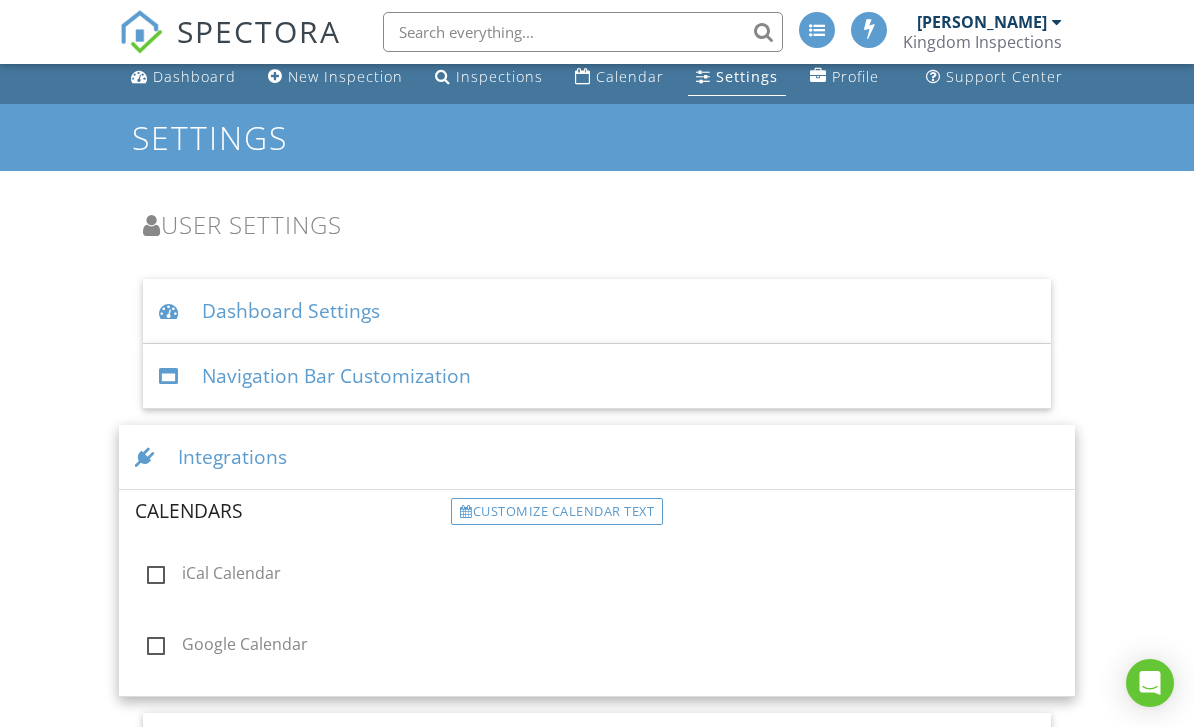 click at bounding box center [172, 745] 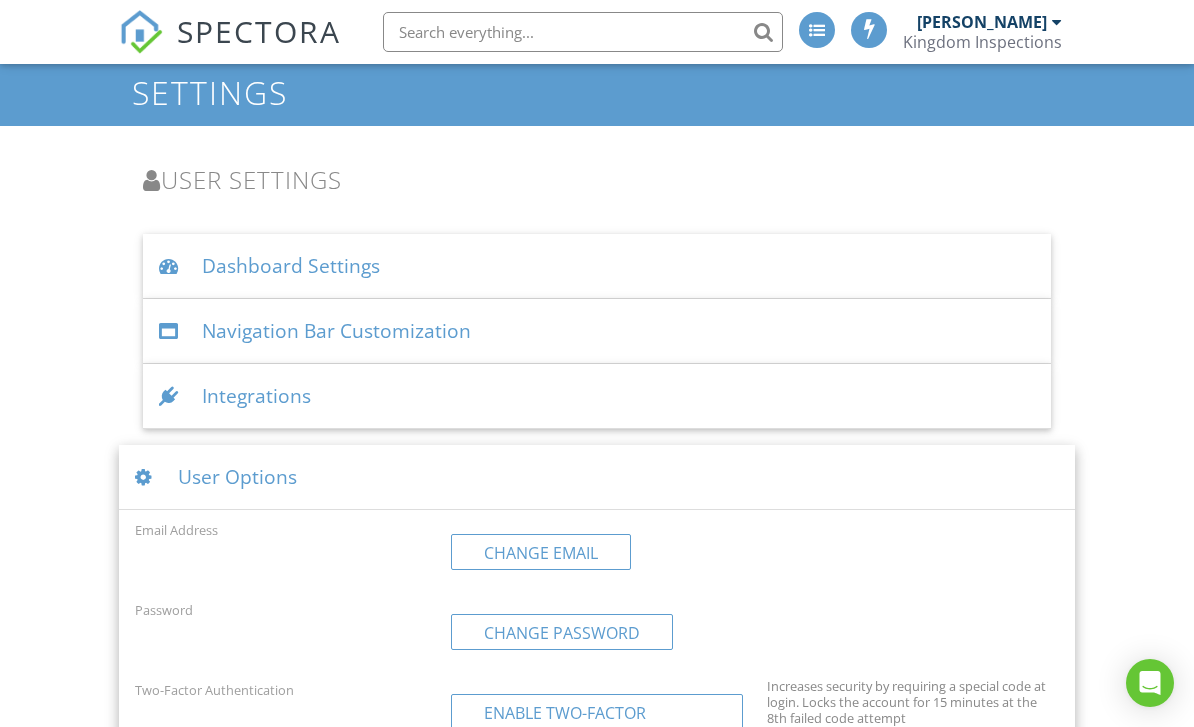scroll, scrollTop: 0, scrollLeft: 0, axis: both 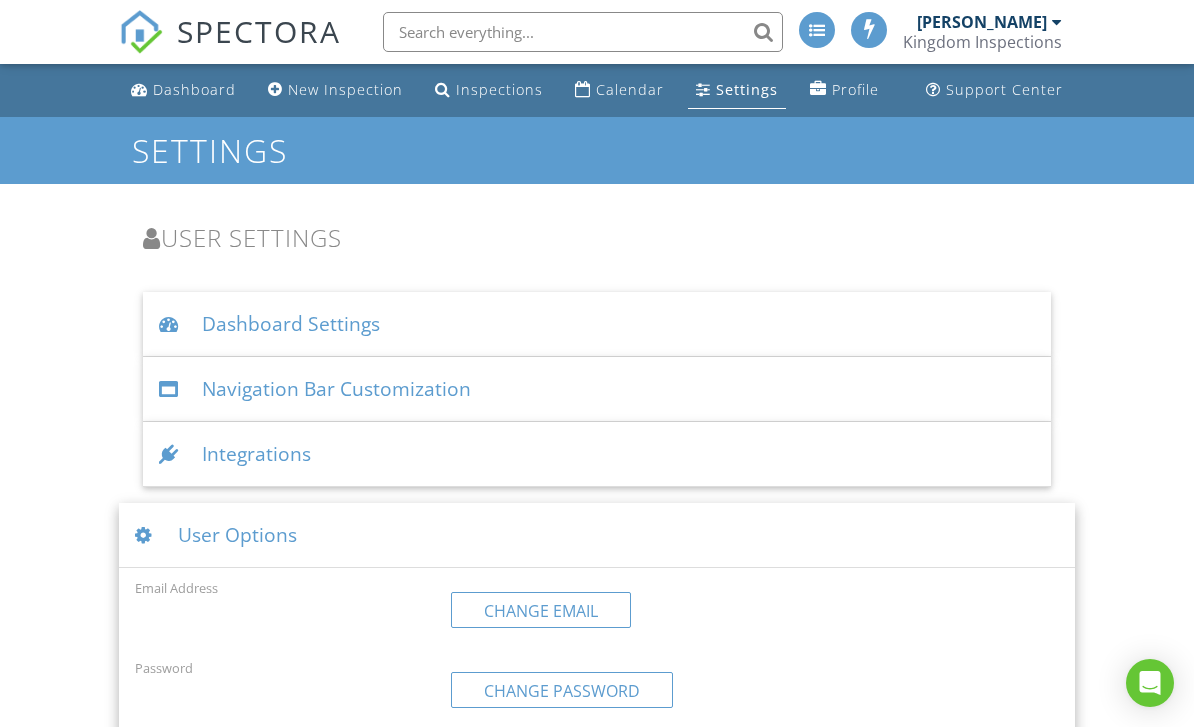 click at bounding box center [172, 324] 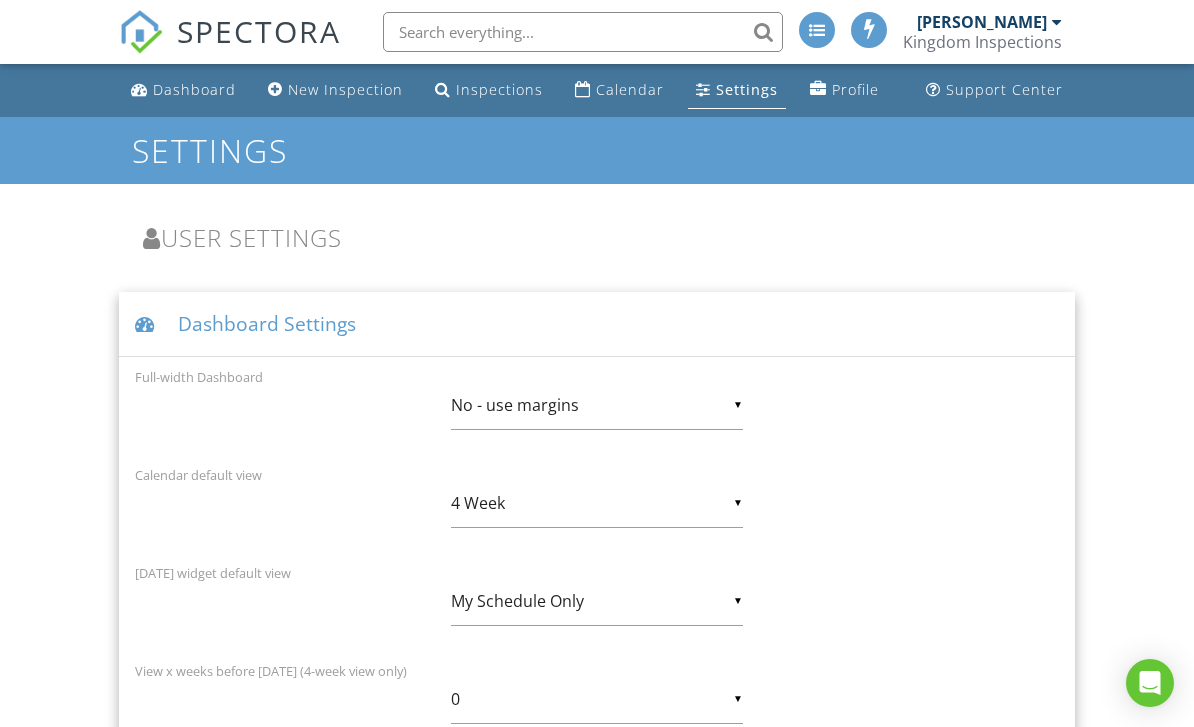 click on "User Settings
Dashboard Settings
Full-width Dashboard
▼ No - use margins No - use margins Yes - full-width No - use margins
Yes - full-width
Calendar default view
▼ 4 Week Day Week 4 Week Month Day
Week
4 Week
Month
[DATE] widget default view
▼ My Schedule Only My Schedule Only All Inspectors' Schedules My Schedule Only
All Inspectors' Schedules
View x weeks before [DATE] (4-week view only)
▼ 0 0 1 2 0
1
2
View x days before [DATE] (week view only)
▼ 0 0 1 2 3 4 5 6 7 0
1
2
3
4
5
6
7
Beginning of work day (calendar display)
▼ 7AM 5AM 6AM 7AM 8AM 9AM 5AM
6AM
7AM
8AM
9AM
End of work day (calendar display)
▼ 8PM 12PM 1PM 2PM 3PM 4PM 5PM 6PM 7PM 8PM 9PM 12PM
1PM
2PM
3PM
4PM
5PM
6PM
7PM
8PM
9PM
Starting address for driving directions
[STREET_ADDRESS]
[GEOGRAPHIC_DATA]" at bounding box center (596, 935) 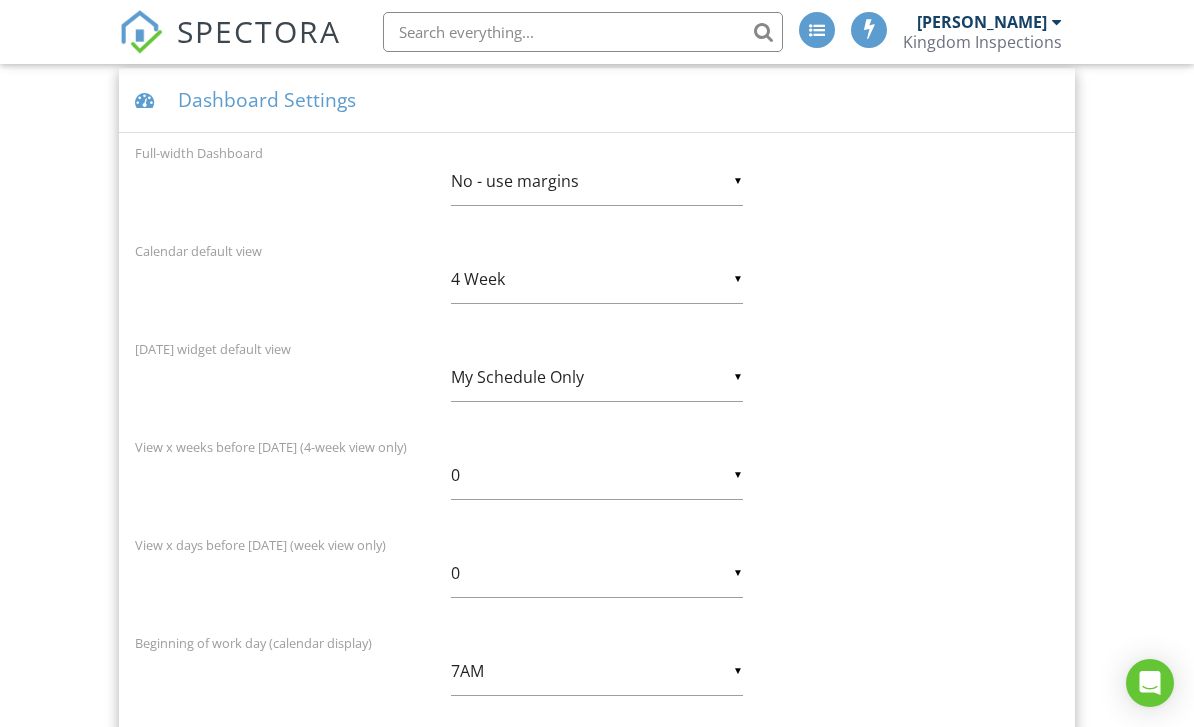 scroll, scrollTop: 0, scrollLeft: 0, axis: both 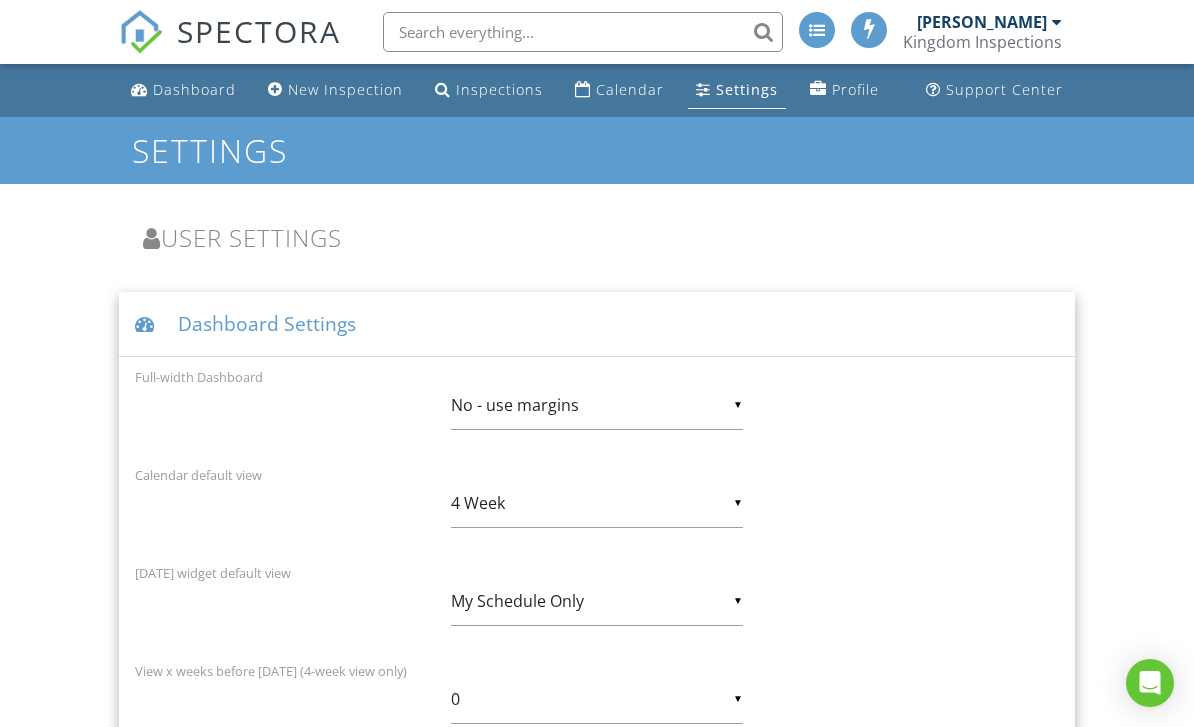 click on "Dashboard
New Inspection
Inspections
Calendar
Settings
Profile
Support Center
Settings
User Settings
Dashboard Settings
Full-width Dashboard
▼ No - use margins No - use margins Yes - full-width No - use margins
Yes - full-width
Calendar default view
▼ 4 Week Day Week 4 Week Month Day
Week
4 Week
Month
Today widget default view
▼ My Schedule Only My Schedule Only All Inspectors' Schedules My Schedule Only
All Inspectors' Schedules
View x weeks before today (4-week view only)
▼ 0 0 1 2 0
1
2
View x days before today (week view only)
▼ 0 0 1 2 3 4 5 6 7 0
1
2
3
4
5
6
7
Beginning of work day (calendar display)
▼ 7AM 5AM 6AM 7AM 8AM 9AM 5AM
6AM
7AM
8AM
9AM
End of work day (calendar display)
▼ 8PM 12PM 1PM 2PM 3PM" at bounding box center [597, 855] 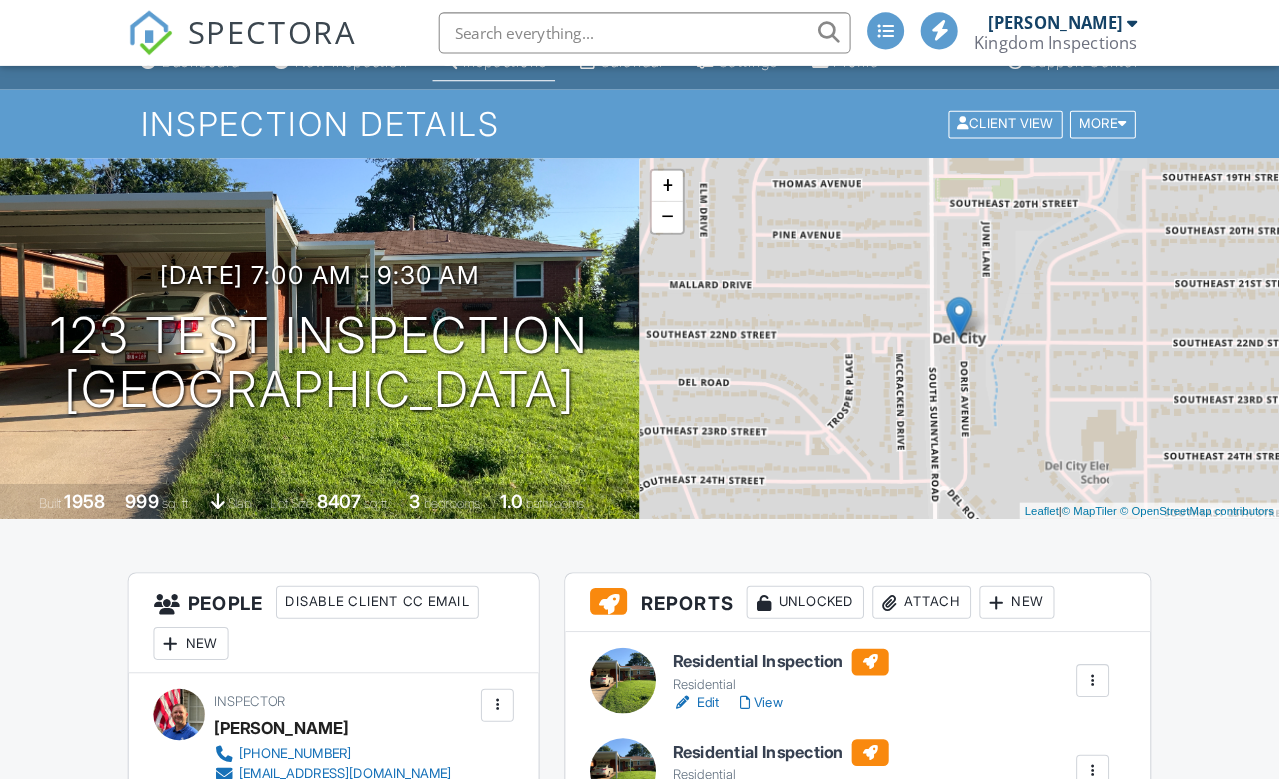 scroll, scrollTop: 288, scrollLeft: 0, axis: vertical 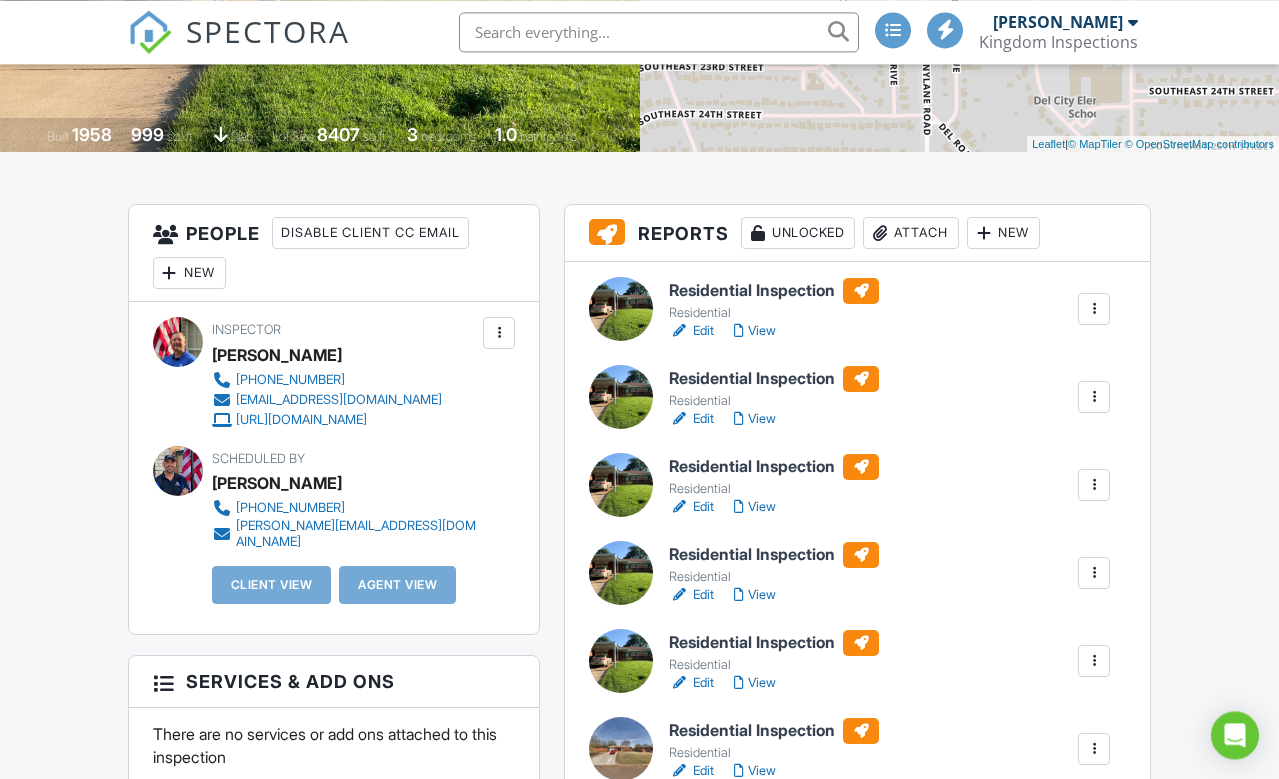 click at bounding box center [607, 232] 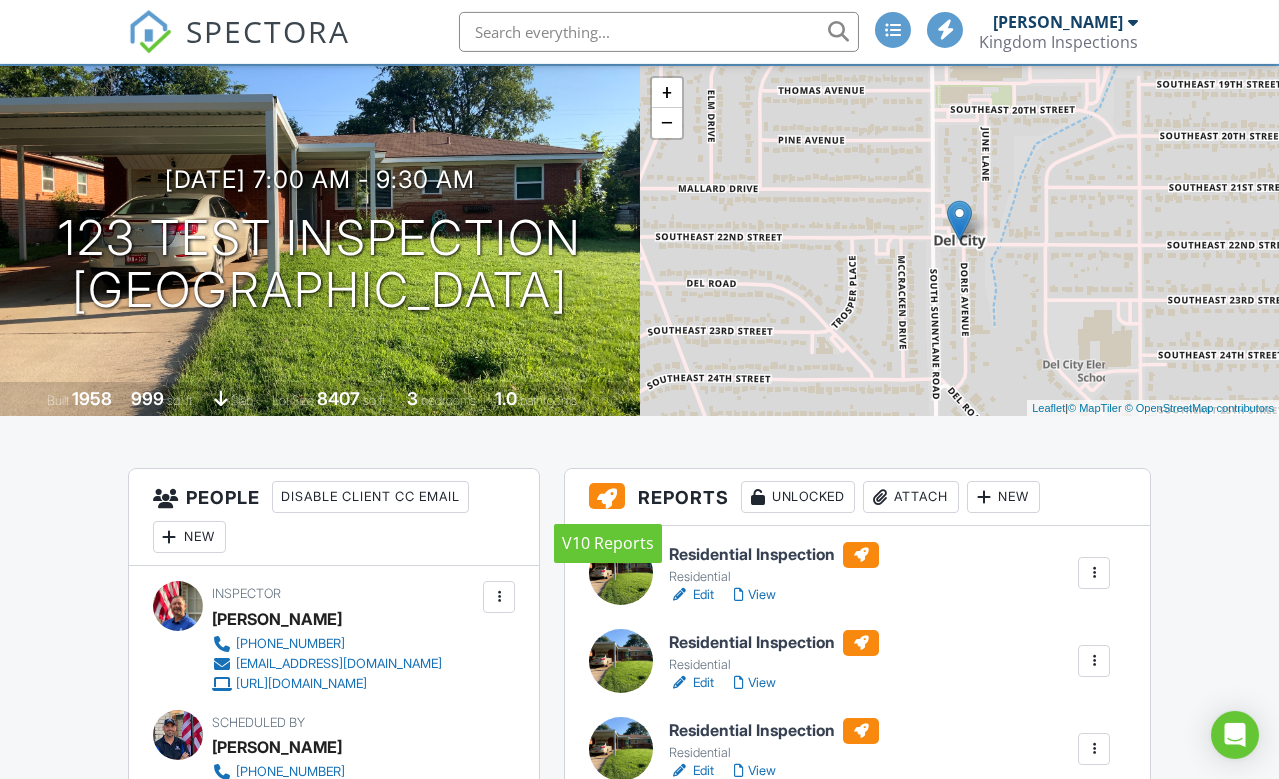 scroll, scrollTop: 119, scrollLeft: 7, axis: both 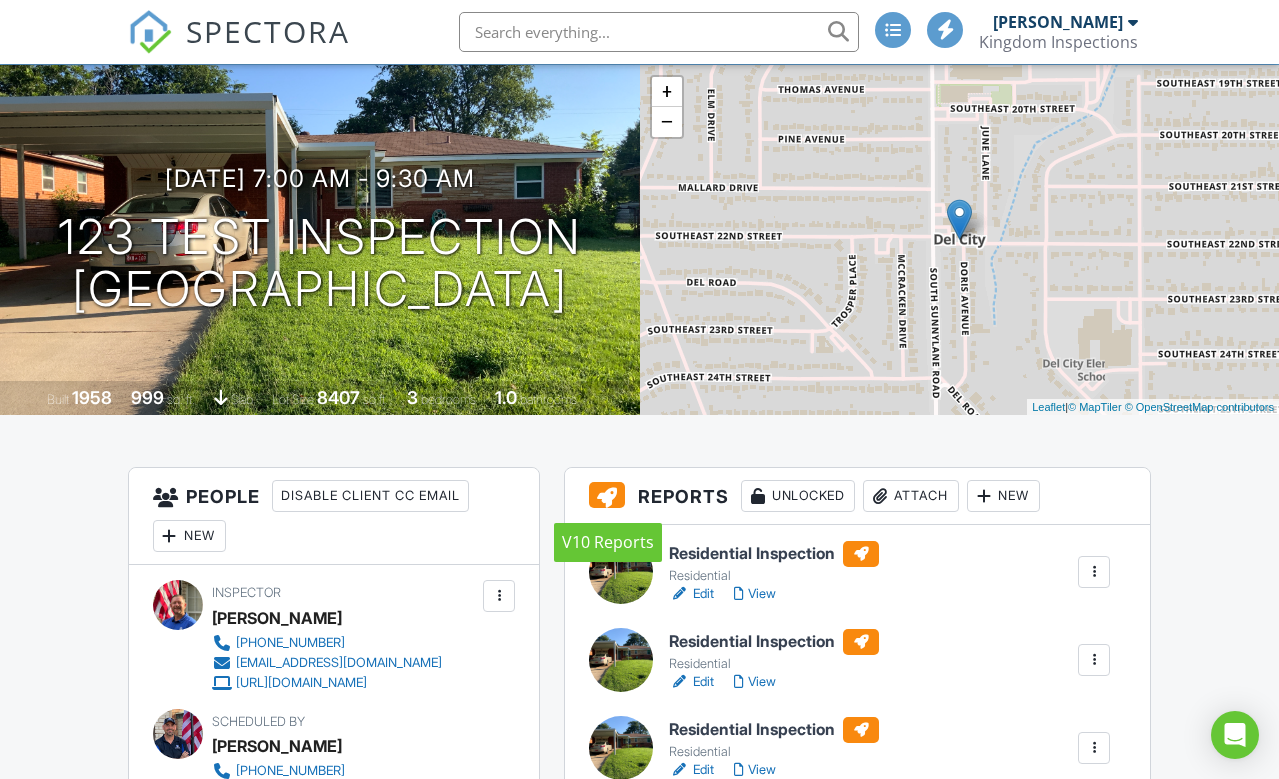 click on "123 Test Inspection
Del City, OK 73115" at bounding box center (320, 264) 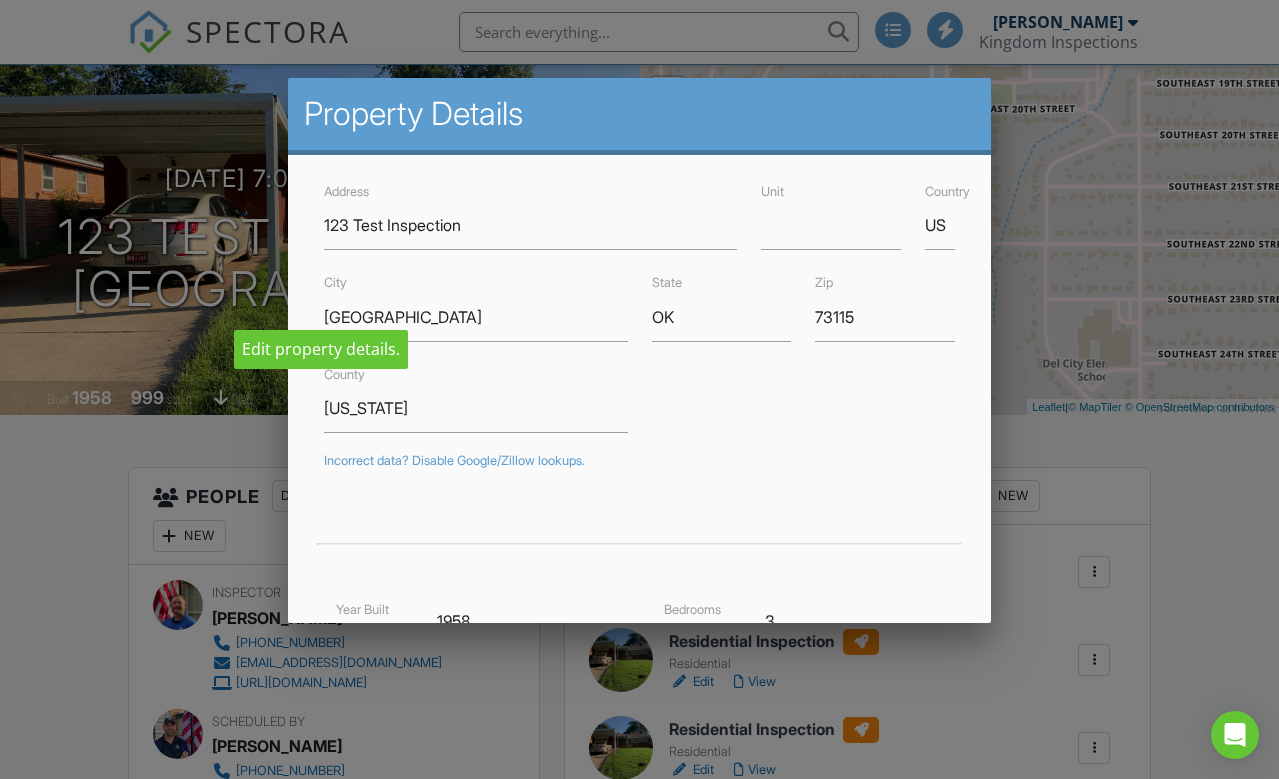 click on "Property Details" at bounding box center [639, 114] 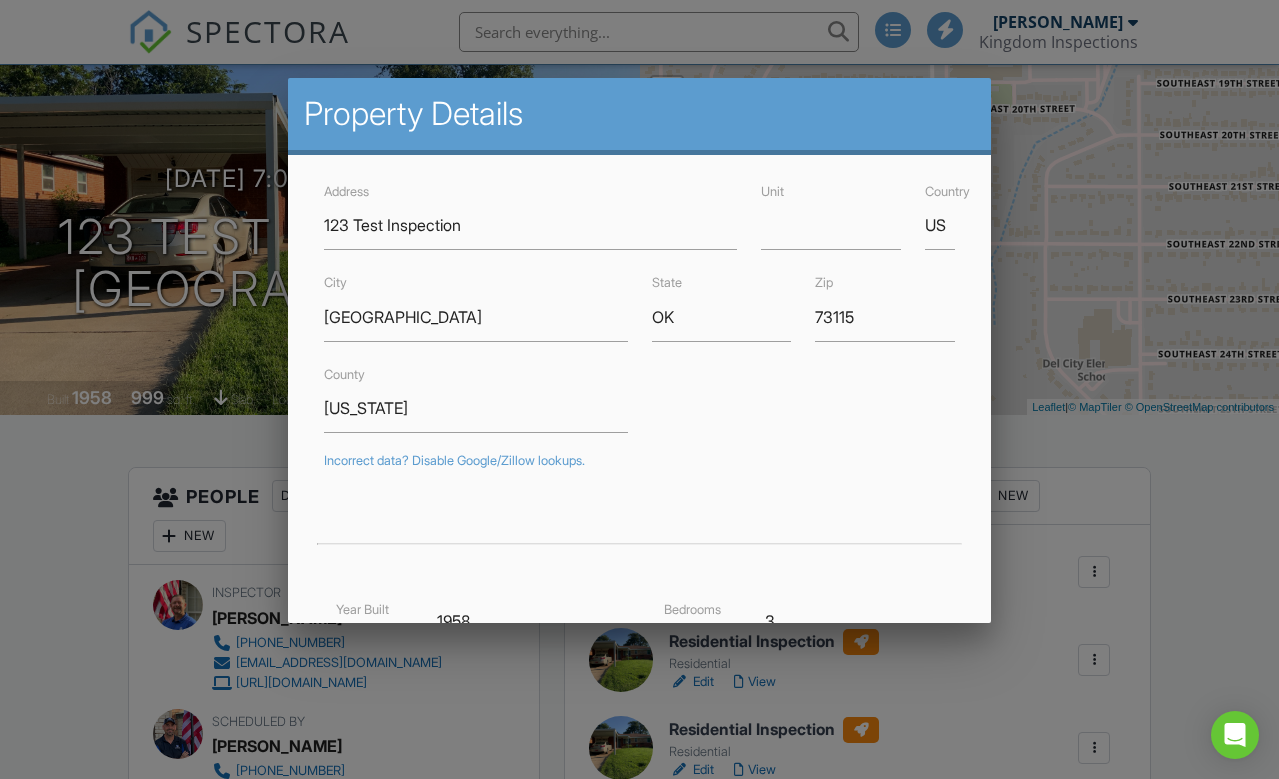 click on "Property Details" at bounding box center [639, 114] 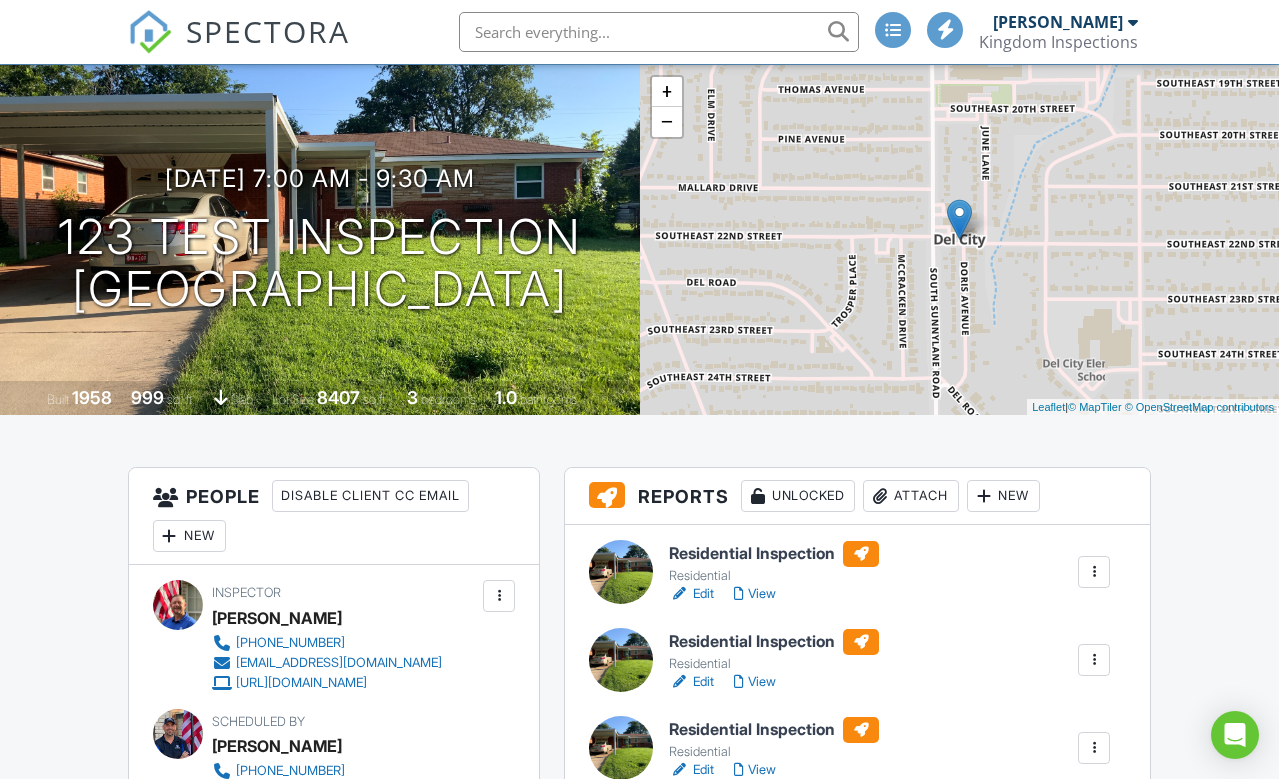 click on "Dashboard
New Inspection
Inspections
Calendar
Settings
Profile
Support Center
Inspection Details
Client View
More
Property Details
Reschedule
Reorder / Copy
Share
Cancel
Delete
Print Order
Convert to V9
Disable Pass on CC Fees
07/10/2025  7:00 am
- 9:30 am
123 Test Inspection
Del City, OK 73115
Built
1958
999
sq. ft.
slab
Lot Size
8407
sq.ft.
3
bedrooms
1.0
bathrooms
+ − Leaflet  |  © MapTiler   © OpenStreetMap contributors
All emails and texts are disabled for this inspection!
Turn on emails and texts
Reports
Unlocked
Attach
New
Residential Inspection
Residential
Edit
View
Quick Publish" at bounding box center [639, 1713] 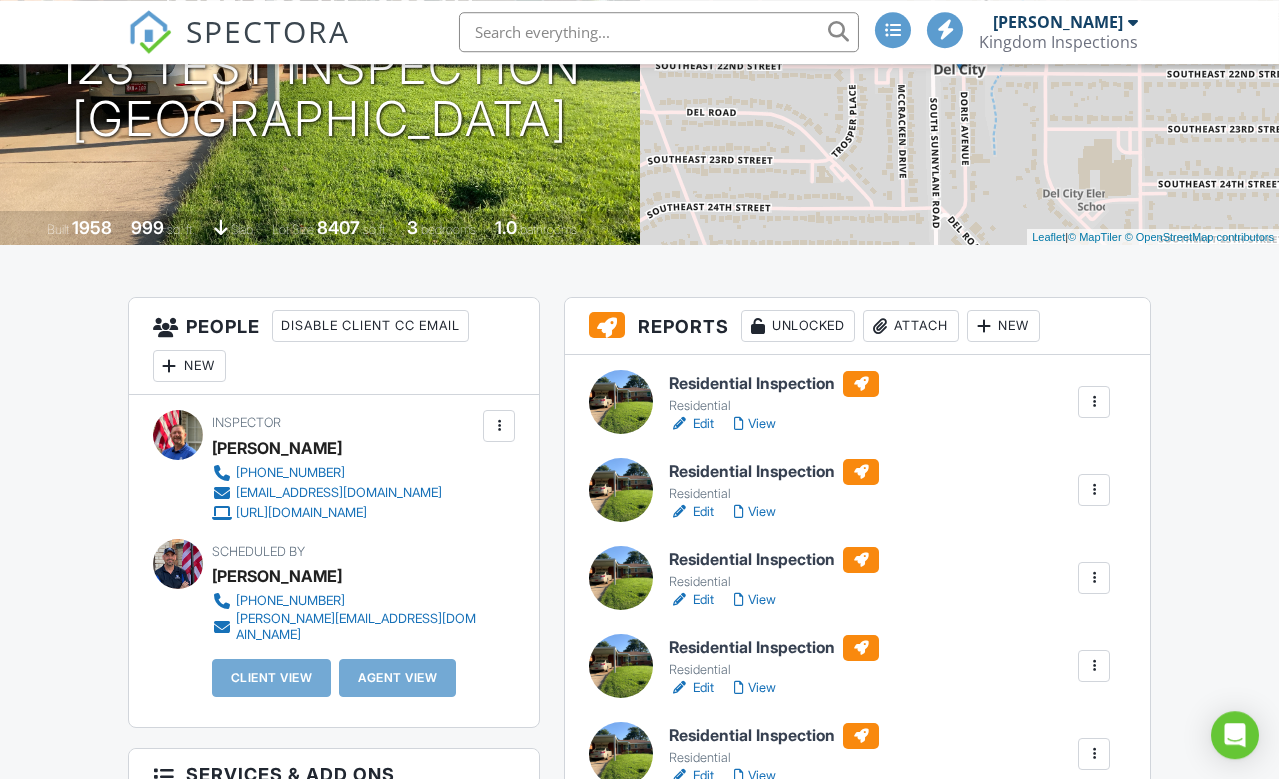 scroll, scrollTop: 286, scrollLeft: 6, axis: both 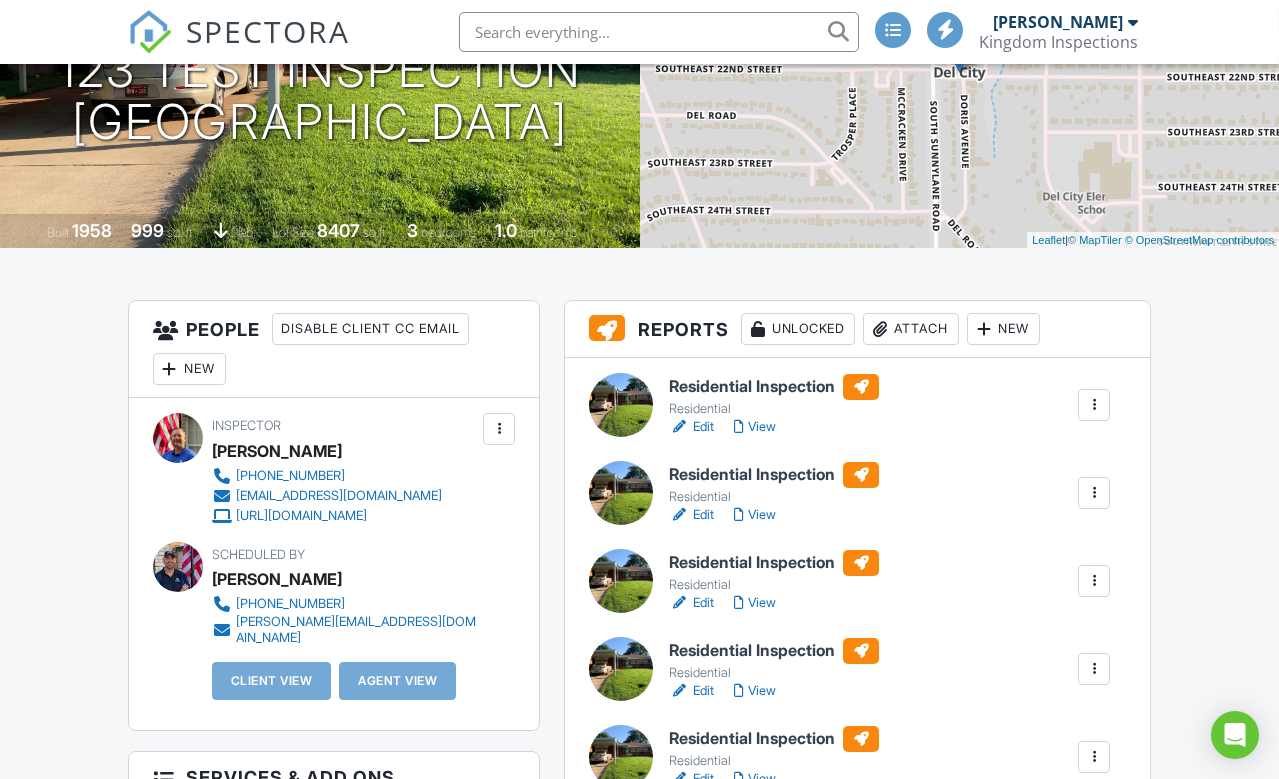 click on "View" at bounding box center (755, 427) 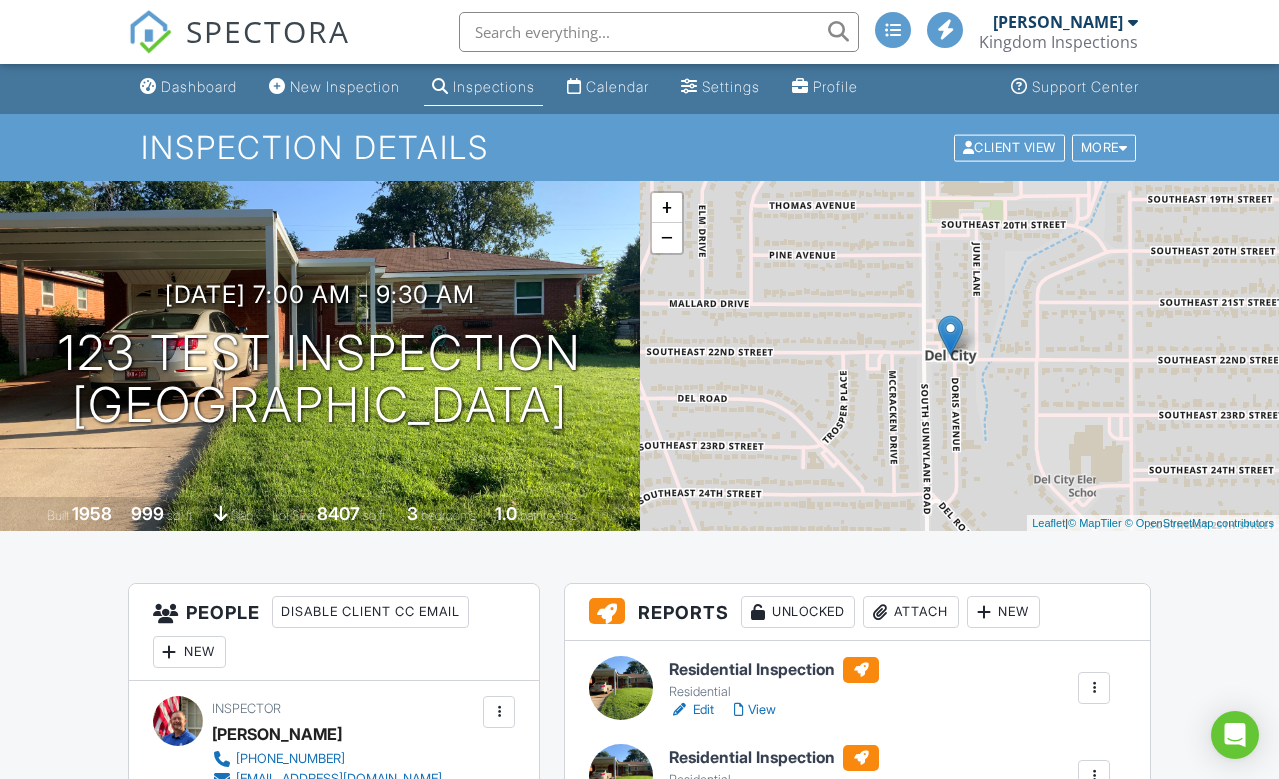 scroll, scrollTop: 3, scrollLeft: 0, axis: vertical 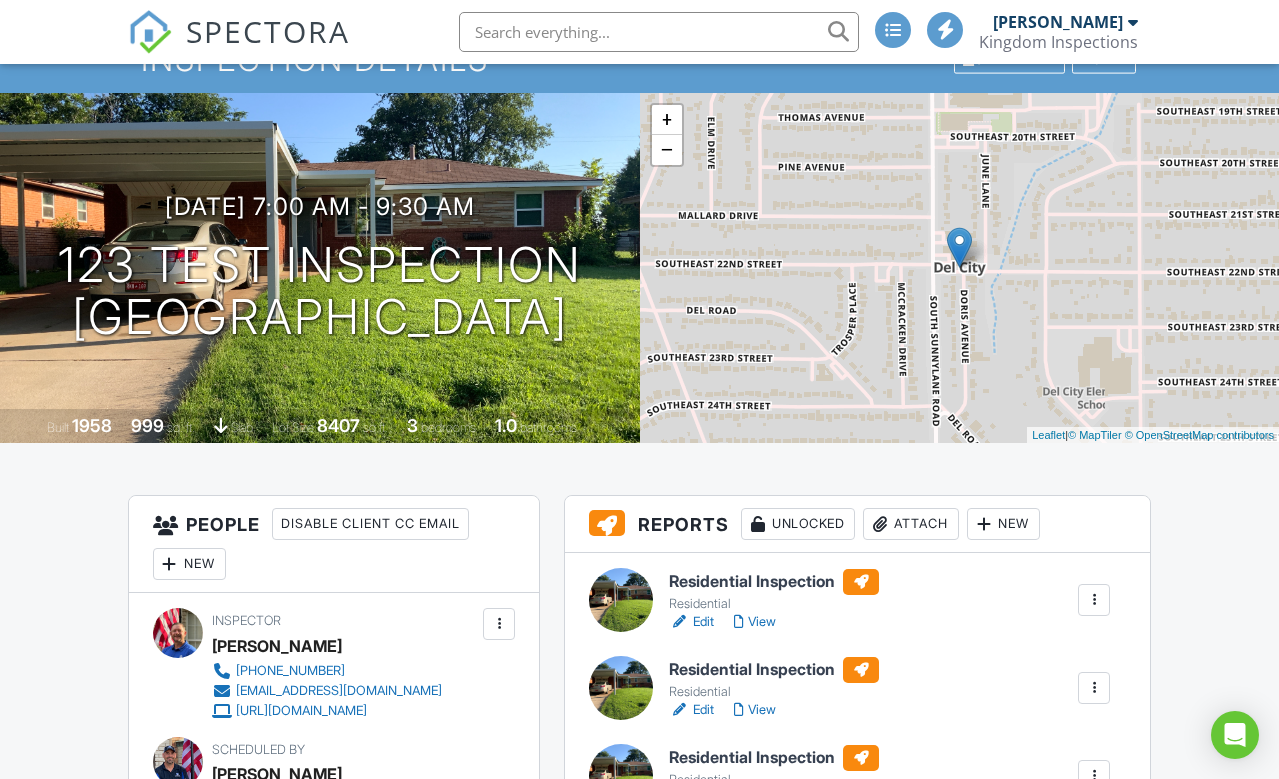 click on "123 Test Inspection
[GEOGRAPHIC_DATA], OK 73115" at bounding box center (320, 292) 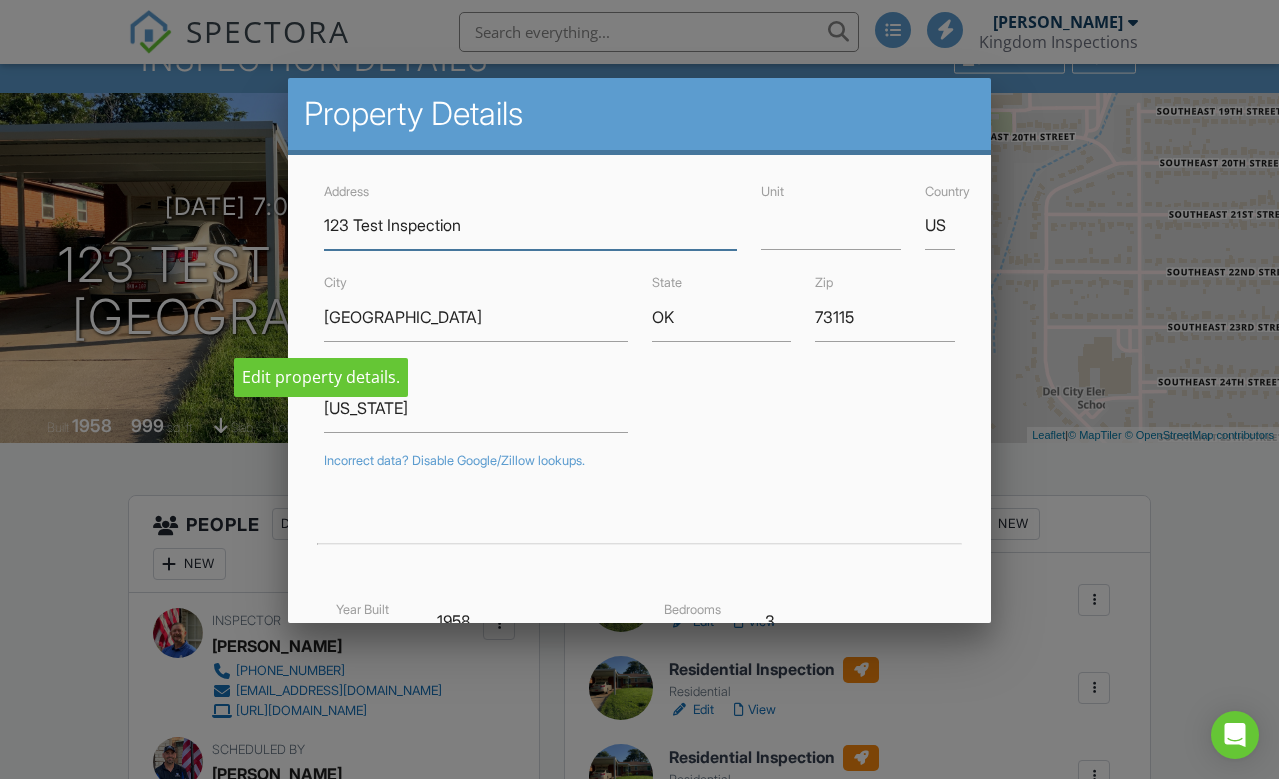 click on "123 Test Inspection" at bounding box center [530, 225] 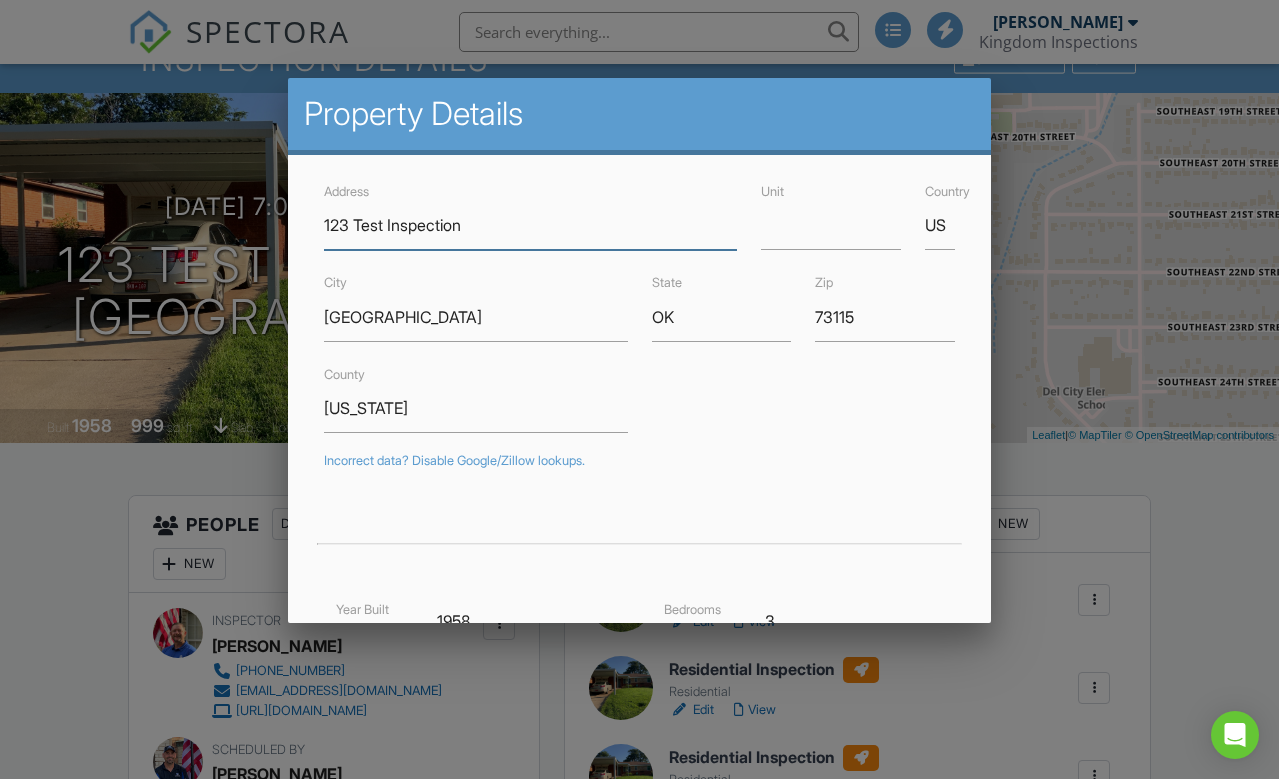 type on "T" 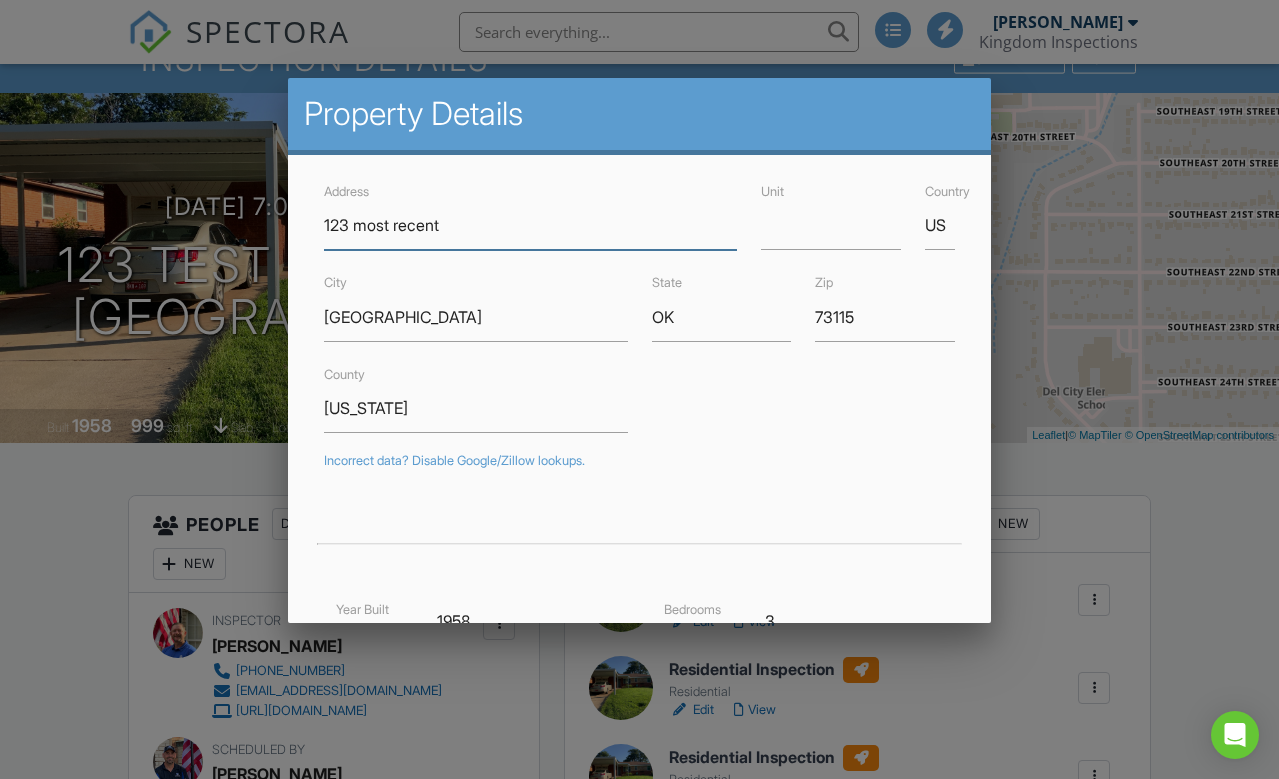type on "123 most recent" 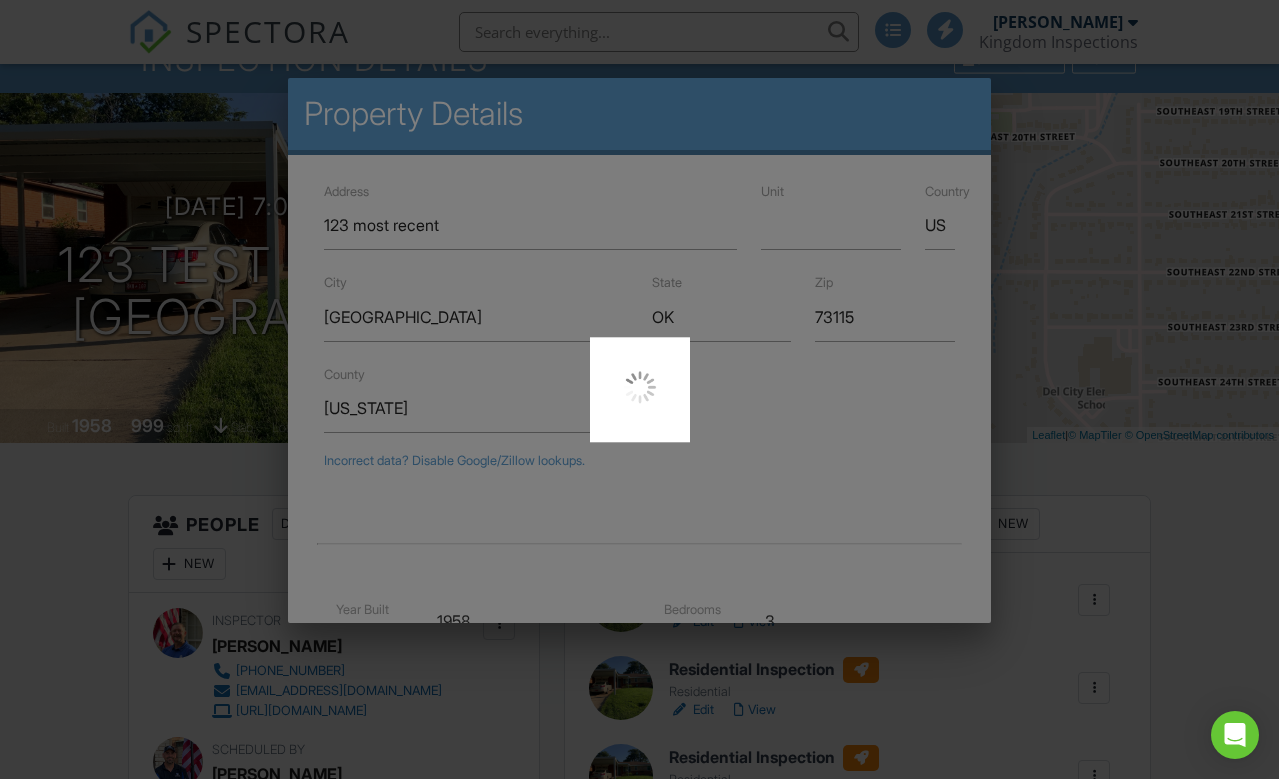 click at bounding box center (639, 389) 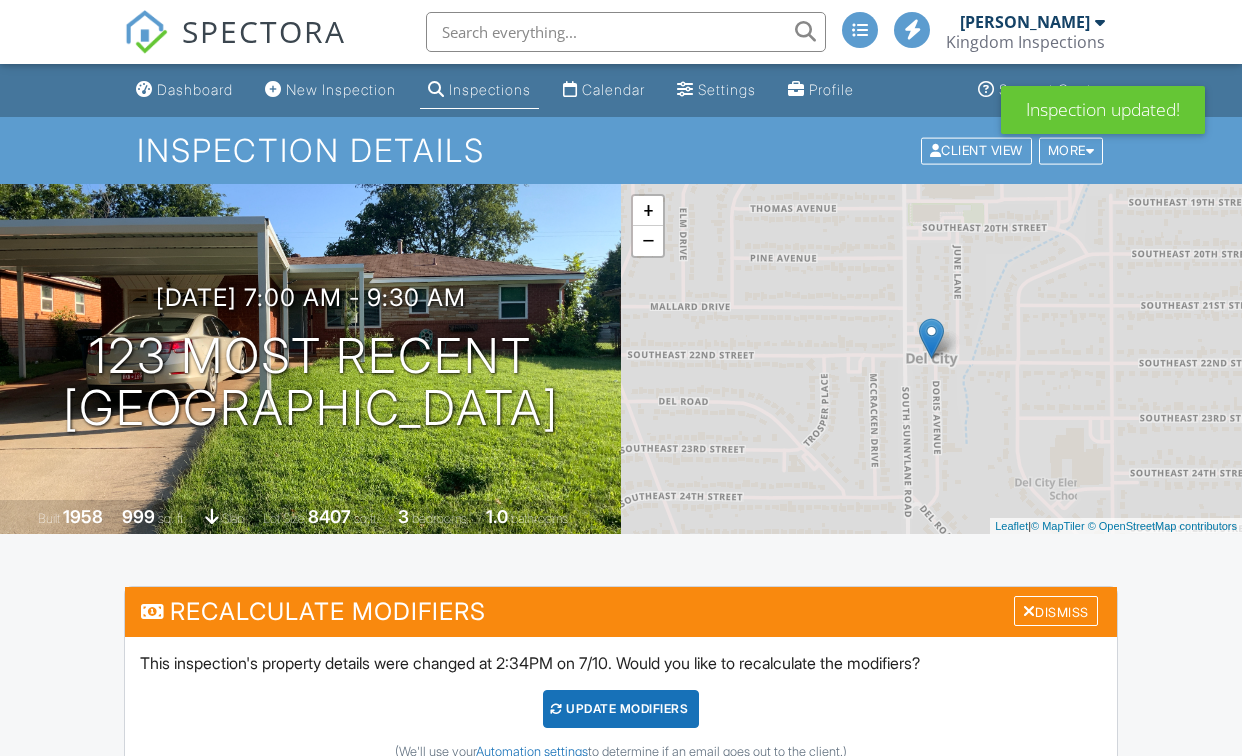 scroll, scrollTop: 4, scrollLeft: 0, axis: vertical 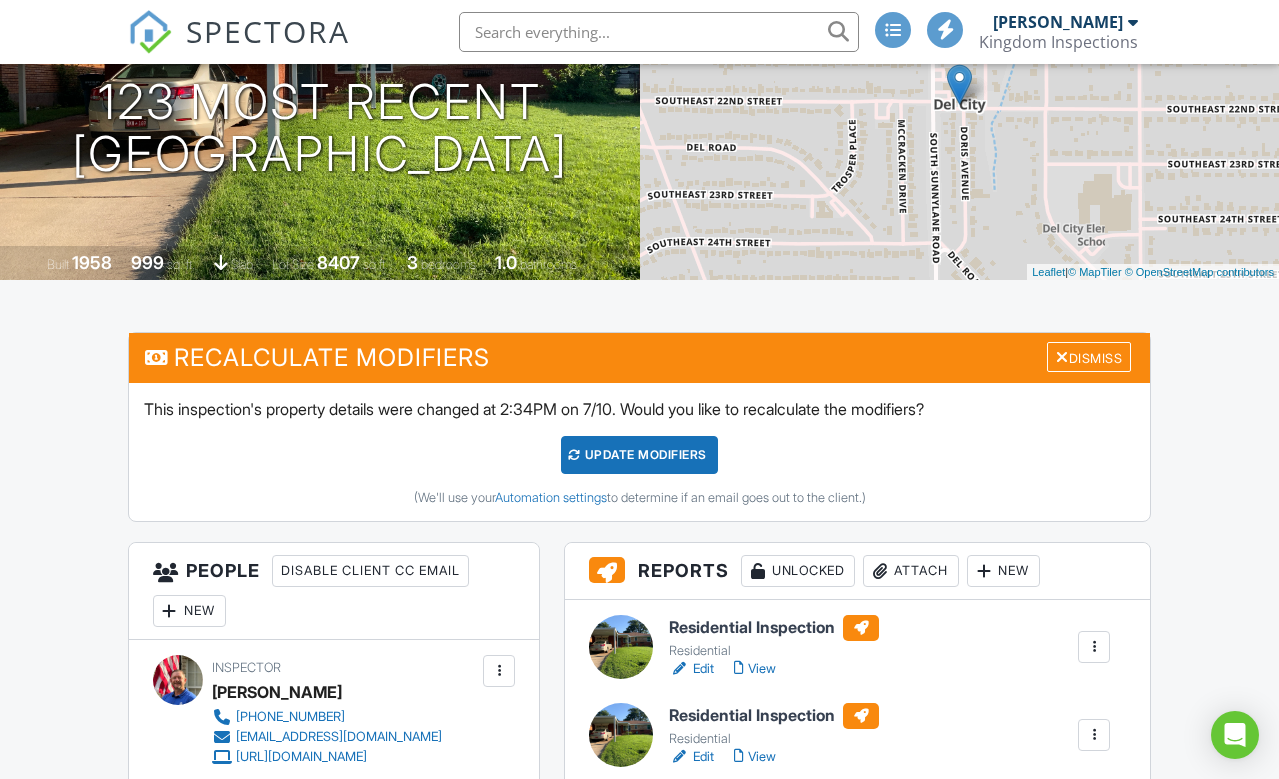 click on "View" at bounding box center [755, 669] 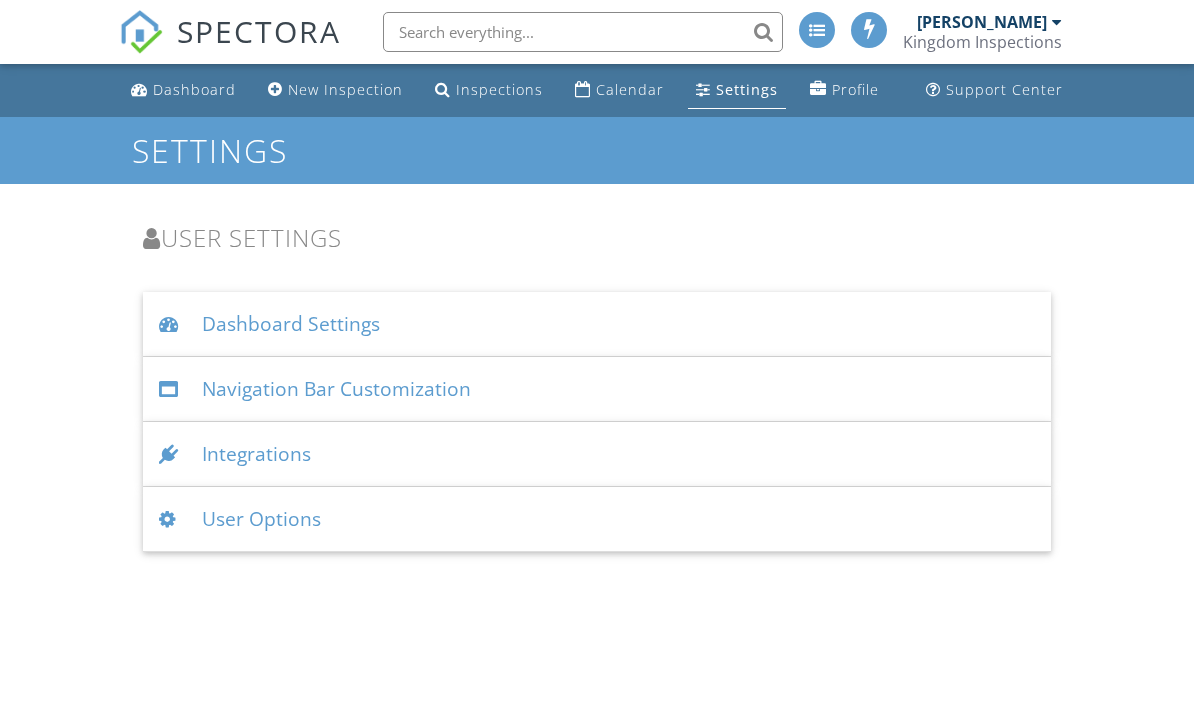 scroll, scrollTop: 0, scrollLeft: 0, axis: both 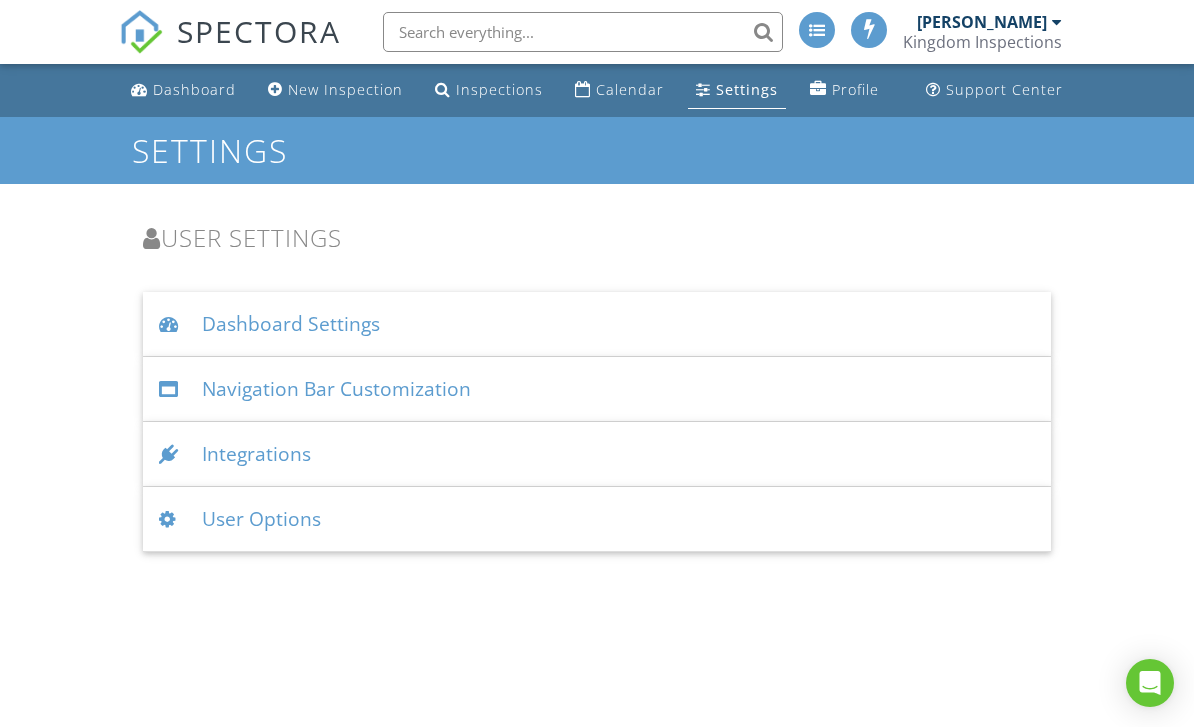 click at bounding box center (172, 324) 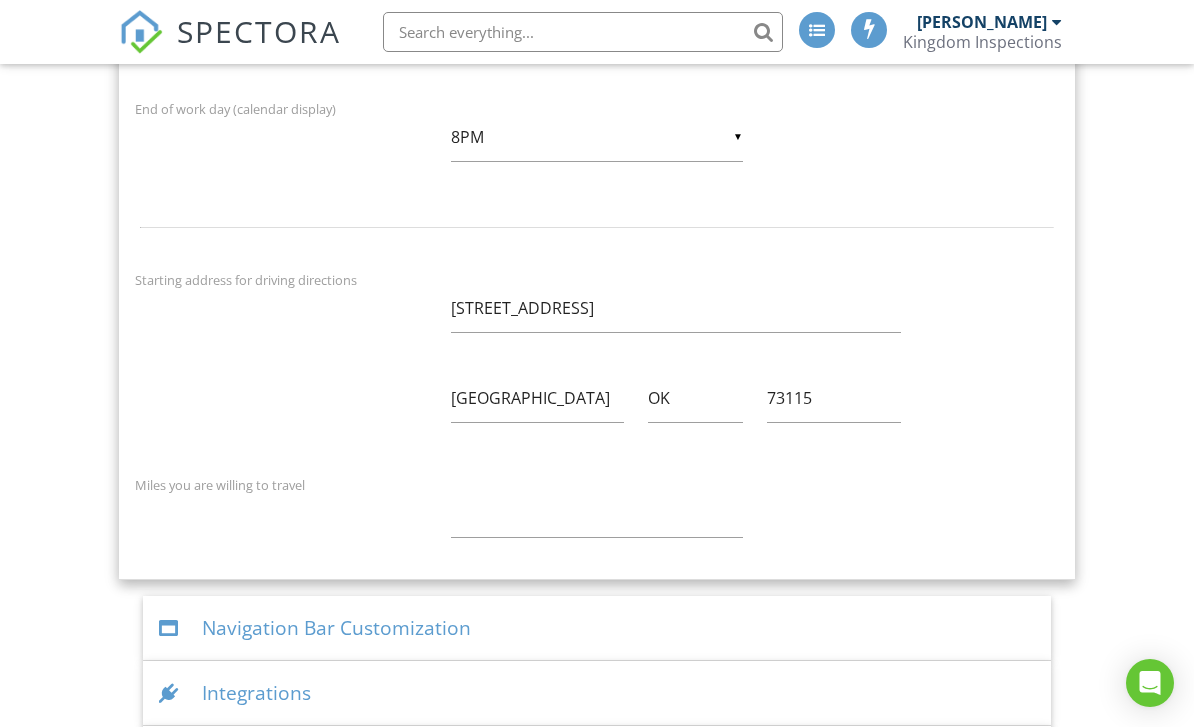 scroll, scrollTop: 871, scrollLeft: 0, axis: vertical 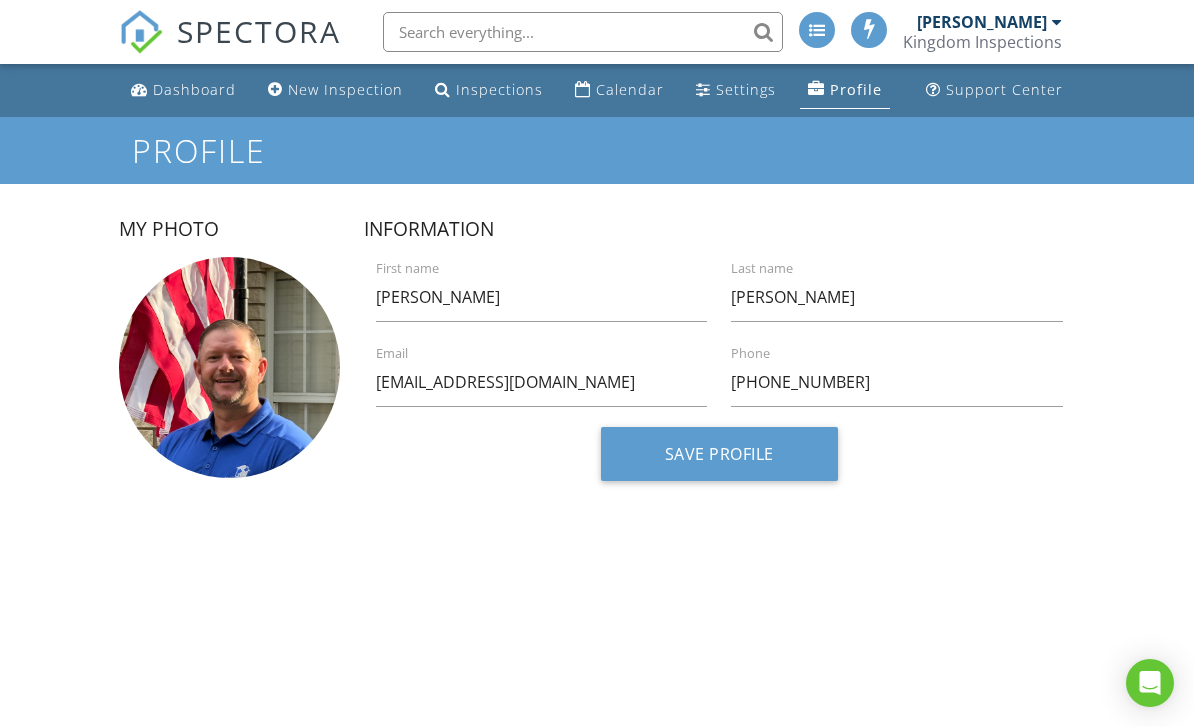 click at bounding box center [817, 30] 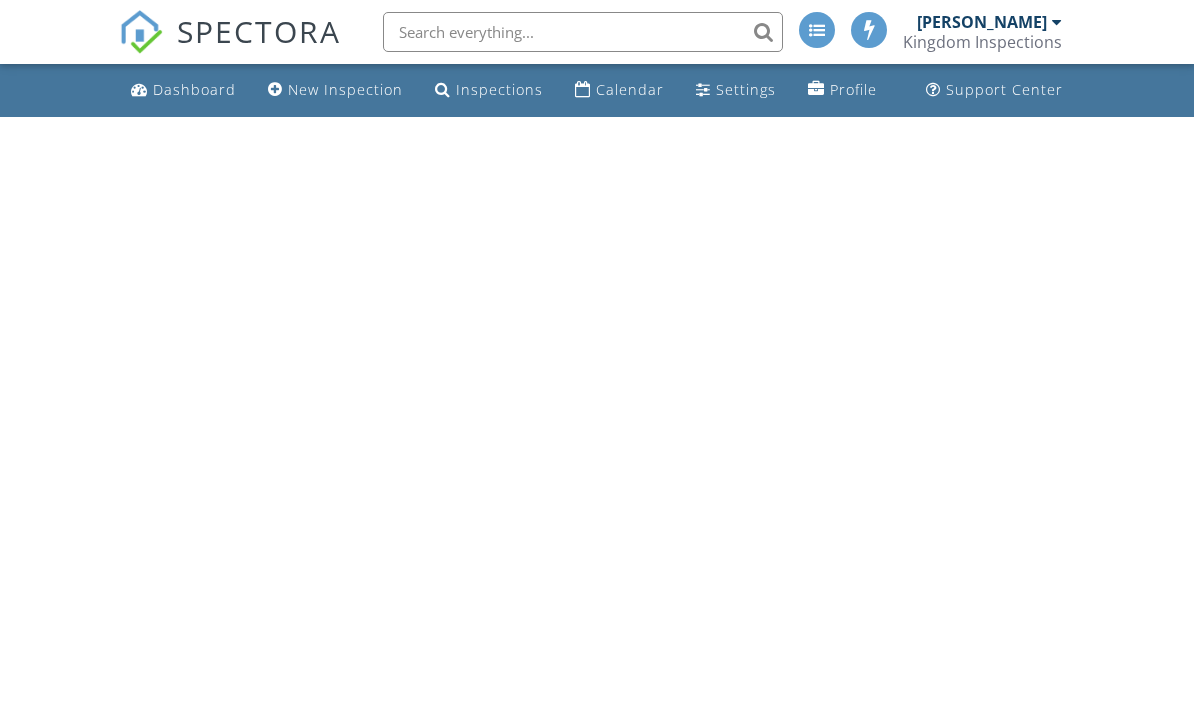 scroll, scrollTop: 0, scrollLeft: 0, axis: both 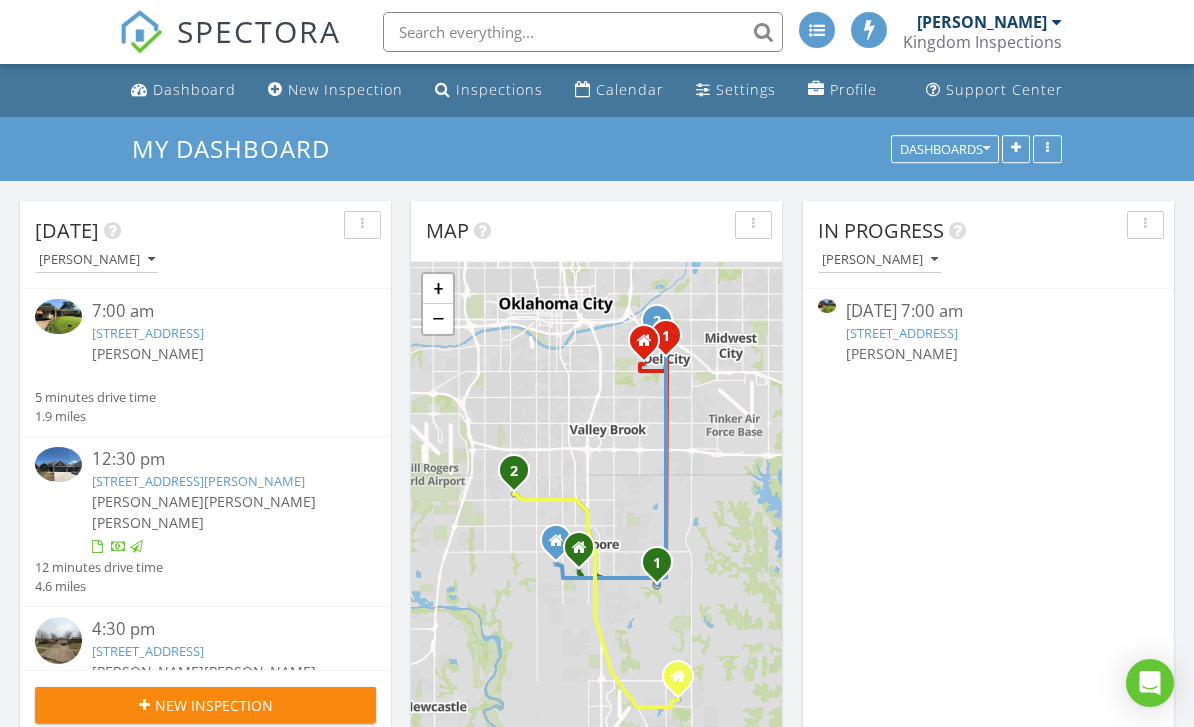 click at bounding box center [1145, 225] 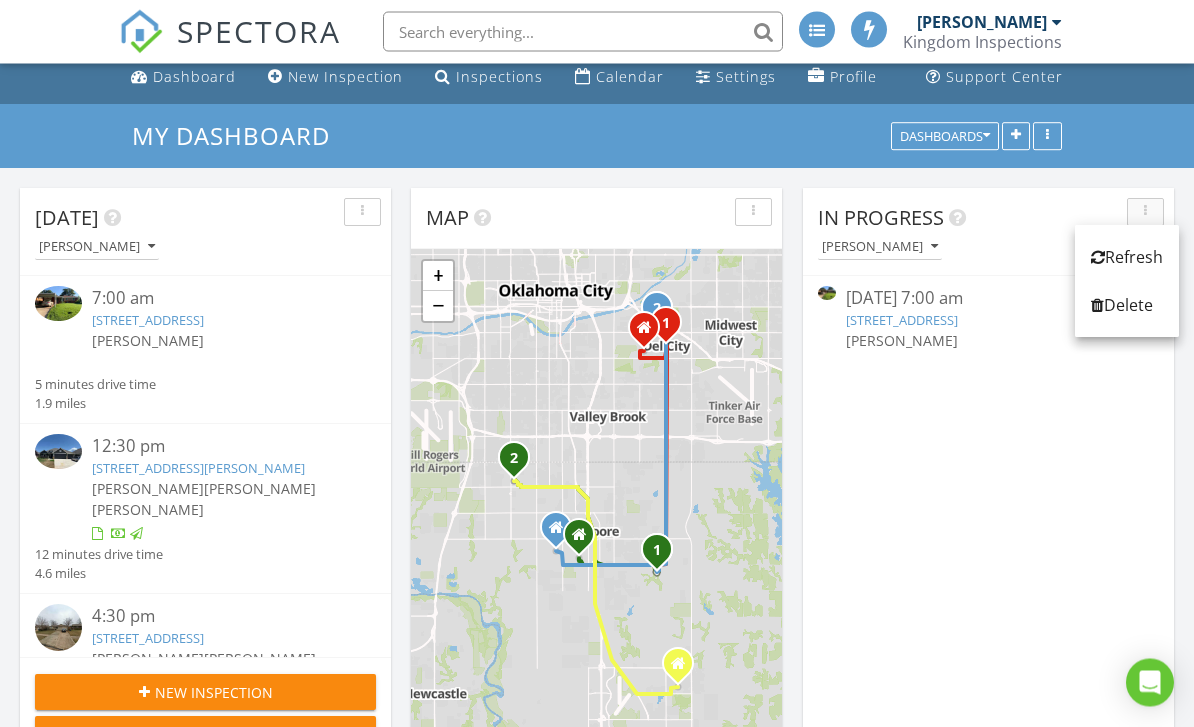 scroll, scrollTop: 13, scrollLeft: 0, axis: vertical 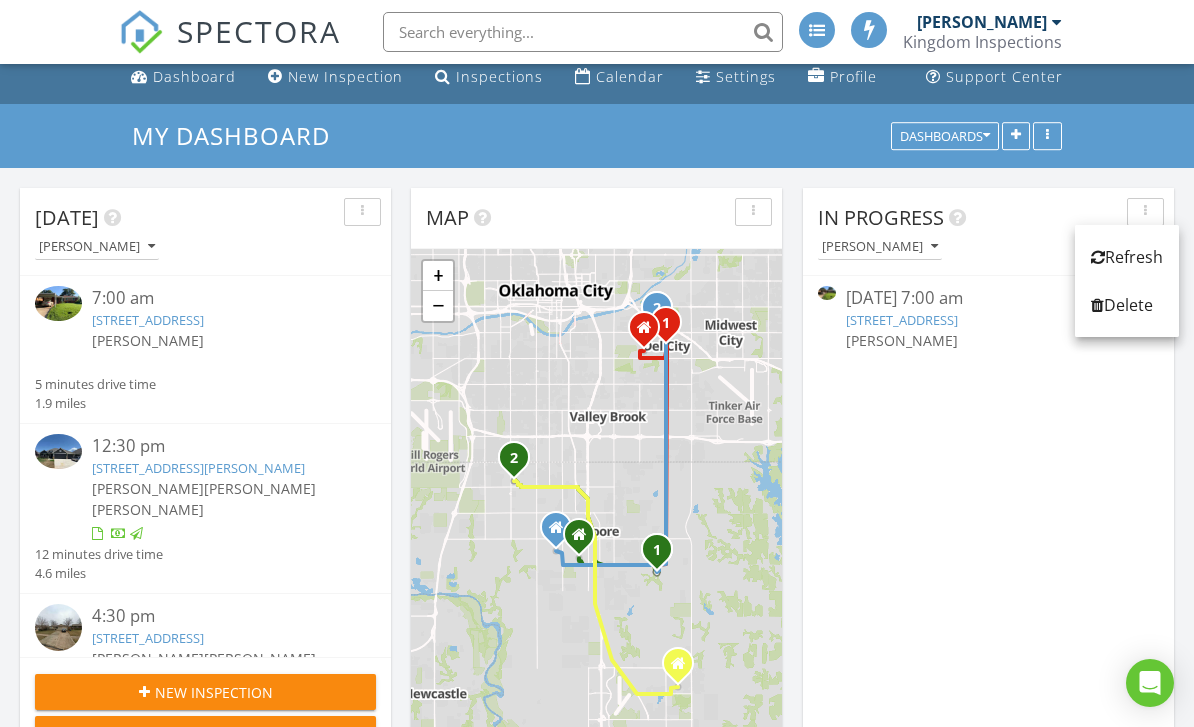 click on "In Progress
Travis Haberman
07/10/25 7:00 am   123 most recent , Del City, OK 73115
Travis Haberman" at bounding box center [988, 478] 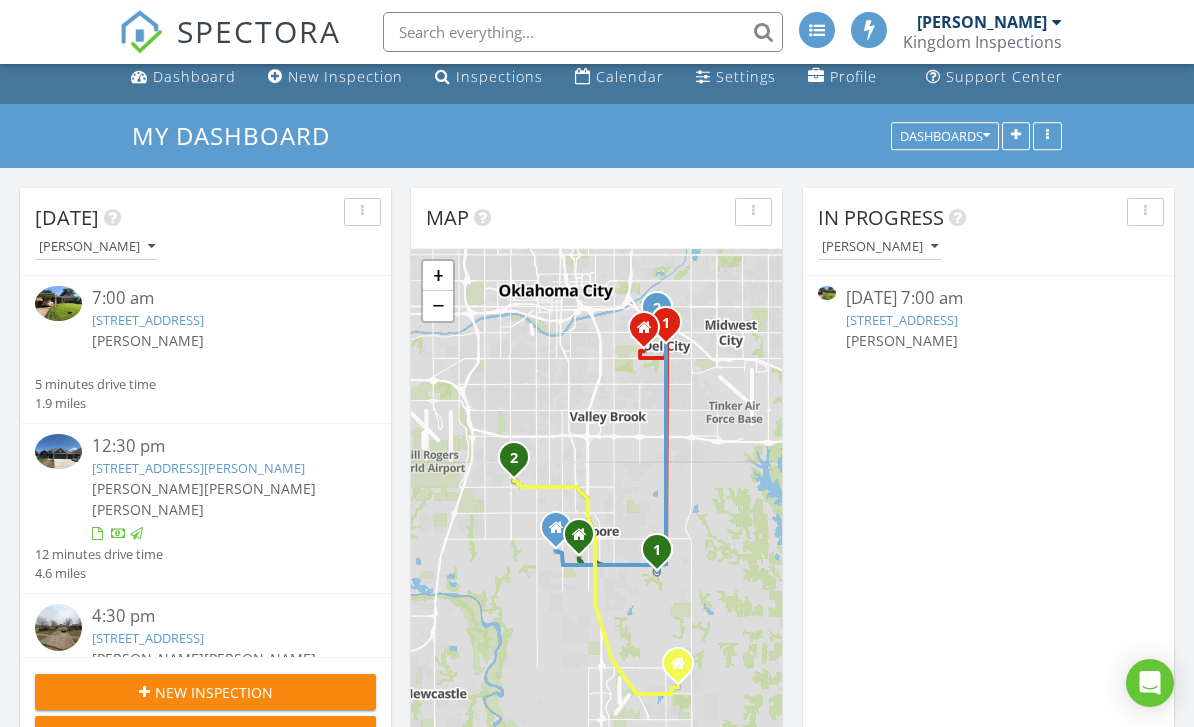 click at bounding box center [1047, 136] 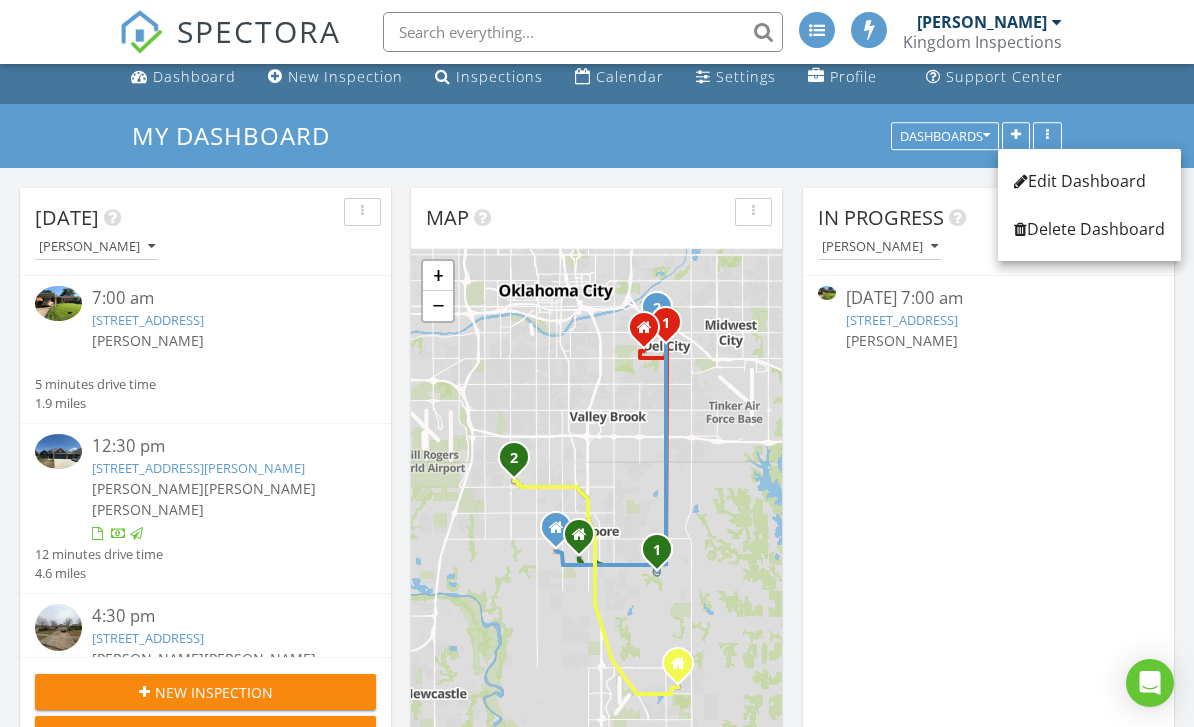 click on "In Progress
Travis Haberman
07/10/25 7:00 am   123 most recent , Del City, OK 73115
Travis Haberman" at bounding box center (988, 478) 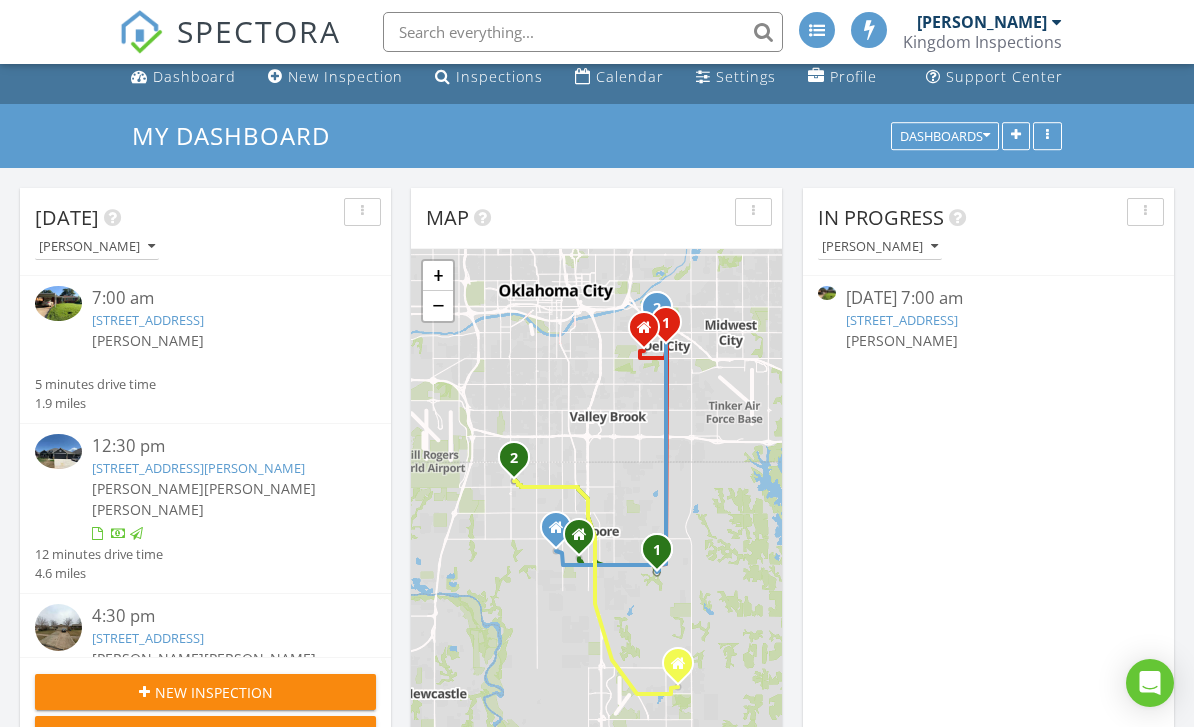 click at bounding box center (1016, 136) 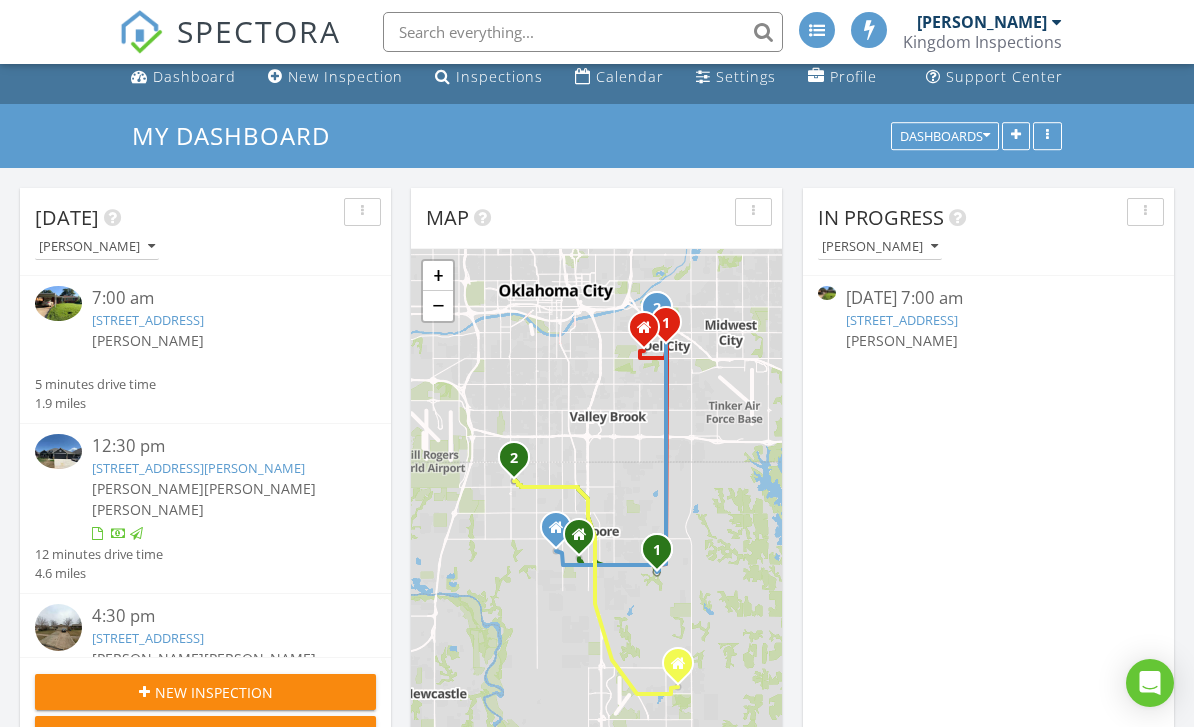 scroll, scrollTop: 55, scrollLeft: 0, axis: vertical 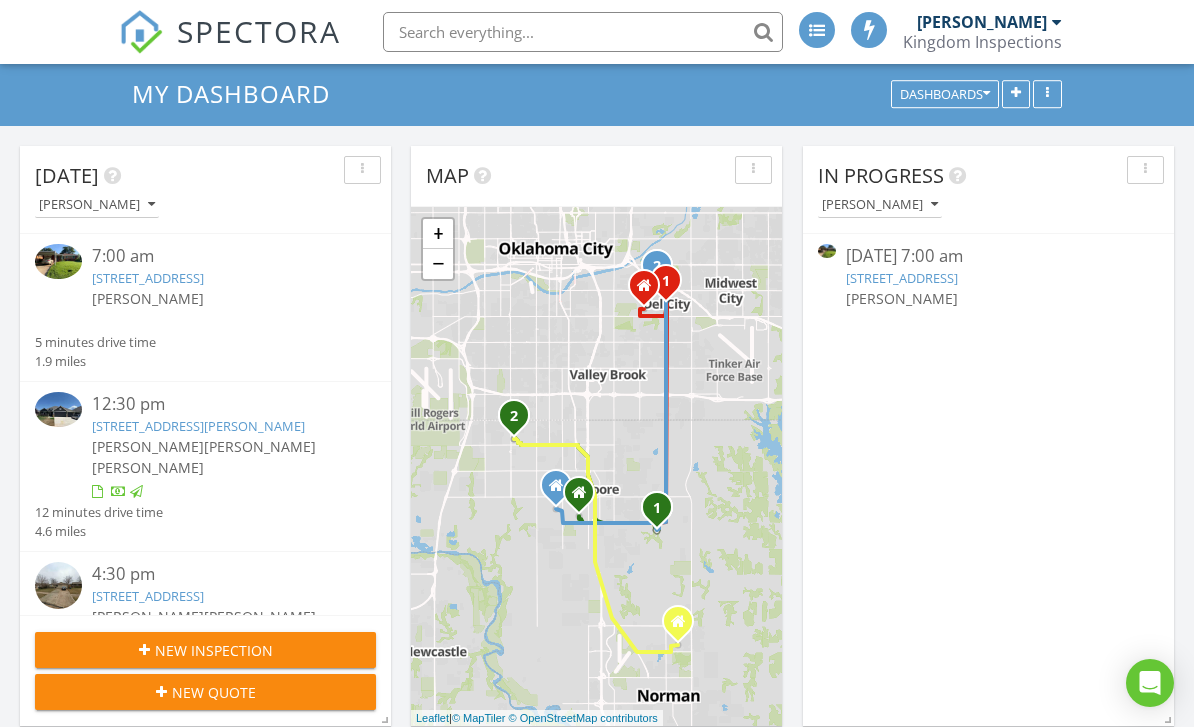 click at bounding box center [1016, 94] 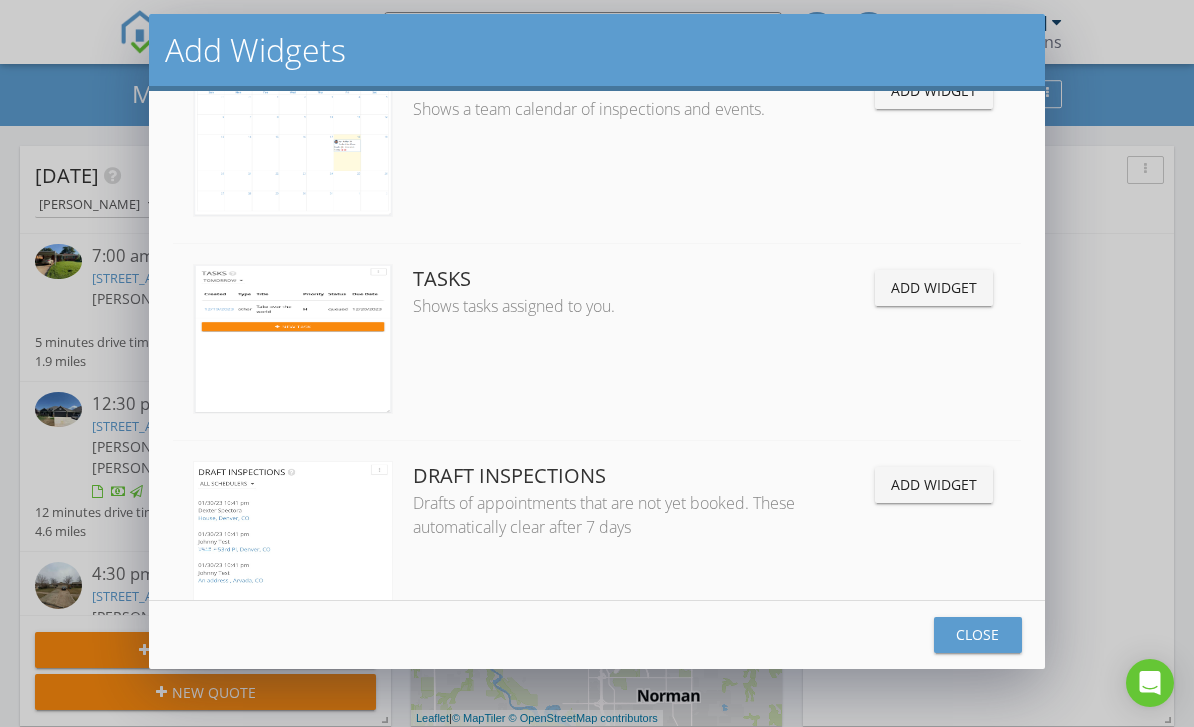 scroll, scrollTop: 69, scrollLeft: 0, axis: vertical 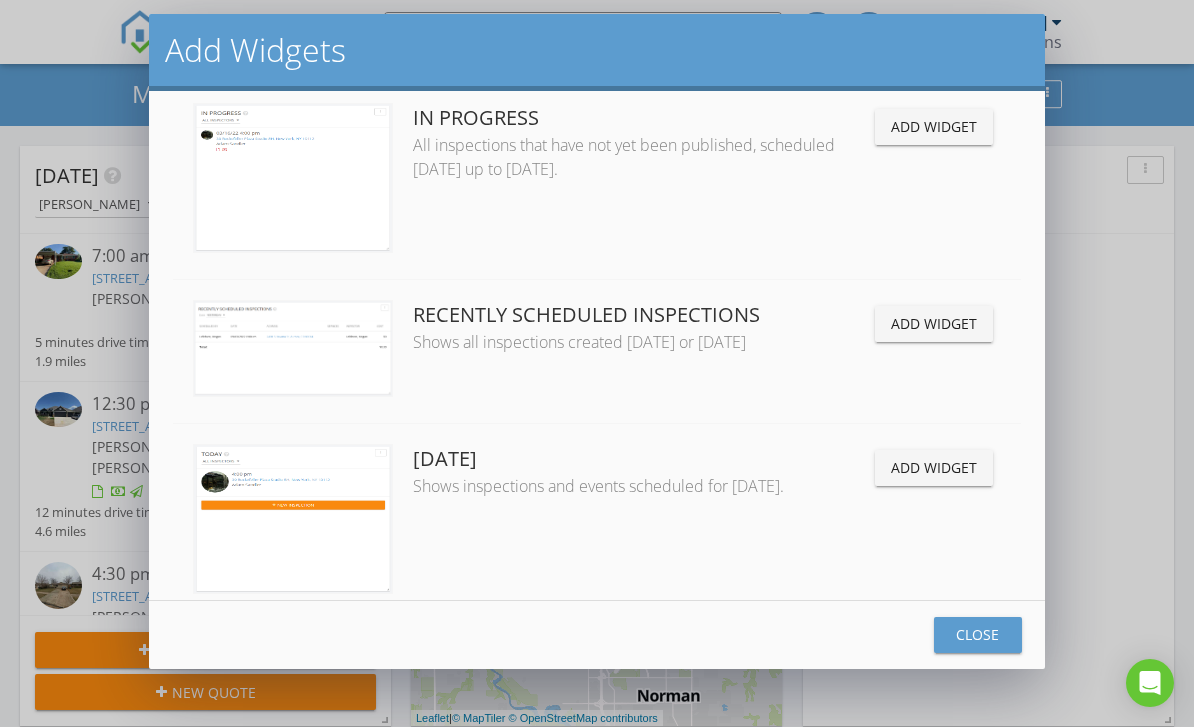 click on "Add Widget" at bounding box center (934, 181) 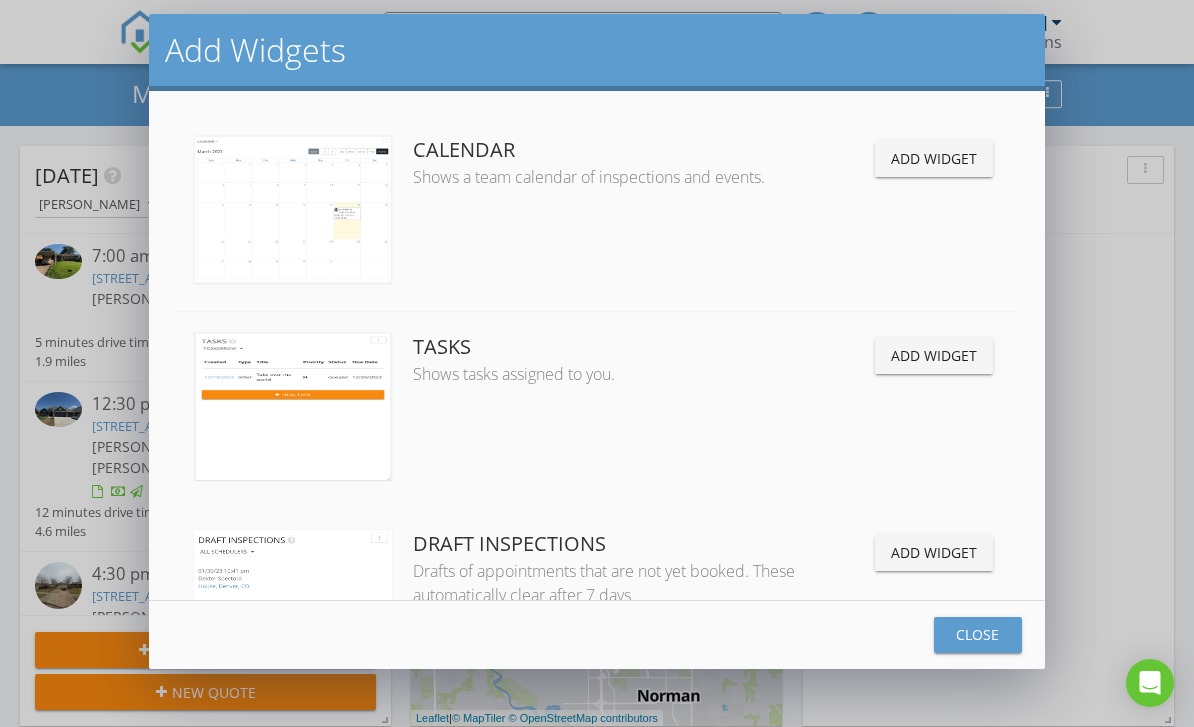 scroll, scrollTop: -17, scrollLeft: 0, axis: vertical 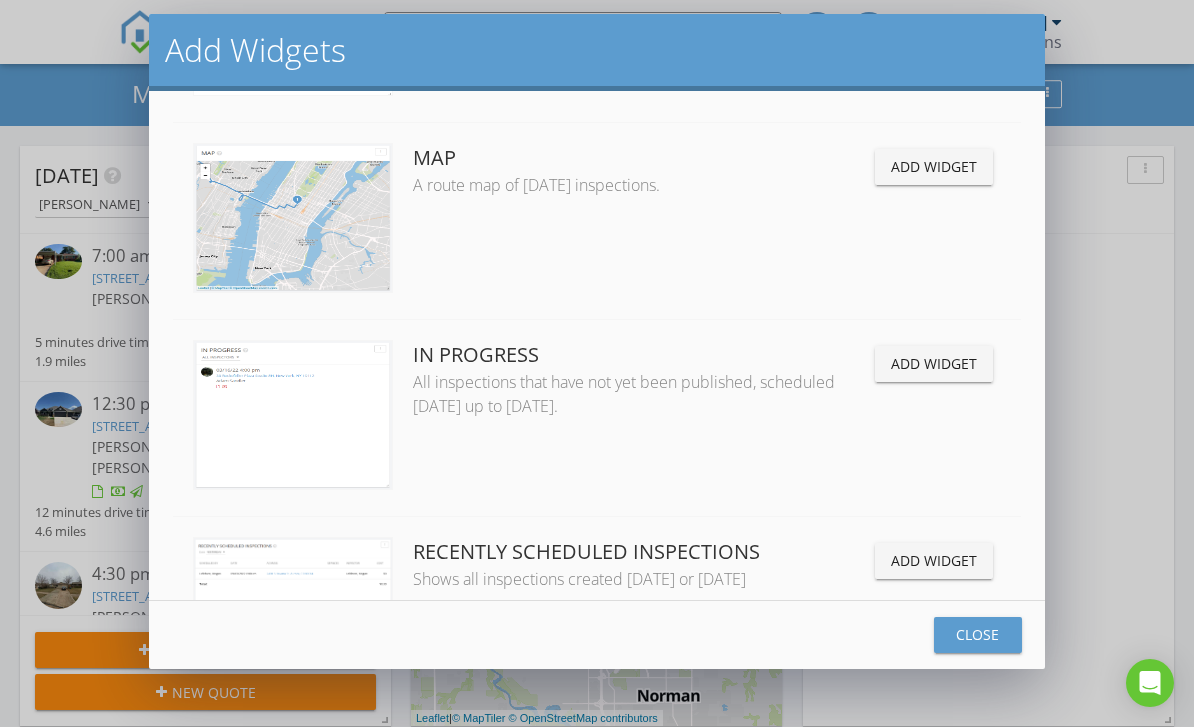 click on "Add Widgets" at bounding box center (597, 50) 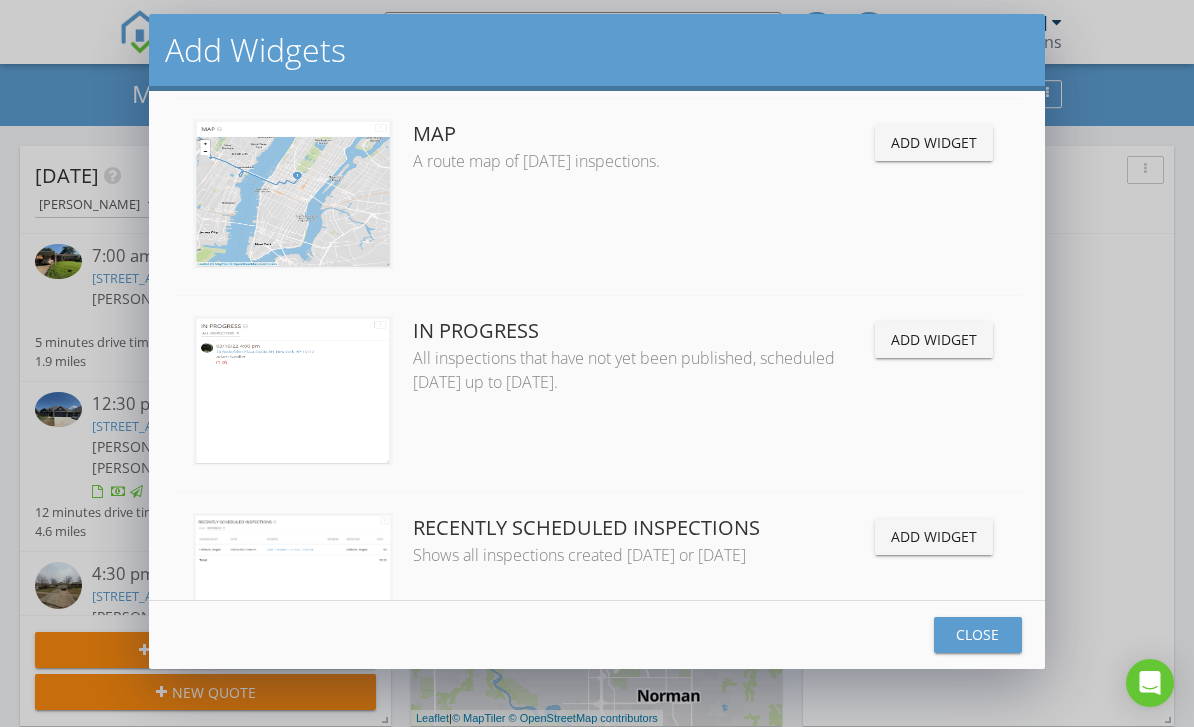 scroll, scrollTop: 610, scrollLeft: 0, axis: vertical 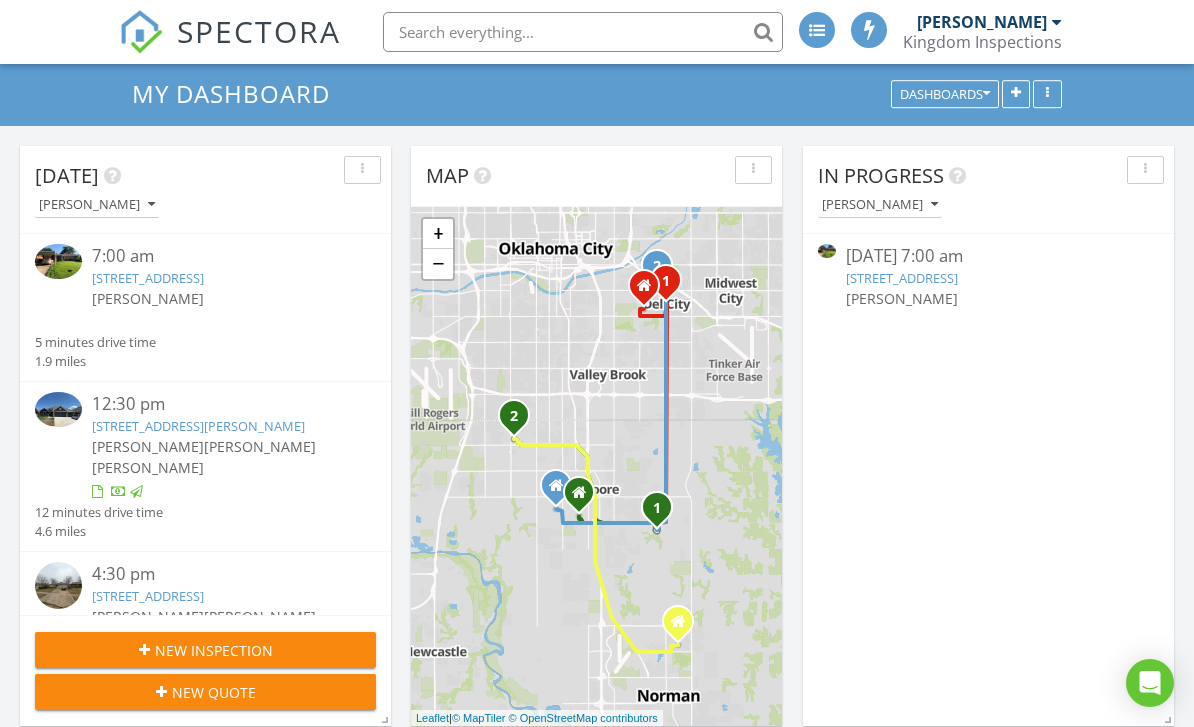 click on "Dashboards" at bounding box center [945, 94] 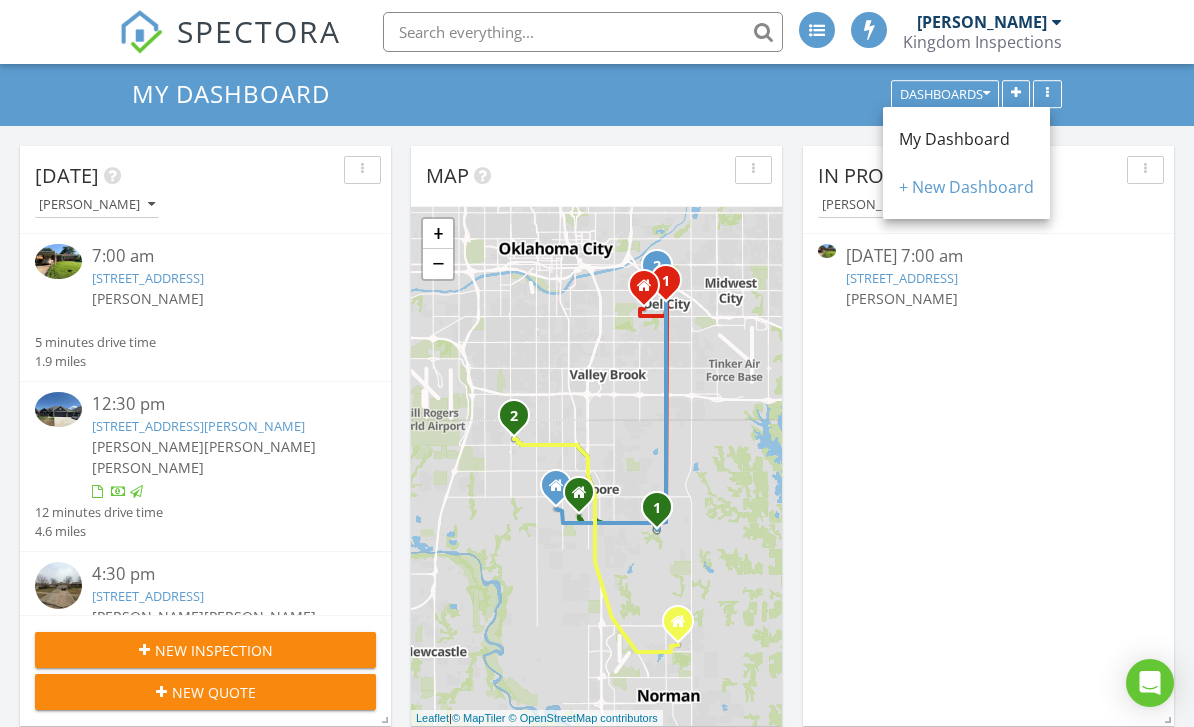 click on "My Dashboard" at bounding box center (954, 139) 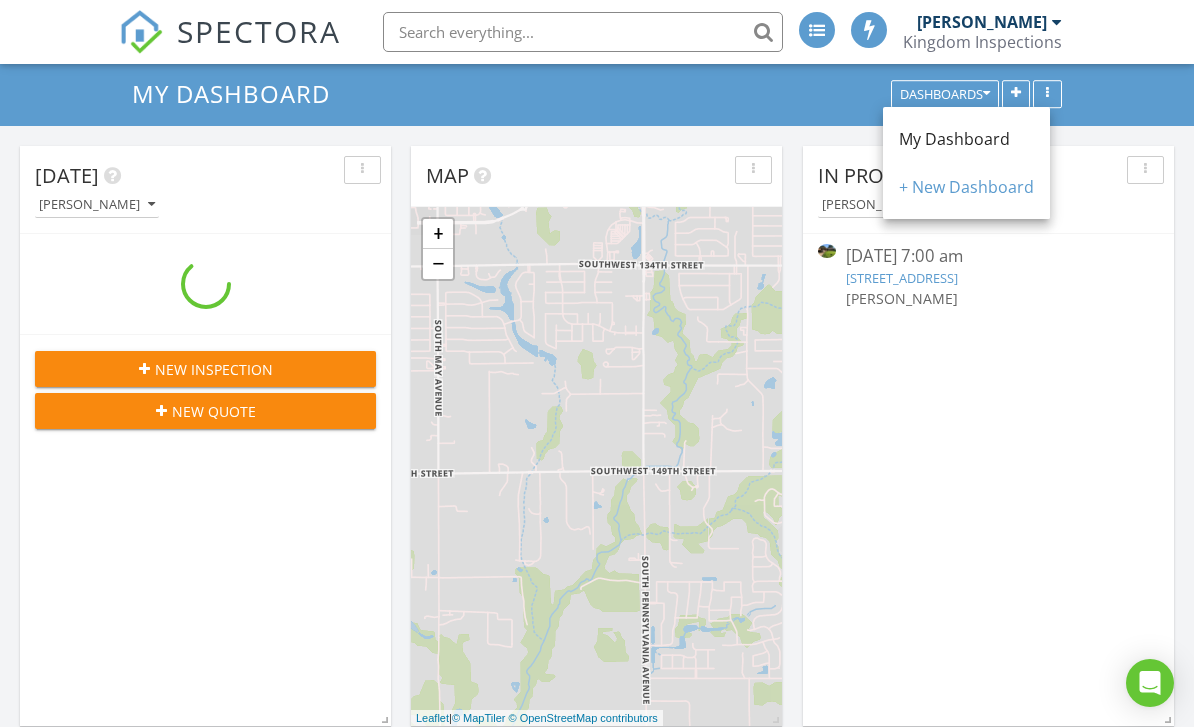 scroll, scrollTop: 10, scrollLeft: 10, axis: both 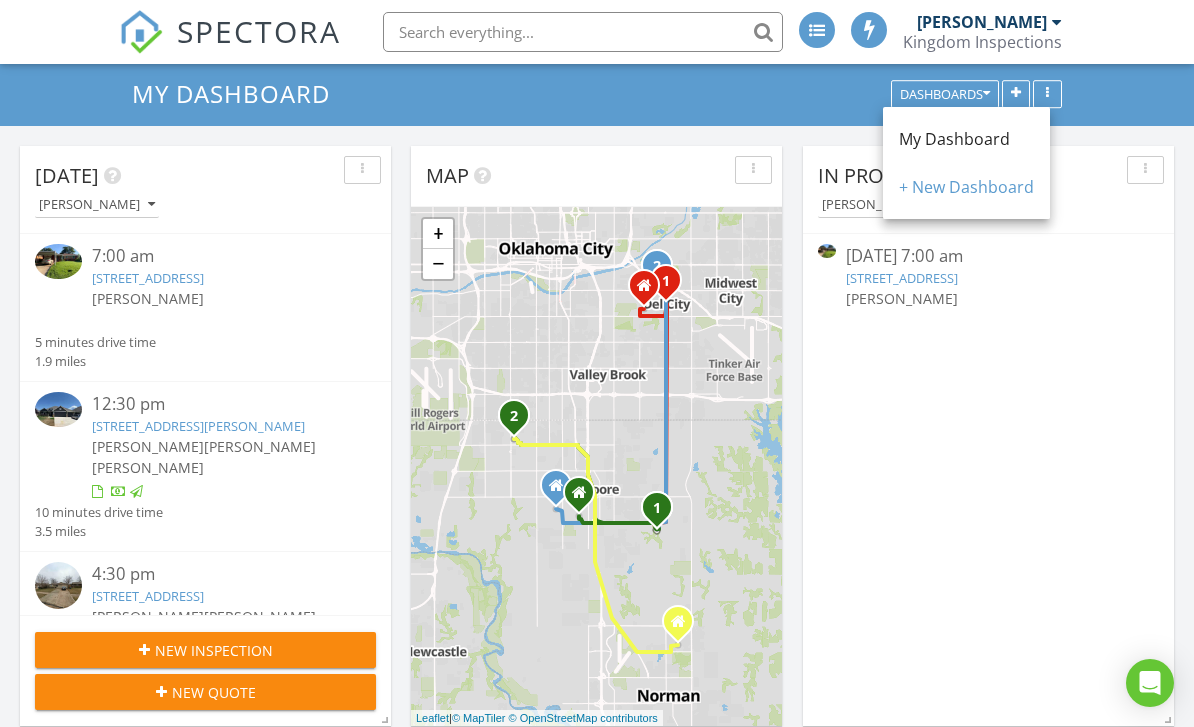 click at bounding box center [988, 322] 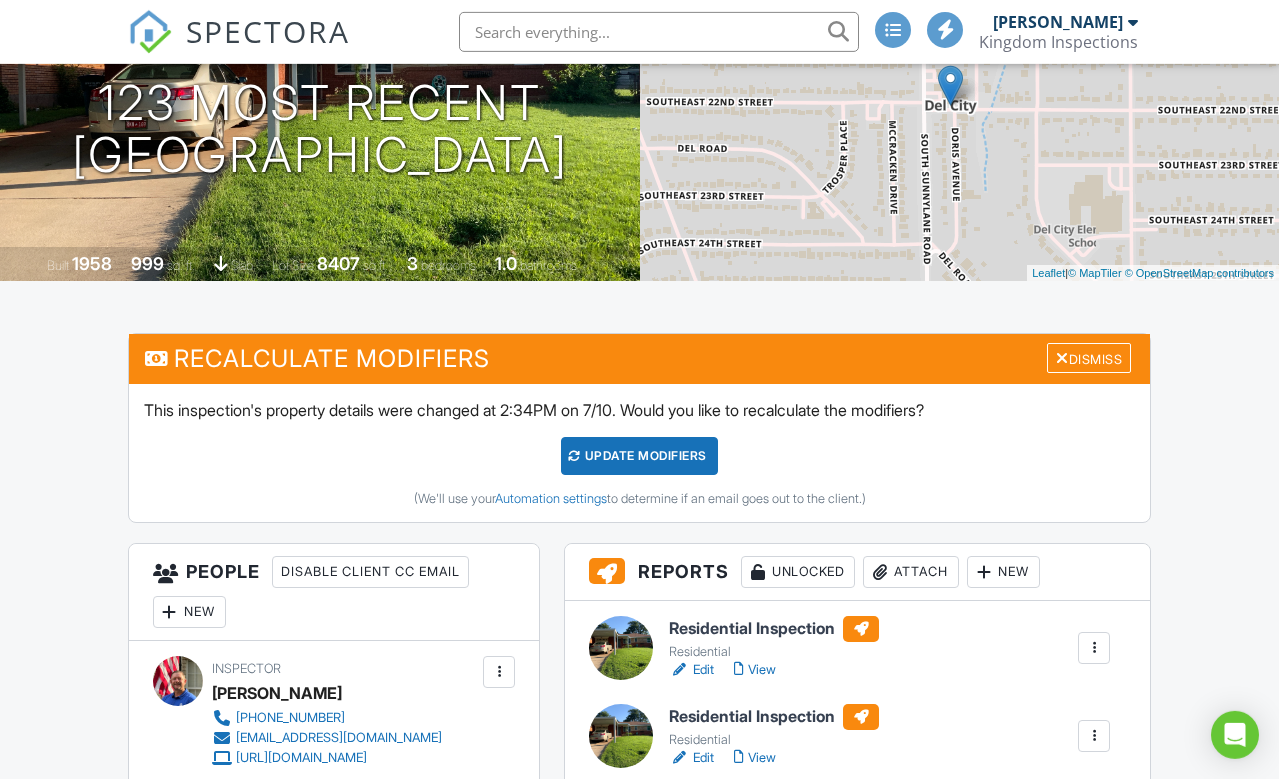 scroll, scrollTop: 169, scrollLeft: 0, axis: vertical 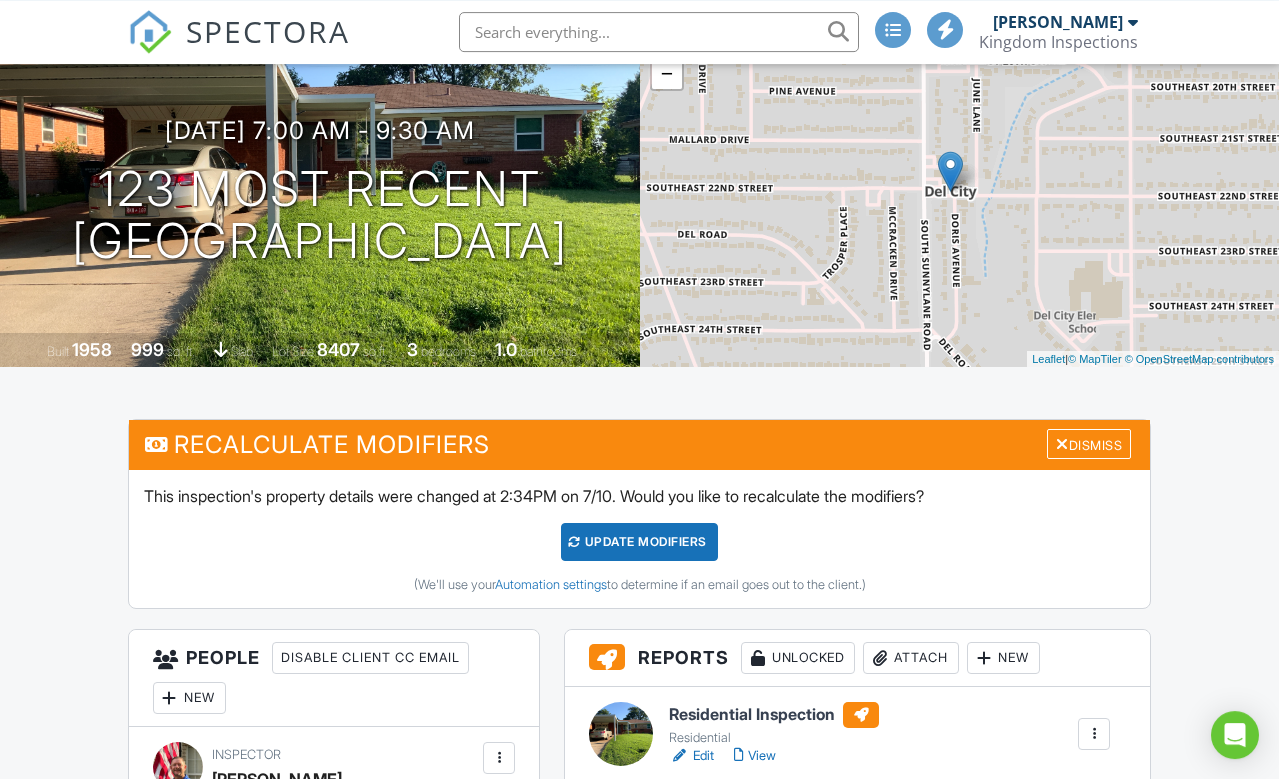 click on "UPDATE Modifiers" at bounding box center (639, 542) 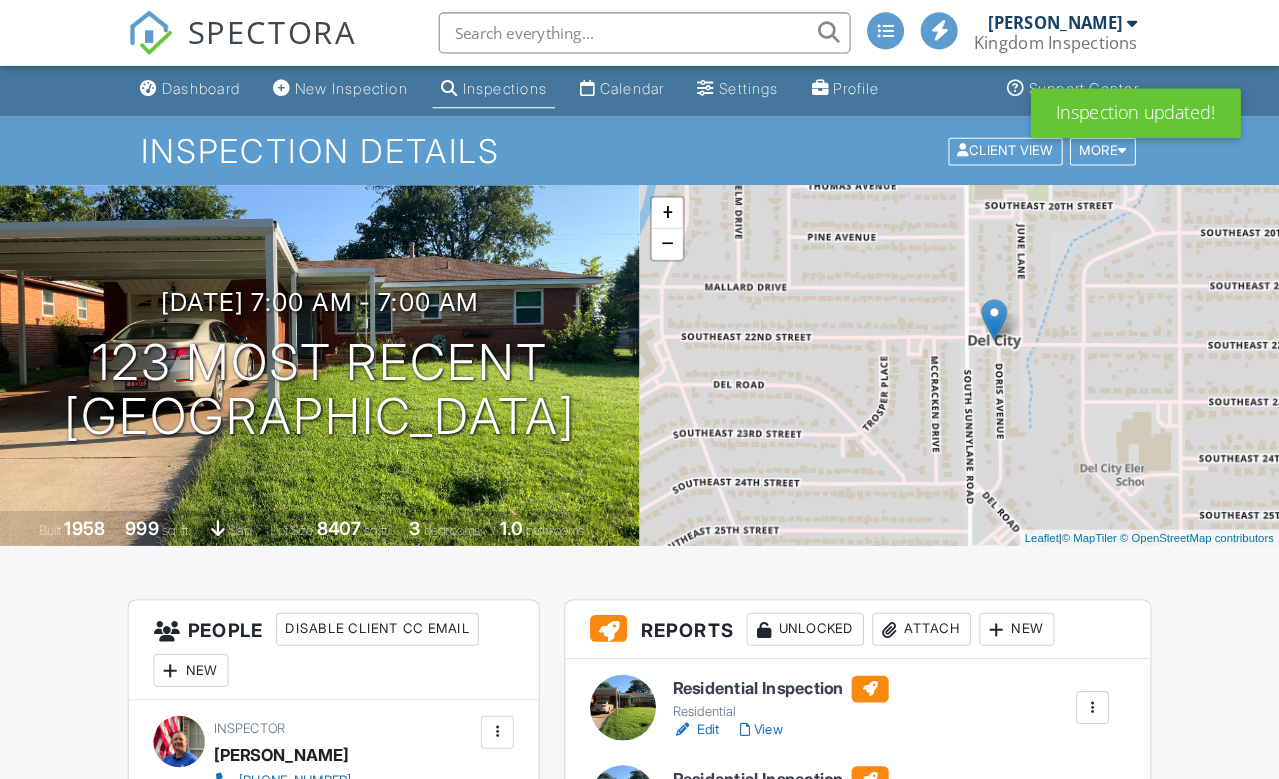 scroll, scrollTop: 7, scrollLeft: 0, axis: vertical 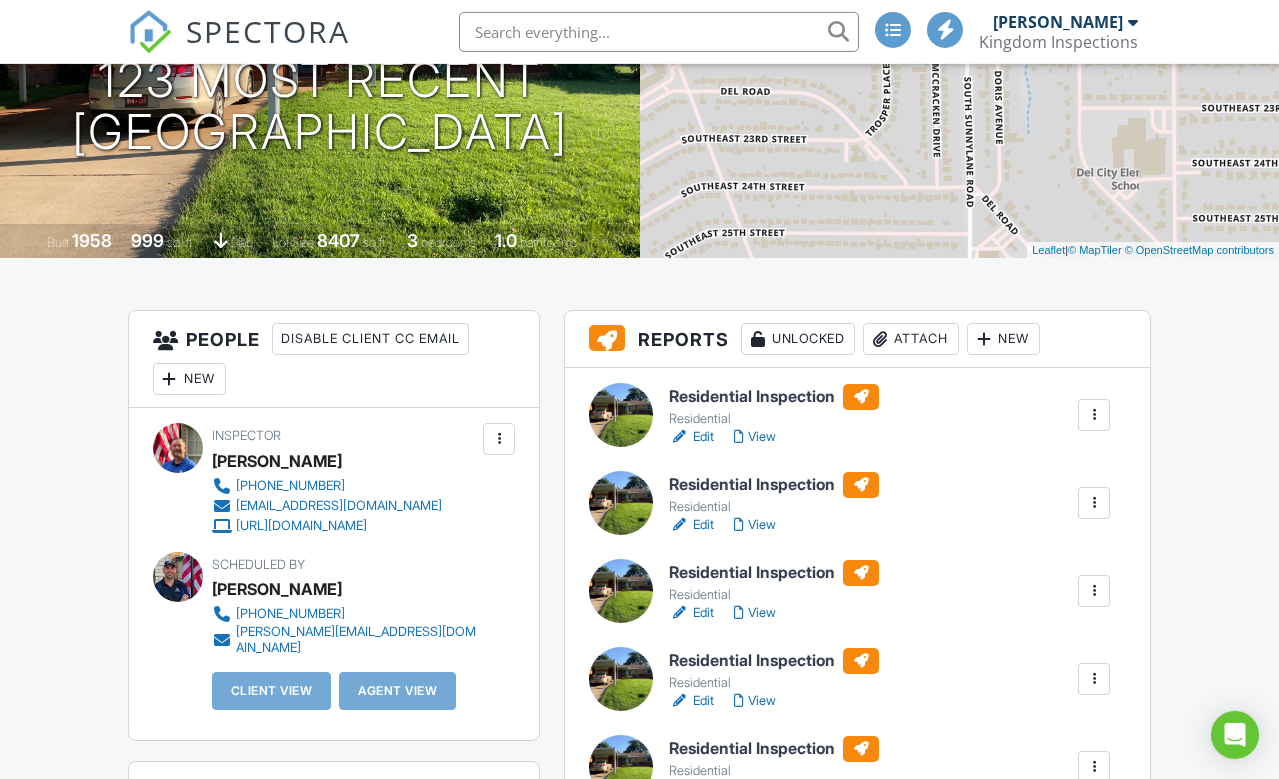 click at bounding box center [1094, 415] 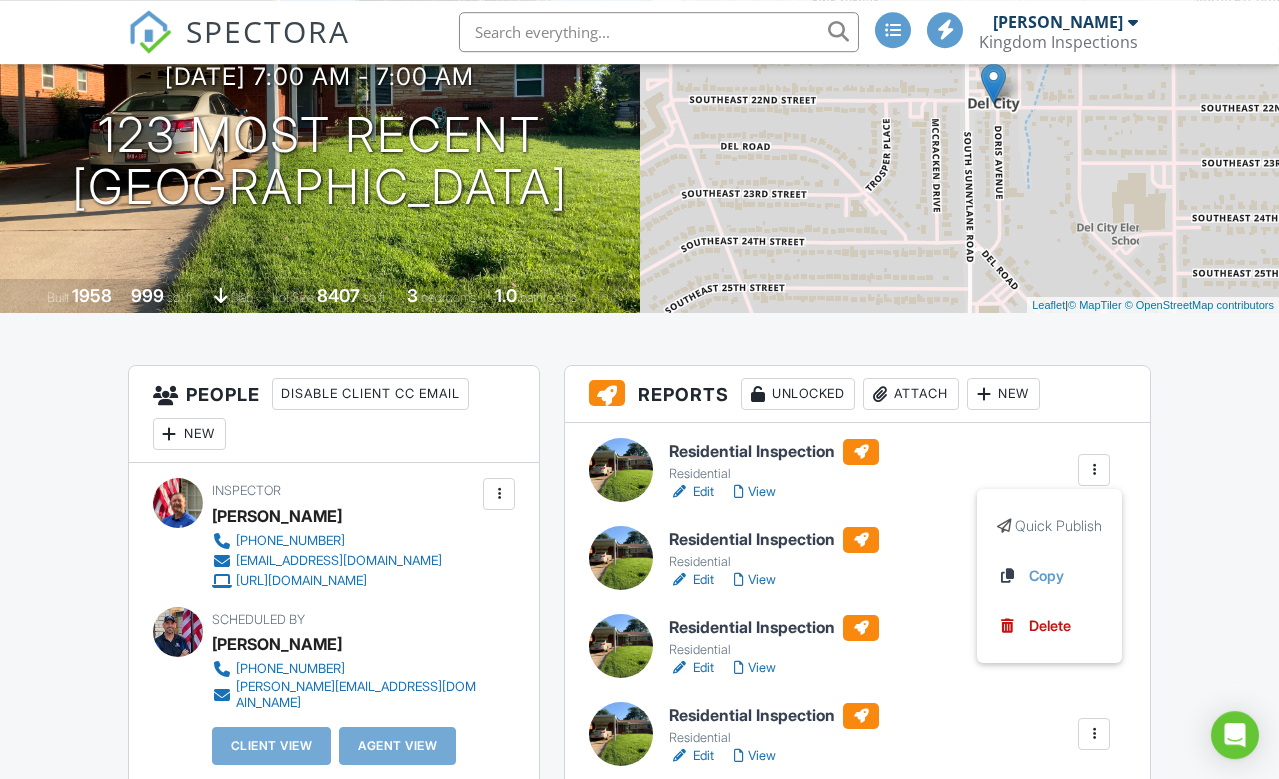 scroll, scrollTop: 220, scrollLeft: 22, axis: both 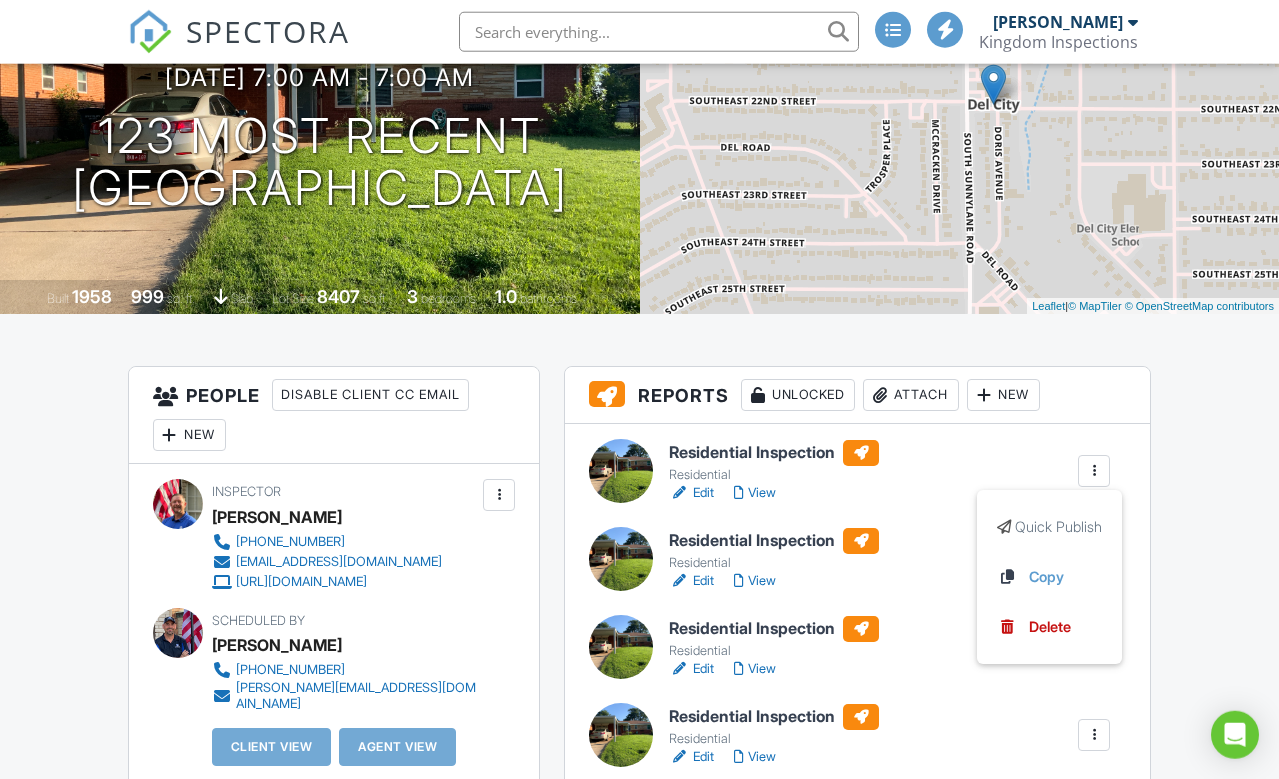 click on "Dashboard
New Inspection
Inspections
Calendar
Settings
Profile
Support Center
Inspection Details
Client View
More
Property Details
Reschedule
Reorder / Copy
Share
Cancel
[GEOGRAPHIC_DATA]
Print Order
Convert to V9
Disable Pass on CC Fees
[DATE]  7:00 am
- 7:00 am
123 most recent
[GEOGRAPHIC_DATA], OK 73115
Built
1958
999
sq. ft.
slab
Lot Size
8407
sq.ft.
3
bedrooms
1.0
bathrooms
+ − Leaflet  |  © MapTiler   © OpenStreetMap contributors
All emails and texts are disabled for this inspection!
Turn on emails and texts
Reports
Unlocked
Attach
New
Residential Inspection
Residential
Edit
View
Quick Publish" at bounding box center (639, 1612) 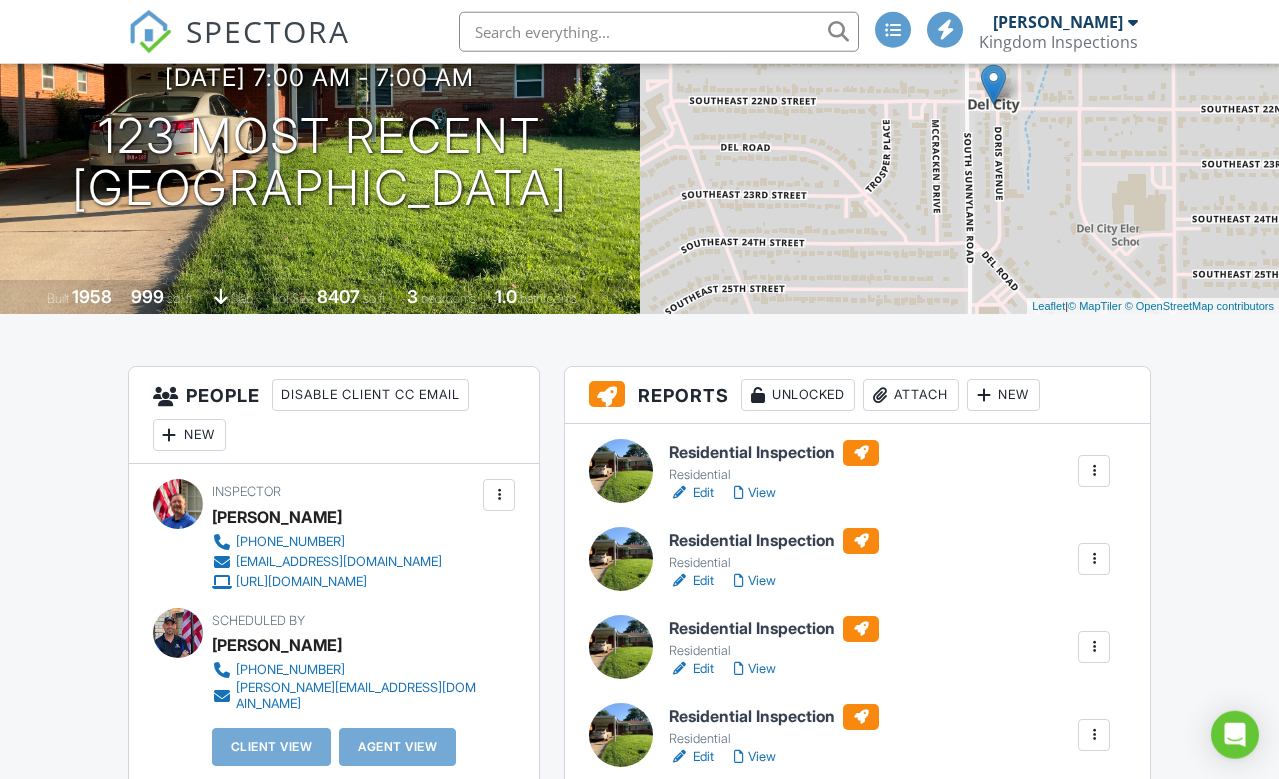 click at bounding box center [621, 471] 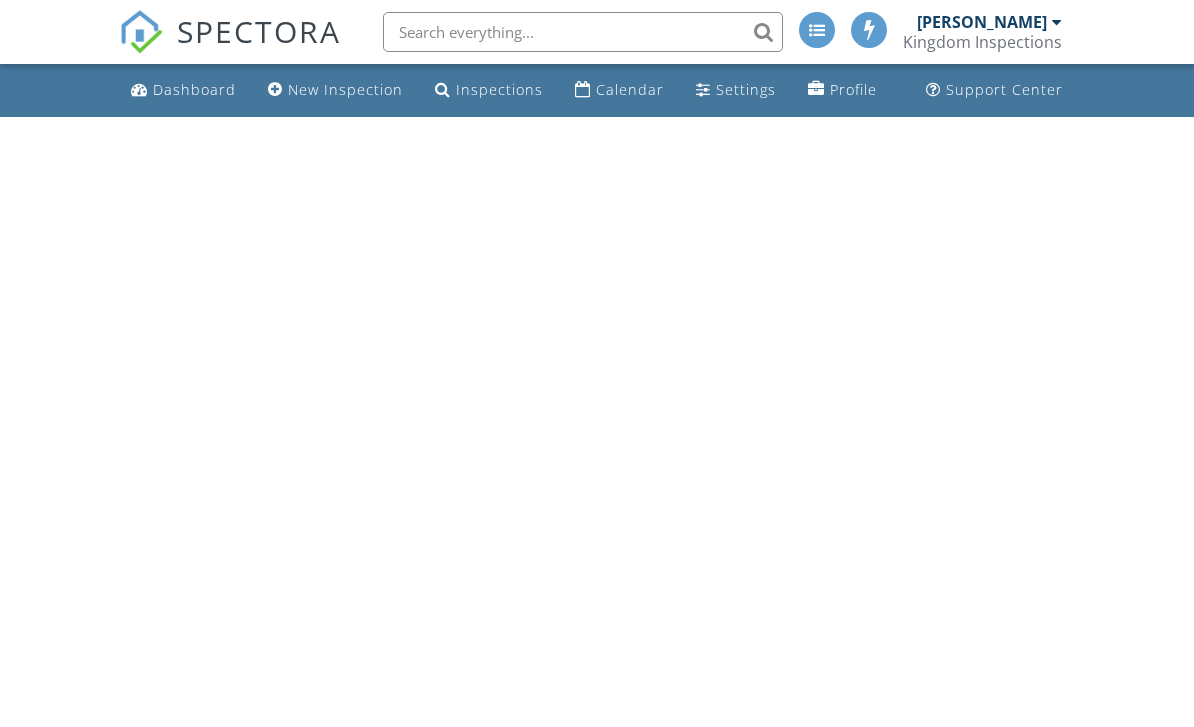 scroll, scrollTop: 0, scrollLeft: 0, axis: both 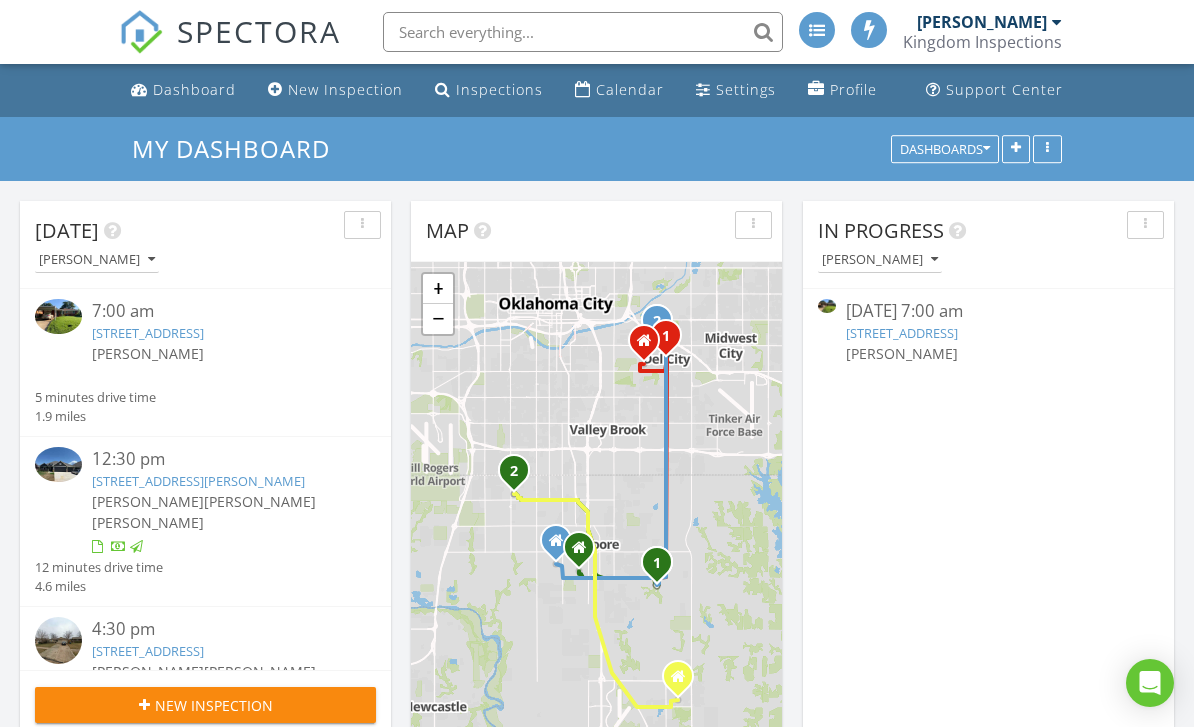 click at bounding box center (1047, 149) 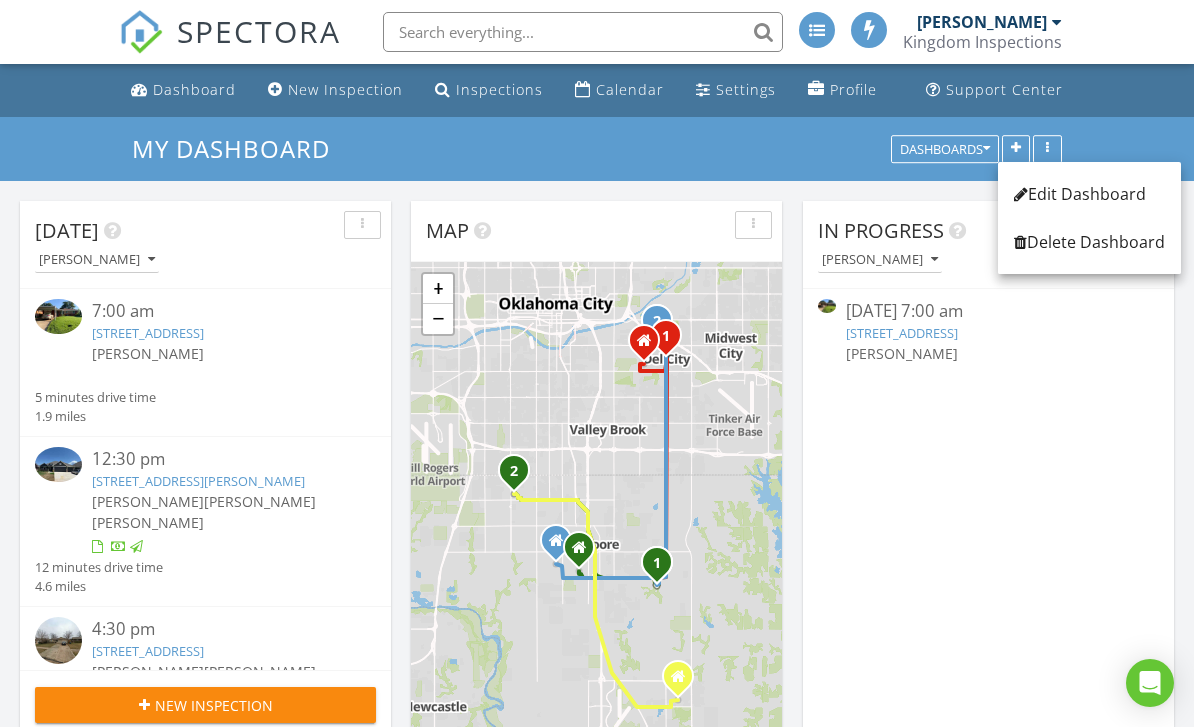 click on "In Progress
Travis Haberman
07/10/25 7:00 am   123 most recent , Del City, OK 73115
Travis Haberman" at bounding box center (988, 491) 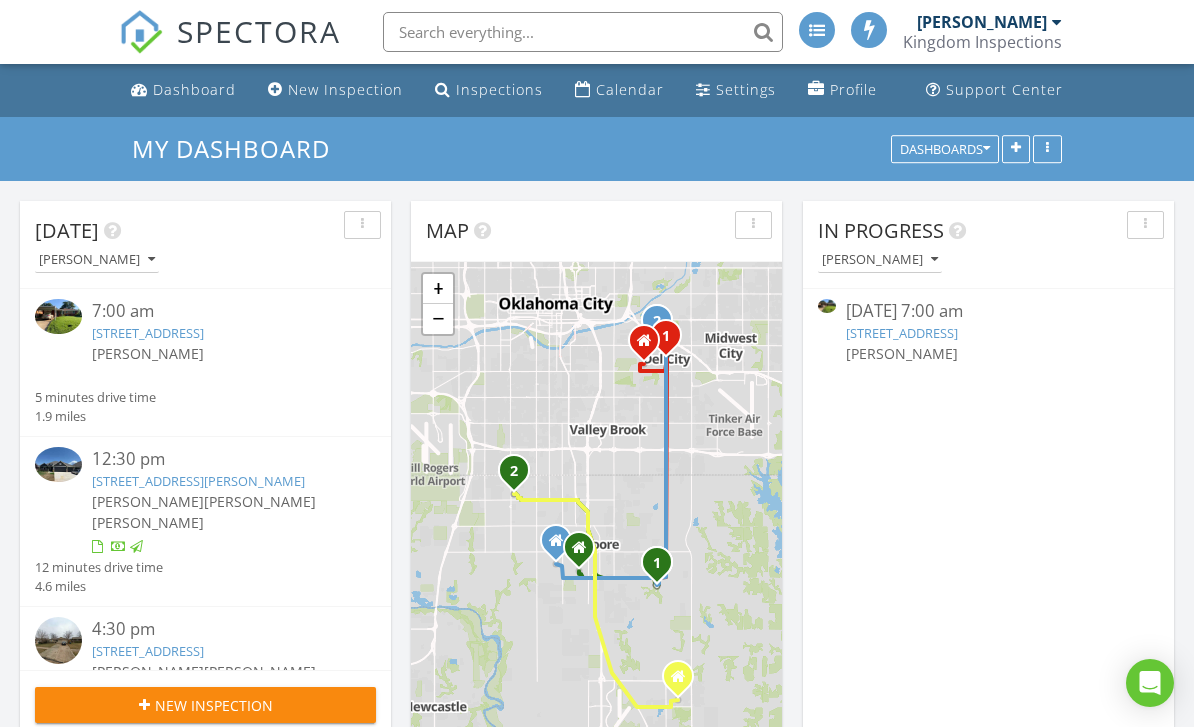 click at bounding box center (1145, 225) 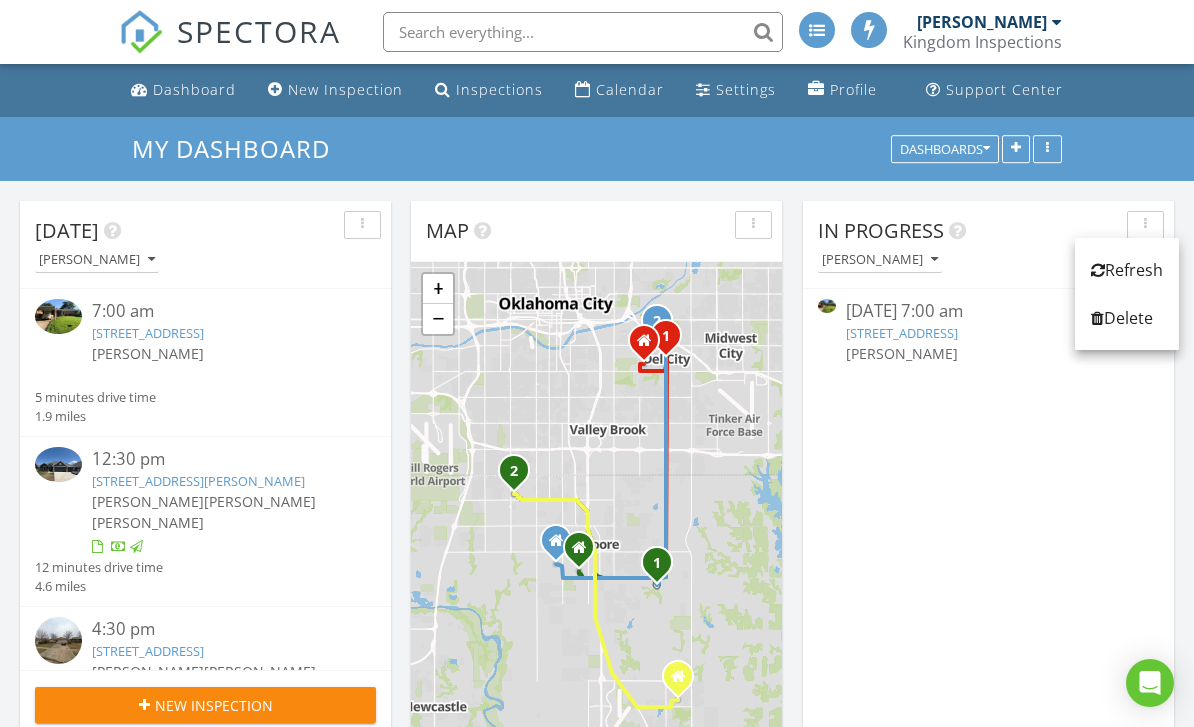 click on "In Progress
Travis Haberman
07/10/25 7:00 am   123 most recent , Del City, OK 73115
Travis Haberman" at bounding box center (988, 491) 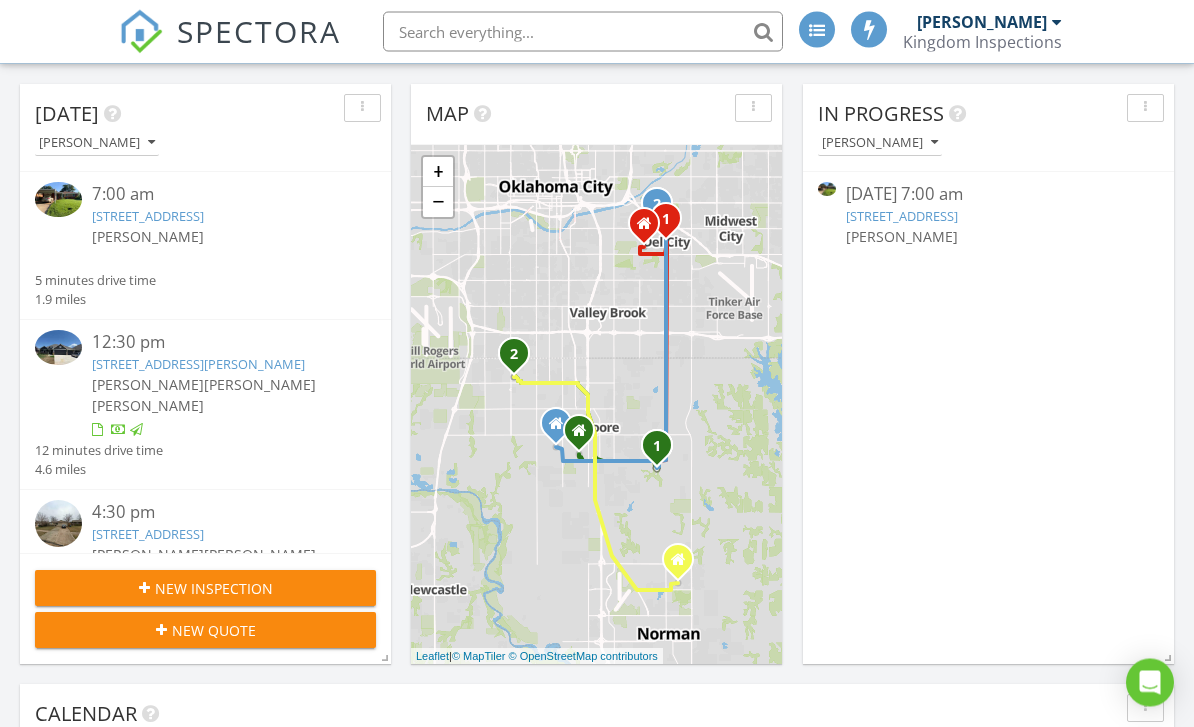 scroll, scrollTop: 0, scrollLeft: 0, axis: both 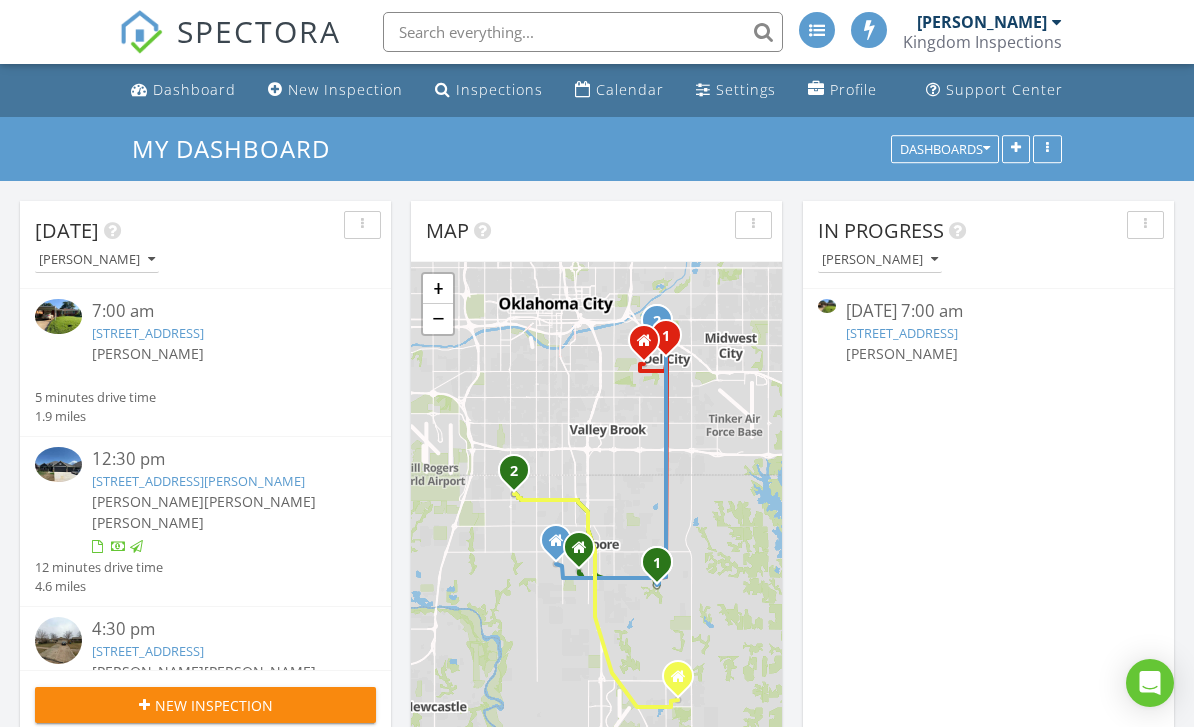 click on "Dashboards" at bounding box center (945, 149) 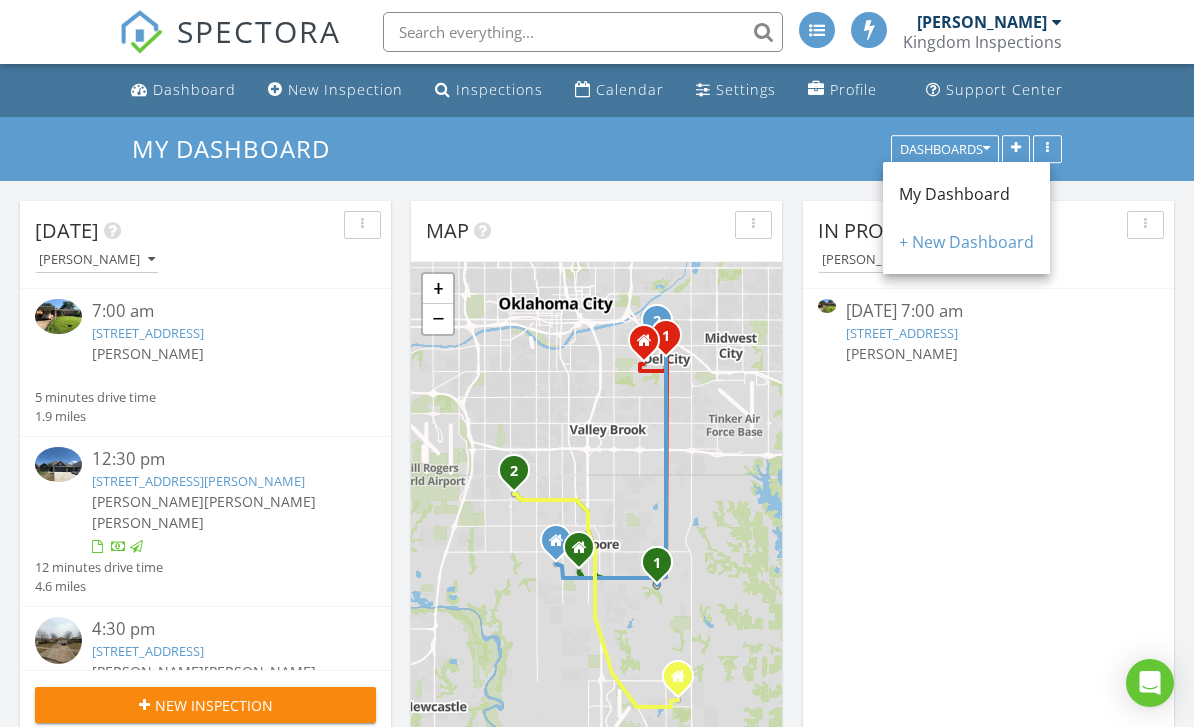 click on "My Dashboard
Dashboards" at bounding box center [597, 149] 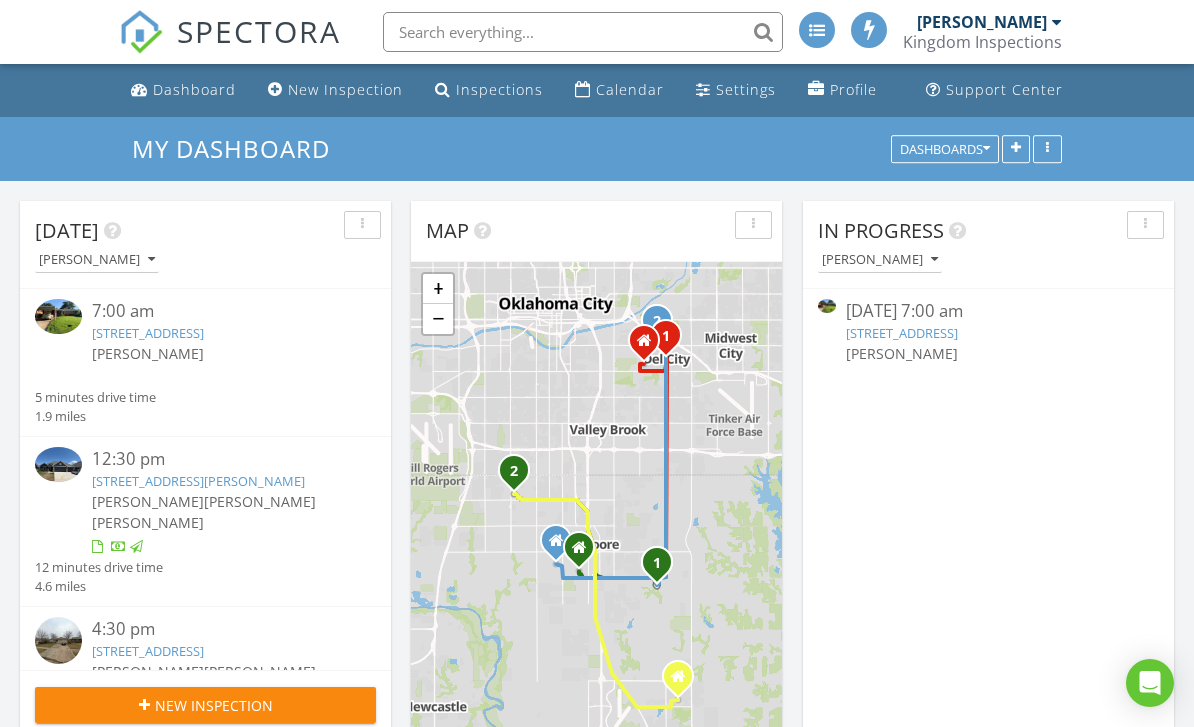 click at bounding box center [1047, 149] 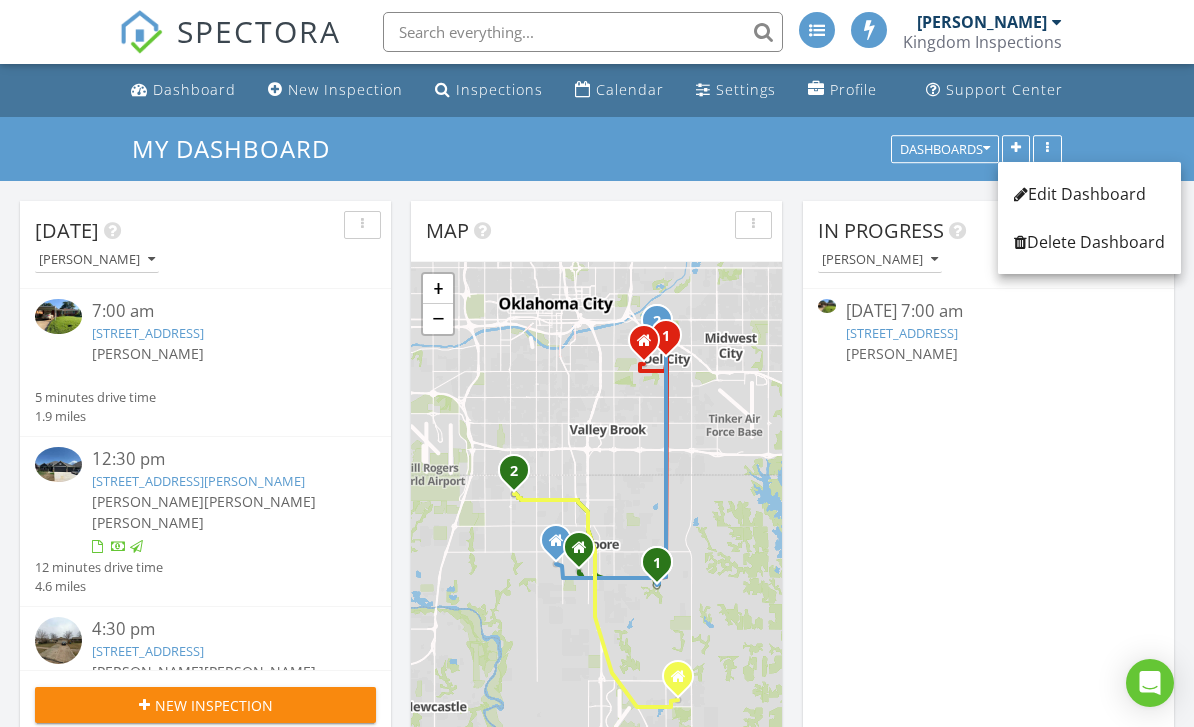 click on "My Dashboard
Dashboards" at bounding box center (597, 149) 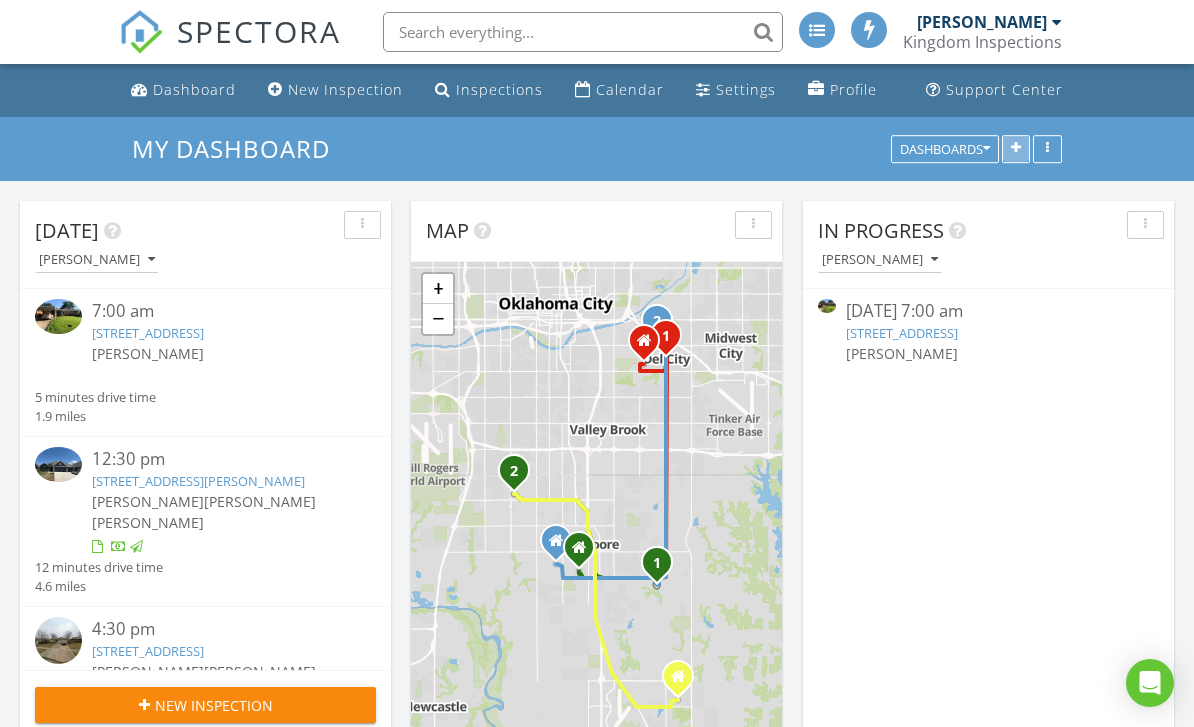 click at bounding box center [1016, 149] 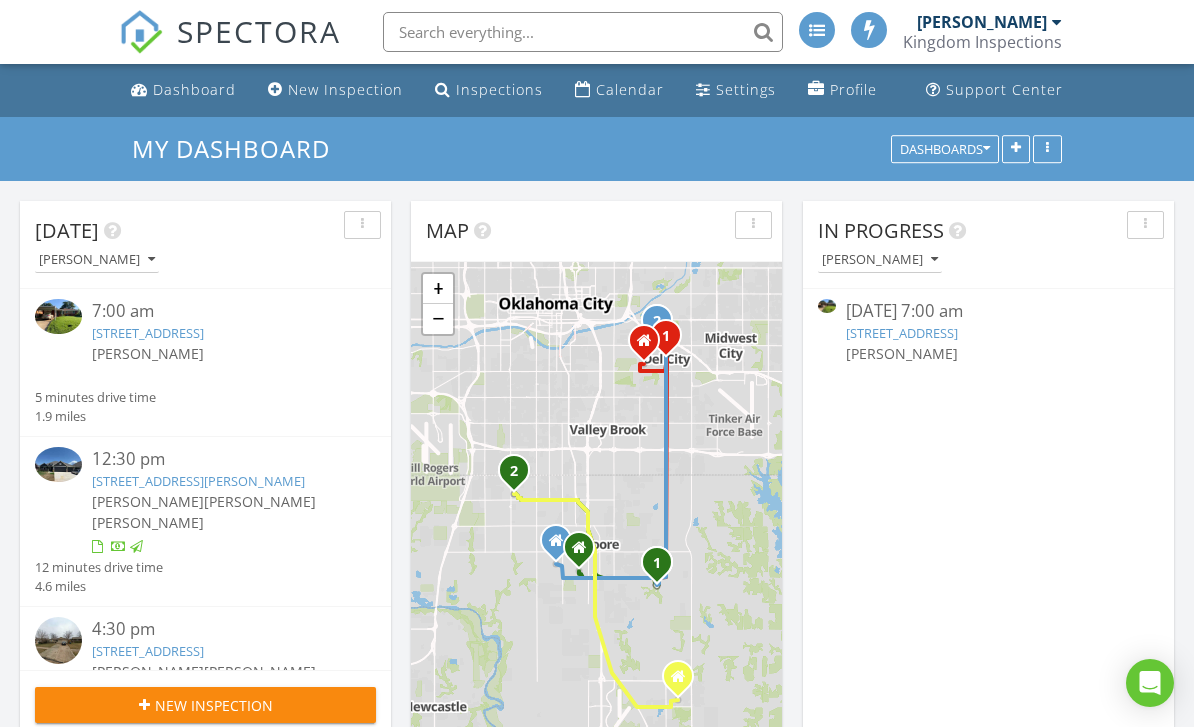 click at bounding box center [597, 363] 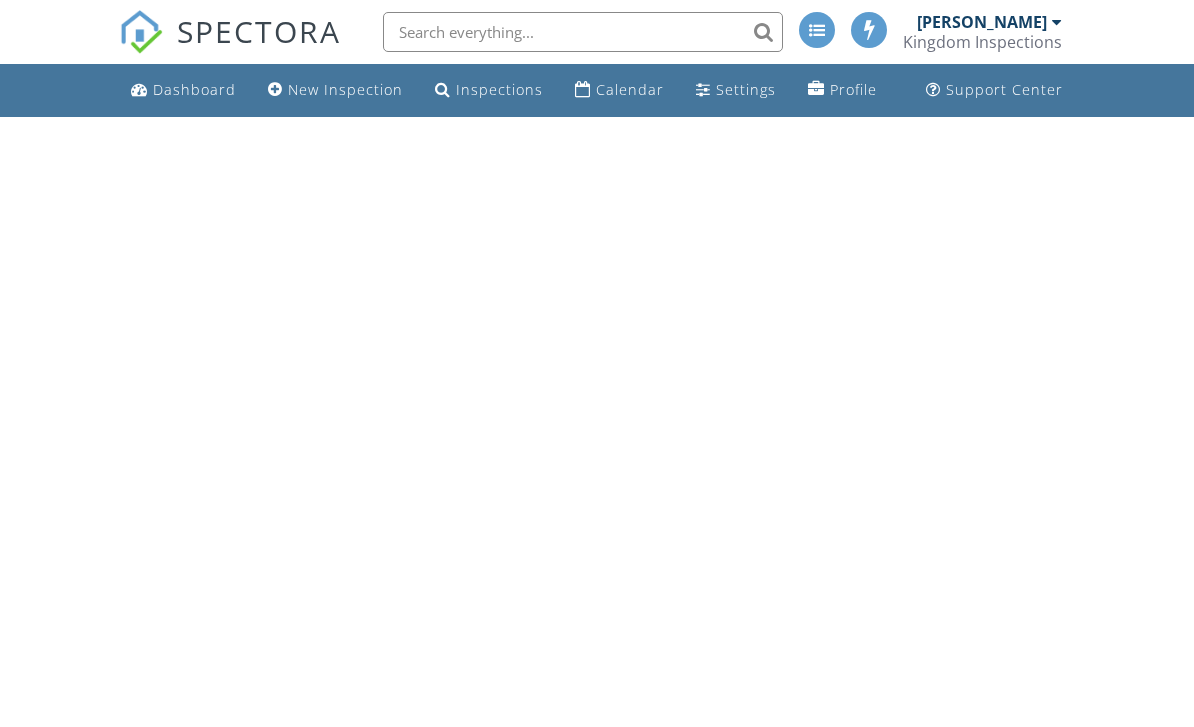 scroll, scrollTop: 0, scrollLeft: 0, axis: both 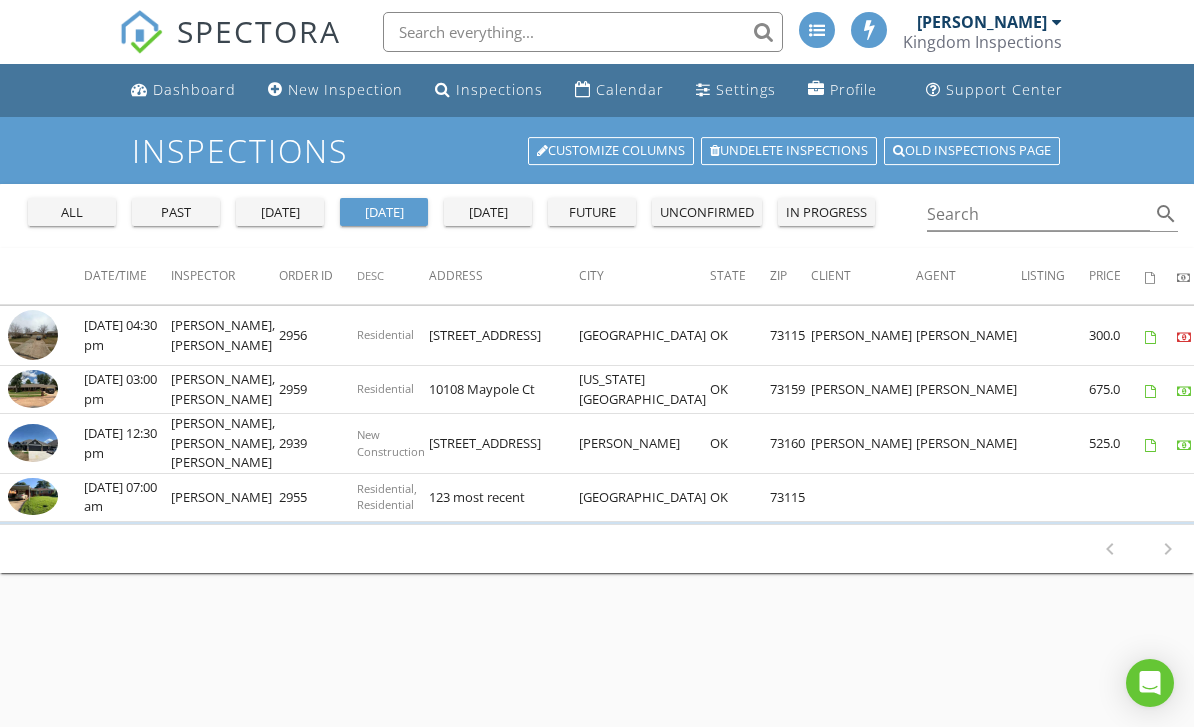 click on "Profile" at bounding box center [853, 89] 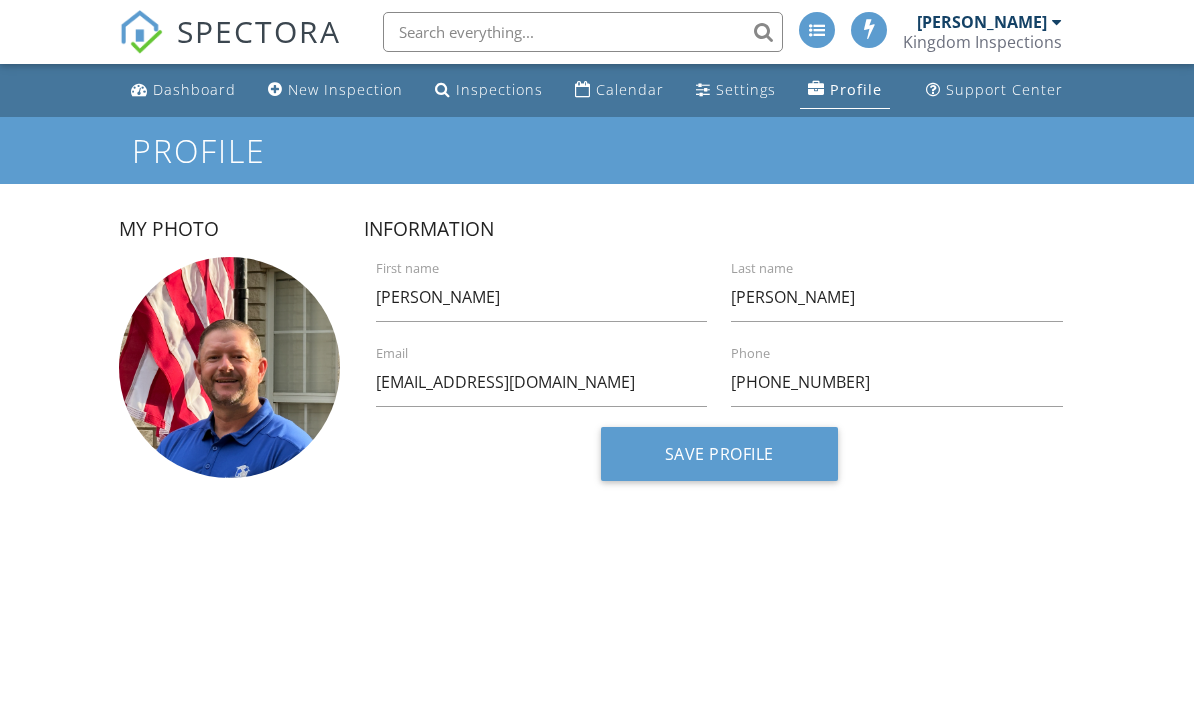 scroll, scrollTop: 0, scrollLeft: 0, axis: both 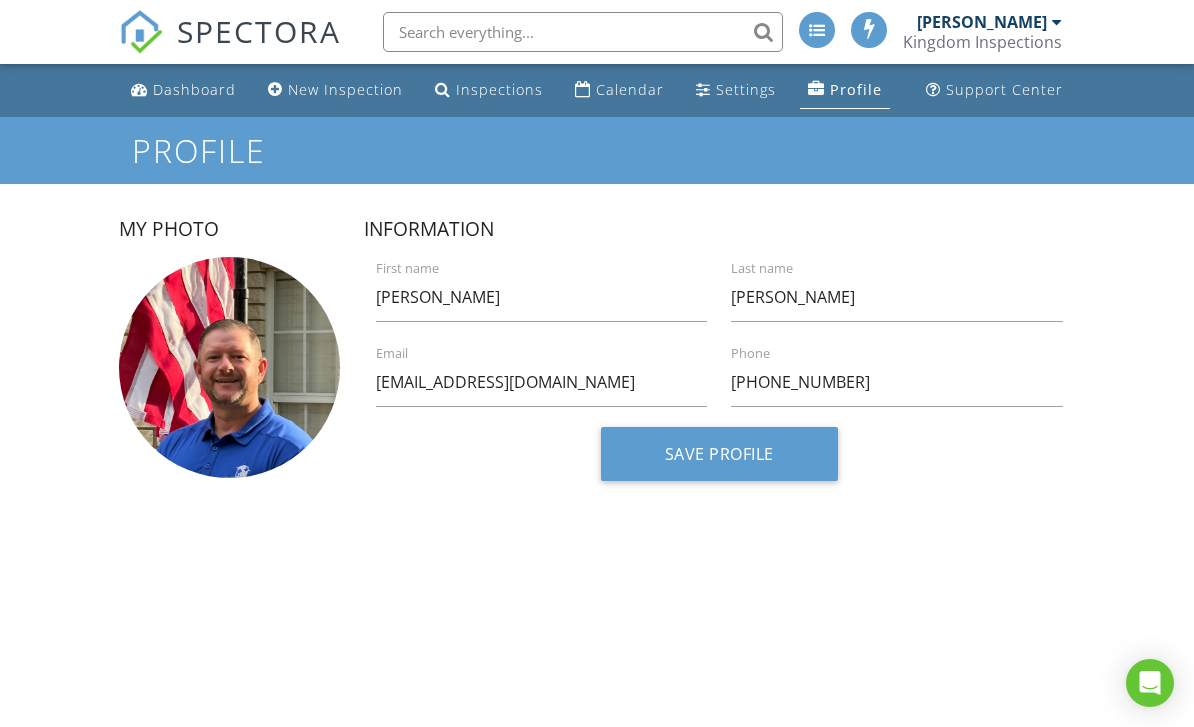 click on "Profile" at bounding box center [845, 90] 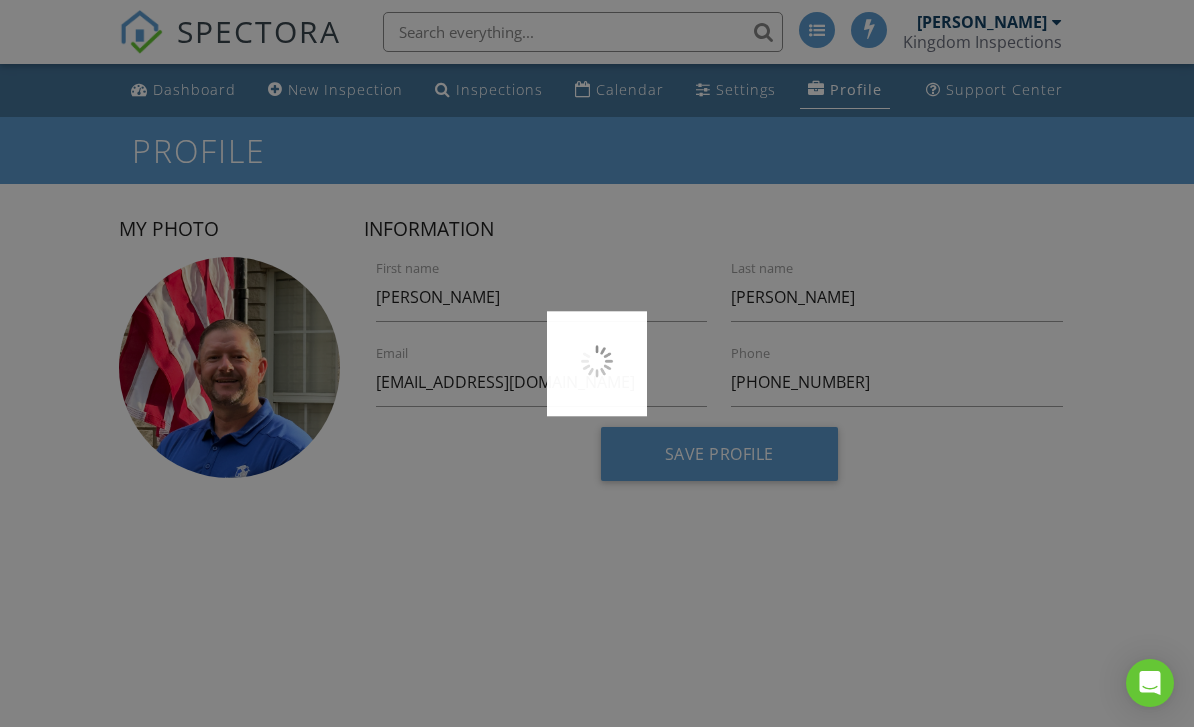 click at bounding box center [597, 363] 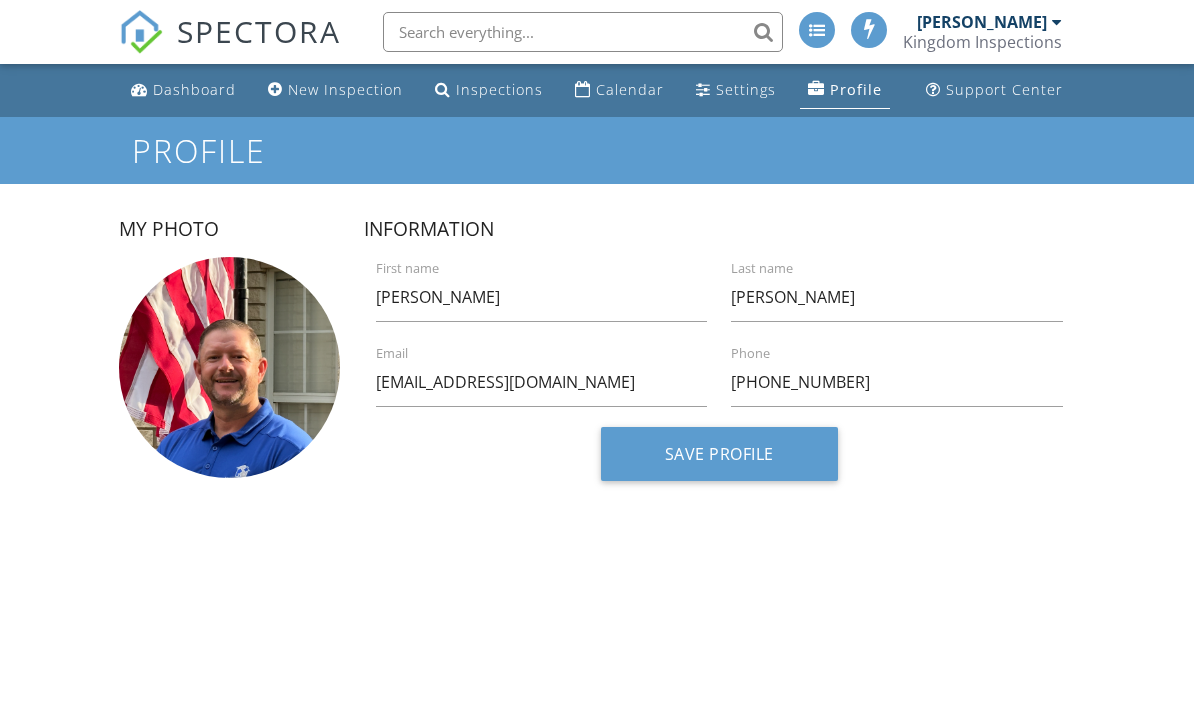 scroll, scrollTop: 0, scrollLeft: 0, axis: both 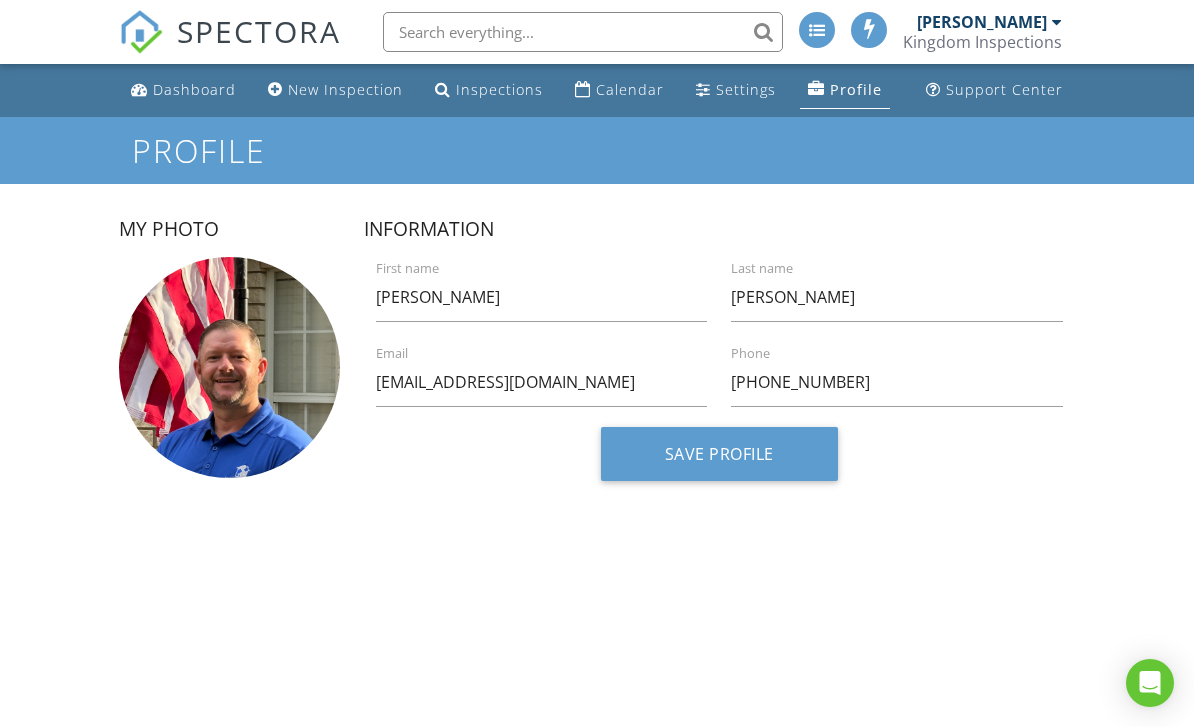click on "[PERSON_NAME]" at bounding box center [989, 22] 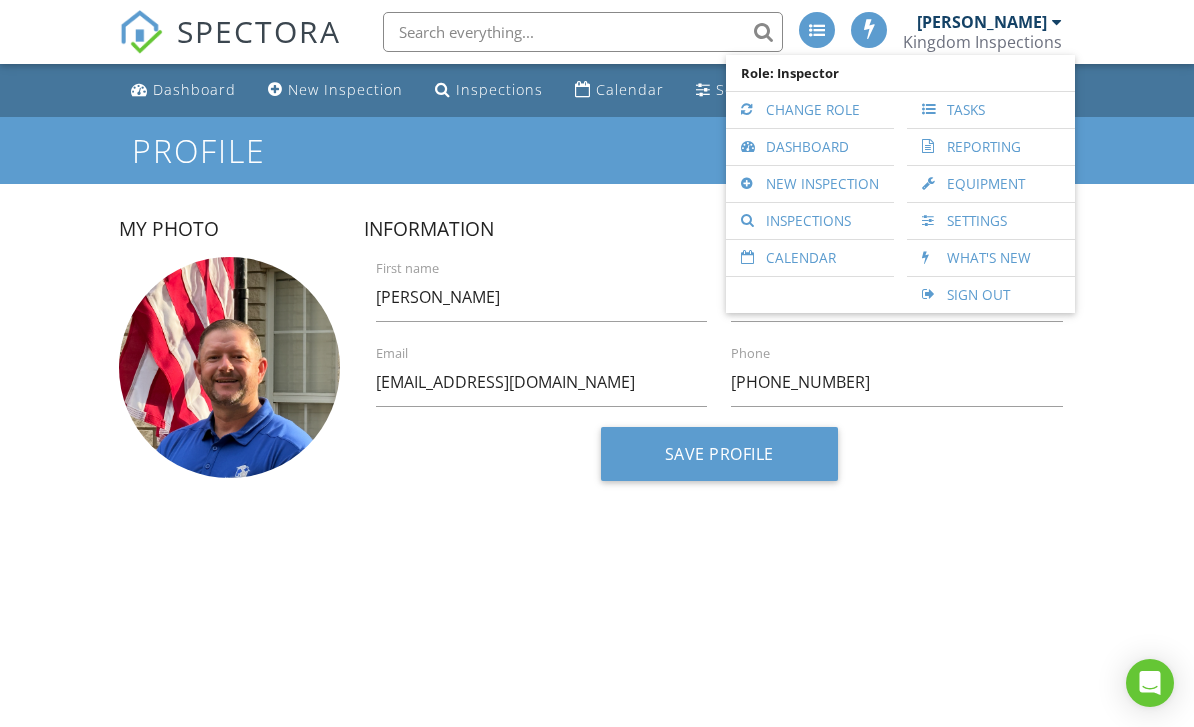 click on "Dashboard" at bounding box center [810, 147] 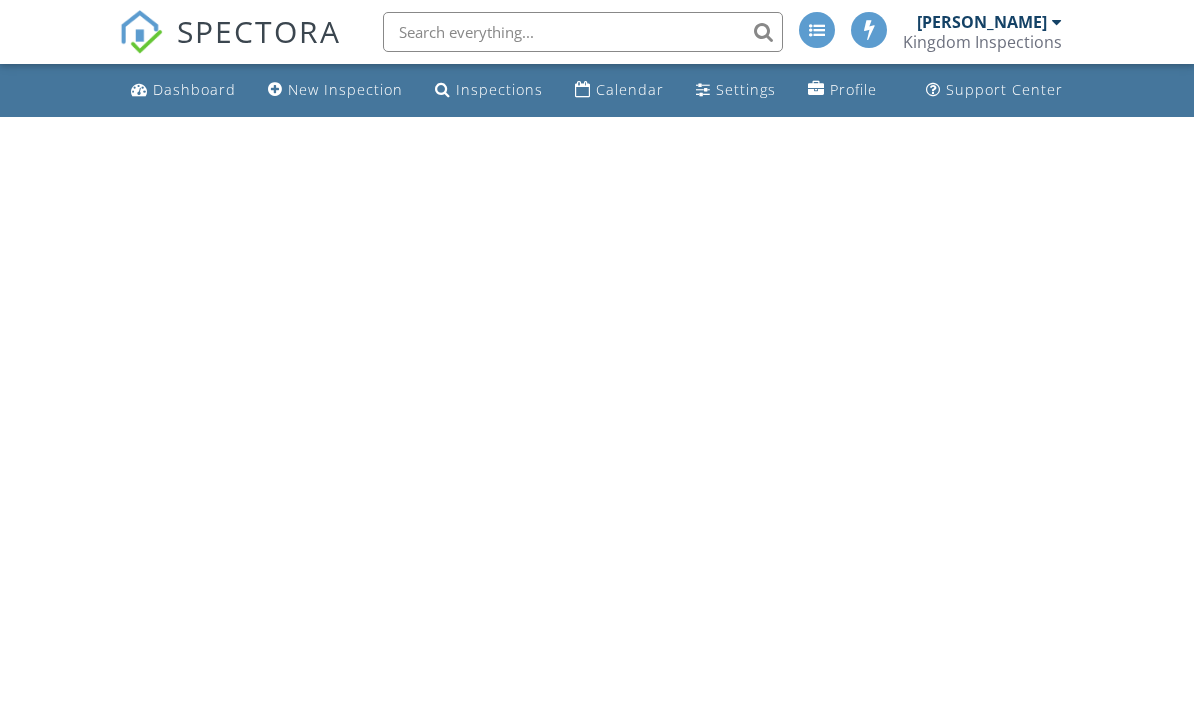 scroll, scrollTop: 0, scrollLeft: 0, axis: both 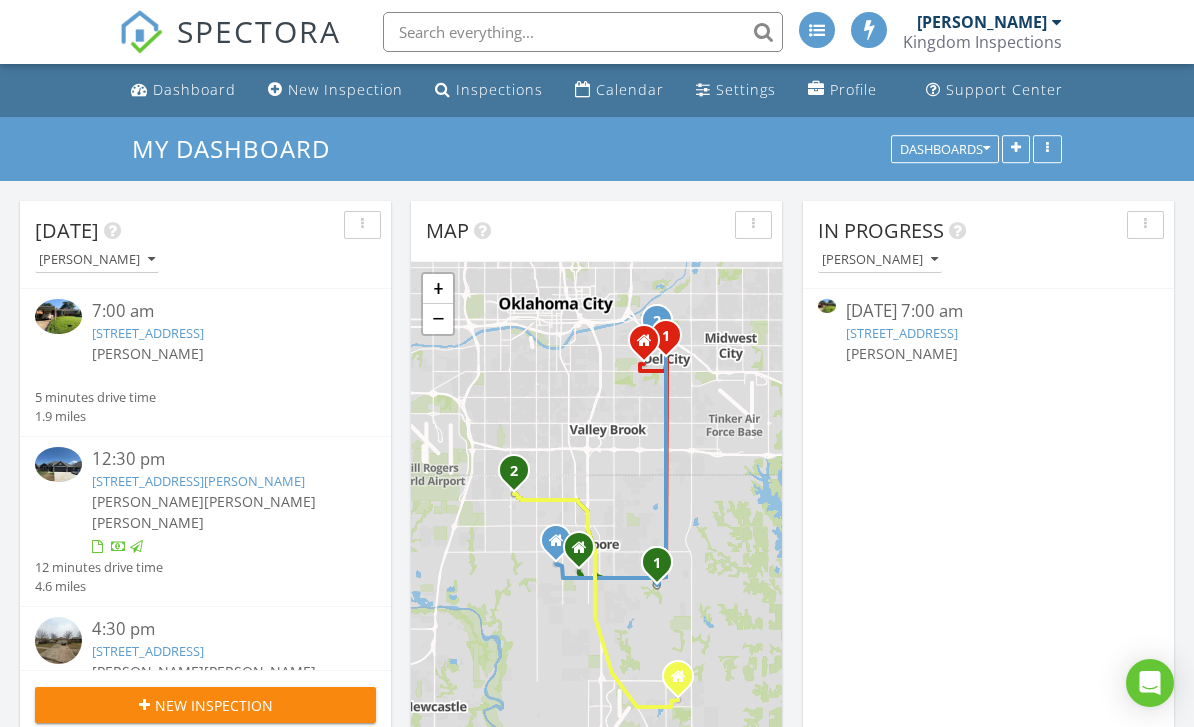 click on "My Dashboard" at bounding box center (239, 148) 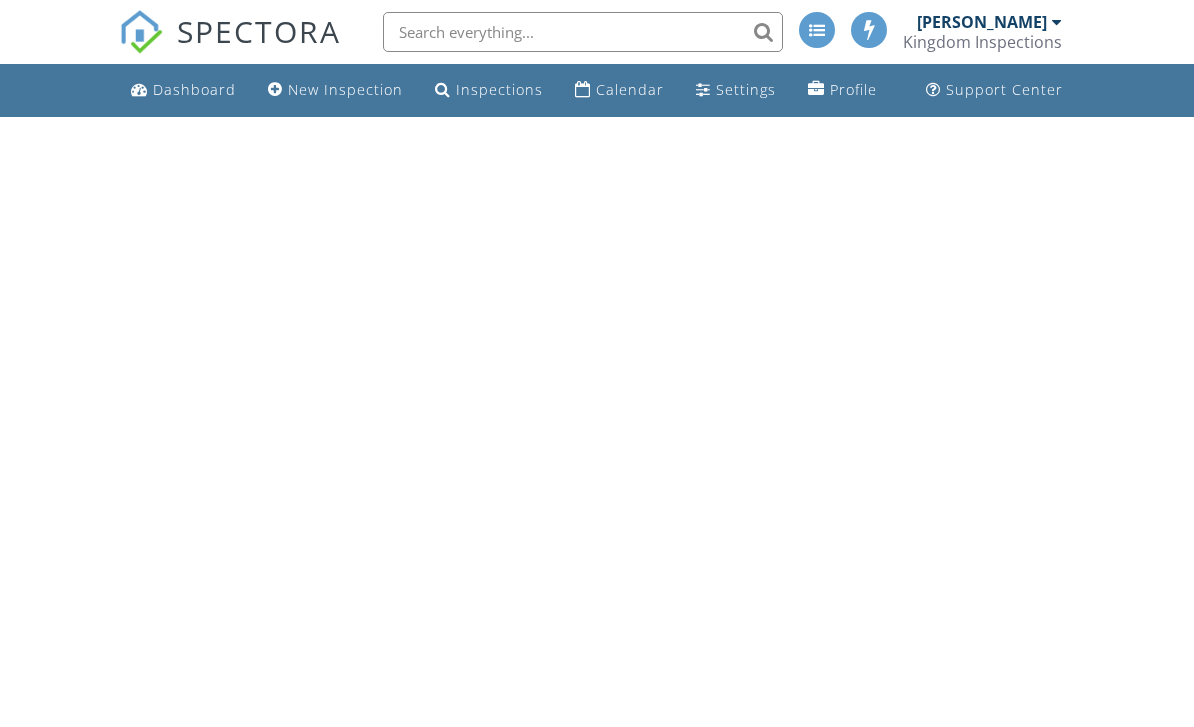 scroll, scrollTop: 0, scrollLeft: 0, axis: both 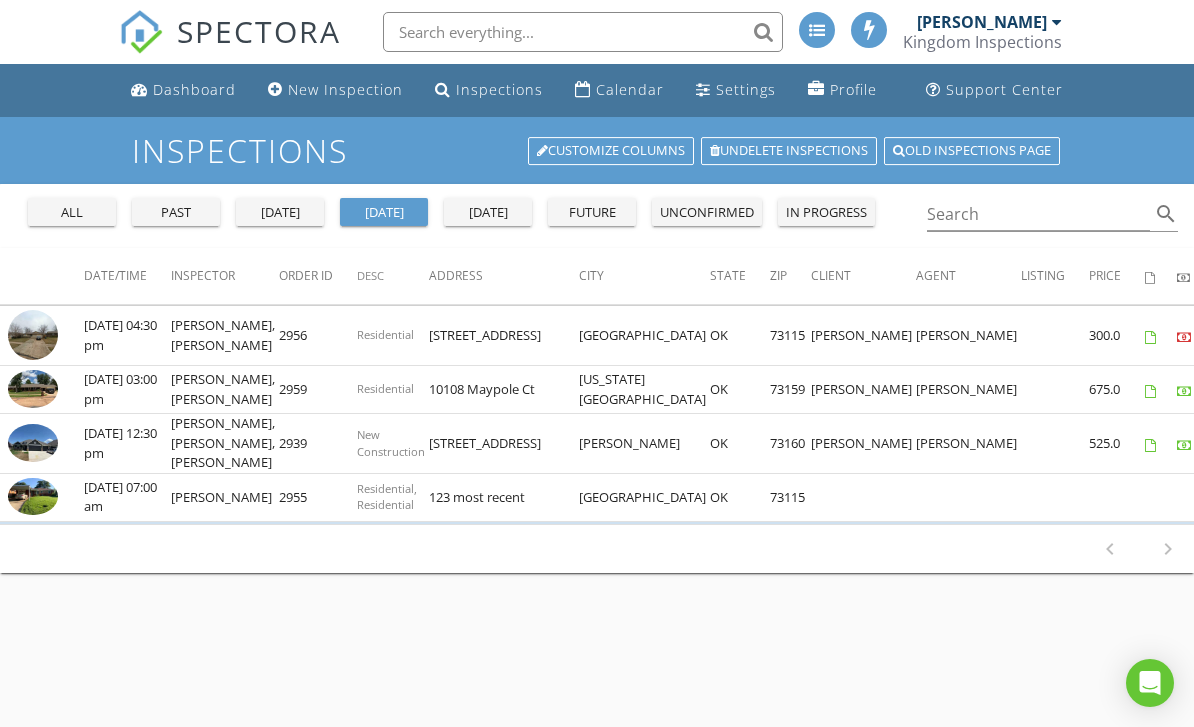 click on "1-1 of 1 chevron_left chevron_right" at bounding box center (1139, 549) 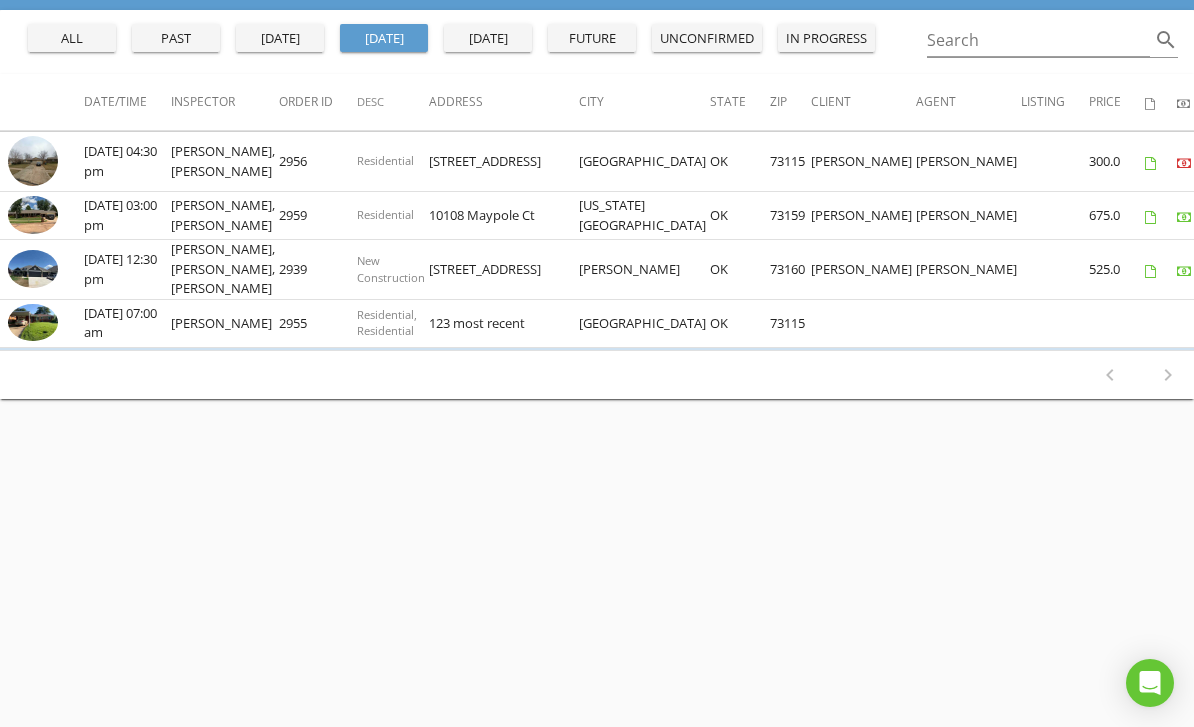 scroll, scrollTop: 217, scrollLeft: 0, axis: vertical 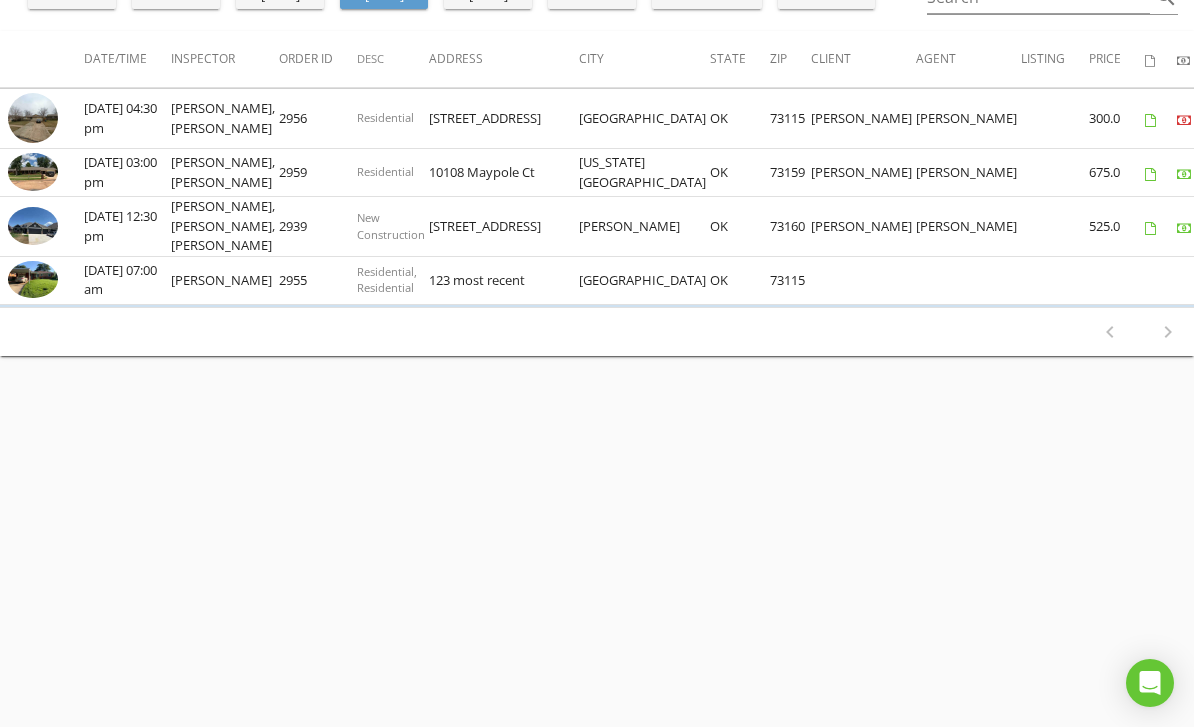 click at bounding box center [33, 280] 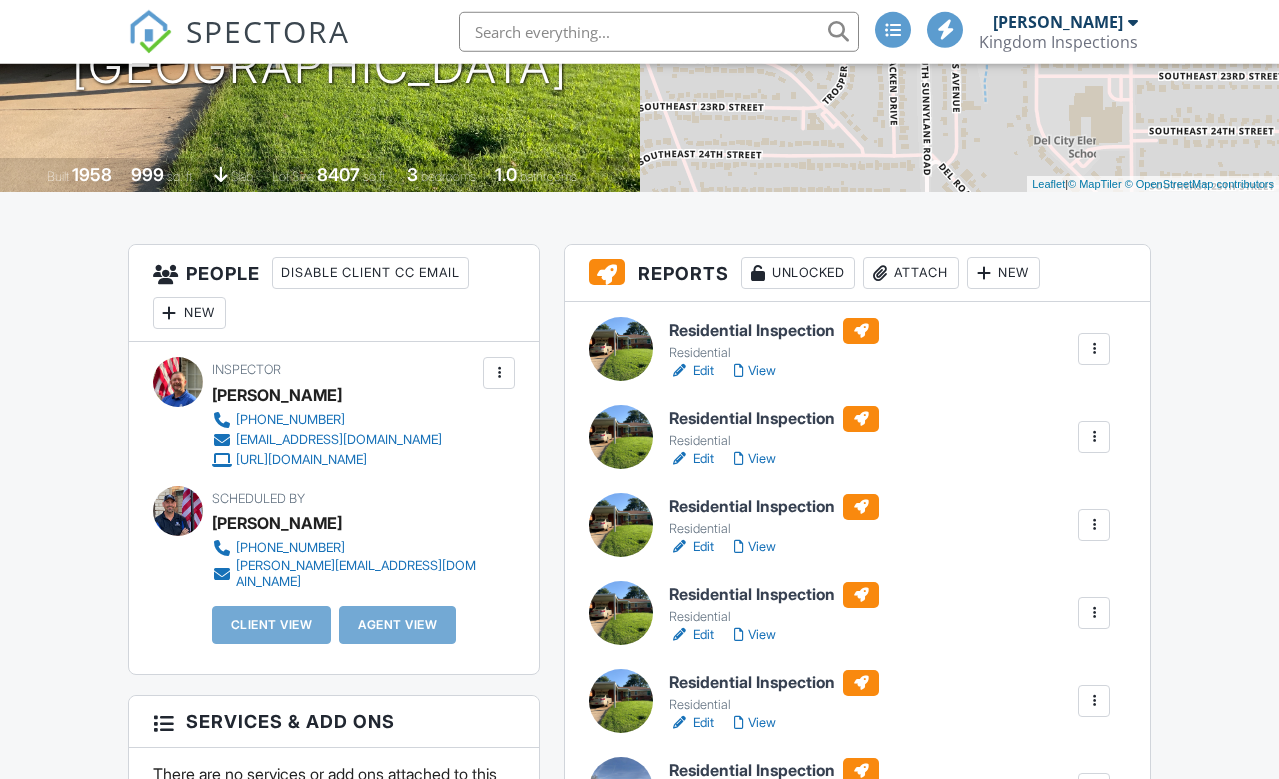 scroll, scrollTop: 0, scrollLeft: 0, axis: both 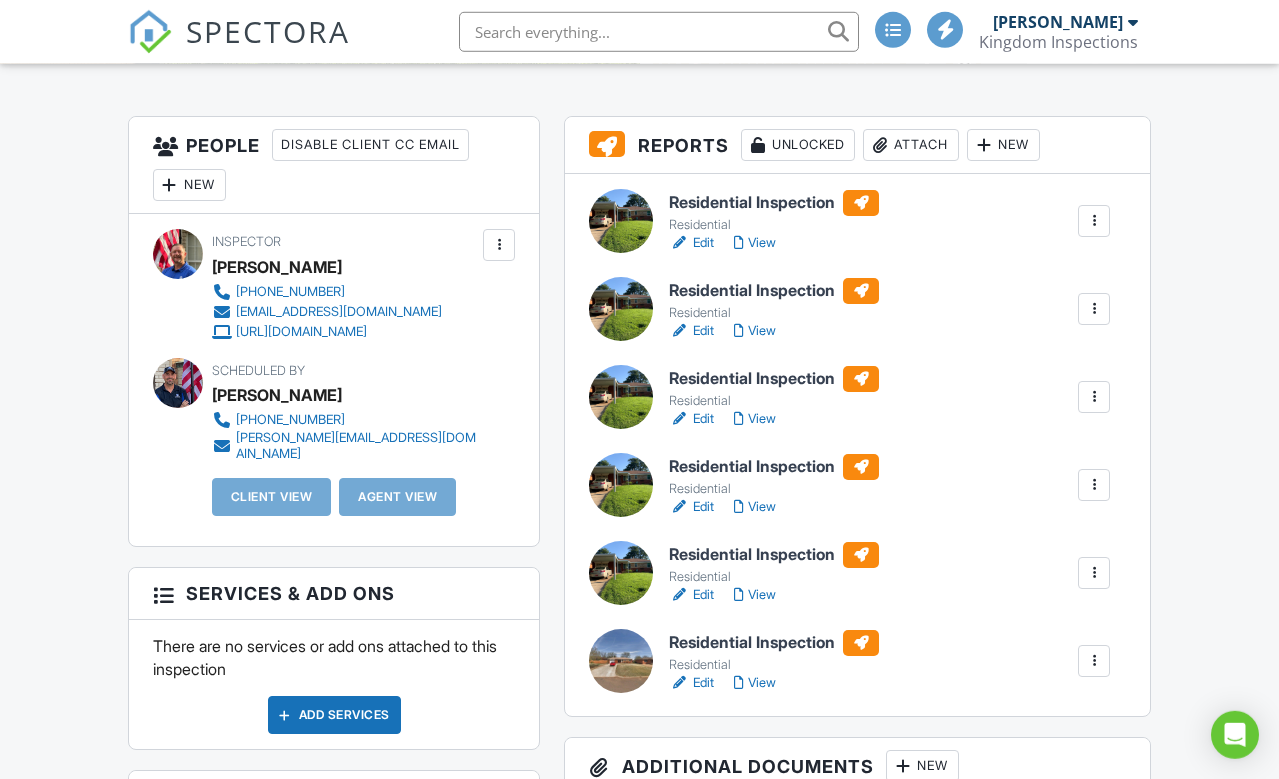click at bounding box center (1094, 661) 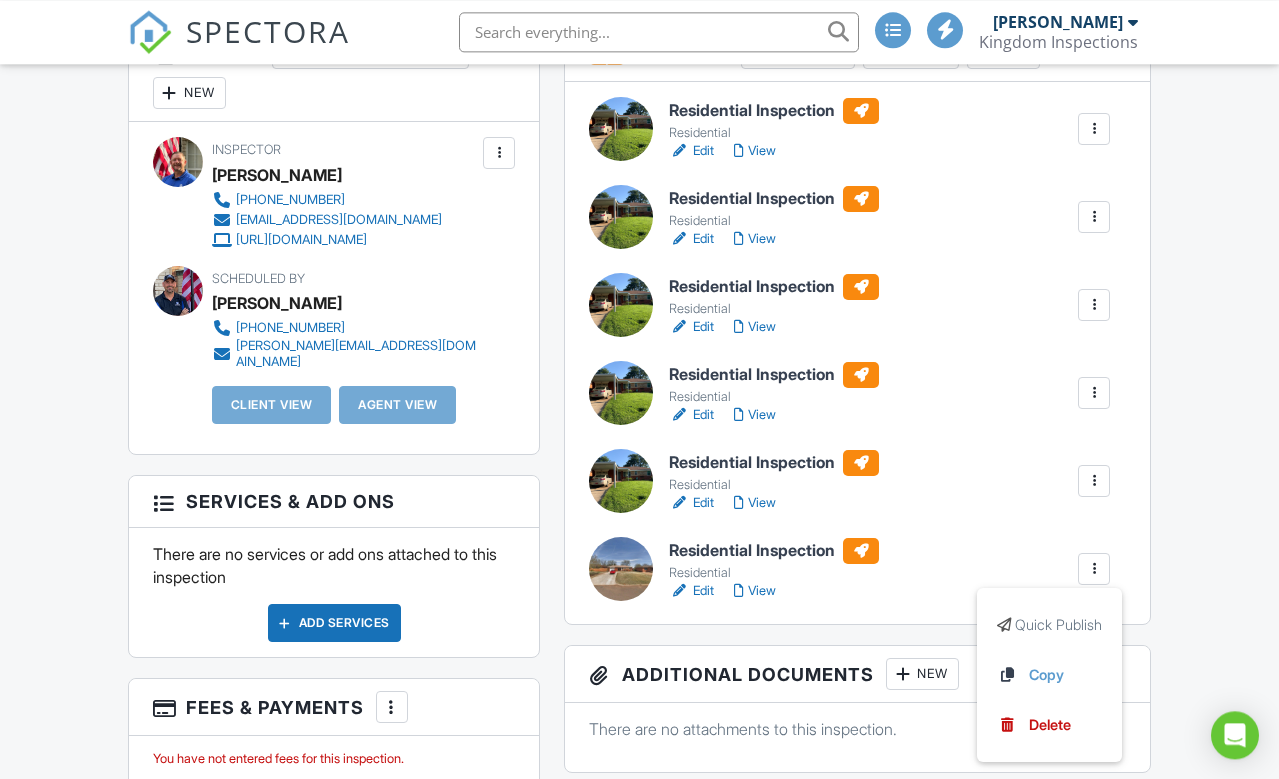 scroll, scrollTop: 572, scrollLeft: 0, axis: vertical 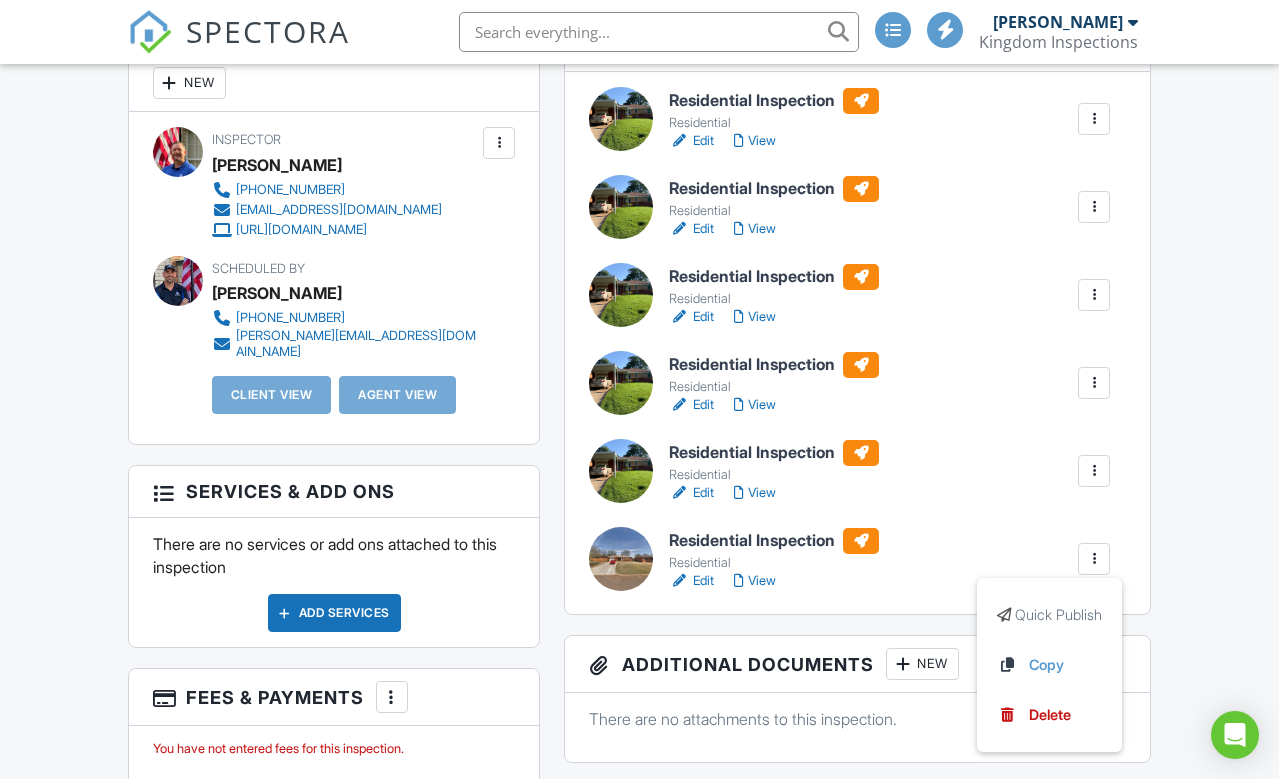 click on "Delete" at bounding box center (1050, 715) 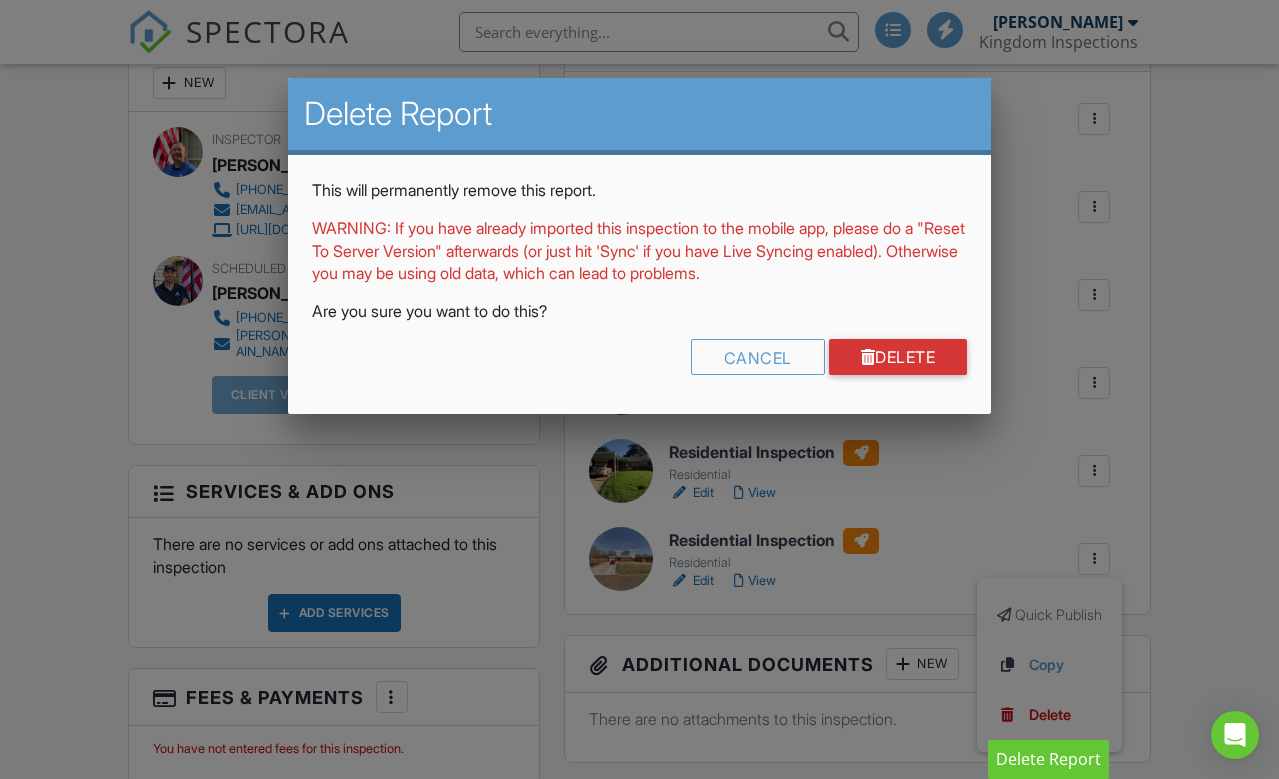 click on "Delete" at bounding box center [898, 357] 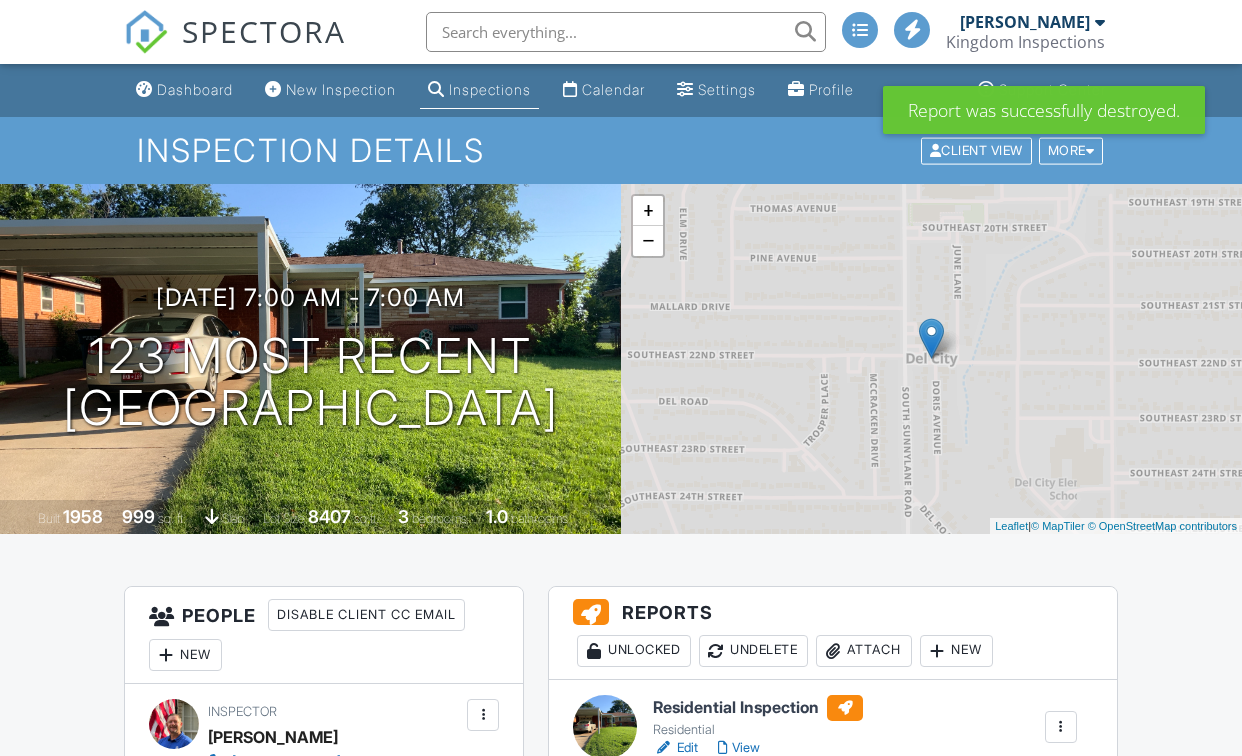 scroll, scrollTop: 4, scrollLeft: 0, axis: vertical 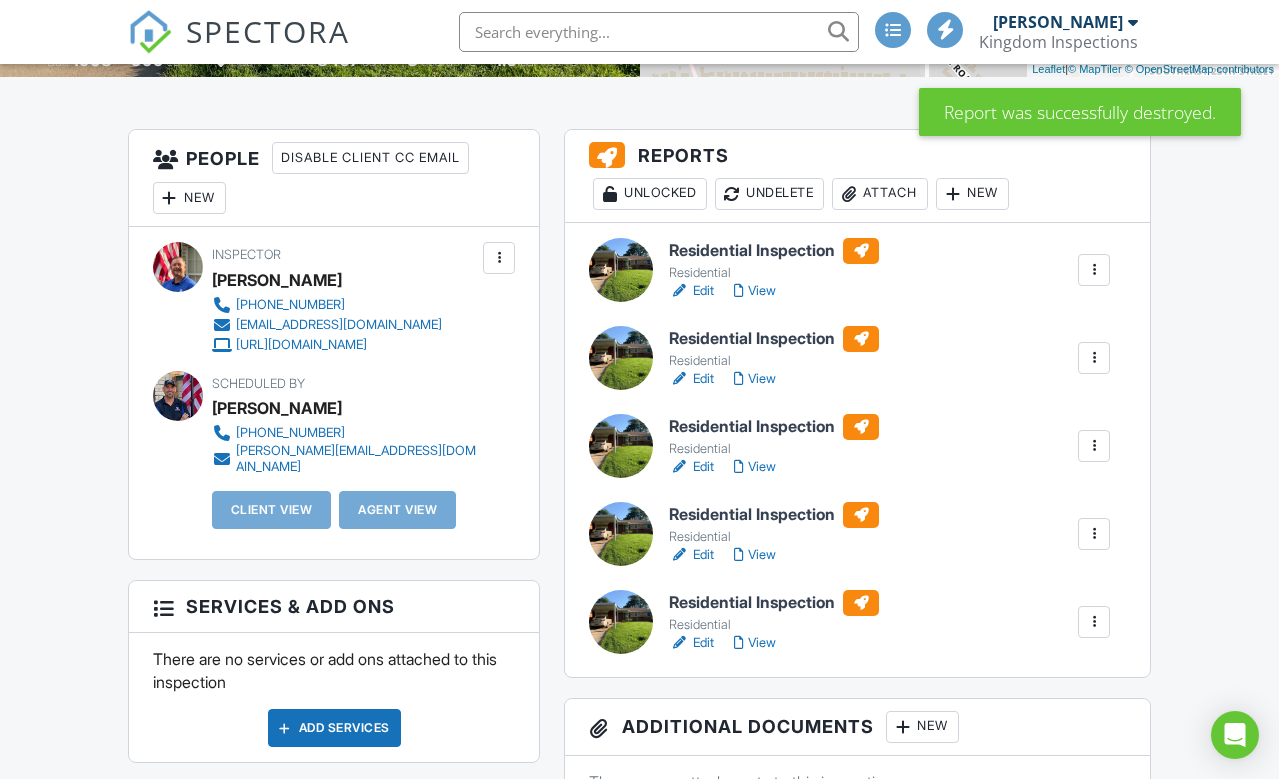 click at bounding box center [1094, 622] 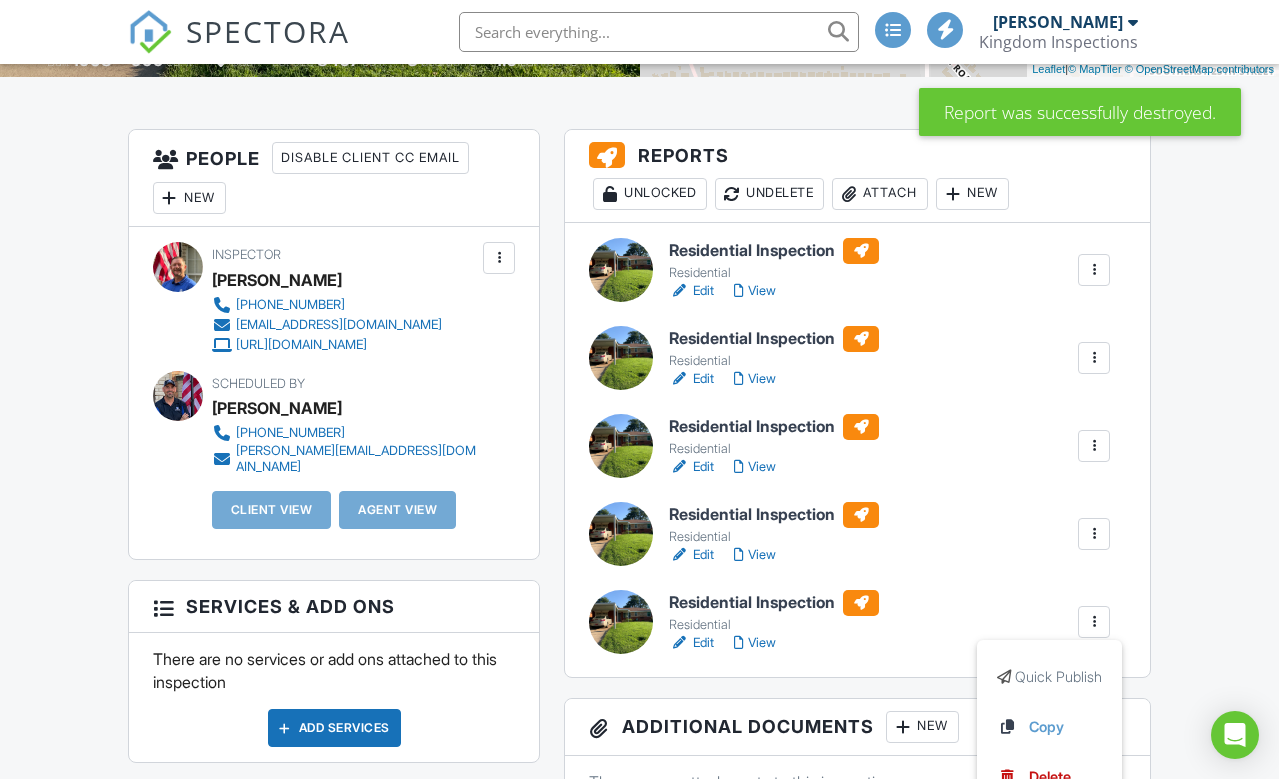 click on "Delete" at bounding box center (1050, 777) 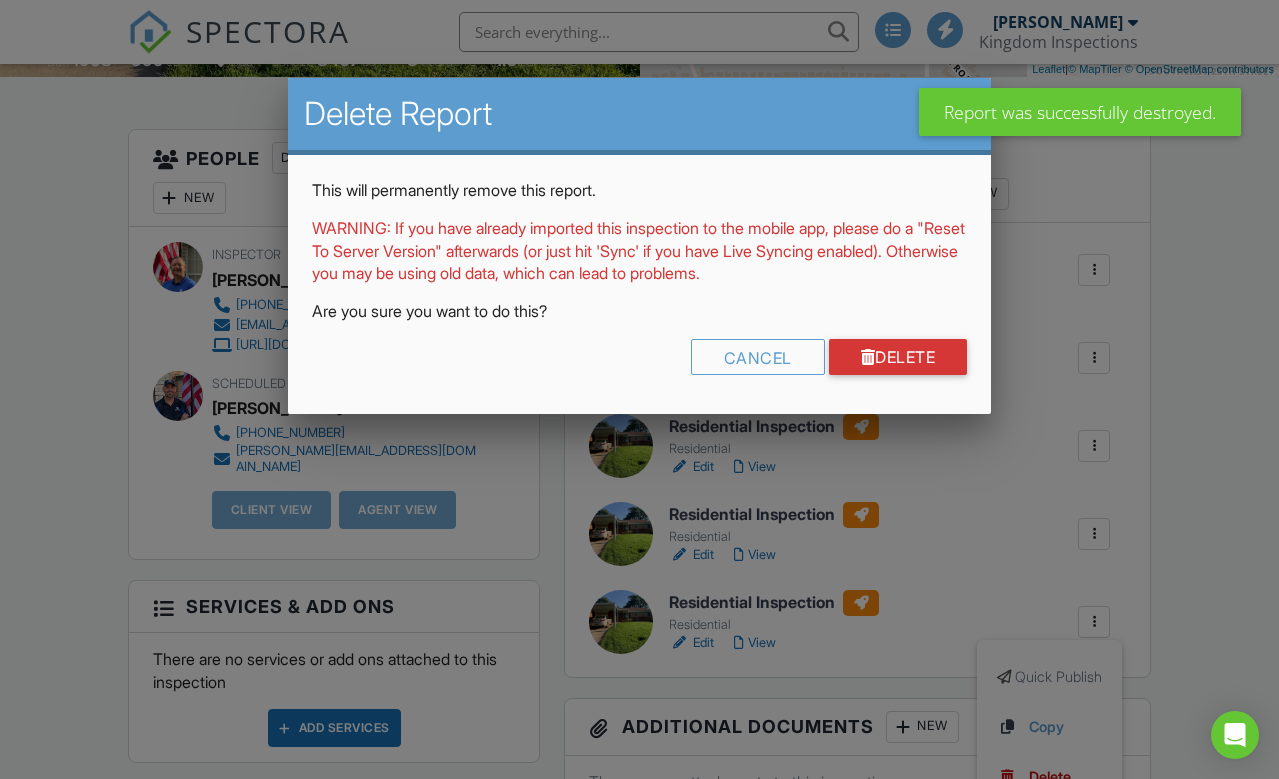 click on "Delete" at bounding box center (898, 357) 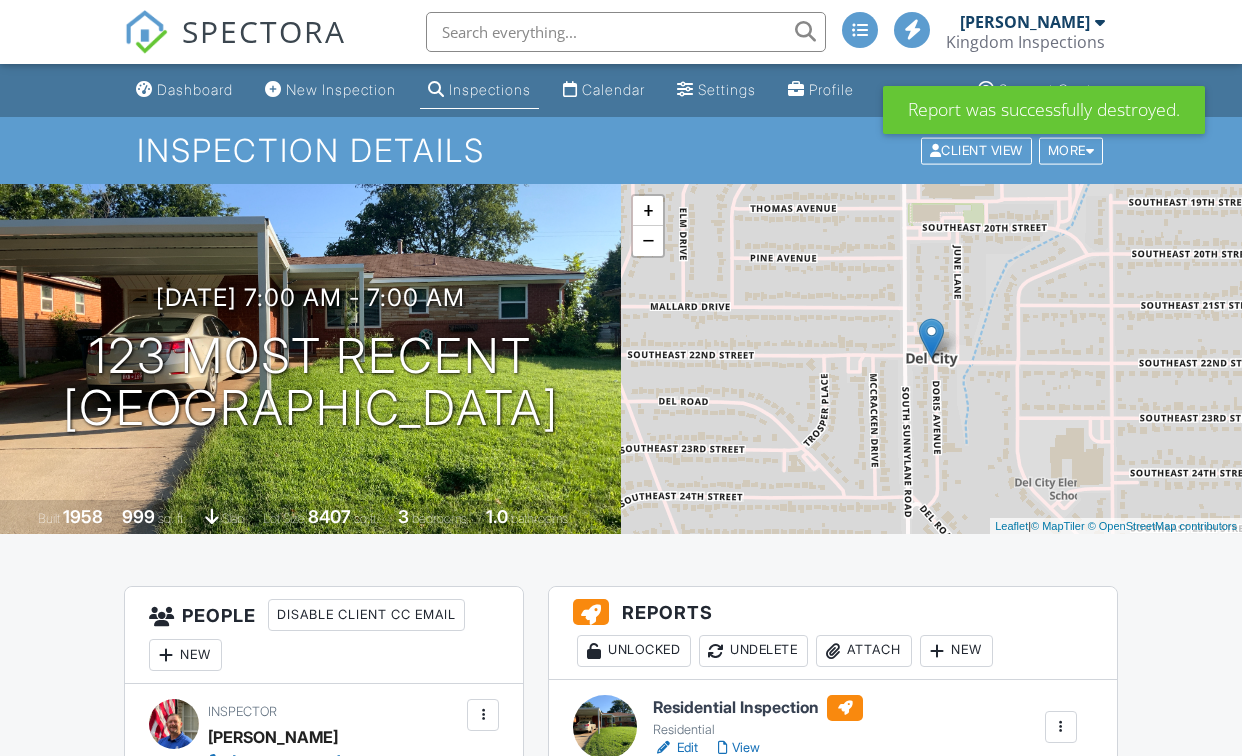 scroll, scrollTop: 142, scrollLeft: 0, axis: vertical 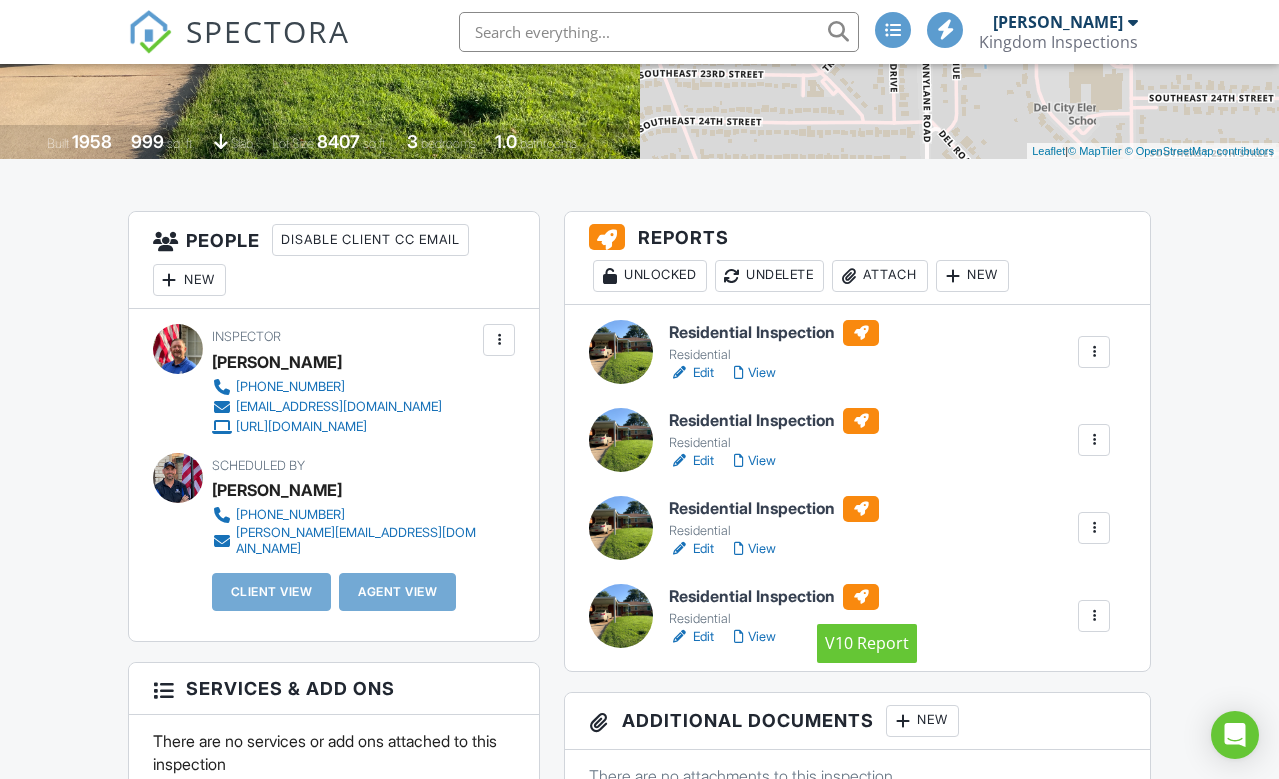 click at bounding box center [1094, 616] 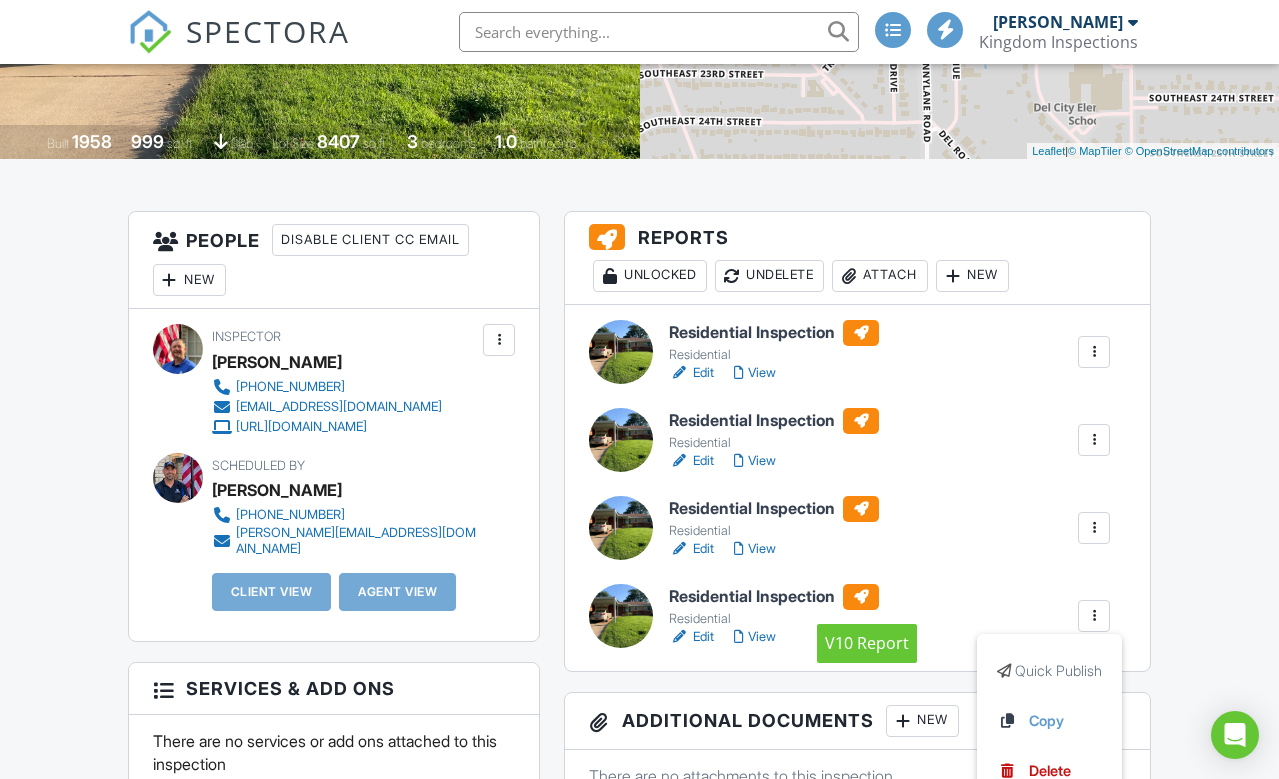 click on "Delete" at bounding box center [1050, 771] 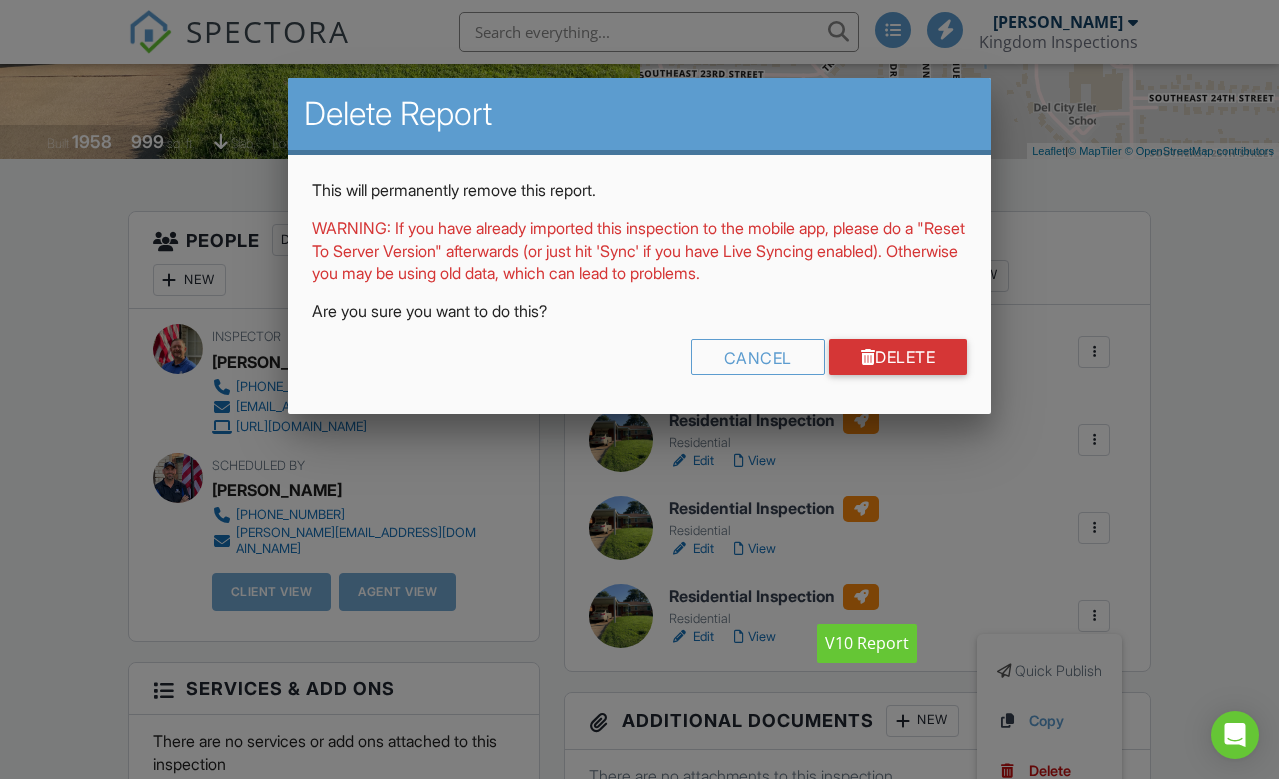 click on "Delete" at bounding box center [898, 357] 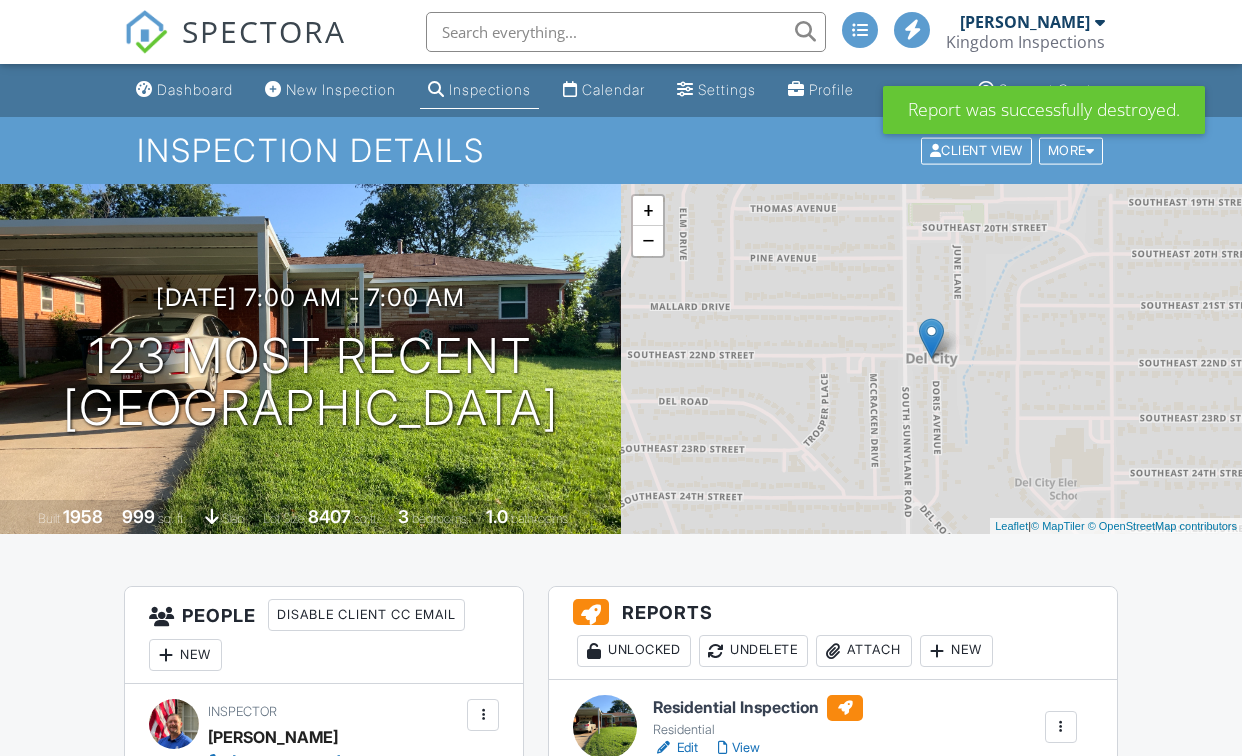 scroll, scrollTop: 4, scrollLeft: 0, axis: vertical 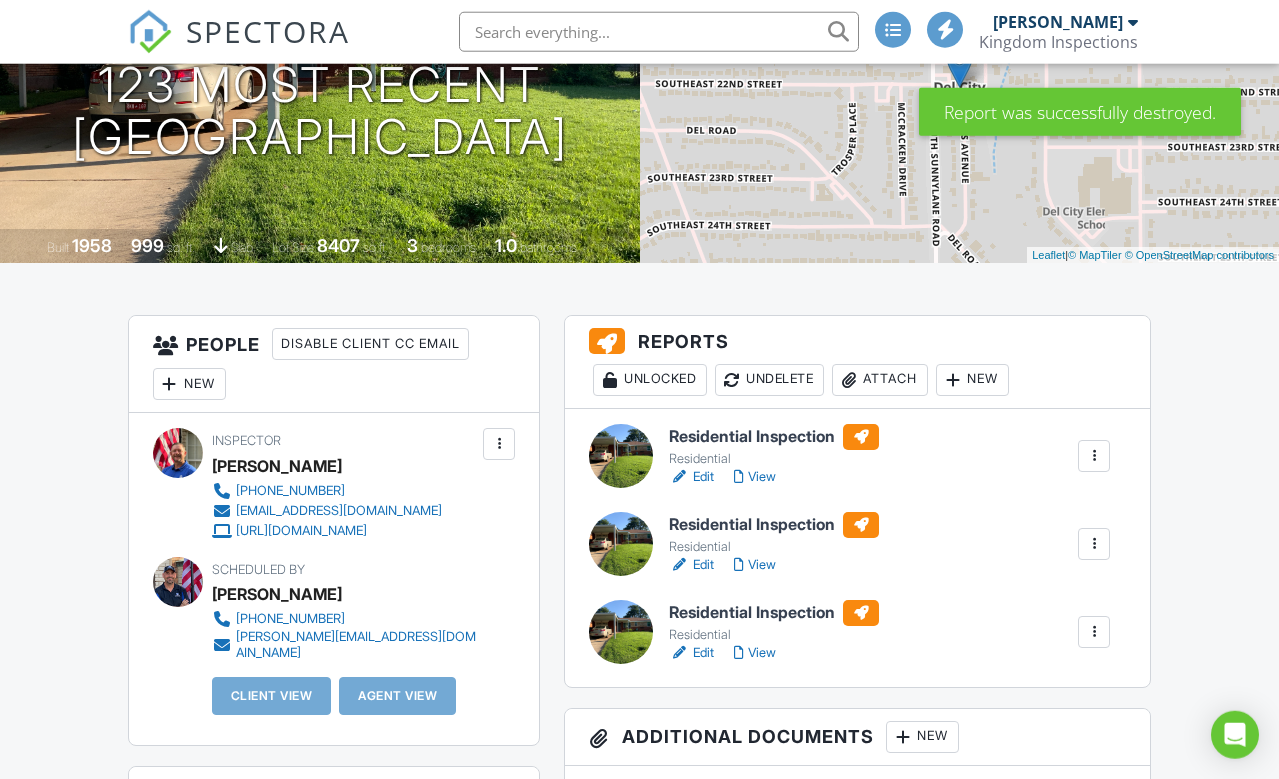 click on "Reports
Unlocked
Undelete
Attach
New" at bounding box center [857, 362] 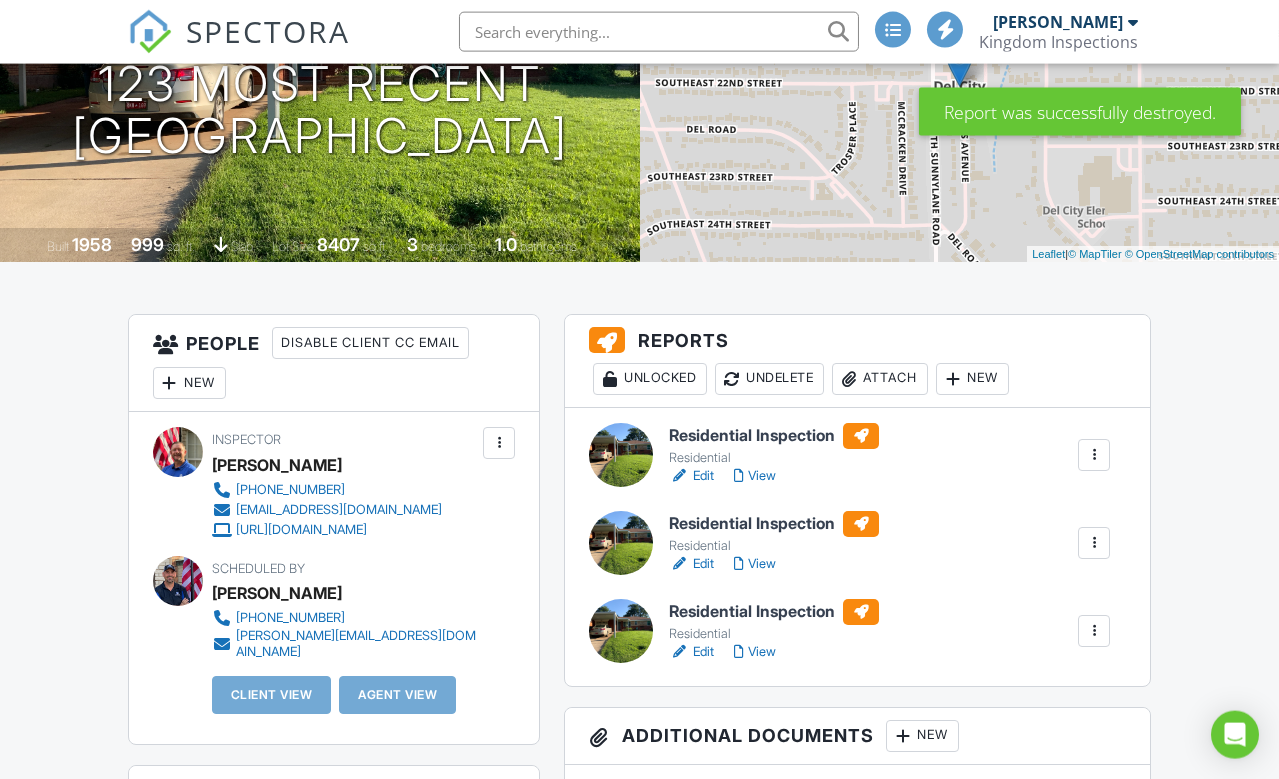 scroll, scrollTop: 273, scrollLeft: 21, axis: both 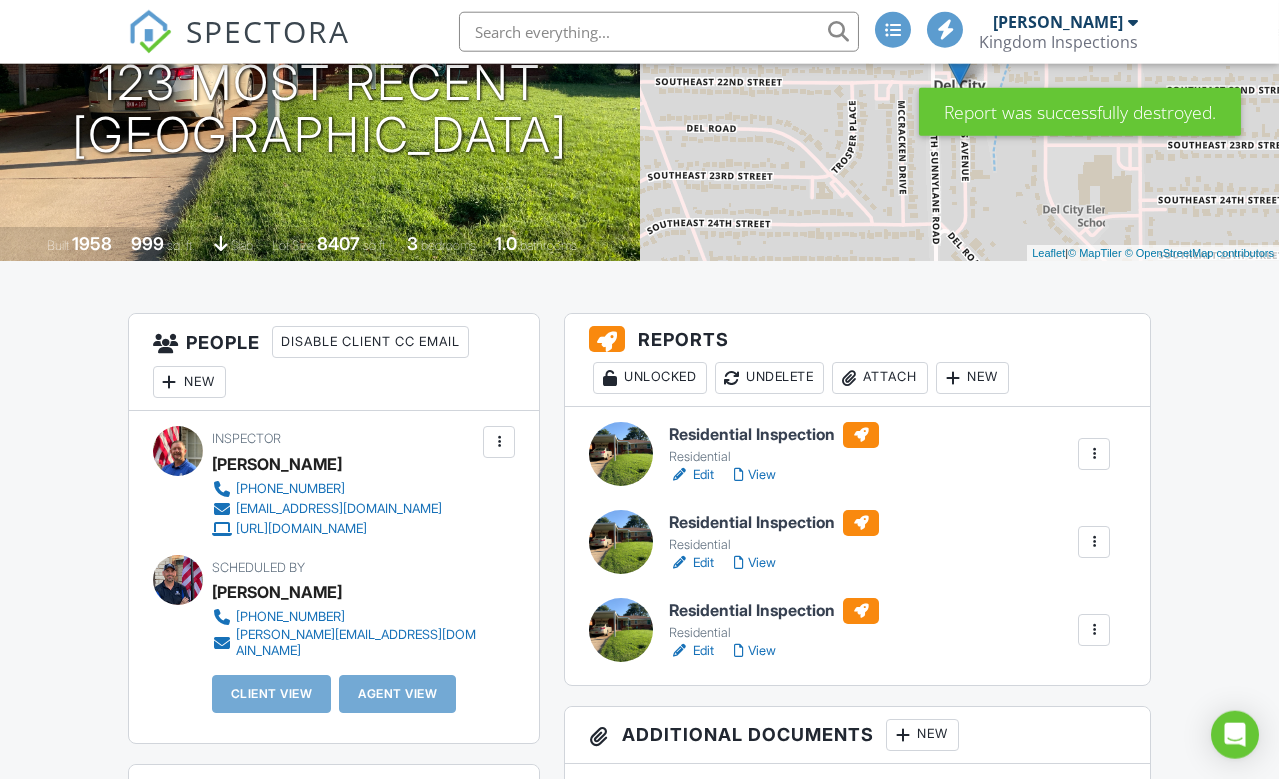 click at bounding box center (607, 339) 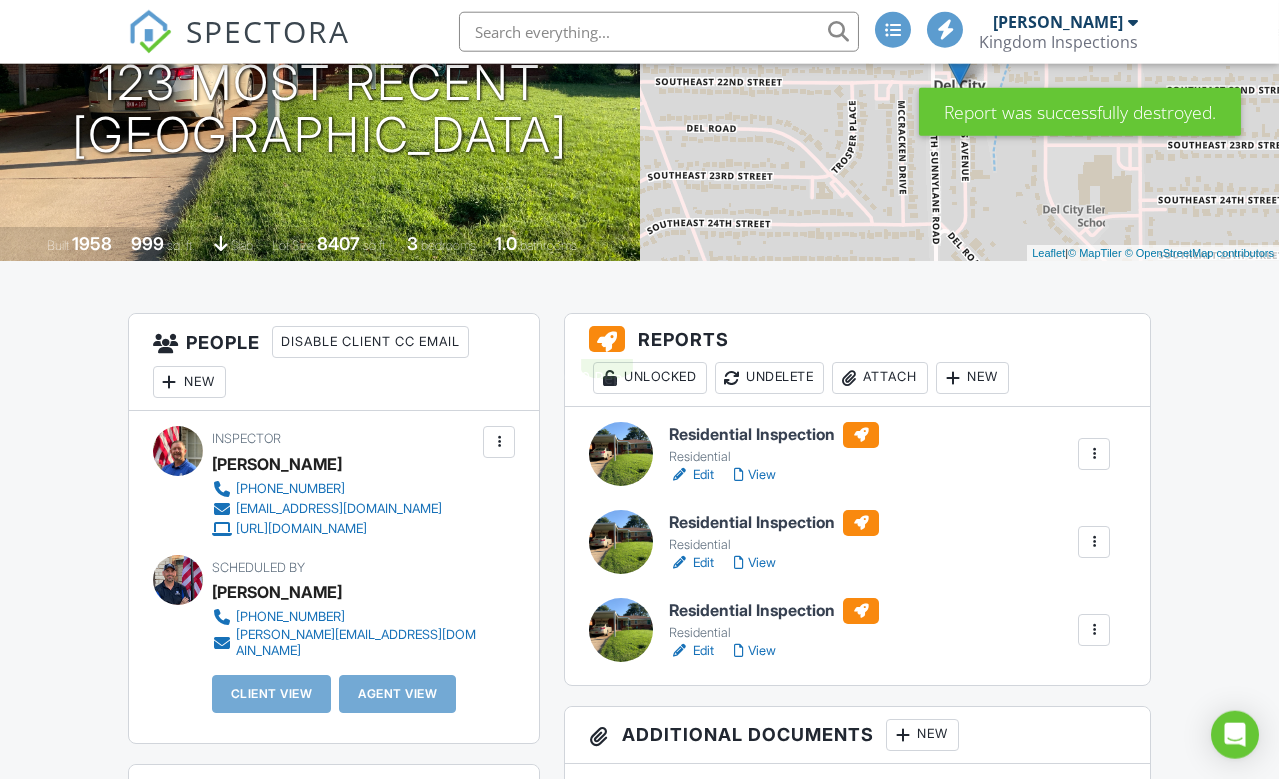 scroll, scrollTop: 273, scrollLeft: 22, axis: both 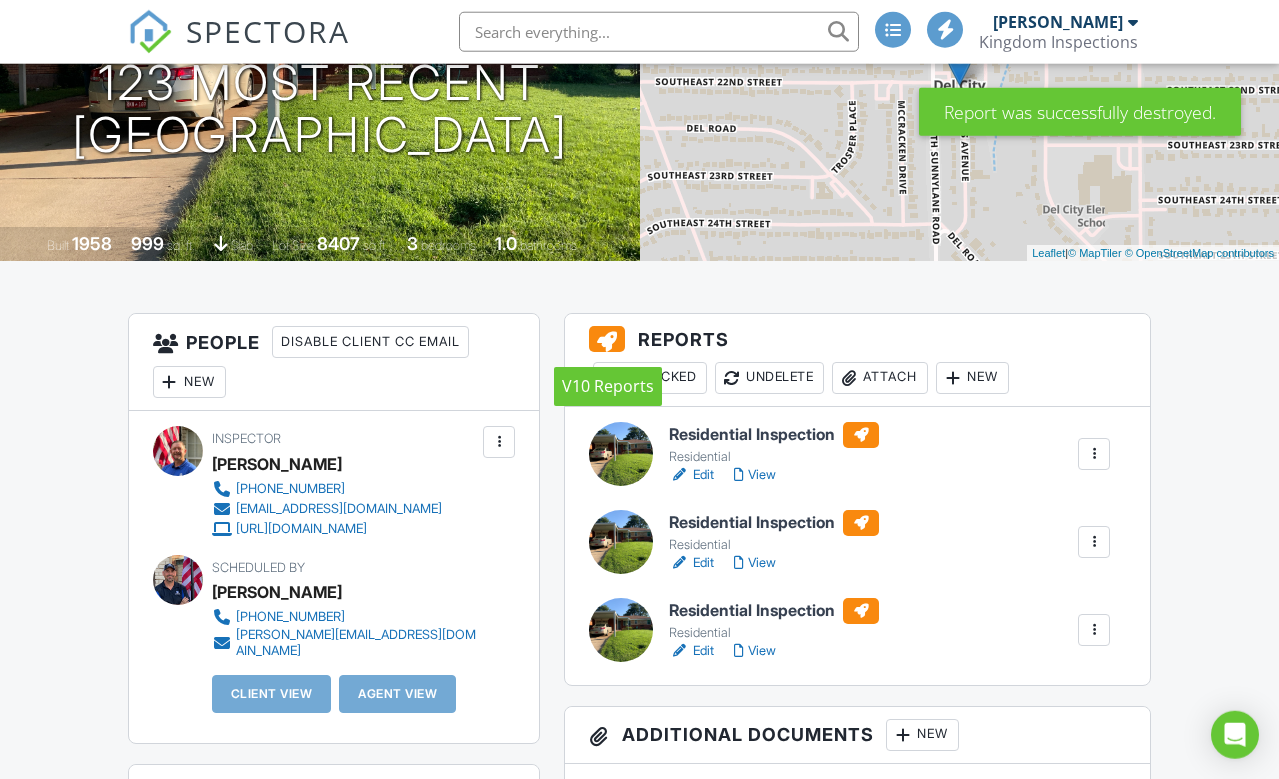 click at bounding box center [607, 339] 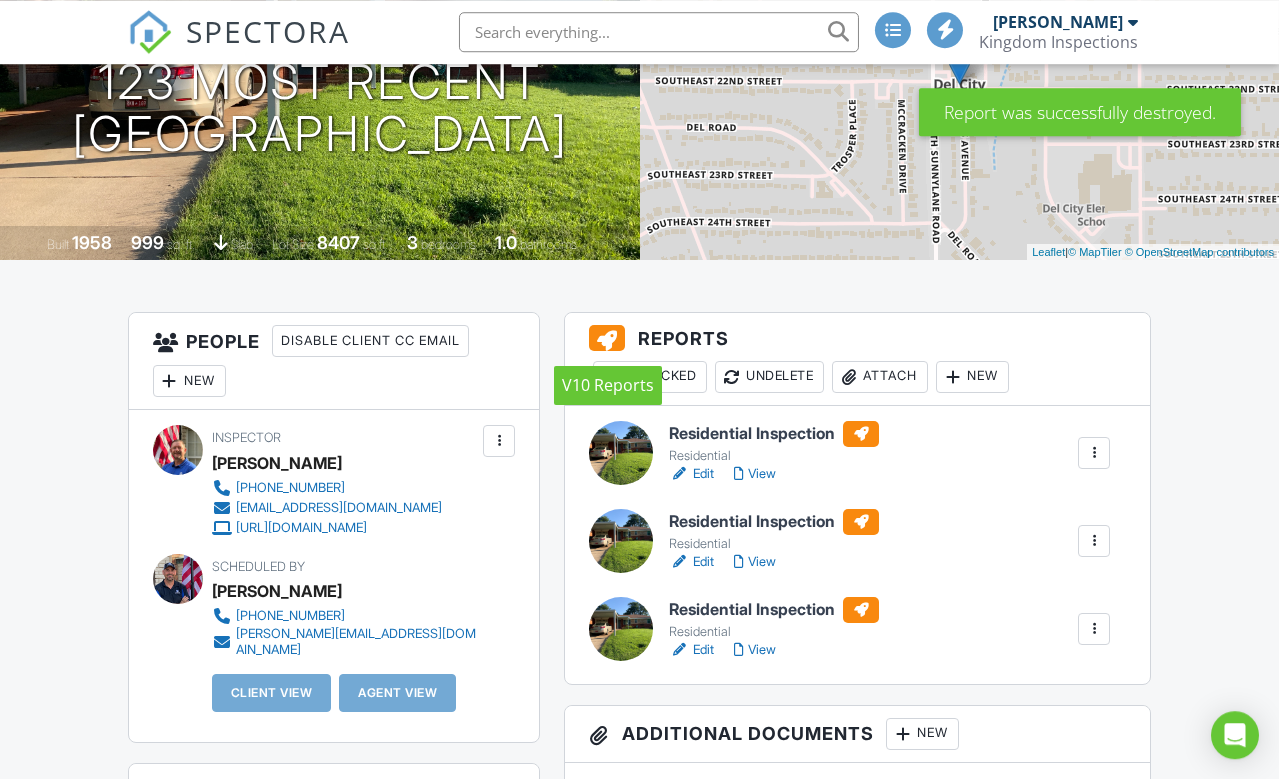 click on "Reports
Unlocked
Undelete
Attach
New" at bounding box center (857, 359) 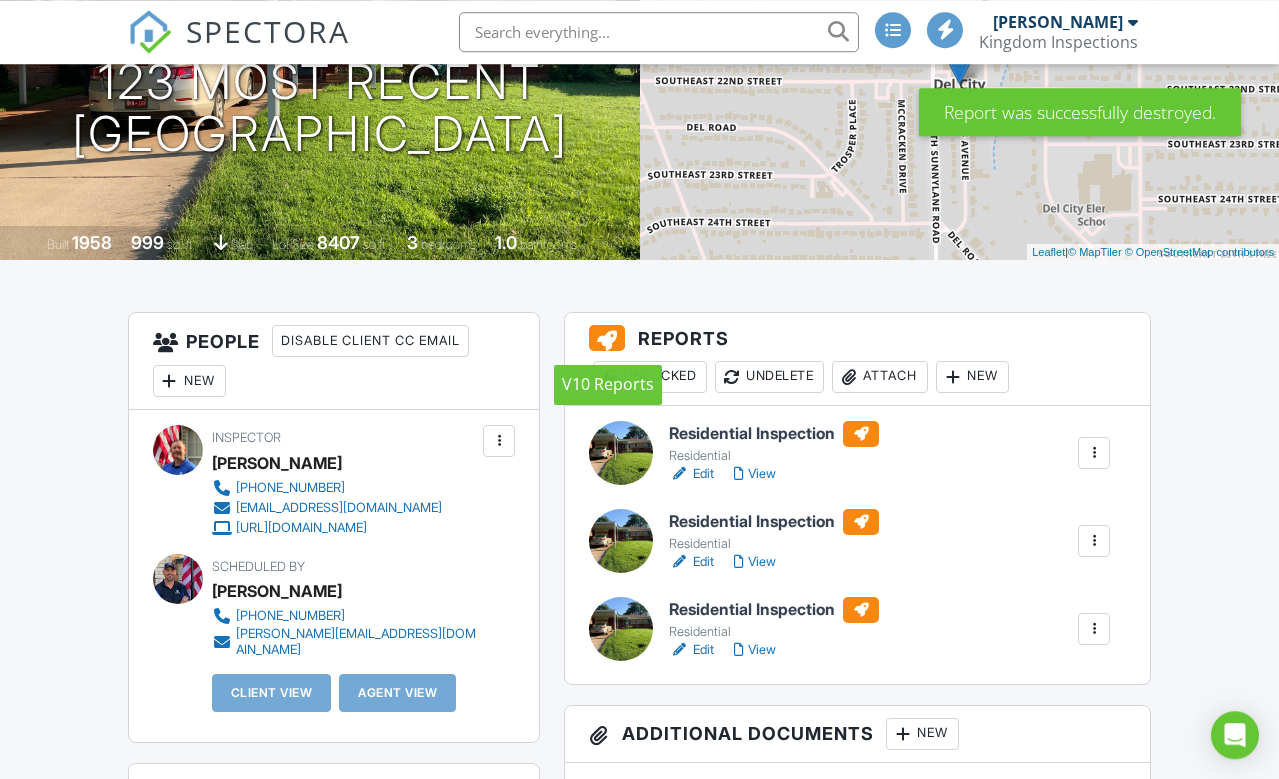 scroll, scrollTop: 274, scrollLeft: 22, axis: both 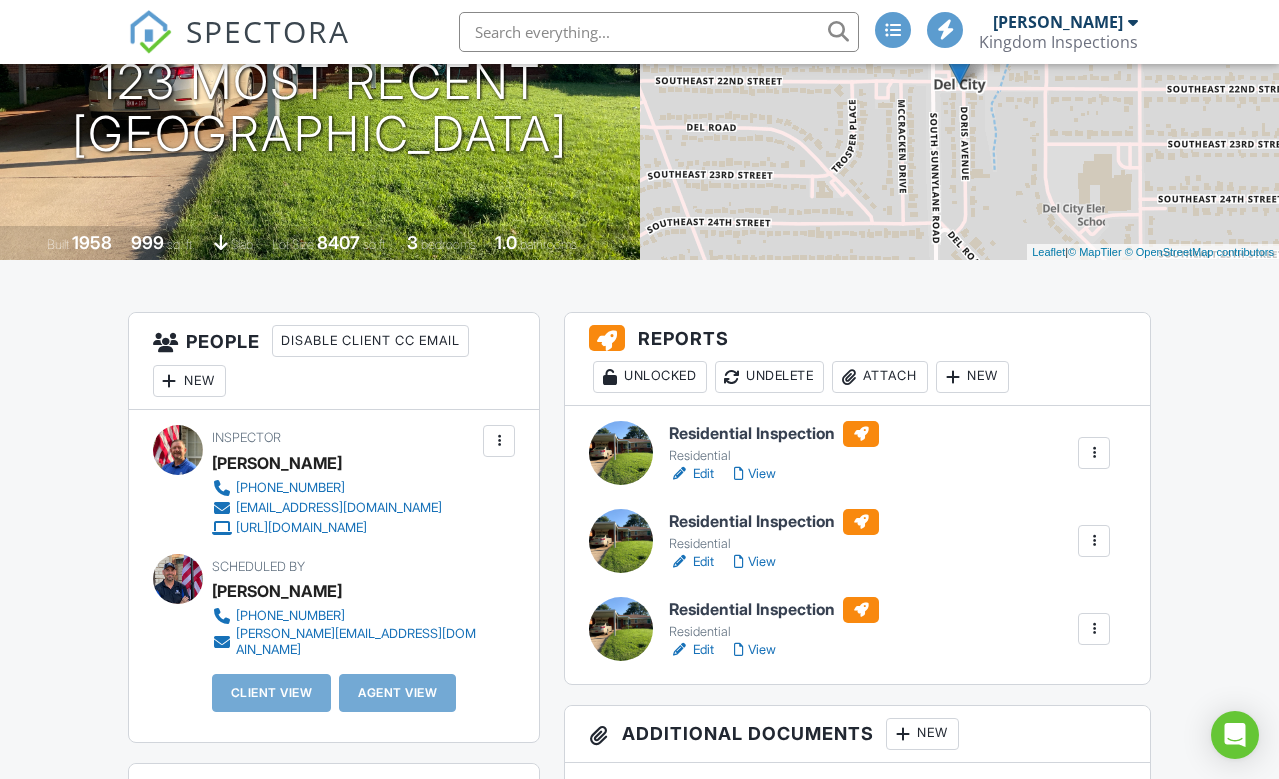 click on "Residential Inspection" at bounding box center (774, 610) 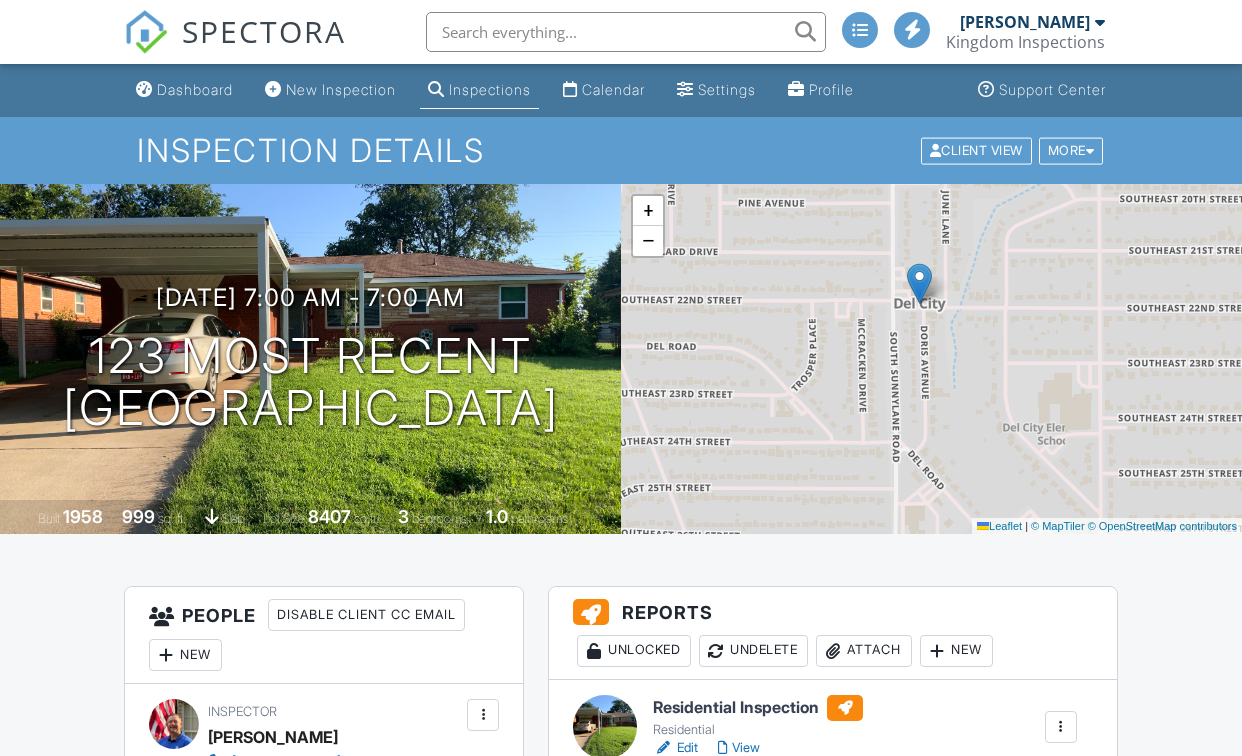 scroll, scrollTop: 0, scrollLeft: 0, axis: both 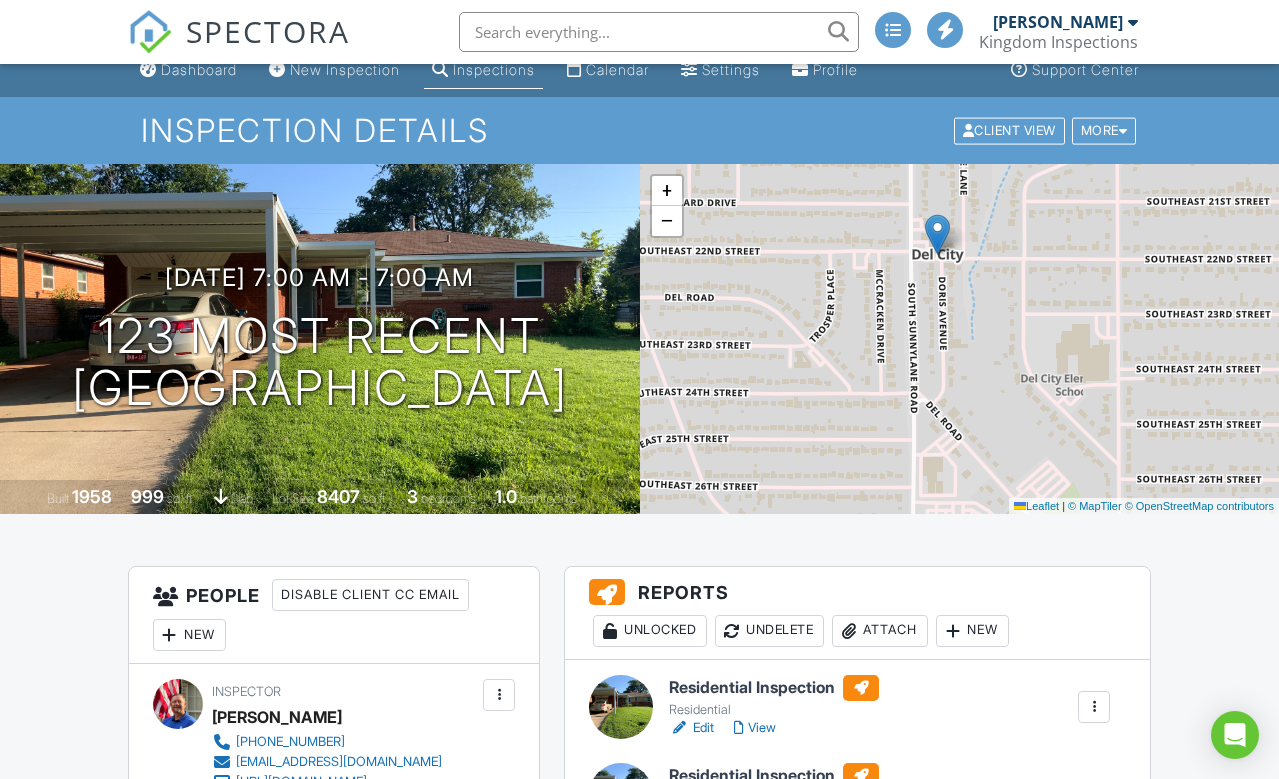 click on "Inspection Details" at bounding box center [640, 130] 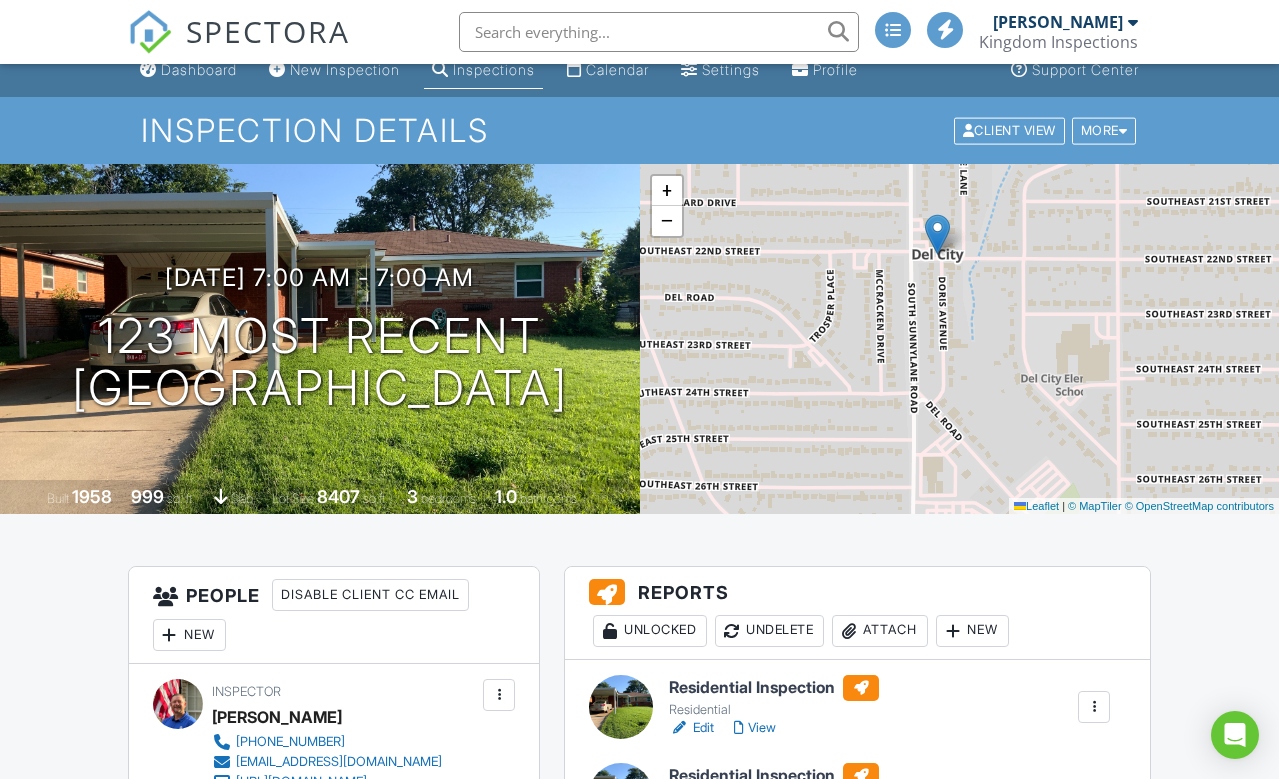 click on "123 most recent
Del City, OK 73115" at bounding box center [320, 363] 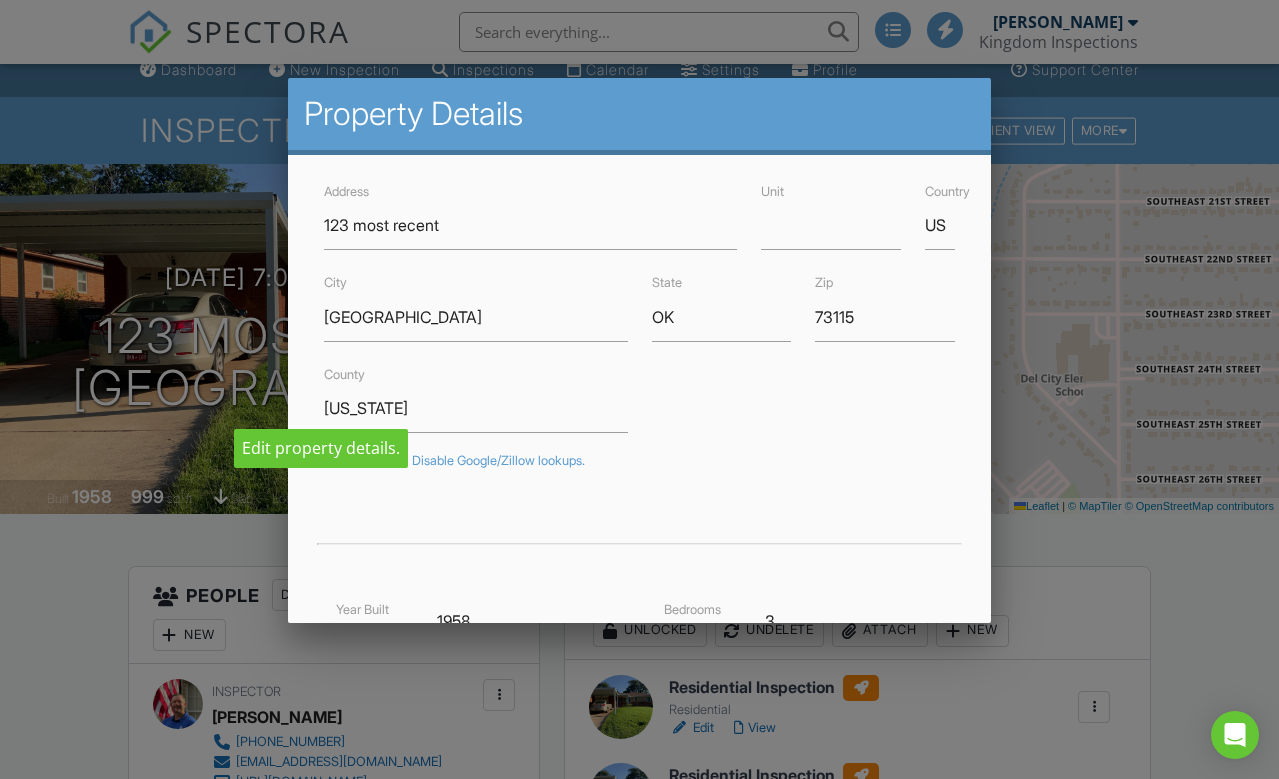click at bounding box center [639, 387] 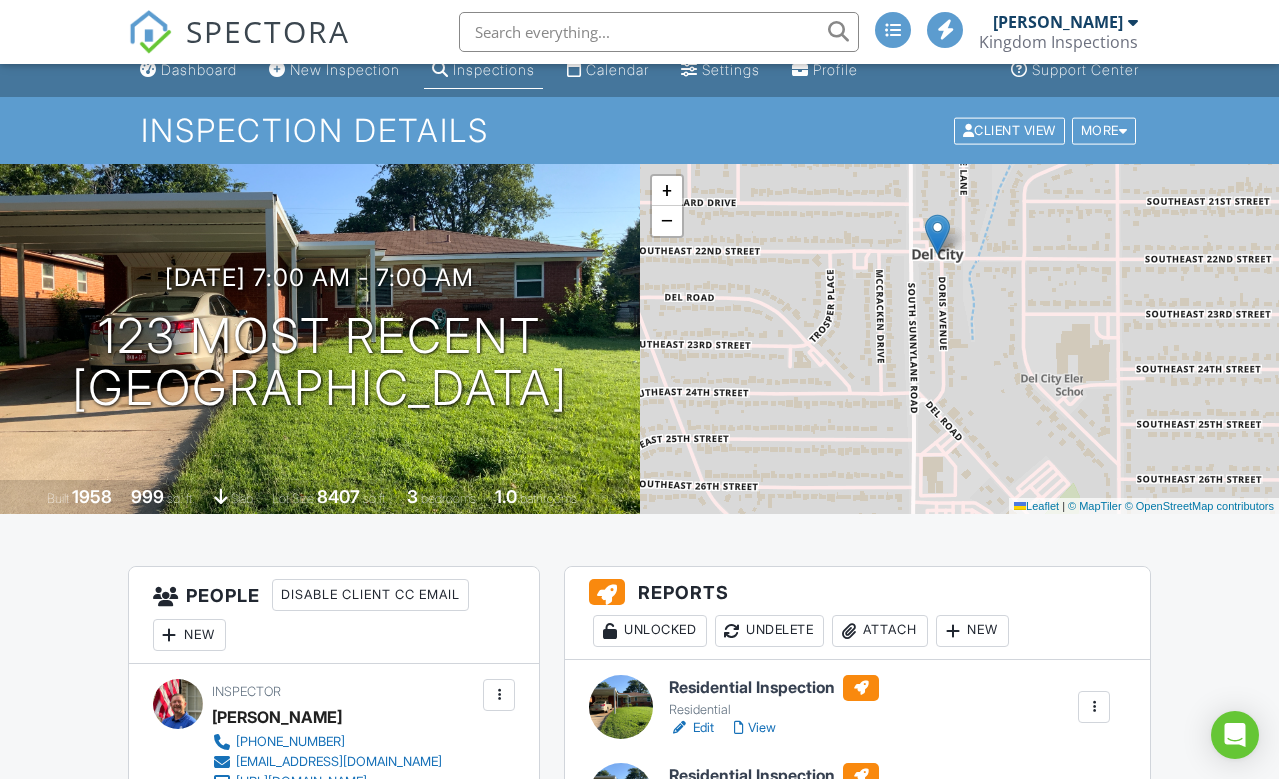 click at bounding box center (1123, 130) 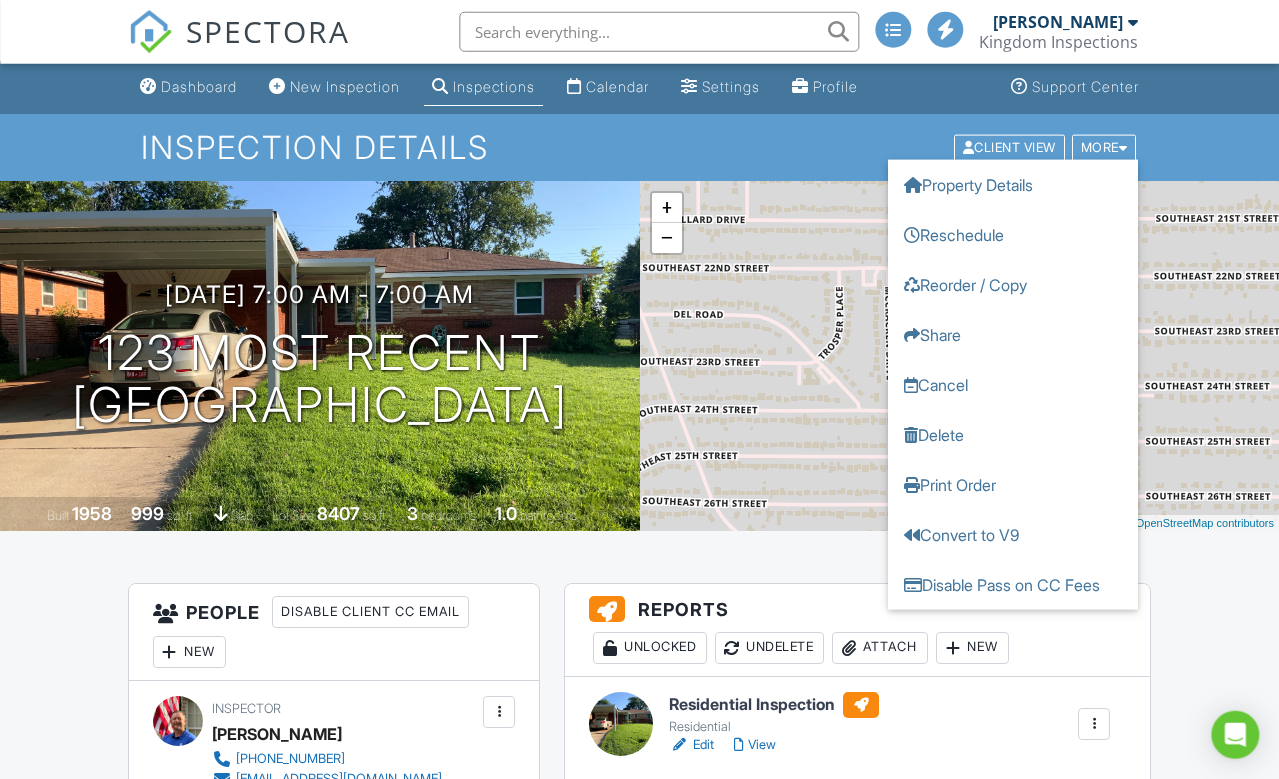 scroll, scrollTop: 4, scrollLeft: 20, axis: both 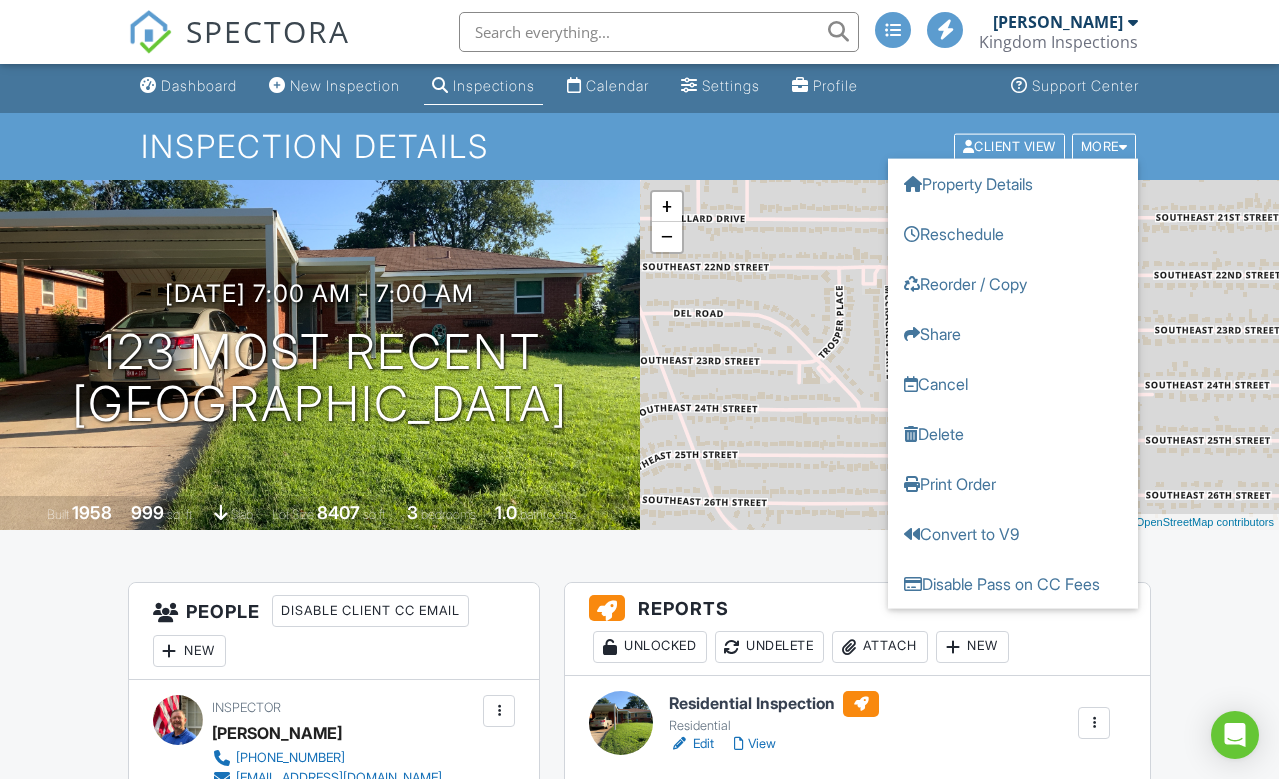 click on "Inspection Details
Client View
More
Property Details
Reschedule
Reorder / Copy
Share
Cancel
Delete
Print Order
Convert to V9
Disable Pass on CC Fees" at bounding box center (639, 146) 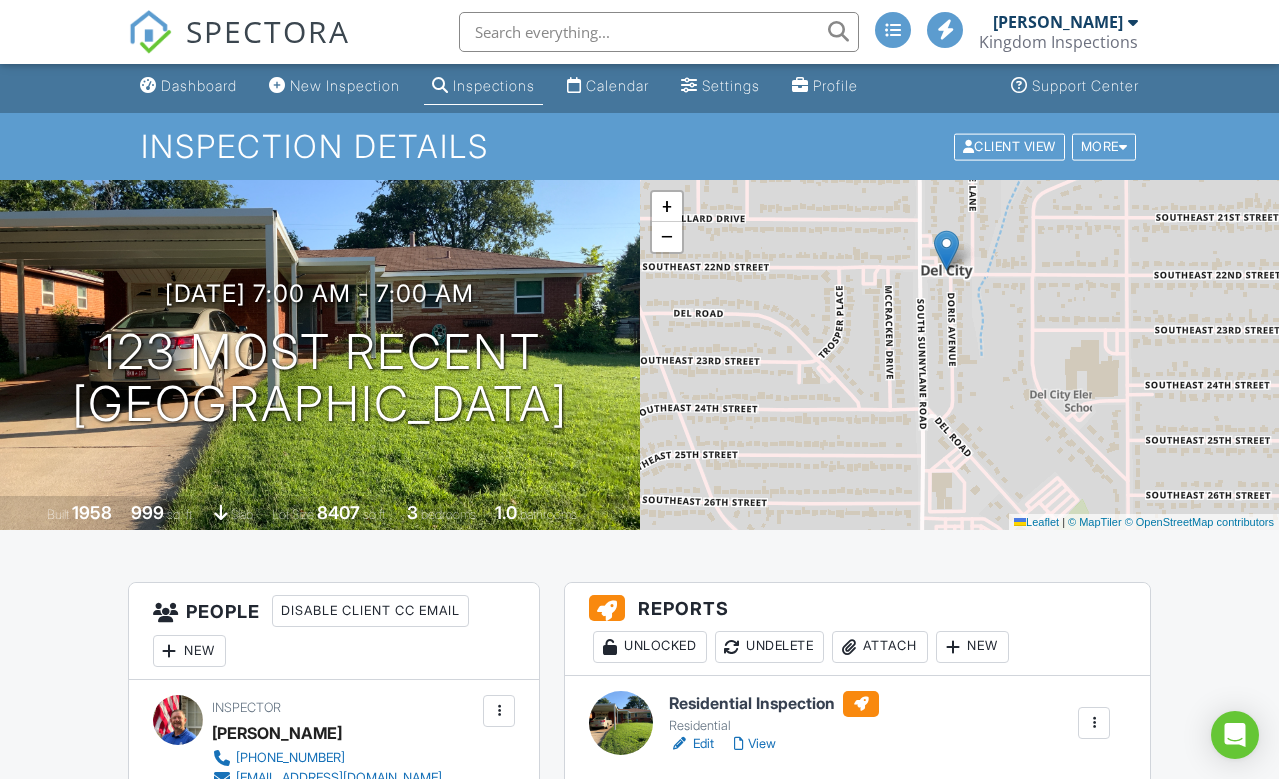 click on "Client View" at bounding box center [1009, 146] 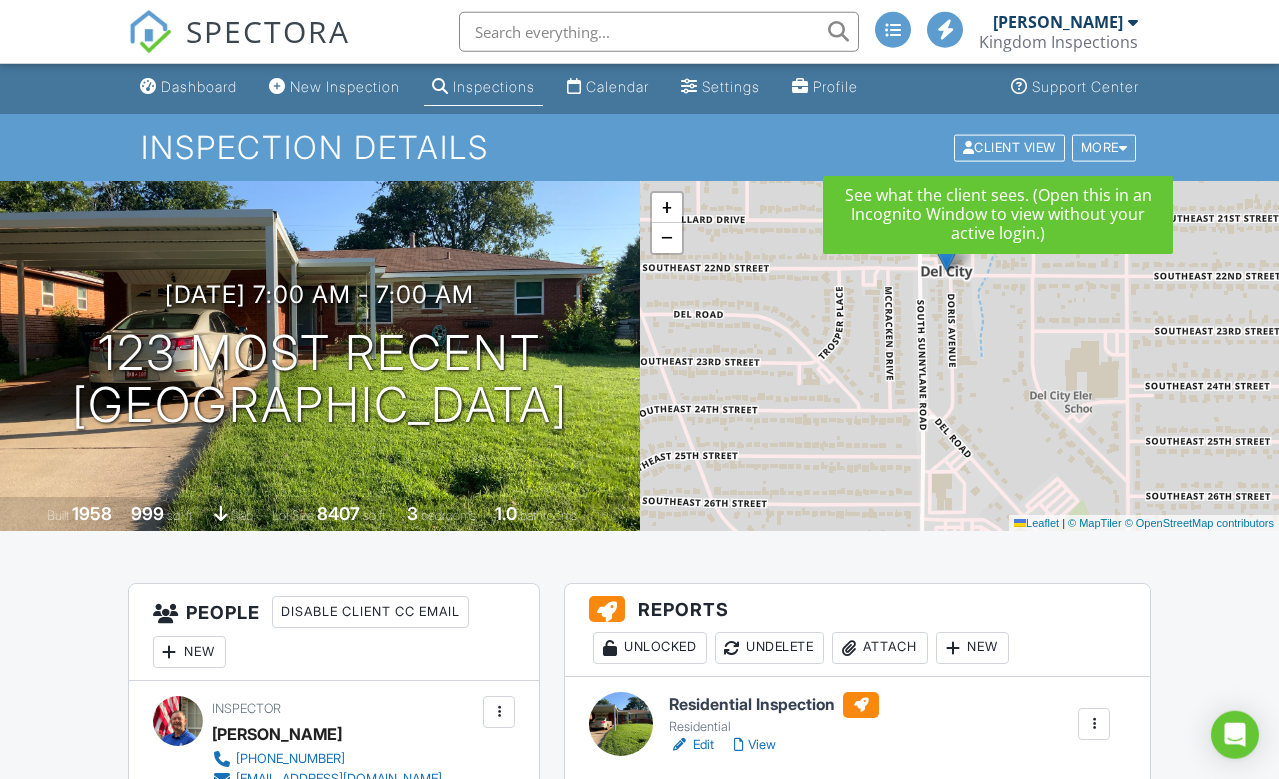 scroll, scrollTop: 0, scrollLeft: 20, axis: horizontal 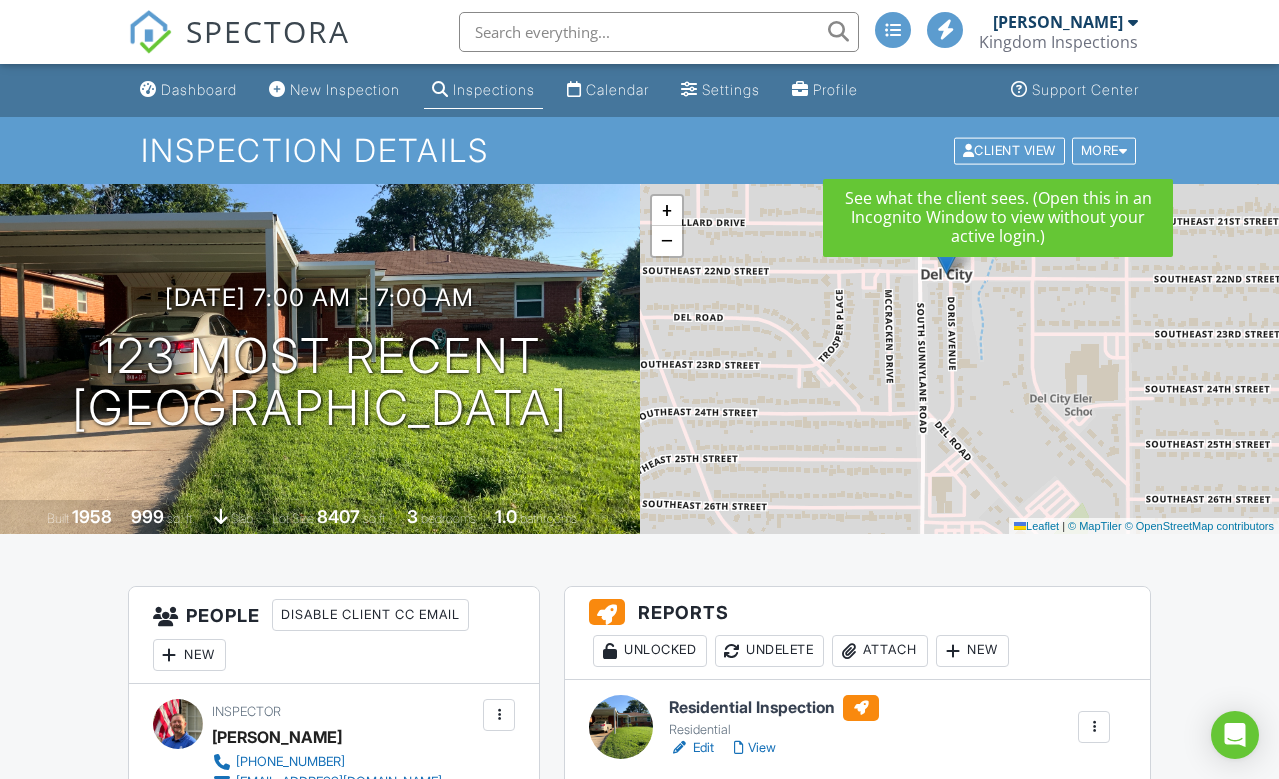 click on "Inspection Details" at bounding box center [640, 150] 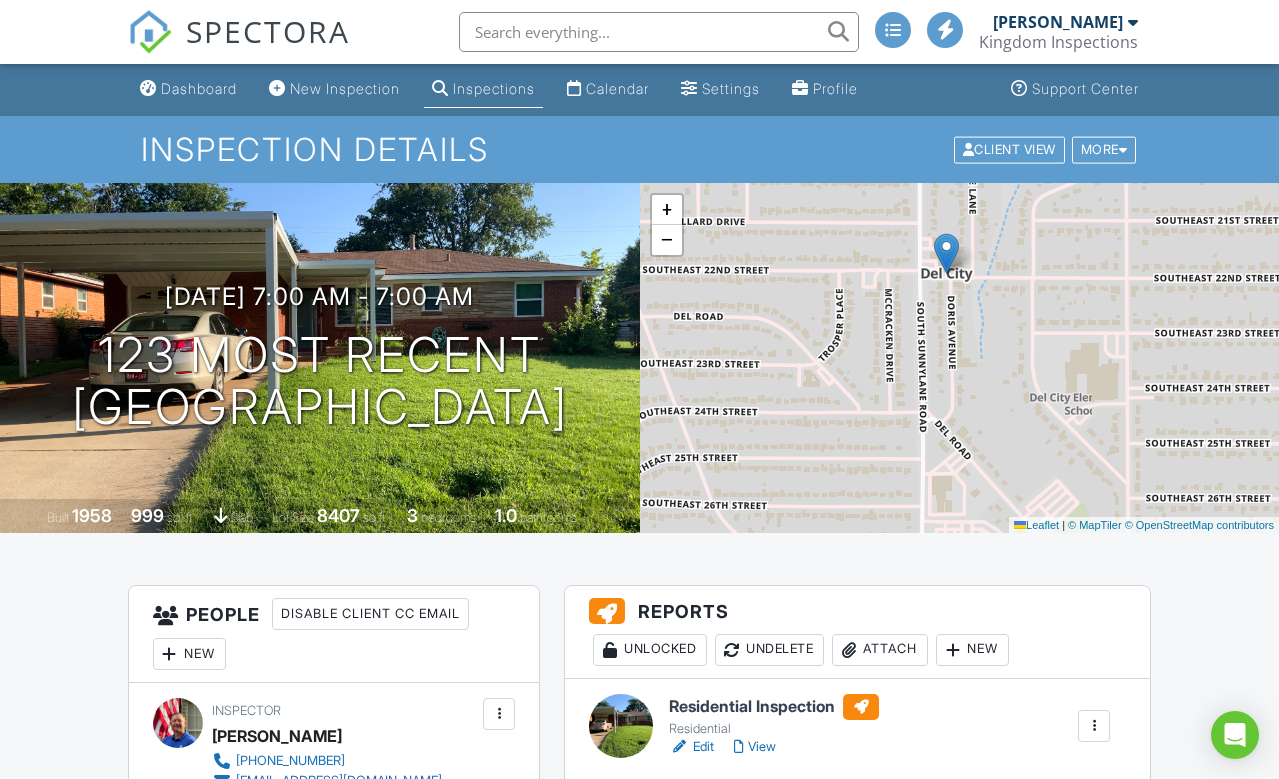 scroll, scrollTop: 0, scrollLeft: 7, axis: horizontal 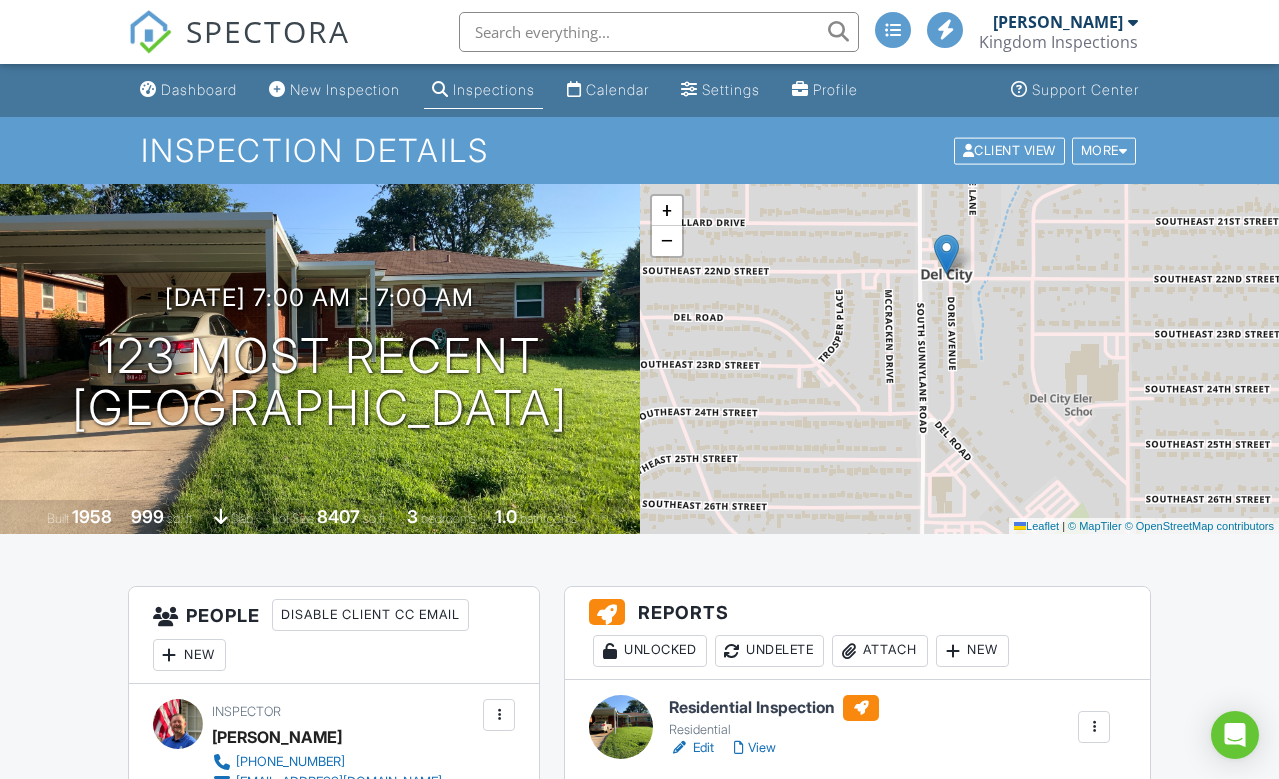 click on "More" at bounding box center [1104, 150] 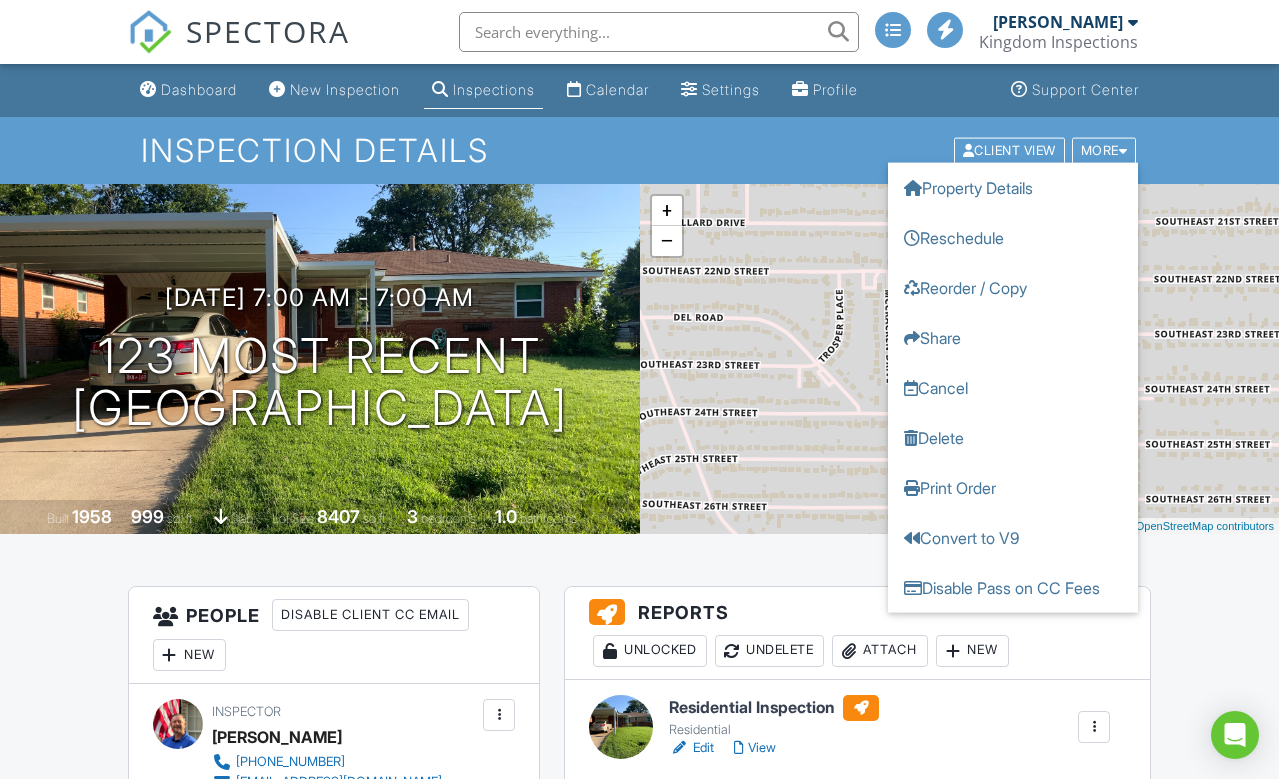 click on "Dashboard
New Inspection
Inspections
Calendar
Settings
Profile
Support Center
Inspection Details
Client View
More
Property Details
Reschedule
Reorder / Copy
Share
Cancel
Delete
Print Order
Convert to V9
Disable Pass on CC Fees
07/10/2025  7:00 am
- 7:00 am
123 most recent
Del City, OK 73115
Built
1958
999
sq. ft.
slab
Lot Size
8407
sq.ft.
3
bedrooms
1.0
bathrooms
+ −  Leaflet   |   © MapTiler   © OpenStreetMap contributors
All emails and texts are disabled for this inspection!
Turn on emails and texts
Reports
Unlocked
Undelete
Attach
New
Residential Inspection
Residential
Edit
View" at bounding box center (639, 1718) 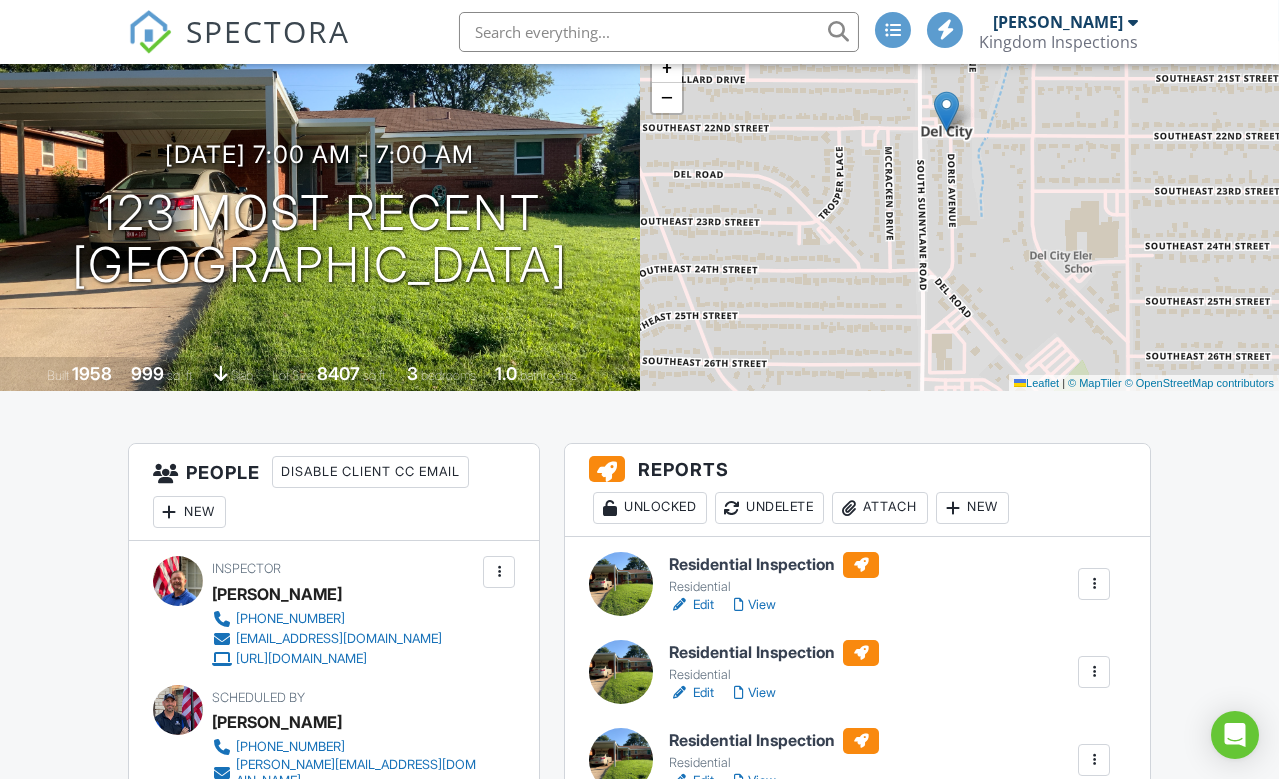 scroll, scrollTop: 143, scrollLeft: 22, axis: both 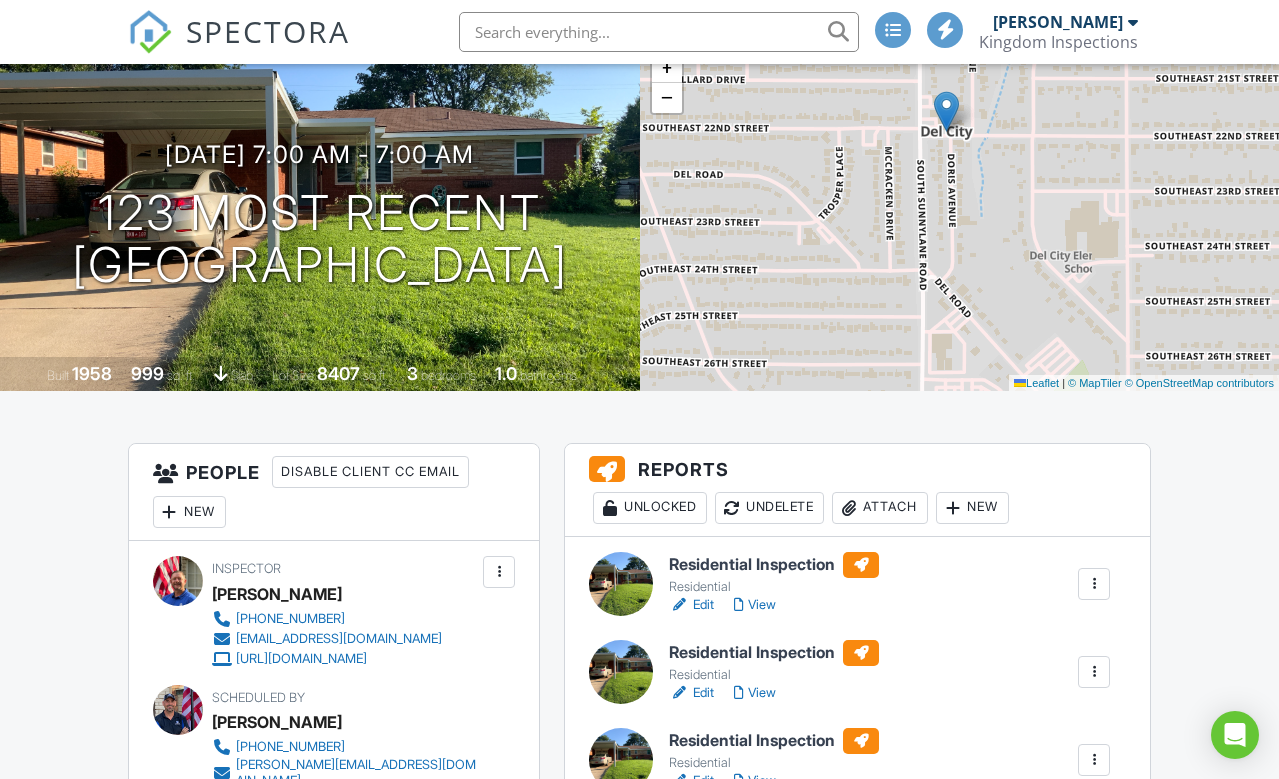 click on "Residential Inspection" at bounding box center [774, 565] 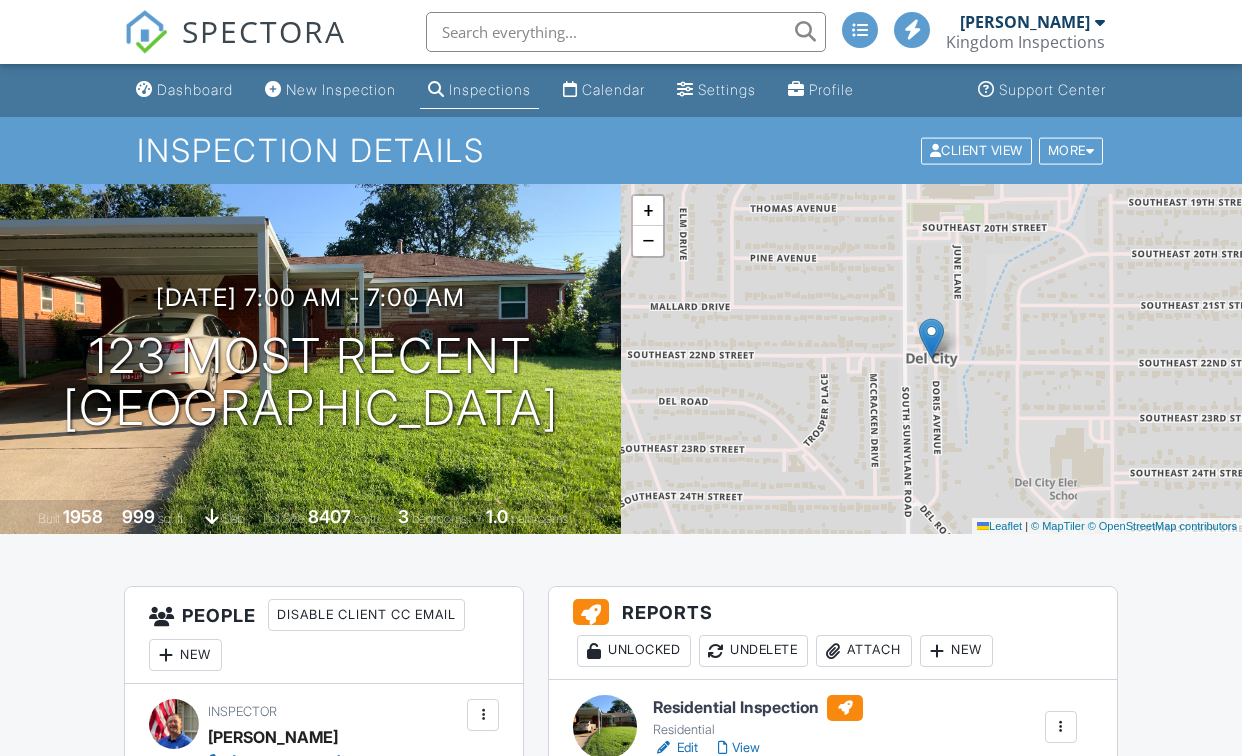 scroll, scrollTop: 0, scrollLeft: 0, axis: both 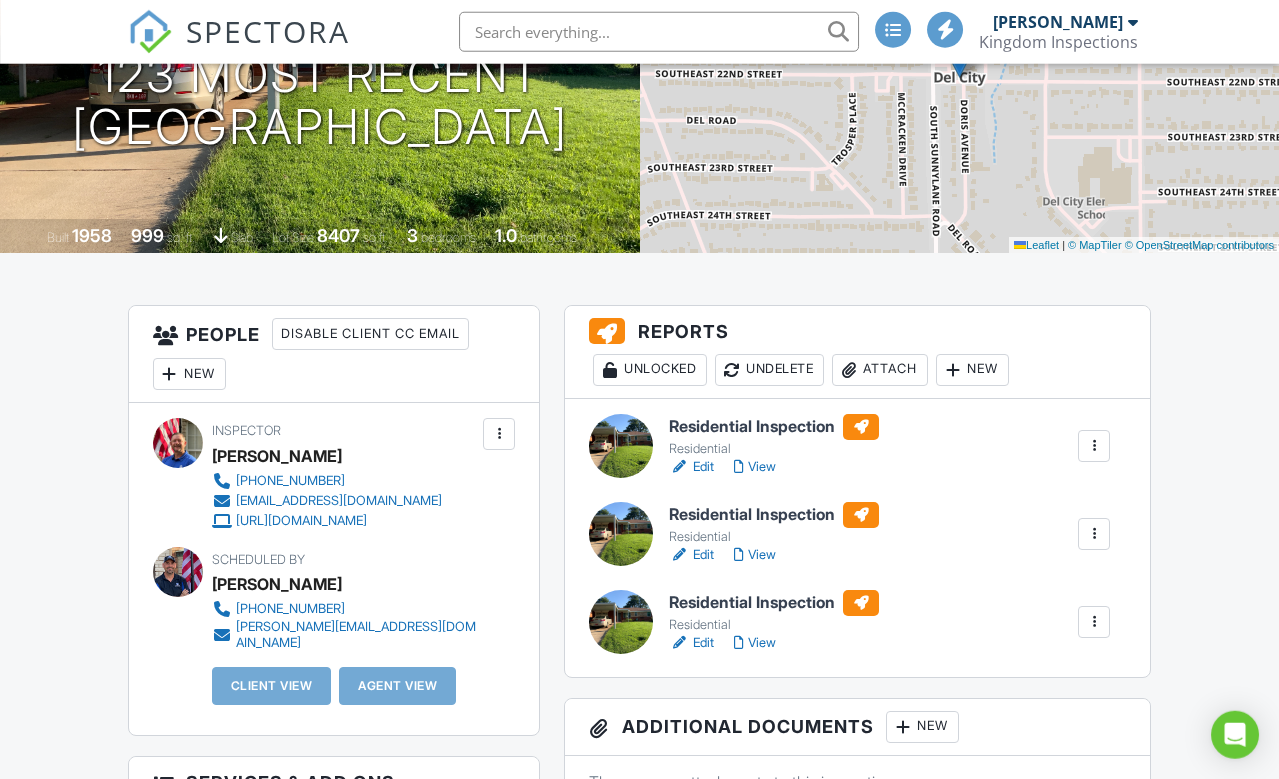 click on "View" at bounding box center [755, 555] 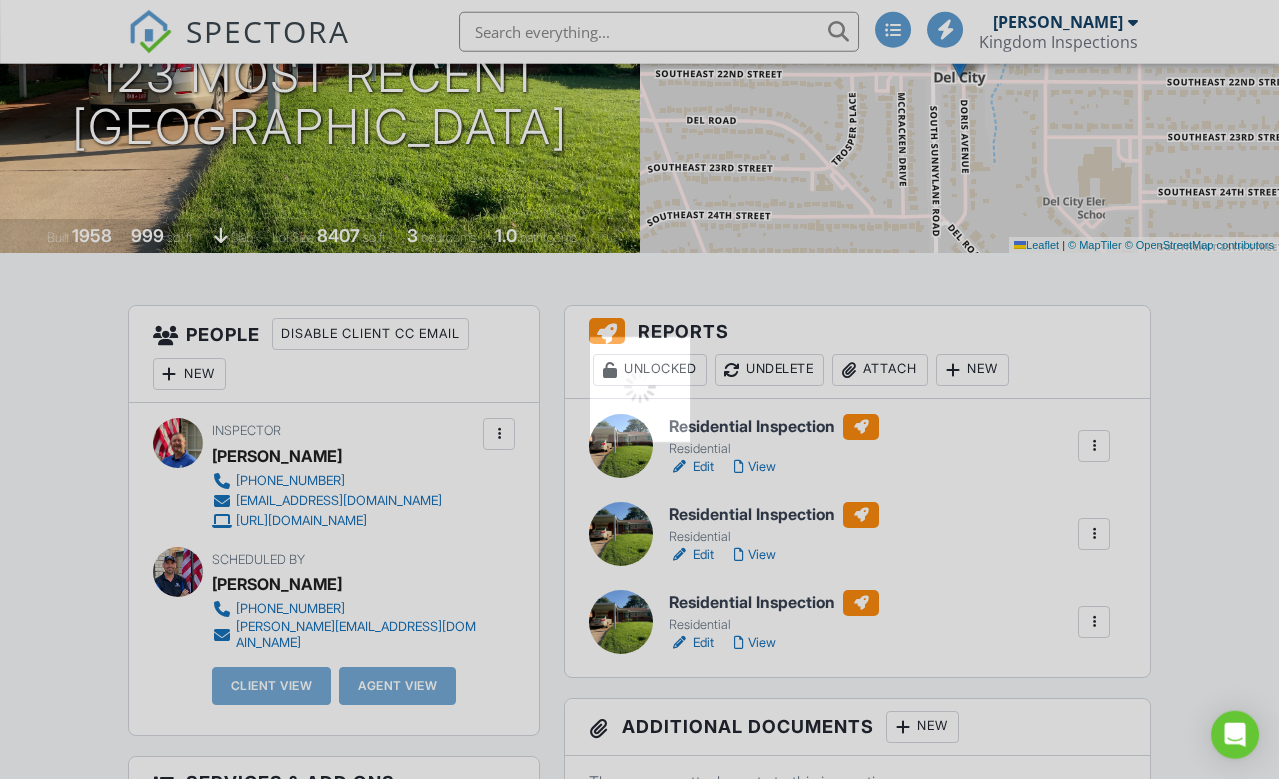 scroll, scrollTop: 281, scrollLeft: 16, axis: both 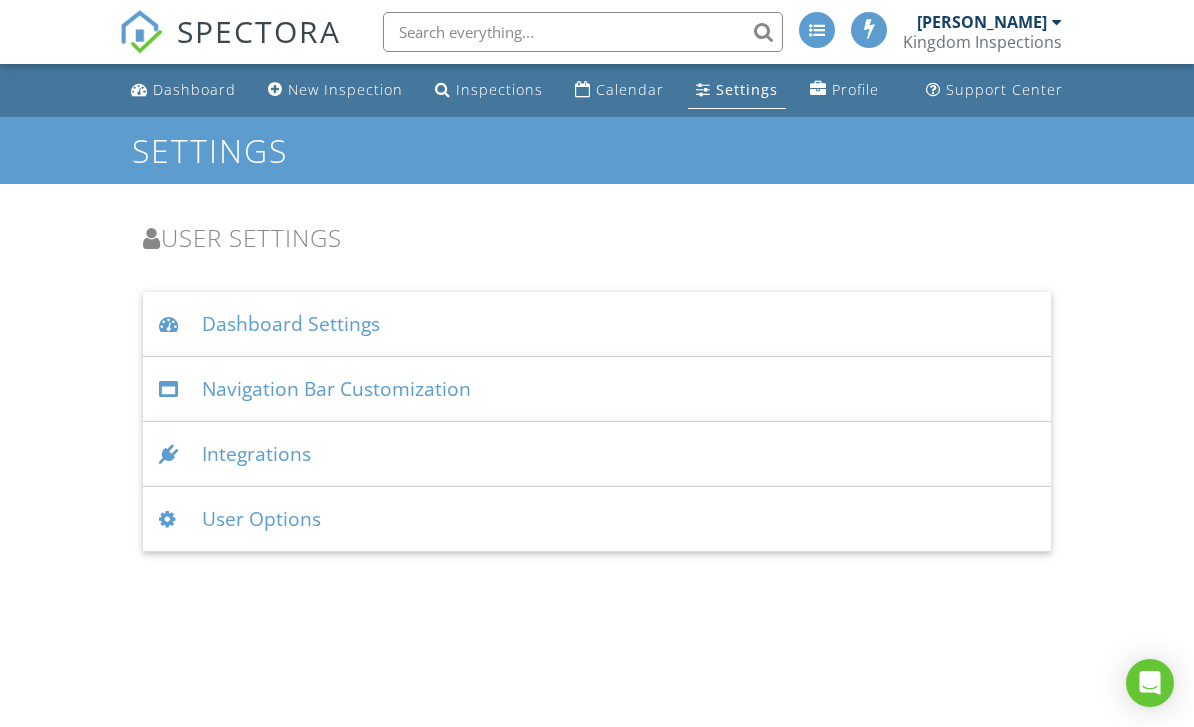 click on "Dashboard
New Inspection
Inspections
Calendar
Settings
Profile
Support Center
Settings
User Settings
Dashboard Settings
Full-width Dashboard
▼ No - use margins No - use margins Yes - full-width No - use margins
Yes - full-width
Calendar default view
▼ 4 Week Day Week 4 Week Month Day
Week
4 Week
Month
Today widget default view
▼ My Schedule Only My Schedule Only All Inspectors' Schedules My Schedule Only
All Inspectors' Schedules
View x weeks before today (4-week view only)
▼ 0 0 1 2 0
1
2
View x days before today (week view only)
▼ 0 0 1 2 3 4 5 6 7 0
1
2
3
4
5
6
7
Beginning of work day (calendar display)
▼ 7AM 5AM 6AM 7AM 8AM 9AM 5AM
6AM
7AM
8AM
9AM
End of work day (calendar display)
▼ 8PM 12PM 1PM 2PM 3PM" at bounding box center (597, 308) 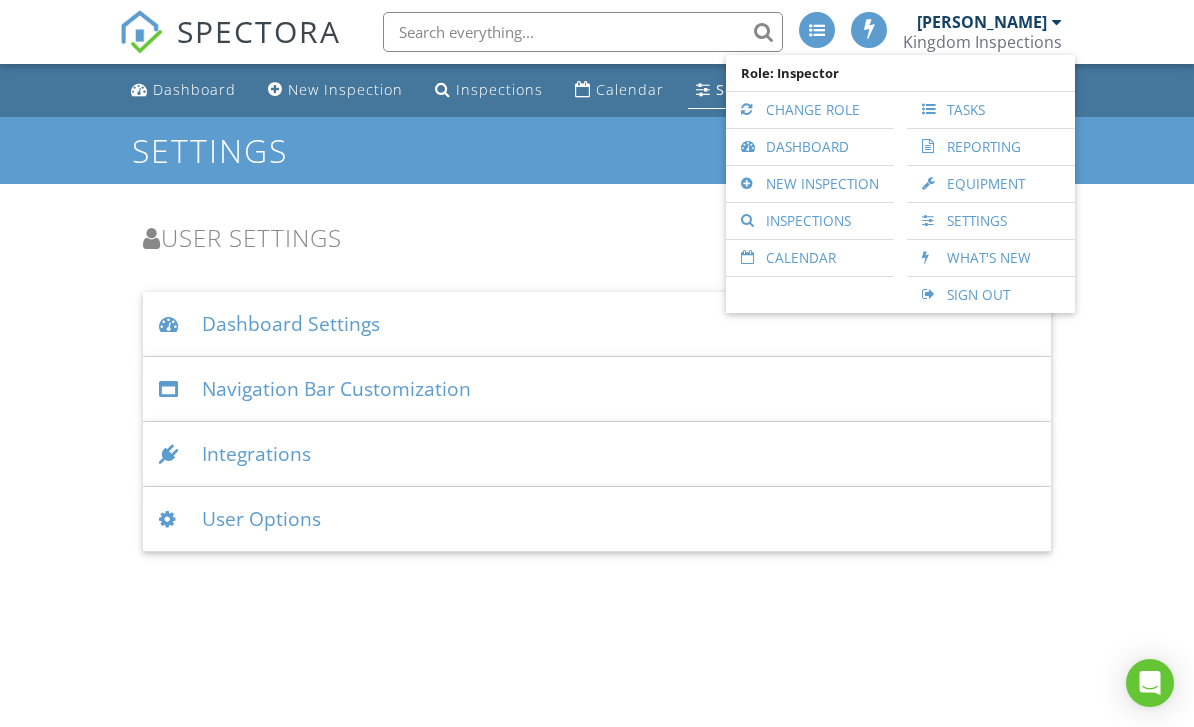 click on "Reporting" at bounding box center (991, 147) 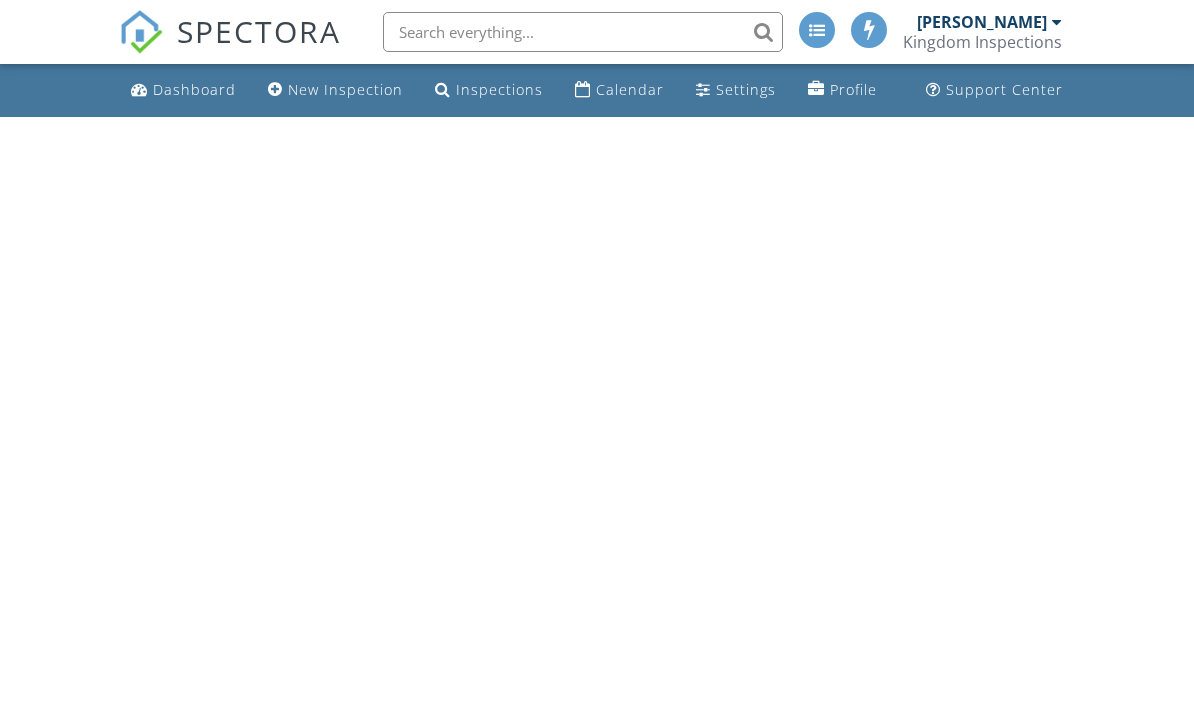 scroll, scrollTop: 0, scrollLeft: 0, axis: both 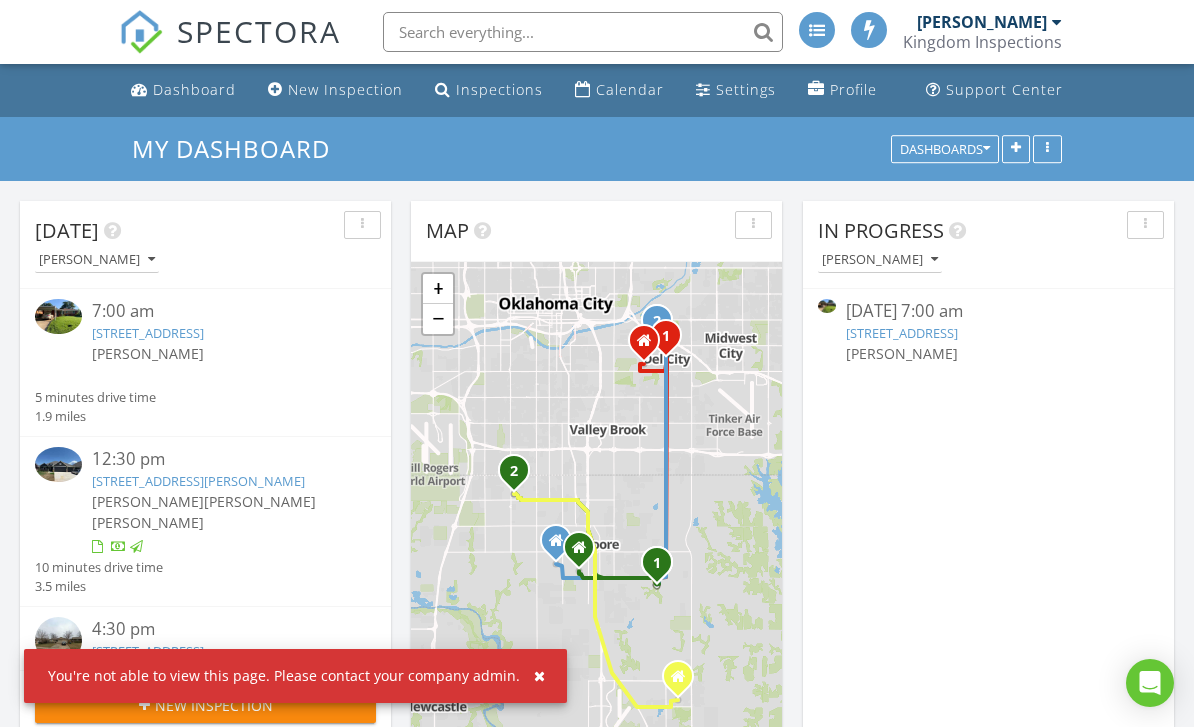 click at bounding box center (1047, 149) 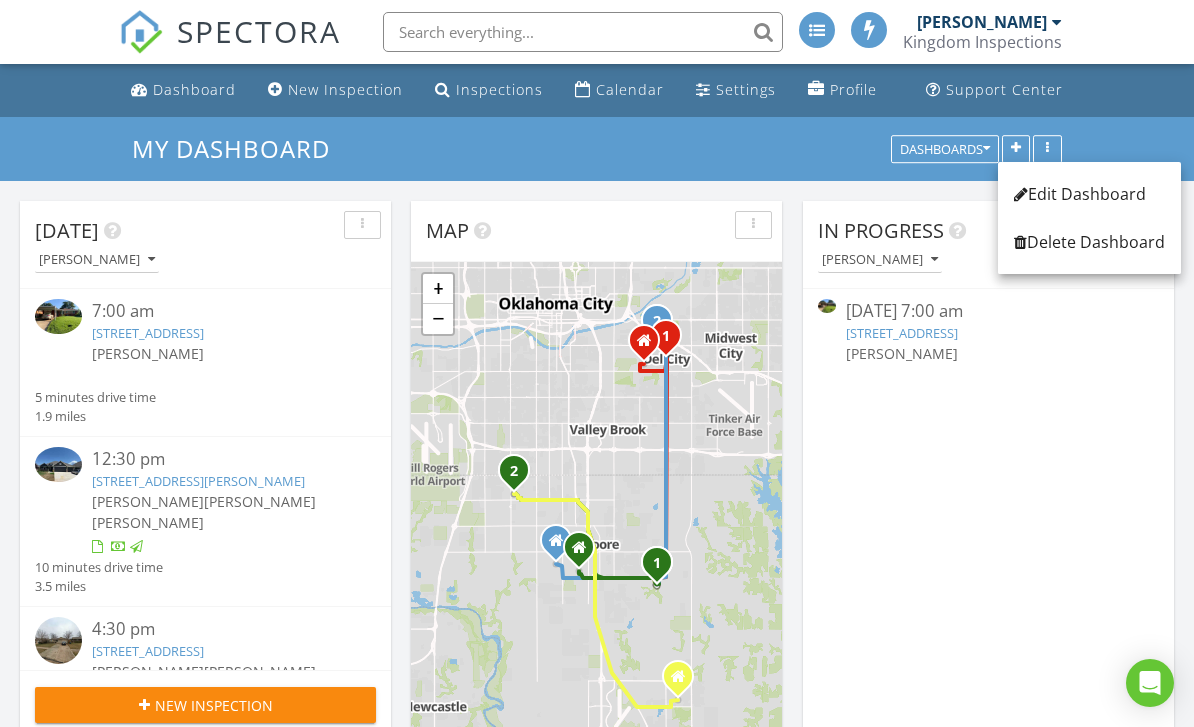 click on "My Dashboard
Dashboards" at bounding box center [597, 149] 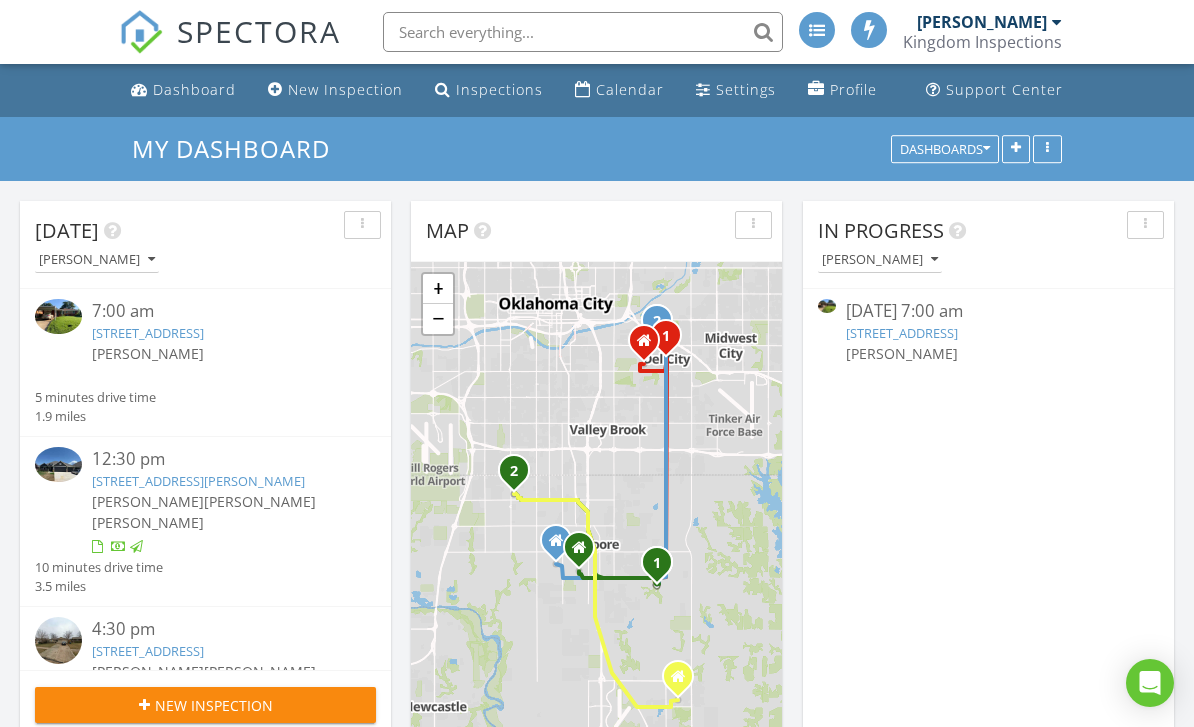 click on "Dashboards" at bounding box center (945, 149) 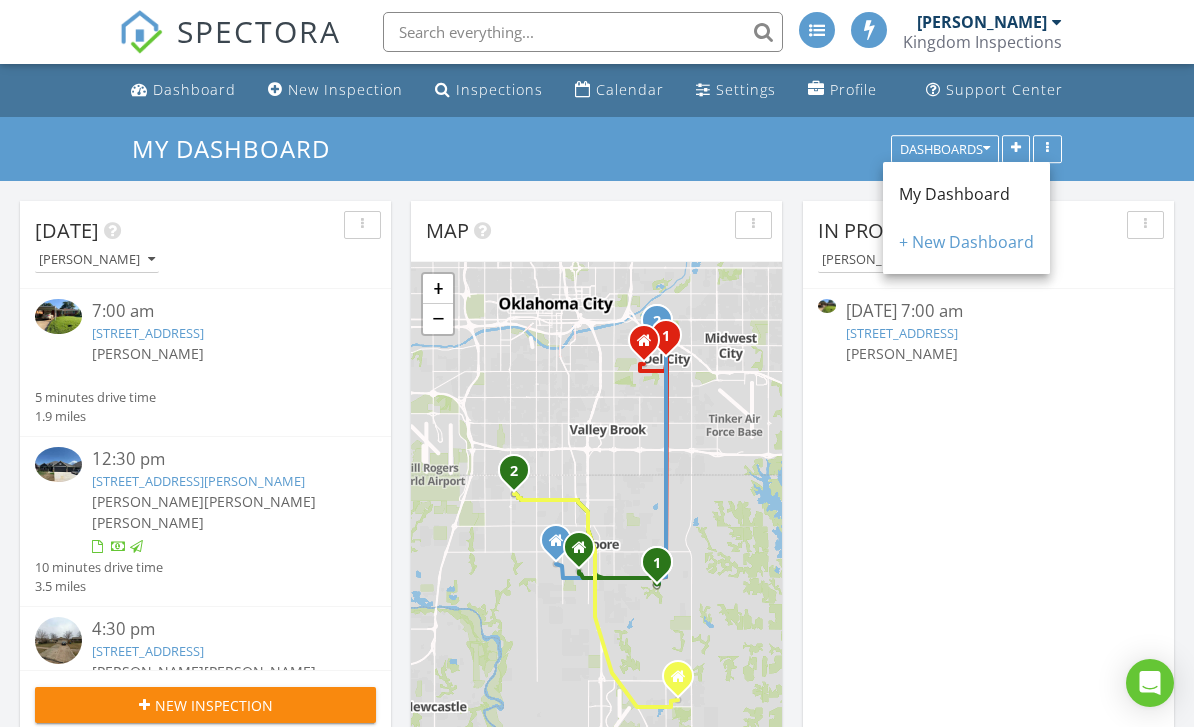 click at bounding box center [988, 377] 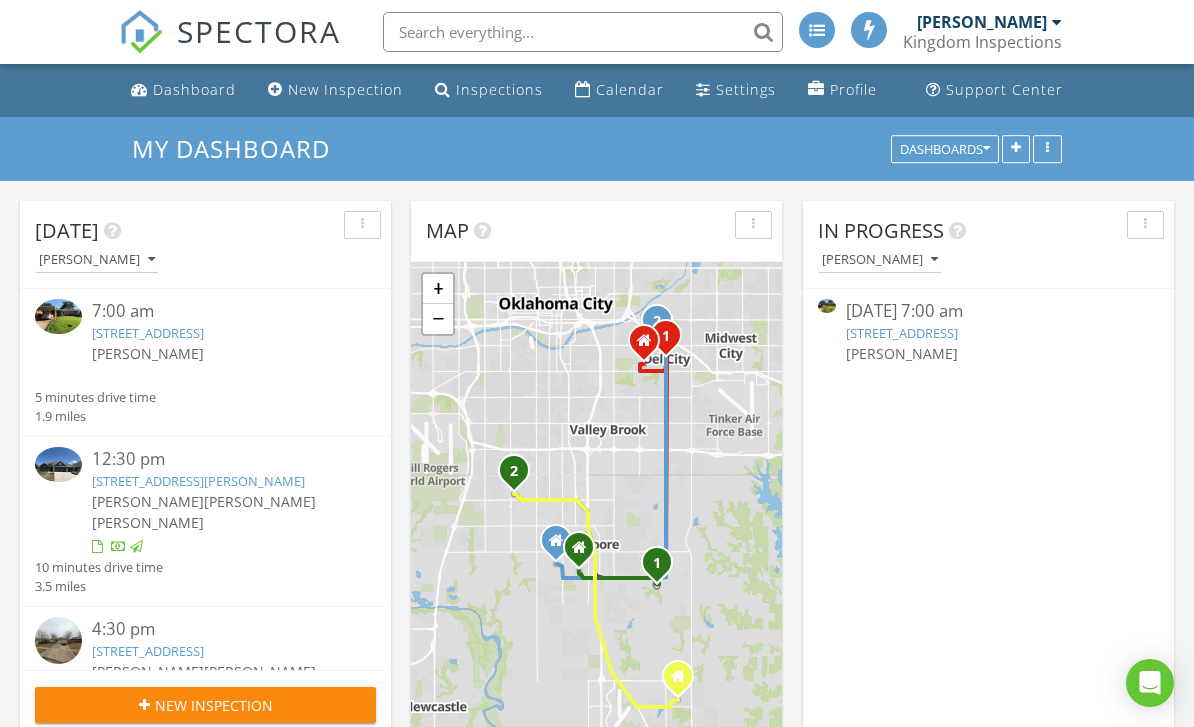click at bounding box center [1145, 225] 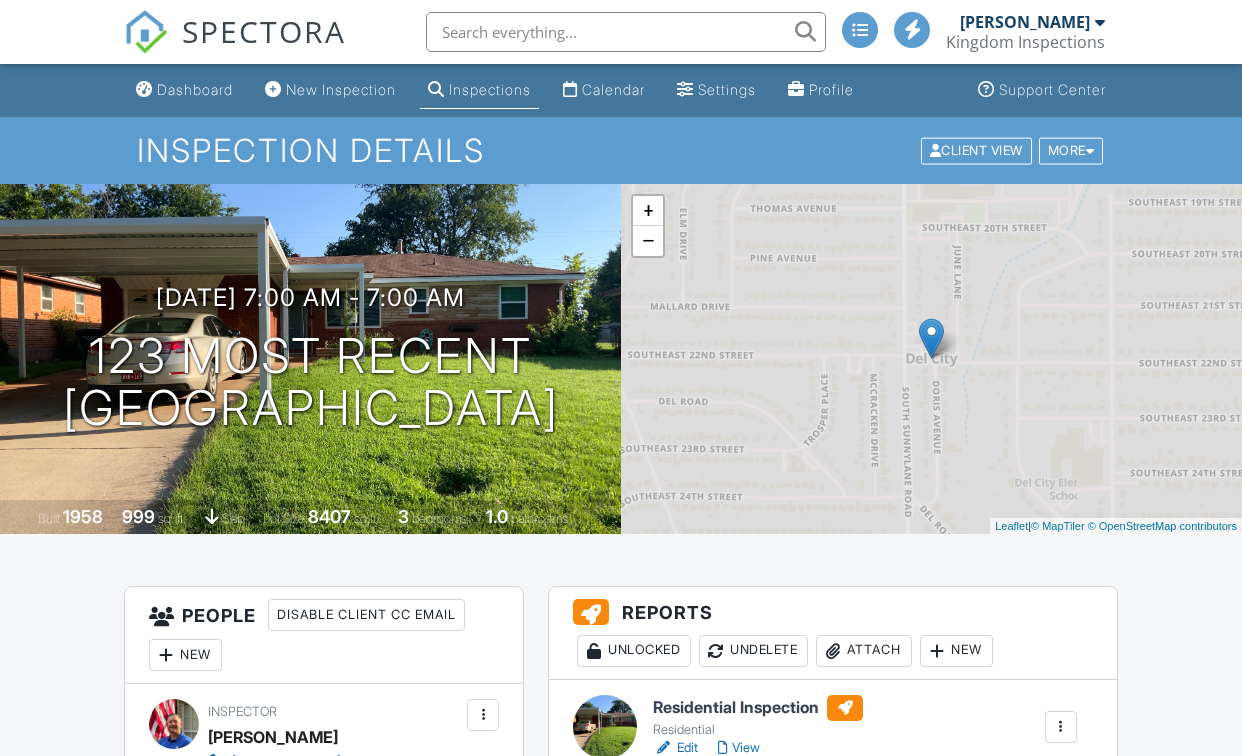 scroll, scrollTop: 108, scrollLeft: 0, axis: vertical 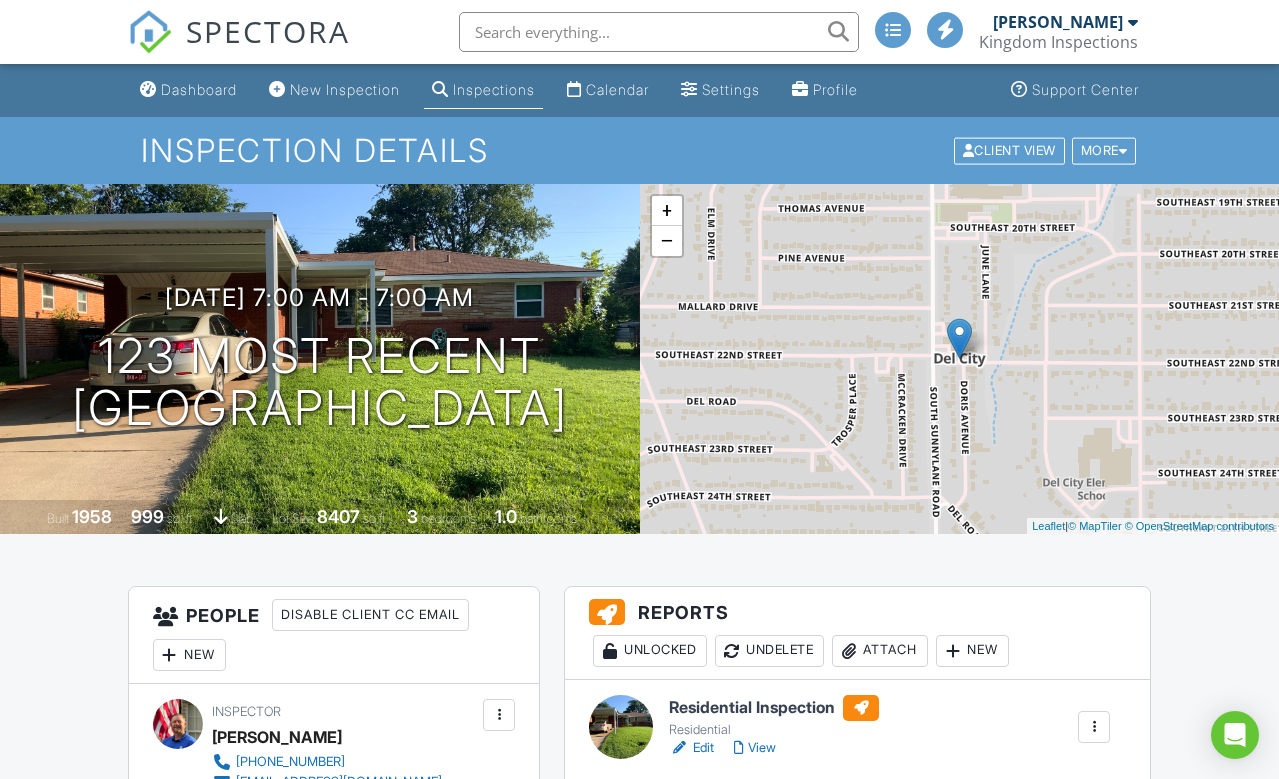 click on "More" at bounding box center [1104, 150] 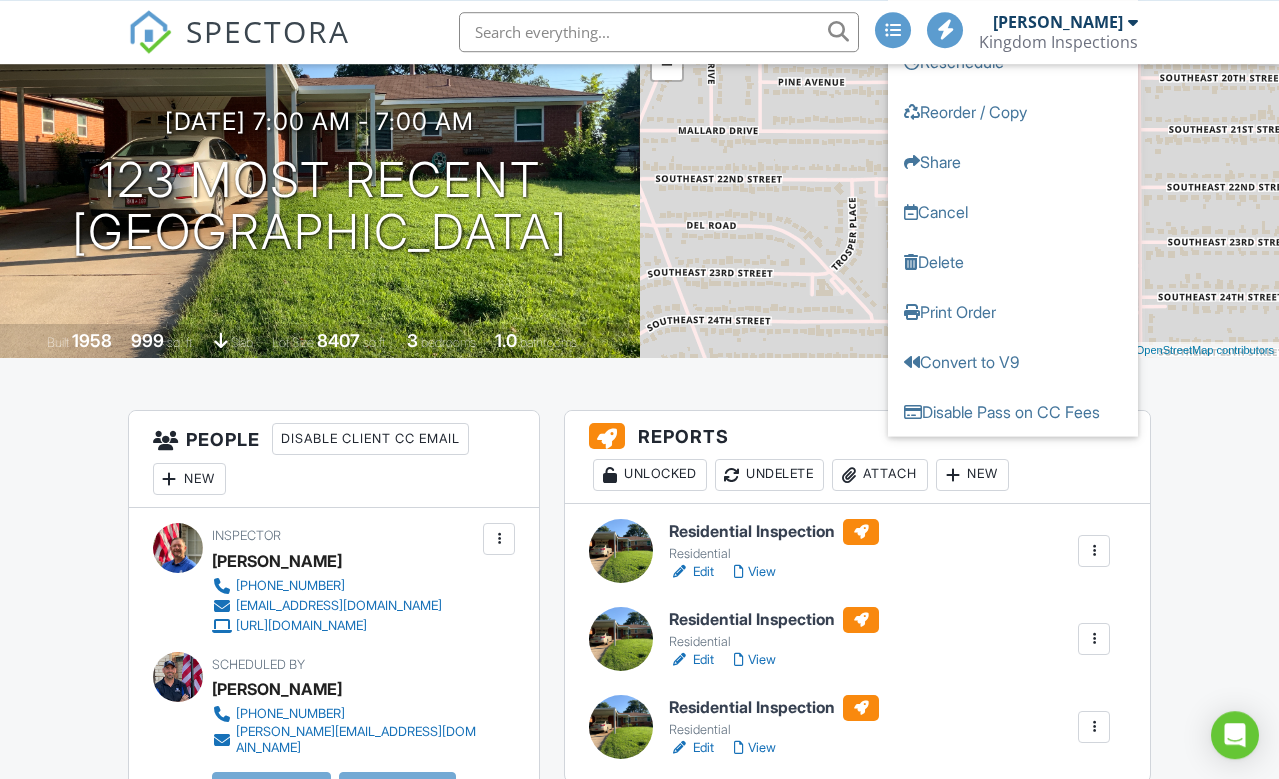click on "Dashboard
New Inspection
Inspections
Calendar
Settings
Profile
Support Center
Inspection Details
Client View
More
Property Details
Reschedule
Reorder / Copy
Share
Cancel
Delete
Print Order
Convert to V9
Disable Pass on CC Fees
07/10/2025  7:00 am
- 7:00 am
123 most recent
Del City, OK 73115
Built
1958
999
sq. ft.
slab
Lot Size
8407
sq.ft.
3
bedrooms
1.0
bathrooms
+ − Leaflet  |  © MapTiler   © OpenStreetMap contributors
All emails and texts are disabled for this inspection!
Turn on emails and texts
Reports
Unlocked
Undelete
Attach
New
Residential Inspection
Residential
Edit
View" at bounding box center [639, 1542] 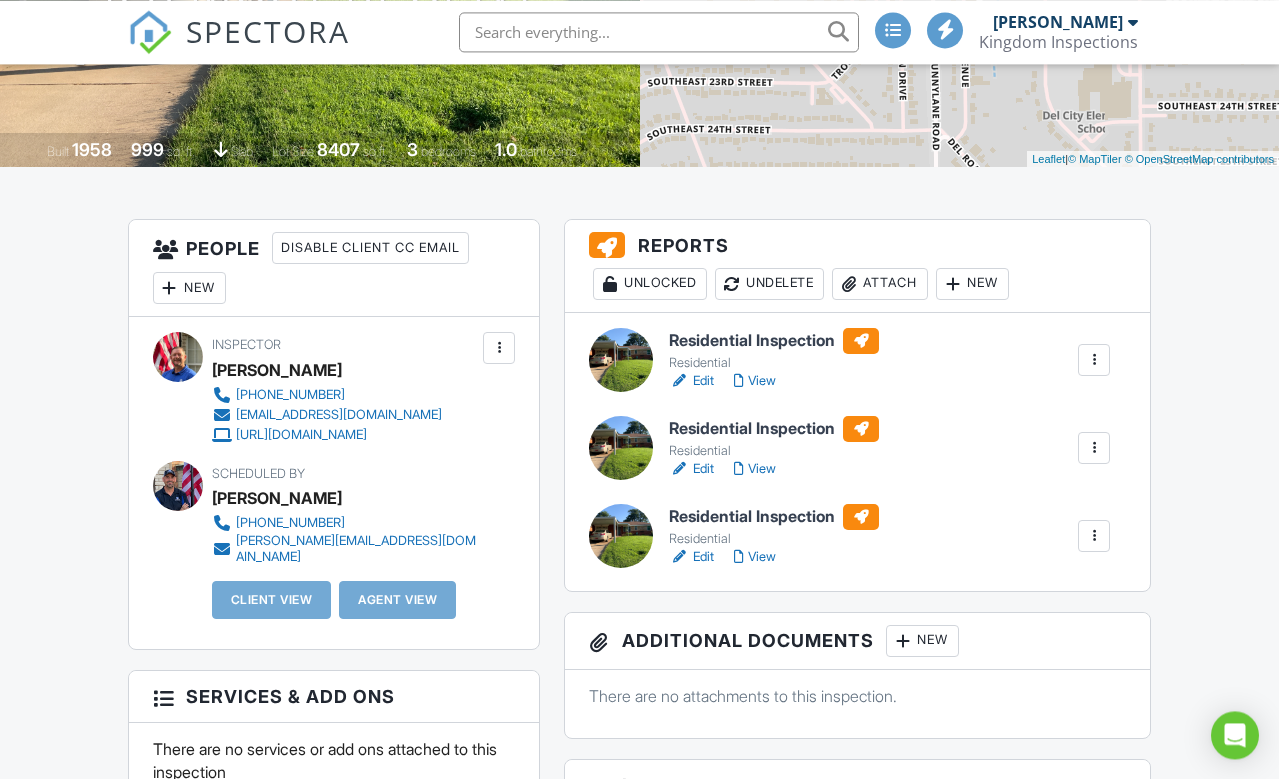 scroll, scrollTop: 366, scrollLeft: 0, axis: vertical 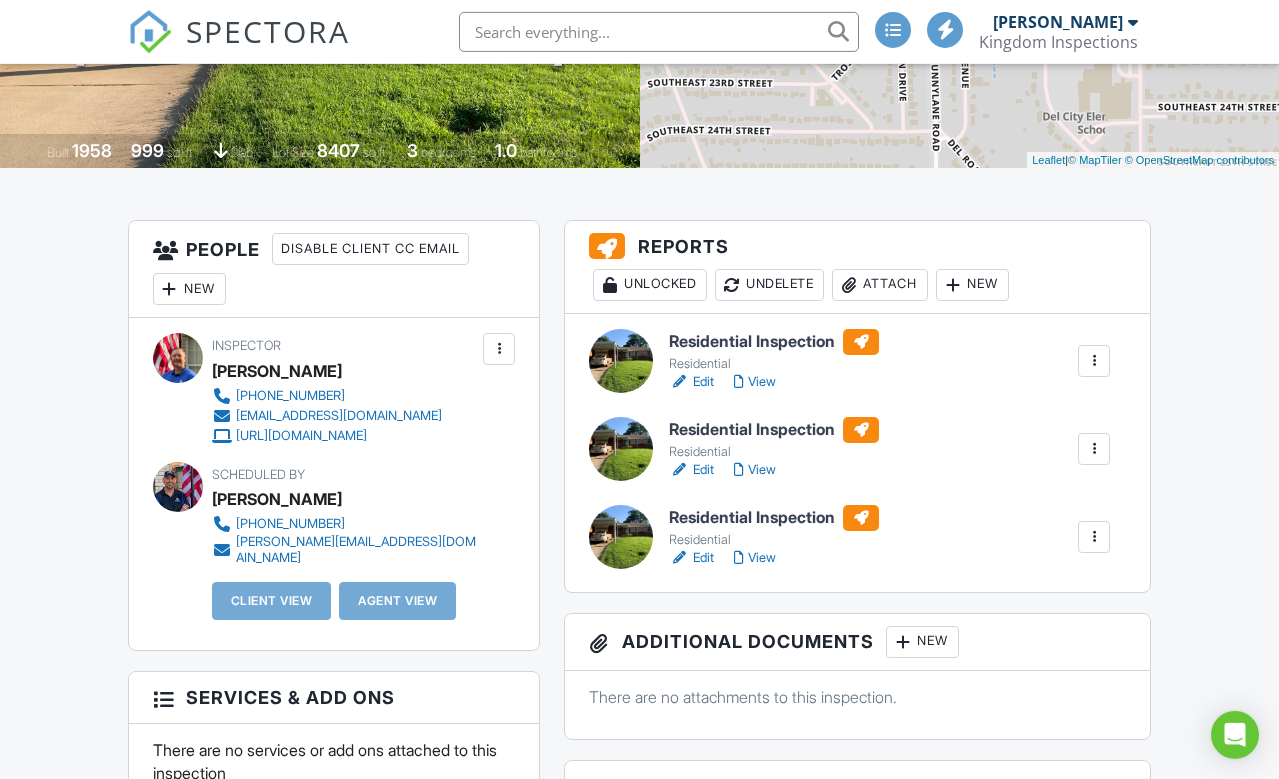click at bounding box center [1094, 361] 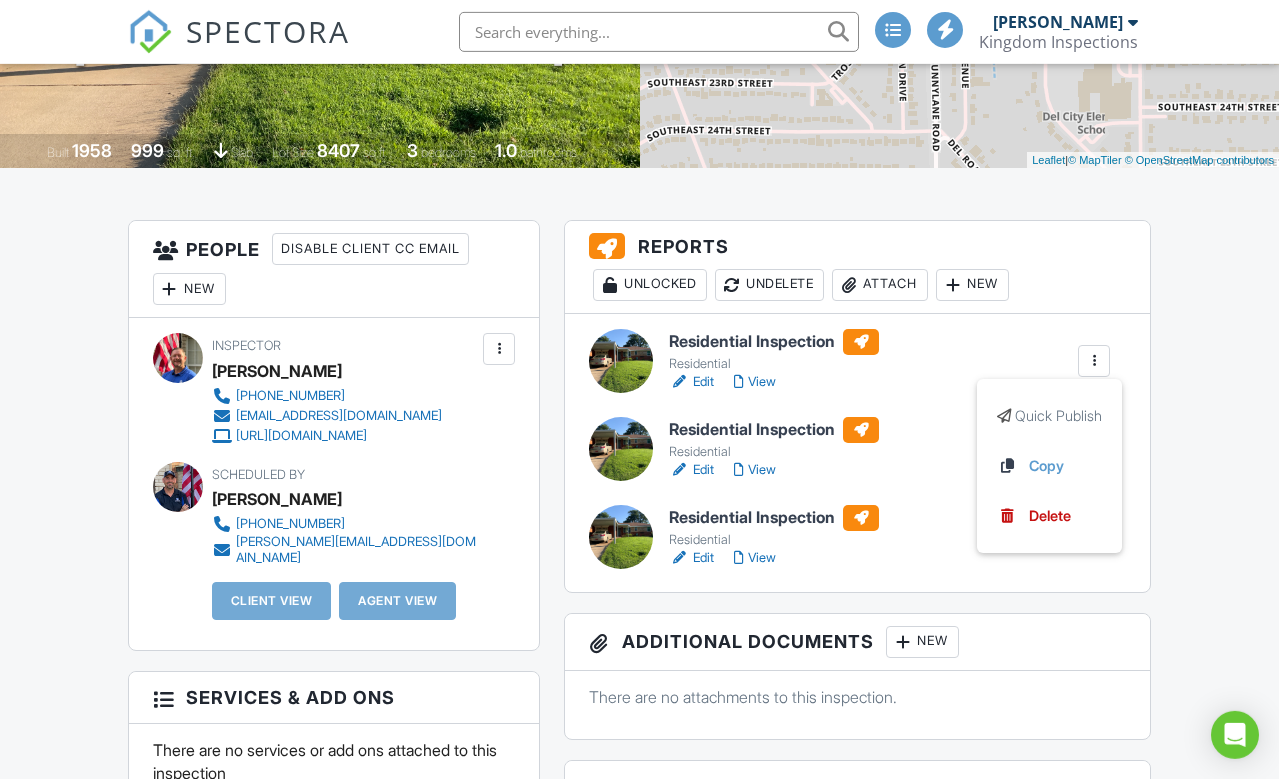 click on "Dashboard
New Inspection
Inspections
Calendar
Settings
Profile
Support Center
Inspection Details
Client View
More
Property Details
Reschedule
Reorder / Copy
Share
Cancel
Delete
Print Order
Convert to V9
Disable Pass on CC Fees
07/10/2025  7:00 am
- 7:00 am
123 most recent
Del City, OK 73115
Built
1958
999
sq. ft.
slab
Lot Size
8407
sq.ft.
3
bedrooms
1.0
bathrooms
+ − Leaflet  |  © MapTiler   © OpenStreetMap contributors
All emails and texts are disabled for this inspection!
Turn on emails and texts
Reports
Unlocked
Undelete
Attach
New
Residential Inspection
Residential
Edit
View" at bounding box center (639, 1352) 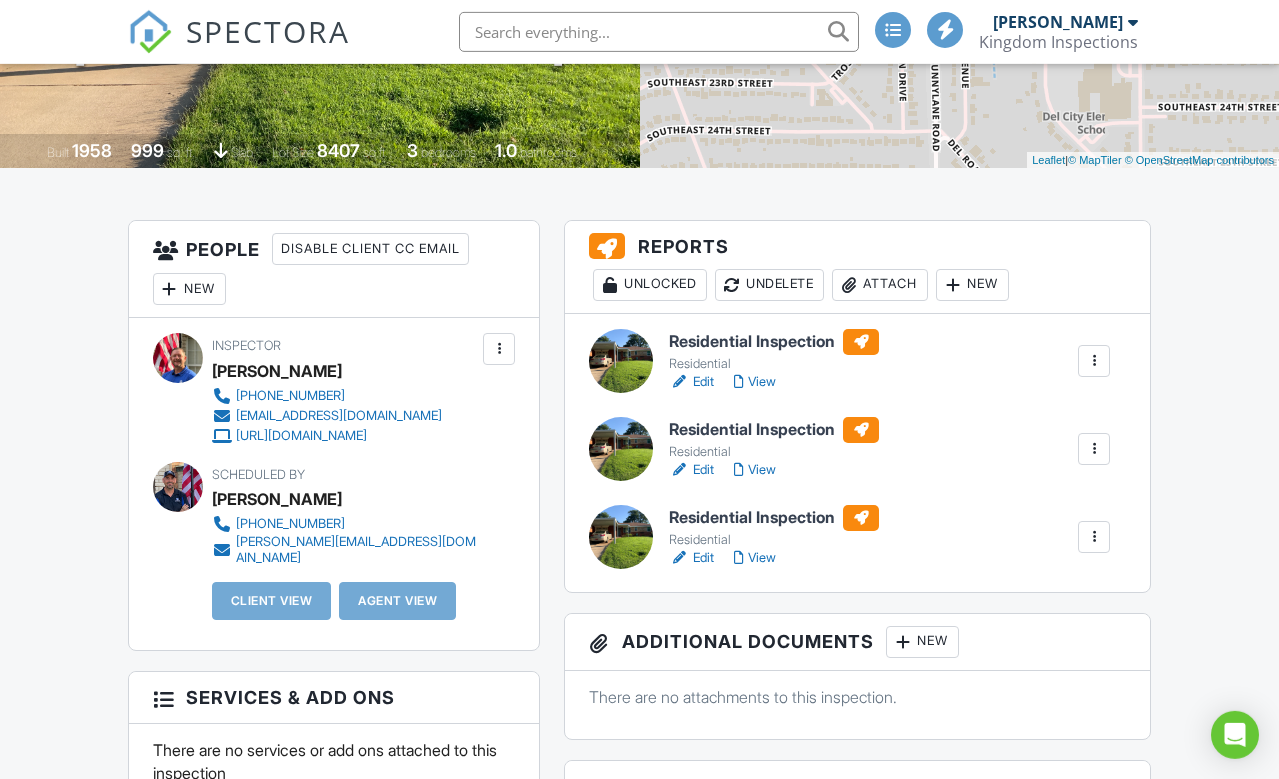 click on "Unlocked" at bounding box center (650, 285) 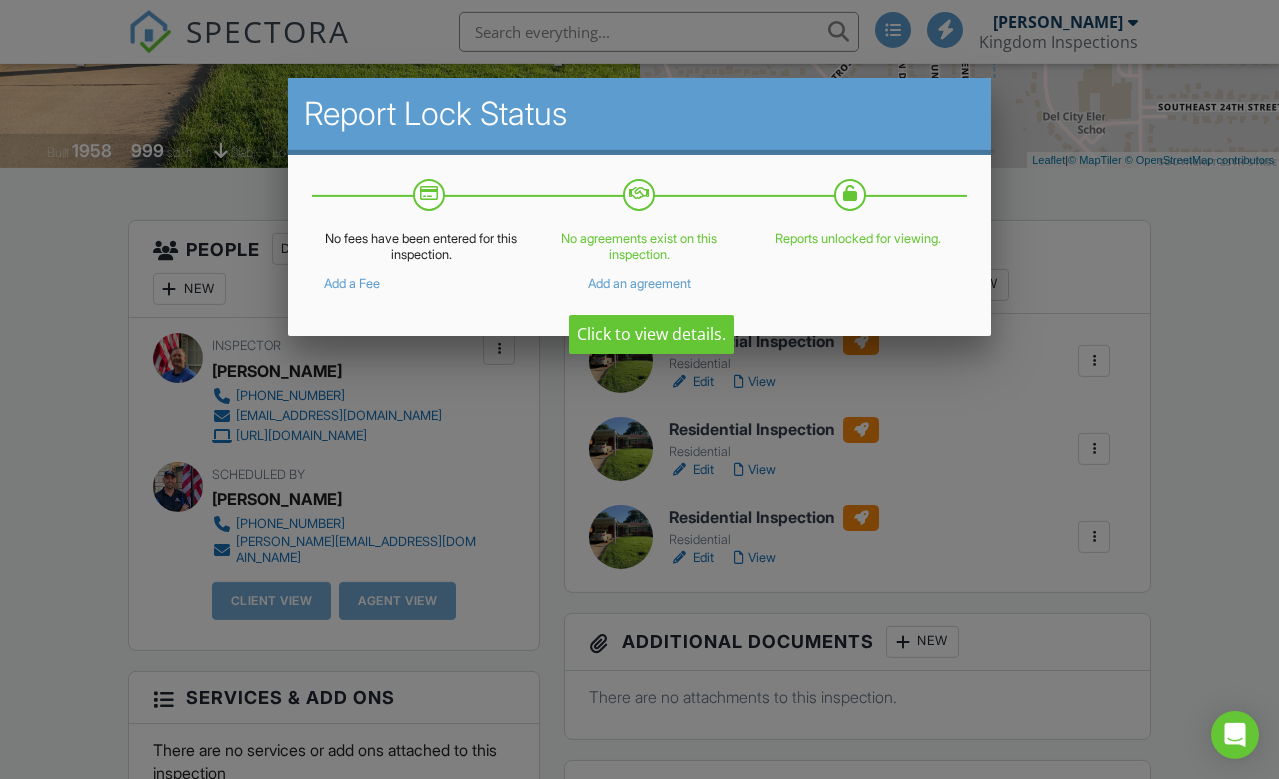 click on "No fees have been entered for this inspection.
Add a Fee
No agreements exist on this inspection.
Add an agreement
Reports unlocked for viewing." at bounding box center [639, 245] 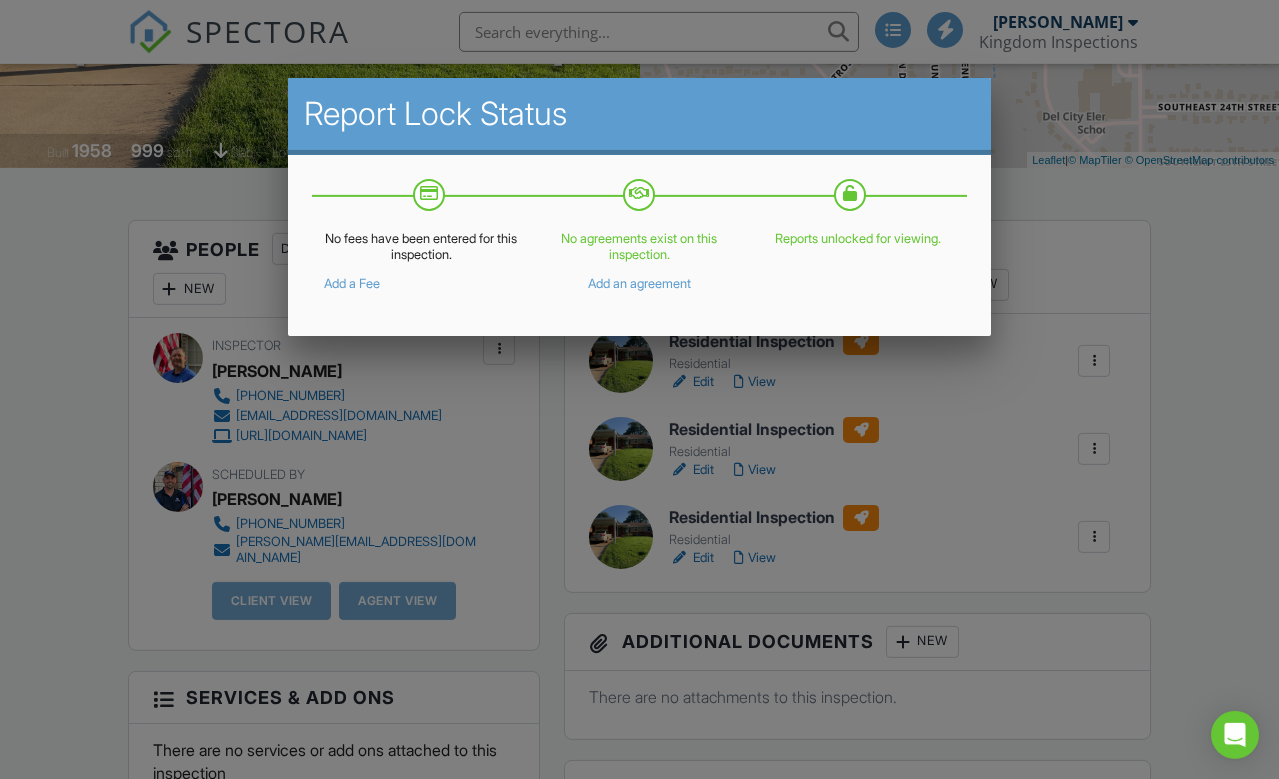click at bounding box center (639, 387) 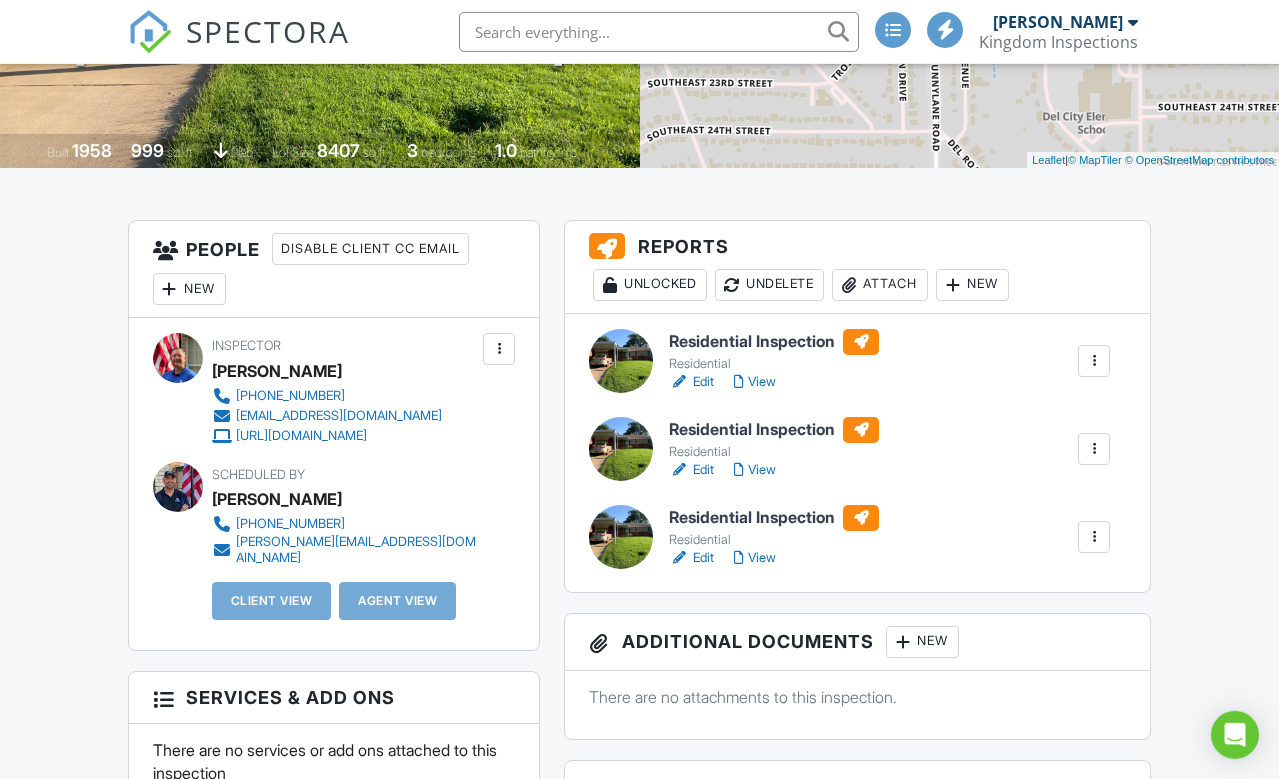 click on "Reports
Unlocked
Undelete
Attach
New" at bounding box center (857, 267) 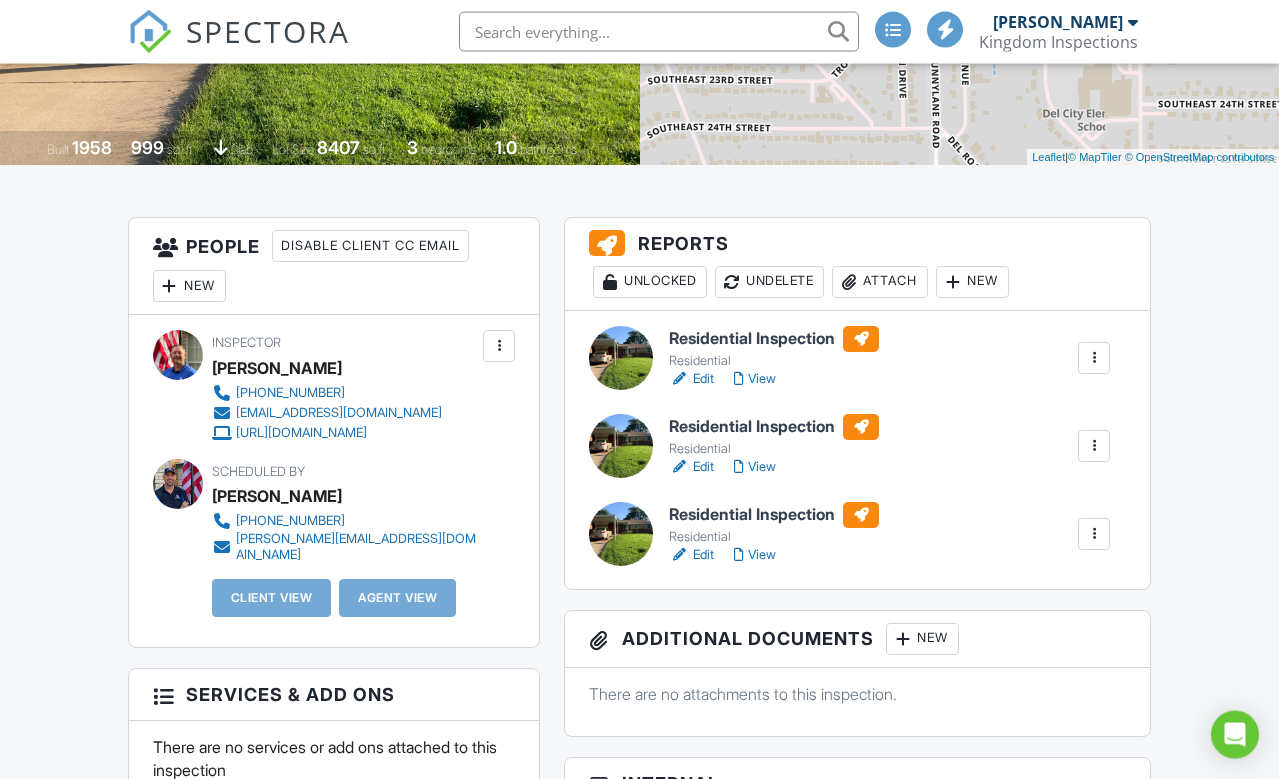 scroll, scrollTop: 370, scrollLeft: 0, axis: vertical 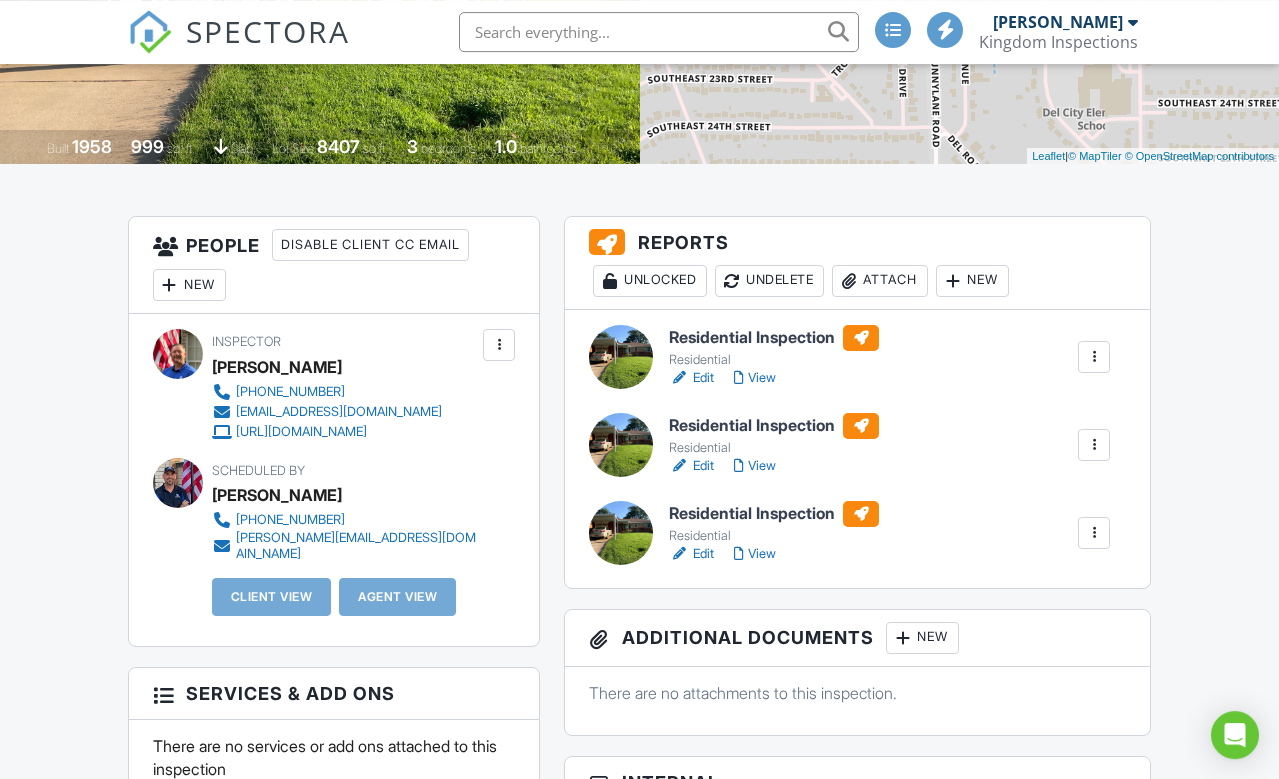 click at bounding box center [607, 242] 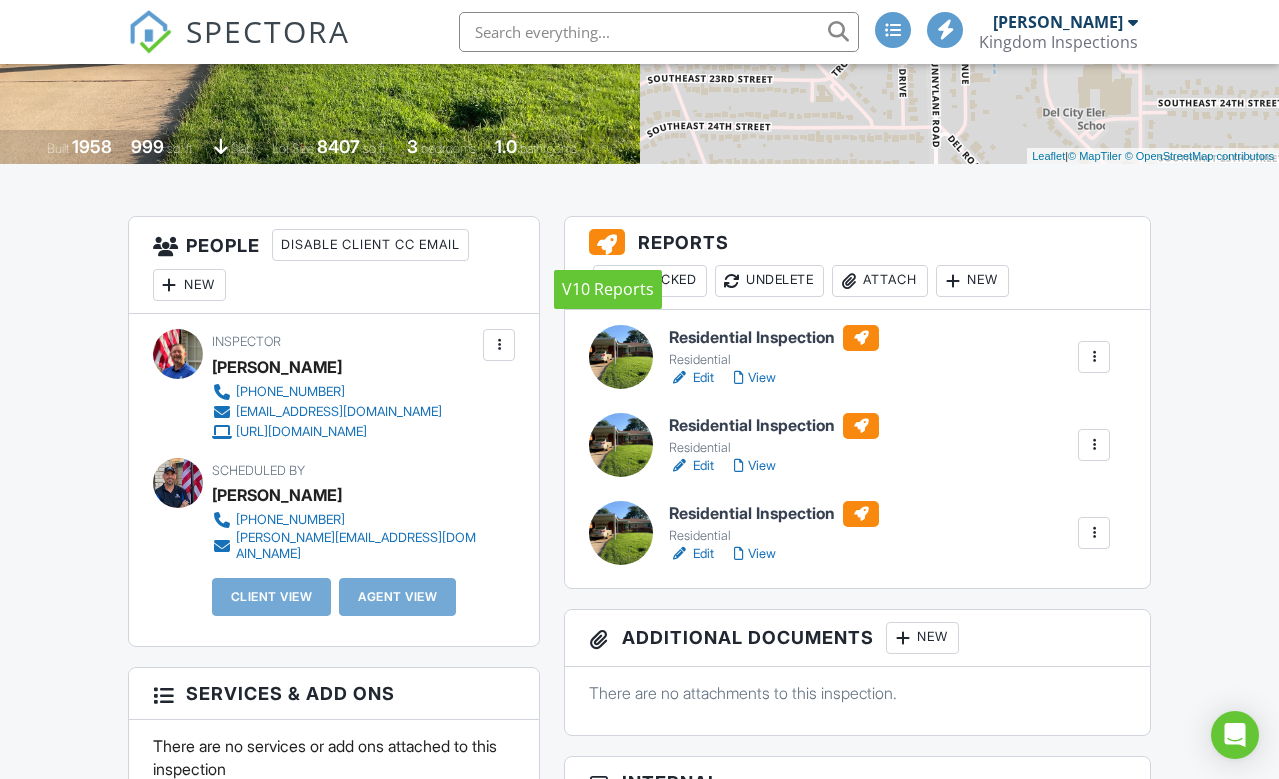 click at bounding box center (607, 242) 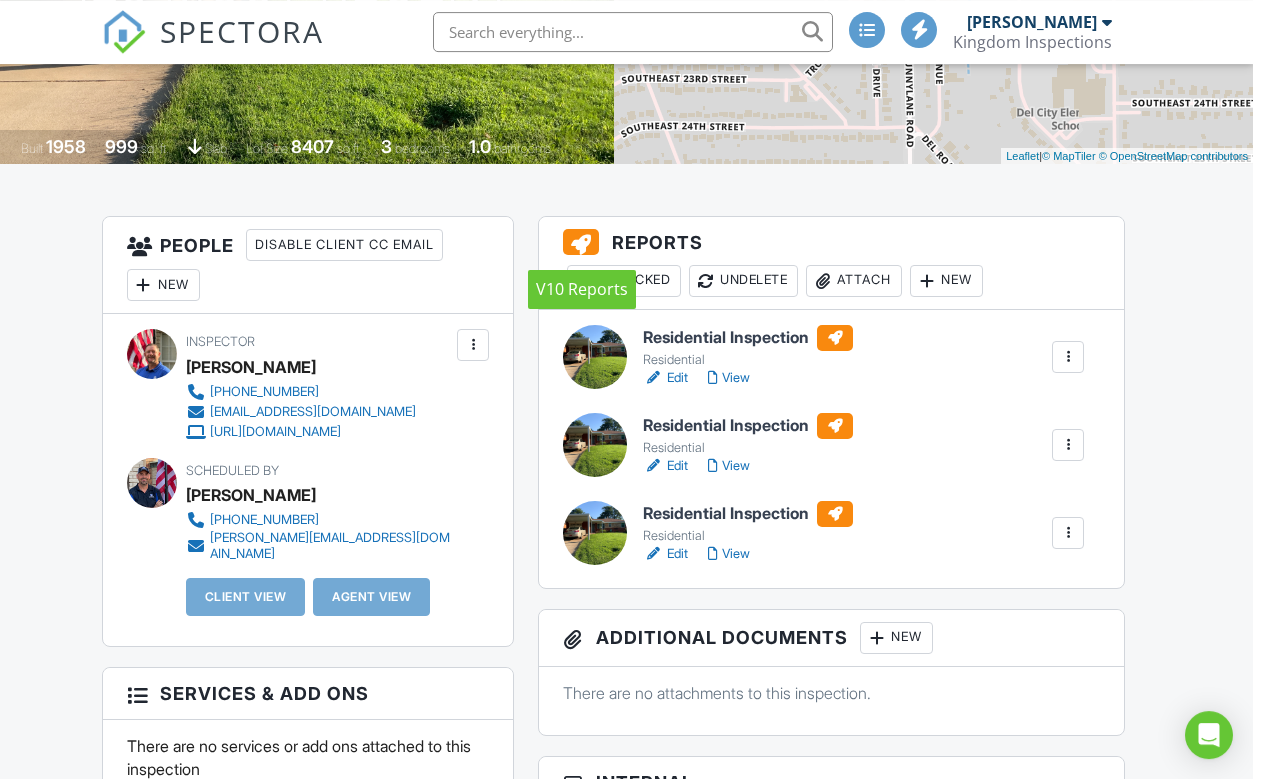 scroll, scrollTop: 370, scrollLeft: 0, axis: vertical 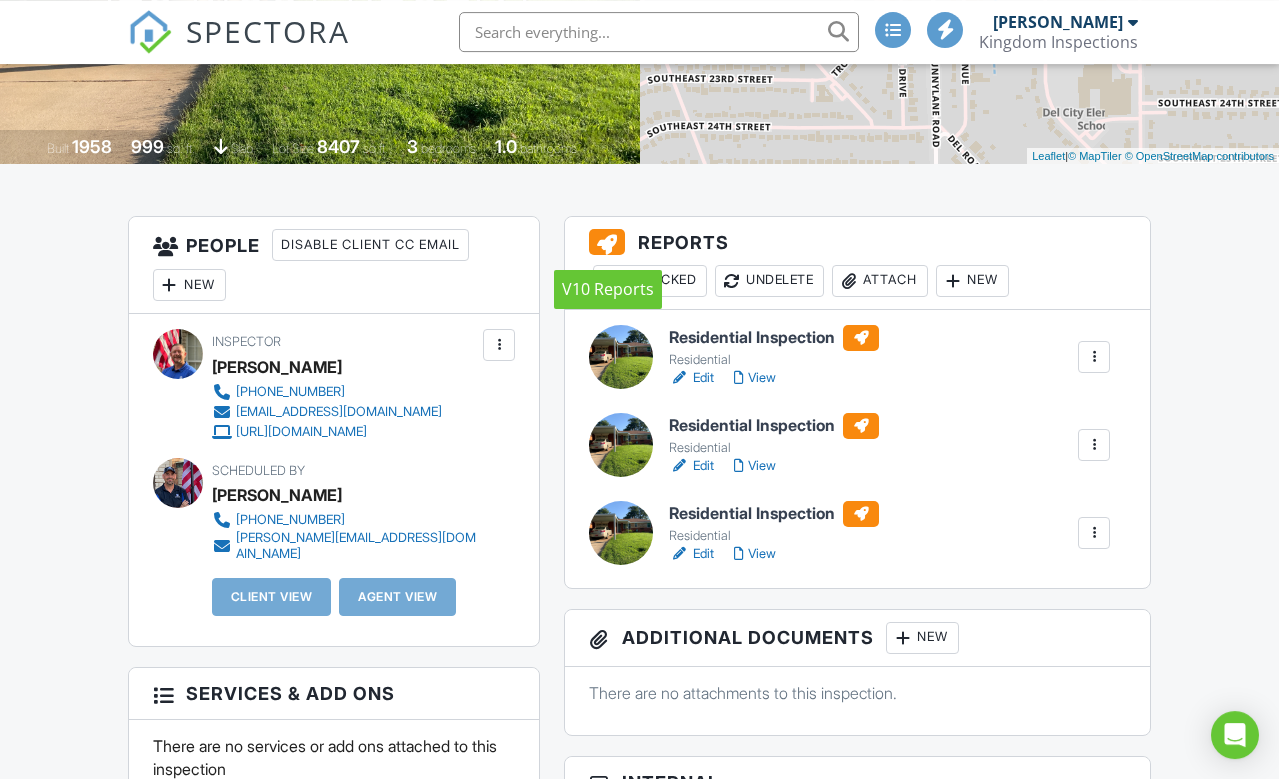 click at bounding box center (499, 345) 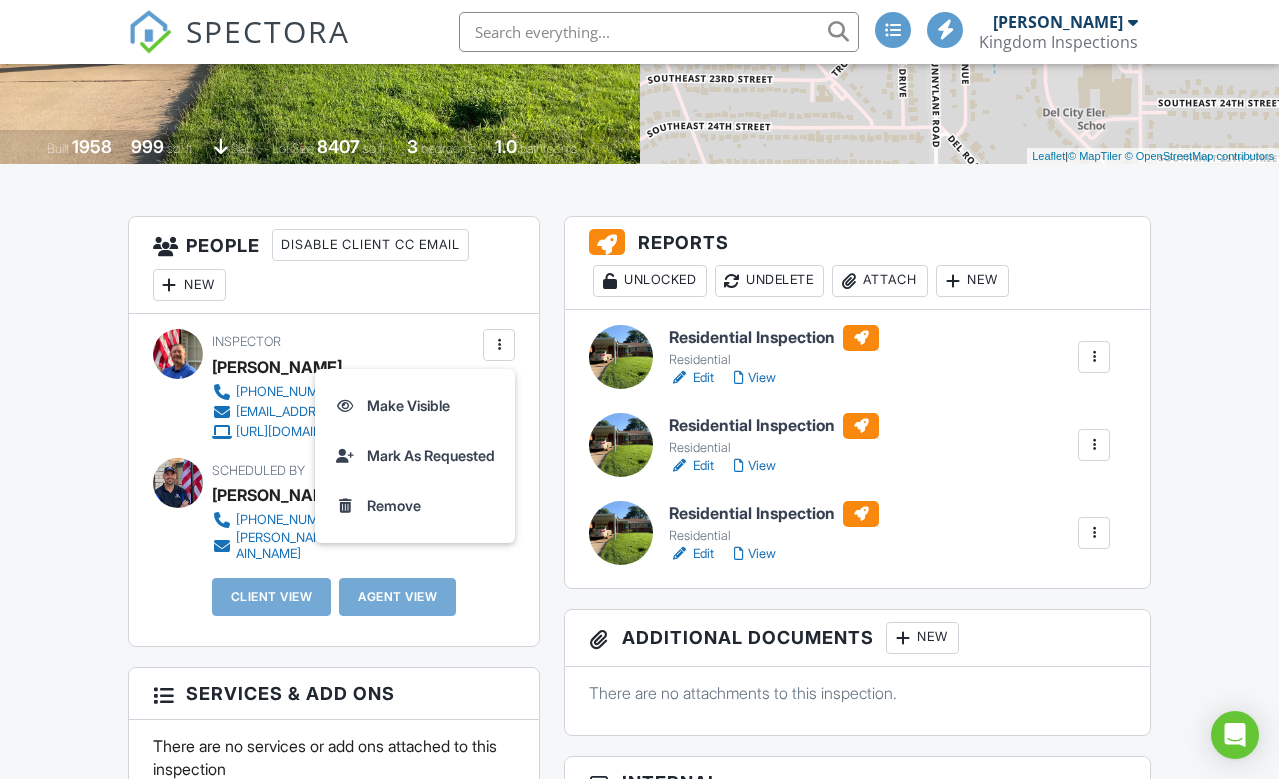 click on "Dashboard
New Inspection
Inspections
Calendar
Settings
Profile
Support Center
Inspection Details
Client View
More
Property Details
Reschedule
Reorder / Copy
Share
Cancel
Delete
Print Order
Convert to V9
Disable Pass on CC Fees
07/10/2025  7:00 am
- 7:00 am
123 most recent
Del City, OK 73115
Built
1958
999
sq. ft.
slab
Lot Size
8407
sq.ft.
3
bedrooms
1.0
bathrooms
+ − Leaflet  |  © MapTiler   © OpenStreetMap contributors
All emails and texts are disabled for this inspection!
Turn on emails and texts
Reports
Unlocked
Undelete
Attach
New
Residential Inspection
Residential
Edit
View" at bounding box center [639, 1348] 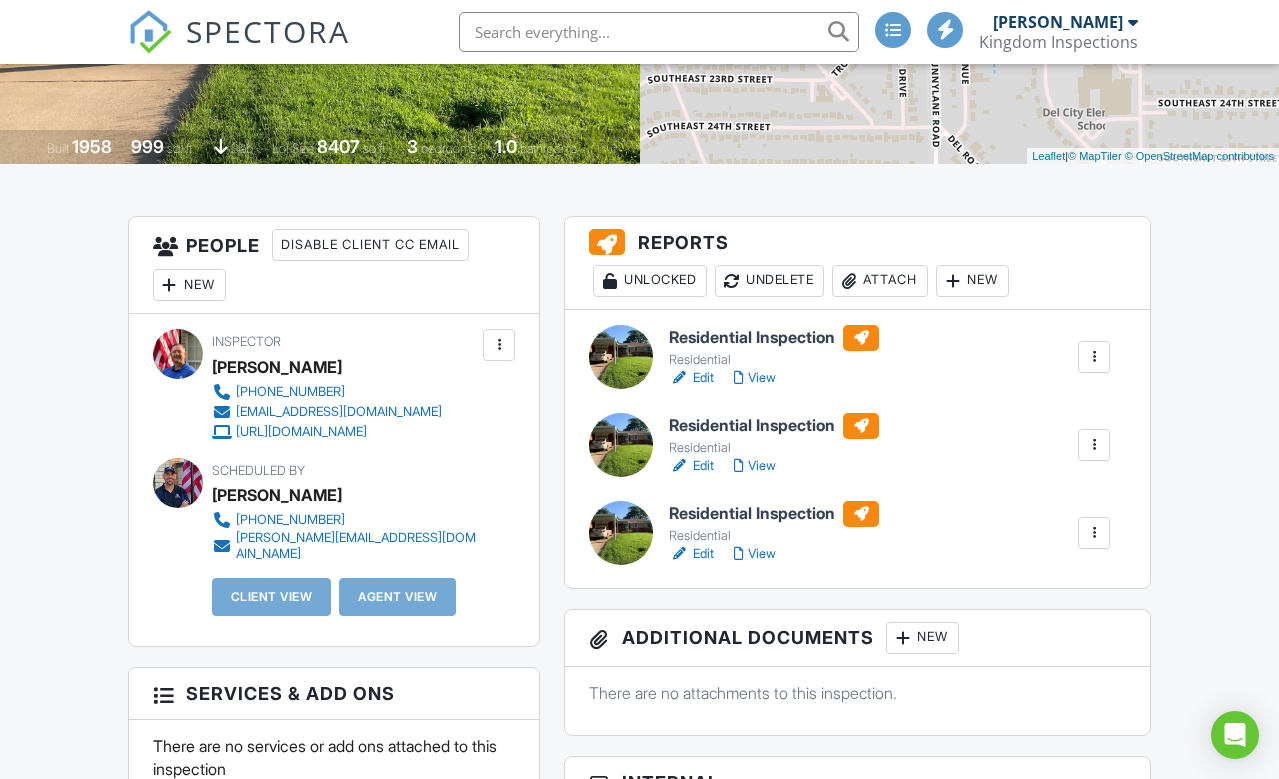 click at bounding box center (1094, 357) 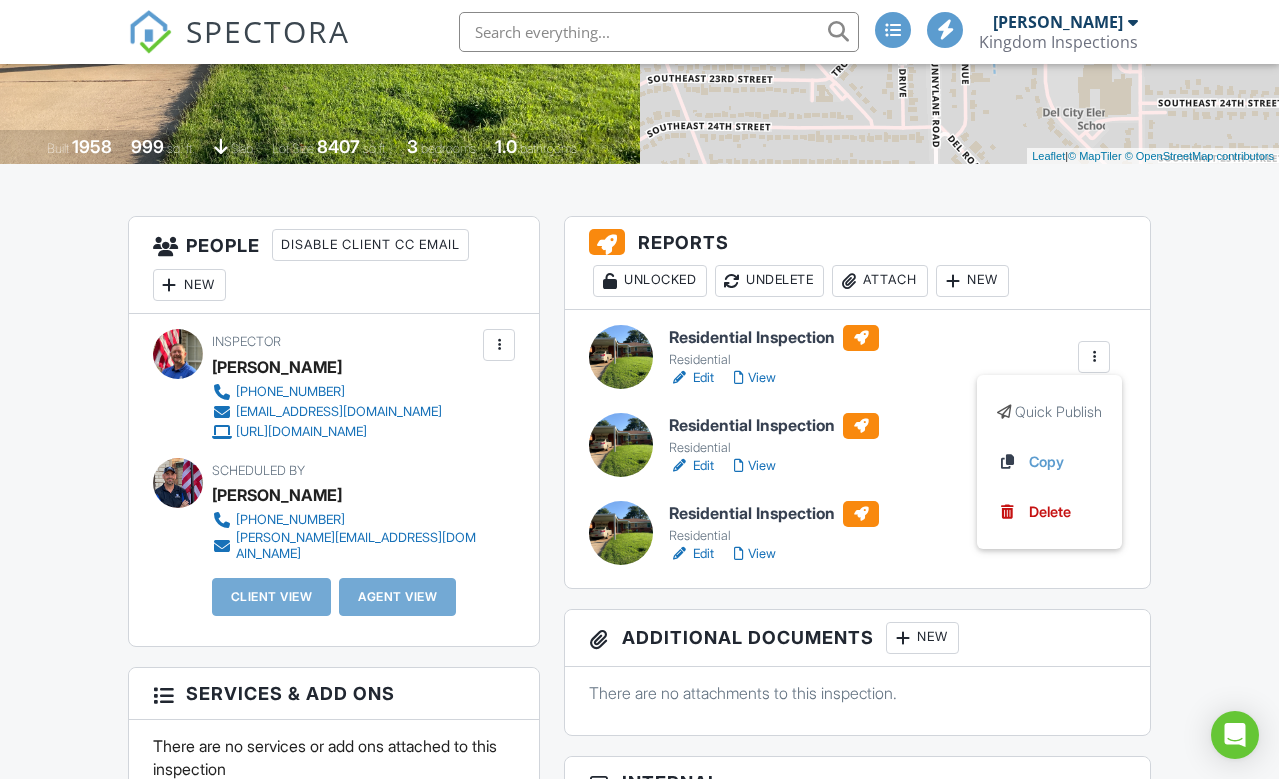 click on "Delete" at bounding box center (1050, 512) 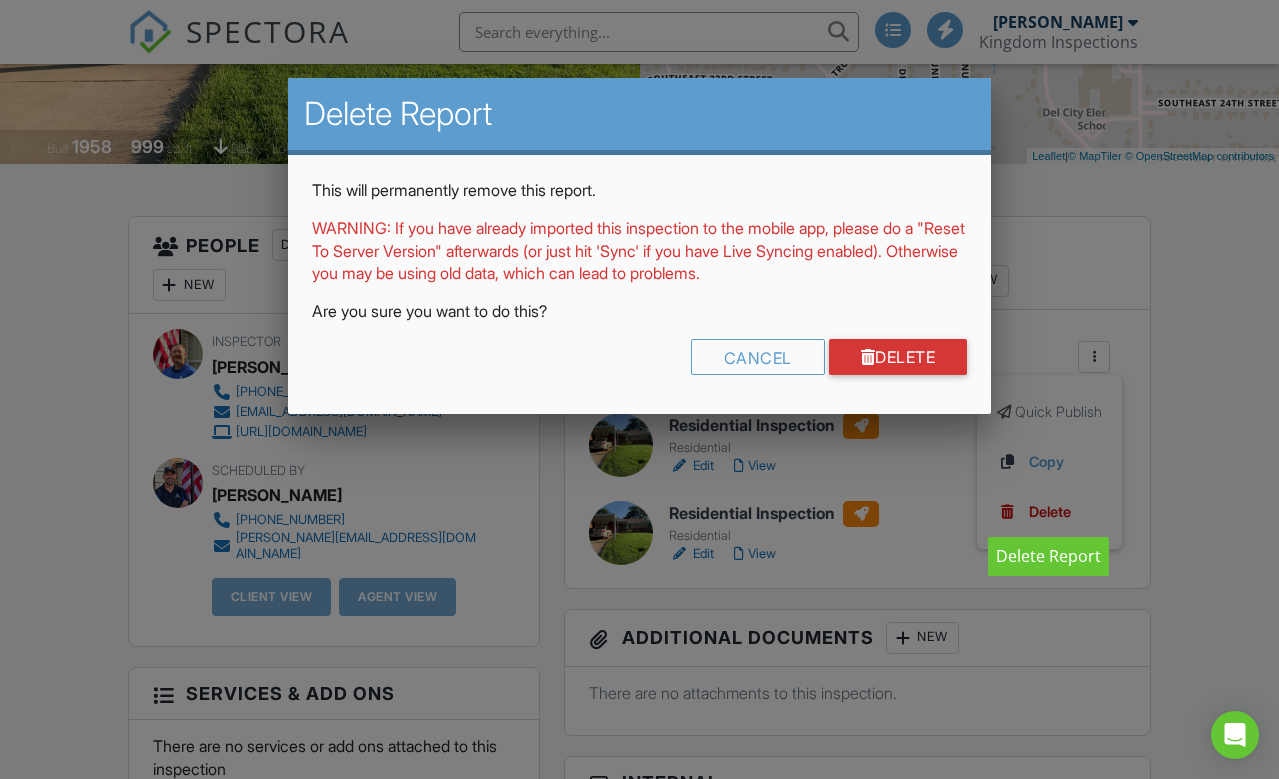 click on "Delete" at bounding box center (898, 357) 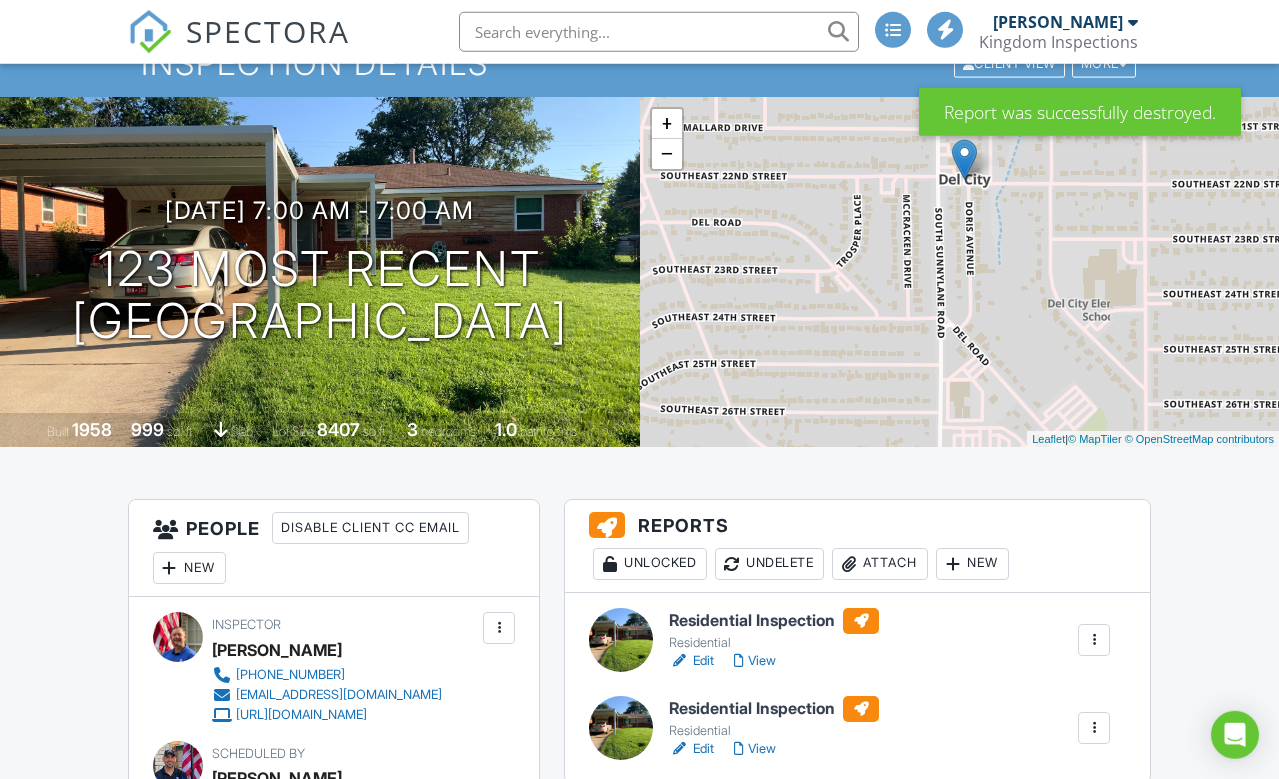 scroll, scrollTop: 0, scrollLeft: 0, axis: both 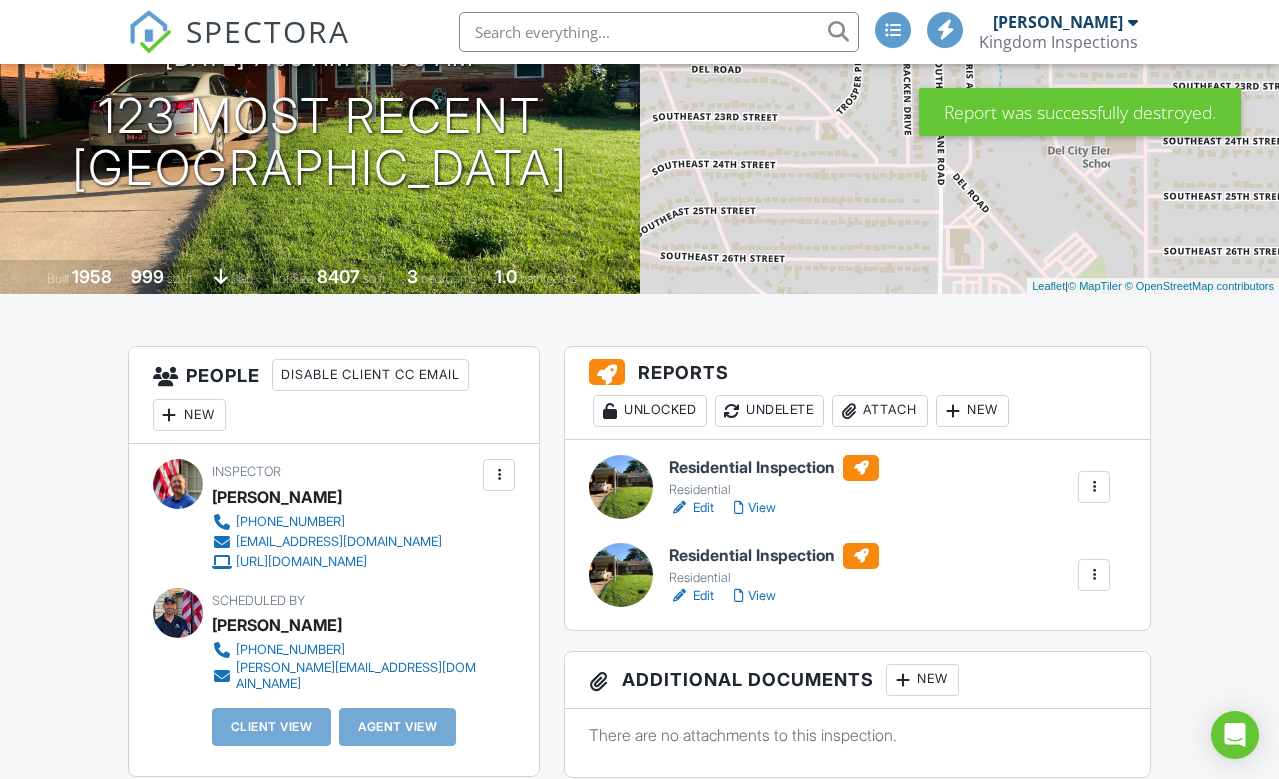 click at bounding box center (1094, 487) 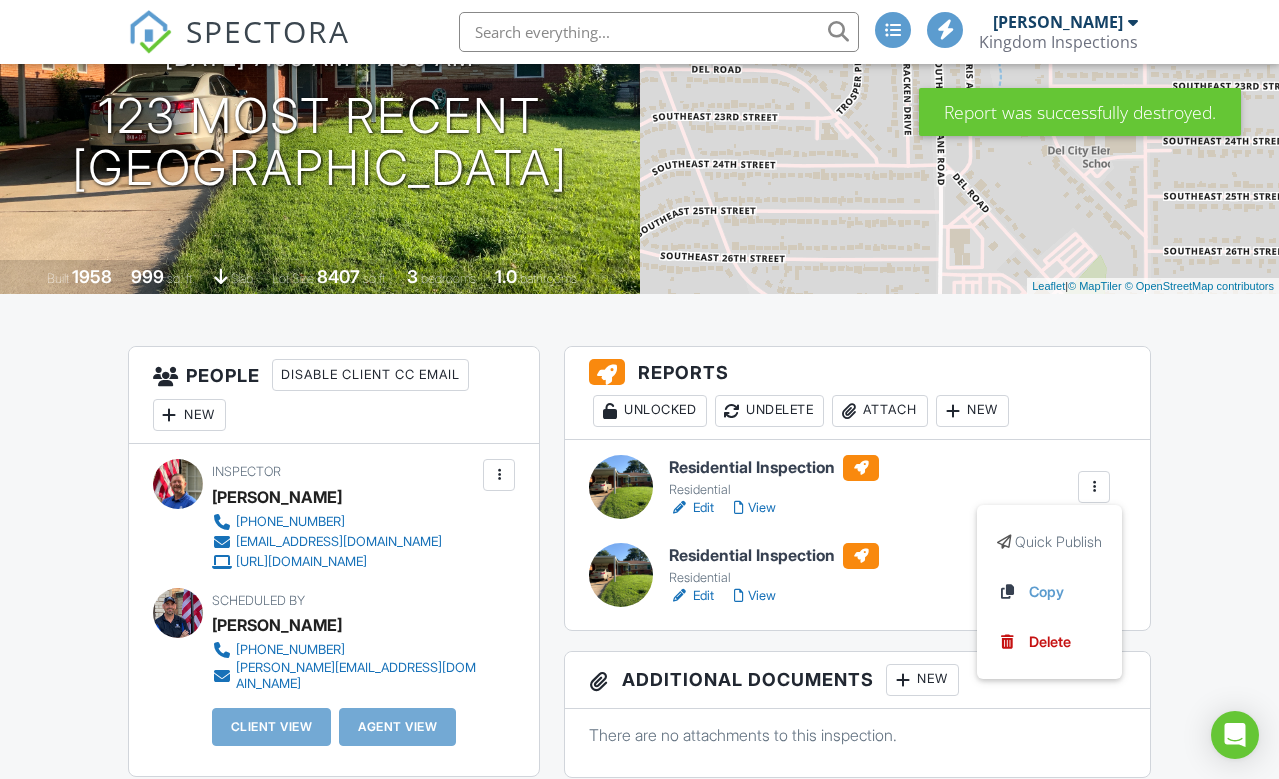 click on "Delete" at bounding box center (1049, 642) 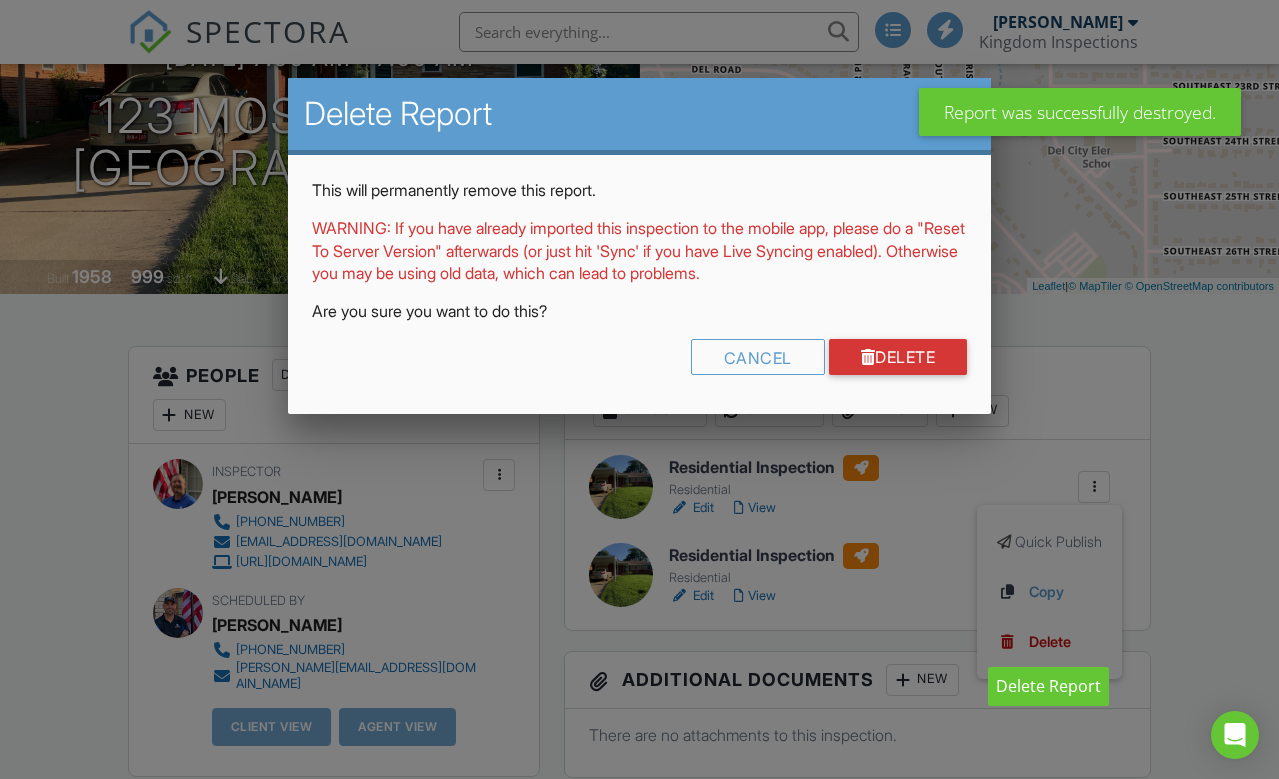 click on "Delete" at bounding box center (898, 357) 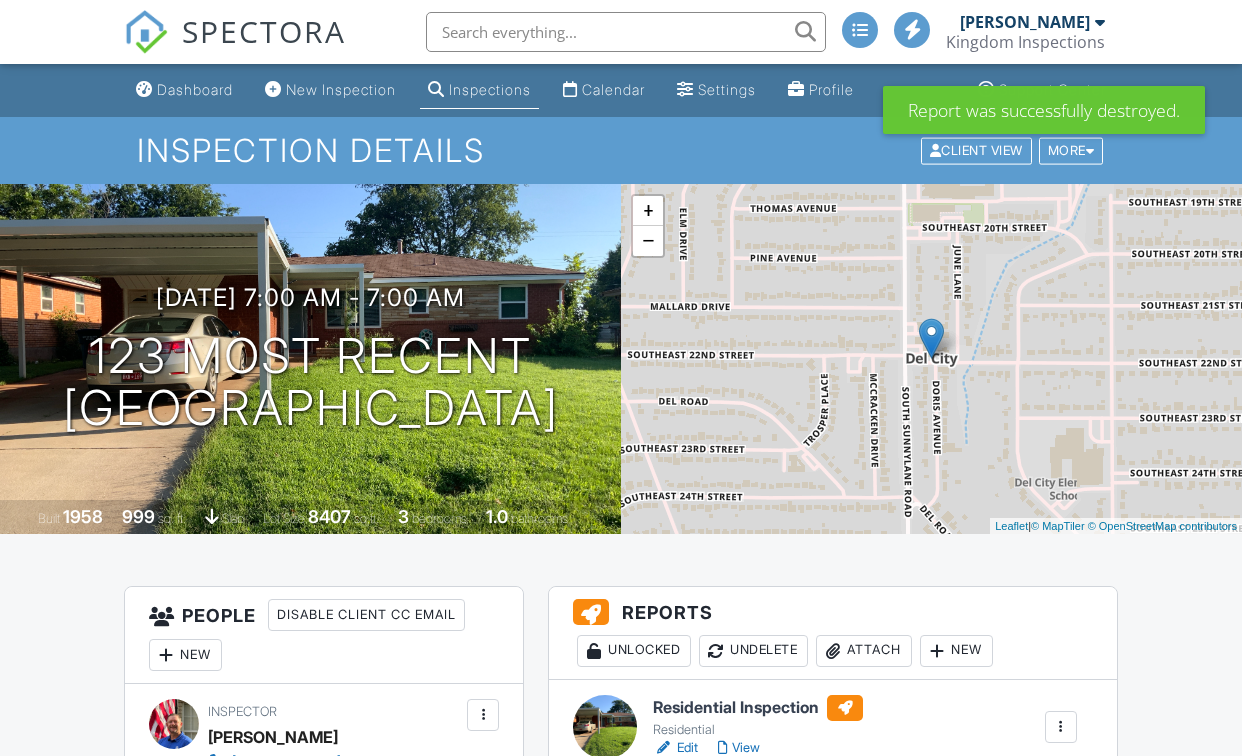 scroll, scrollTop: 127, scrollLeft: 11, axis: both 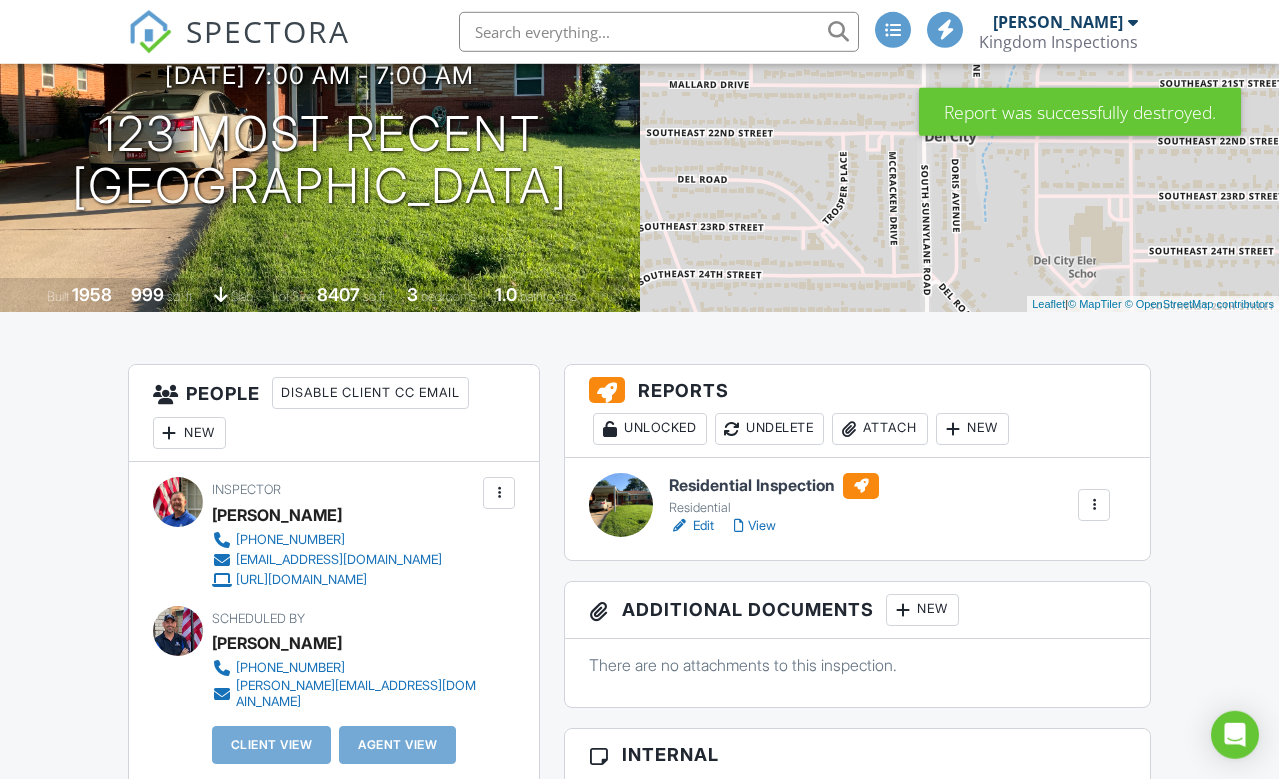 click at bounding box center (1094, 505) 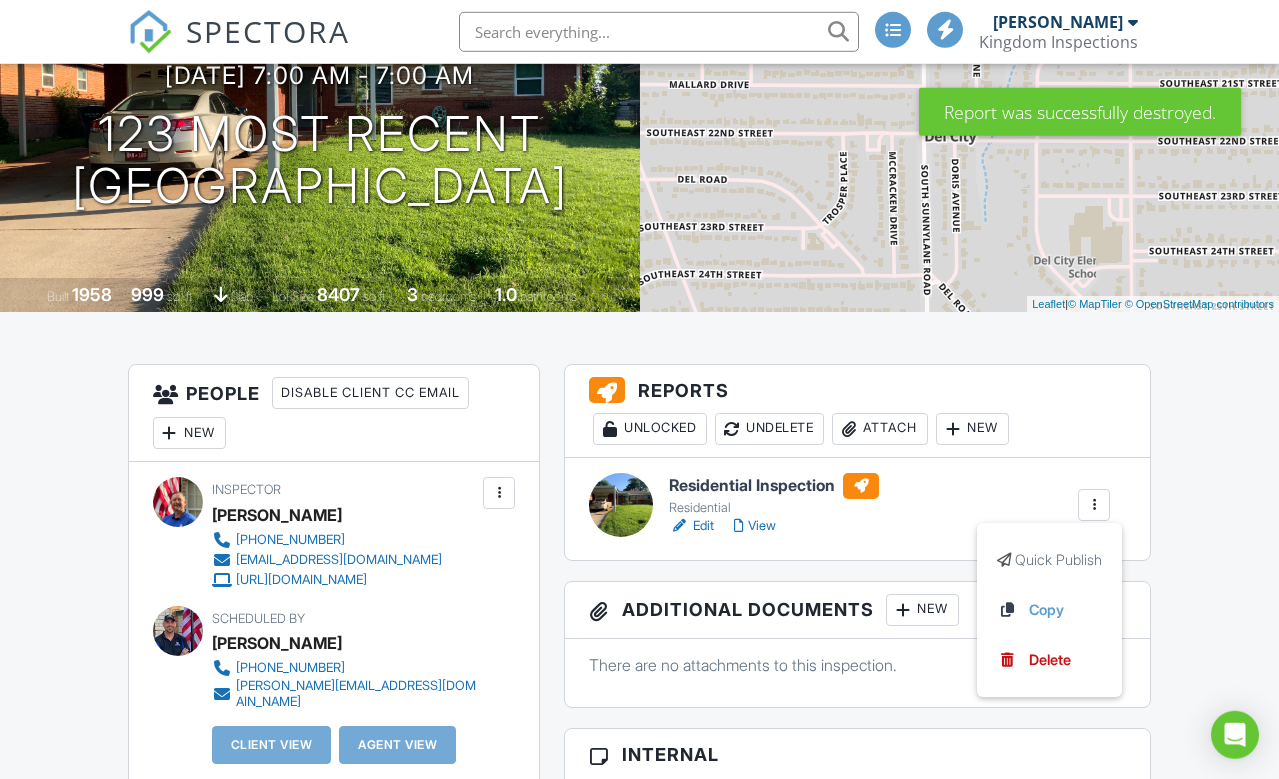 click on "Delete" at bounding box center [1050, 660] 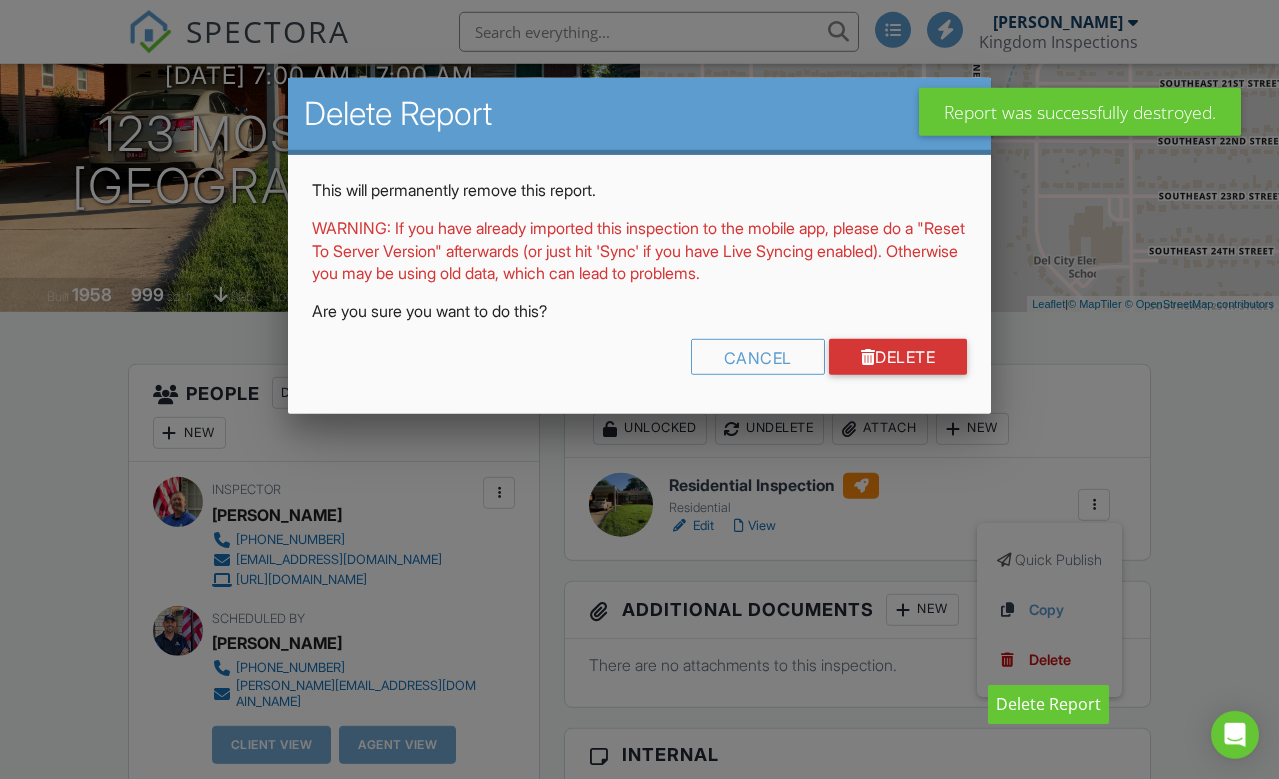 click on "Delete" at bounding box center [898, 357] 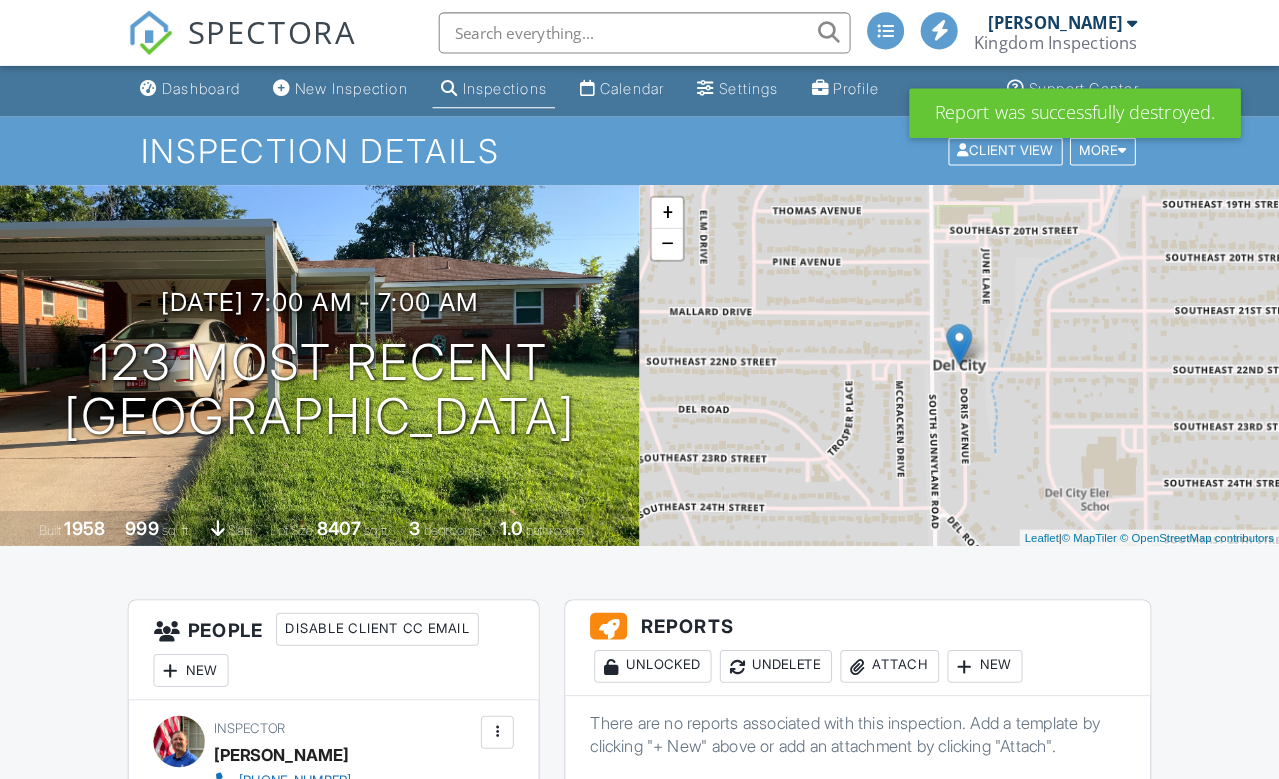 scroll, scrollTop: 0, scrollLeft: 0, axis: both 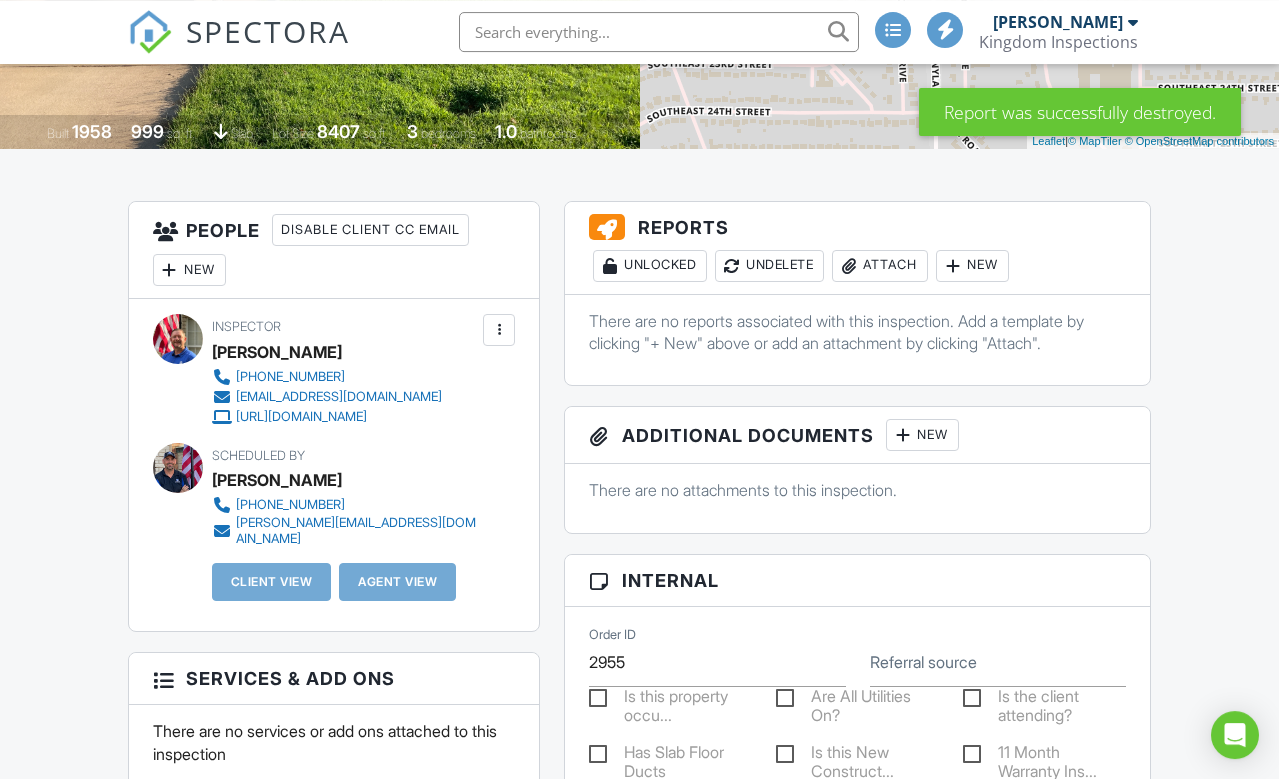 click on "New" at bounding box center (972, 266) 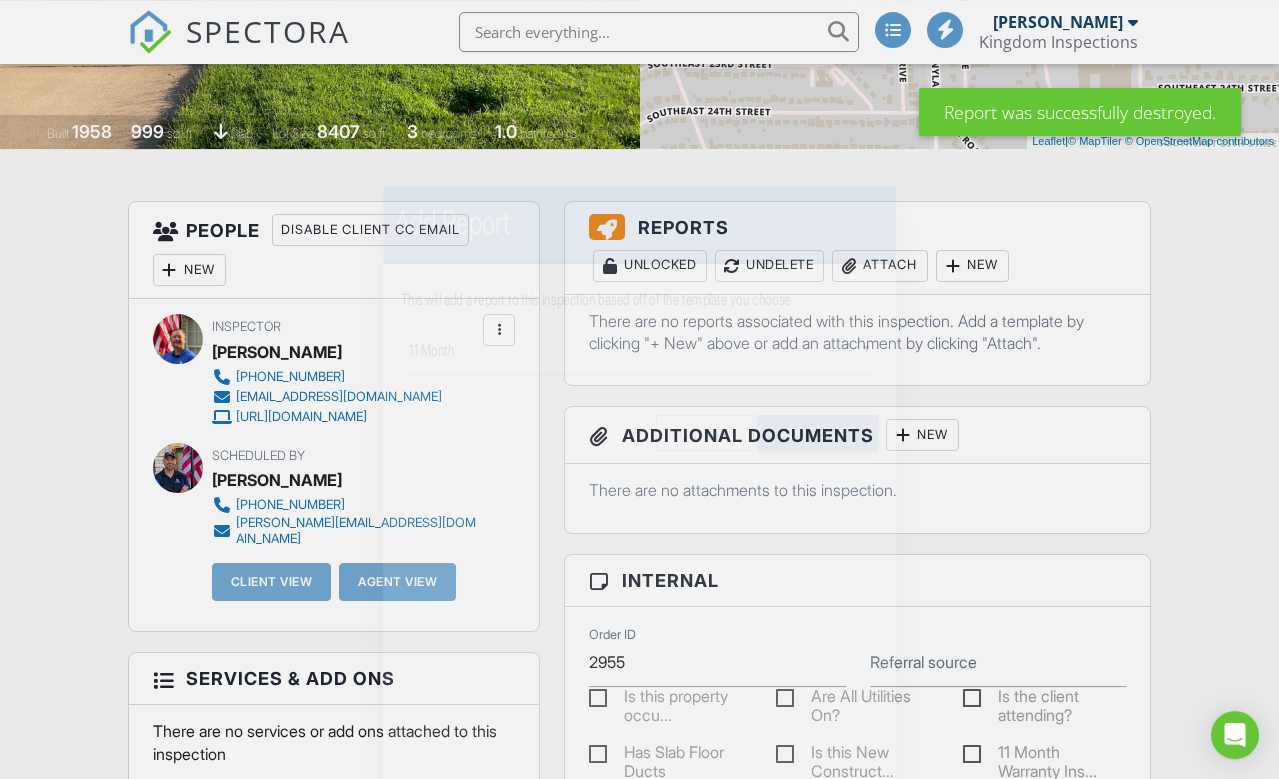 scroll, scrollTop: 385, scrollLeft: 0, axis: vertical 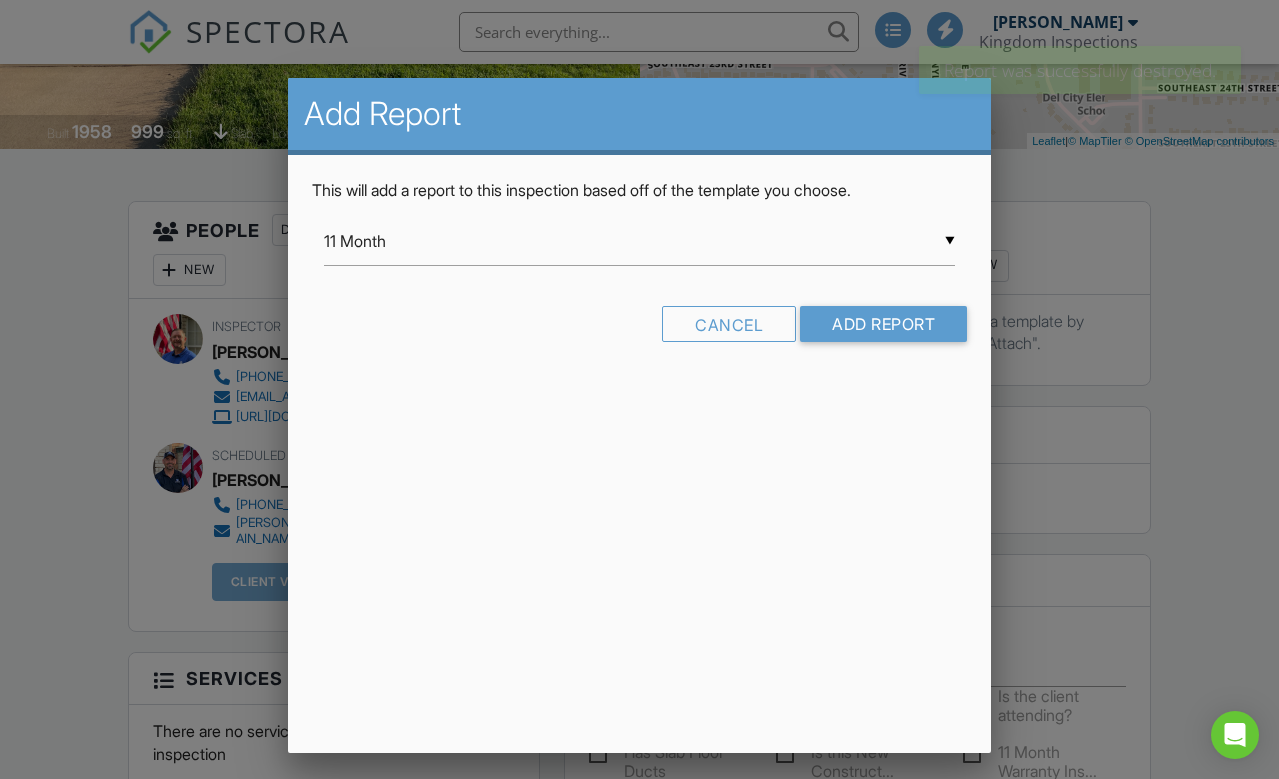 click on "11 Month" at bounding box center [639, 241] 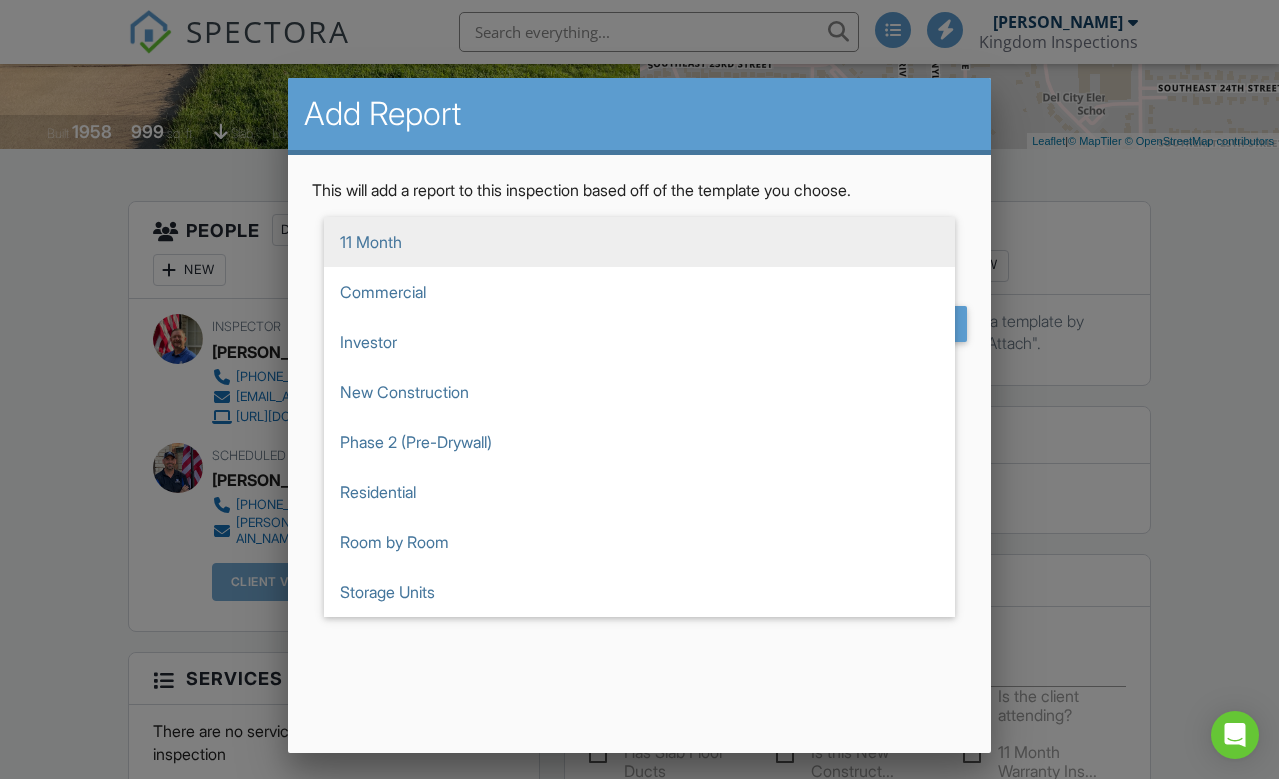 click on "New Construction" at bounding box center (639, 392) 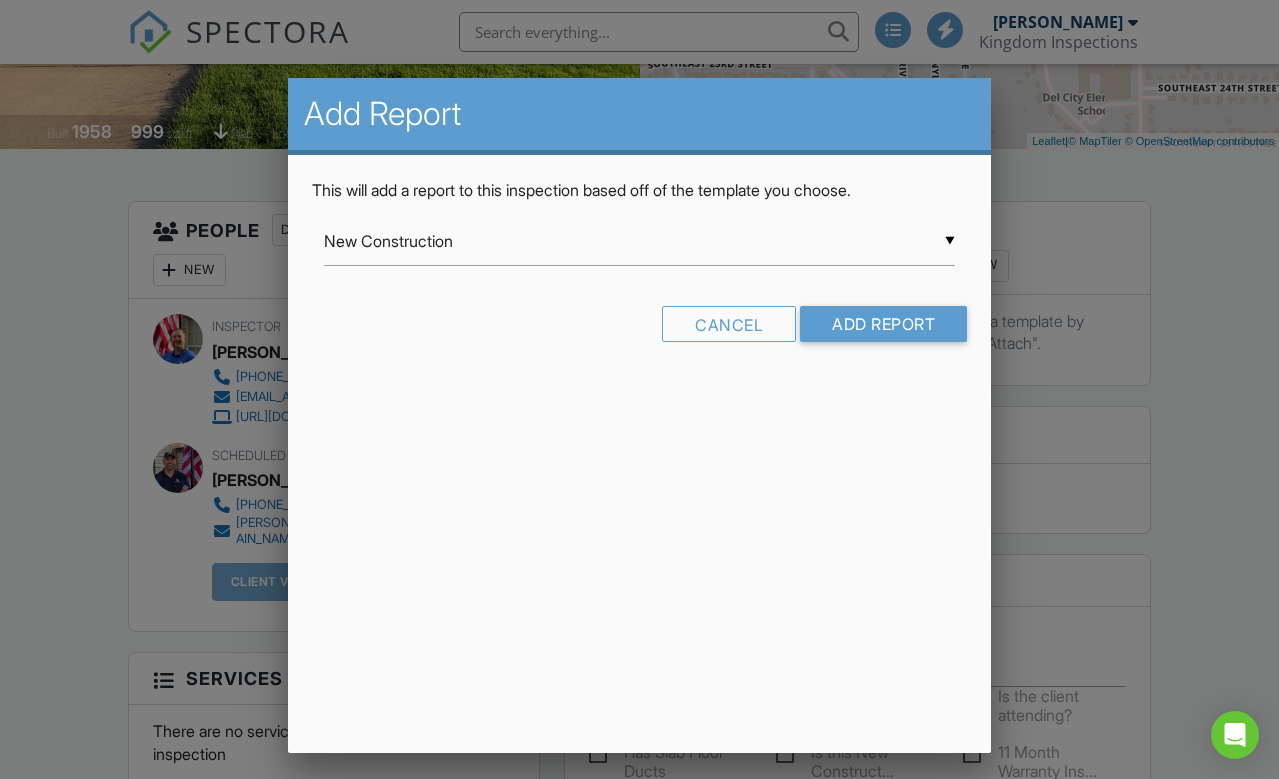 click on "Add Report" at bounding box center [883, 324] 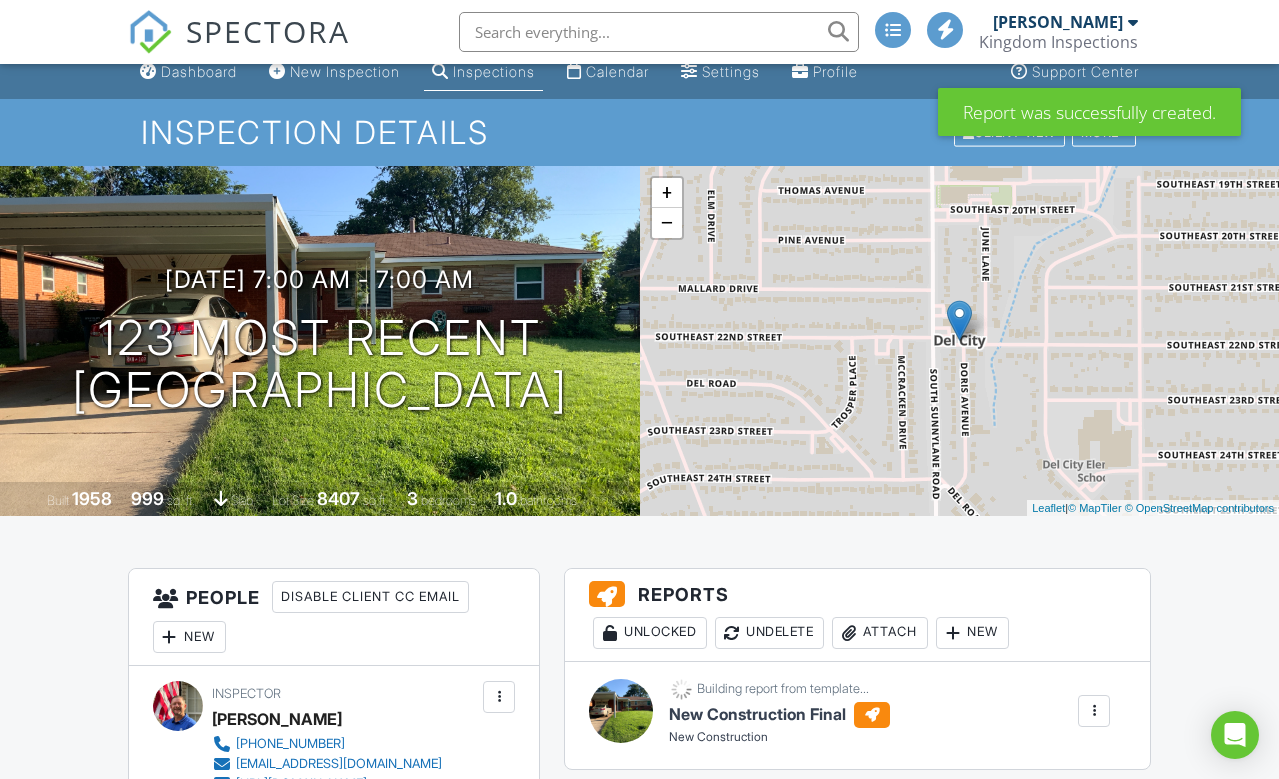 scroll, scrollTop: 125, scrollLeft: 0, axis: vertical 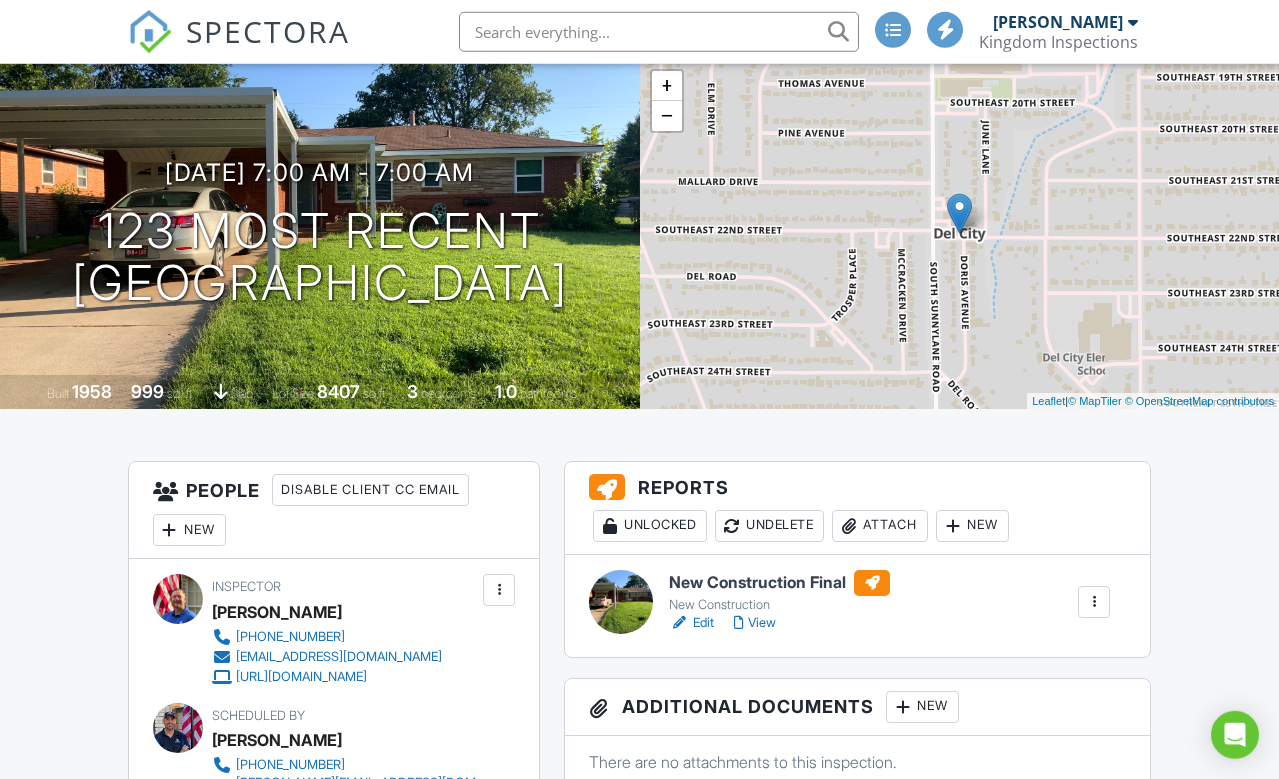 click on "View" at bounding box center [755, 623] 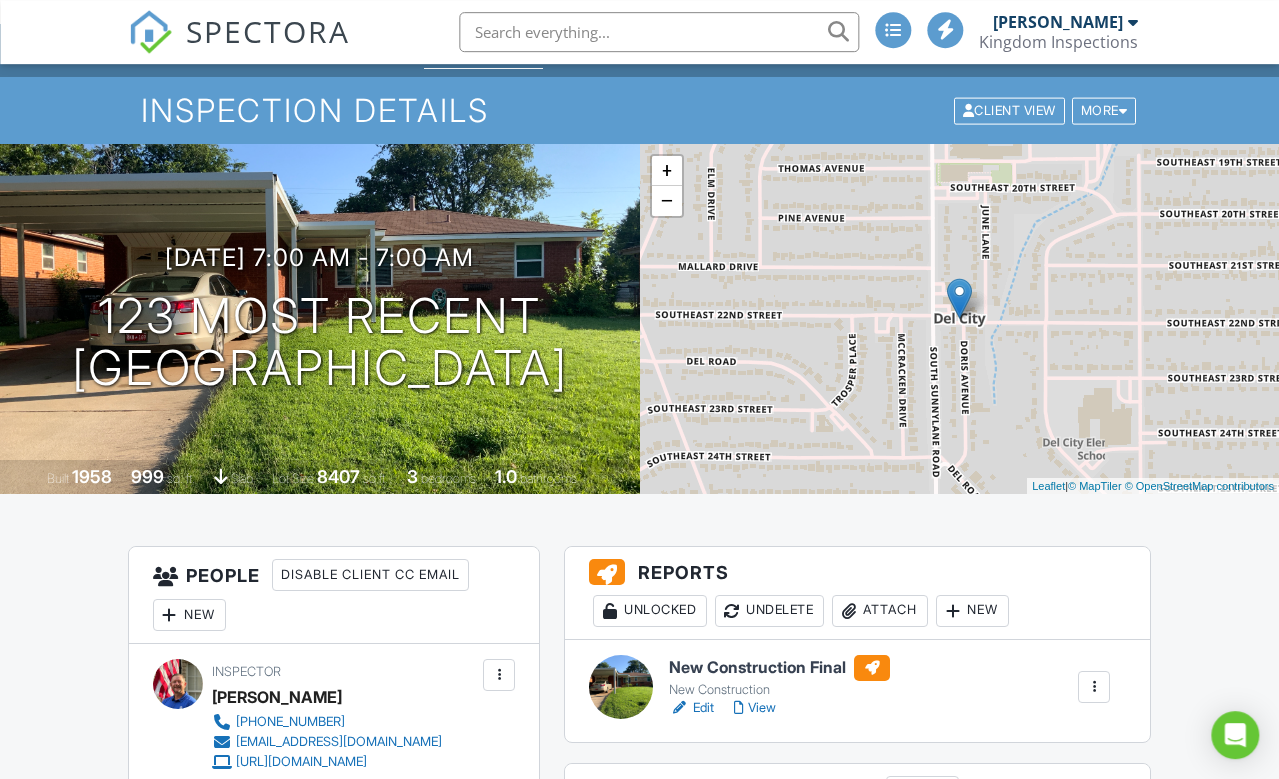 scroll, scrollTop: 254, scrollLeft: -5, axis: both 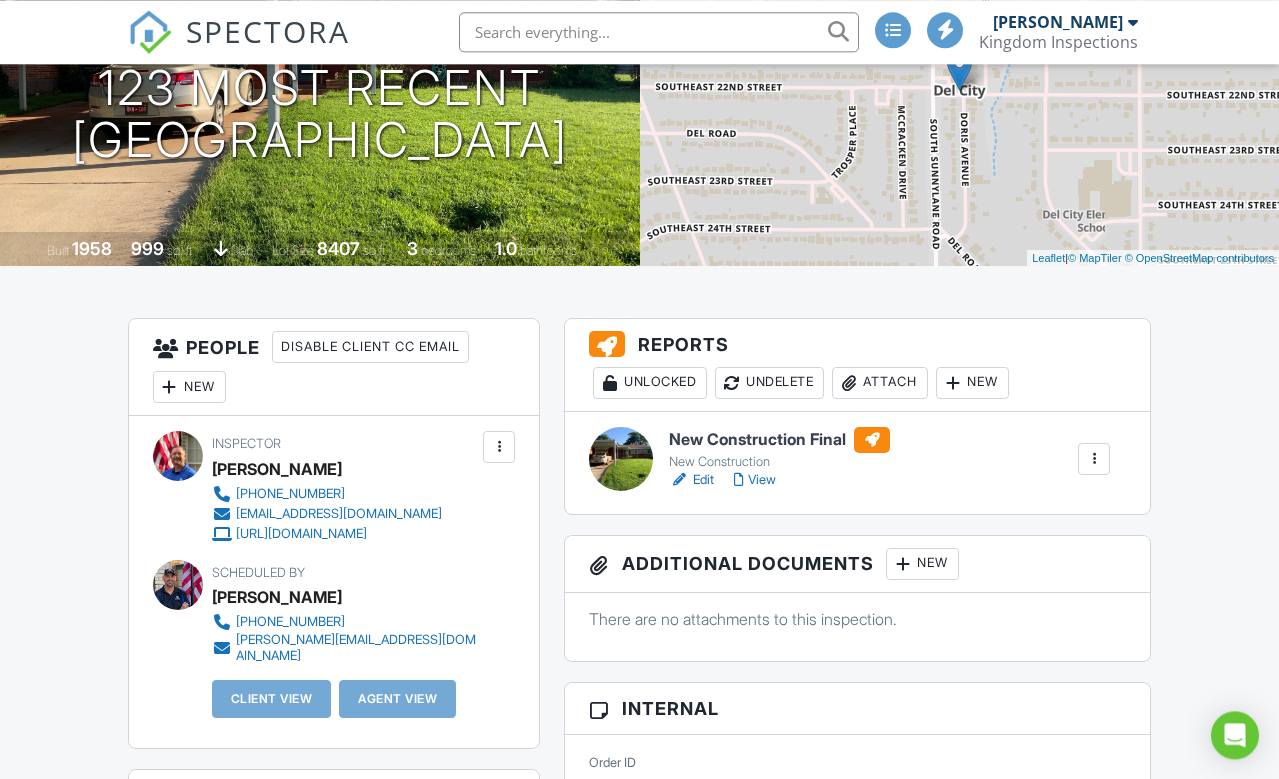click on "New Construction Final" at bounding box center (779, 440) 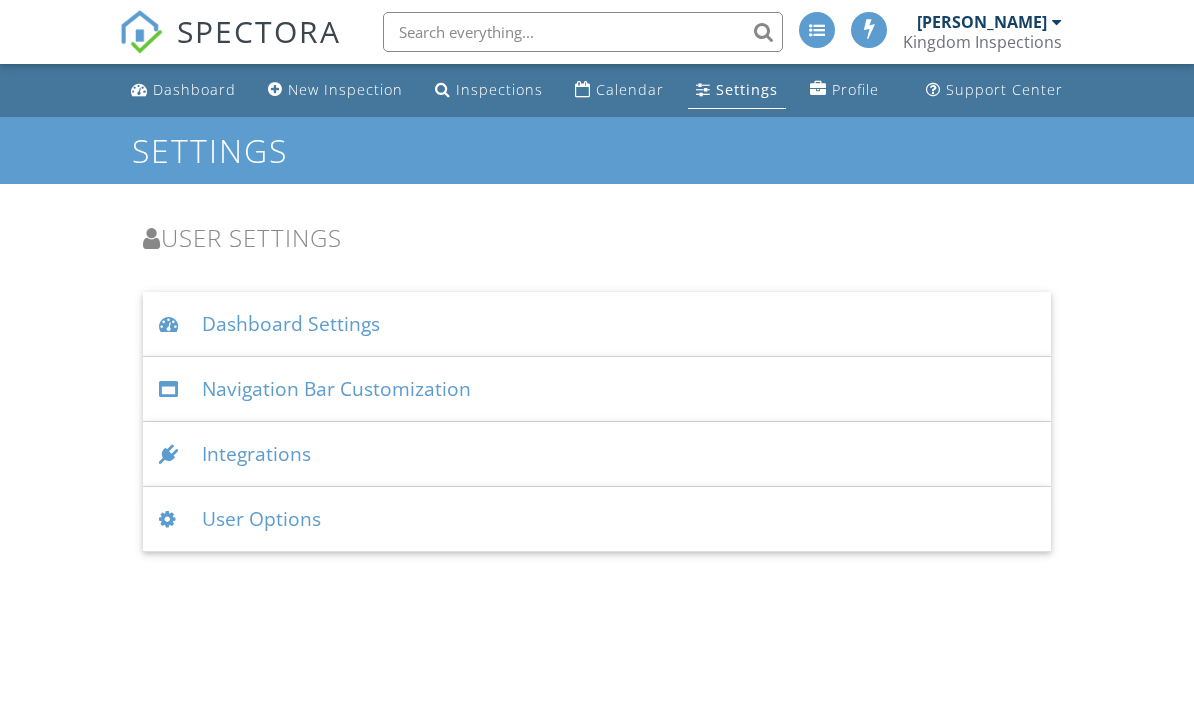 scroll, scrollTop: 0, scrollLeft: 0, axis: both 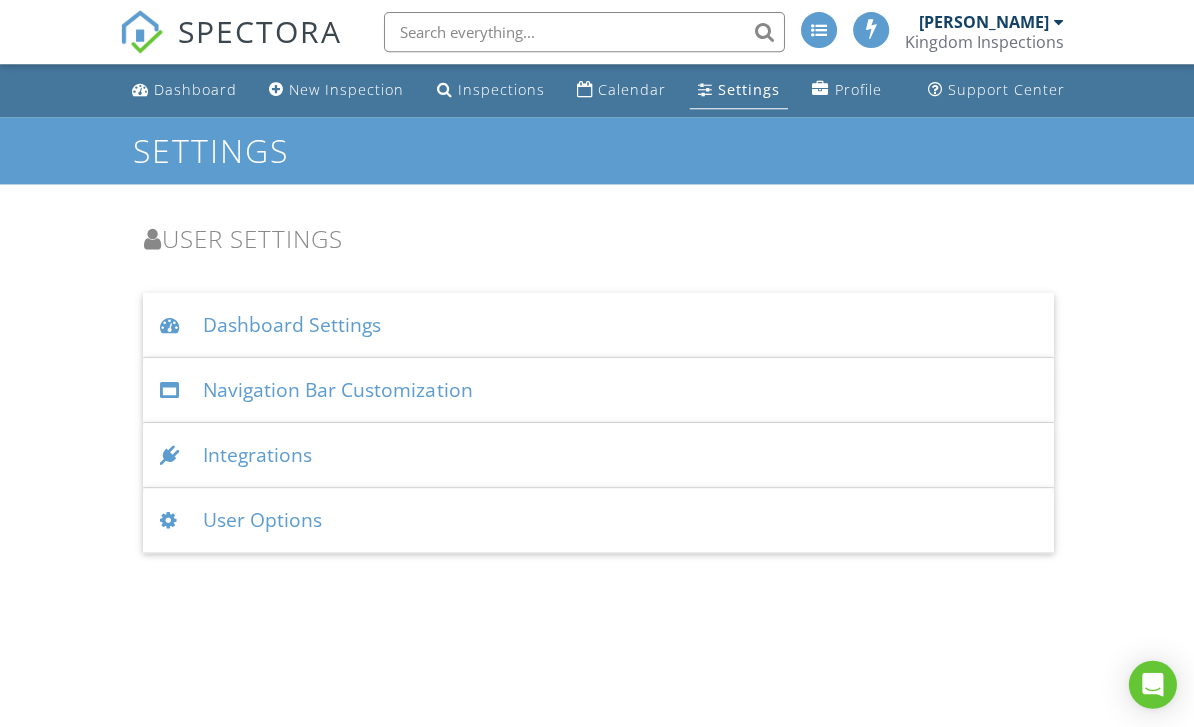 click at bounding box center [172, 324] 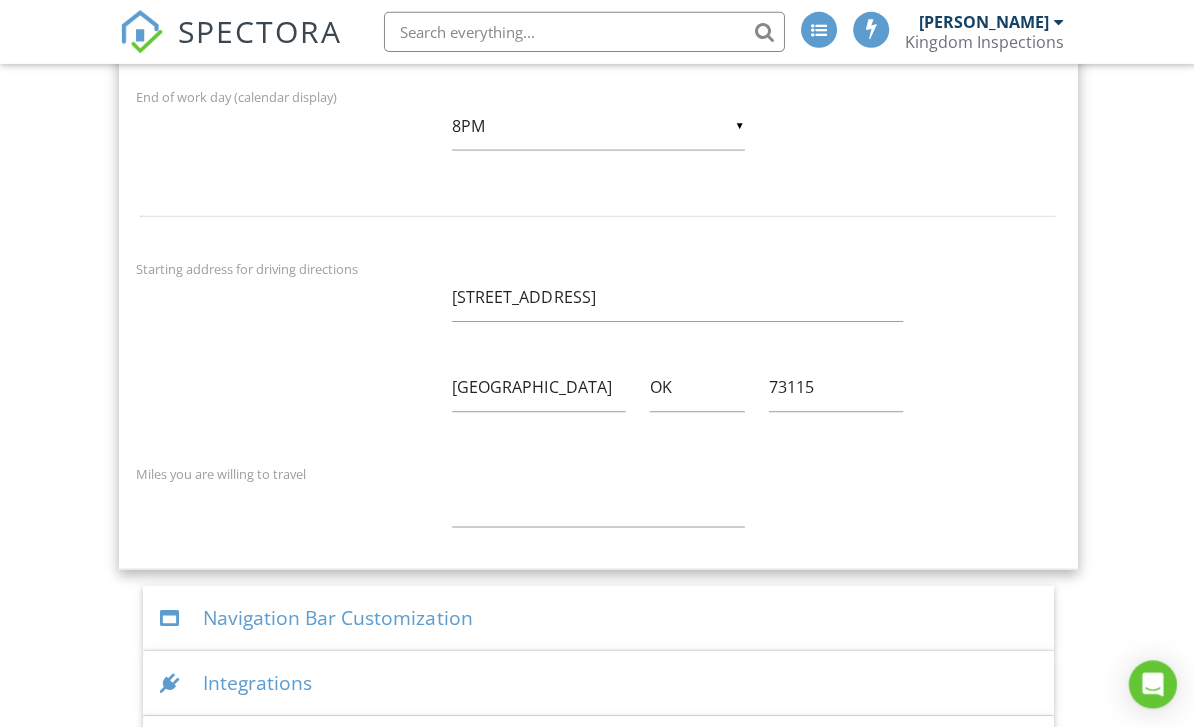 scroll, scrollTop: 873, scrollLeft: 0, axis: vertical 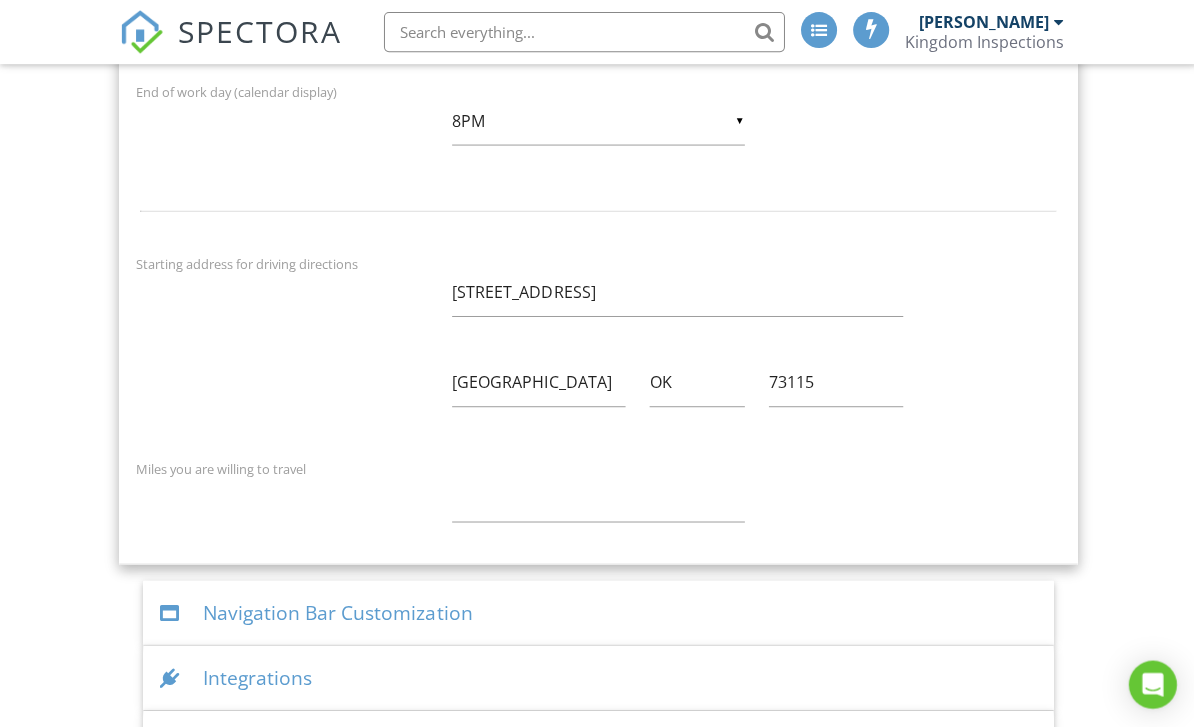 click at bounding box center [172, 611] 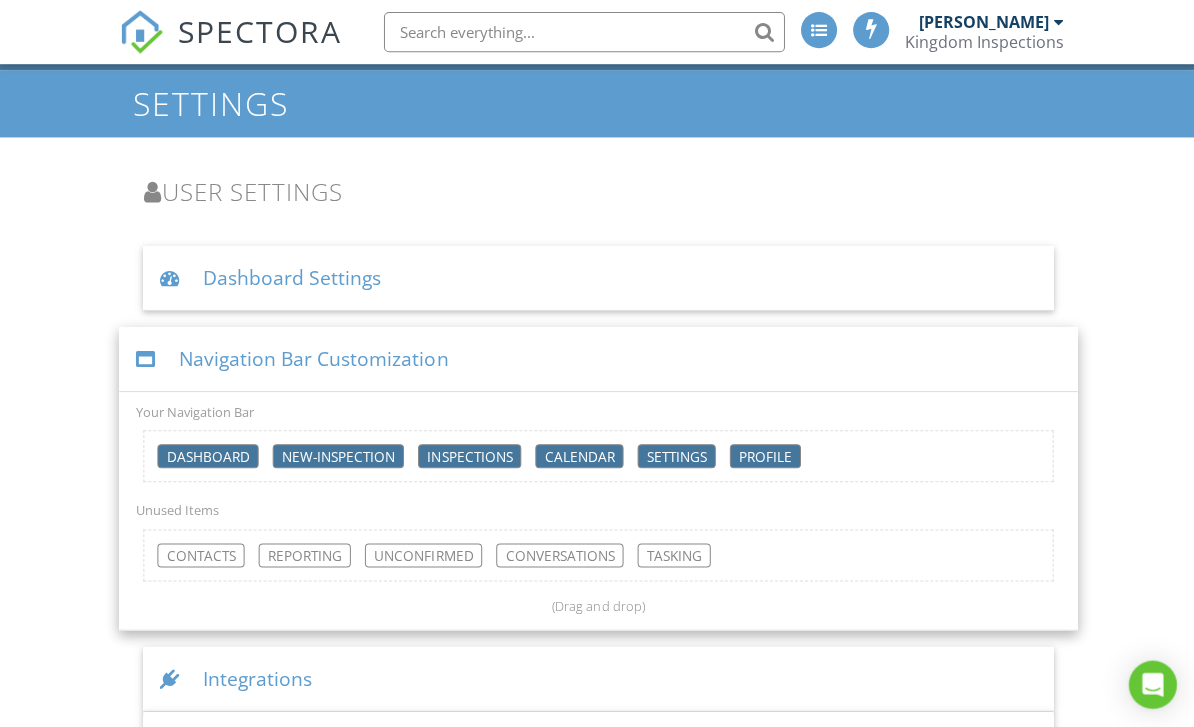 scroll, scrollTop: 47, scrollLeft: 0, axis: vertical 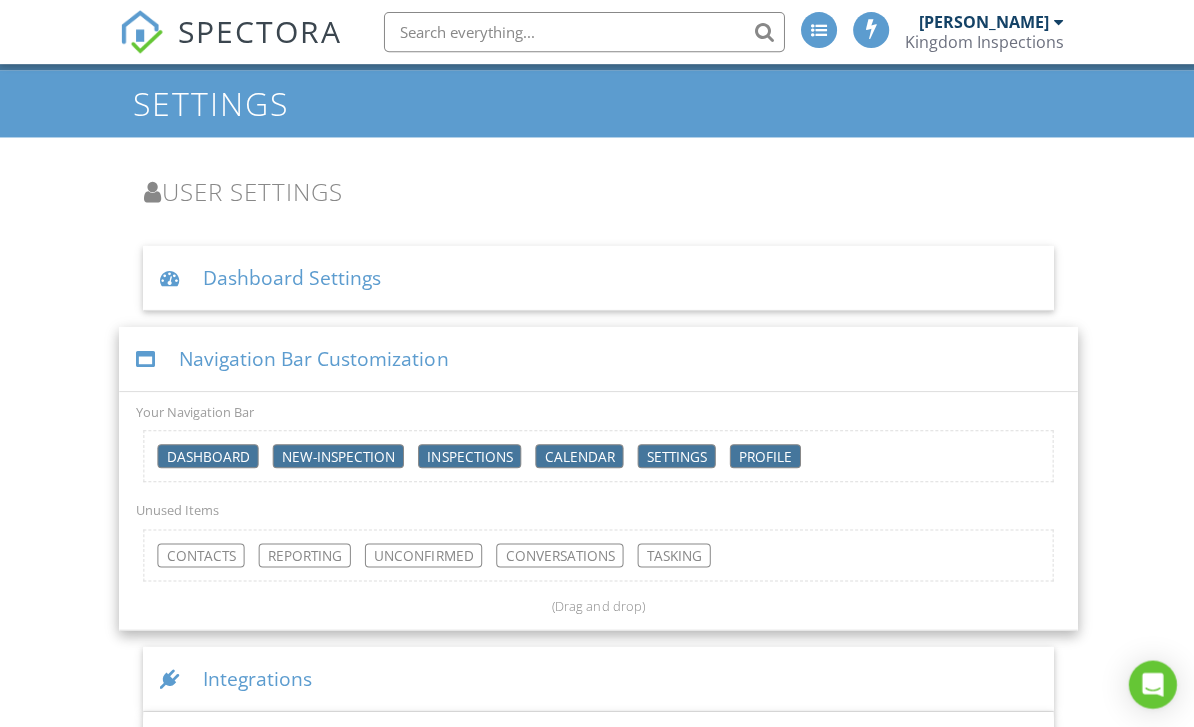 click on "reporting" at bounding box center [304, 554] 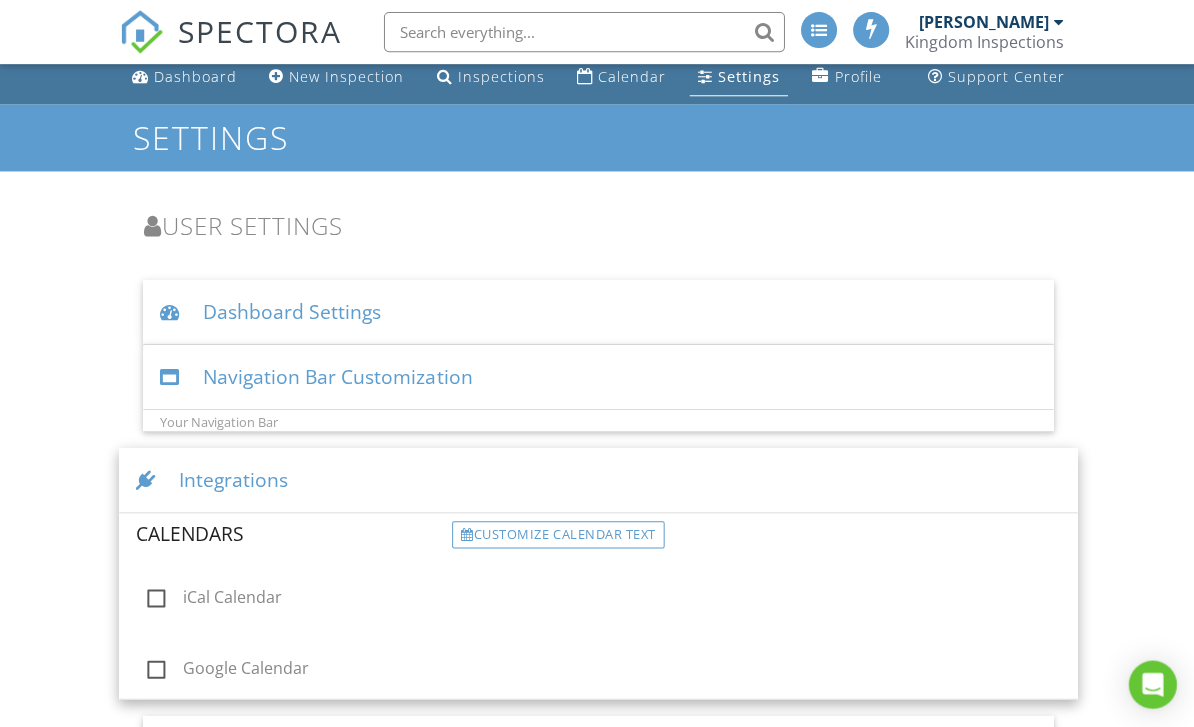scroll, scrollTop: 11, scrollLeft: 0, axis: vertical 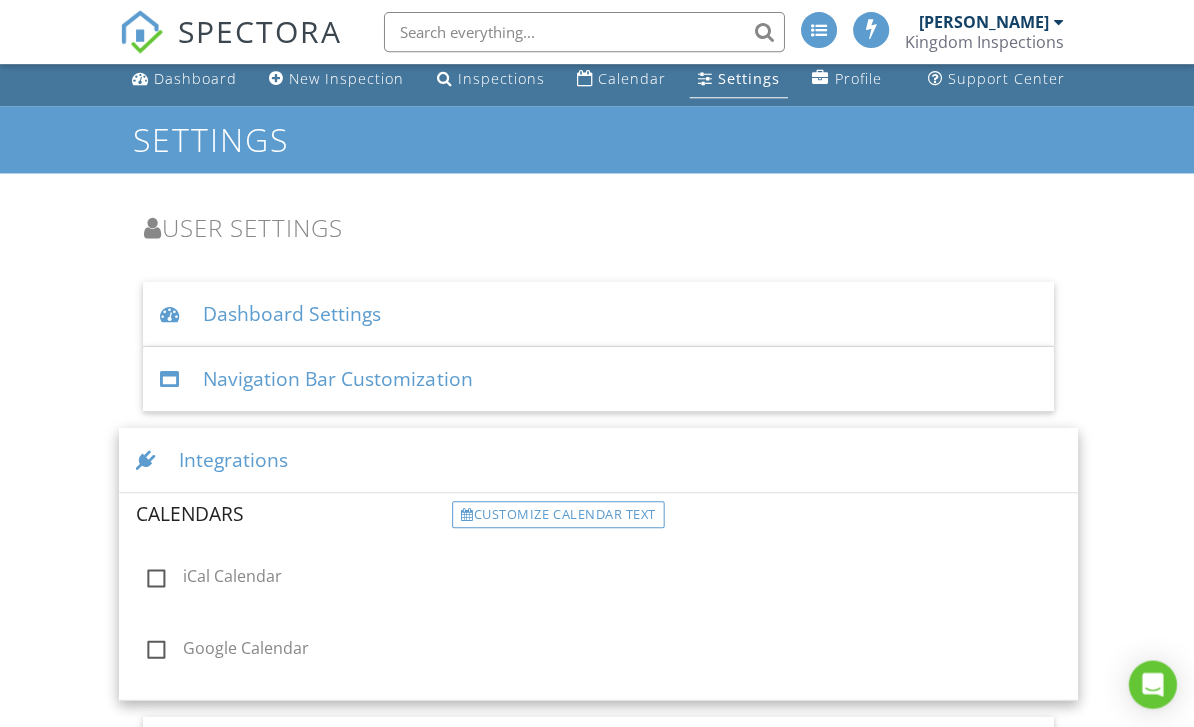 click on "User Options" at bounding box center (596, 747) 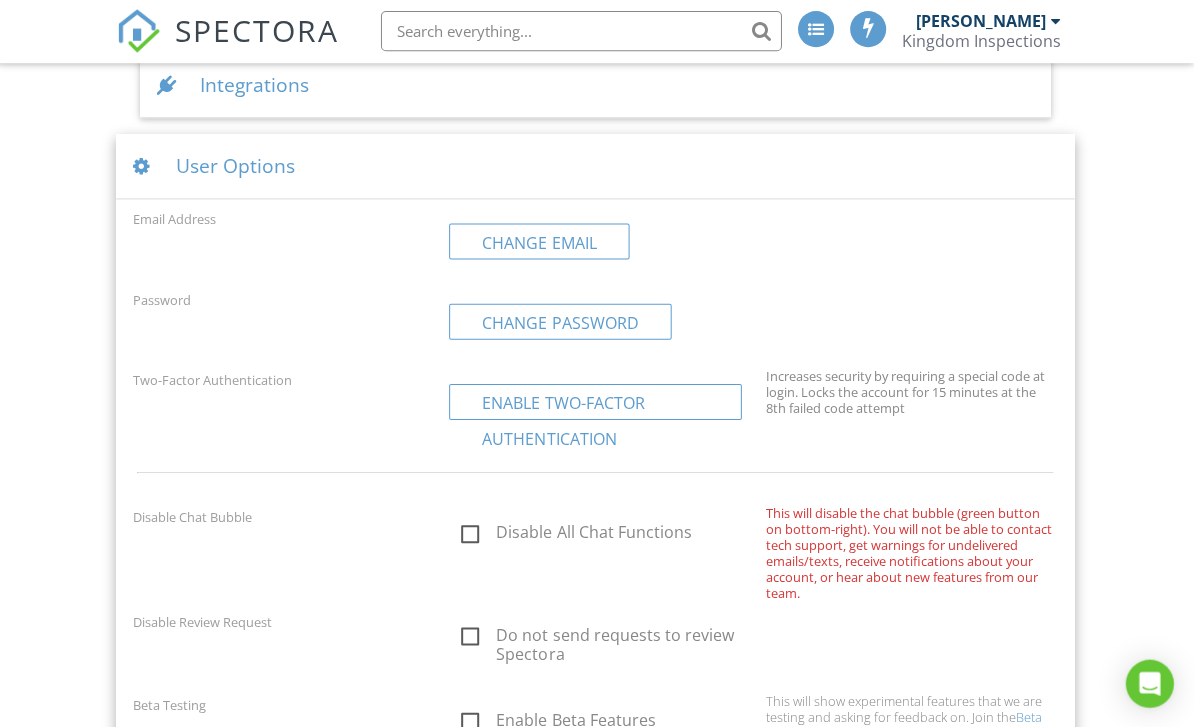 scroll, scrollTop: 368, scrollLeft: 0, axis: vertical 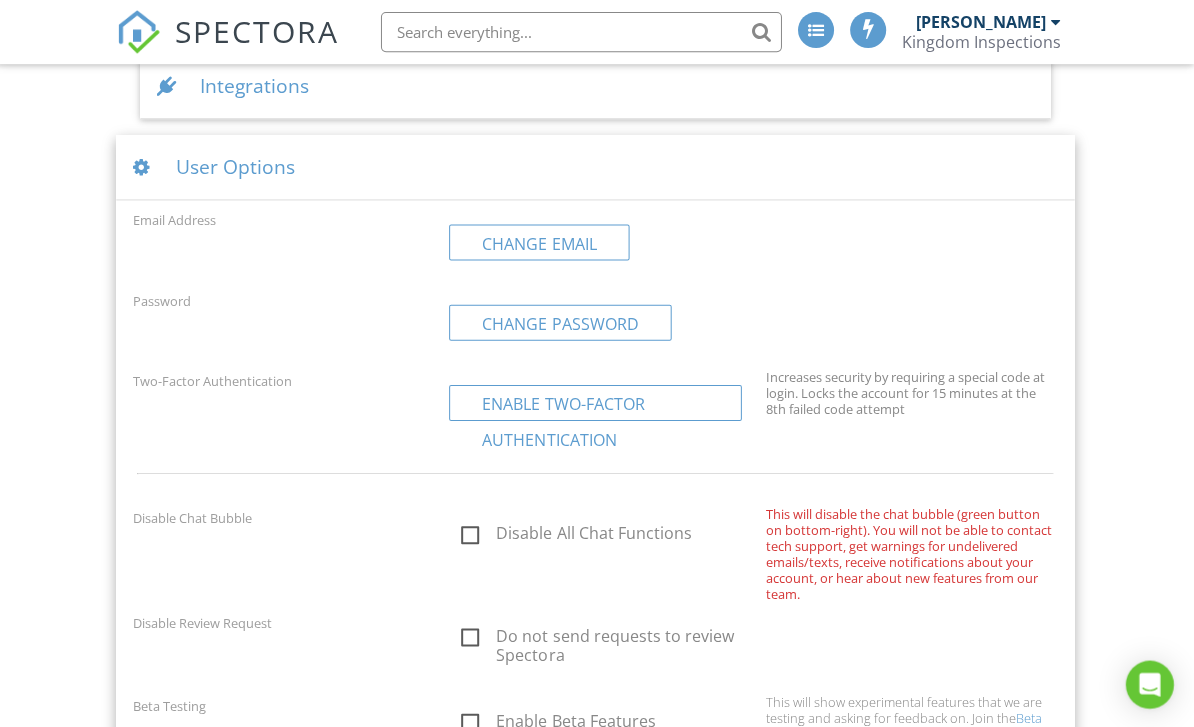 click on "Dashboard
New Inspection
Inspections
Calendar
Settings
Profile
Support Center
Settings
User Settings
Dashboard Settings
Full-width Dashboard
▼ No - use margins No - use margins Yes - full-width No - use margins
Yes - full-width
Calendar default view
▼ 4 Week Day Week 4 Week Month Day
Week
4 Week
Month
Today widget default view
▼ My Schedule Only My Schedule Only All Inspectors' Schedules My Schedule Only
All Inspectors' Schedules
View x weeks before today (4-week view only)
▼ 0 0 1 2 0
1
2
View x days before today (week view only)
▼ 0 0 1 2 3 4 5 6 7 0
1
2
3
4
5
6
7
Beginning of work day (calendar display)
▼ 7AM 5AM 6AM 7AM 8AM 9AM 5AM
6AM
7AM
8AM
9AM
End of work day (calendar display)
▼ 8PM 12PM 1PM 2PM 3PM" at bounding box center (597, 234) 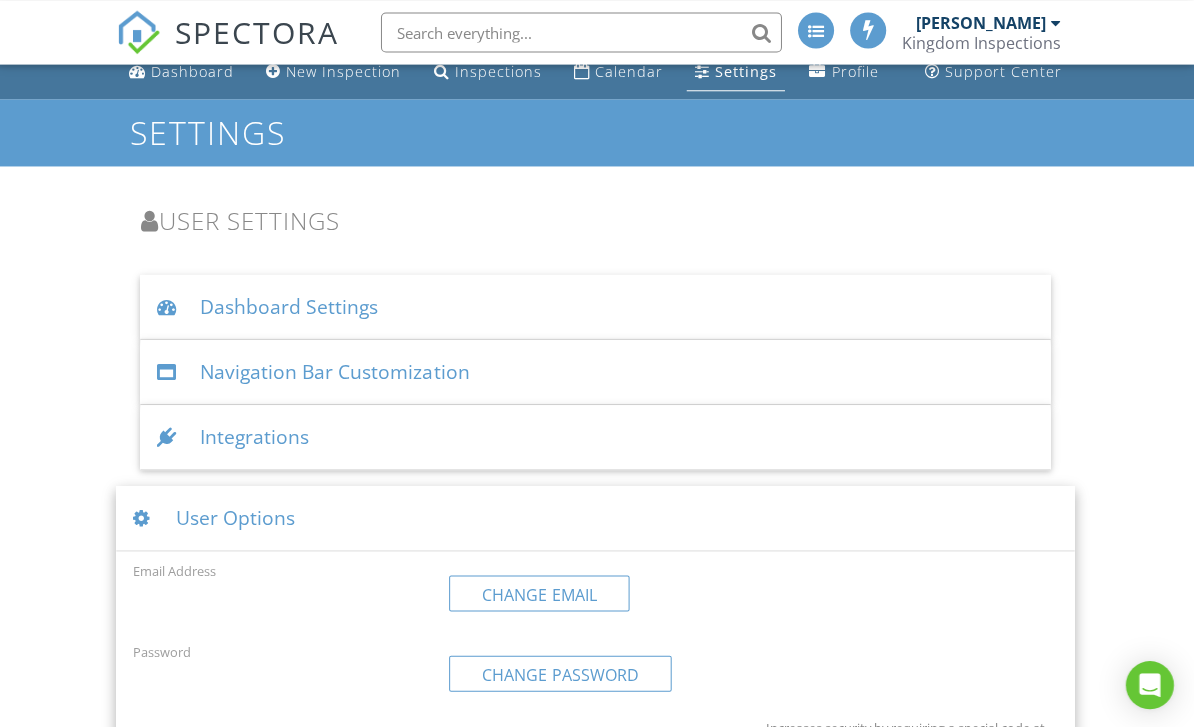 scroll, scrollTop: 0, scrollLeft: 0, axis: both 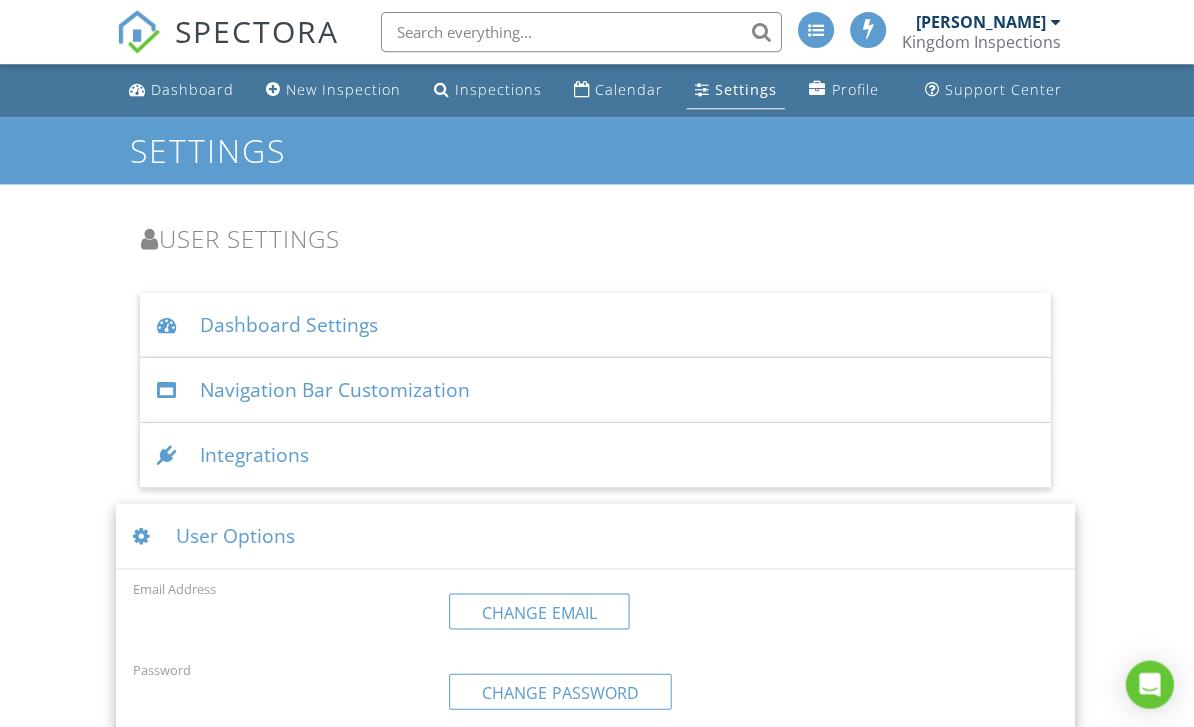 click on "User Settings" at bounding box center (596, 237) 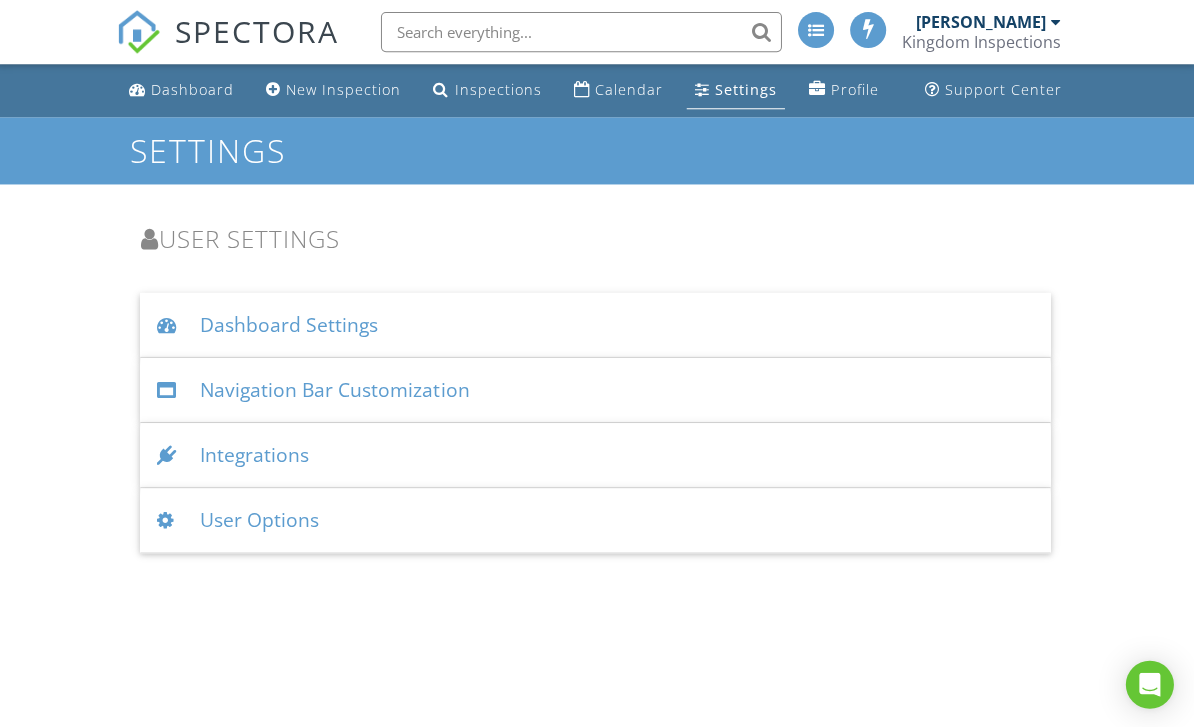 click on "Travis Haberman
Kingdom Inspections" at bounding box center (985, 32) 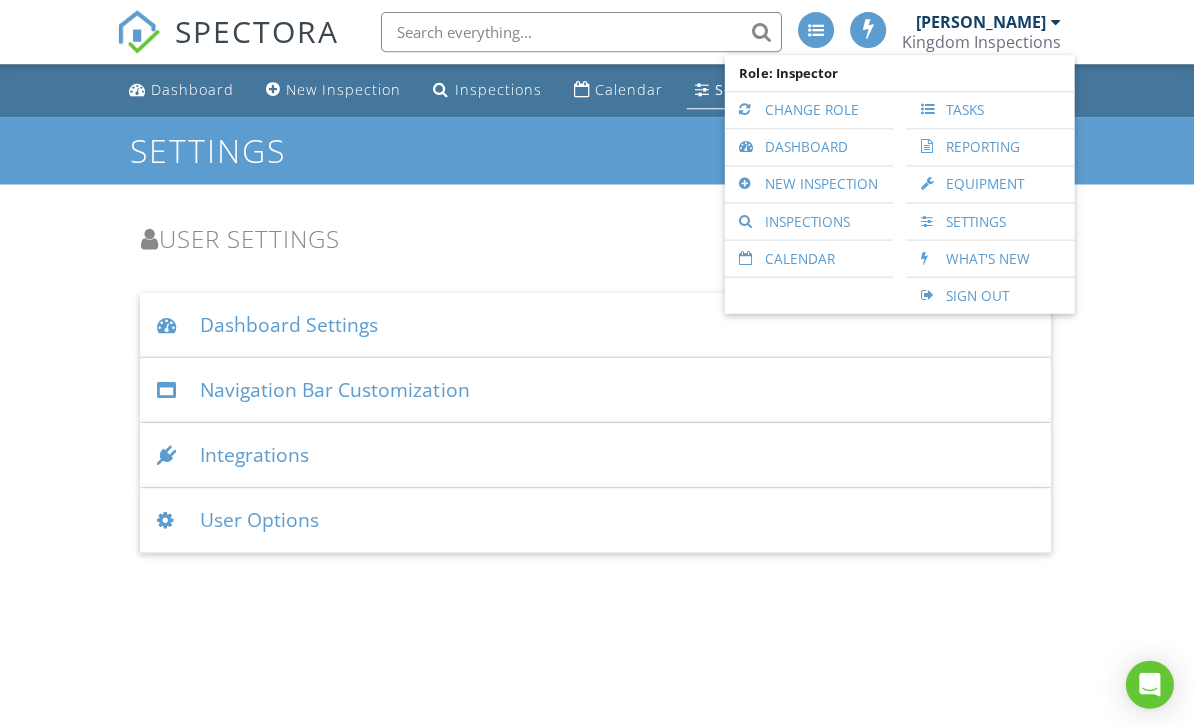 click on "Tasks" at bounding box center [991, 110] 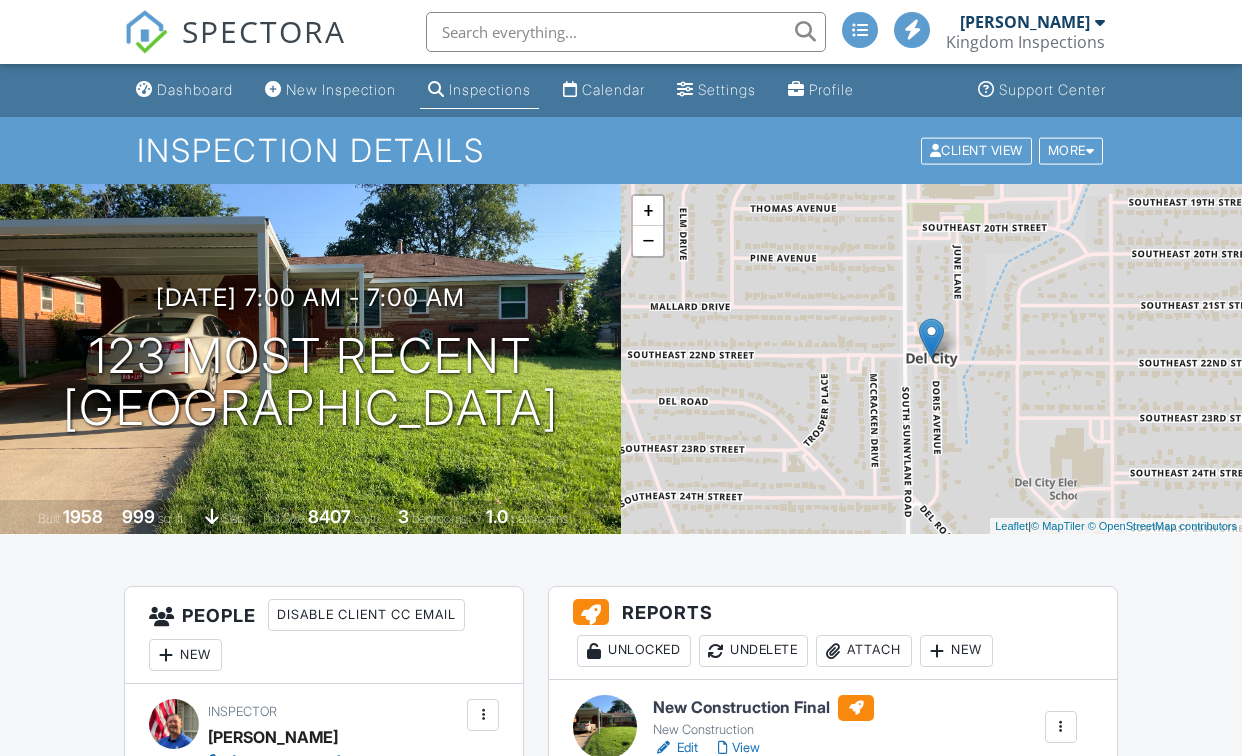 scroll, scrollTop: 0, scrollLeft: 0, axis: both 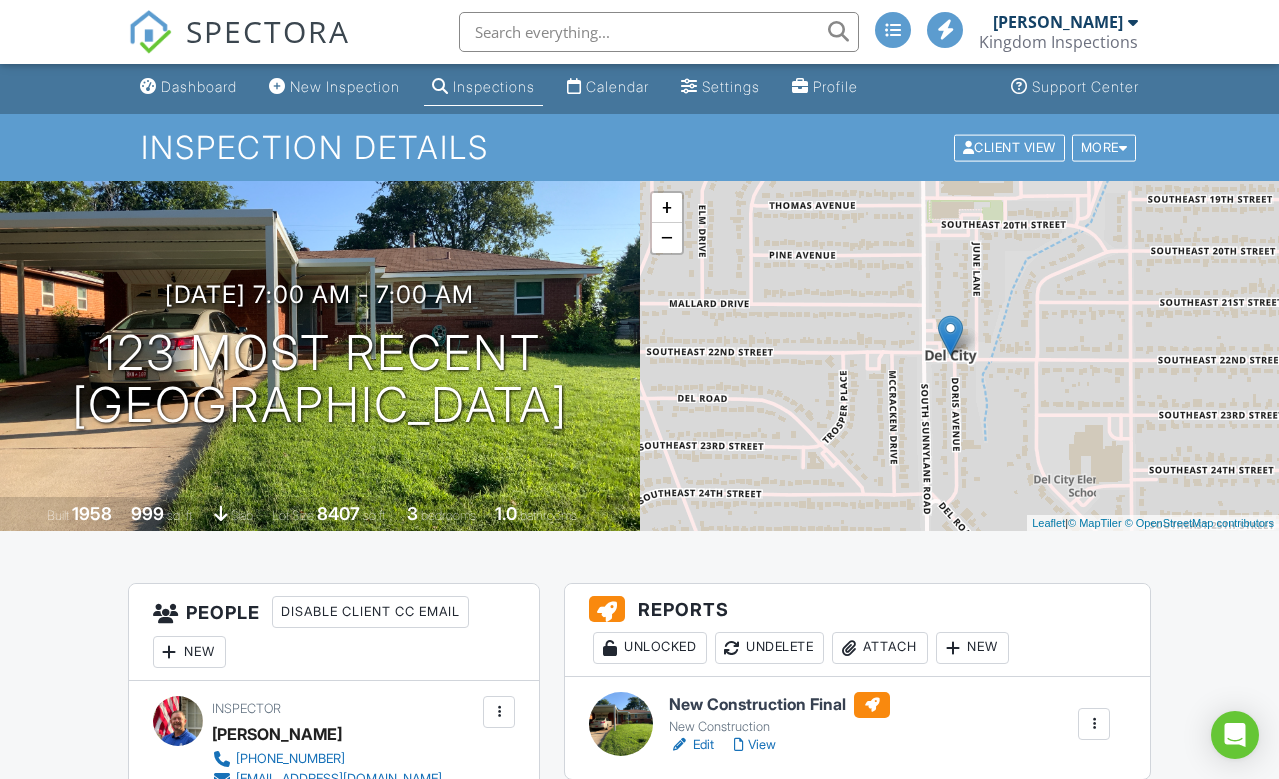 click on "123 most recent
[GEOGRAPHIC_DATA], OK 73115" at bounding box center [320, 380] 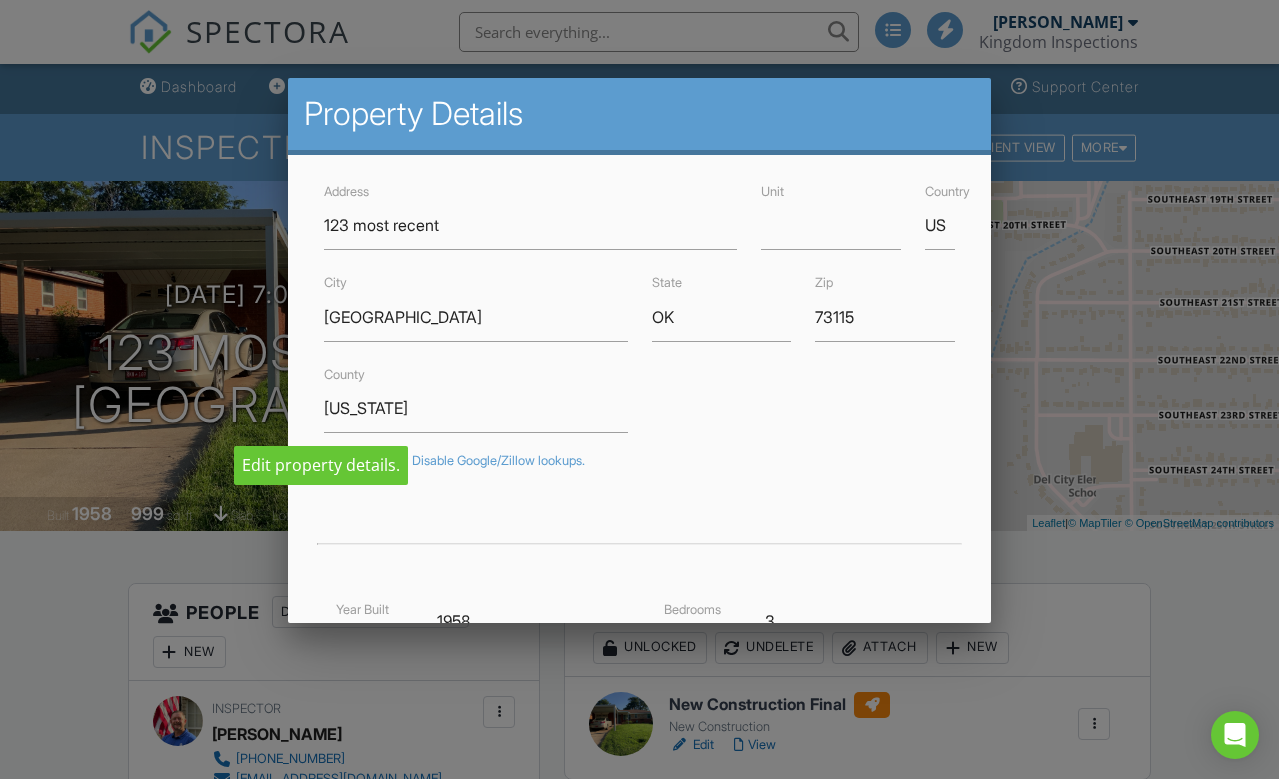 click at bounding box center [639, 387] 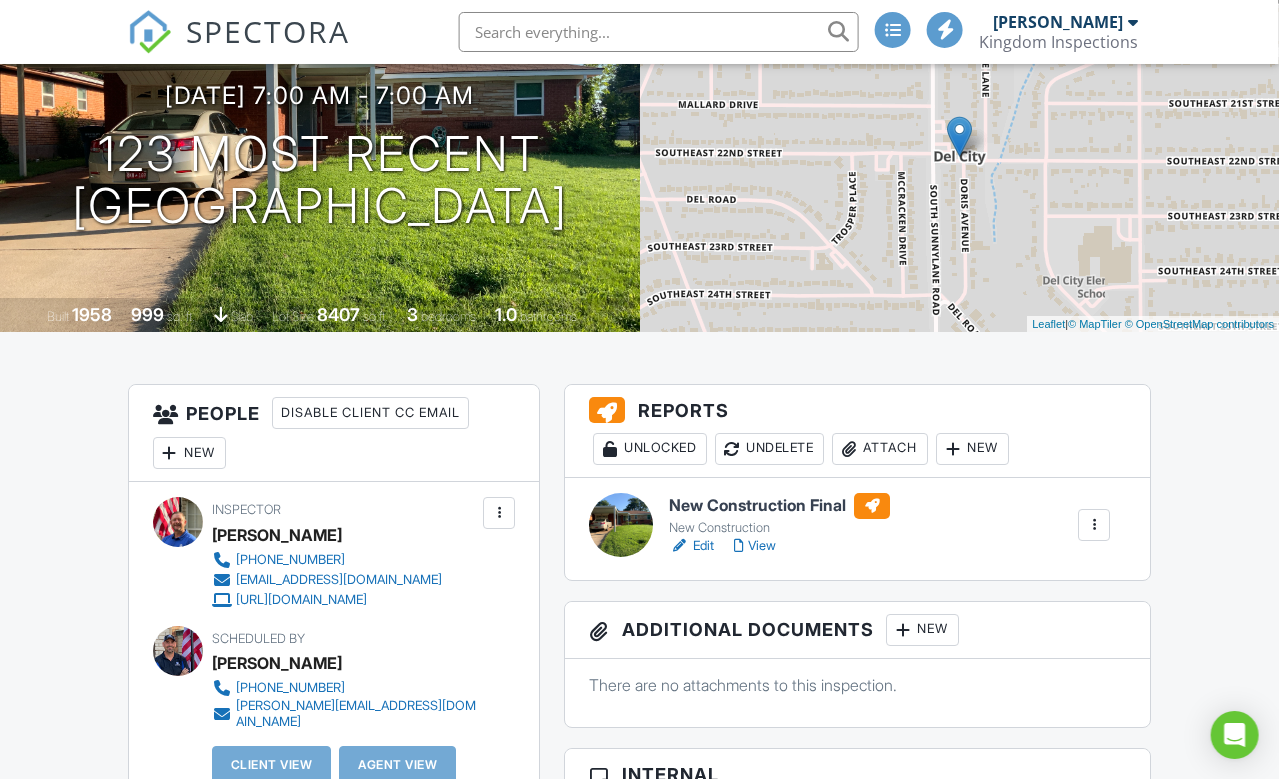 scroll, scrollTop: 202, scrollLeft: 2, axis: both 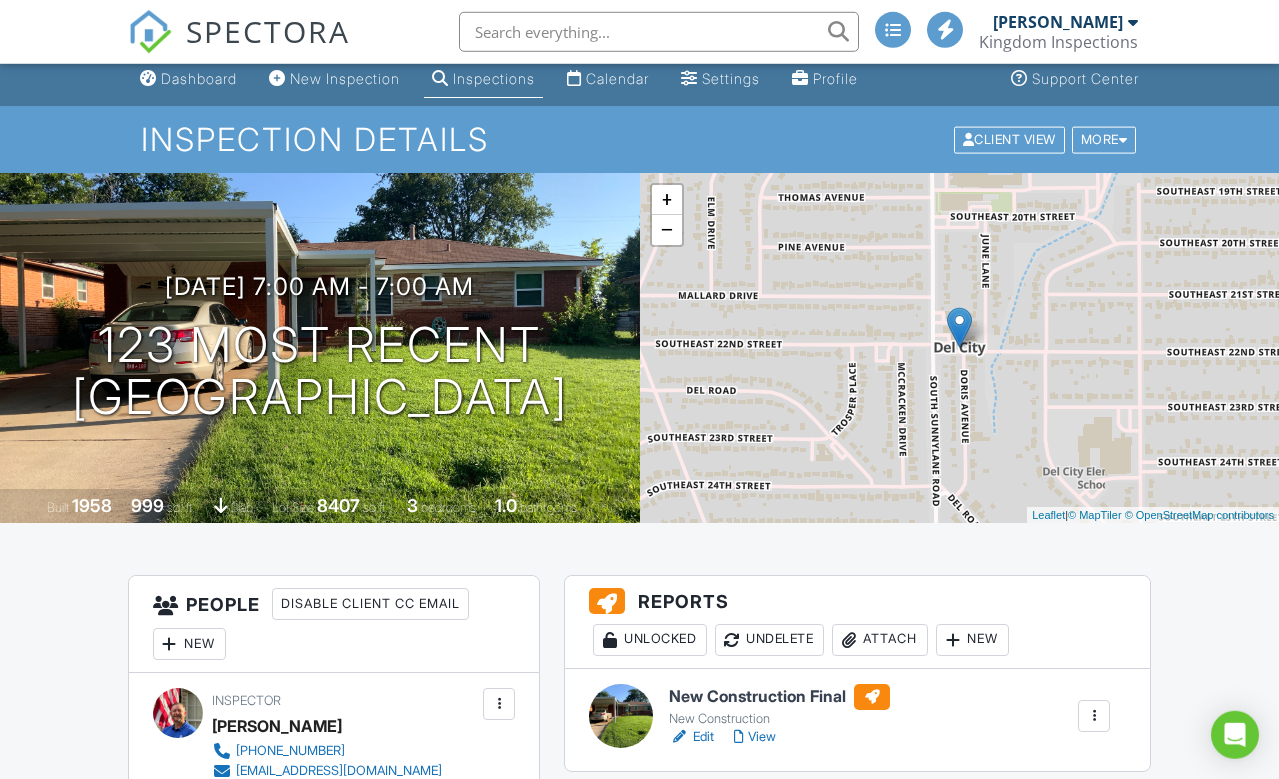 click on "More" at bounding box center (1104, 139) 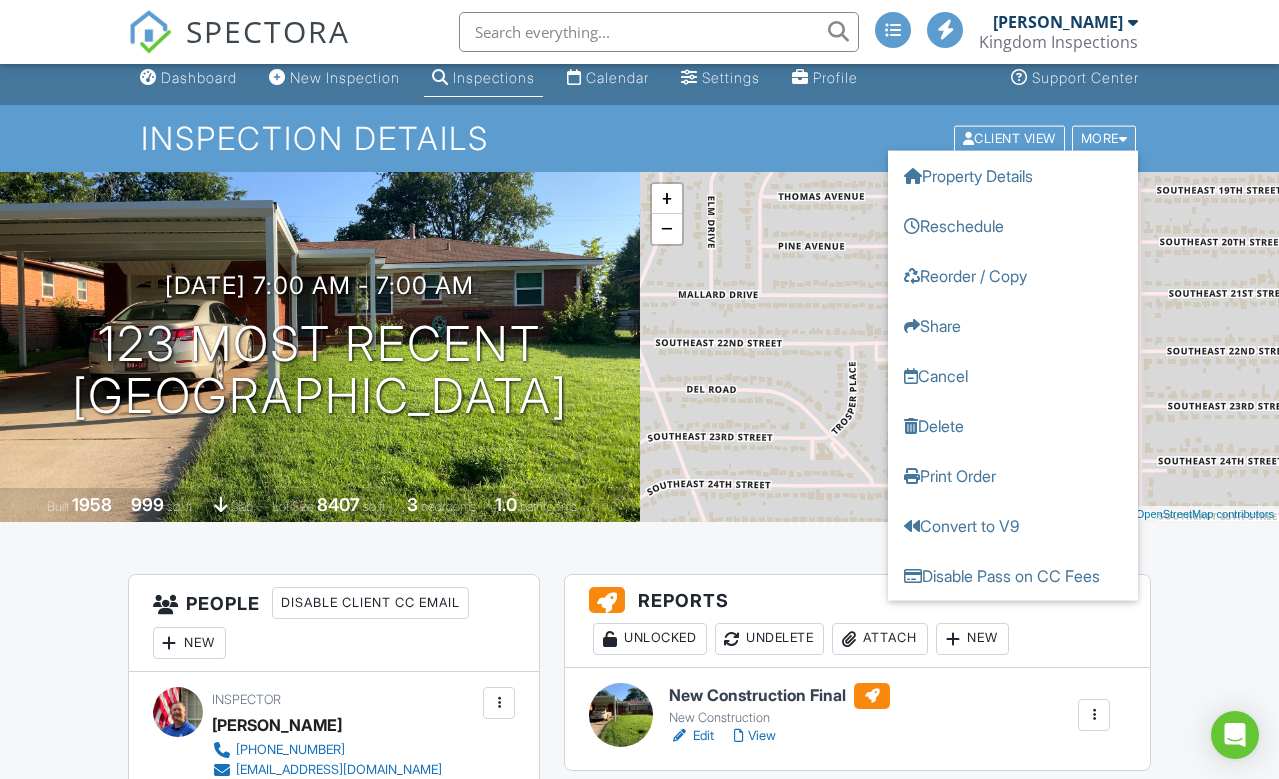 click on "Dashboard
New Inspection
Inspections
Calendar
Settings
Profile
Support Center
Inspection Details
Client View
More
Property Details
Reschedule
Reorder / Copy
Share
Cancel
[GEOGRAPHIC_DATA]
Print Order
Convert to V9
Disable Pass on CC Fees
[DATE]  7:00 am
- 7:00 am
123 most recent
[GEOGRAPHIC_DATA], OK 73115
Built
1958
999
sq. ft.
slab
Lot Size
8407
sq.ft.
3
bedrooms
1.0
bathrooms
+ − Leaflet  |  © MapTiler   © OpenStreetMap contributors
All emails and texts are disabled for this inspection!
Turn on emails and texts
Reports
Unlocked
Undelete
Attach
New
New Construction Final
New Construction
Edit
View" at bounding box center (639, 1618) 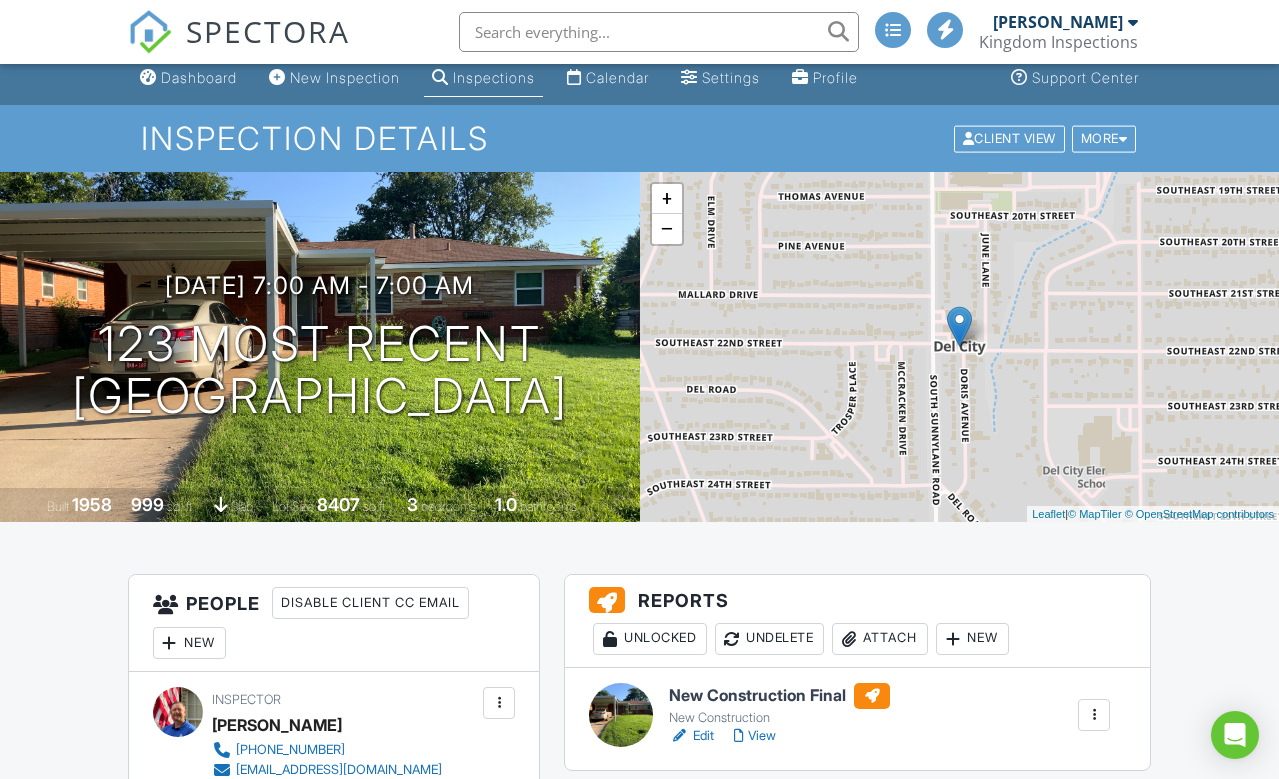click on "View" at bounding box center [755, 736] 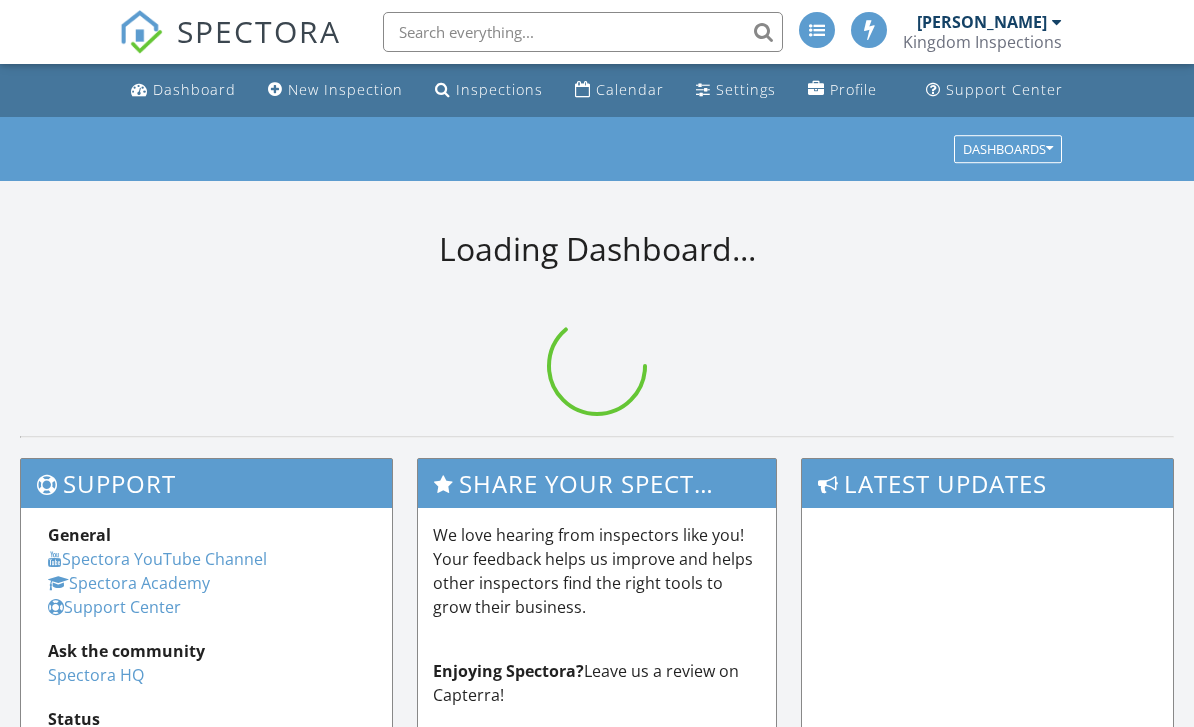 scroll, scrollTop: 0, scrollLeft: 0, axis: both 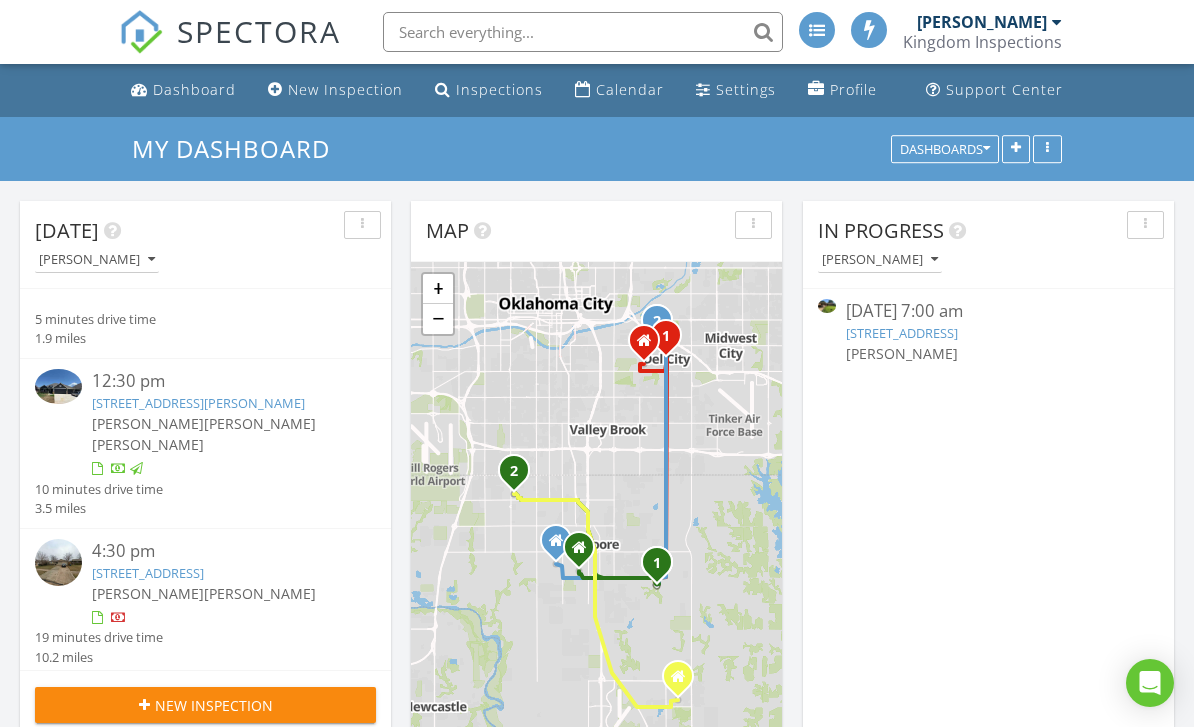 click at bounding box center [1016, 149] 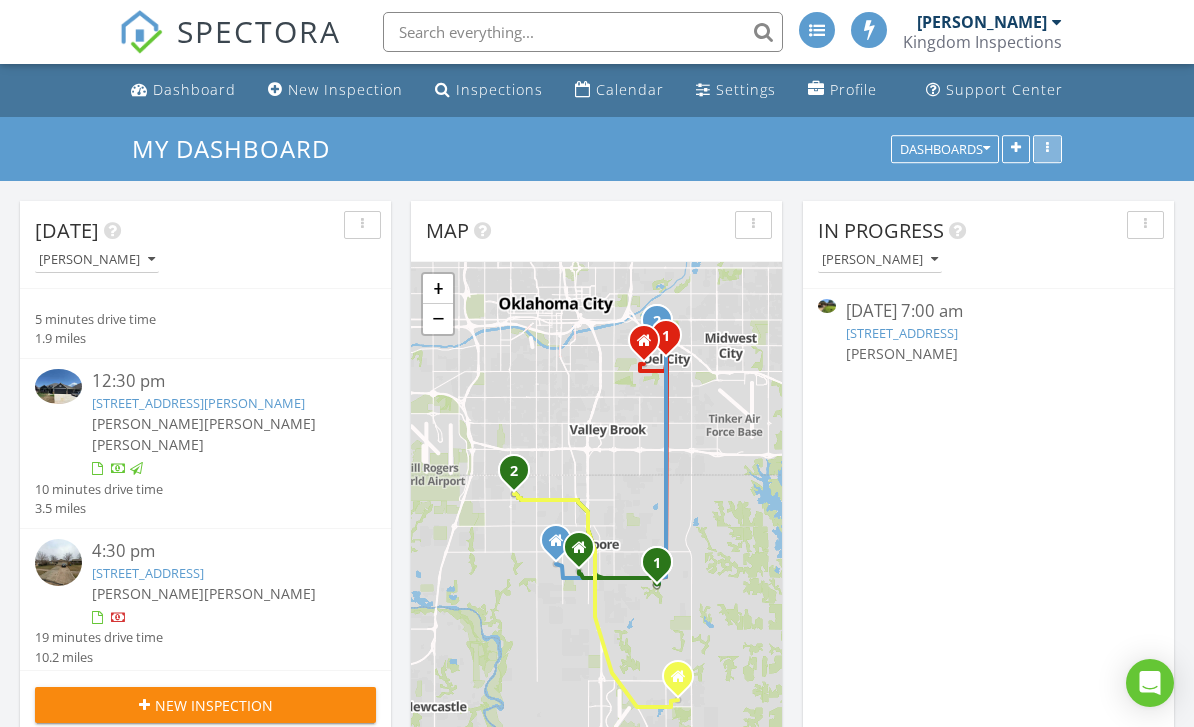 click at bounding box center (1047, 149) 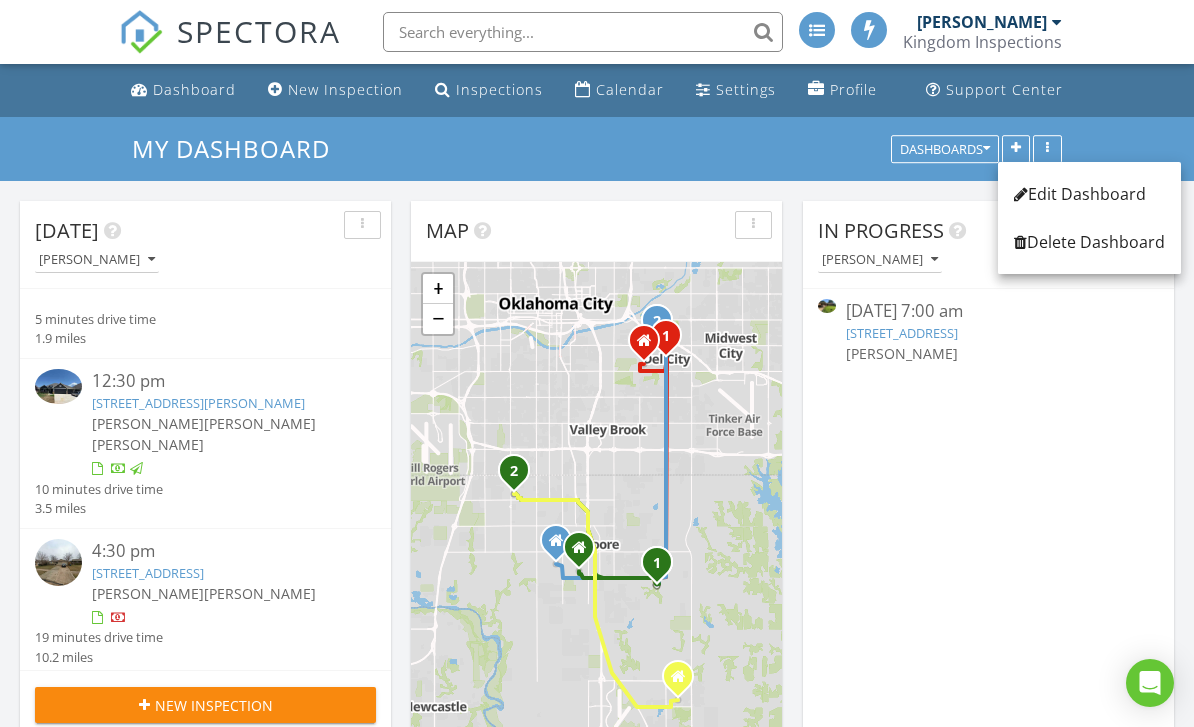 click at bounding box center [988, 377] 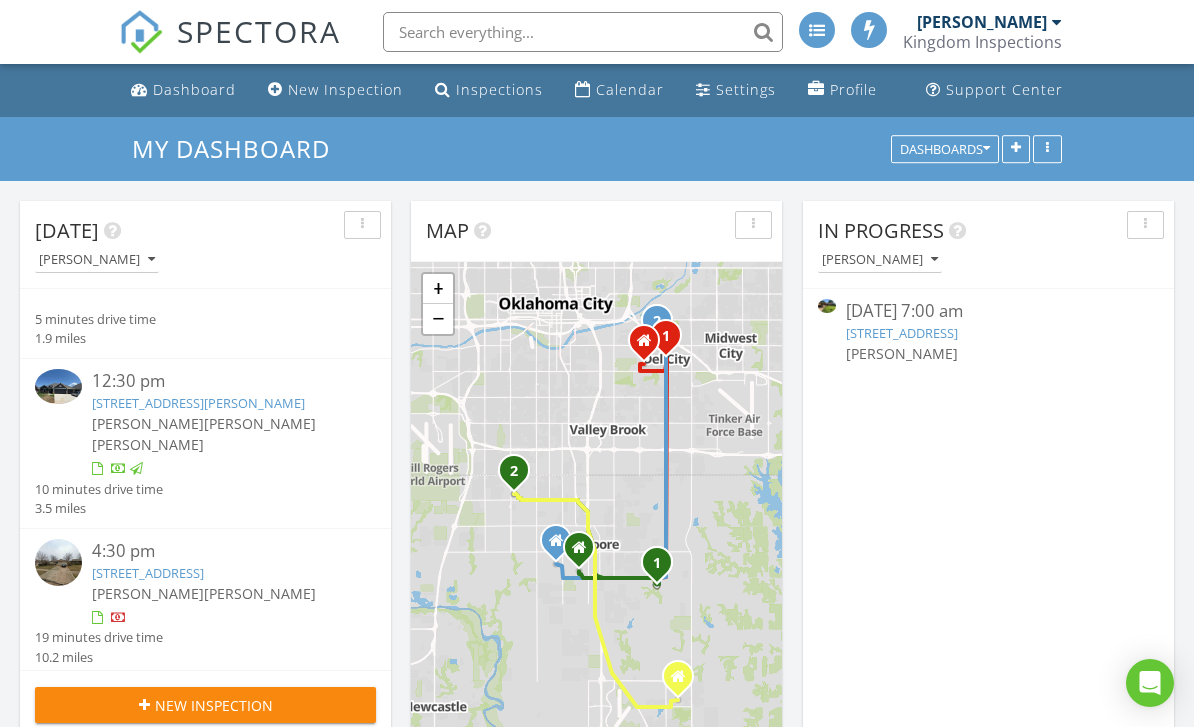click at bounding box center [1145, 225] 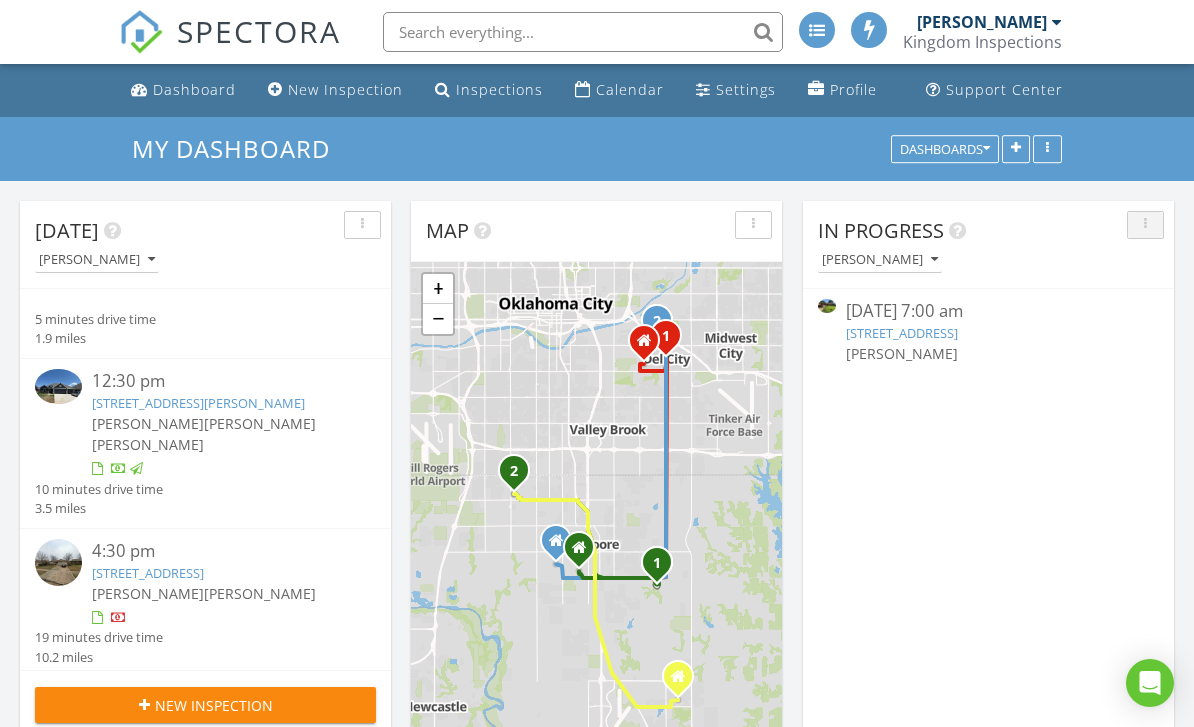 click at bounding box center (1145, 225) 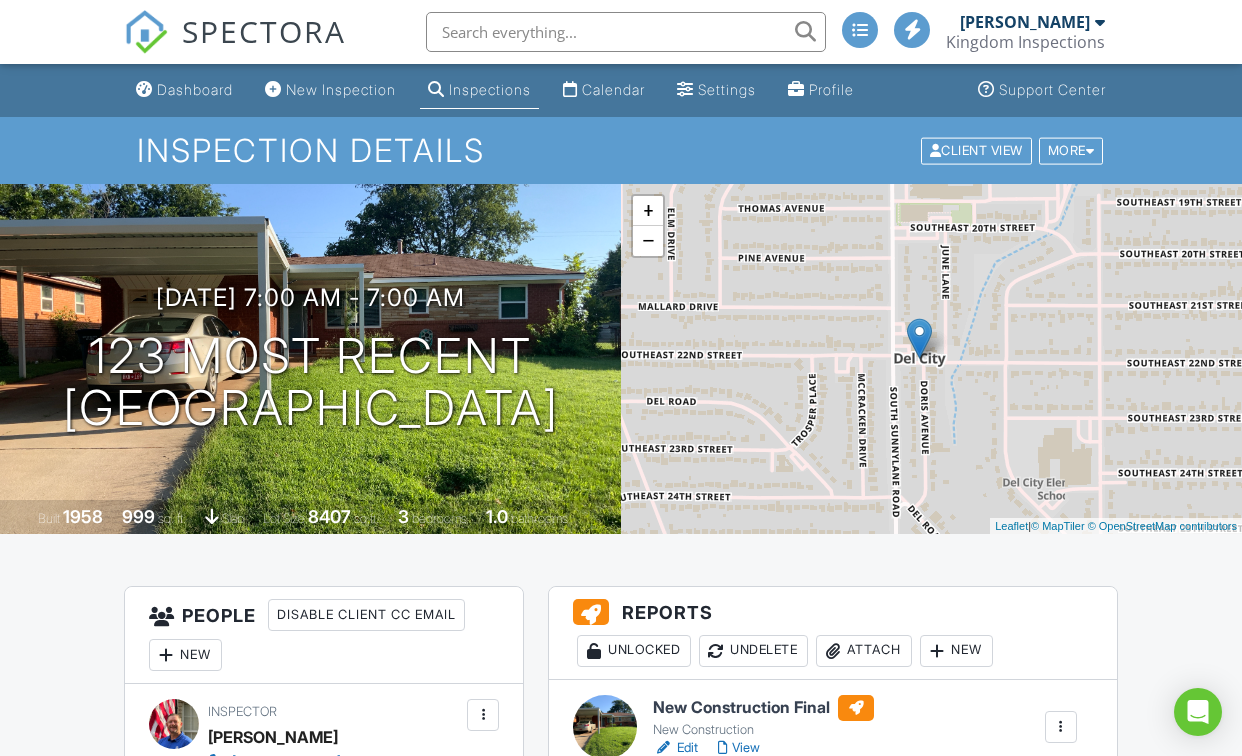 click on "© OpenStreetMap contributors" at bounding box center [1162, 526] 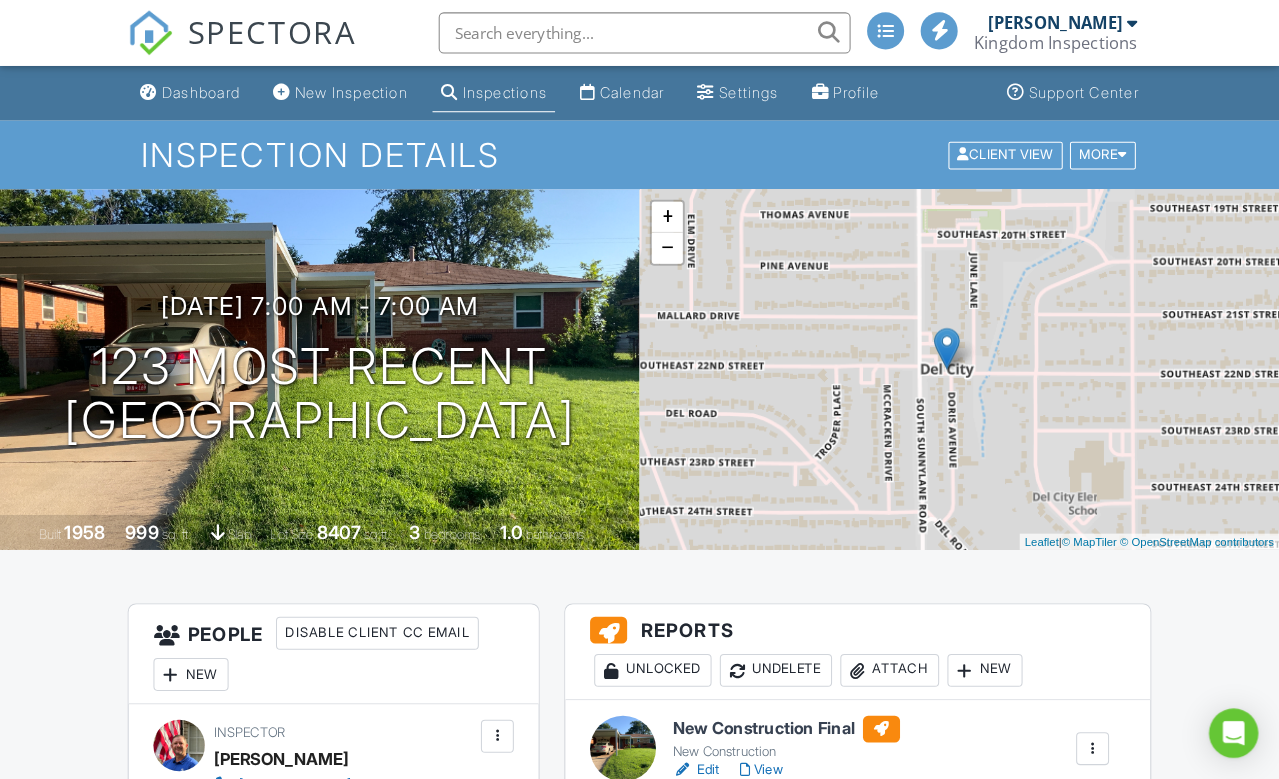 scroll, scrollTop: 7, scrollLeft: 0, axis: vertical 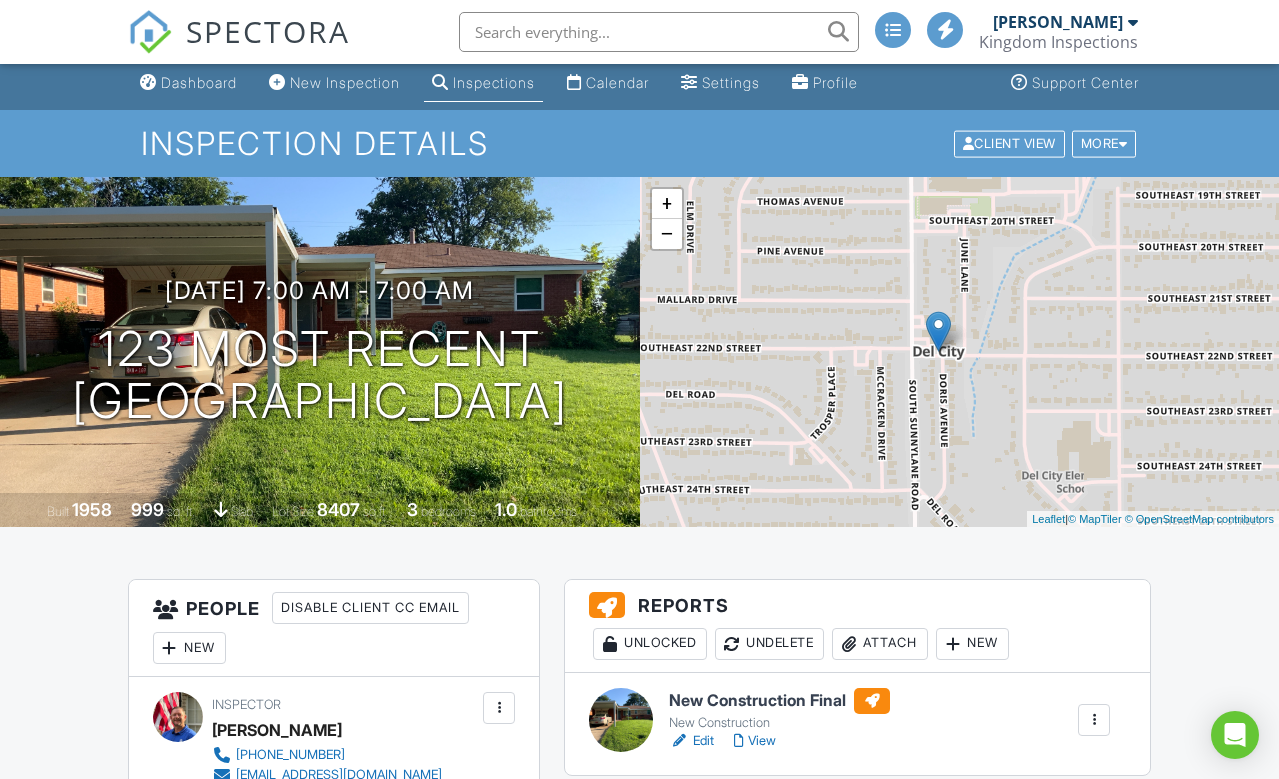 click on "More" at bounding box center [1104, 143] 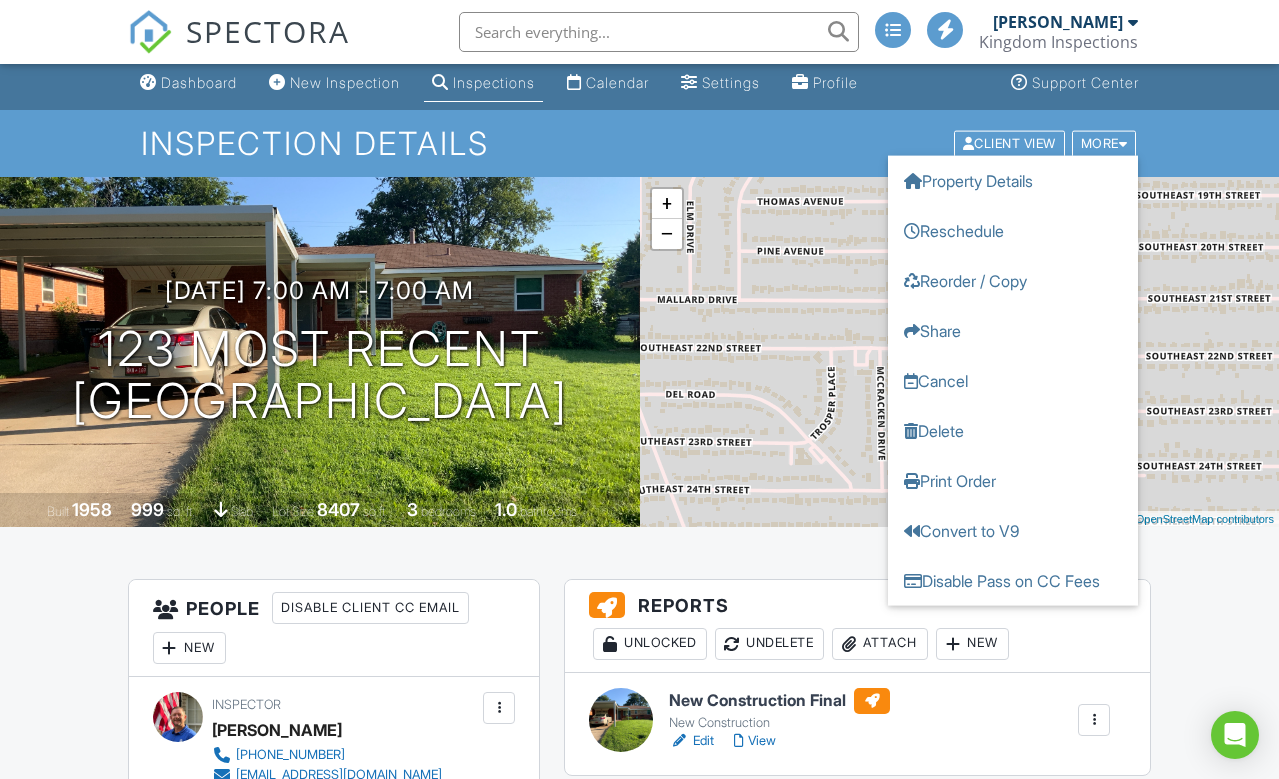 click on "Dashboard
New Inspection
Inspections
Calendar
Settings
Profile
Support Center
Inspection Details
Client View
More
Property Details
Reschedule
Reorder / Copy
Share
Cancel
Delete
Print Order
Convert to V9
Disable Pass on CC Fees
07/10/2025  7:00 am
- 7:00 am
123 most recent
Del City, OK 73115
Built
1958
999
sq. ft.
slab
Lot Size
8407
sq.ft.
3
bedrooms
1.0
bathrooms
+ − Leaflet  |  © MapTiler   © OpenStreetMap contributors
All emails and texts are disabled for this inspection!
Turn on emails and texts
Reports
Unlocked
Undelete
Attach
New
New Construction Final
New Construction
Edit
View" at bounding box center (639, 1623) 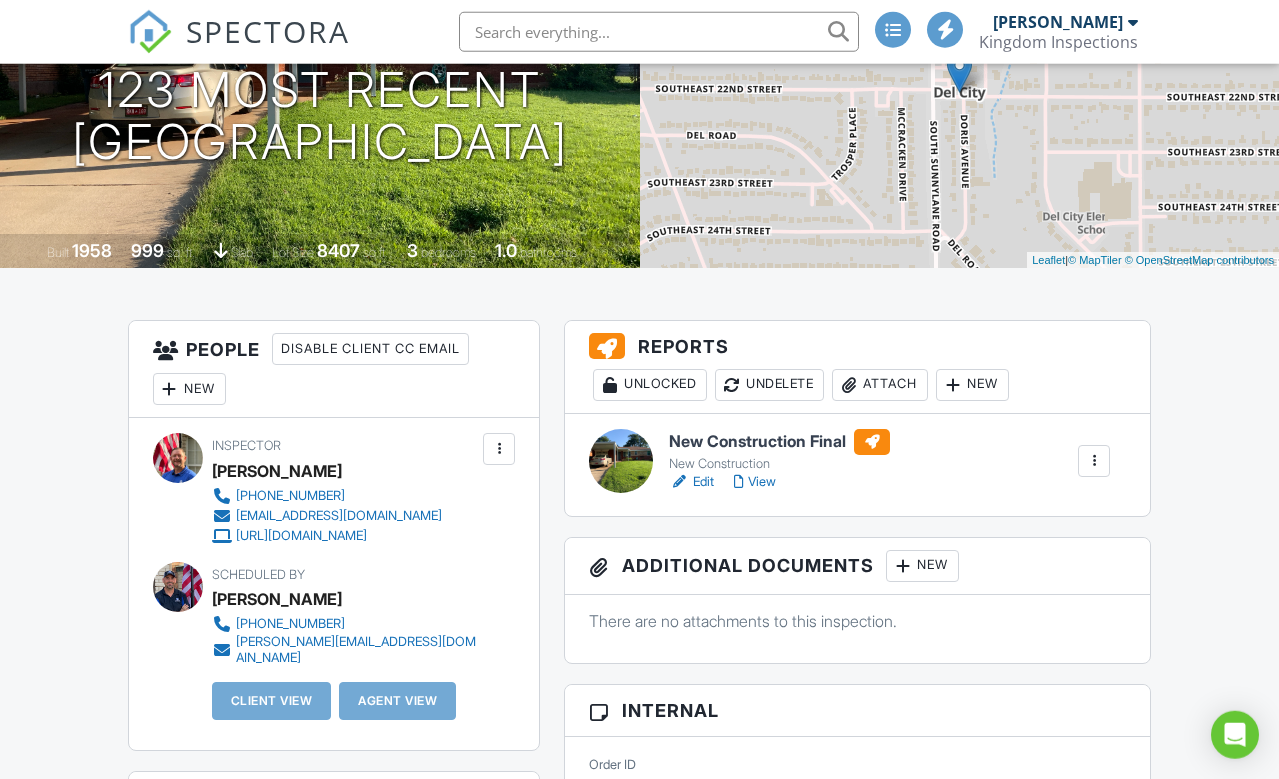 scroll, scrollTop: 267, scrollLeft: 0, axis: vertical 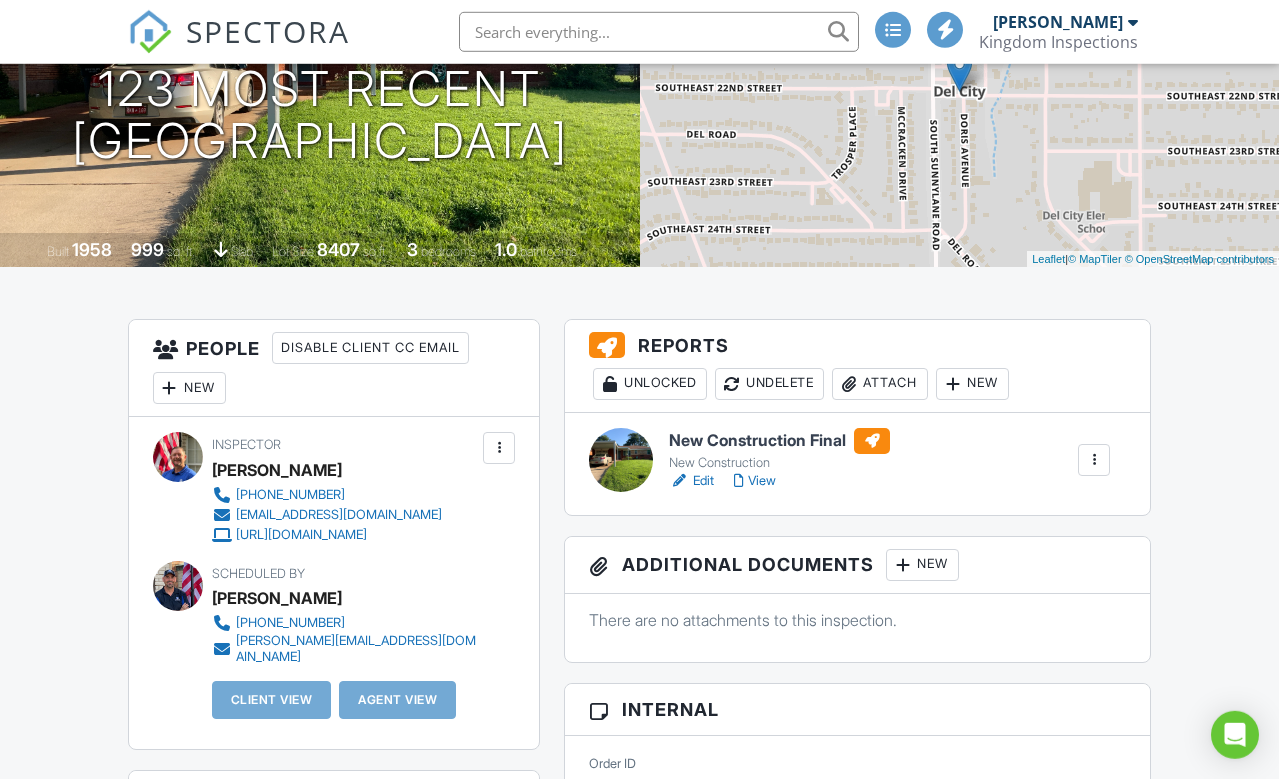click on "Edit" at bounding box center (691, 481) 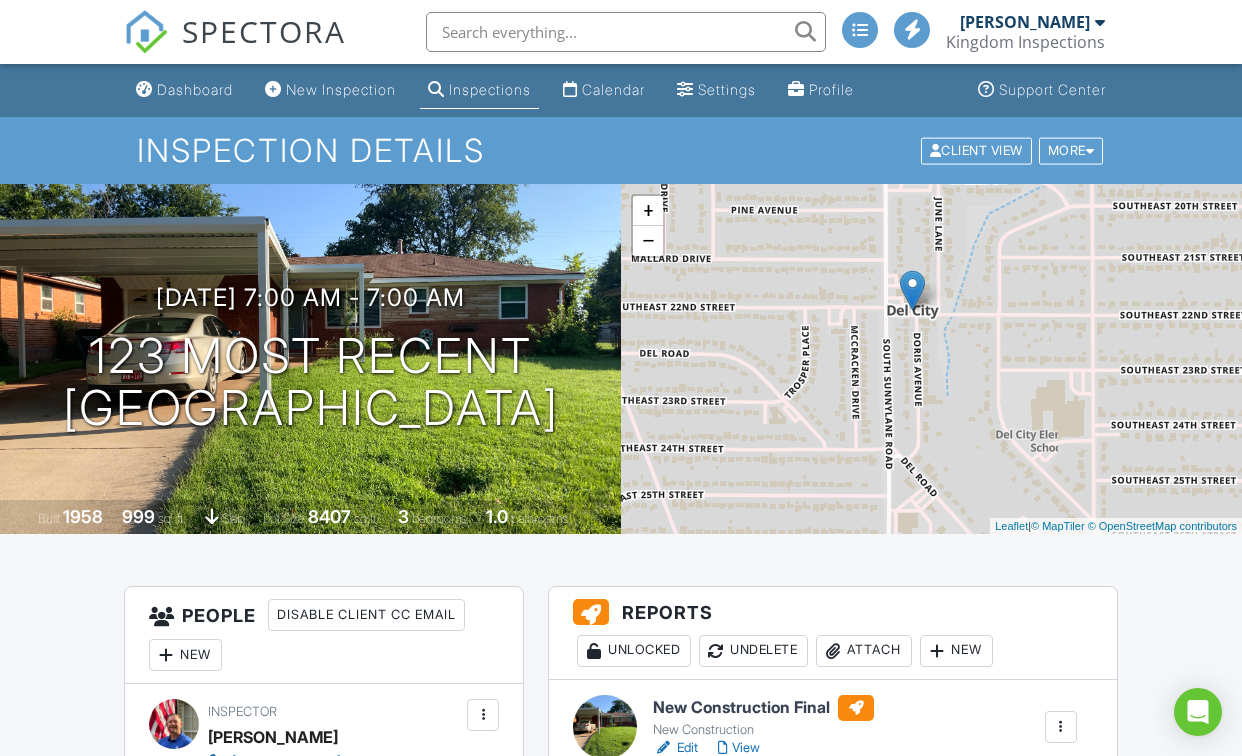 scroll, scrollTop: 0, scrollLeft: 0, axis: both 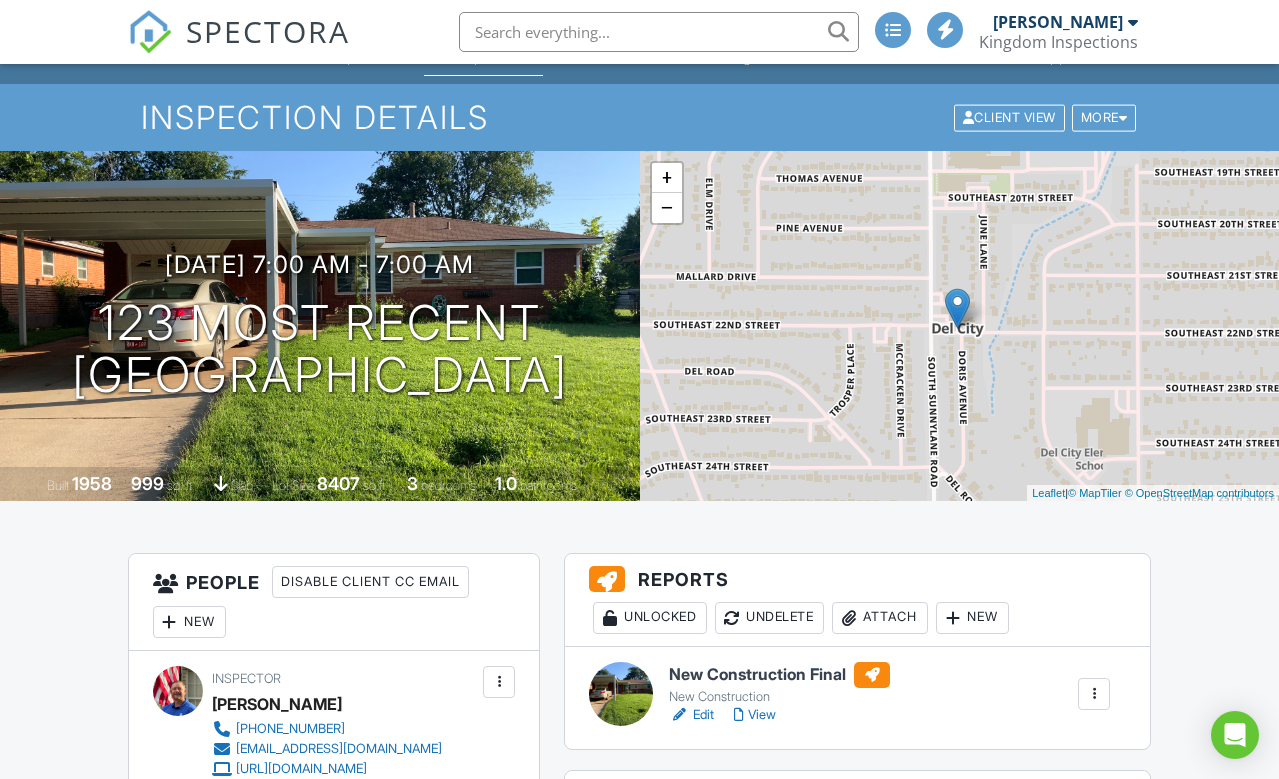 click on "Inspection Details" at bounding box center (640, 117) 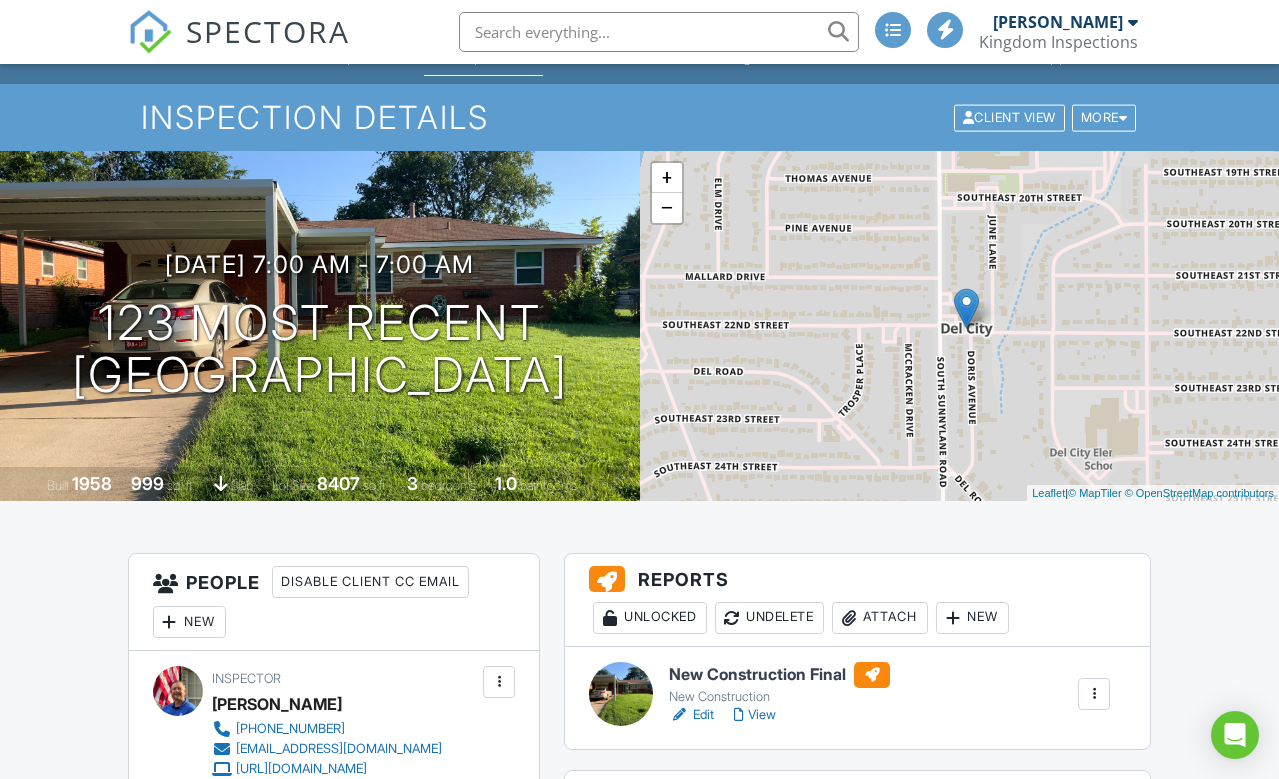 scroll, scrollTop: 0, scrollLeft: 0, axis: both 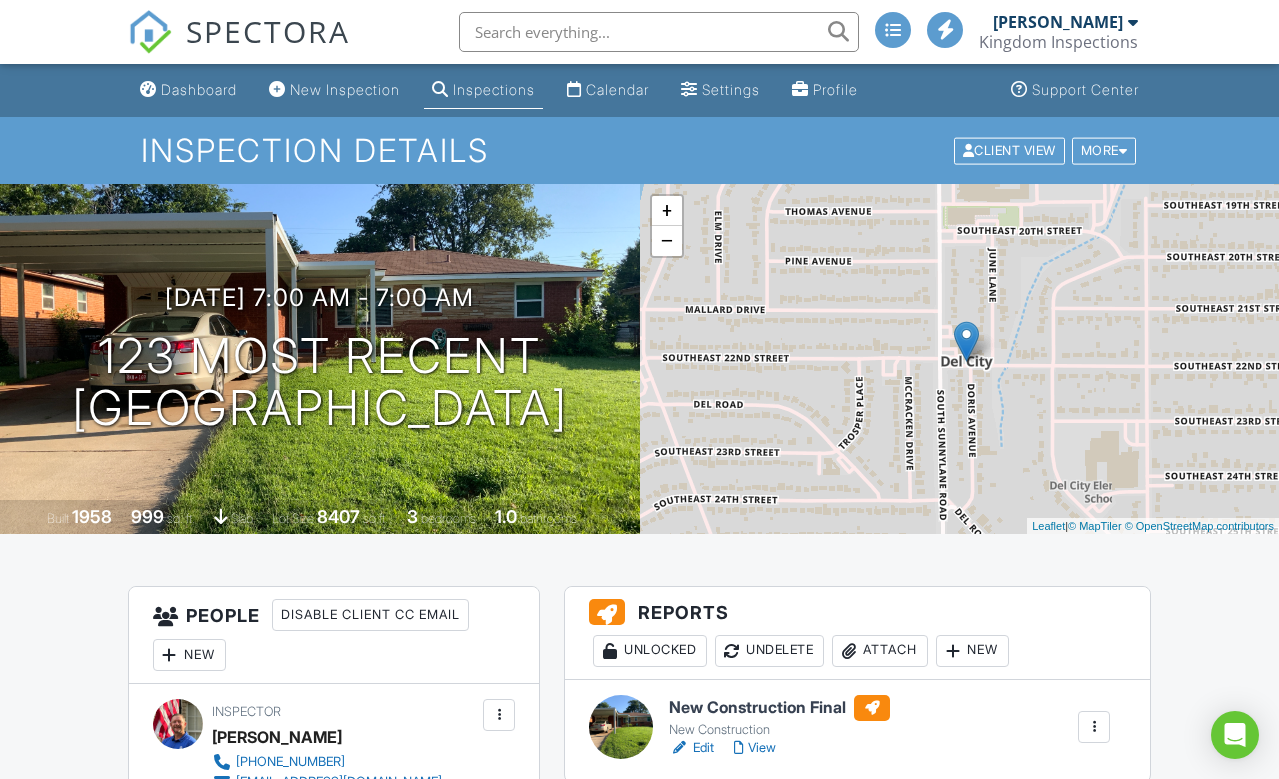 click on "[PERSON_NAME]" at bounding box center (1065, 22) 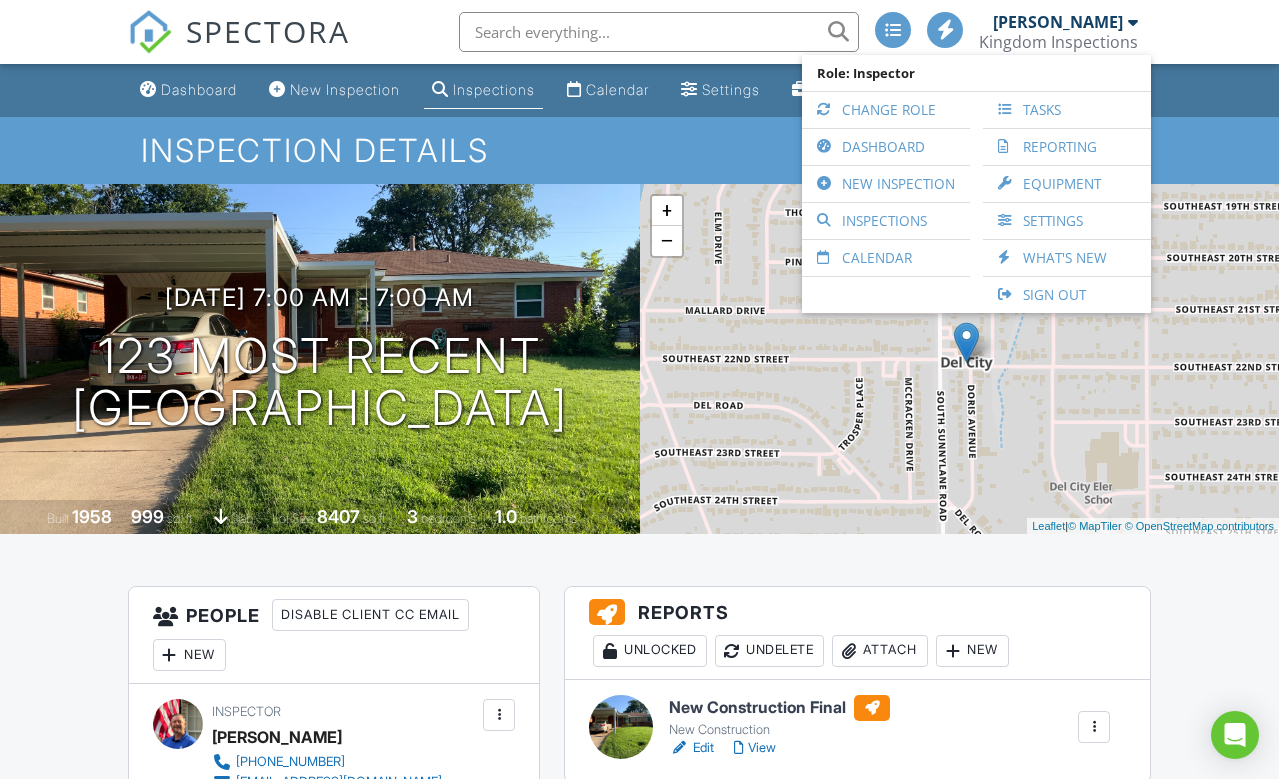 click on "+ − Leaflet  |  © MapTiler   © OpenStreetMap contributors" at bounding box center (960, 359) 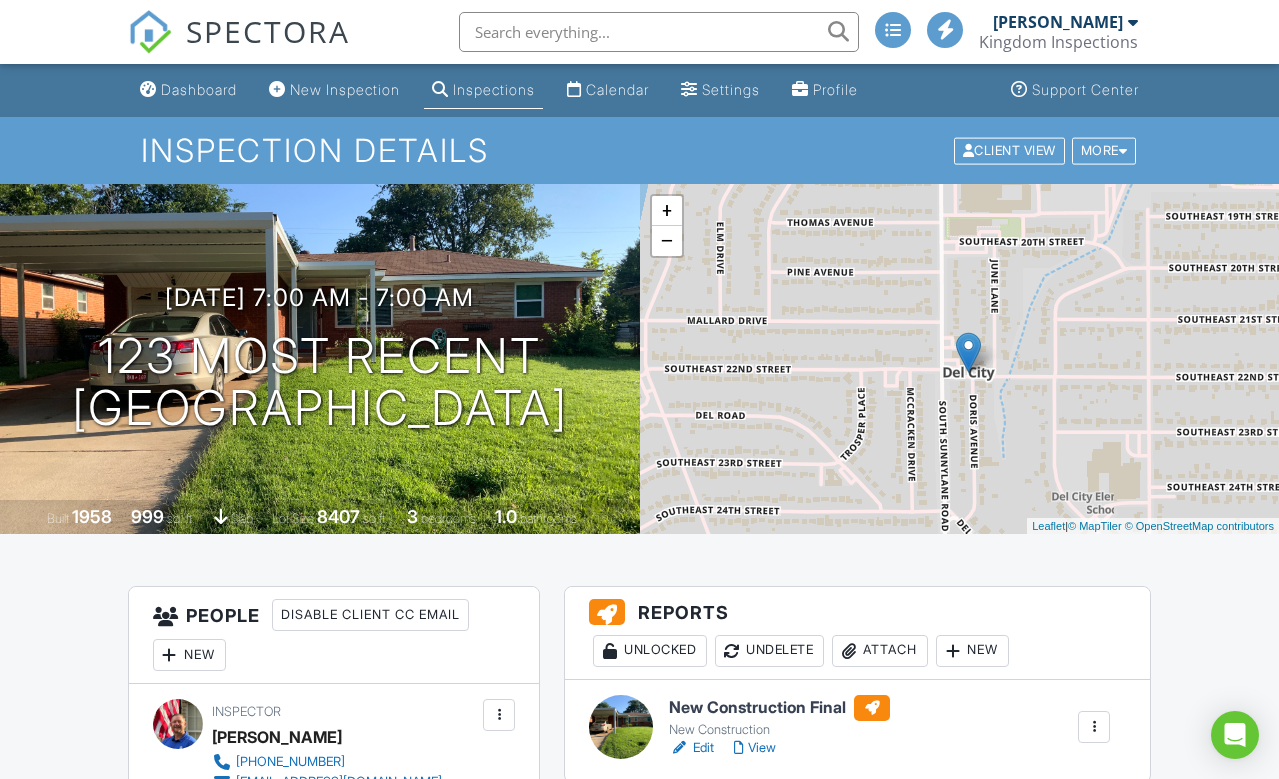 click on "Support Center" at bounding box center (1085, 89) 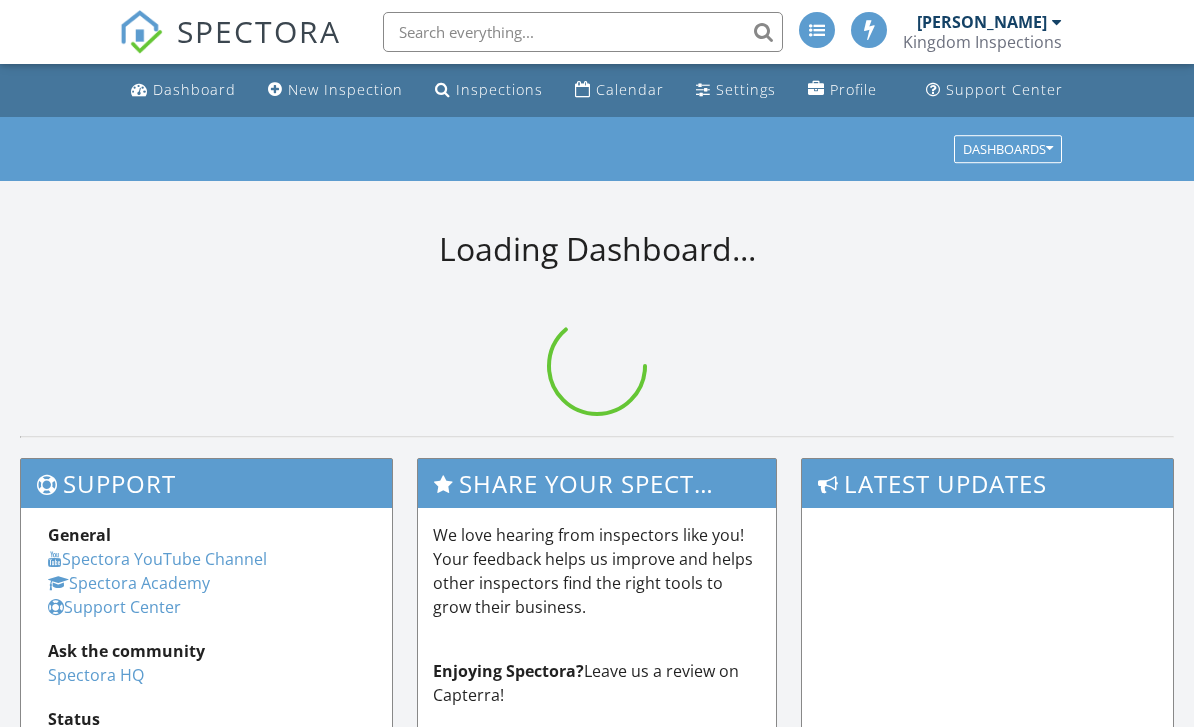 scroll, scrollTop: 0, scrollLeft: 0, axis: both 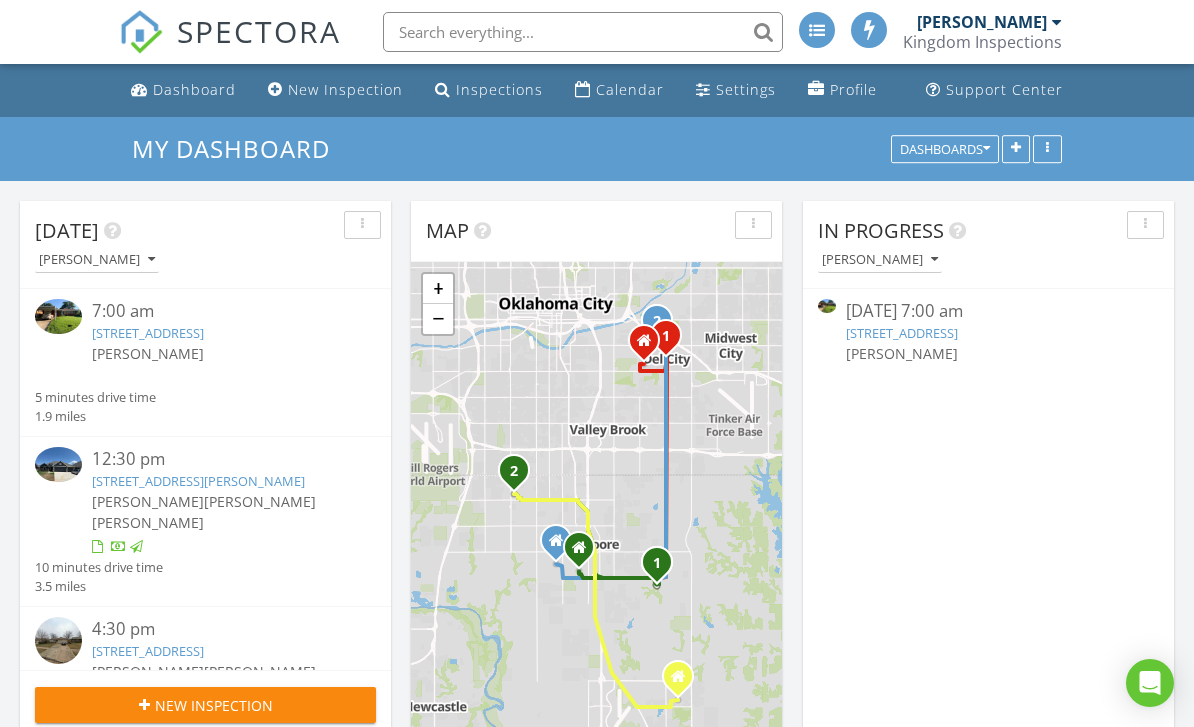 click on "[STREET_ADDRESS]" at bounding box center (902, 333) 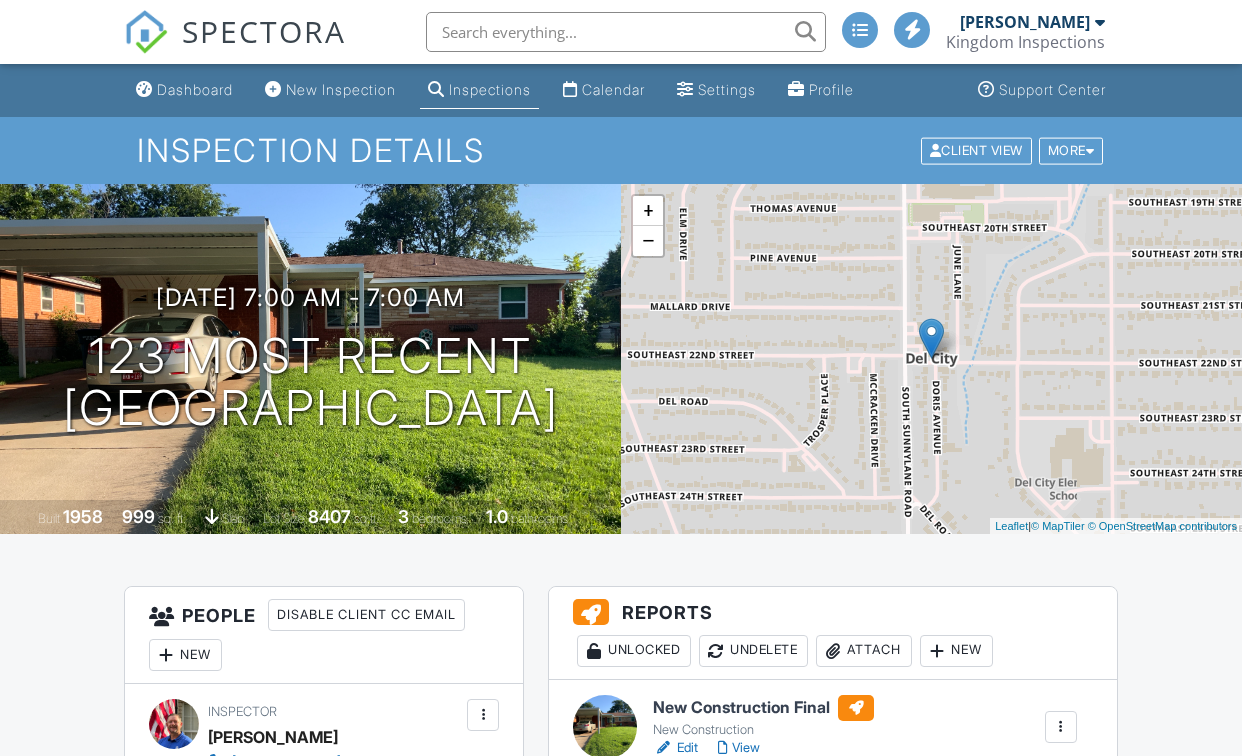 scroll, scrollTop: 0, scrollLeft: 0, axis: both 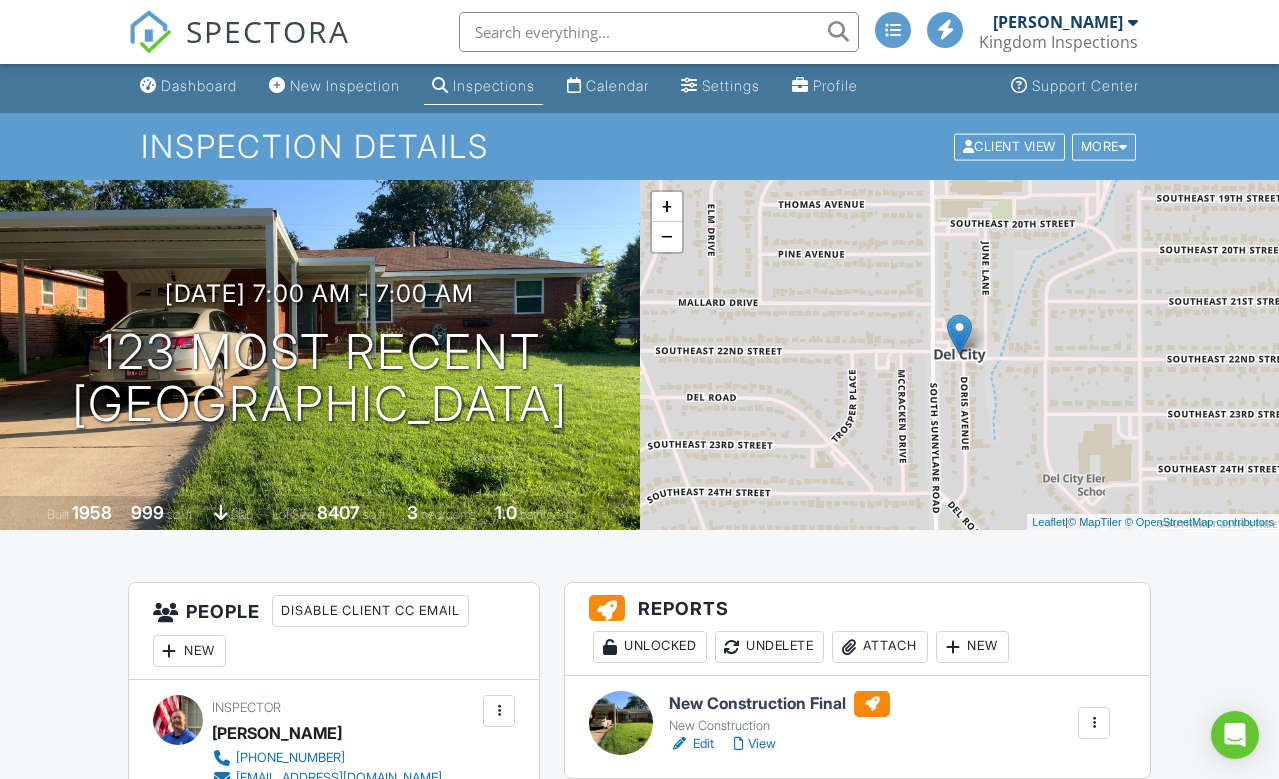 click at bounding box center [1094, 723] 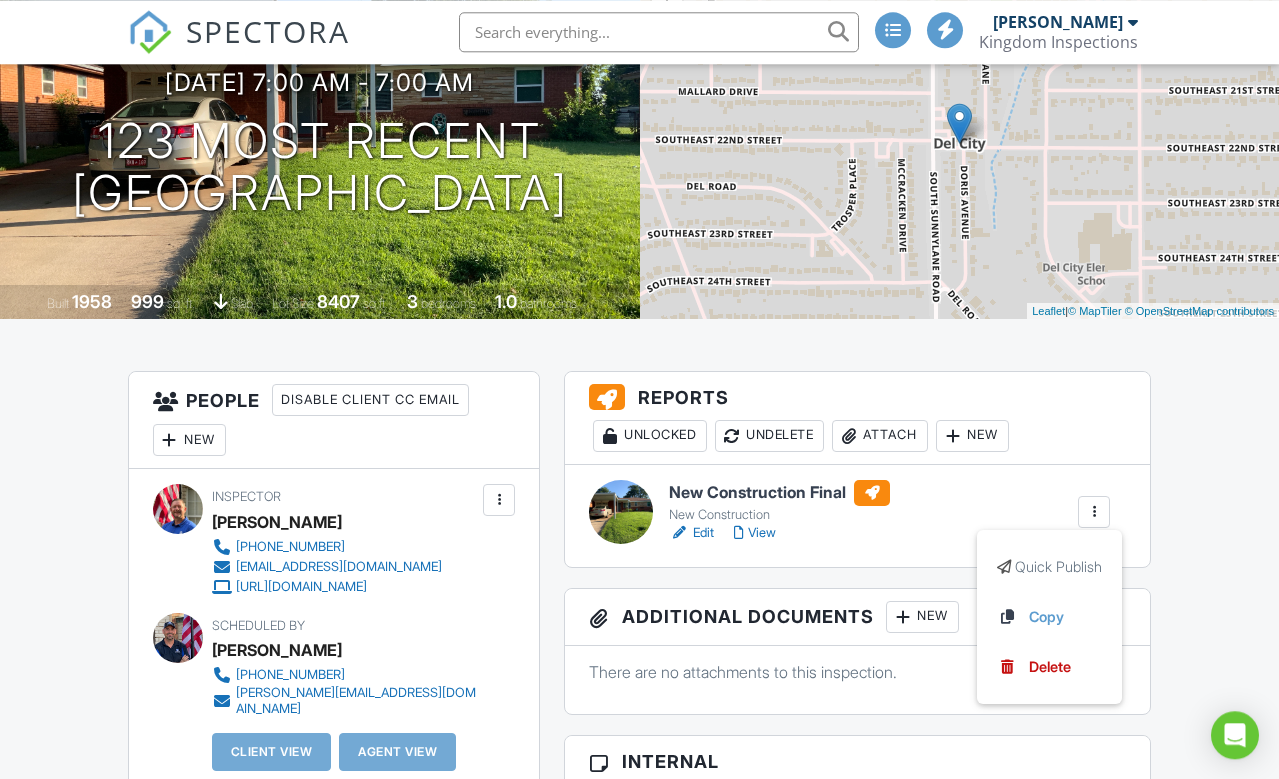 click on "Dashboard
New Inspection
Inspections
Calendar
Settings
Profile
Support Center
Inspection Details
Client View
More
Property Details
Reschedule
Reorder / Copy
Share
Cancel
Delete
Print Order
Convert to V9
Disable Pass on CC Fees
07/10/2025  7:00 am
- 7:00 am
123 most recent
Del City, OK 73115
Built
1958
999
sq. ft.
slab
Lot Size
8407
sq.ft.
3
bedrooms
1.0
bathrooms
+ − Leaflet  |  © MapTiler   © OpenStreetMap contributors
All emails and texts are disabled for this inspection!
Turn on emails and texts
Reports
Unlocked
Undelete
Attach
New
New Construction Final
New Construction
Edit
View" at bounding box center (639, 1415) 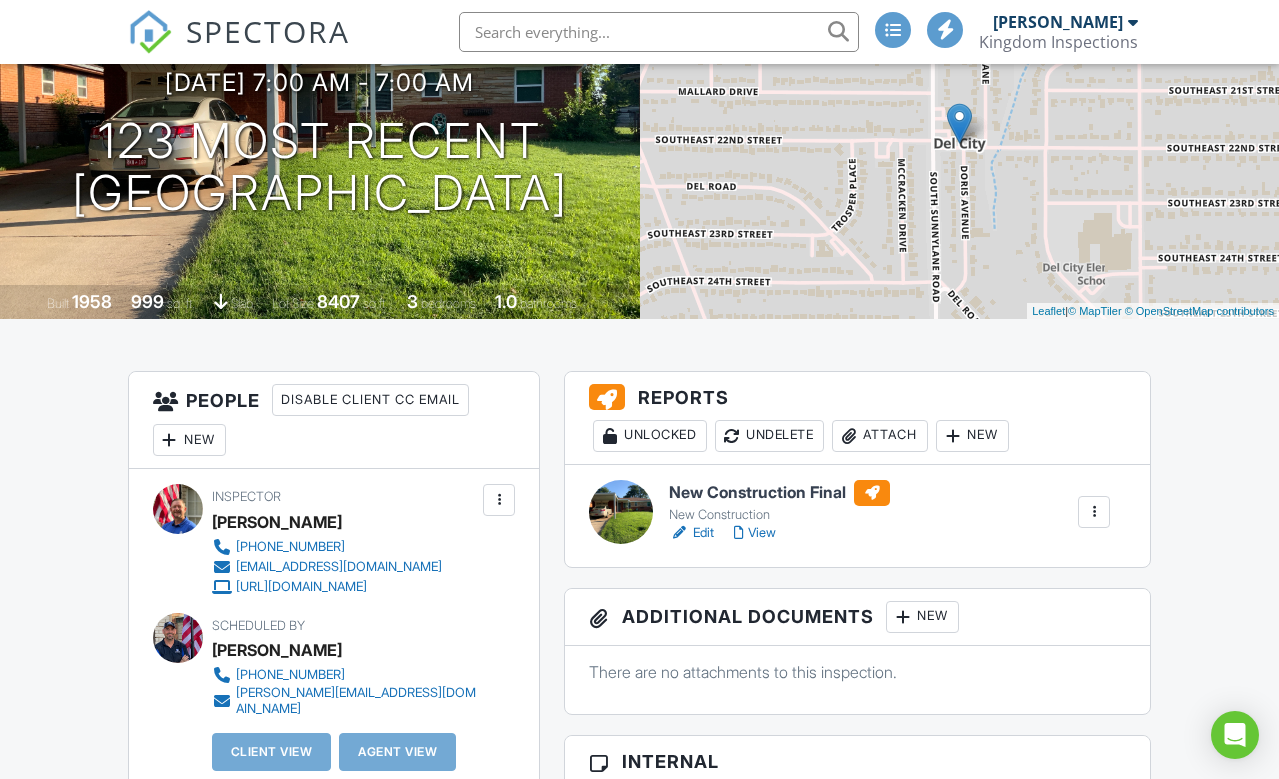 click on "Attach" at bounding box center (880, 436) 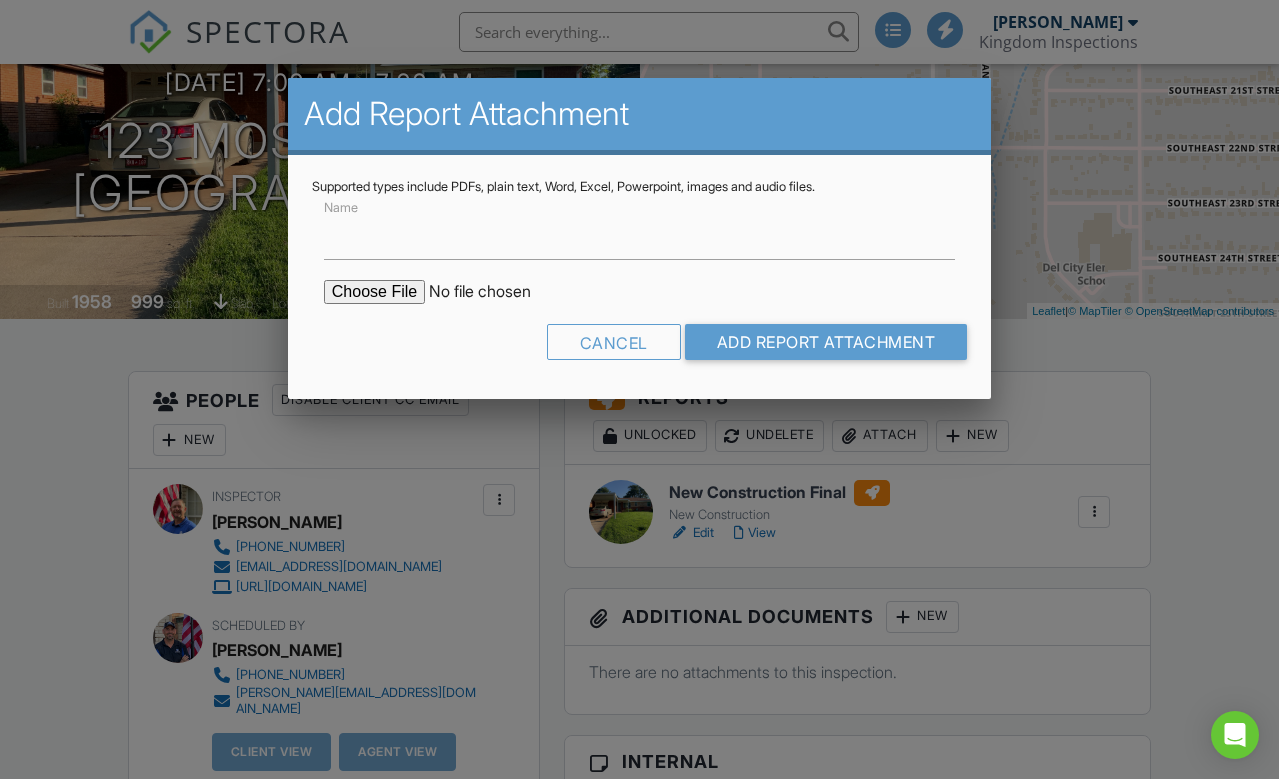 click on "Cancel" at bounding box center (614, 342) 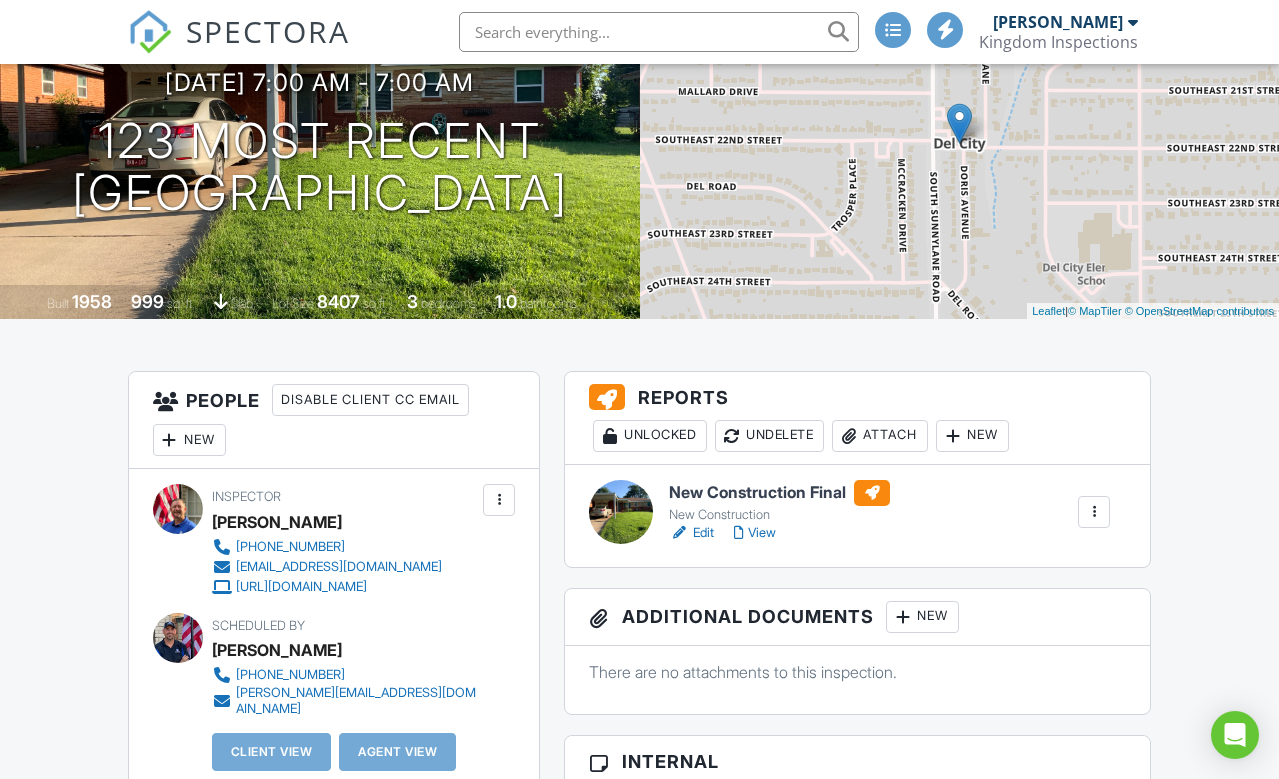 click on "Unlocked" at bounding box center [650, 436] 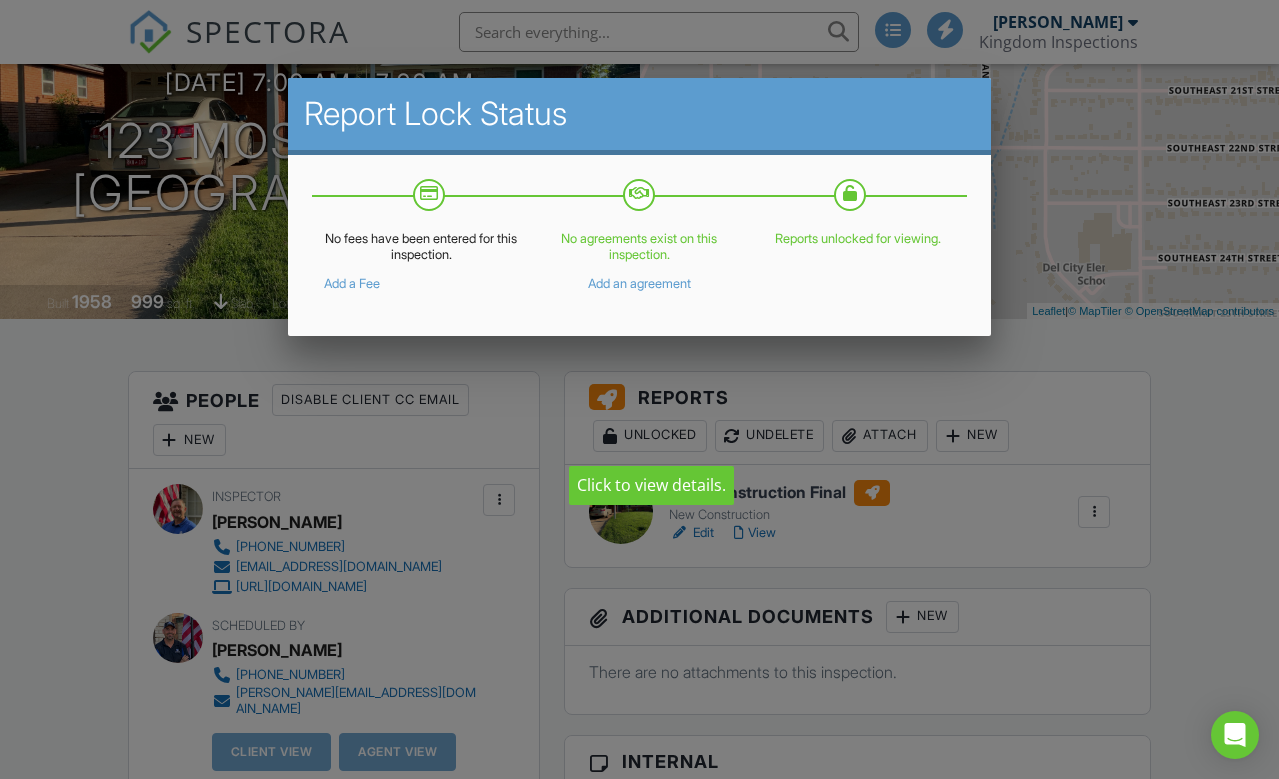 click at bounding box center (639, 387) 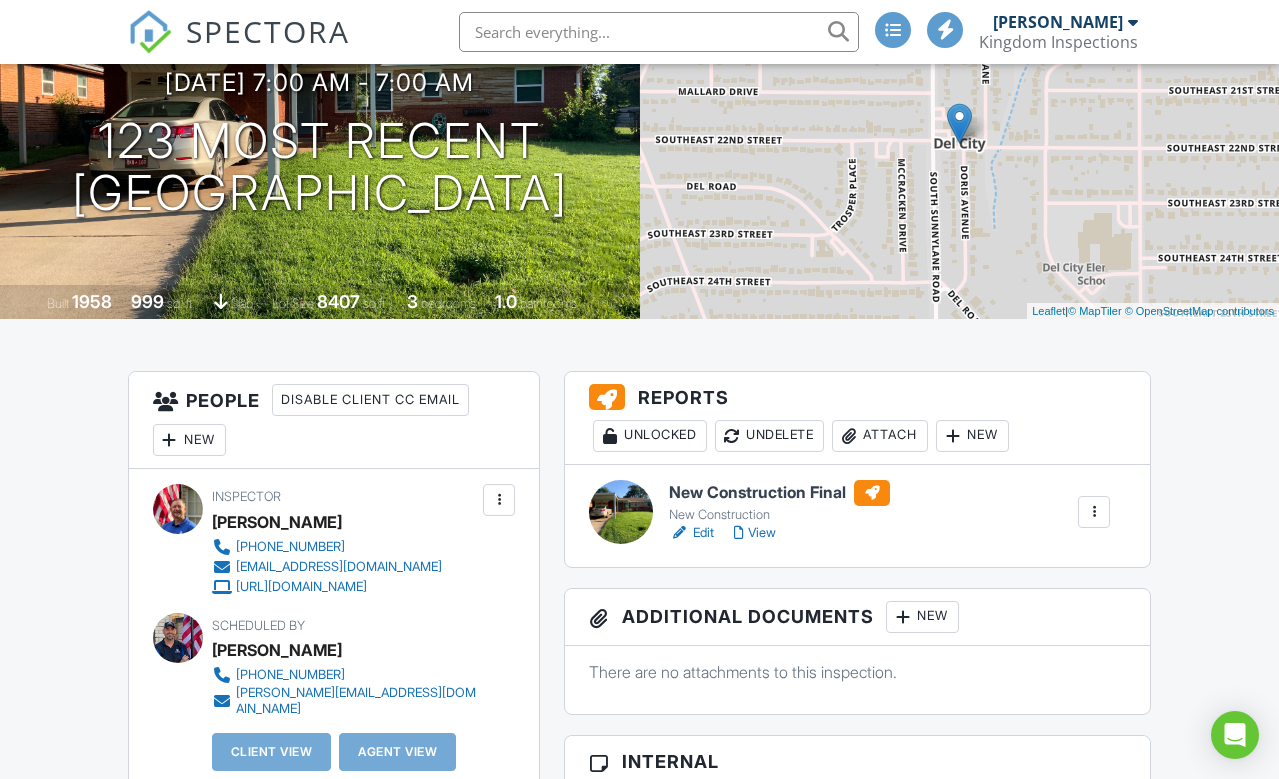 click at bounding box center (607, 397) 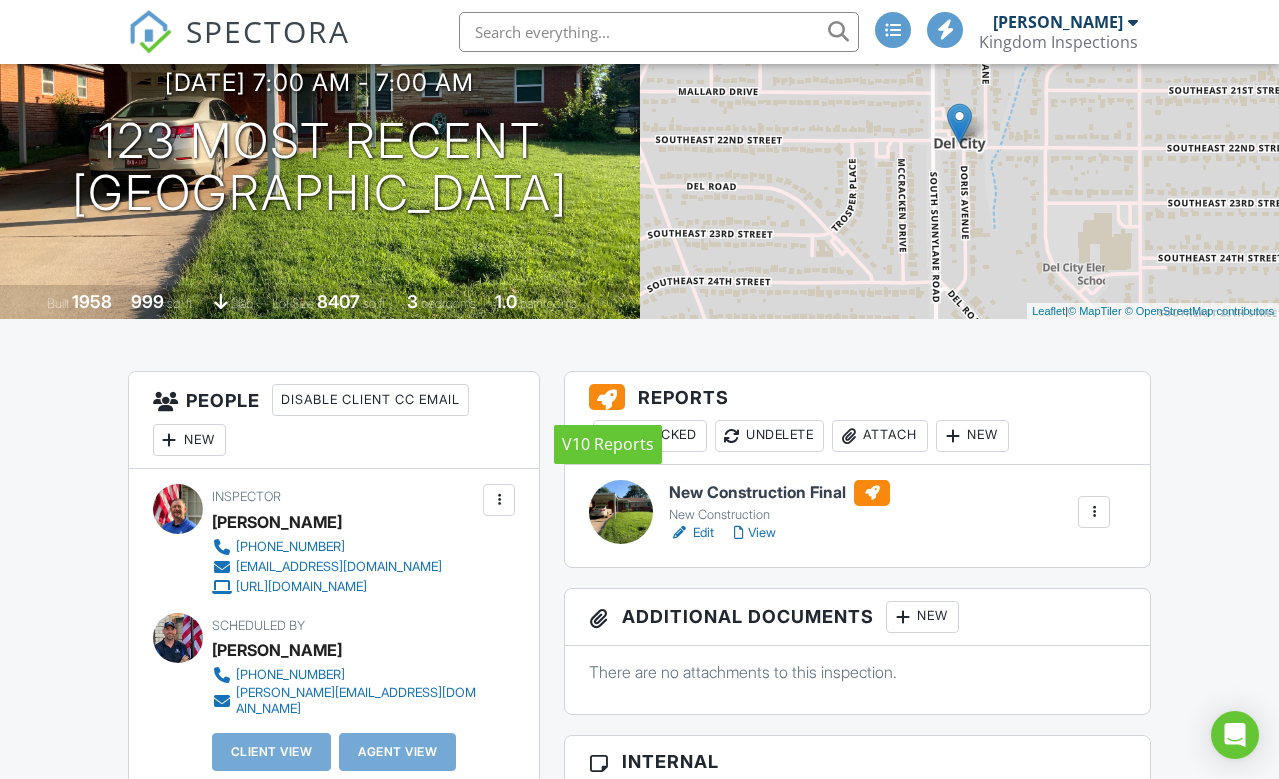 click on "Unlocked" at bounding box center (650, 436) 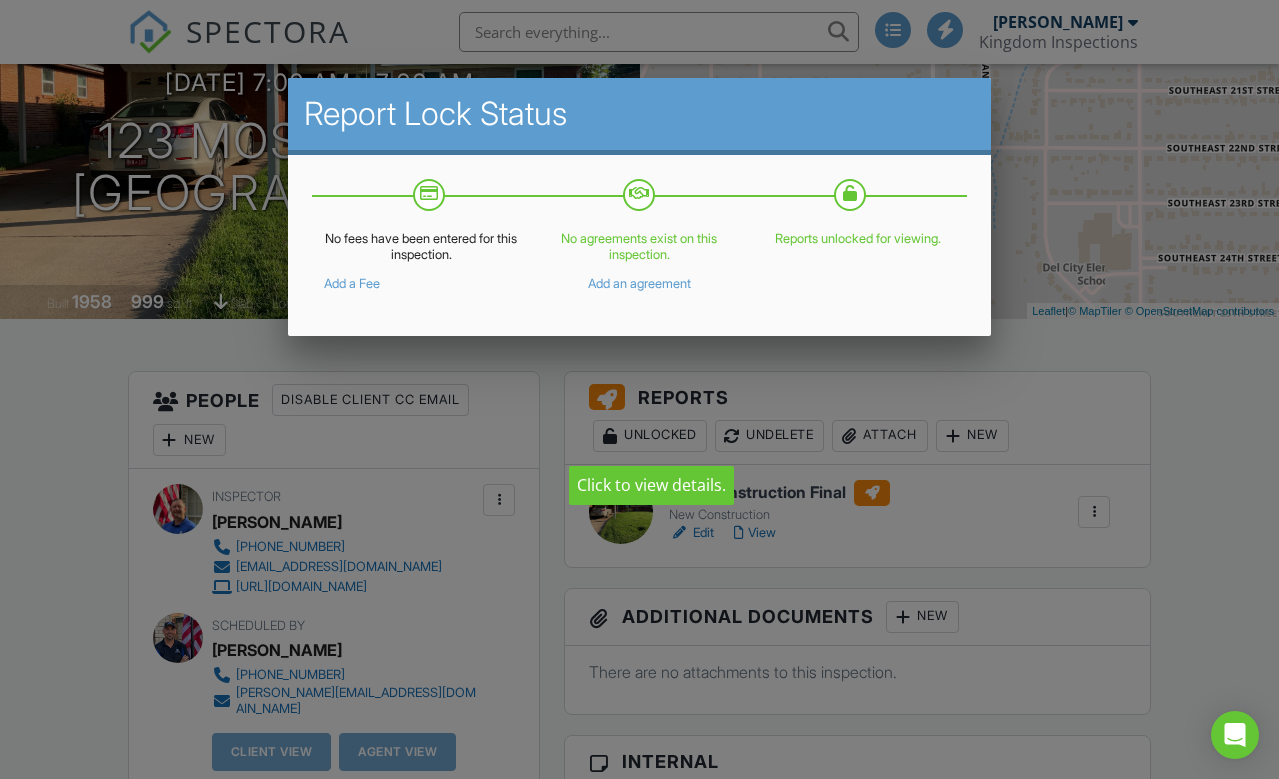 click at bounding box center (639, 387) 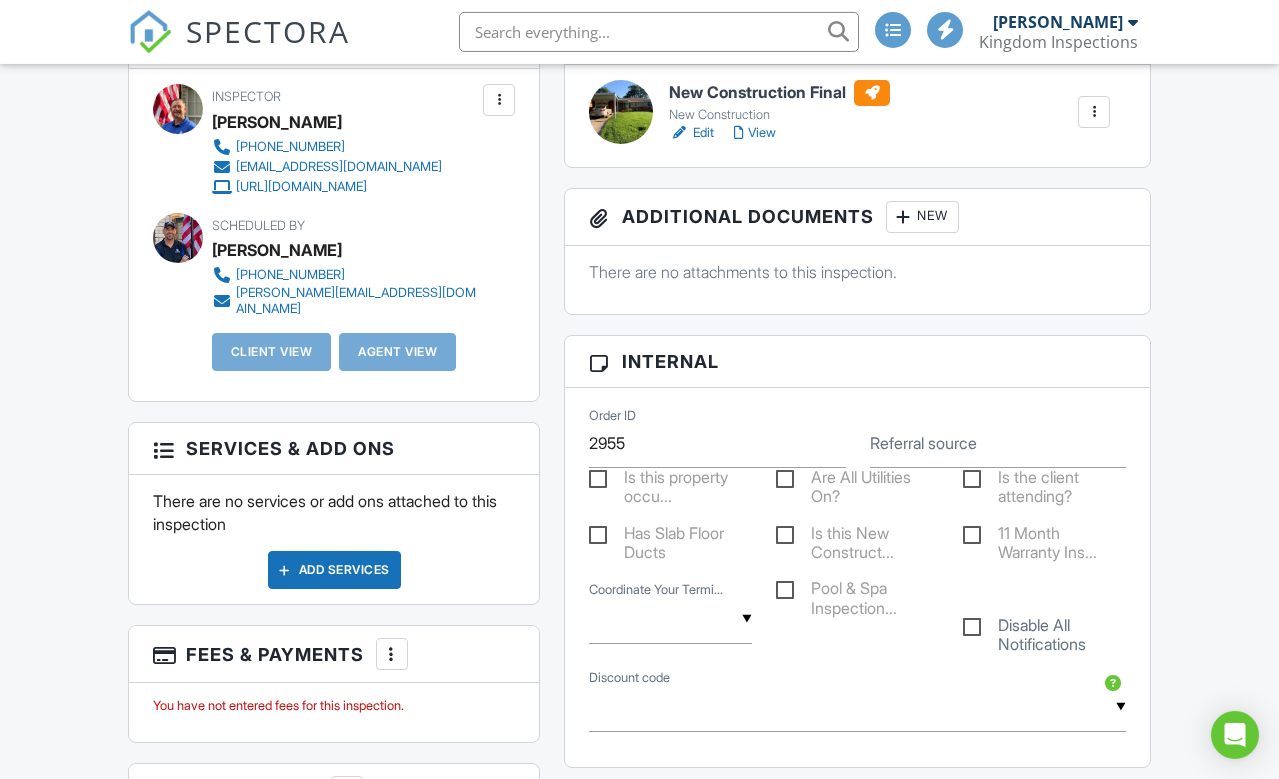 scroll, scrollTop: 639, scrollLeft: 0, axis: vertical 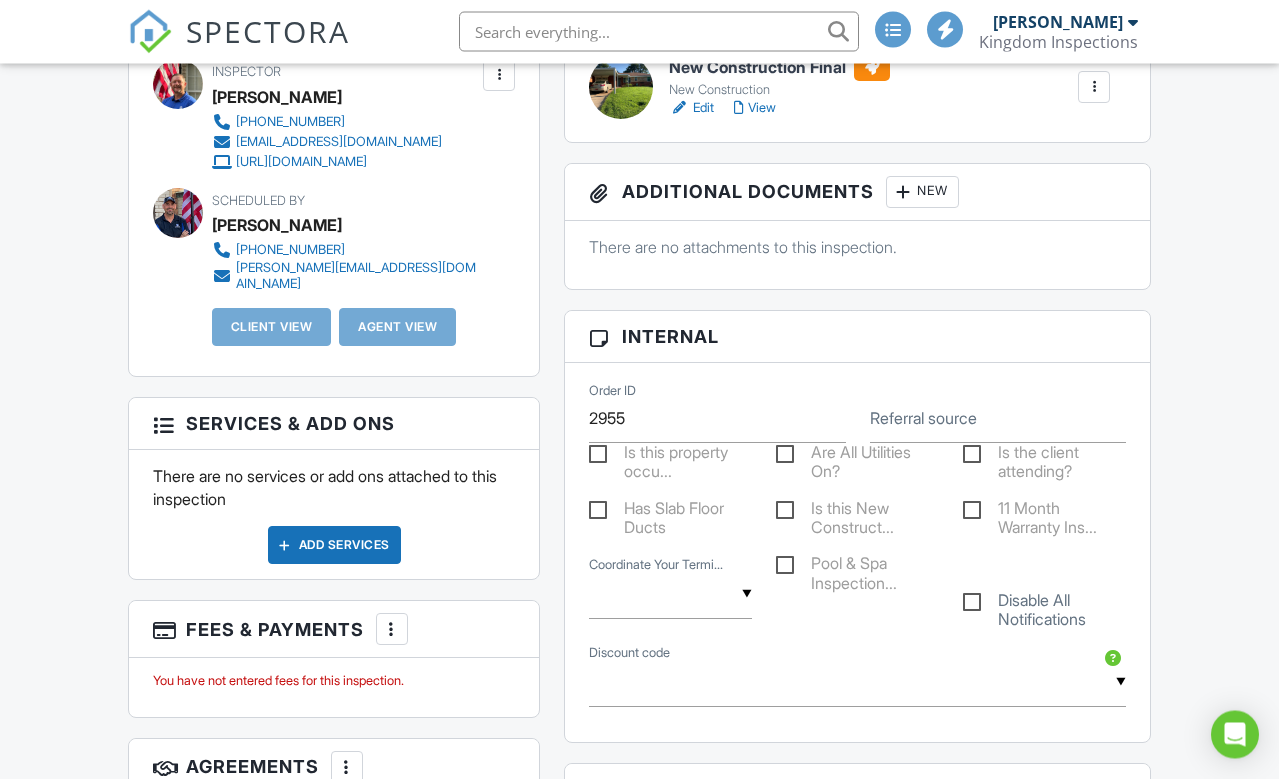 click at bounding box center (599, 337) 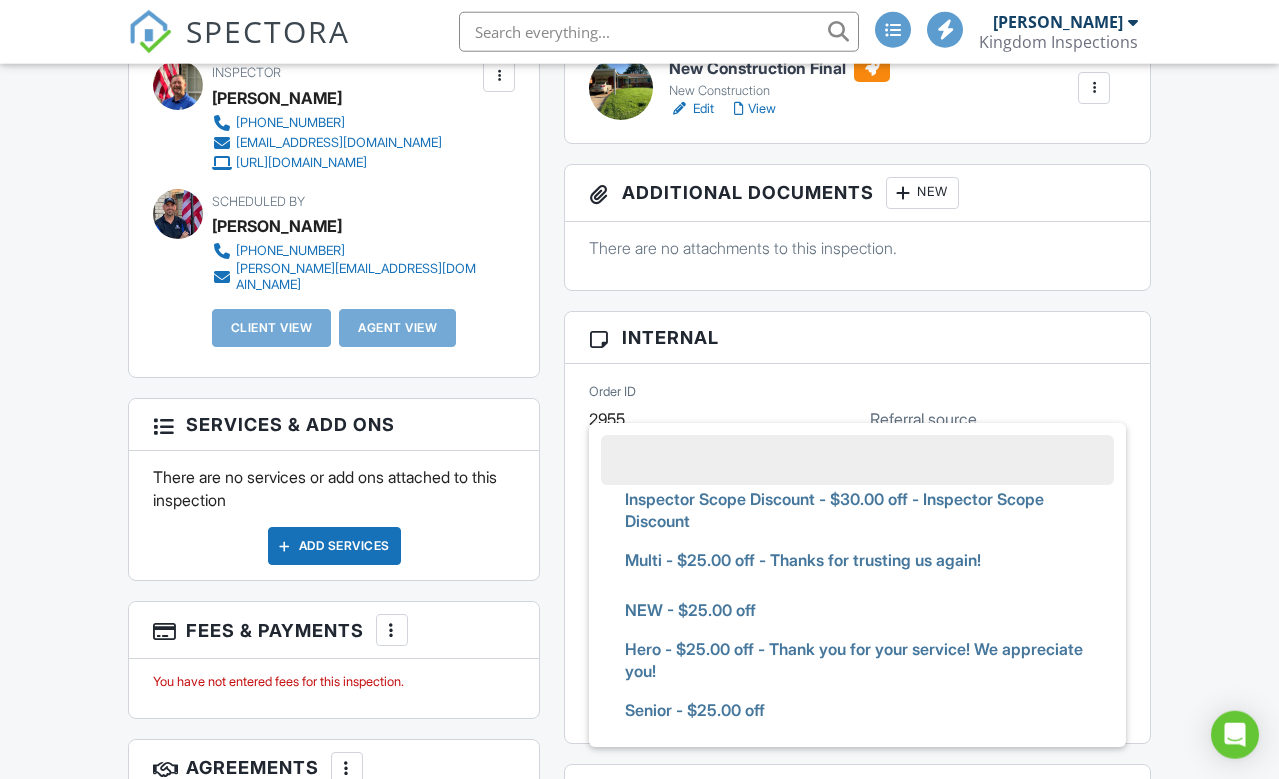 click on "Dashboard
New Inspection
Inspections
Calendar
Settings
Profile
Support Center
Inspection Details
Client View
More
Property Details
Reschedule
Reorder / Copy
Share
Cancel
Delete
Print Order
Convert to V9
Disable Pass on CC Fees
07/10/2025  7:00 am
- 7:00 am
123 most recent
Del City, OK 73115
Built
1958
999
sq. ft.
slab
Lot Size
8407
sq.ft.
3
bedrooms
1.0
bathrooms
+ − Leaflet  |  © MapTiler   © OpenStreetMap contributors
All emails and texts are disabled for this inspection!
Turn on emails and texts
Reports
Unlocked
Undelete
Attach
New
New Construction Final
New Construction
Edit
View" at bounding box center [639, 991] 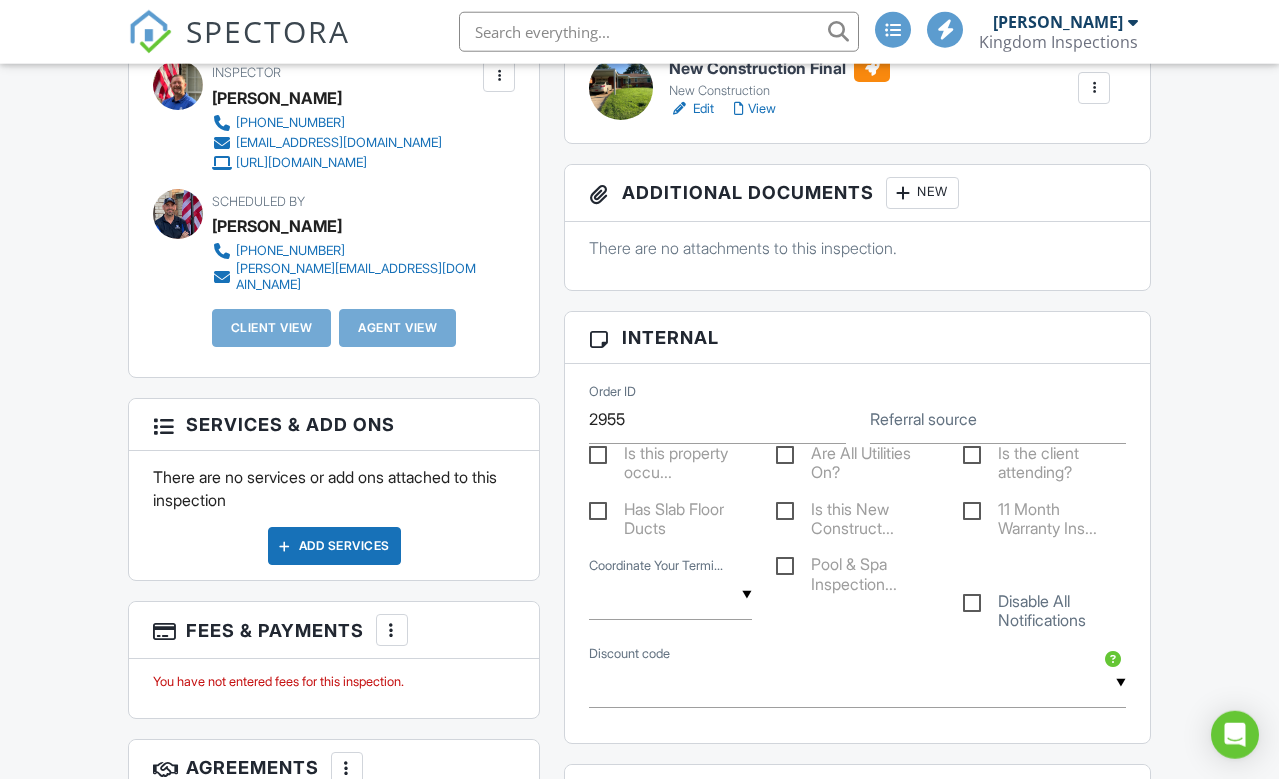 click on "Dashboard
New Inspection
Inspections
Calendar
Settings
Profile
Support Center
Inspection Details
Client View
More
Property Details
Reschedule
Reorder / Copy
Share
Cancel
Delete
Print Order
Convert to V9
Disable Pass on CC Fees
07/10/2025  7:00 am
- 7:00 am
123 most recent
Del City, OK 73115
Built
1958
999
sq. ft.
slab
Lot Size
8407
sq.ft.
3
bedrooms
1.0
bathrooms
+ − Leaflet  |  © MapTiler   © OpenStreetMap contributors
All emails and texts are disabled for this inspection!
Turn on emails and texts
Reports
Unlocked
Undelete
Attach
New
New Construction Final
New Construction
Edit
View" at bounding box center [639, 991] 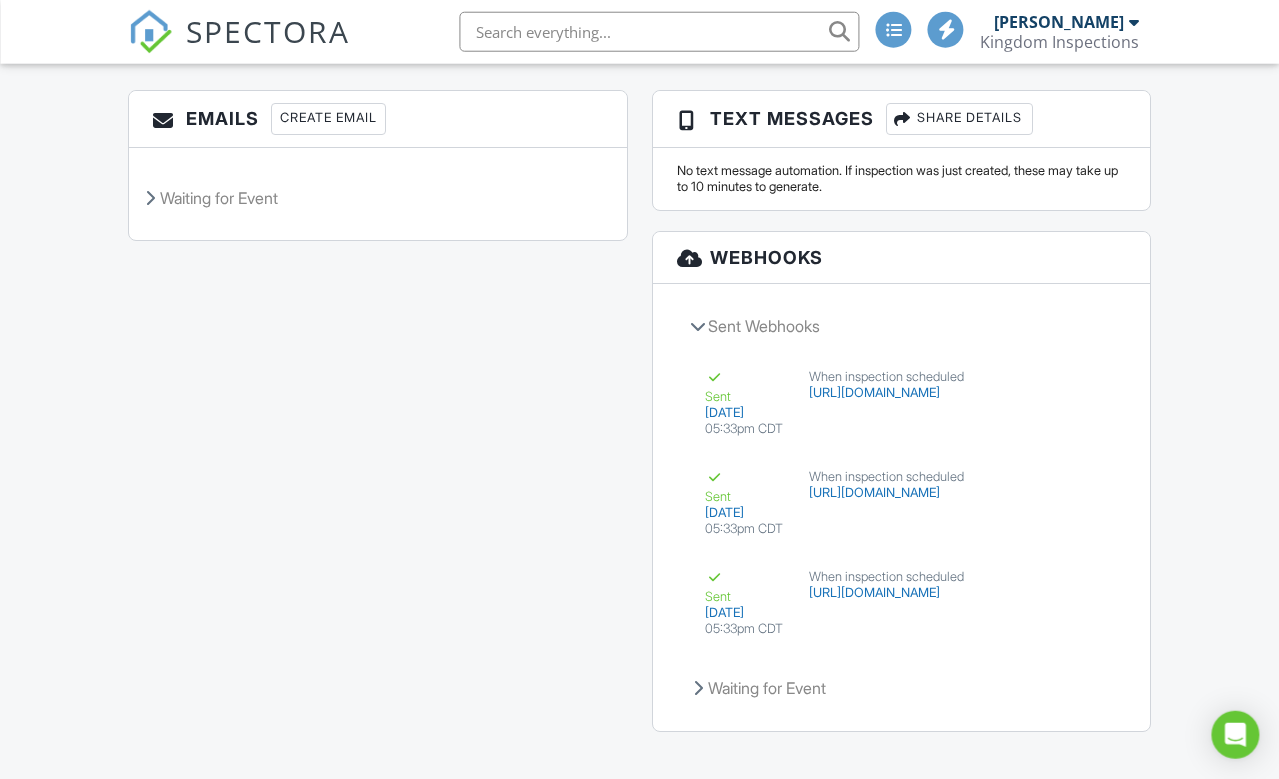 scroll, scrollTop: 2392, scrollLeft: 6, axis: both 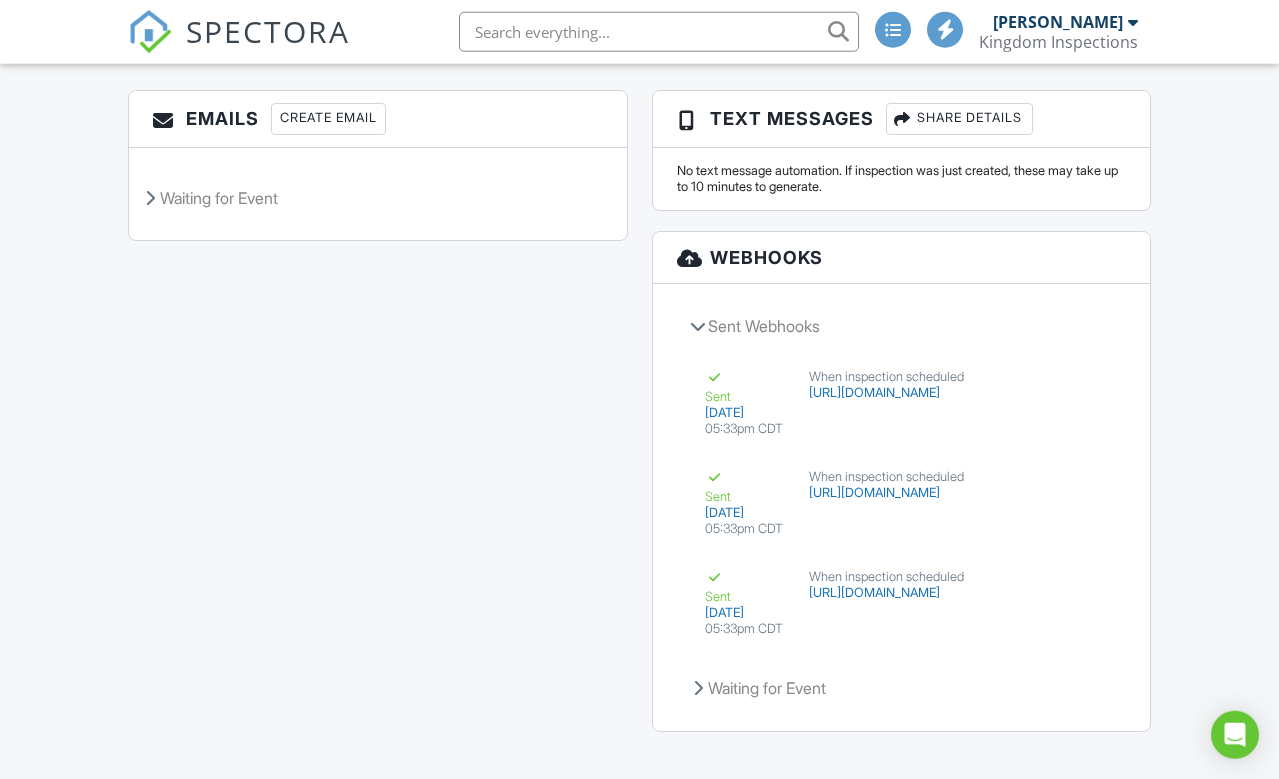 click on "Sent Webhooks" at bounding box center (902, 326) 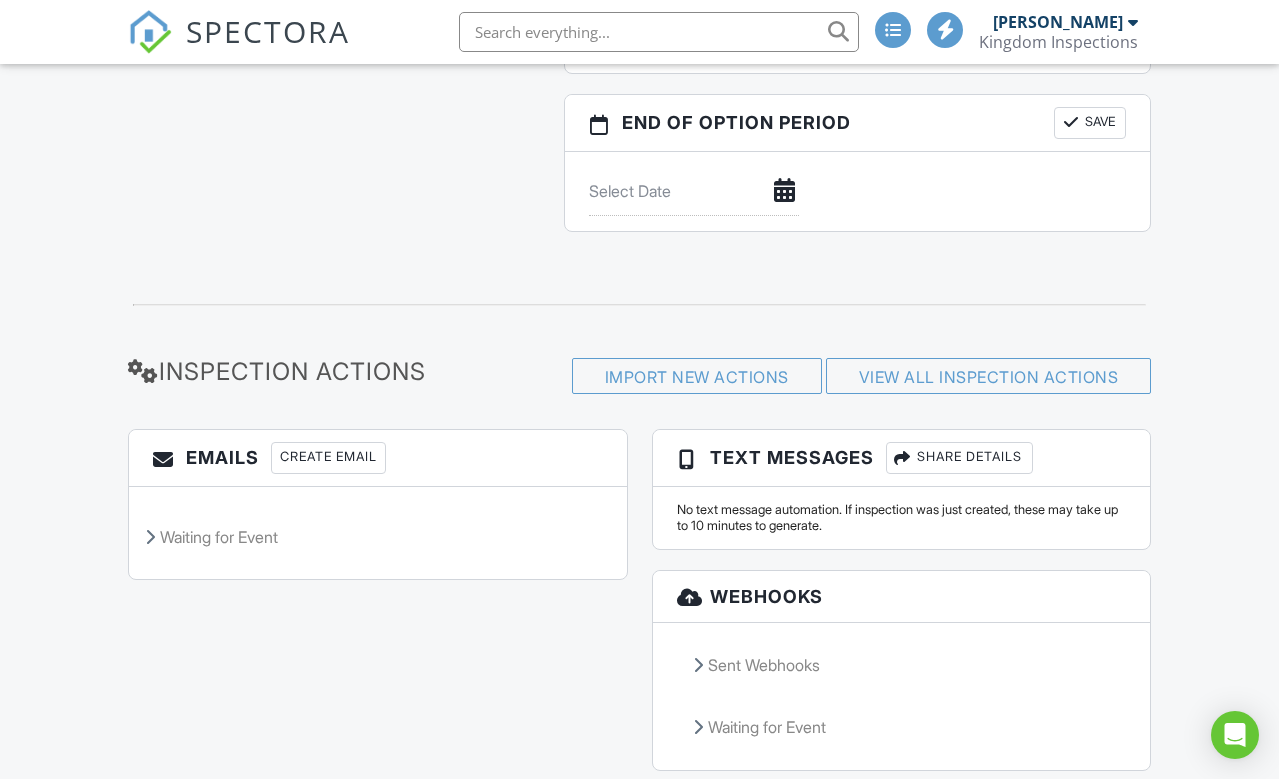 scroll, scrollTop: 2044, scrollLeft: 0, axis: vertical 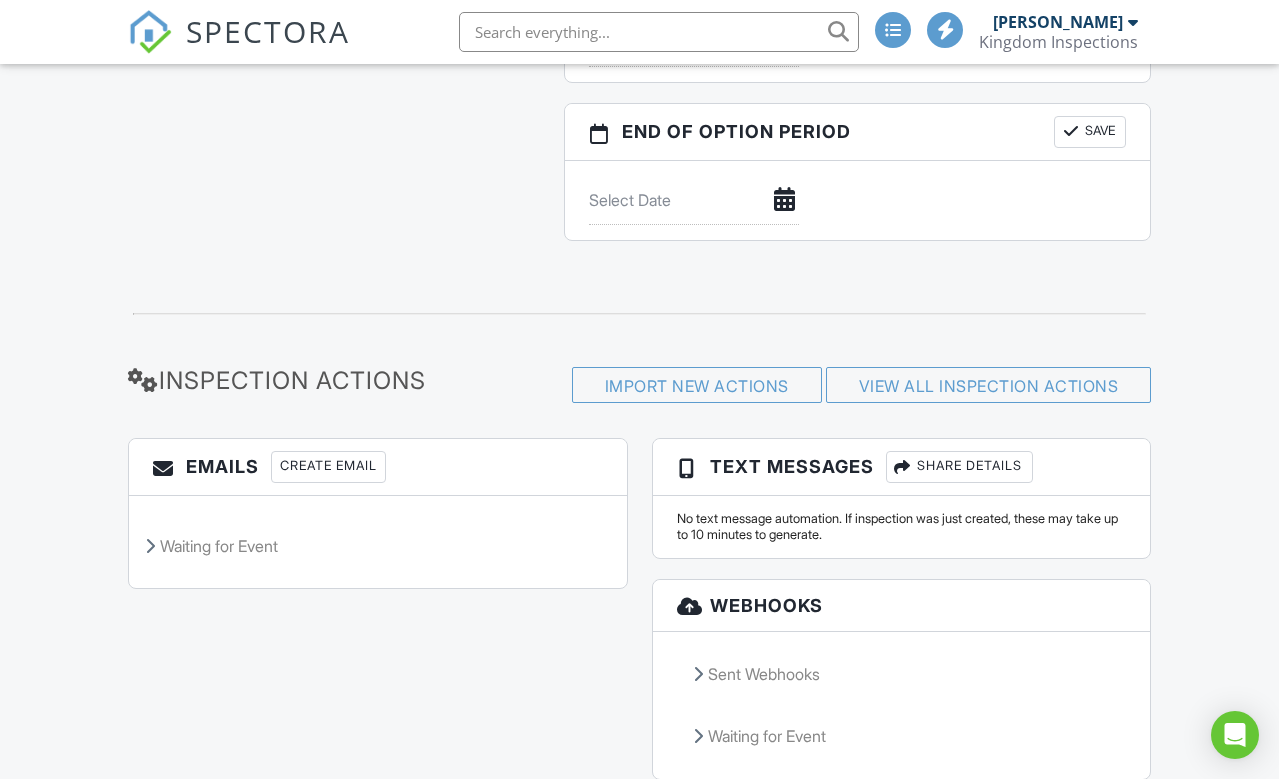 click on "Waiting for Event" at bounding box center (902, 736) 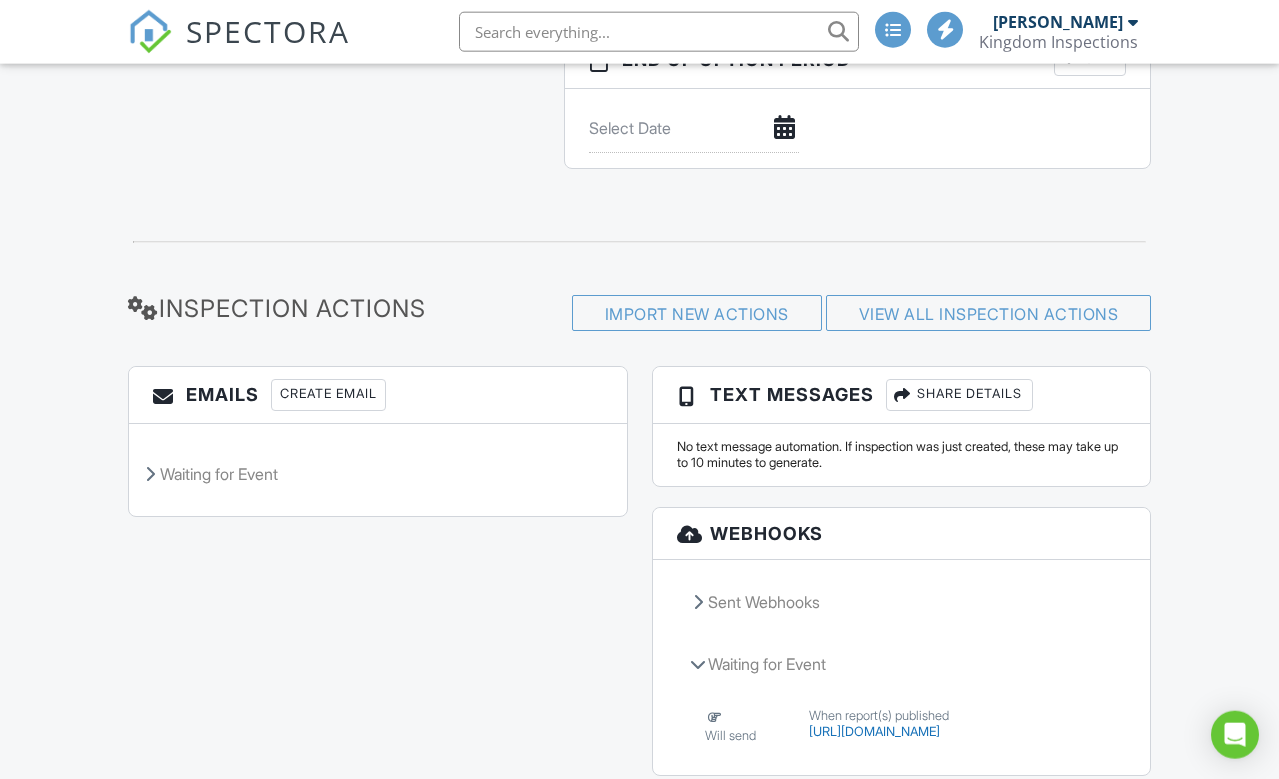 scroll, scrollTop: 2124, scrollLeft: 0, axis: vertical 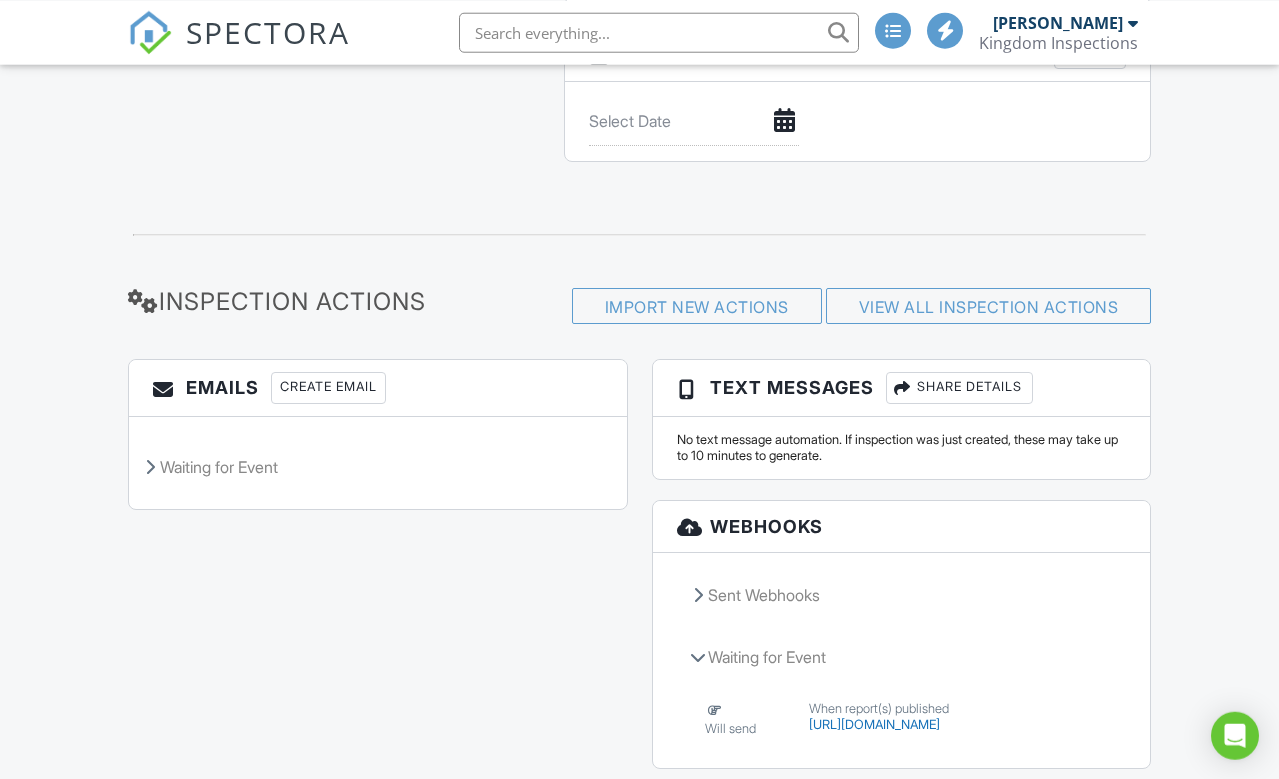 click on "Emails
Create Email
Waiting for Event
When inspection rescheduled
to:
client agent, transaction coordinators
Home Inspection Details Updated
Edit
Disable
When report(s) published
to:
client agent, transaction coordinators
Report Ready
Edit
Disable
Text Messages
Share Details
No text message automation. If inspection was just created, these may take up to 10 minutes to generate.
Webhooks
Sent Webhooks
Sent
07/03/2025
05:33pm CDT
When inspection scheduled
https://services.leadconnectorhq.com/hooks/KgNIB0sFer4dbp2klfY7/webhook-trigger/B9VIJwHqgqhQgxIXYjx7
Sent
07/03/2025
05:33pm CDT
When inspection scheduled
https://services.leadconnectorhq.com/hooks/KgNIB0sFer4dbp2klfY7/webhook-trigger/yhXL5bz6qjM7rpTaE3xM
Sent
07/03/2025
05:33pm CDT
When inspection scheduled" at bounding box center (639, 573) 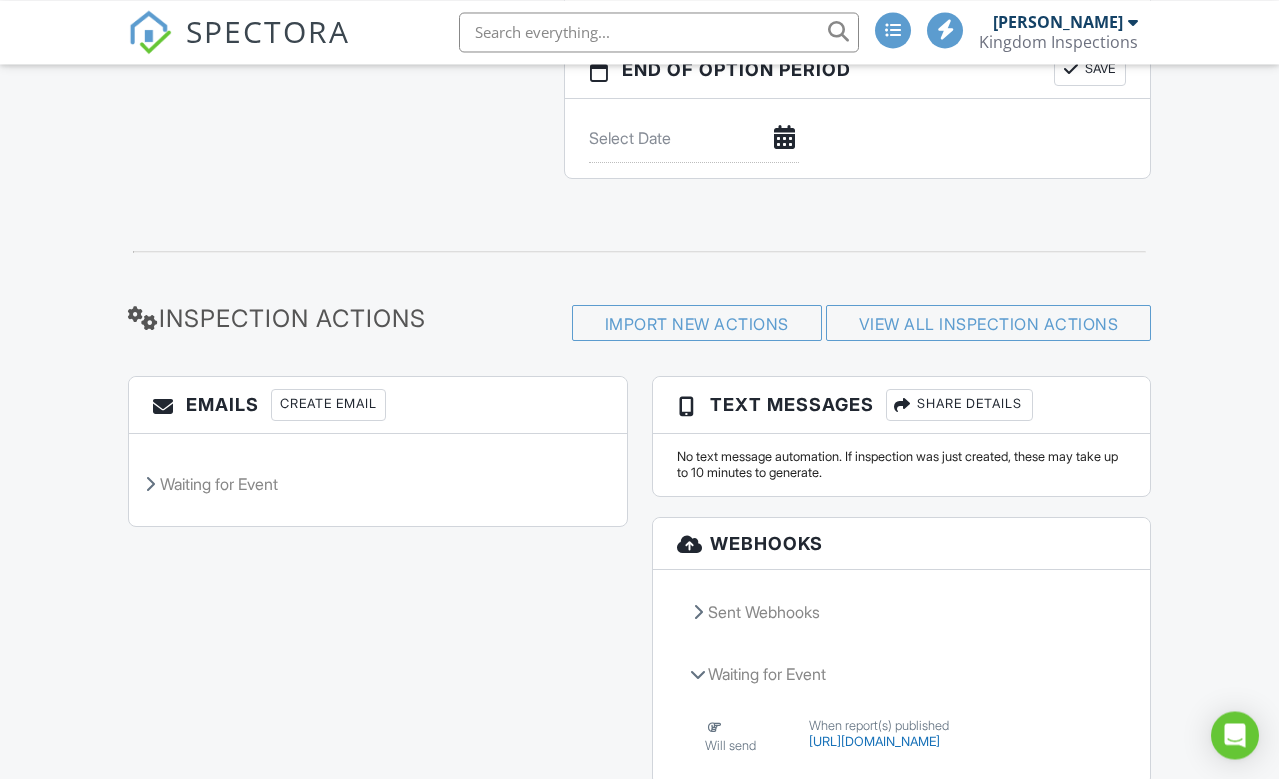 scroll, scrollTop: 2103, scrollLeft: 0, axis: vertical 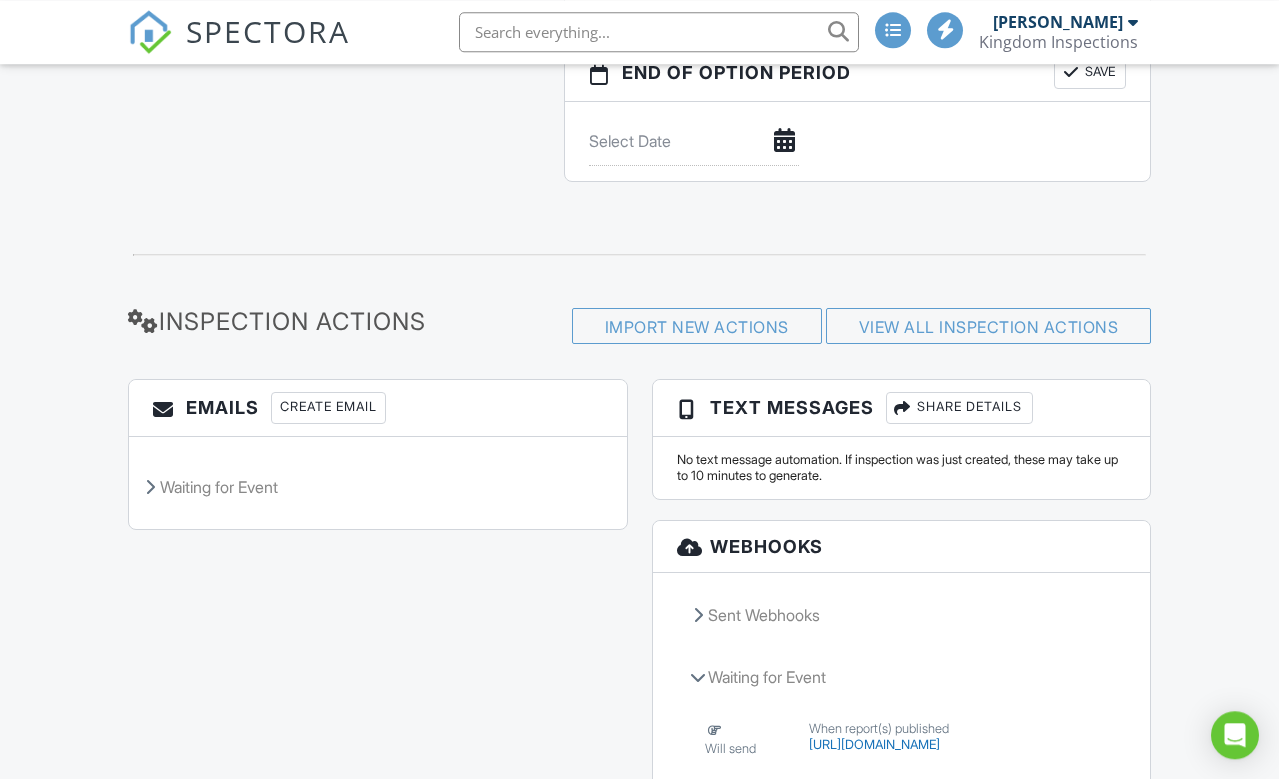 click on "View All Inspection Actions" at bounding box center [989, 327] 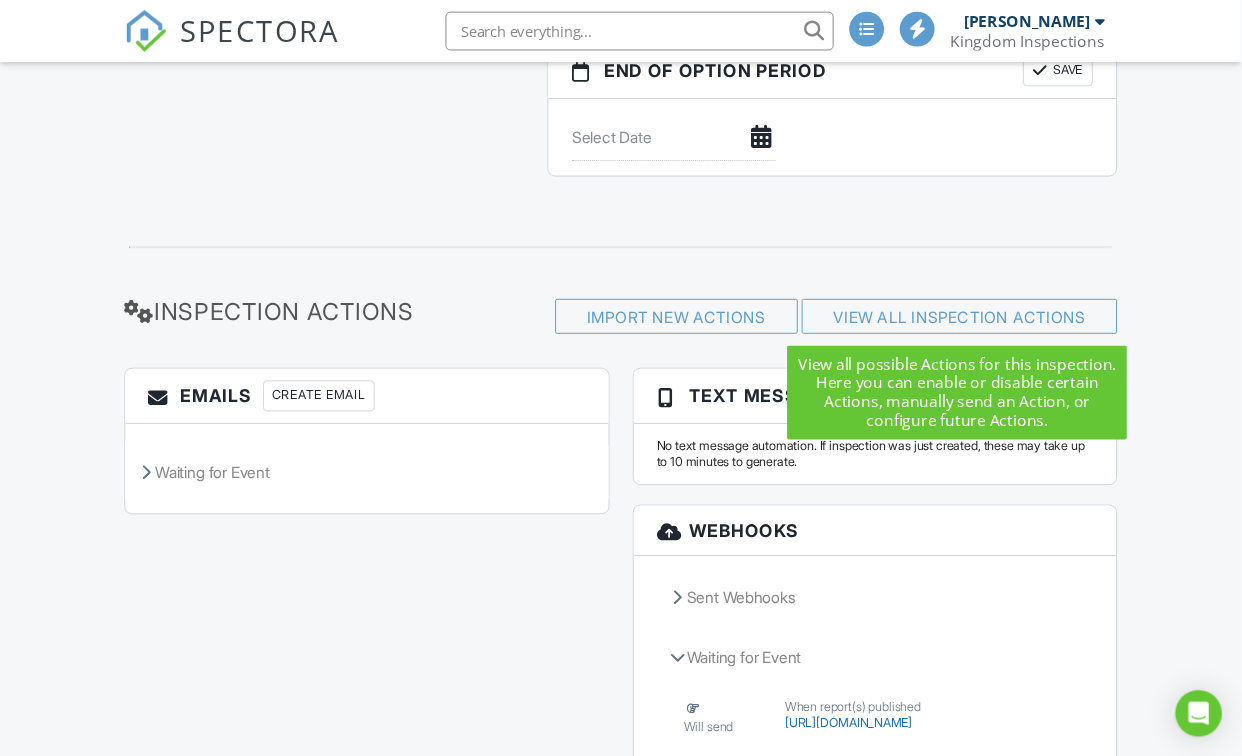scroll, scrollTop: 2182, scrollLeft: 0, axis: vertical 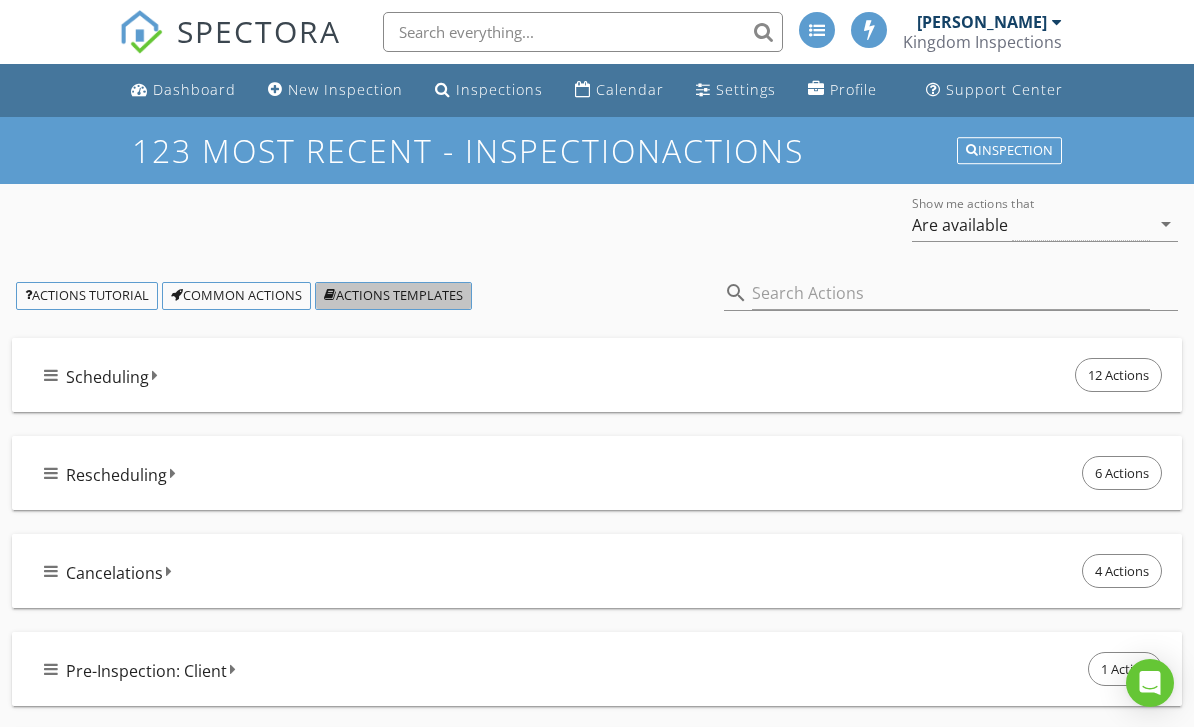 click on "Actions Templates" at bounding box center (393, 296) 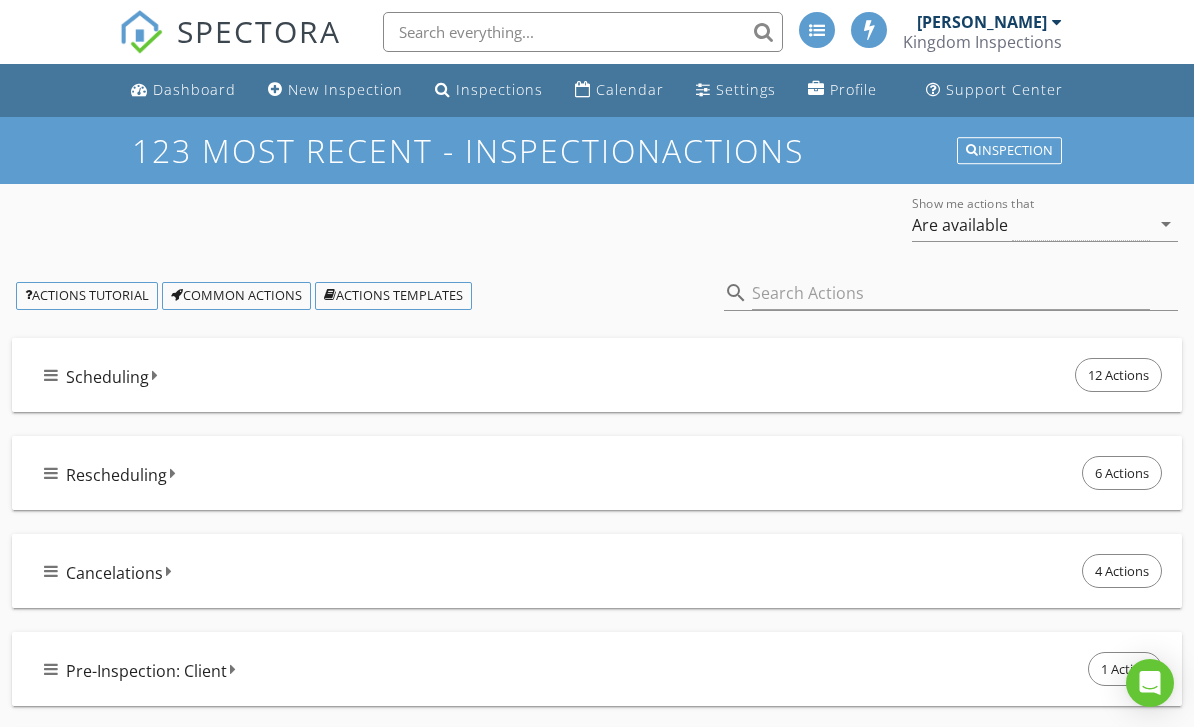 click on "Inspection" at bounding box center (1009, 151) 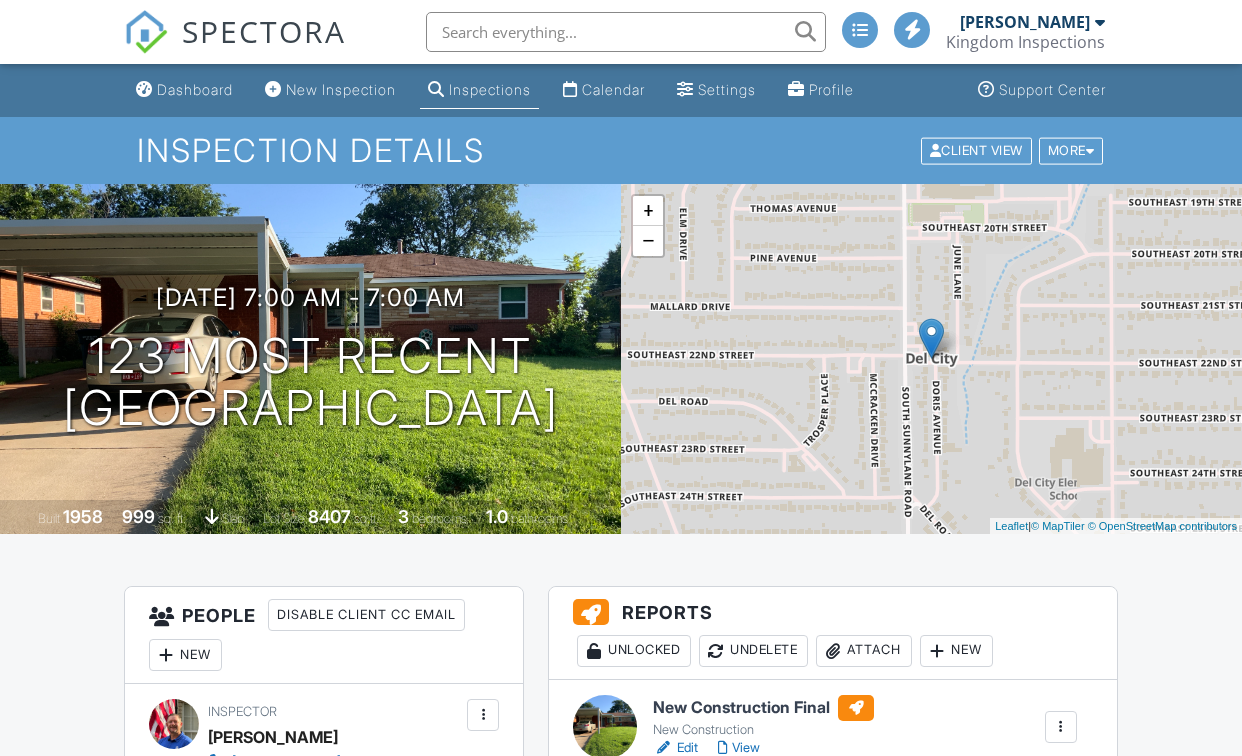 scroll, scrollTop: 0, scrollLeft: 0, axis: both 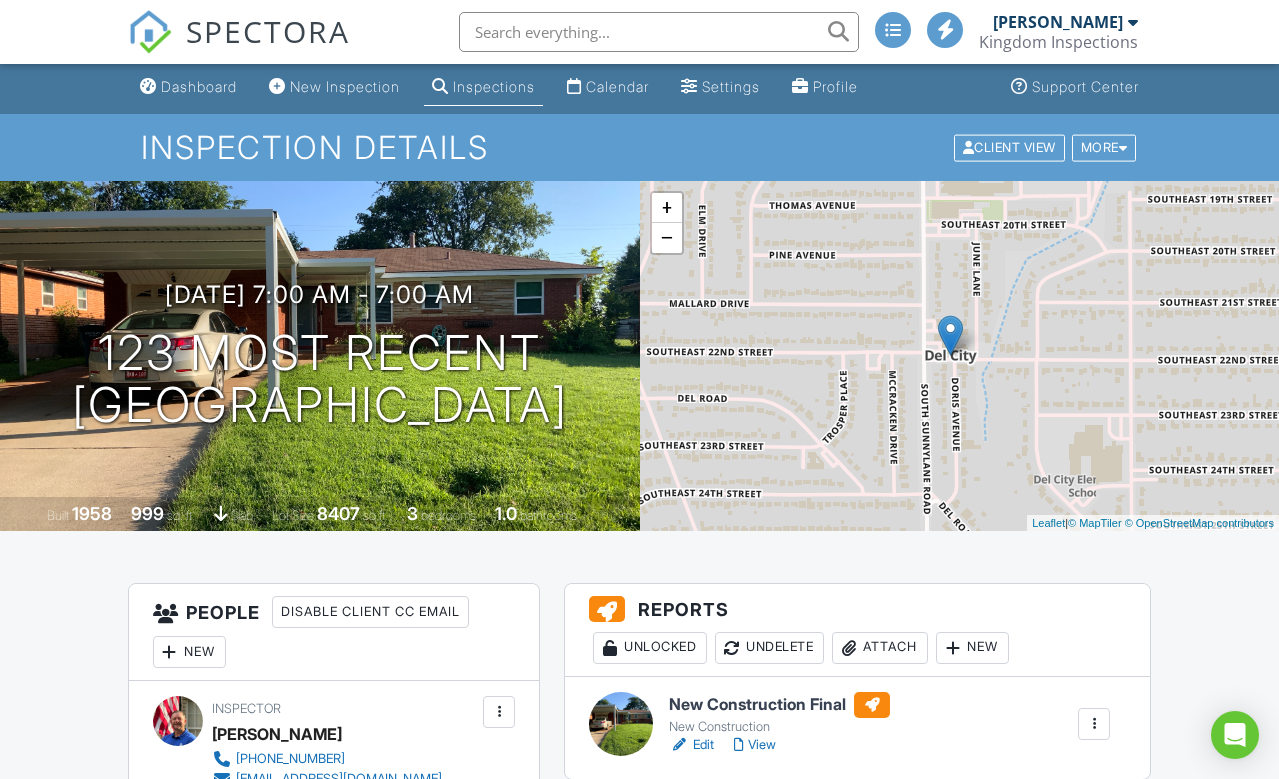 click at bounding box center [220, 513] 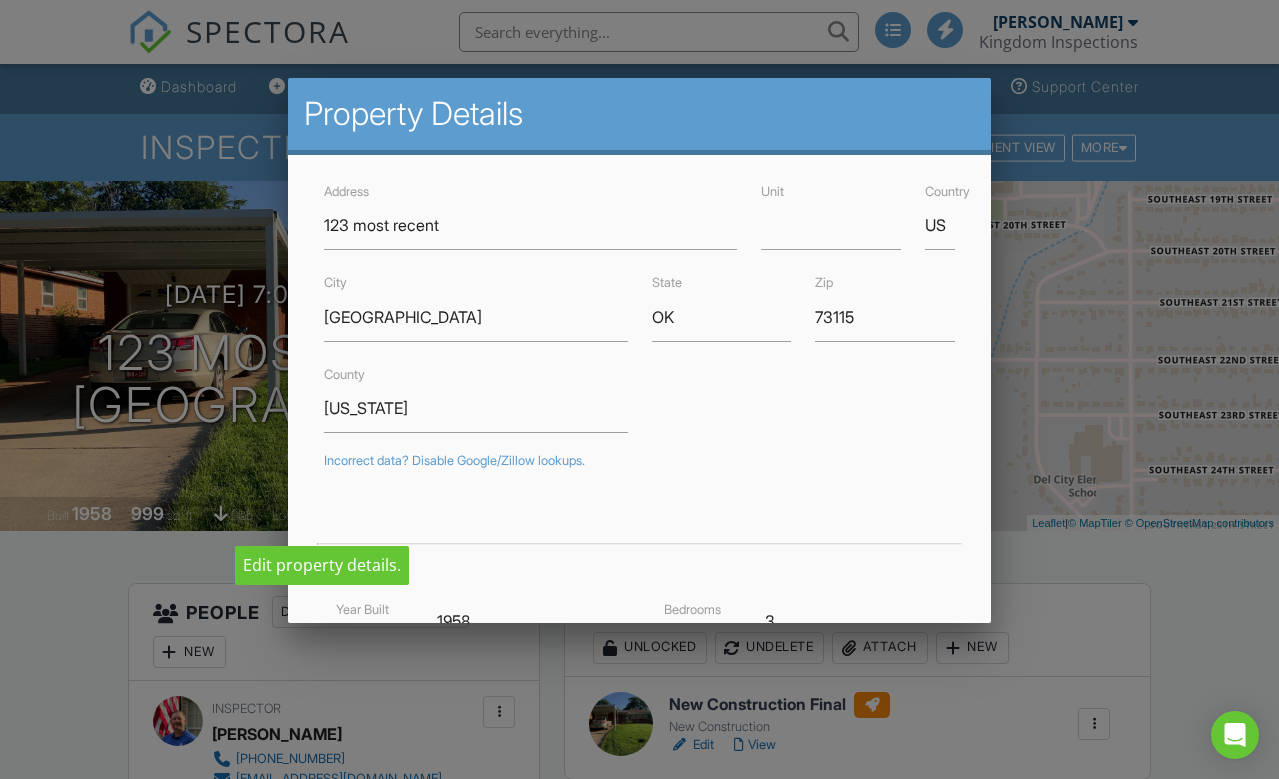 click at bounding box center (639, 387) 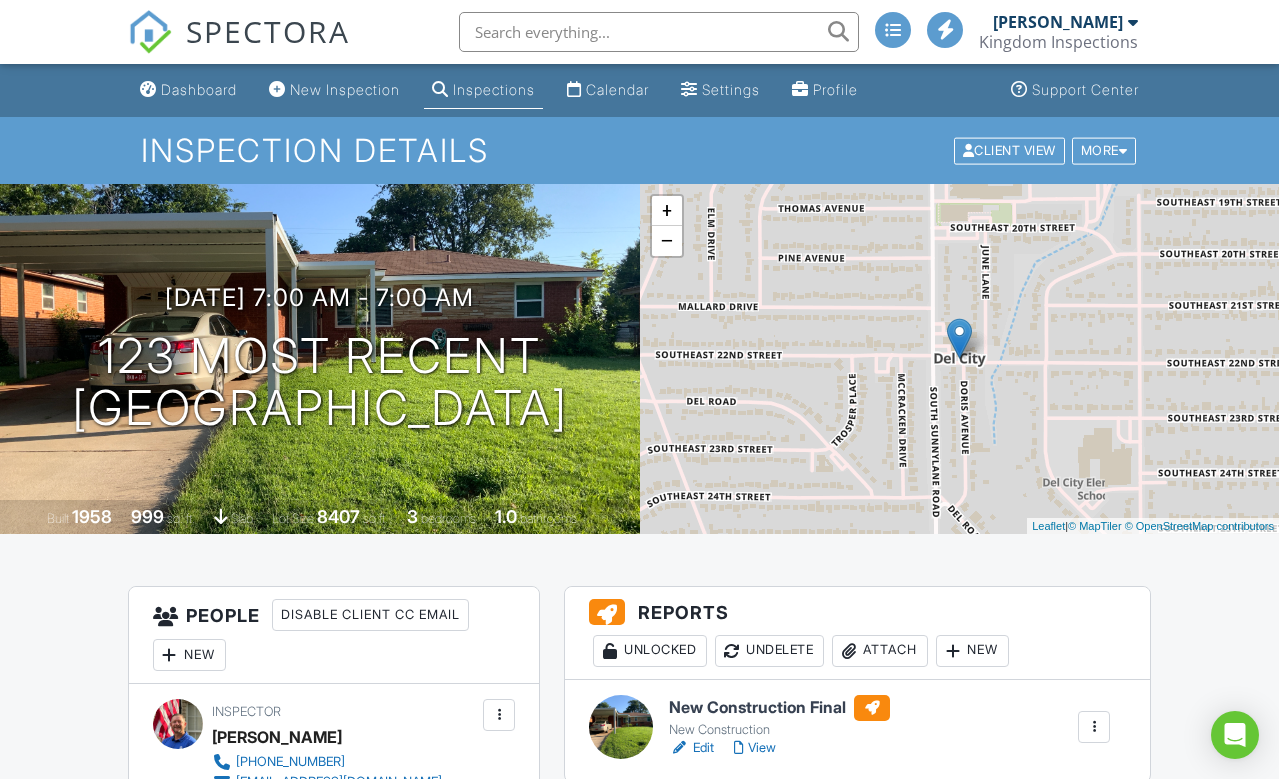 scroll, scrollTop: 0, scrollLeft: 9, axis: horizontal 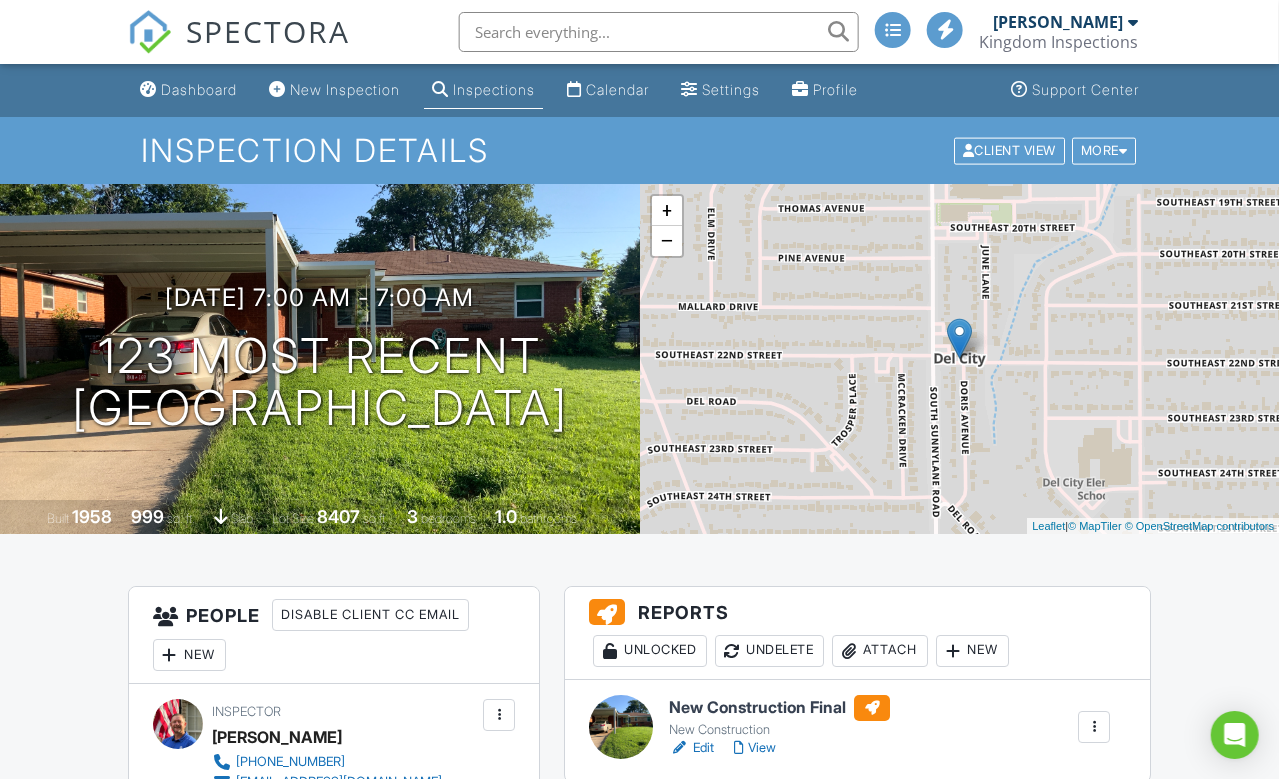 click on "Travis Haberman
Kingdom Inspections" at bounding box center [1061, 32] 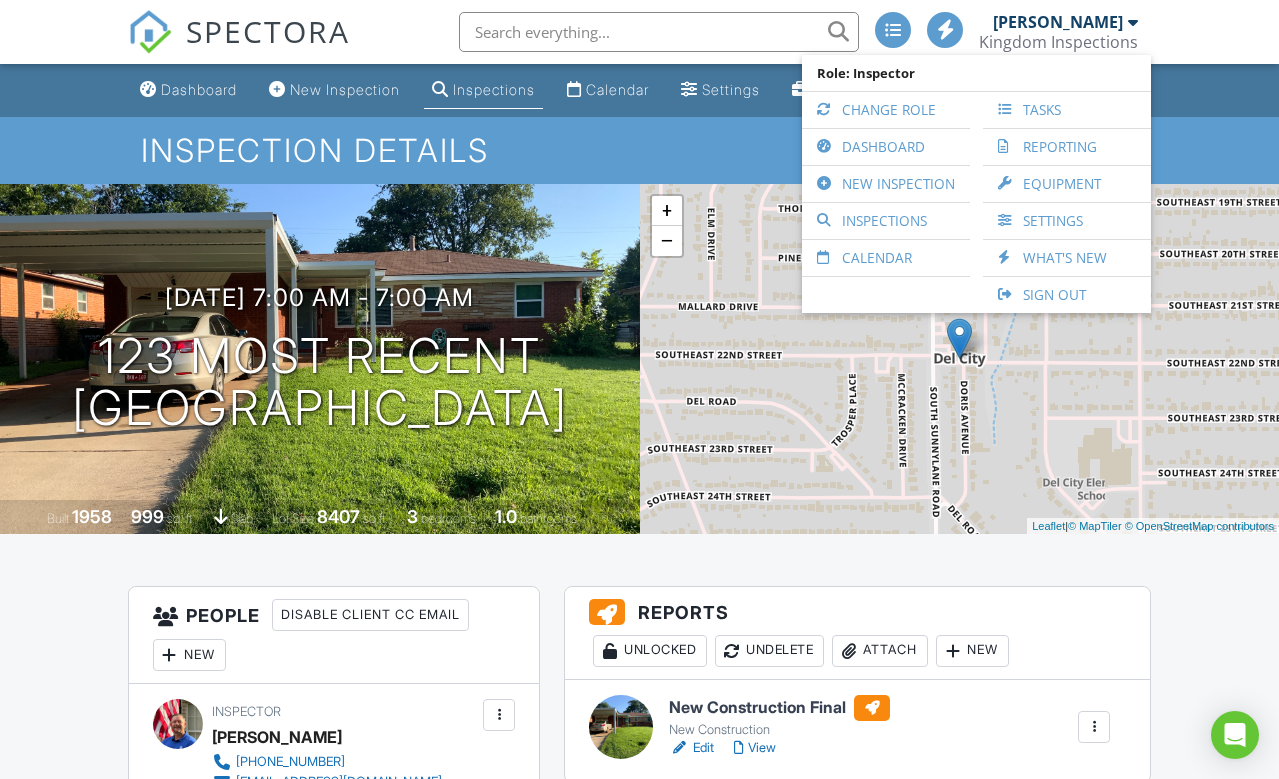 click on "Reporting" at bounding box center (1067, 147) 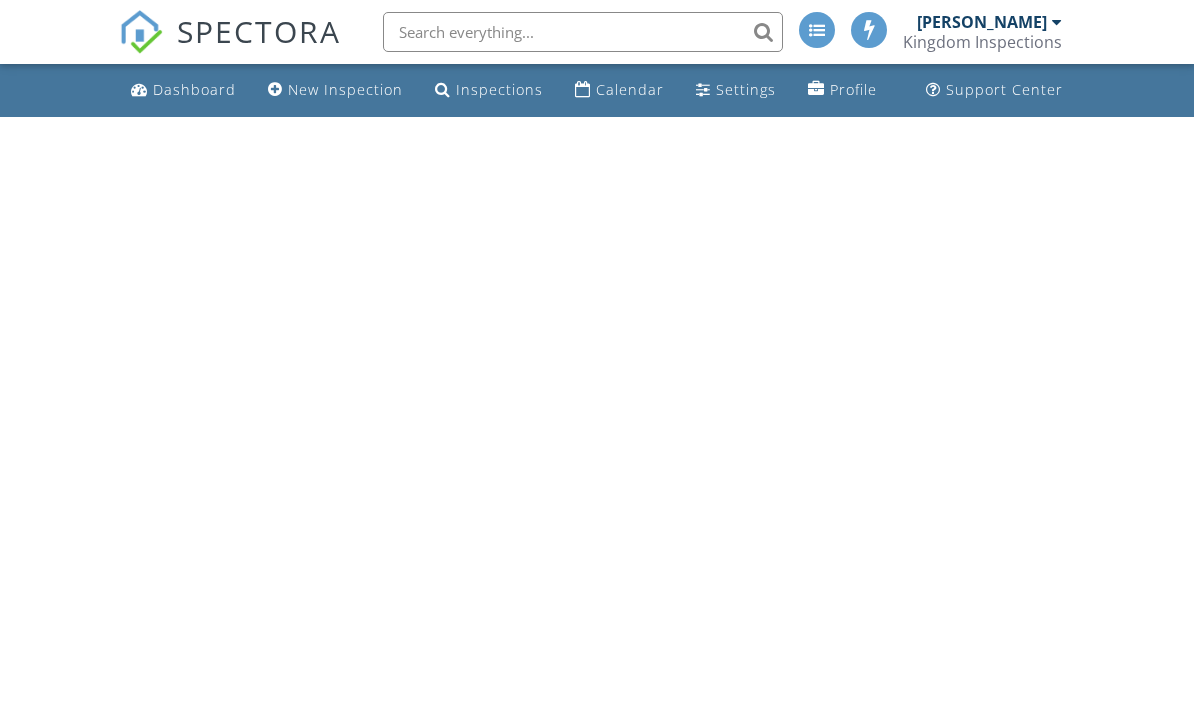 scroll, scrollTop: 0, scrollLeft: 0, axis: both 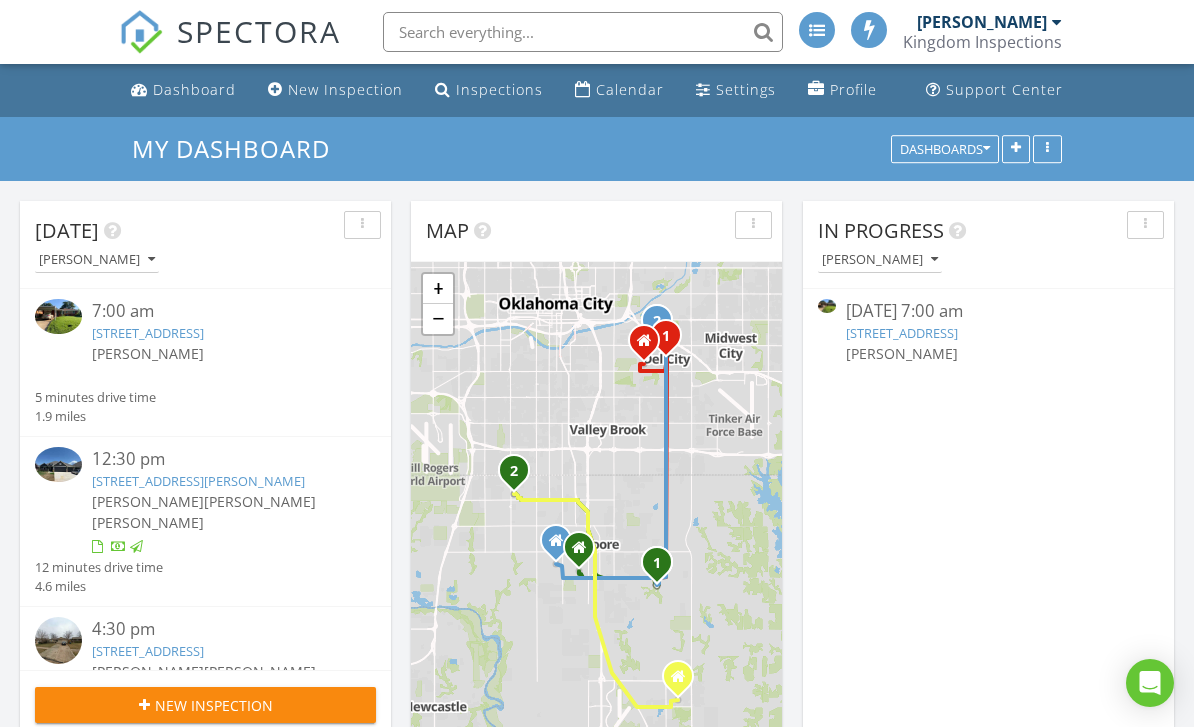 click at bounding box center [362, 225] 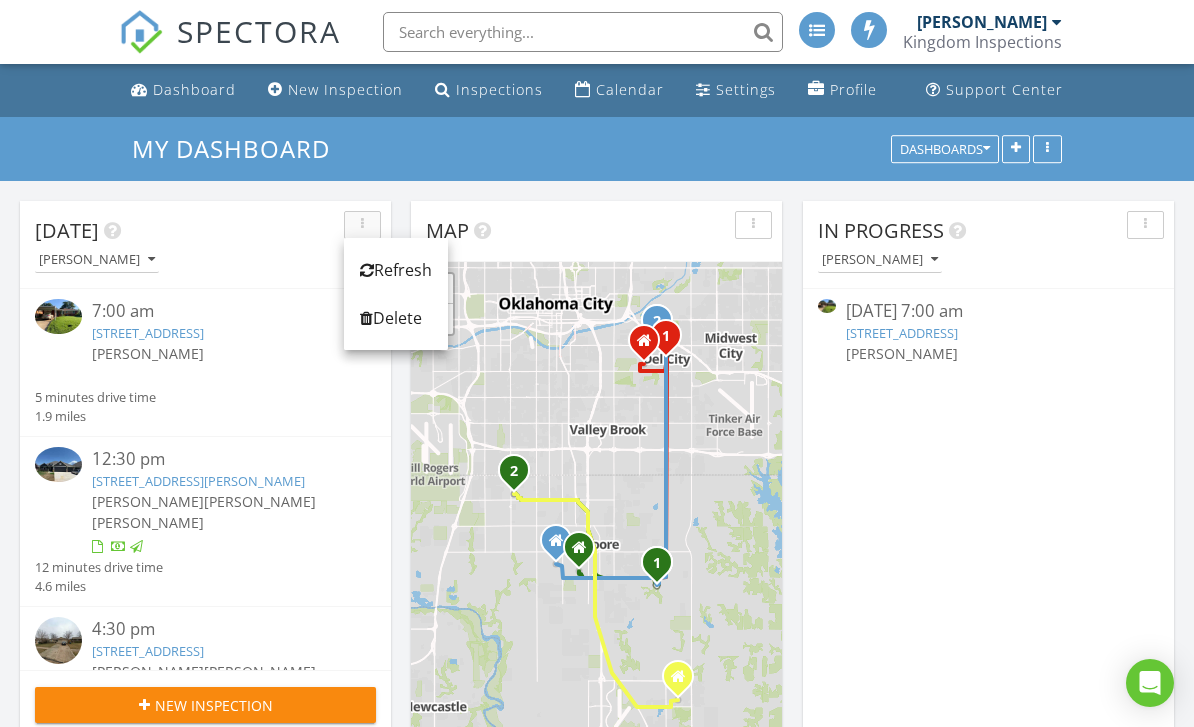 scroll, scrollTop: -1, scrollLeft: 0, axis: vertical 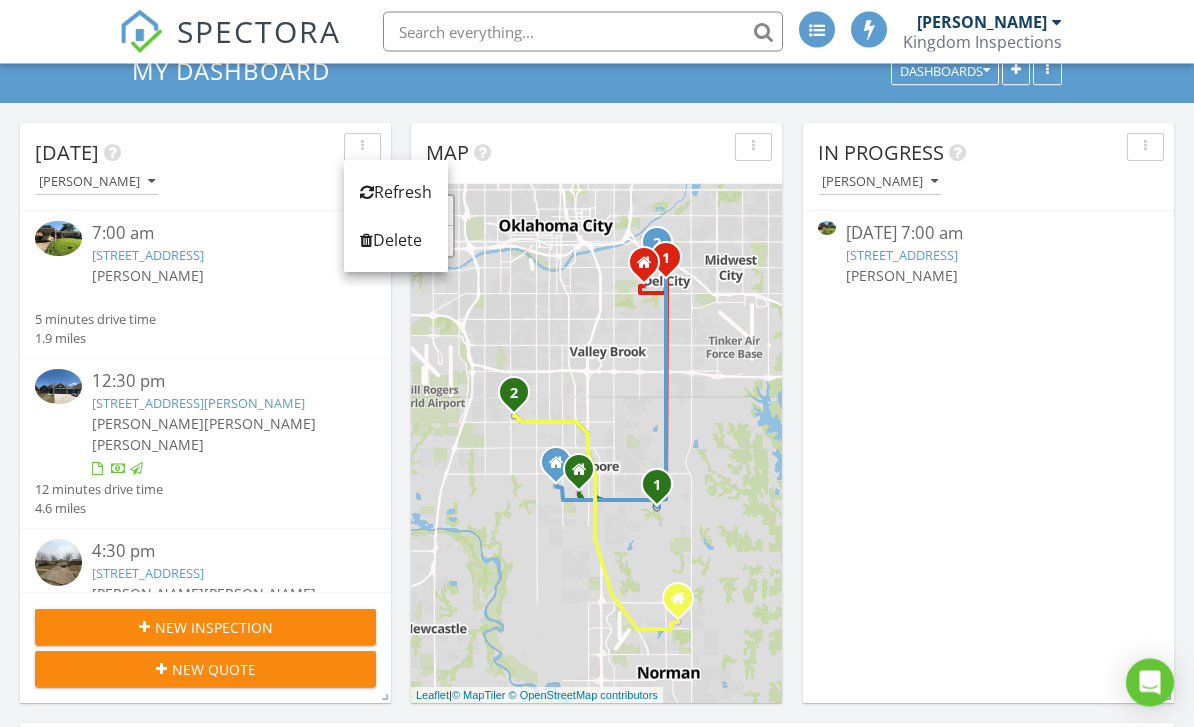 click on "My Dashboard
Dashboards" at bounding box center [597, 72] 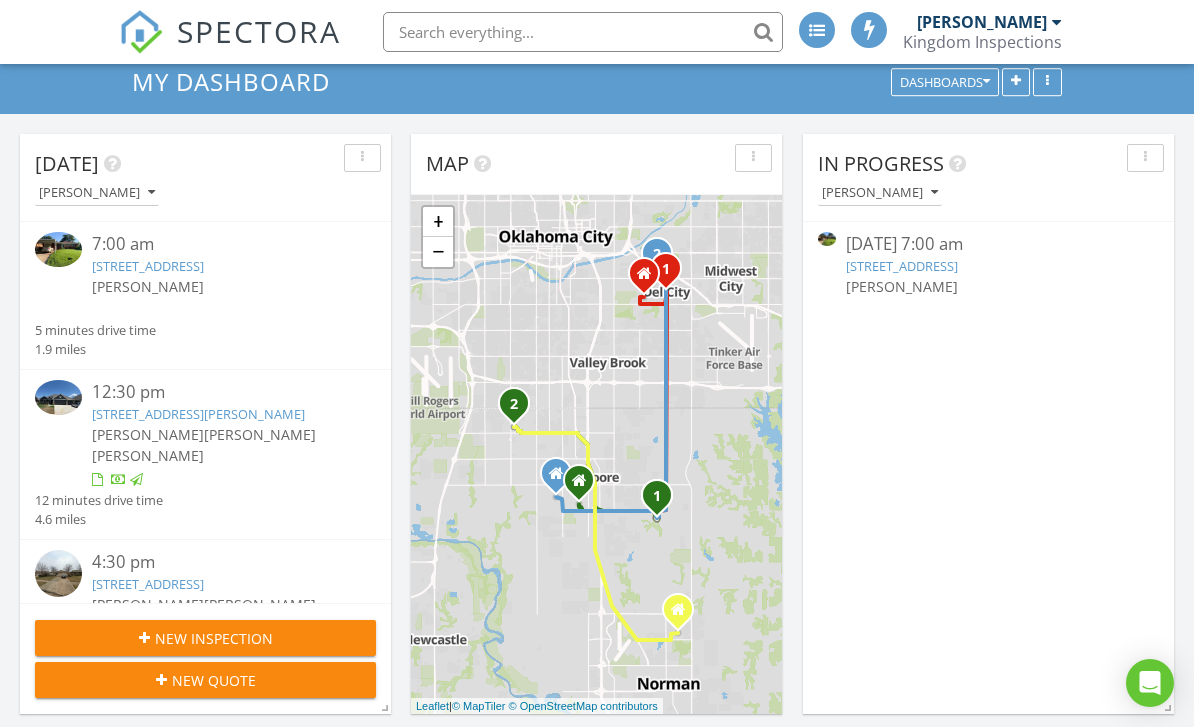 scroll, scrollTop: 23, scrollLeft: 0, axis: vertical 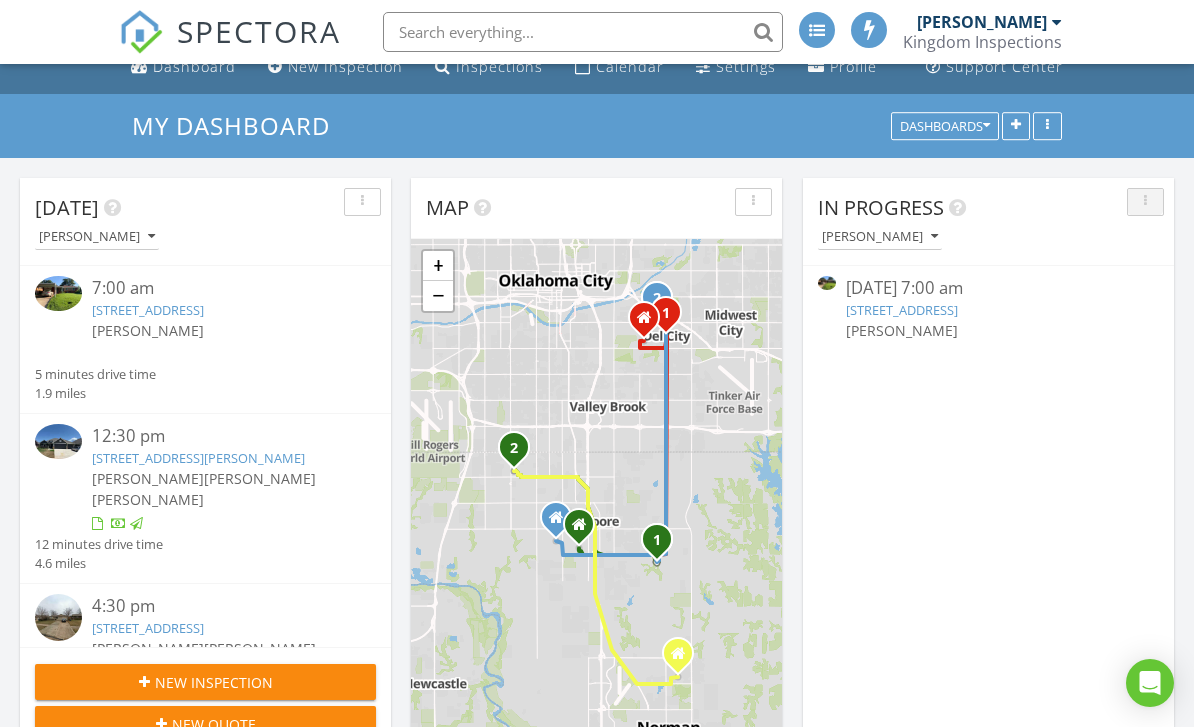 click at bounding box center (1145, 202) 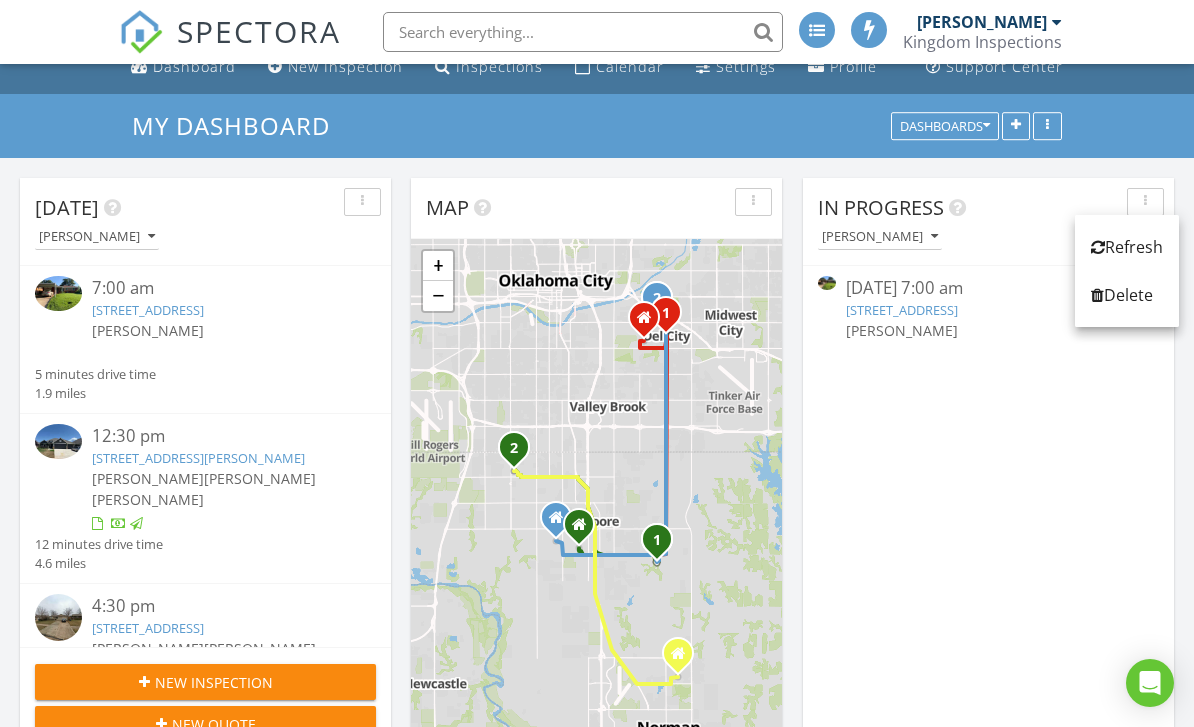 click on "My Dashboard
Dashboards" at bounding box center [597, 126] 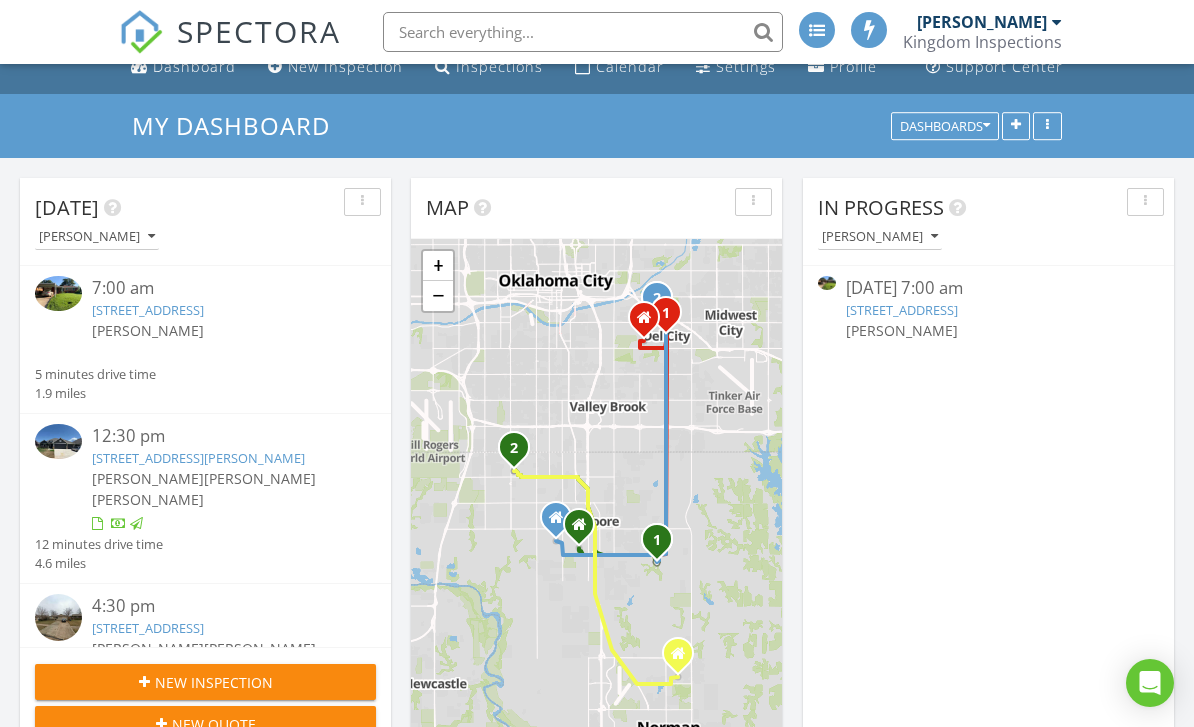 click at bounding box center [1047, 126] 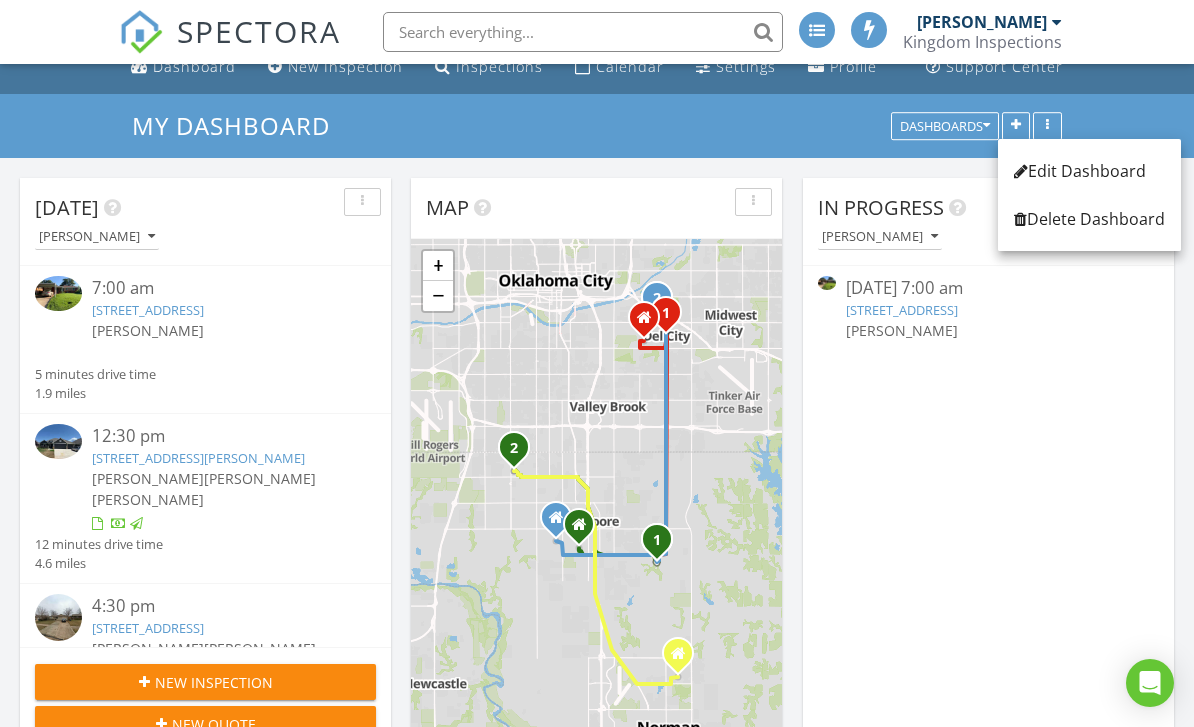 click on "My Dashboard
Dashboards" at bounding box center [597, 126] 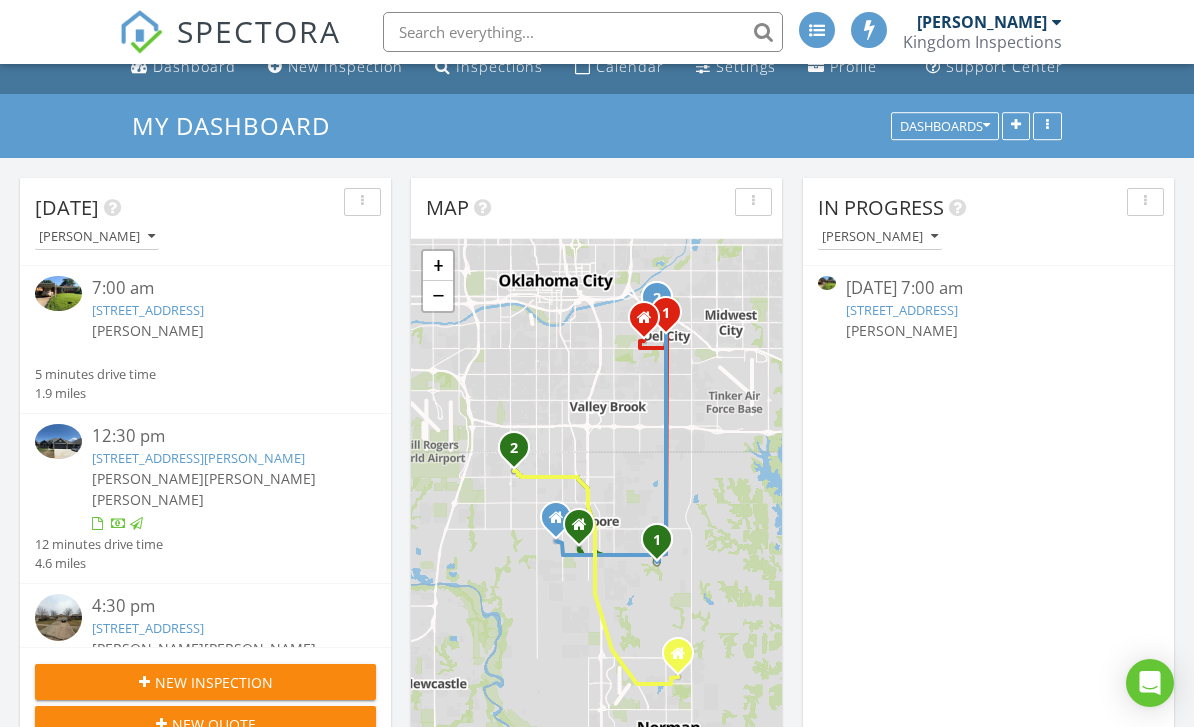click at bounding box center (986, 126) 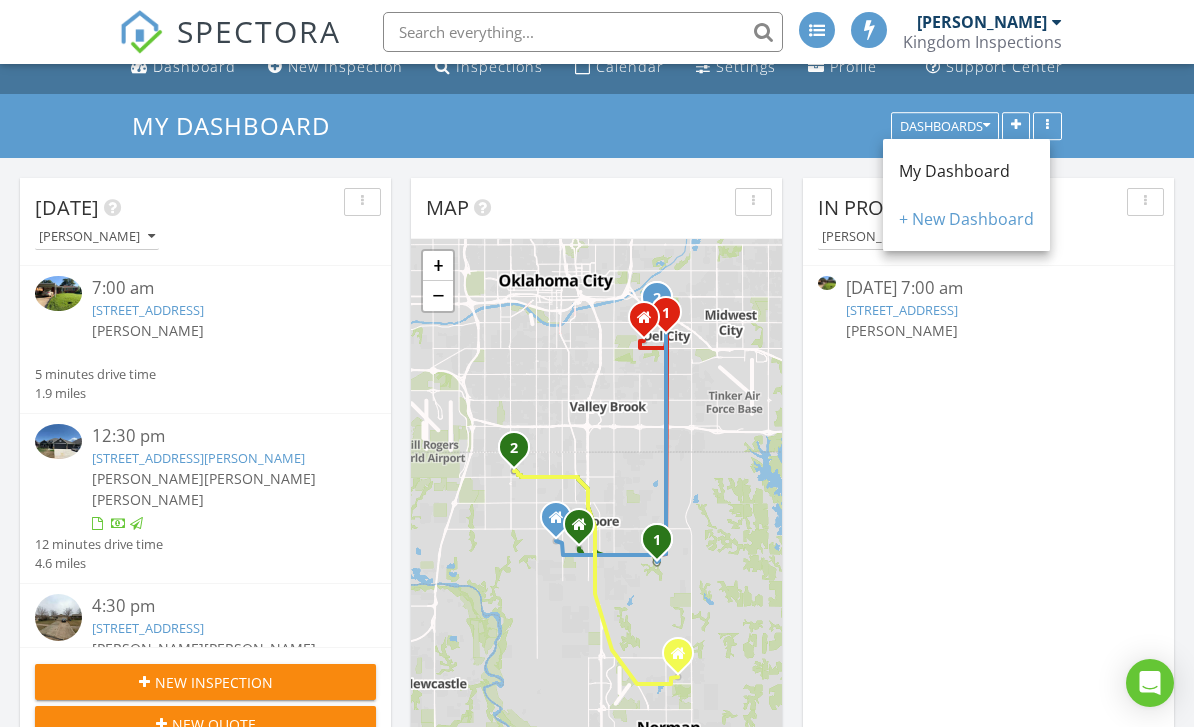 click on "My Dashboard
Dashboards" at bounding box center [597, 126] 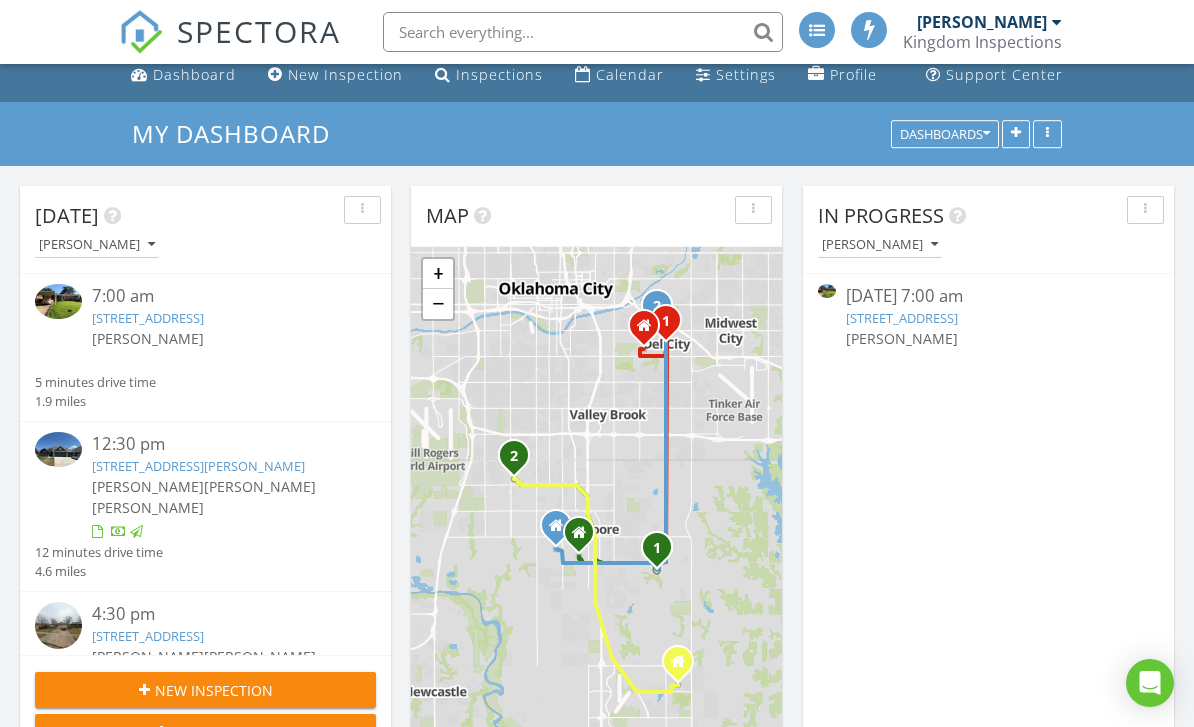 scroll, scrollTop: 0, scrollLeft: 0, axis: both 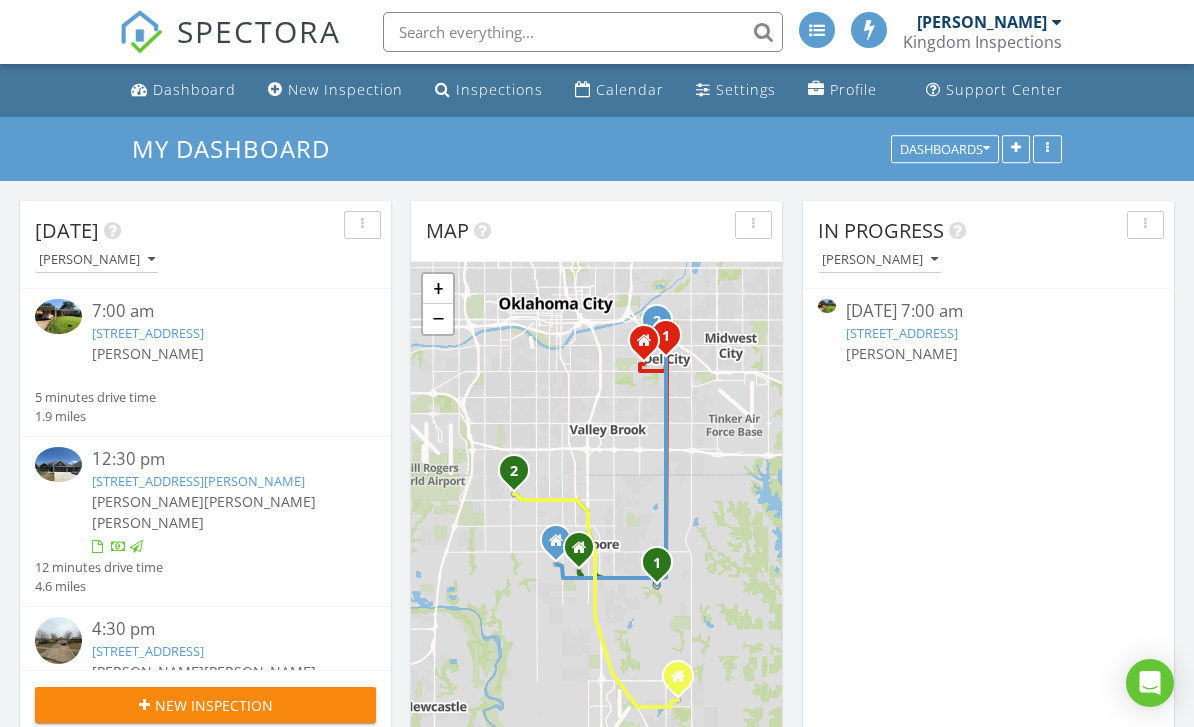 click on "Travis Haberman
Kingdom Inspections" at bounding box center [985, 32] 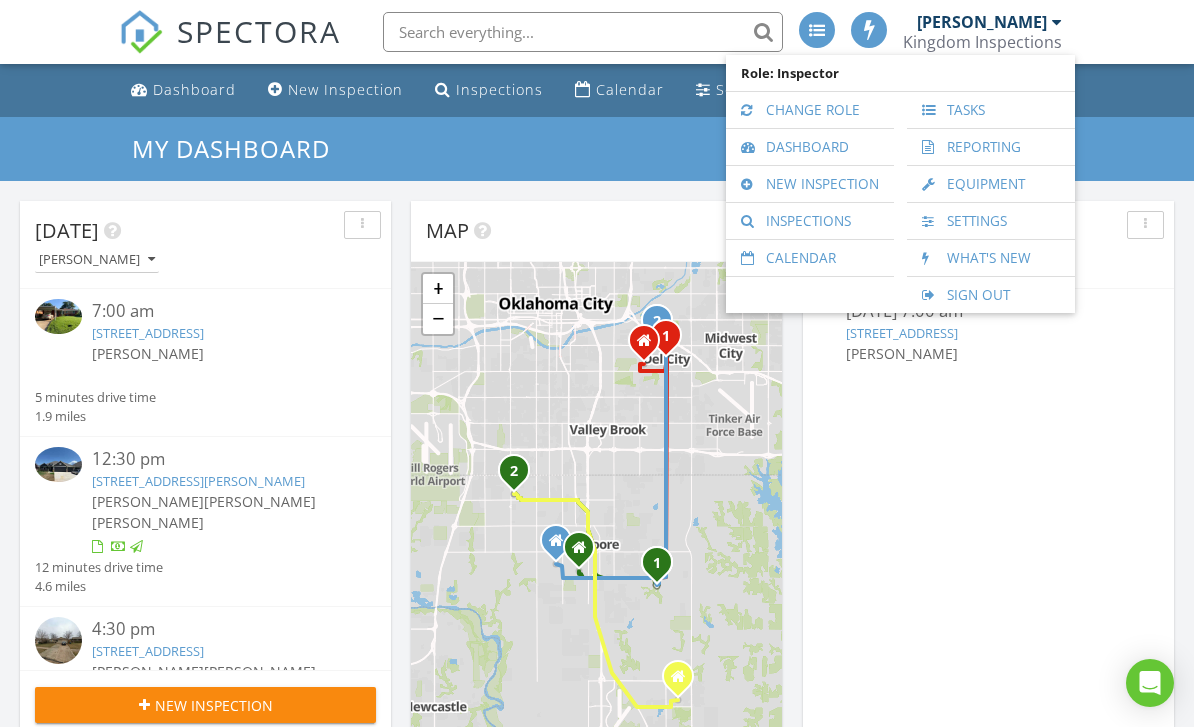click on "Settings" at bounding box center (991, 221) 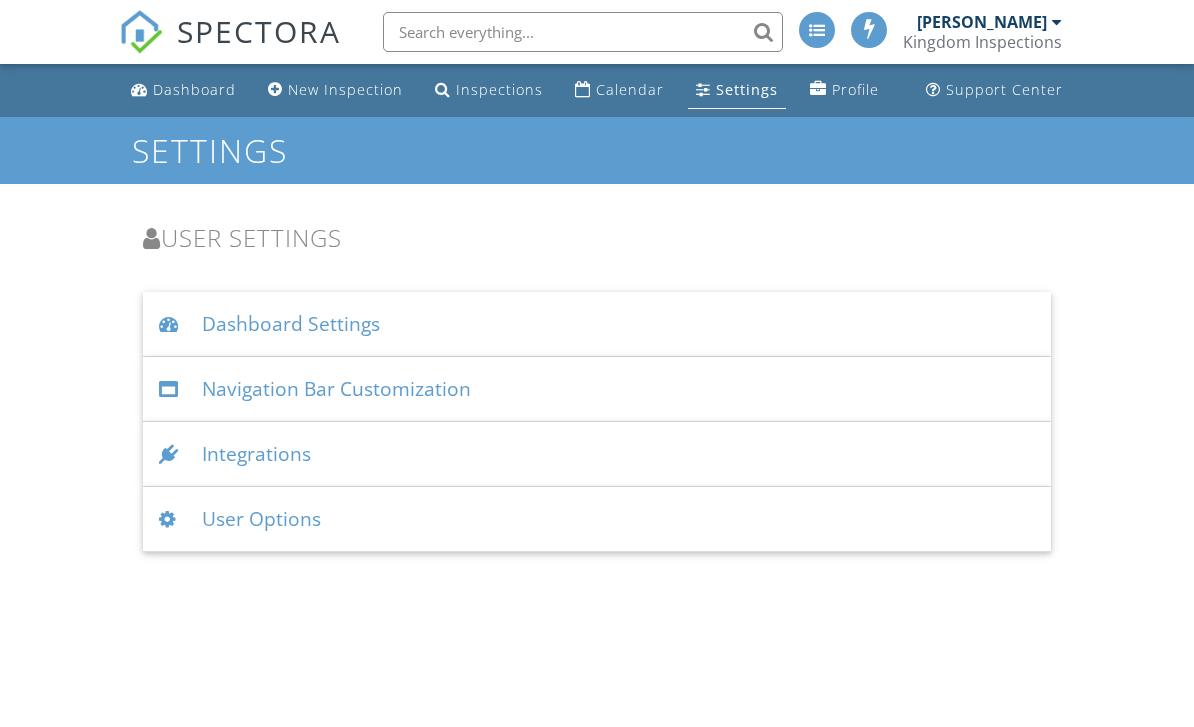 scroll, scrollTop: 0, scrollLeft: 0, axis: both 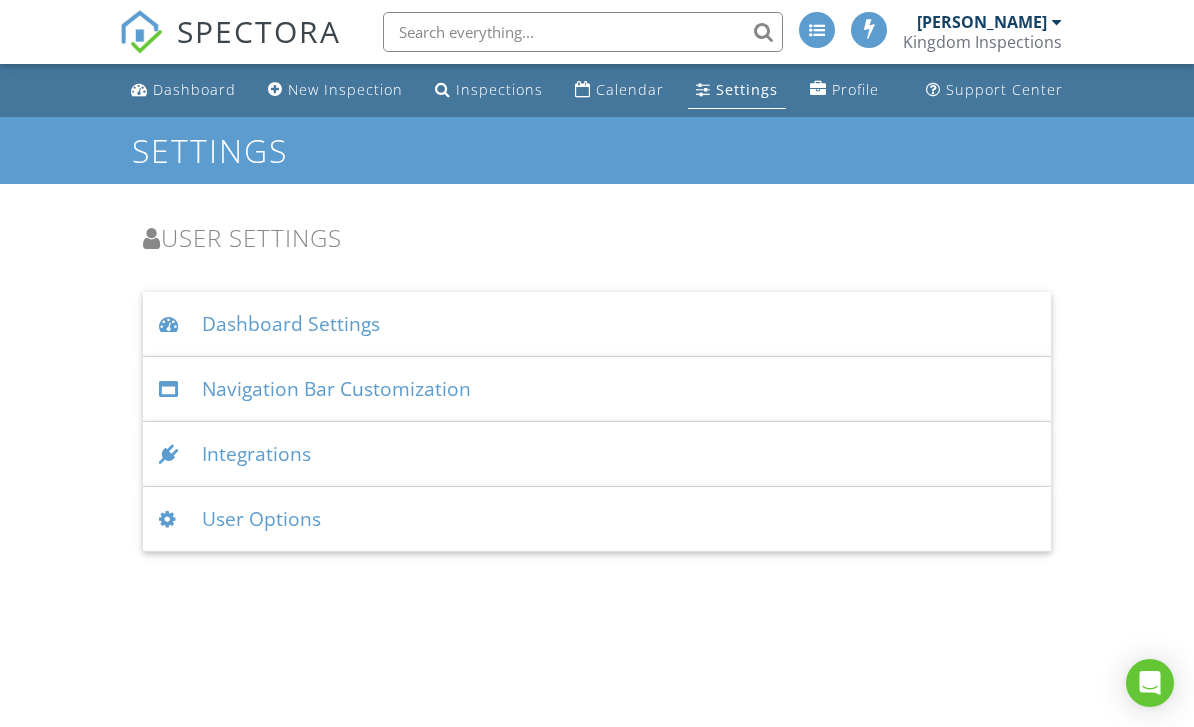 click on "Profile" at bounding box center (855, 89) 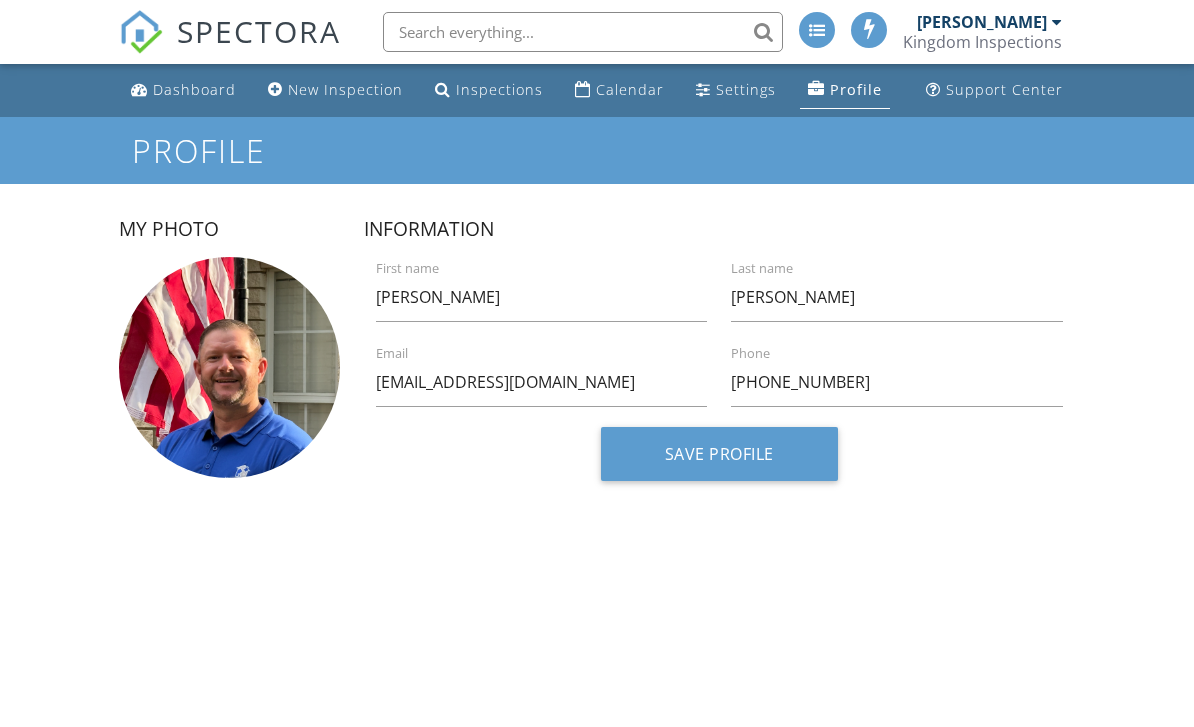 scroll, scrollTop: 0, scrollLeft: 0, axis: both 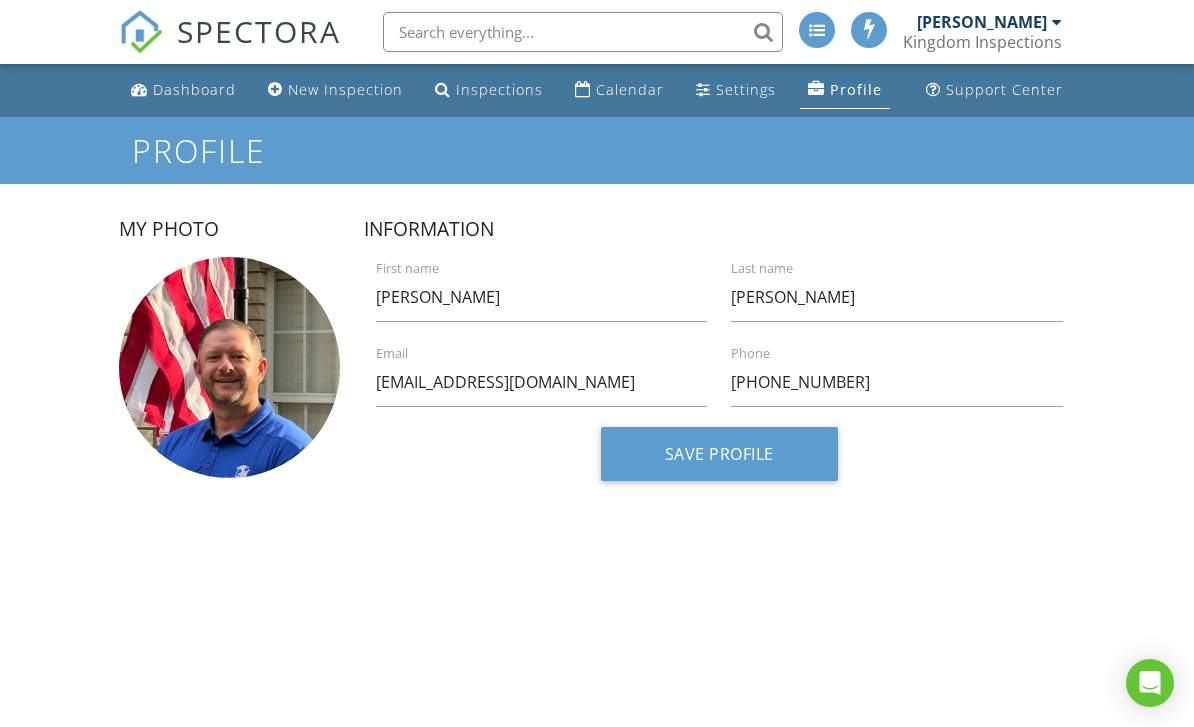 click on "Settings" at bounding box center (746, 89) 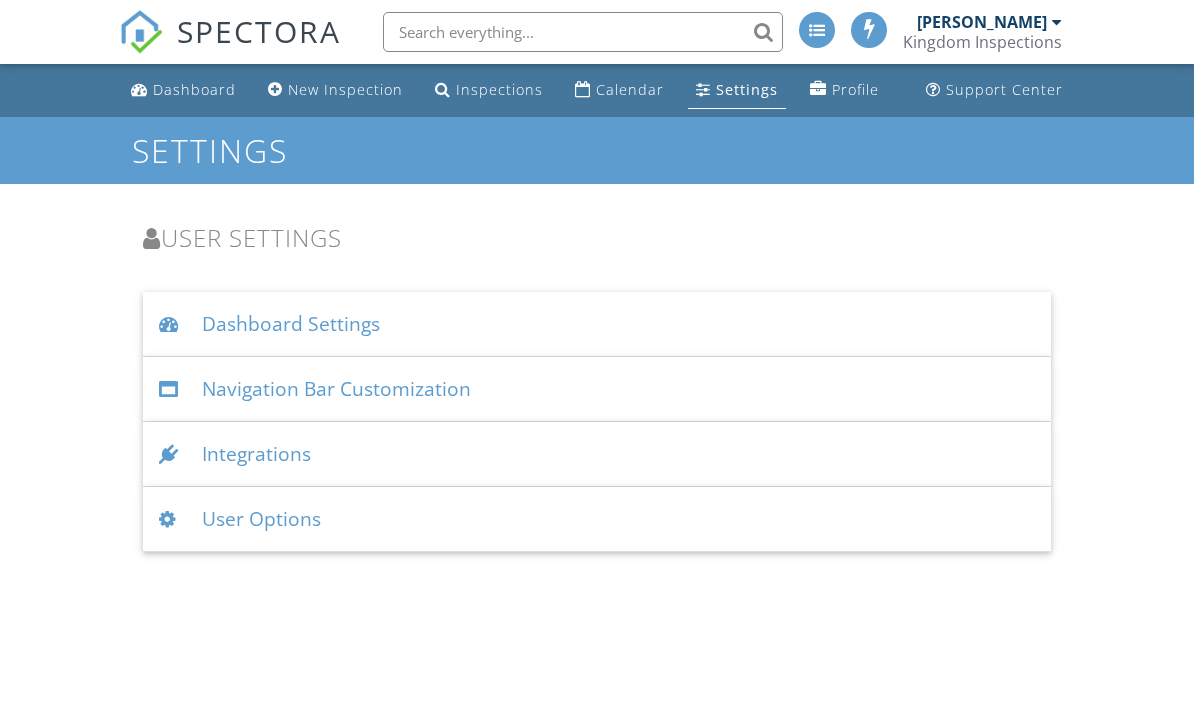 scroll, scrollTop: 0, scrollLeft: 0, axis: both 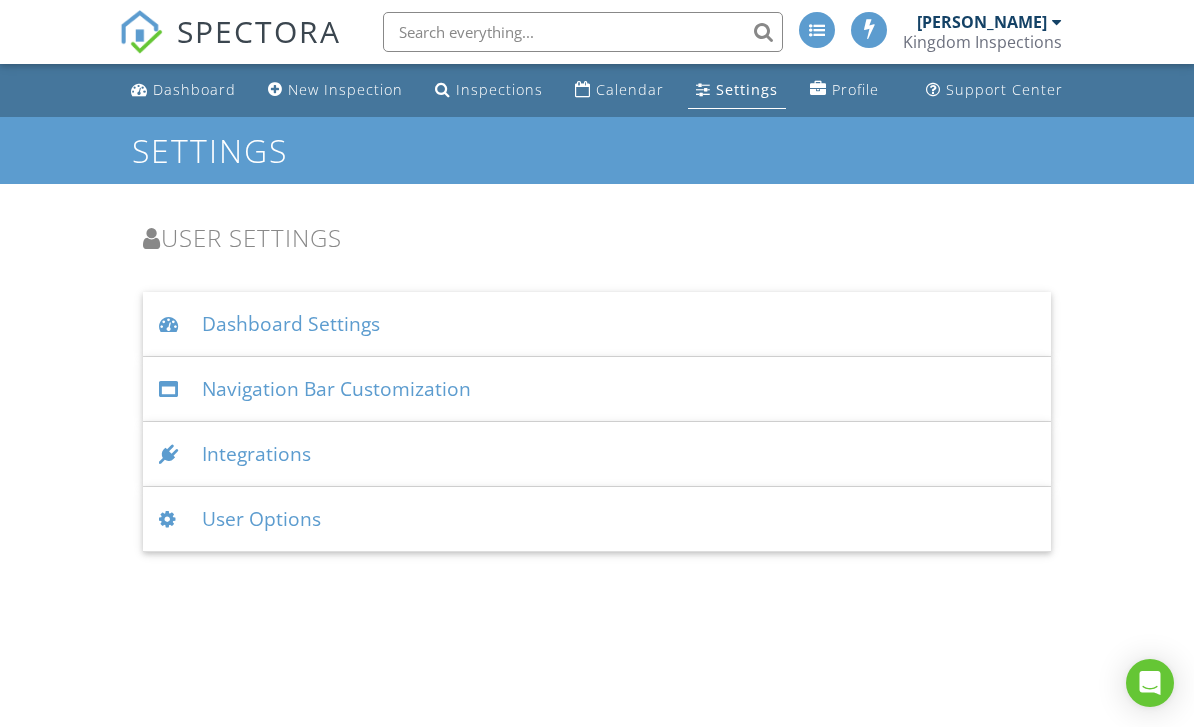 click on "User Options" at bounding box center [596, 519] 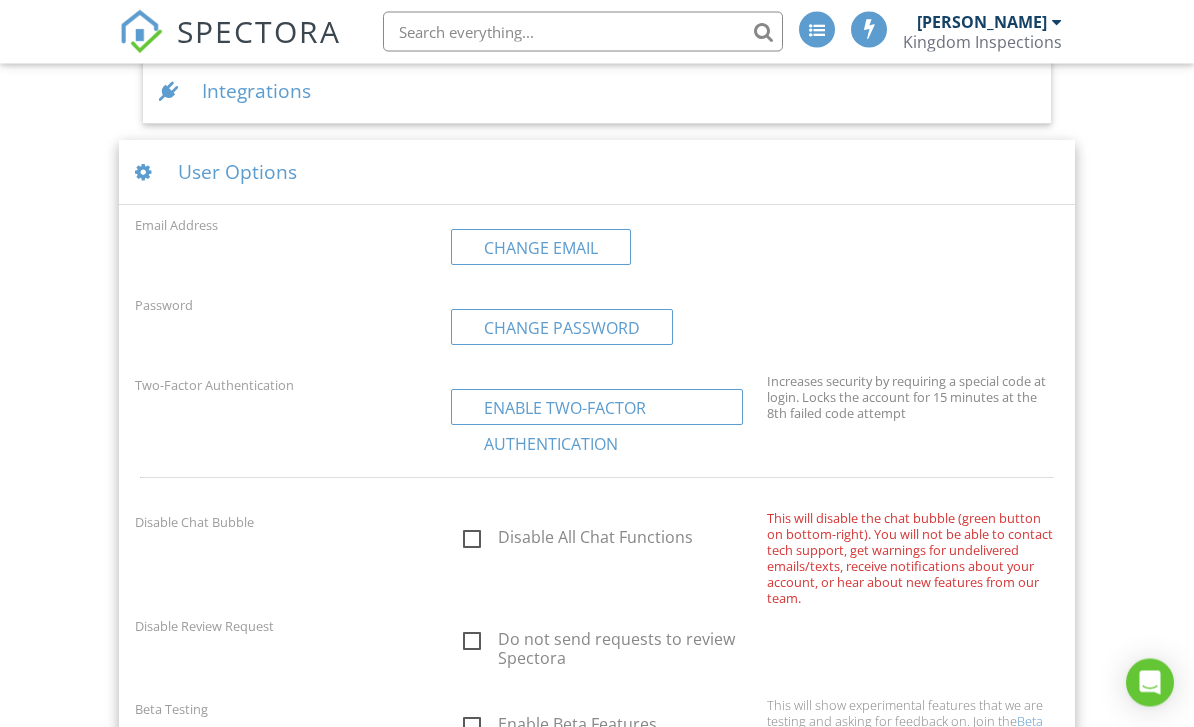 scroll, scrollTop: 366, scrollLeft: 0, axis: vertical 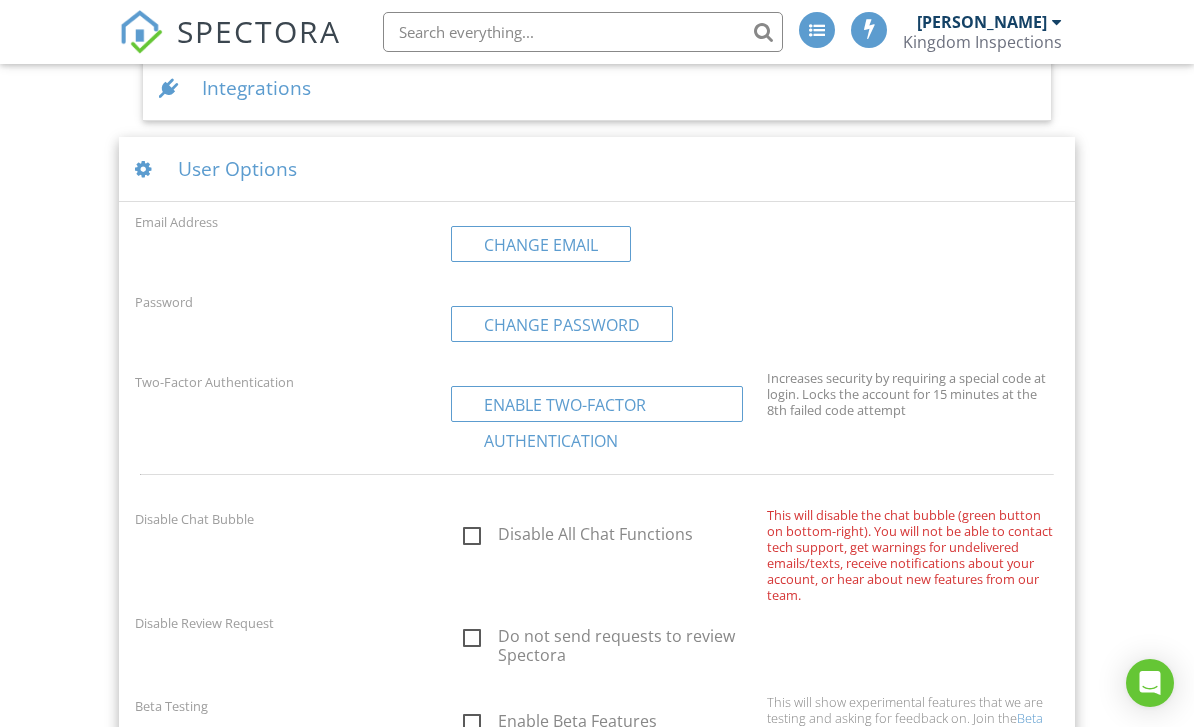 click on "Dashboard
New Inspection
Inspections
Calendar
Settings
Profile
Support Center
Settings
User Settings
Dashboard Settings
Full-width Dashboard
▼ No - use margins No - use margins Yes - full-width No - use margins
Yes - full-width
Calendar default view
▼ 4 Week Day Week 4 Week Month Day
Week
4 Week
Month
[DATE] widget default view
▼ My Schedule Only My Schedule Only All Inspectors' Schedules My Schedule Only
All Inspectors' Schedules
View x weeks before [DATE] (4-week view only)
▼ 0 0 1 2 0
1
2
View x days before [DATE] (week view only)
▼ 0 0 1 2 3 4 5 6 7 0
1
2
3
4
5
6
7
Beginning of work day (calendar display)
▼ 7AM 5AM 6AM 7AM 8AM 9AM 5AM
6AM
7AM
8AM
9AM
End of work day (calendar display)
▼ 8PM 12PM 1PM 2PM 3PM" at bounding box center (597, 236) 